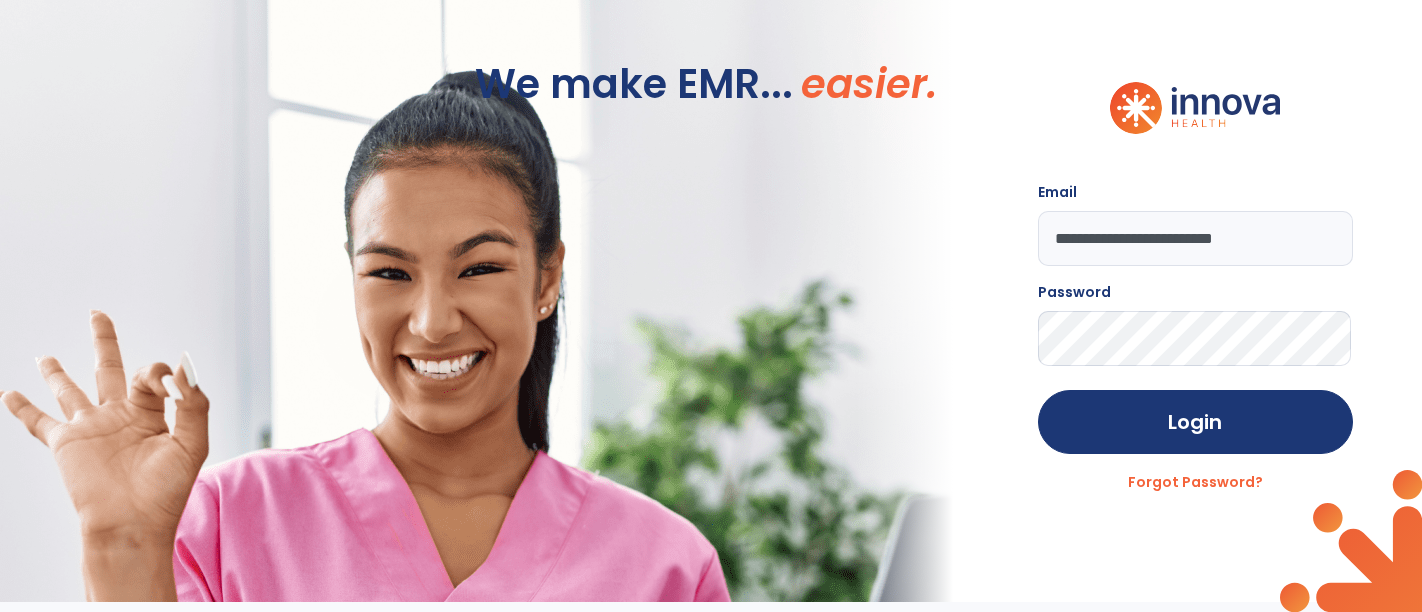 scroll, scrollTop: 0, scrollLeft: 0, axis: both 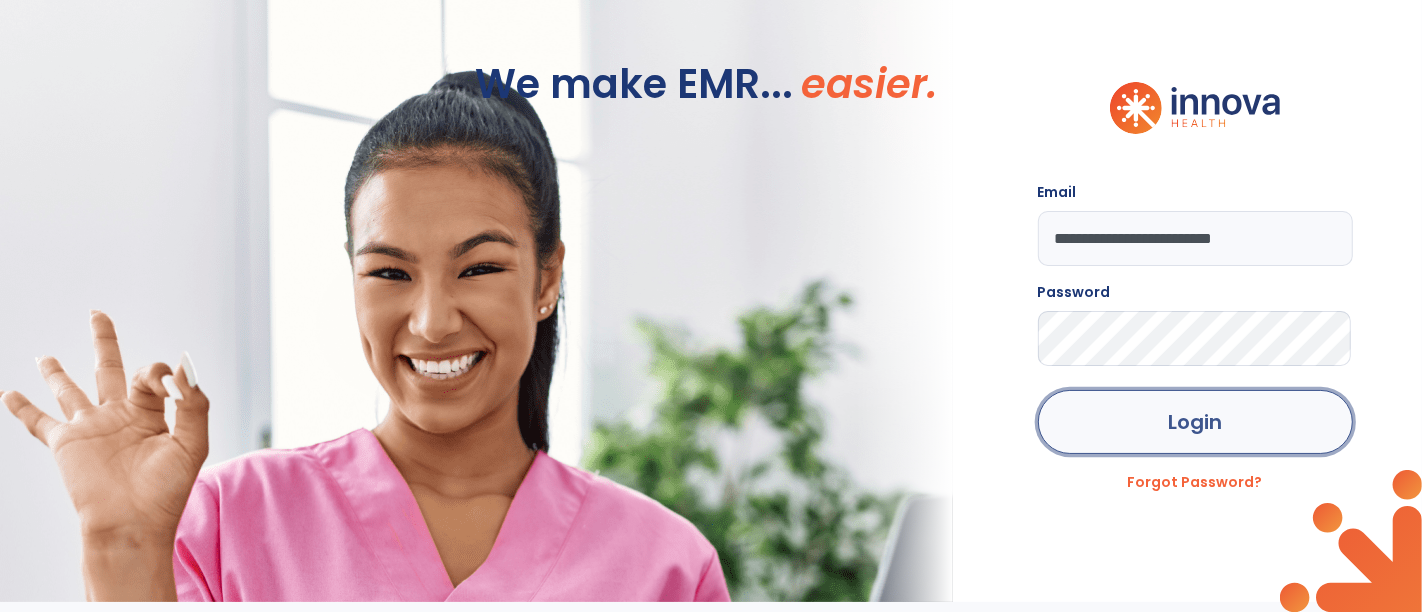 click on "Login" 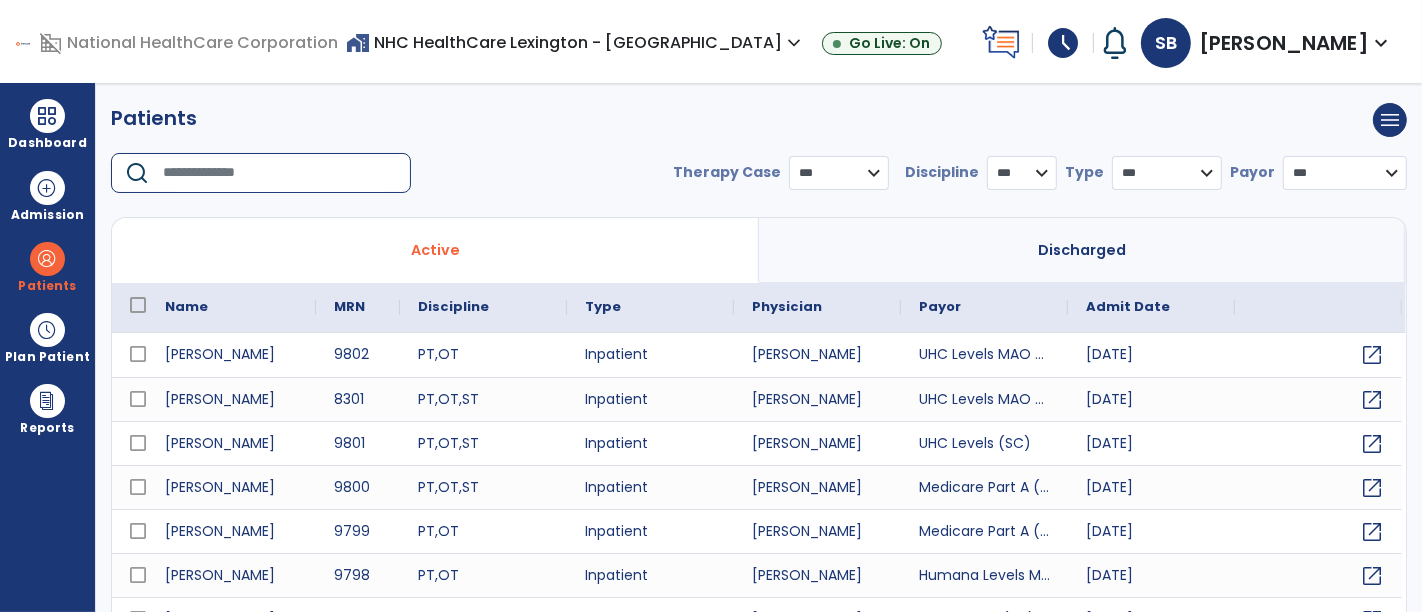 click at bounding box center [280, 173] 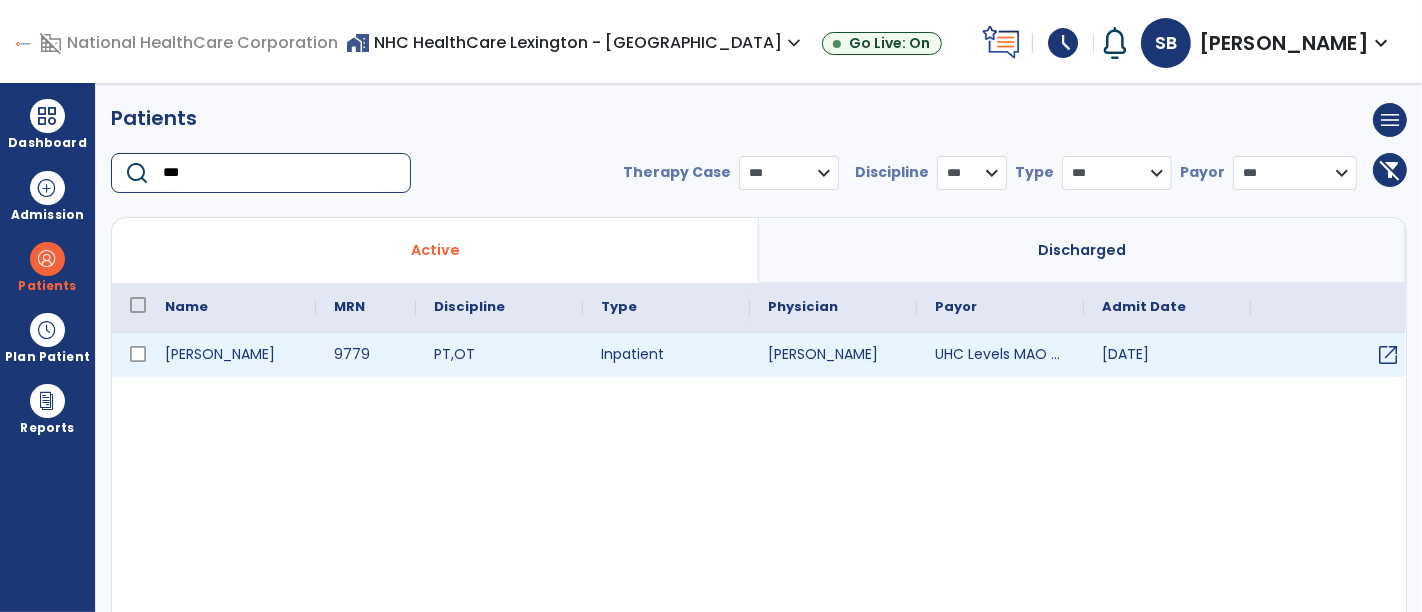 type on "***" 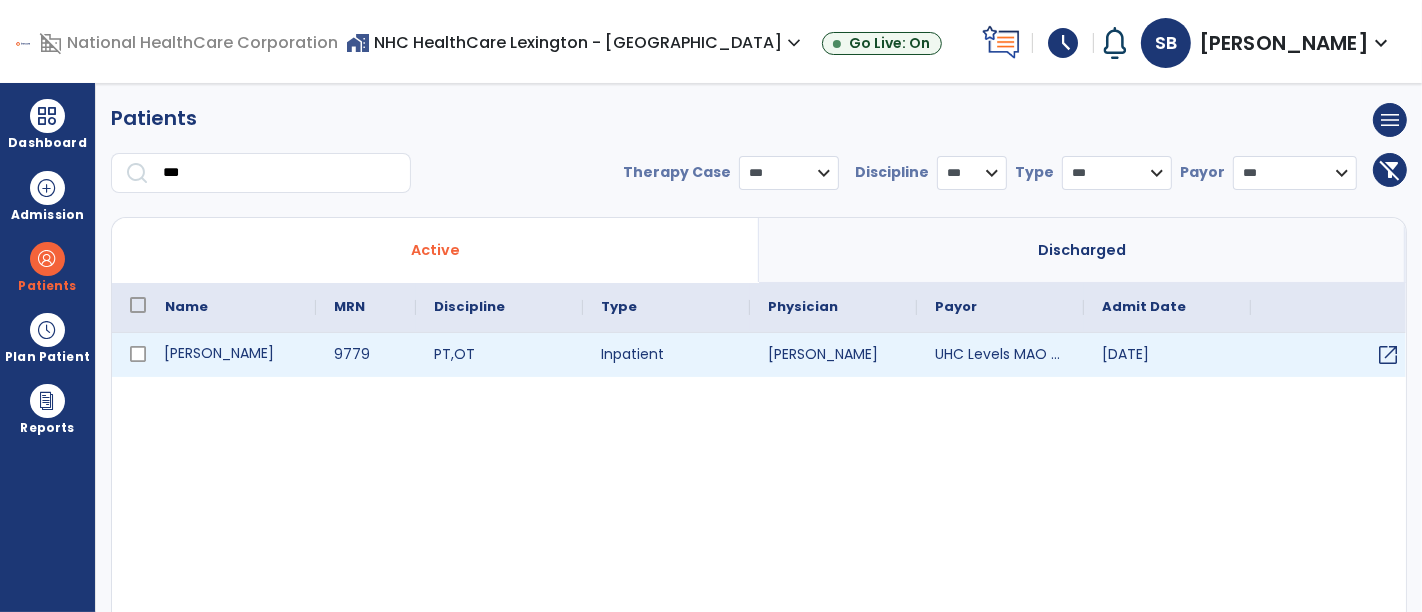 click on "[PERSON_NAME]" at bounding box center (231, 355) 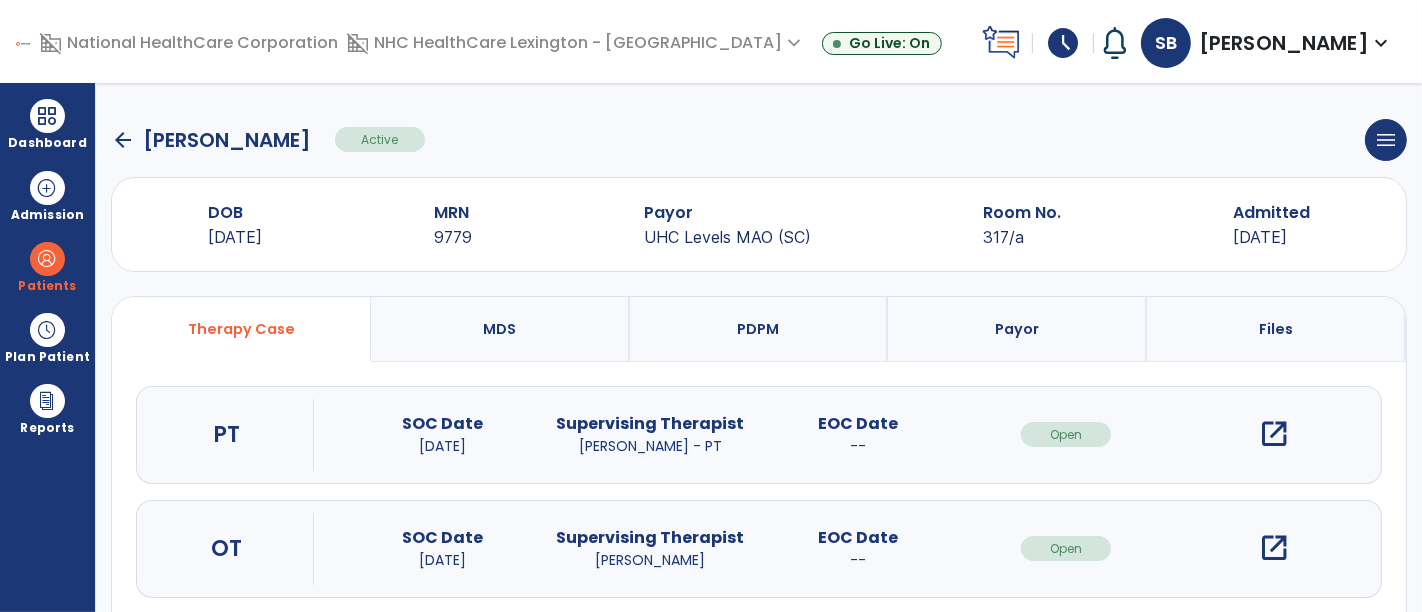 click on "open_in_new" at bounding box center (1274, 548) 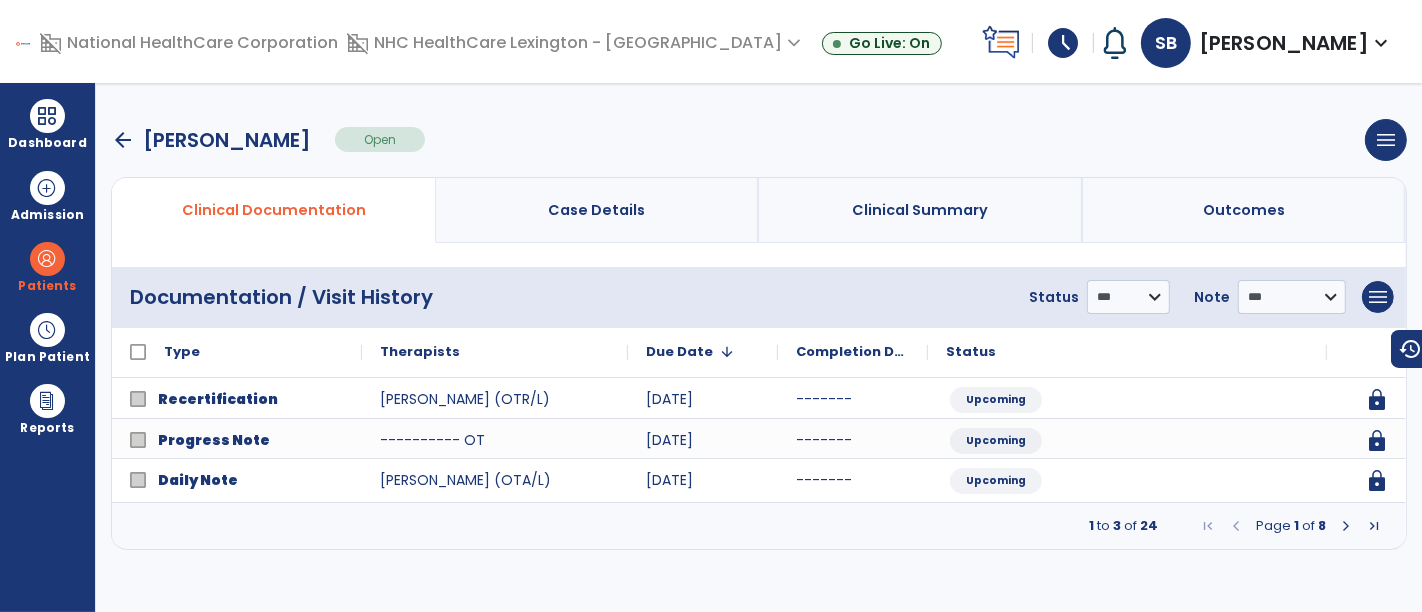click at bounding box center (1346, 526) 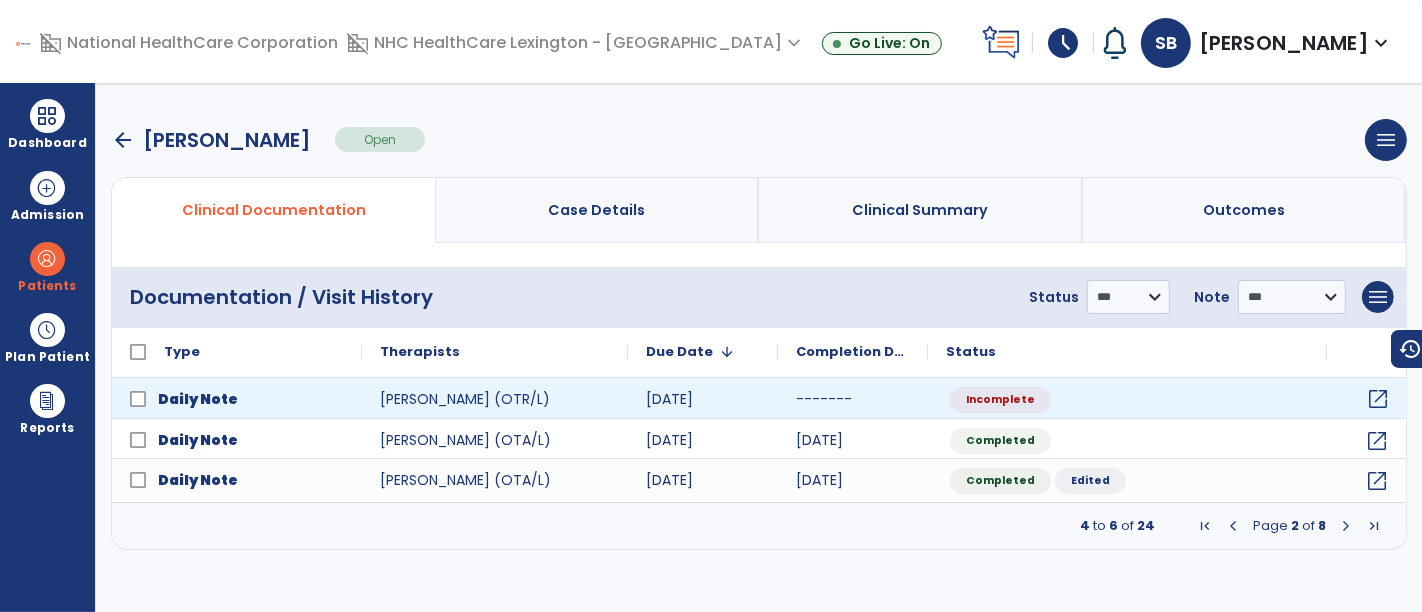 click on "open_in_new" 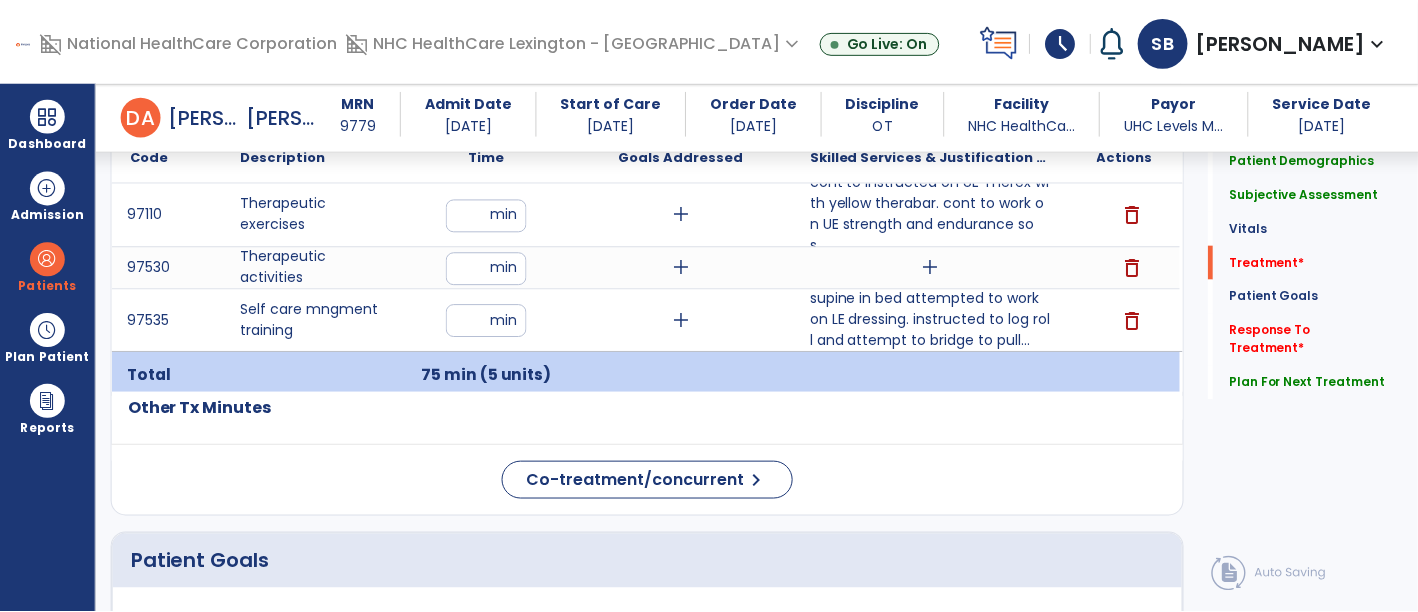 scroll, scrollTop: 1299, scrollLeft: 0, axis: vertical 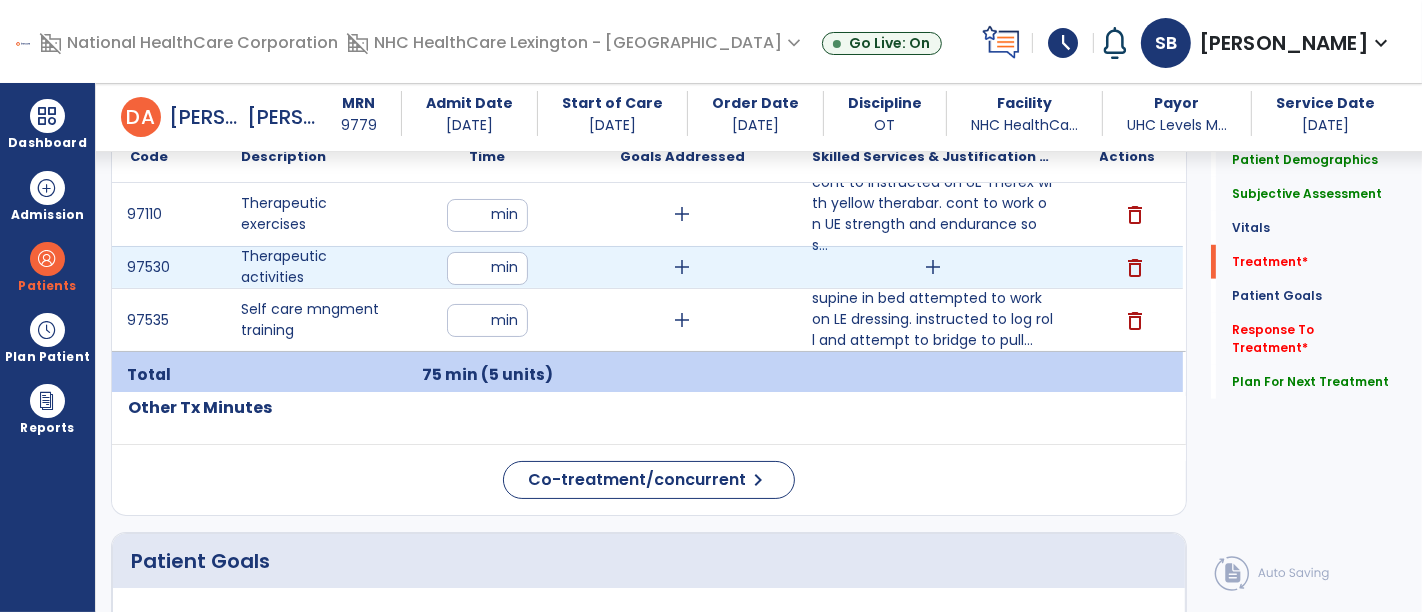 click on "add" at bounding box center (933, 267) 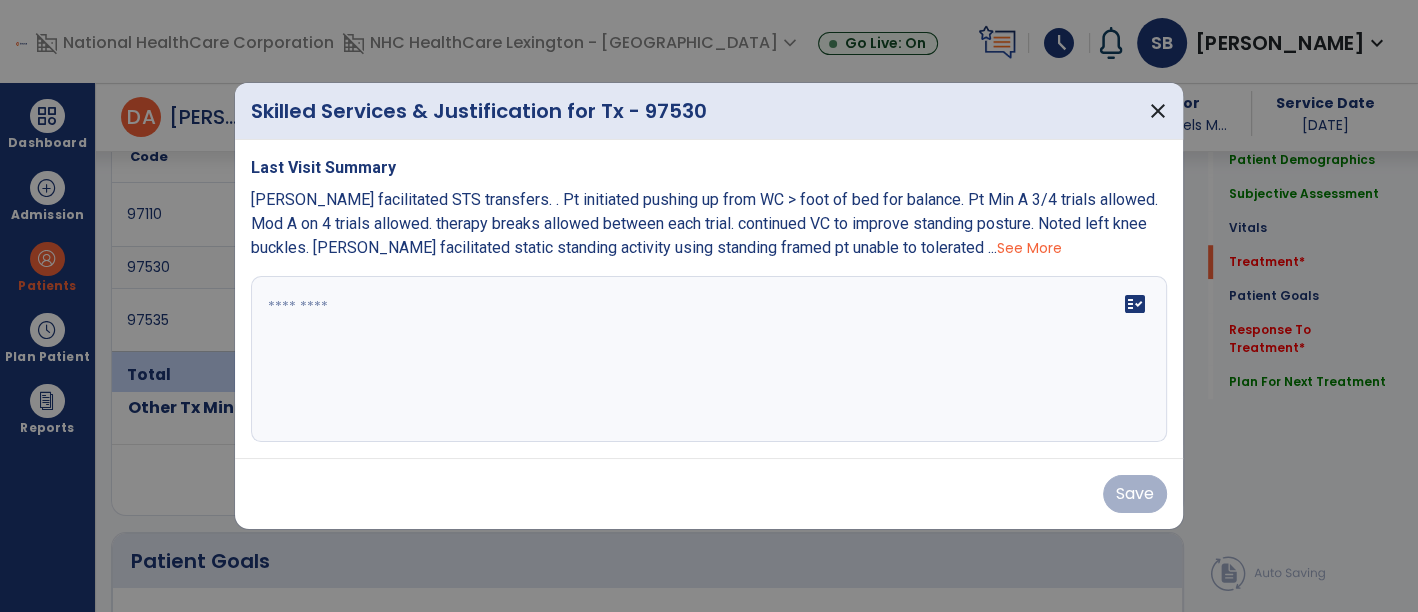 scroll, scrollTop: 1299, scrollLeft: 0, axis: vertical 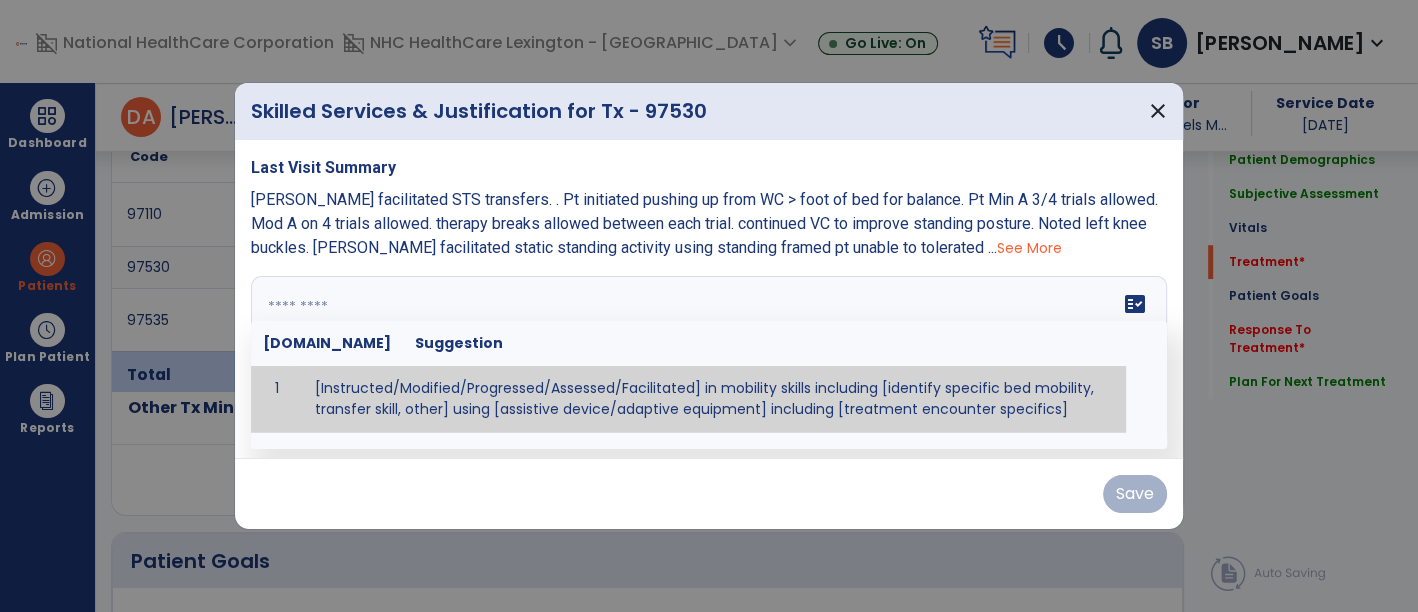 click at bounding box center [707, 359] 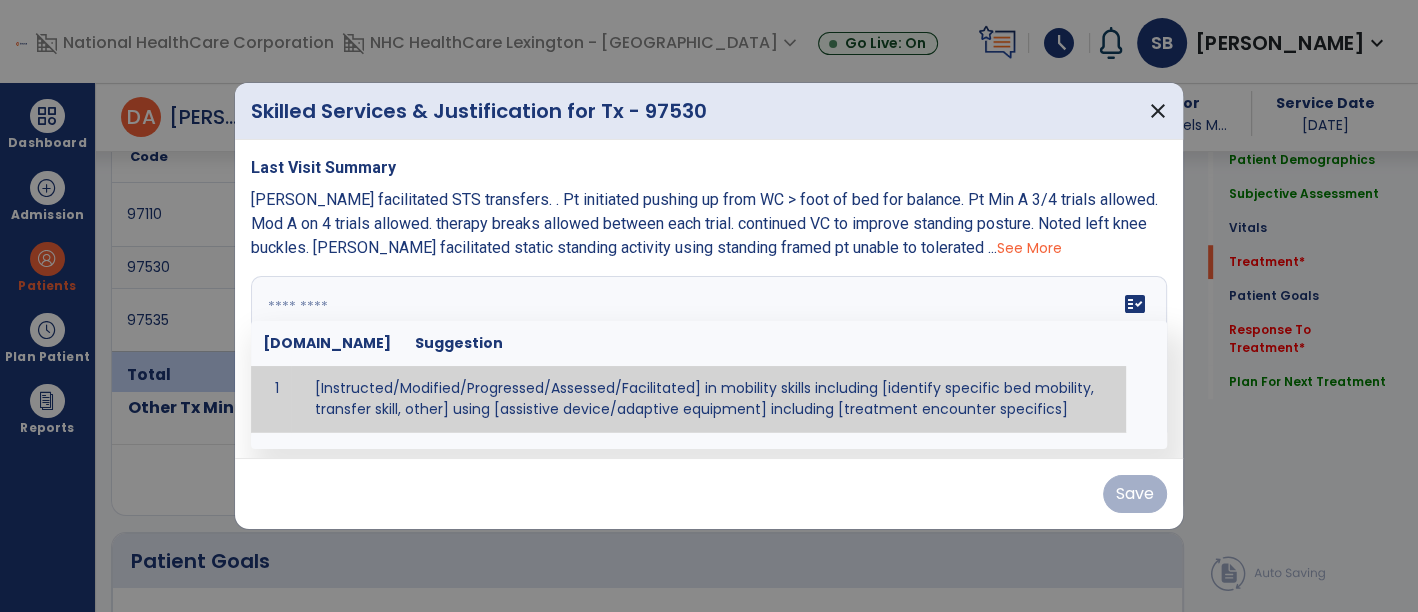 paste on "**********" 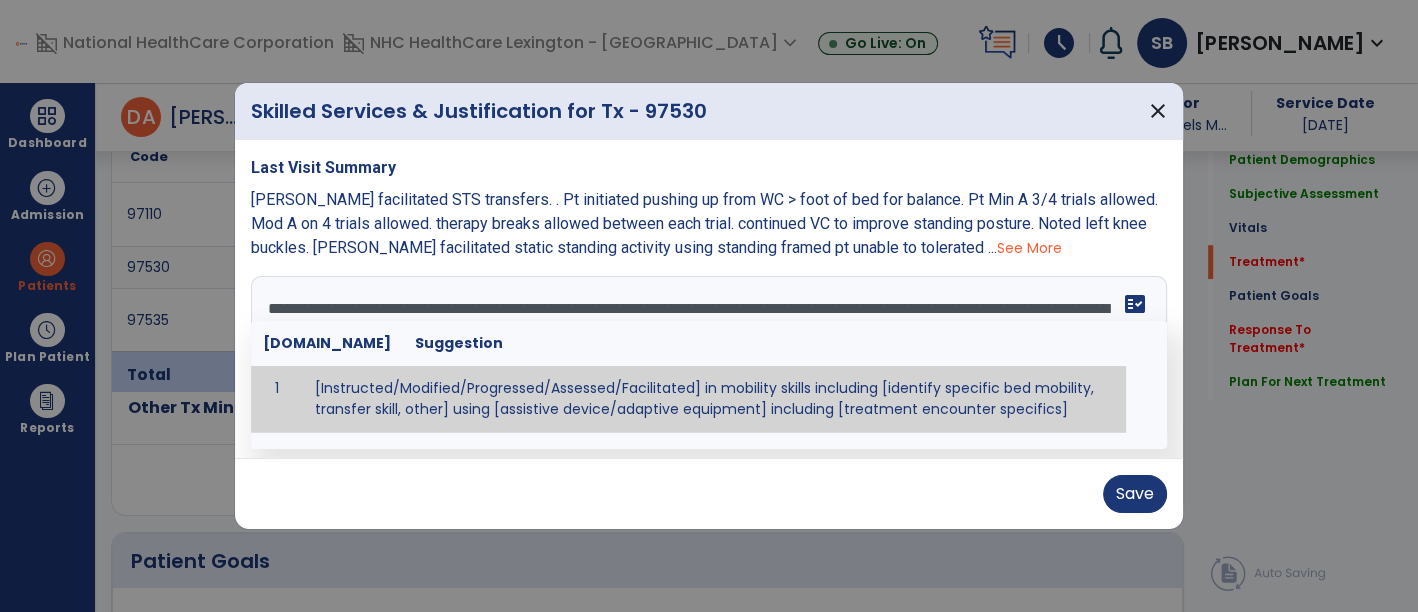 scroll, scrollTop: 17, scrollLeft: 0, axis: vertical 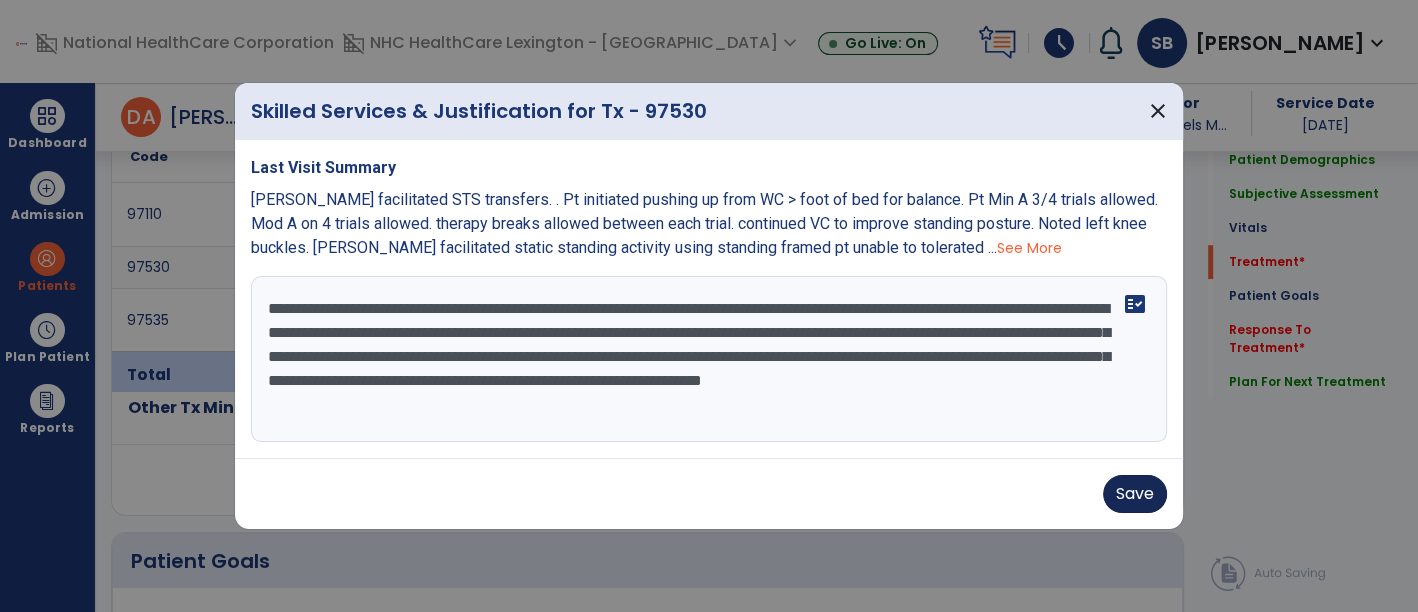 type on "**********" 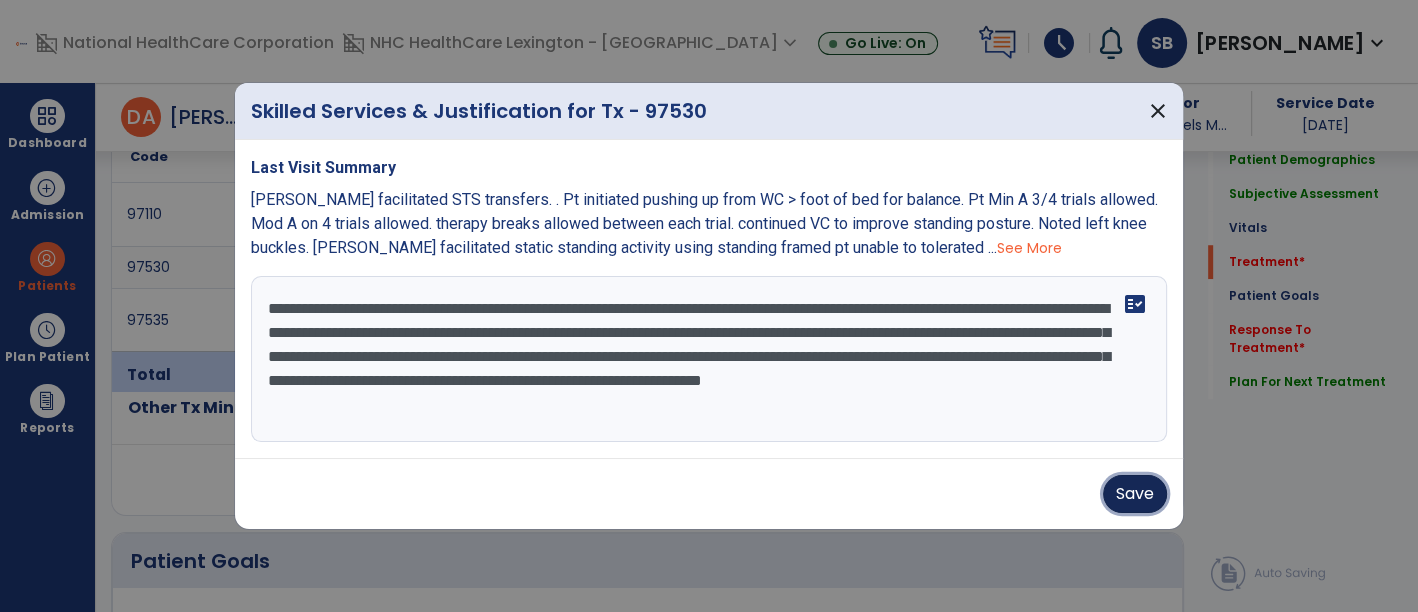 click on "Save" at bounding box center (1135, 494) 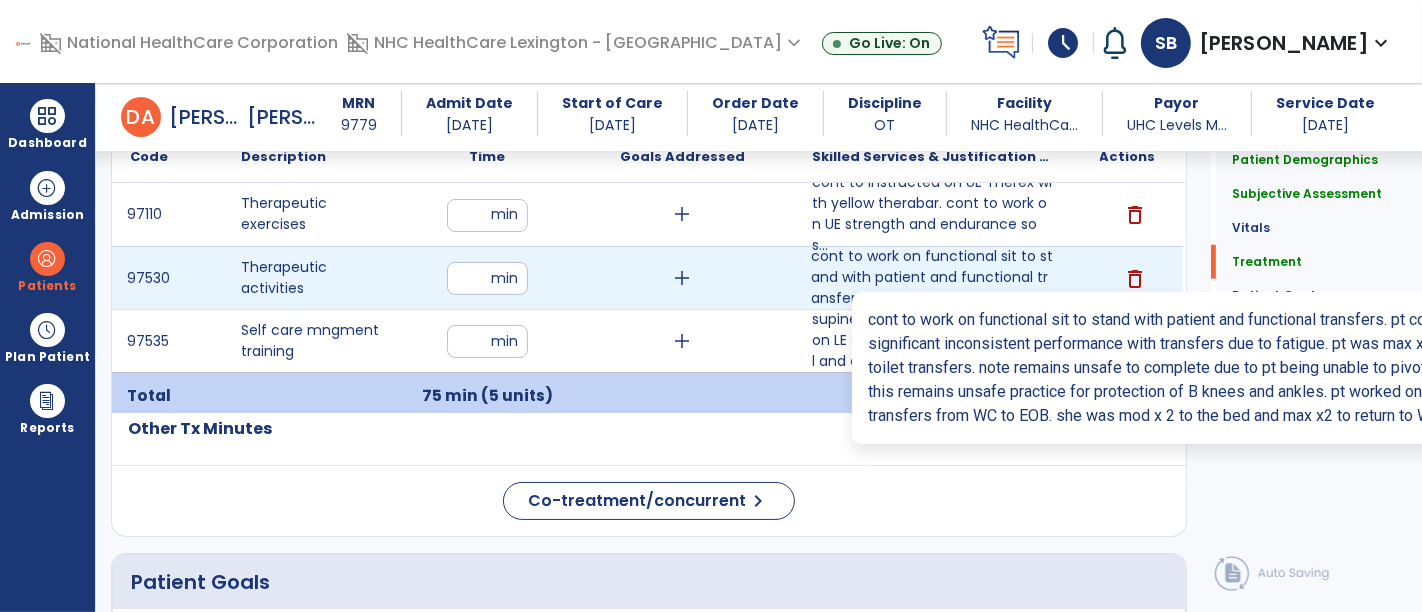 click on "cont to work on functional sit to stand with patient and functional transfers. pt cont to present wi..." at bounding box center [933, 277] 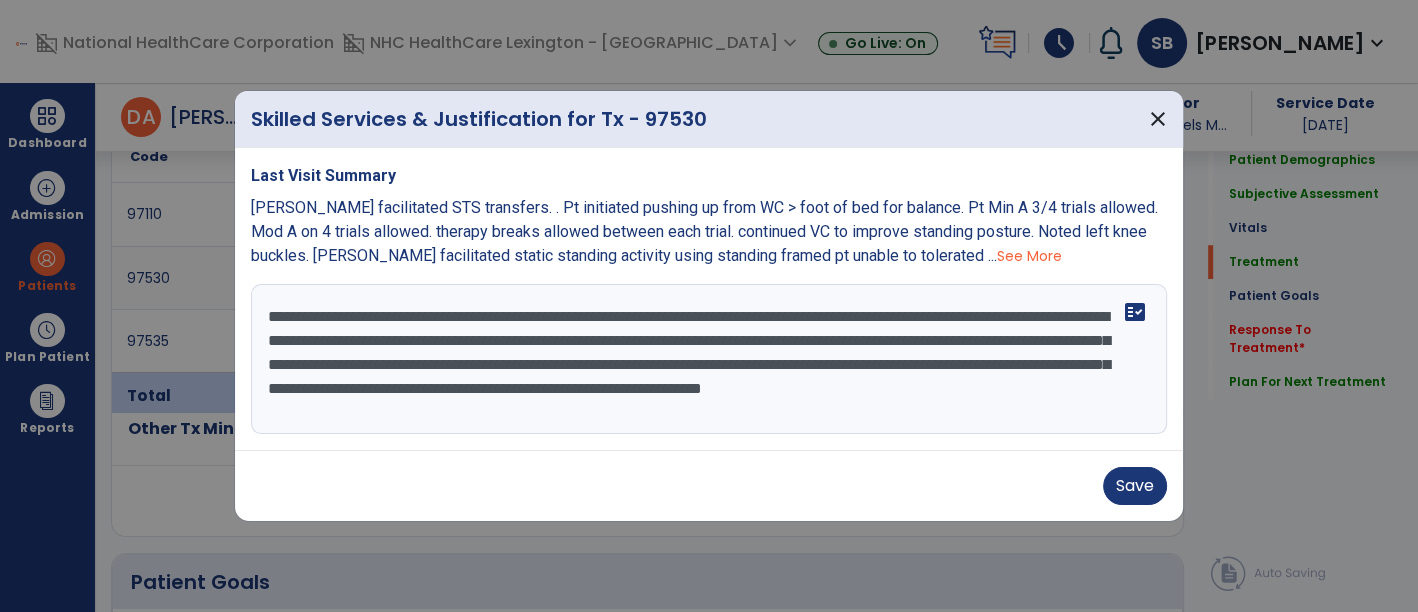 click on "domain_disabled   National HealthCare Corporation   domain_disabled   NHC HealthCare [GEOGRAPHIC_DATA] - SC   expand_more   NHC HealthCare [GEOGRAPHIC_DATA] - SC  Go Live: On schedule My Time:   [DATE]    ***** stop  Stop   Open your timecard  arrow_right Notifications [PERSON_NAME] as read Co-Treatment Conflict: [PERSON_NAME][DATE] 9:58 AM | NHC HealthCare [GEOGRAPHIC_DATA] - SC Co-Treatment Conflict: [PERSON_NAME][DATE] 10:27 AM | NHC HealthCare Lexington - SC Co-Treatment Conflict: [GEOGRAPHIC_DATA][PERSON_NAME][DATE] 6:29 AM | NHC HealthCare [GEOGRAPHIC_DATA] - SC Co-Treatment Conflict: [PERSON_NAME][DATE] 10:23 AM | NHC HealthCare Lexington - SC Co-Treatment Conflict: [PERSON_NAME] "[PERSON_NAME]" [DATE] 10:23 AM | NHC HealthCare [GEOGRAPHIC_DATA] - SC See all Notifications  [PERSON_NAME] , [PERSON_NAME]    expand_more   home   Home   person   Profile   help   Help   logout   Log out  Dashboard  dashboard  Therapist Dashboard Admission Patients  format_list_bulleted  Patient List PDPM Board" at bounding box center [709, 306] 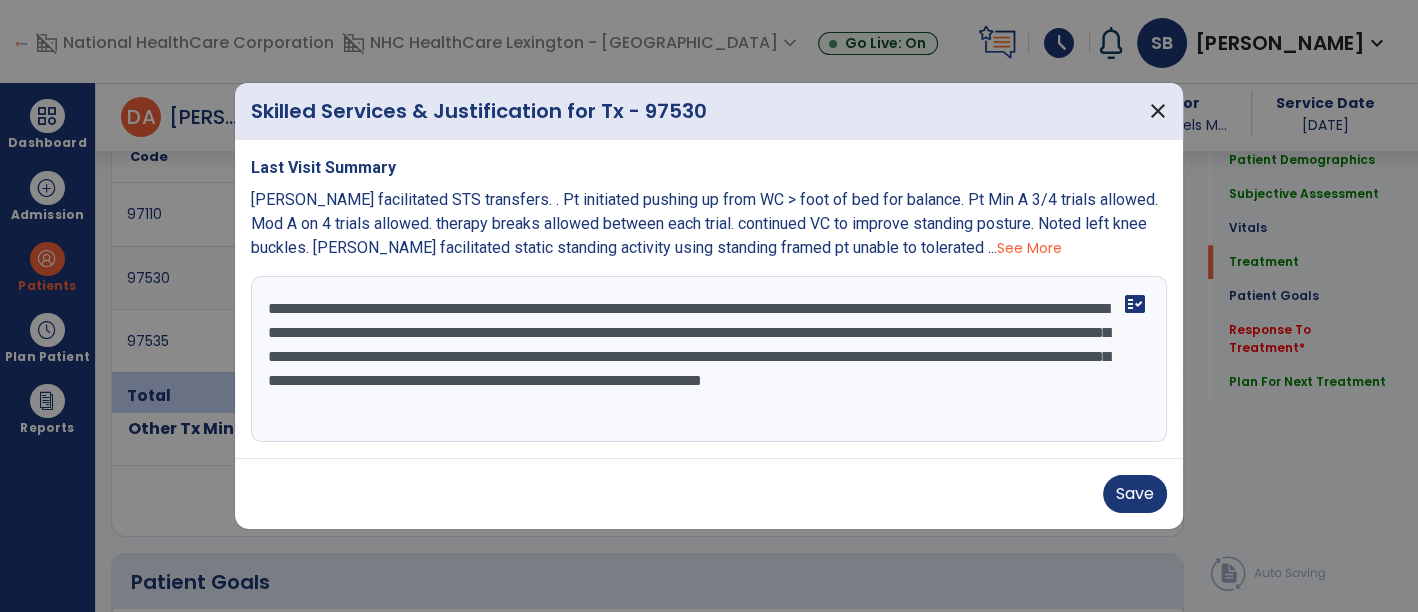 scroll, scrollTop: 1299, scrollLeft: 0, axis: vertical 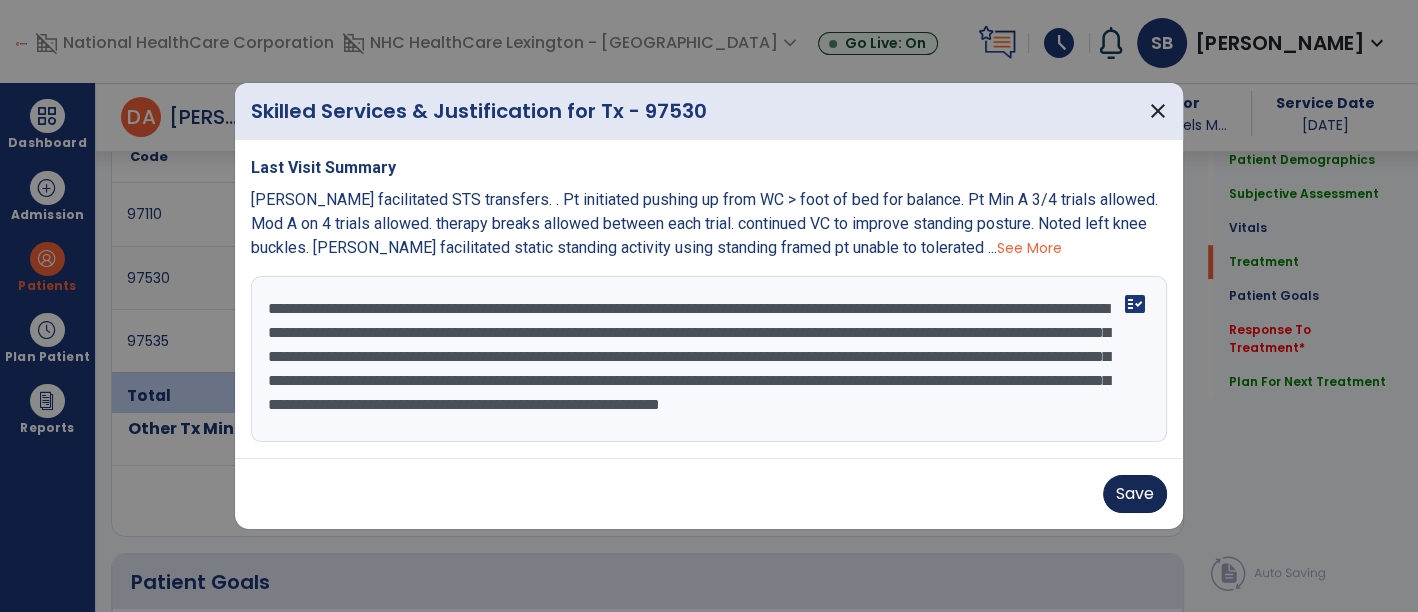 type on "**********" 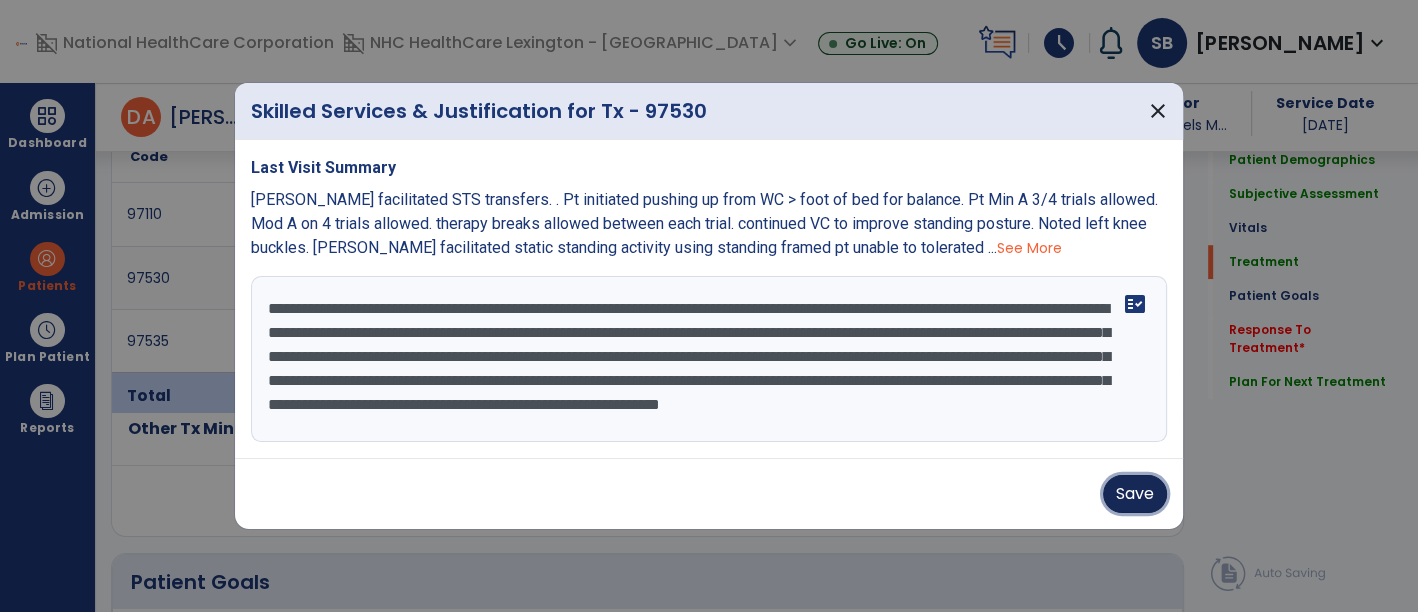 click on "Save" at bounding box center (1135, 494) 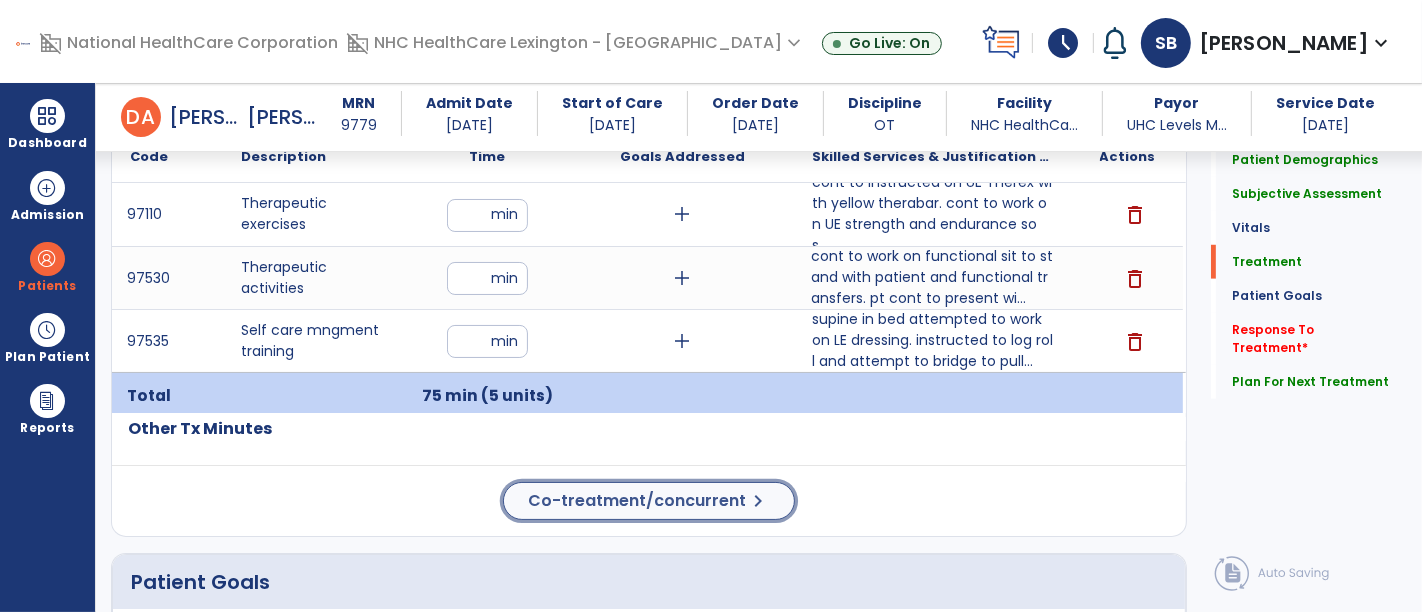 click on "Co-treatment/concurrent" 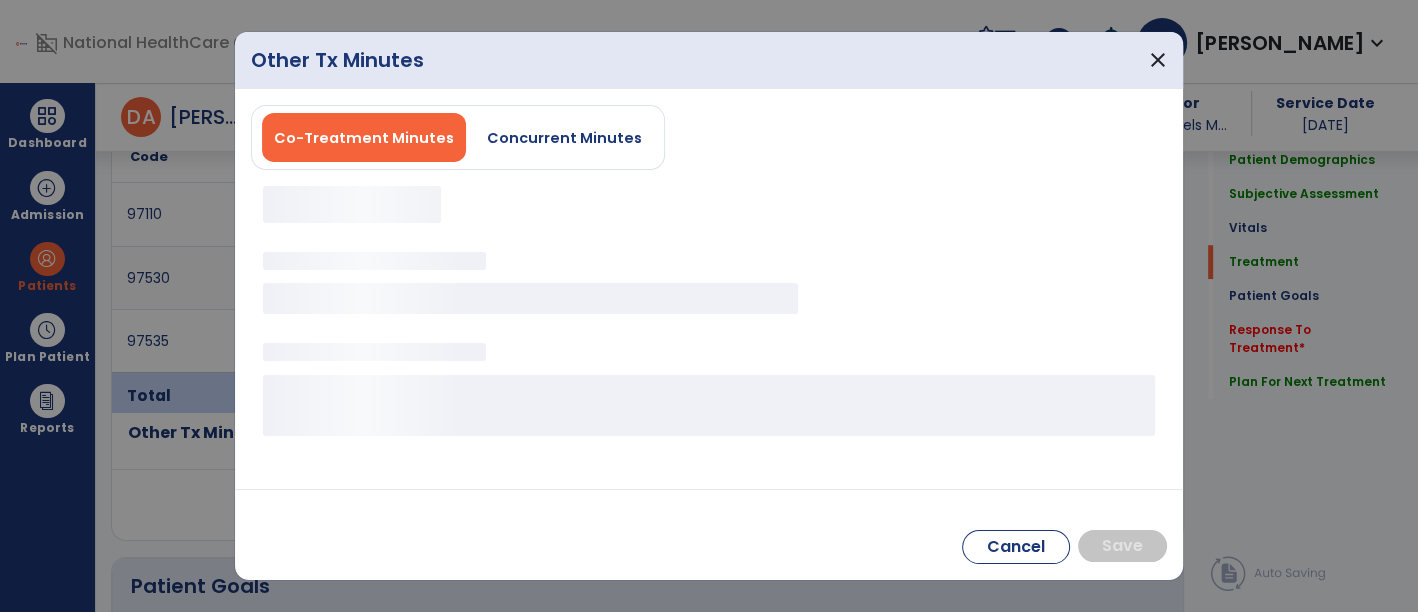 scroll, scrollTop: 1299, scrollLeft: 0, axis: vertical 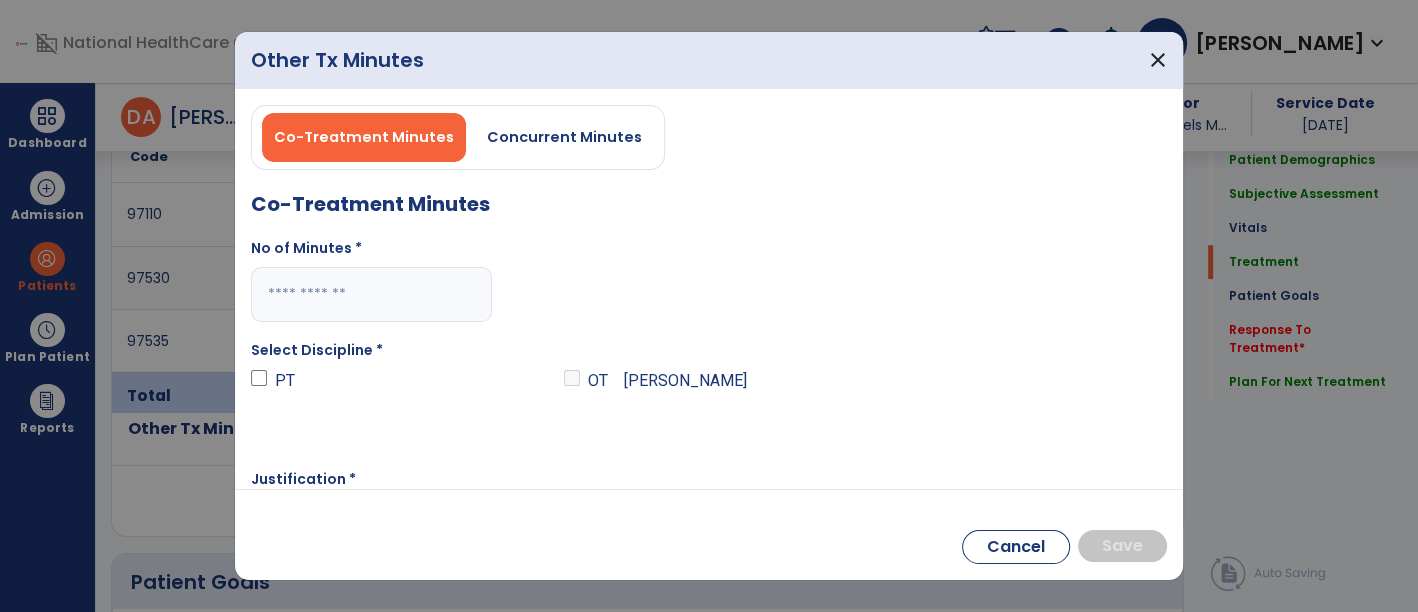 click at bounding box center (371, 294) 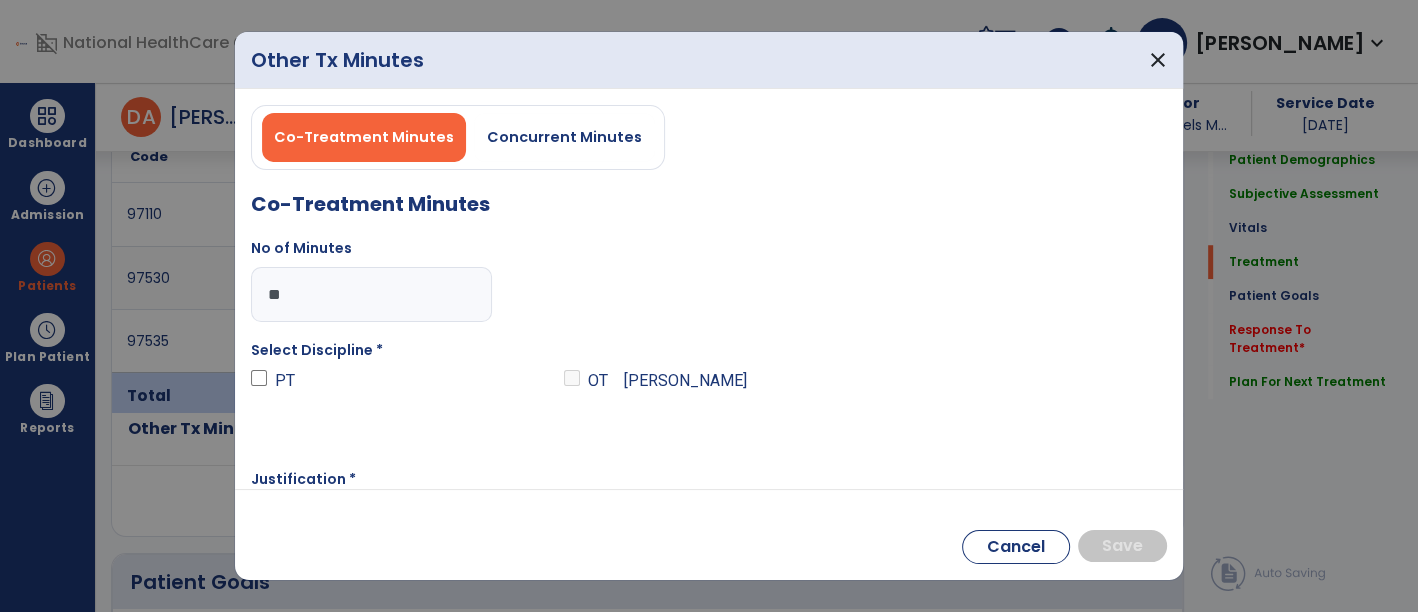 type on "**" 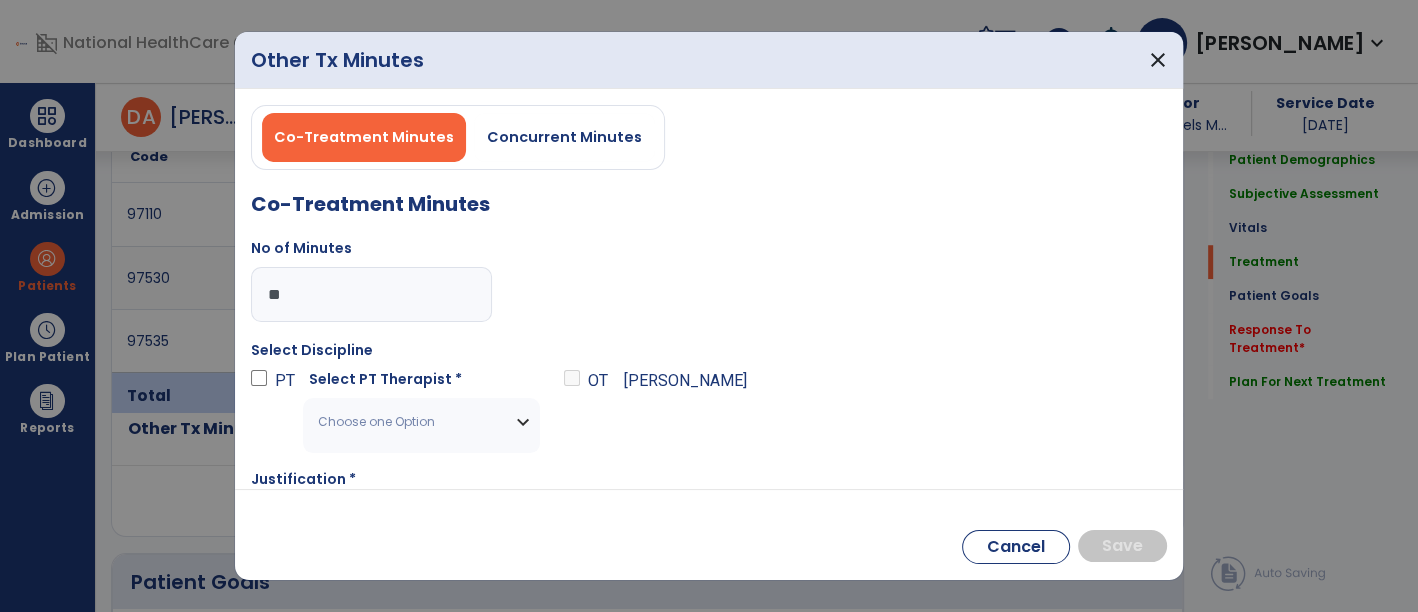 click on "Choose one Option" at bounding box center [421, 422] 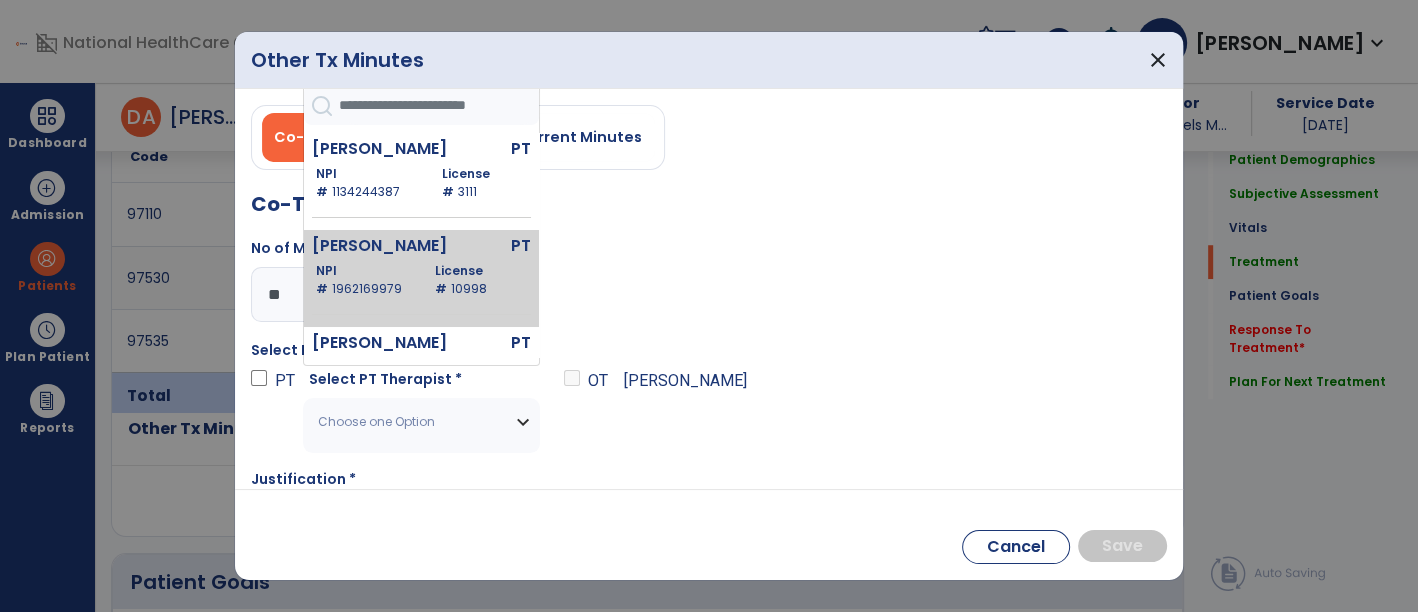 click on "[PERSON_NAME]  PT   NPI #  [US_HEALTHCARE_NPI]  License #  10998" at bounding box center [421, 278] 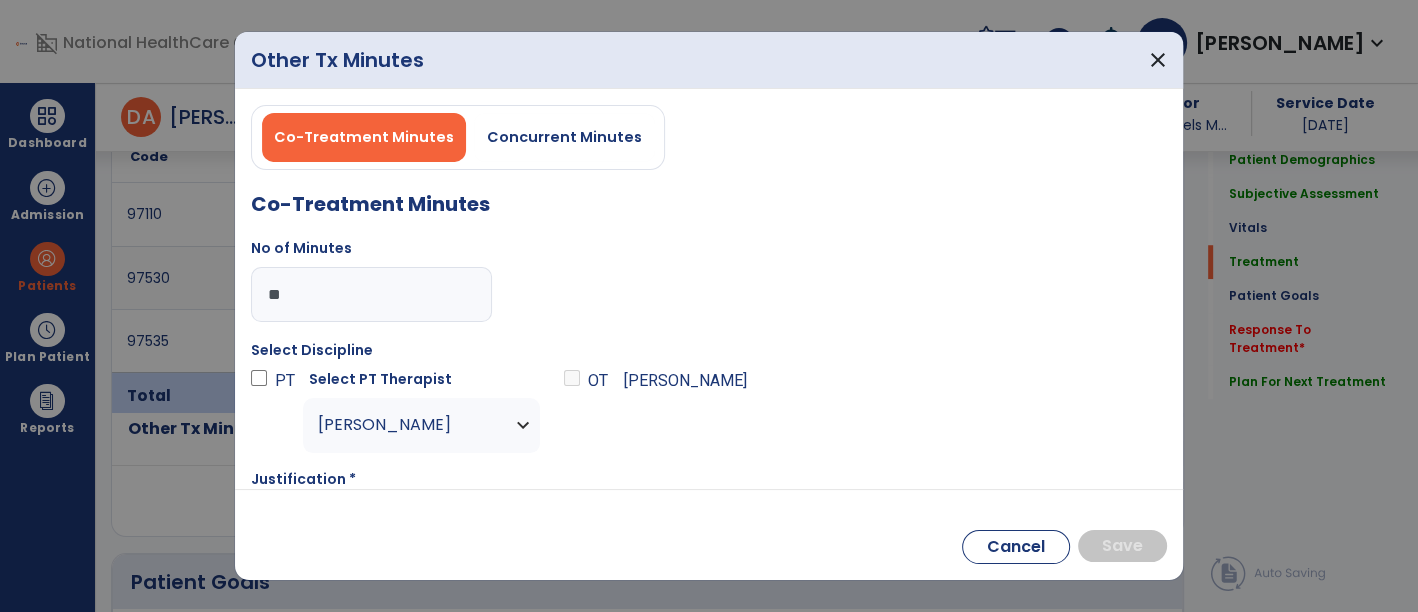 click on "[PERSON_NAME]" at bounding box center [421, 425] 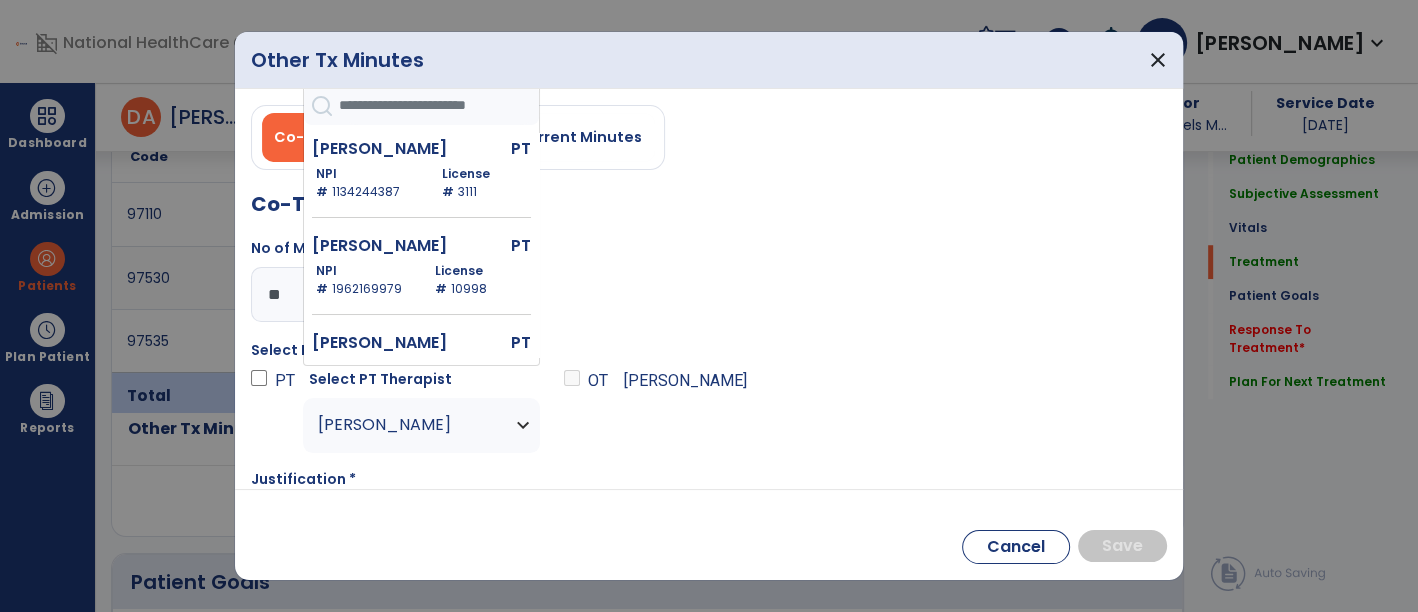 click on "[PERSON_NAME]   PT   NPI #  [US_HEALTHCARE_NPI]  License #  3111 [PERSON_NAME]  PT   NPI #  [US_HEALTHCARE_NPI]  License #  10998 [PERSON_NAME]  PT   NPI #  [US_HEALTHCARE_NPI]  License #  12633 [PERSON_NAME]  PTA   NPI #  [US_HEALTHCARE_NPI]  License #  4604 [PERSON_NAME]   PTA   NPI #  [US_HEALTHCARE_NPI]  License #  2225 [PERSON_NAME]   PTA   NPI #  [US_HEALTHCARE_NPI]  License #  2098 Messenger  [PERSON_NAME]   PT   NPI #  [US_HEALTHCARE_NPI]  License #  5698 Mines  Kendrick   PTA   NPI #  [US_HEALTHCARE_NPI]  License #  4960 [PERSON_NAME]   PT   NPI #  [US_HEALTHCARE_NPI]  License #  2944 [PERSON_NAME]   PT   NPI #  [US_HEALTHCARE_NPI]  License #  7657 [PERSON_NAME]  SPT   NPI #  N/A   License #  Student PT [PERSON_NAME]   PTA   NPI #  [US_HEALTHCARE_NPI]  License #  2622 [PERSON_NAME]  Sd   PTA   NPI #  [US_HEALTHCARE_NPI]  License #  1208 [PERSON_NAME]   PT   NPI #  [US_HEALTHCARE_NPI]  License #  5490 [PERSON_NAME]   PTA   NPI #  [US_HEALTHCARE_NPI]  License #  5056 [PERSON_NAME]  PTA   NPI #  [US_HEALTHCARE_NPI]  License #  2900 [PERSON_NAME]   PT   NPI #  [US_HEALTHCARE_NPI]  License #  1085 [PERSON_NAME]   PTA   NPI #  [US_HEALTHCARE_NPI] 2502" at bounding box center [421, 221] 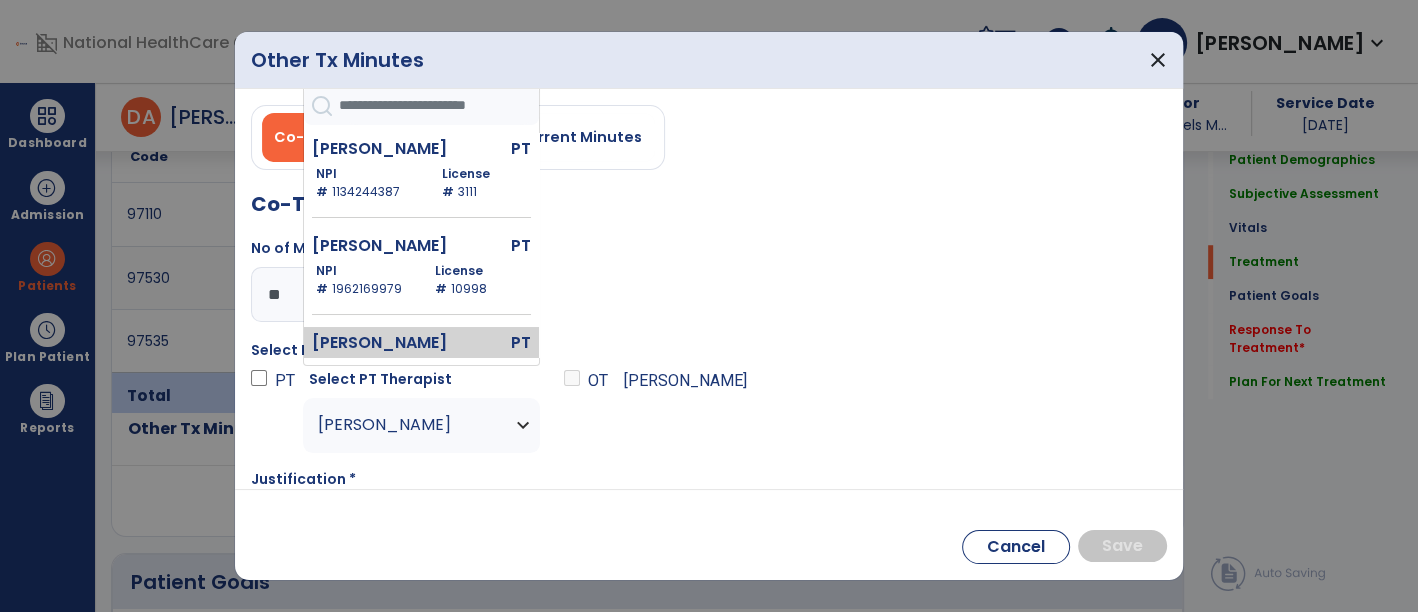 click on "PT" at bounding box center [502, 343] 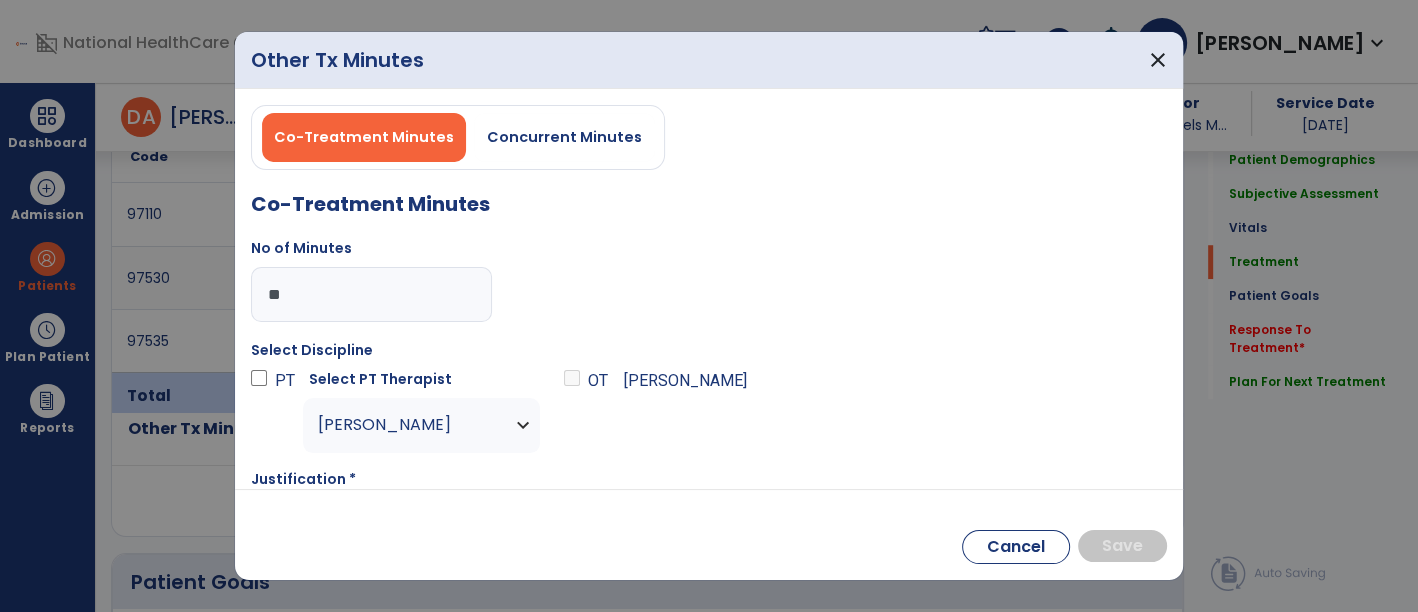 click on "Select PT Therapist  [PERSON_NAME] [PERSON_NAME]   PT   NPI #  [US_HEALTHCARE_NPI]  License #  3111 [PERSON_NAME]  PT   NPI #  [US_HEALTHCARE_NPI]  License #  10998 [PERSON_NAME]  PT   NPI #  [US_HEALTHCARE_NPI]  License #  12633 [PERSON_NAME]  PTA   NPI #  [US_HEALTHCARE_NPI]  License #  4604 [PERSON_NAME]   PTA   NPI #  [US_HEALTHCARE_NPI]  License #  2225 [PERSON_NAME]   PTA   NPI #  [US_HEALTHCARE_NPI]  License #  2098 Messenger  [PERSON_NAME]   PT   NPI #  [US_HEALTHCARE_NPI]  License #  5698 Mines  Kendrick   PTA   NPI #  [US_HEALTHCARE_NPI]  License #  4960 [PERSON_NAME]   PT   NPI #  [US_HEALTHCARE_NPI]  License #  2944 [PERSON_NAME]   PT   NPI #  [US_HEALTHCARE_NPI]  License #  7657 [PERSON_NAME]  SPT   NPI #  N/A   License #  Student PT [PERSON_NAME]   PTA   NPI #  [US_HEALTHCARE_NPI]  License #  2622 [PERSON_NAME]  Sd   PTA   NPI #  [US_HEALTHCARE_NPI]  License #  1208 [PERSON_NAME]   PT   NPI #  [US_HEALTHCARE_NPI]  License #  5490 [PERSON_NAME]   PTA   NPI #  [US_HEALTHCARE_NPI]  License #  5056 [PERSON_NAME]  PTA   NPI #  [US_HEALTHCARE_NPI]  License #  2900 [PERSON_NAME]   PT   NPI #  [US_HEALTHCARE_NPI]  License #  1085  PTA  2502" at bounding box center (421, 411) 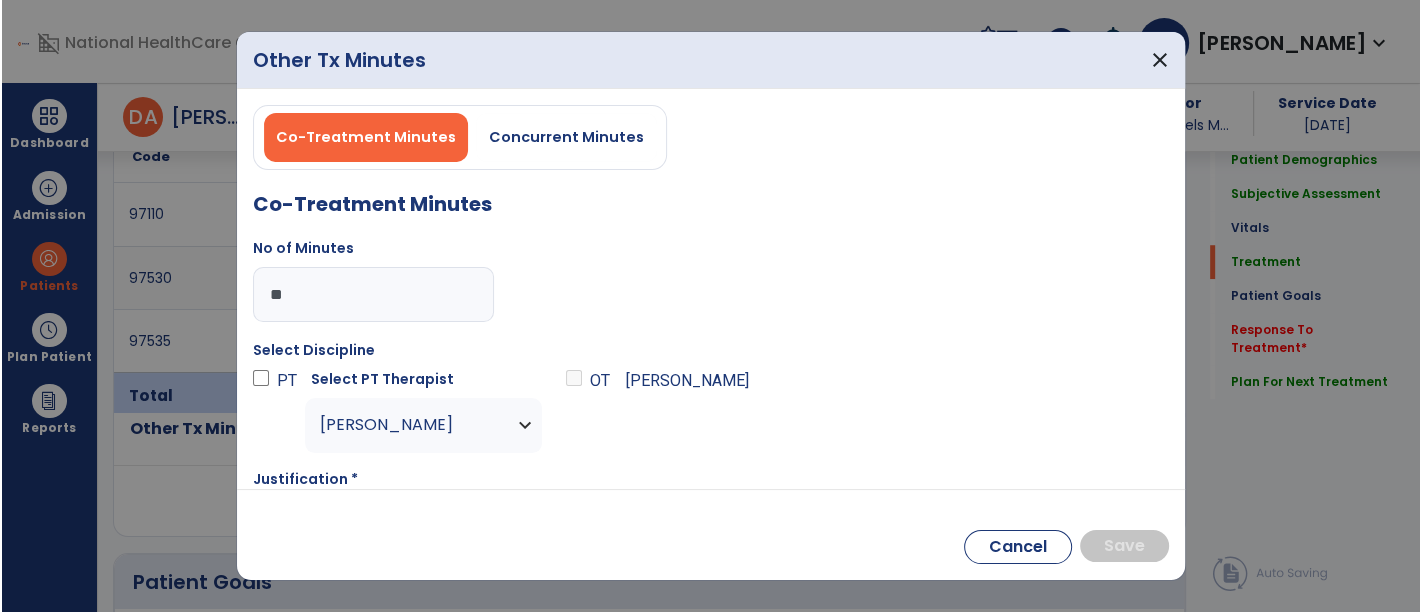 scroll, scrollTop: 137, scrollLeft: 0, axis: vertical 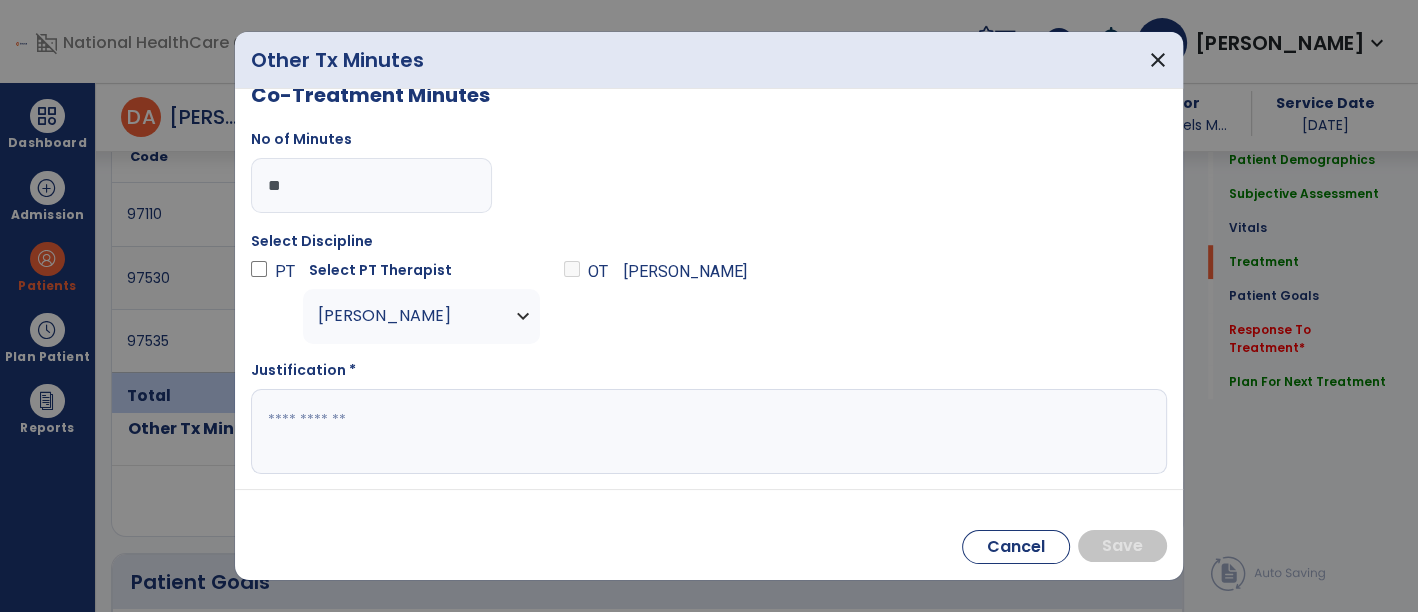 click at bounding box center [705, 431] 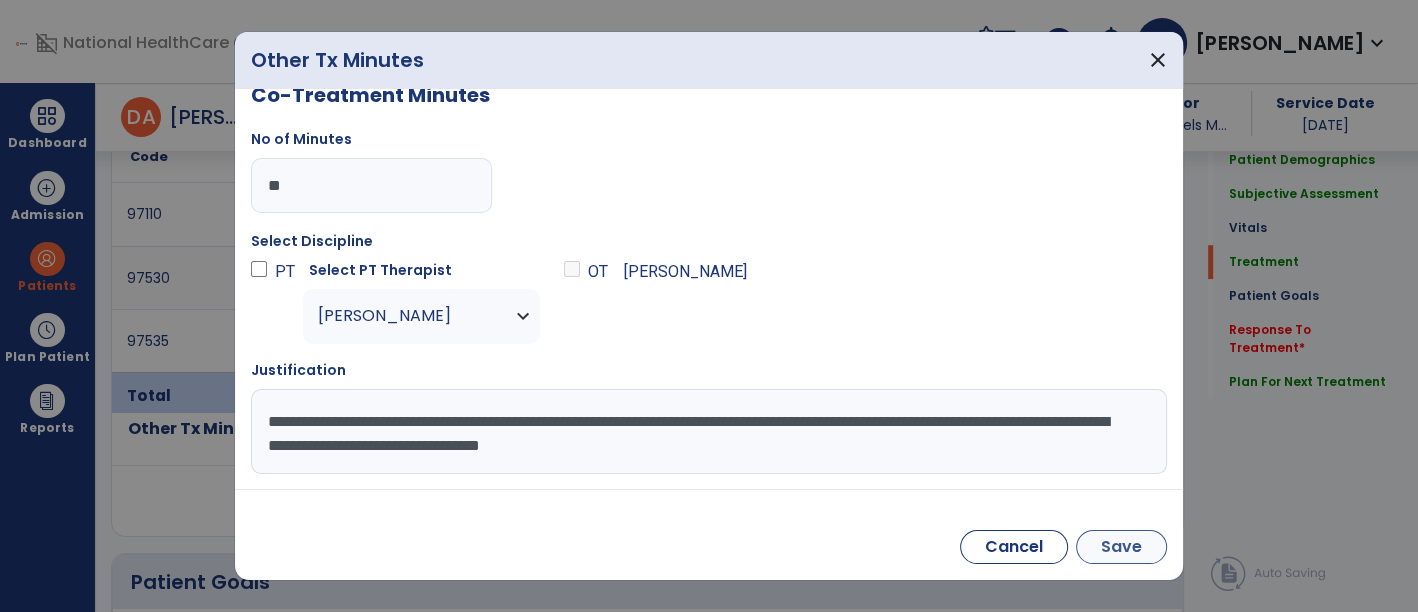 type on "**********" 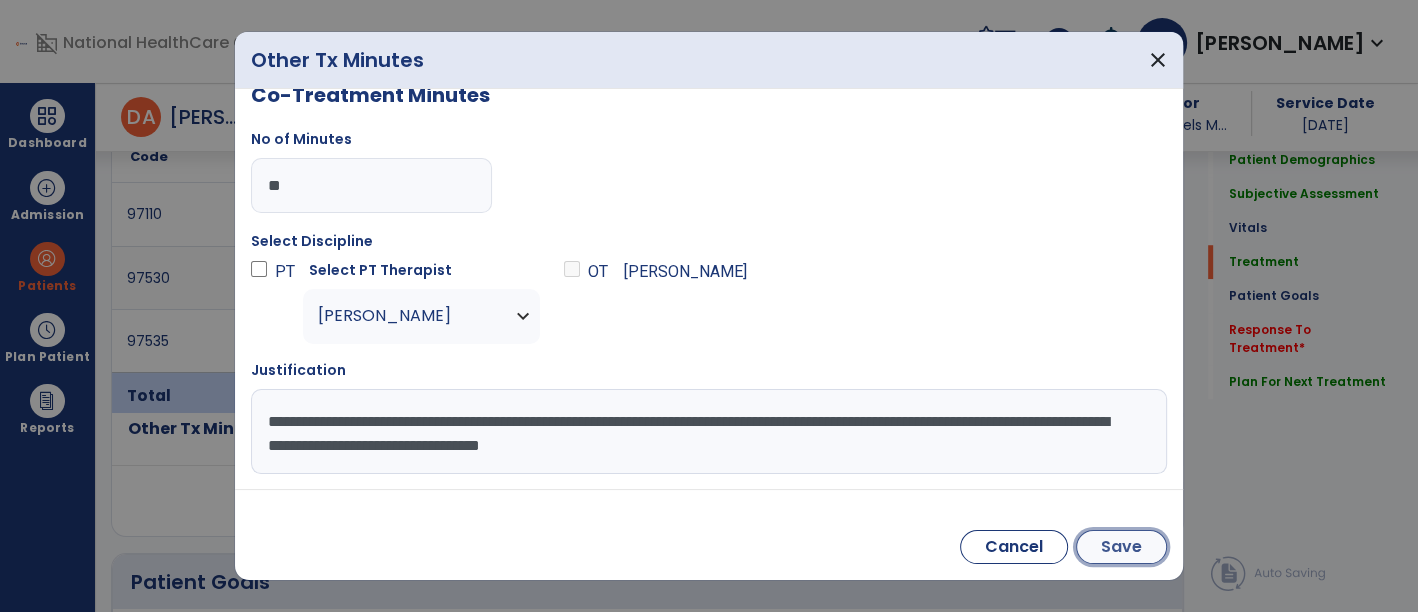 click on "Save" at bounding box center (1121, 547) 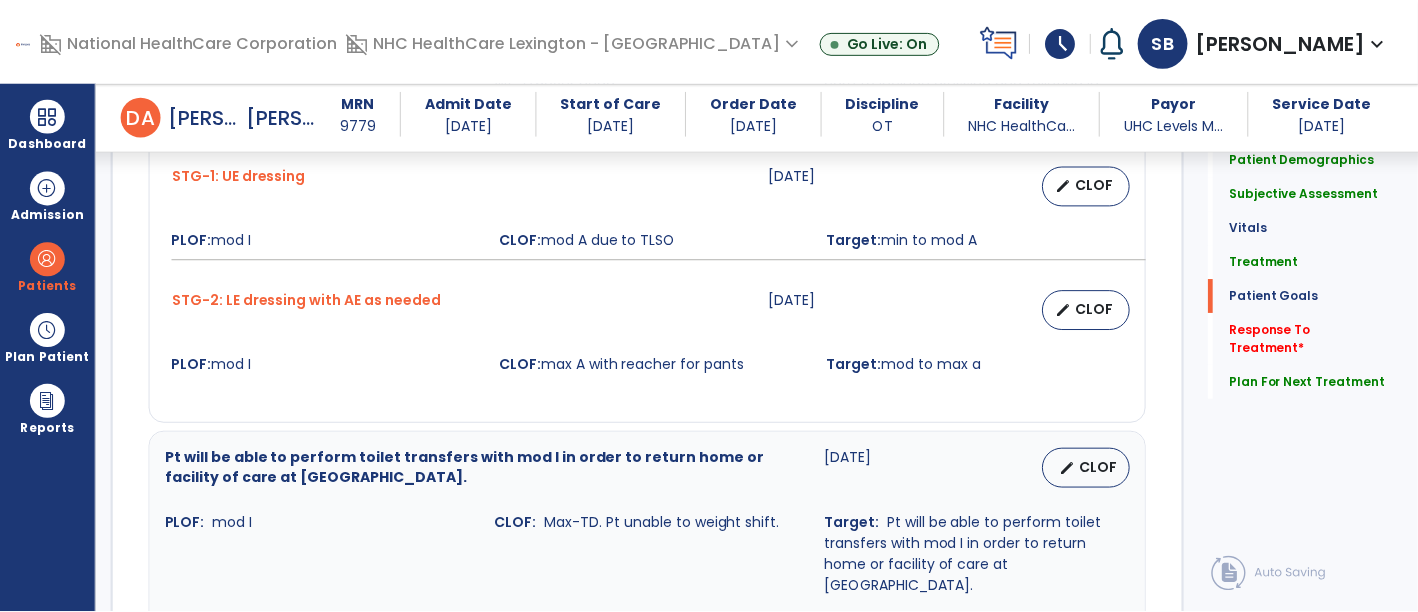 scroll, scrollTop: 2148, scrollLeft: 0, axis: vertical 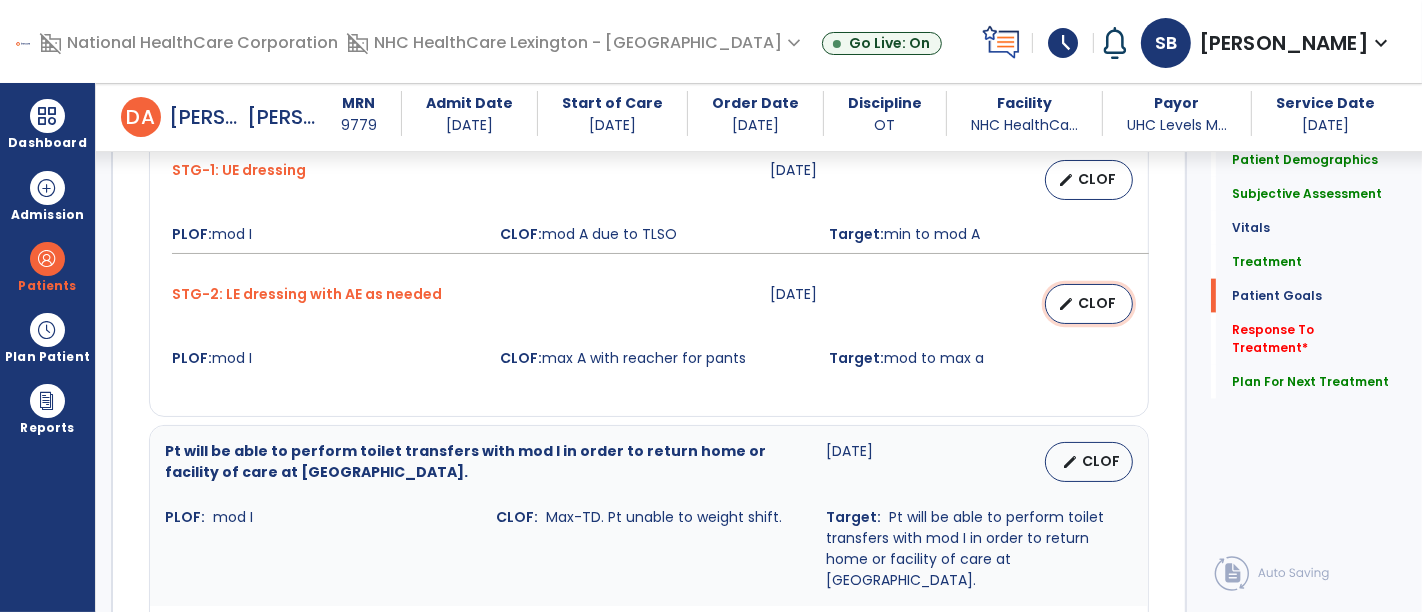 click on "CLOF" at bounding box center [1097, 303] 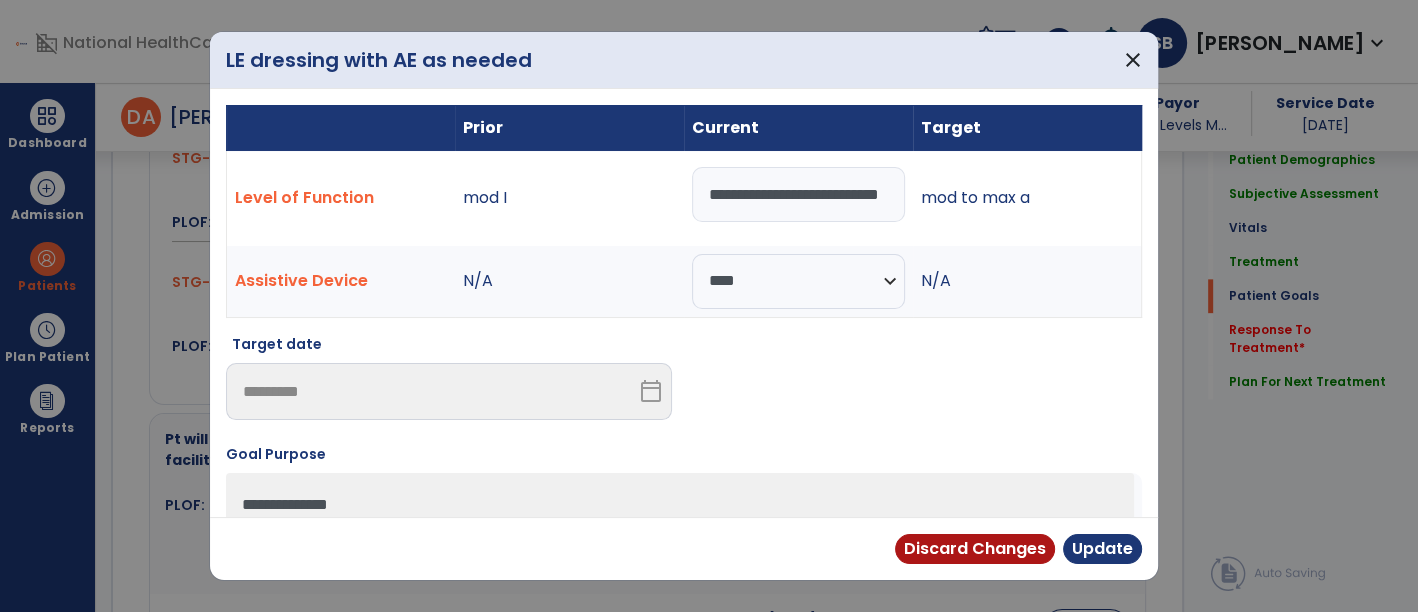 scroll, scrollTop: 2148, scrollLeft: 0, axis: vertical 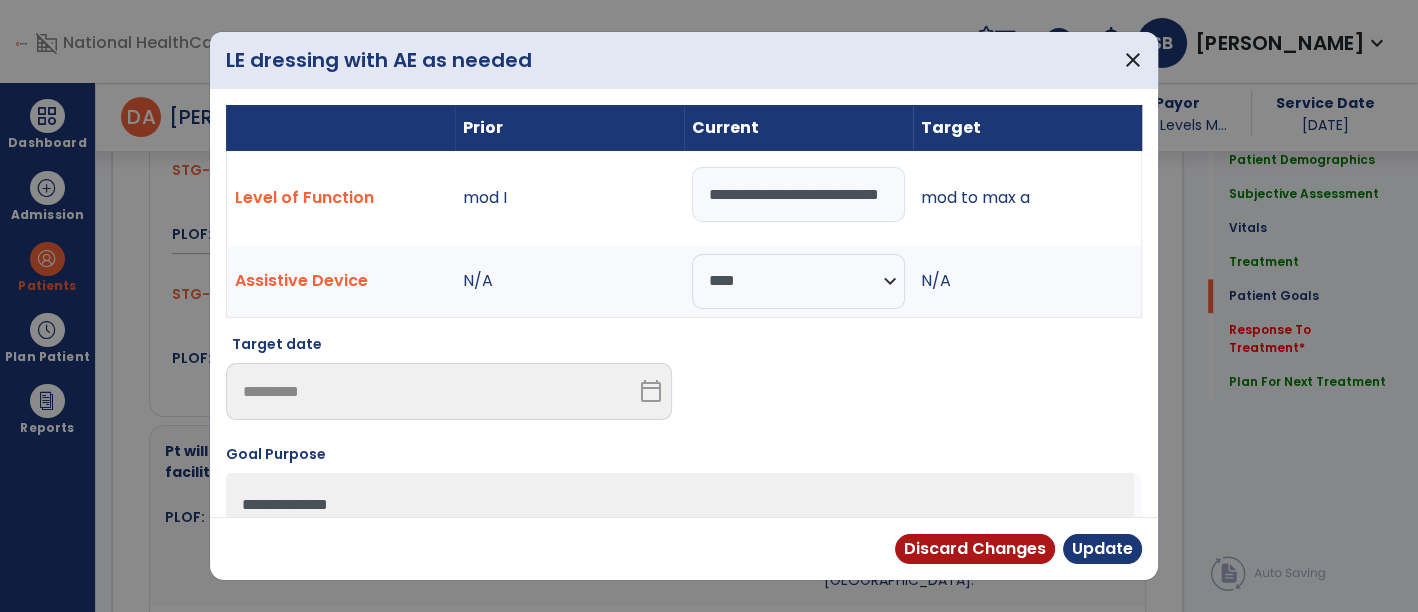 click on "**********" at bounding box center [798, 194] 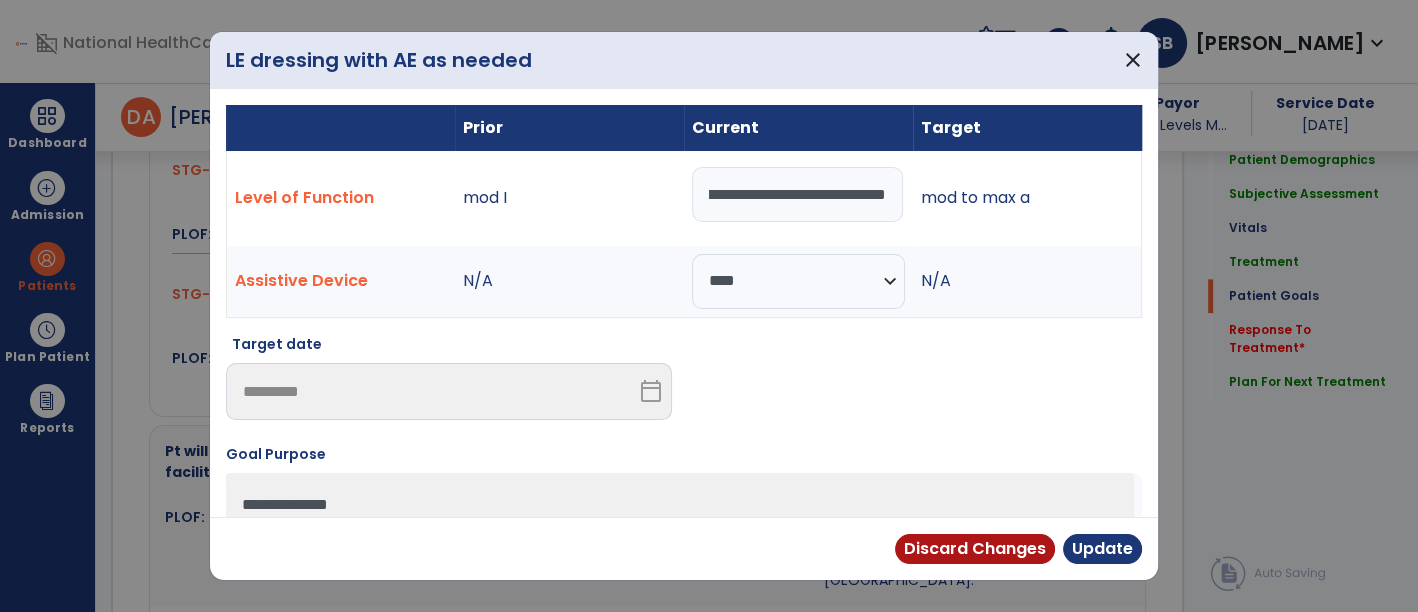 scroll, scrollTop: 0, scrollLeft: 357, axis: horizontal 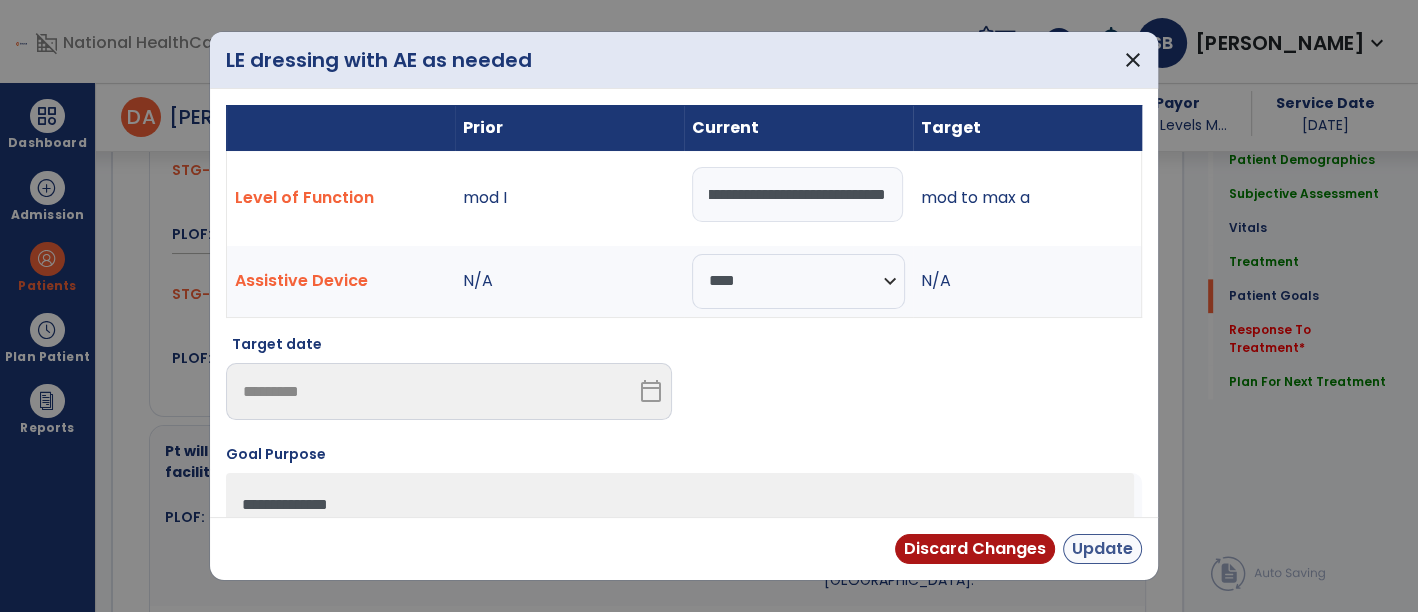 type on "**********" 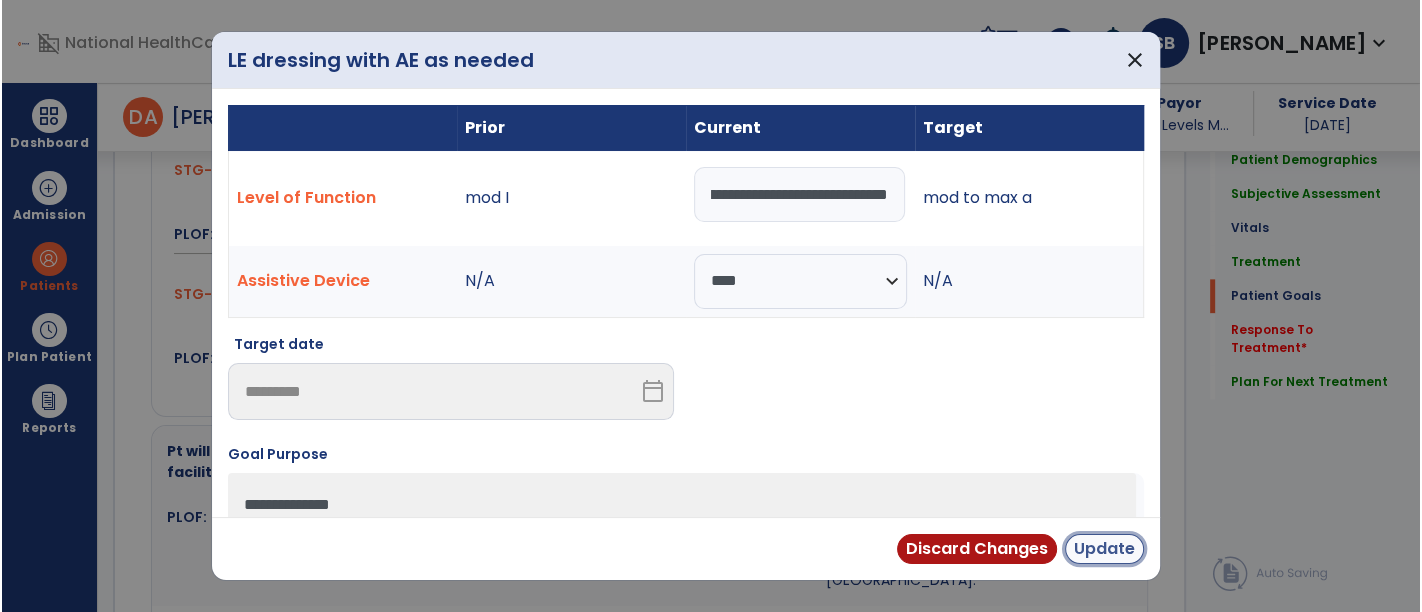 scroll, scrollTop: 0, scrollLeft: 0, axis: both 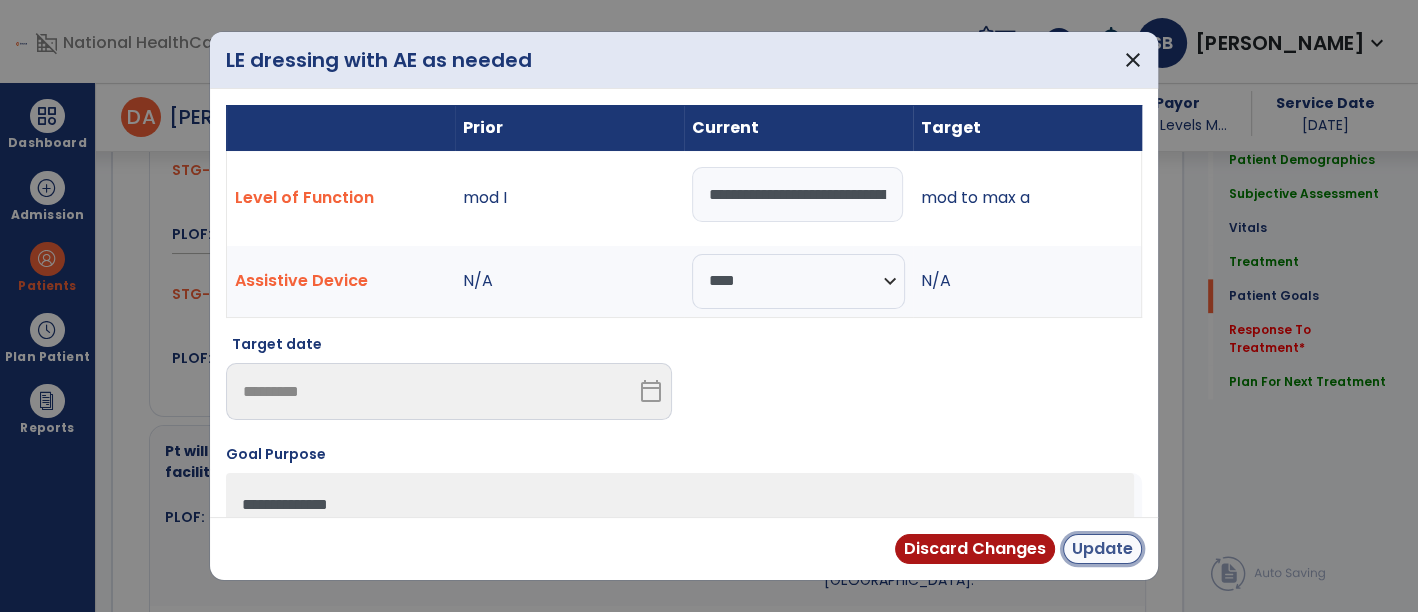 click on "Update" at bounding box center [1102, 549] 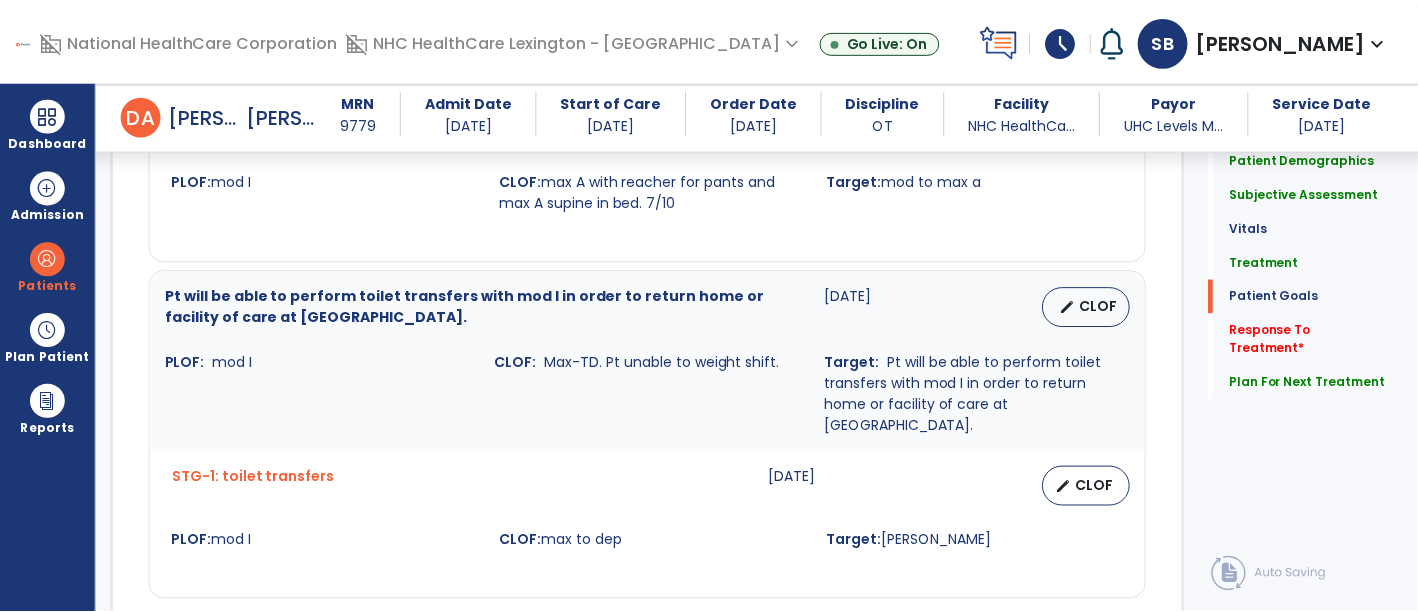 scroll, scrollTop: 2360, scrollLeft: 0, axis: vertical 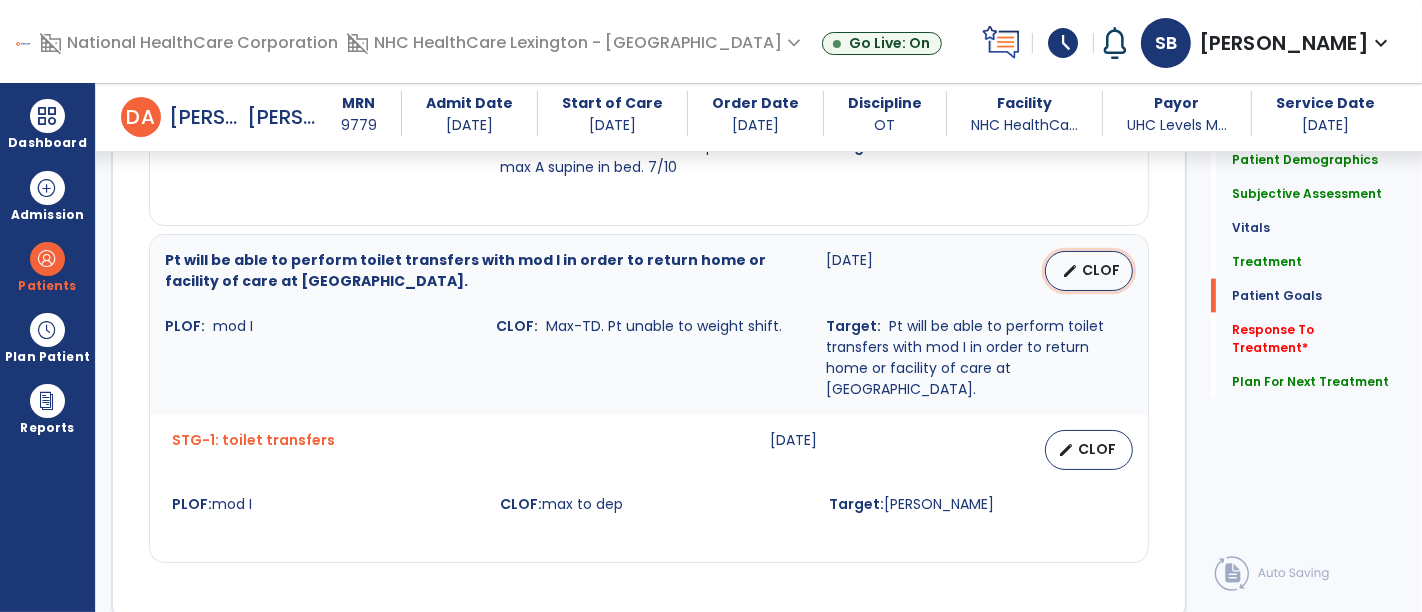 click on "edit   CLOF" at bounding box center (1089, 271) 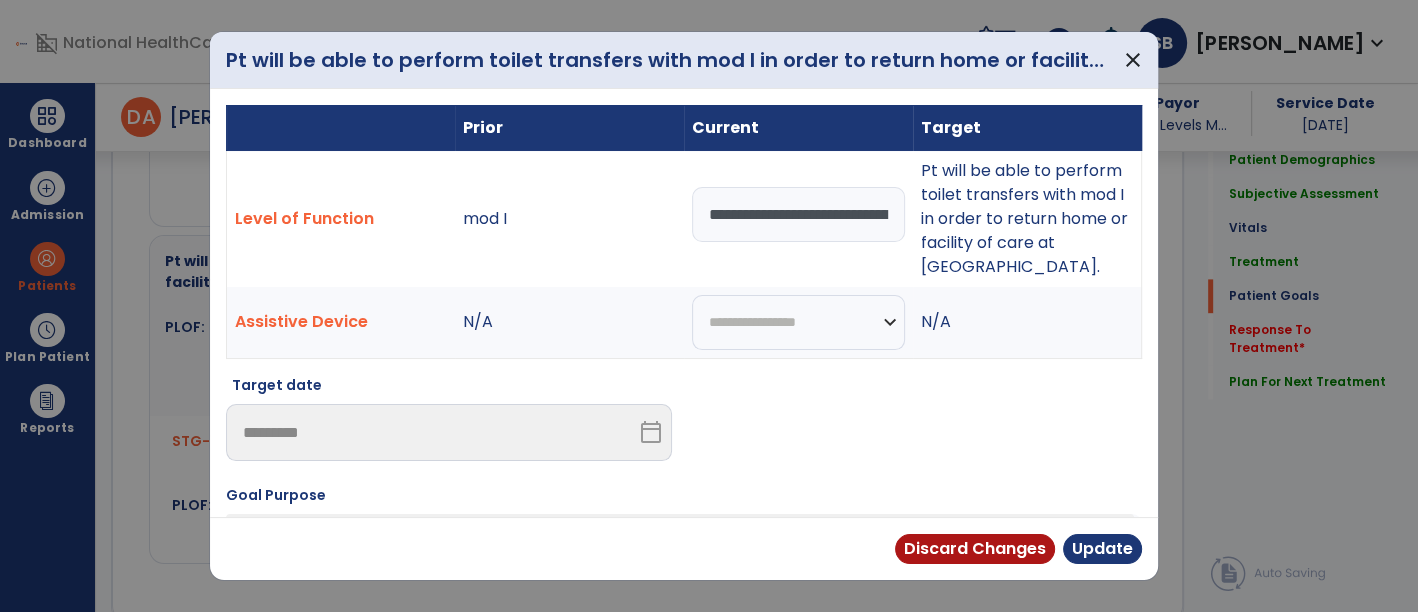 scroll, scrollTop: 2360, scrollLeft: 0, axis: vertical 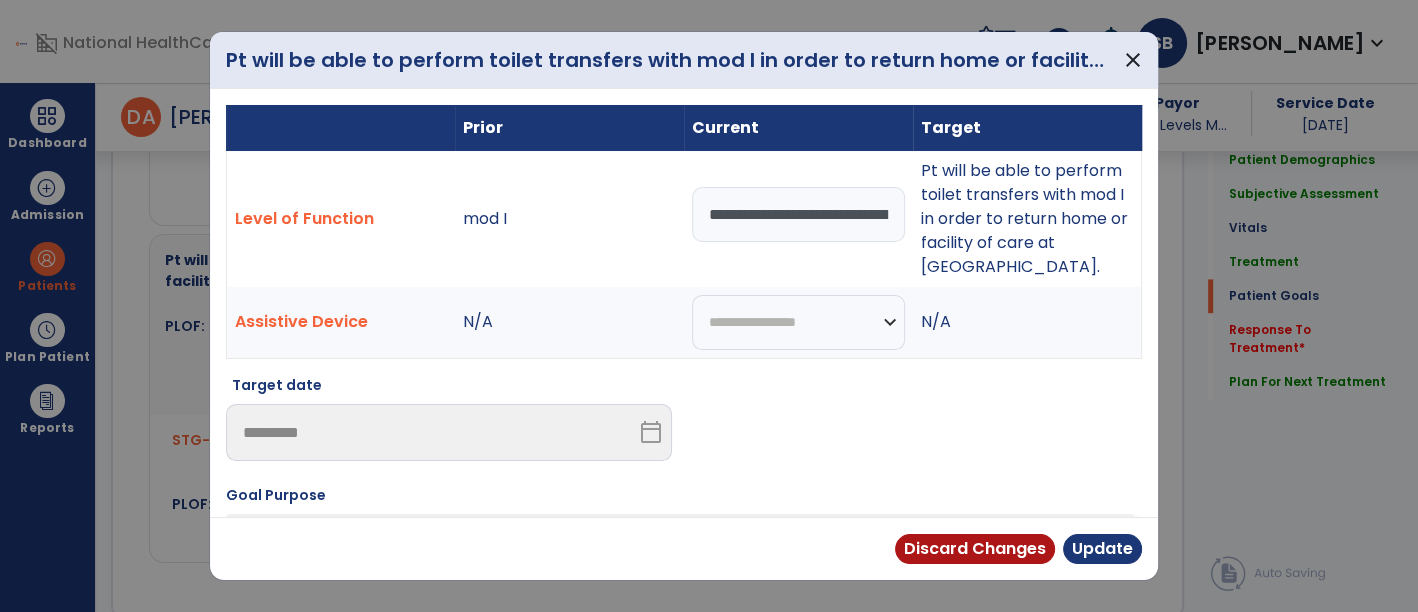 click on "**********" at bounding box center [798, 214] 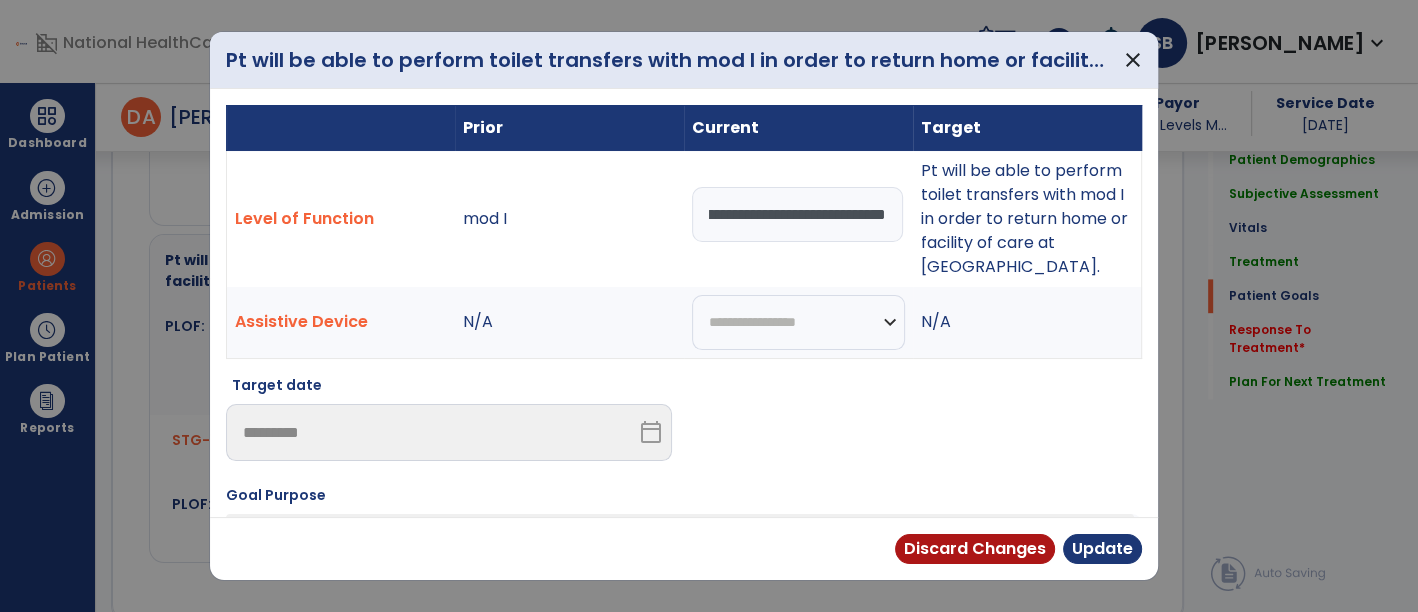scroll, scrollTop: 0, scrollLeft: 362, axis: horizontal 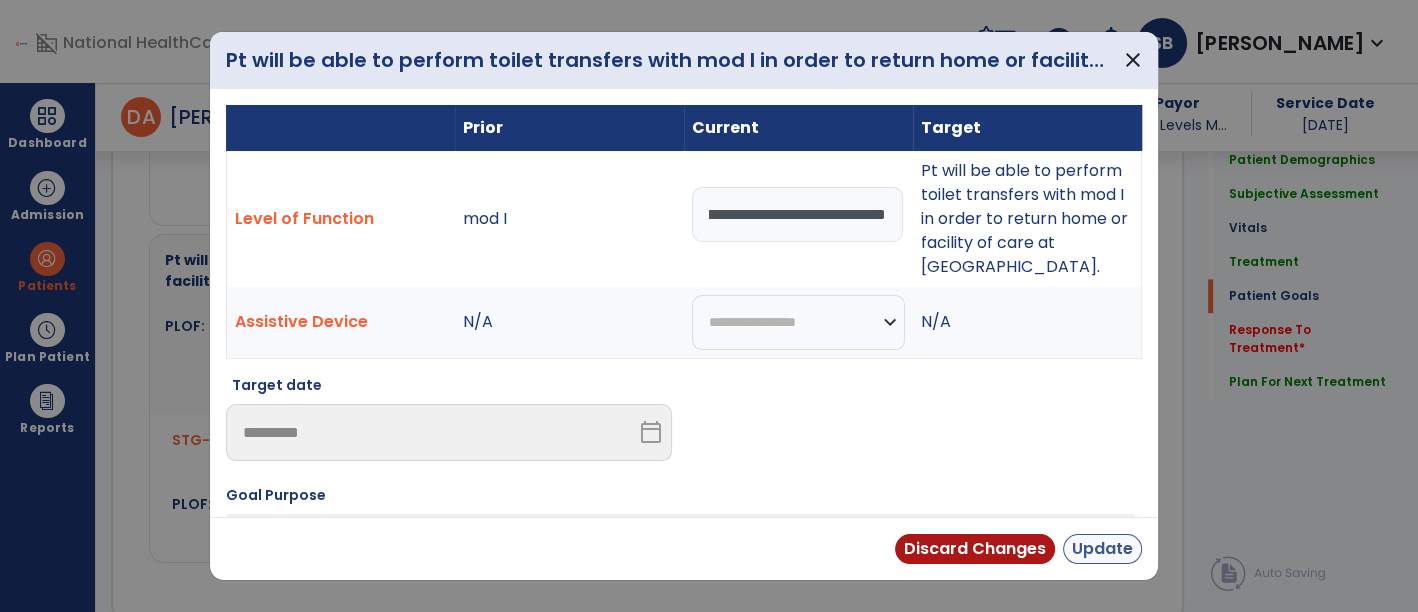 type on "**********" 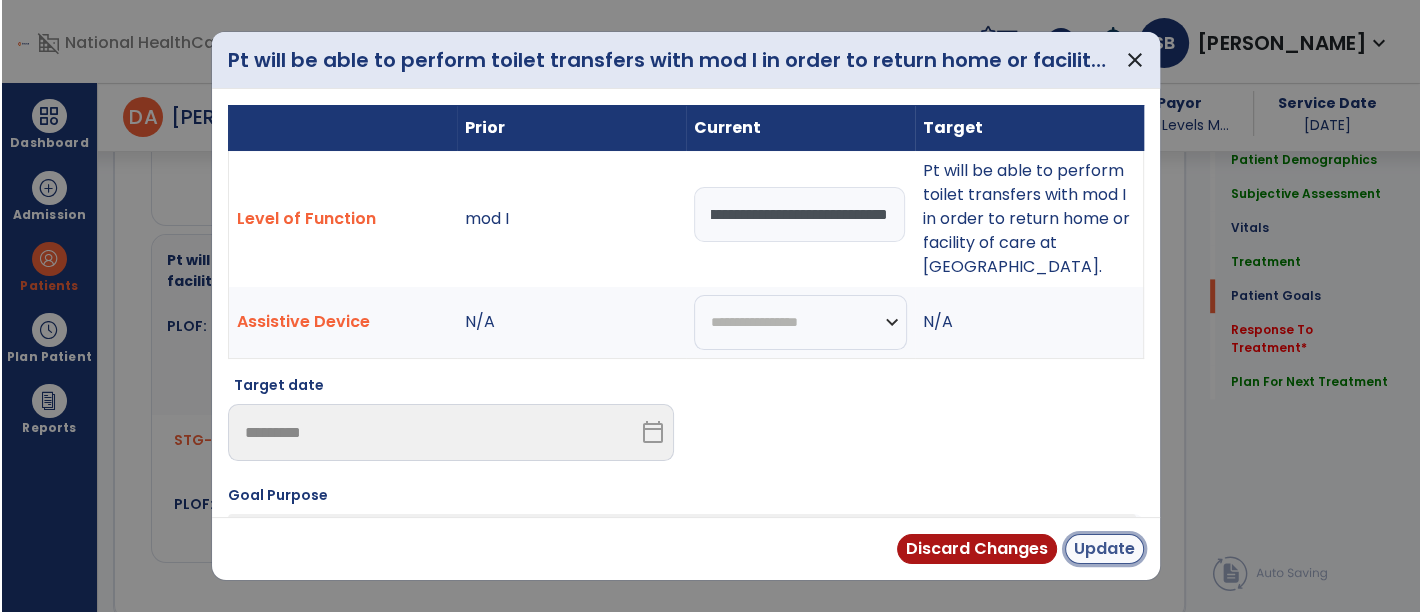scroll, scrollTop: 0, scrollLeft: 0, axis: both 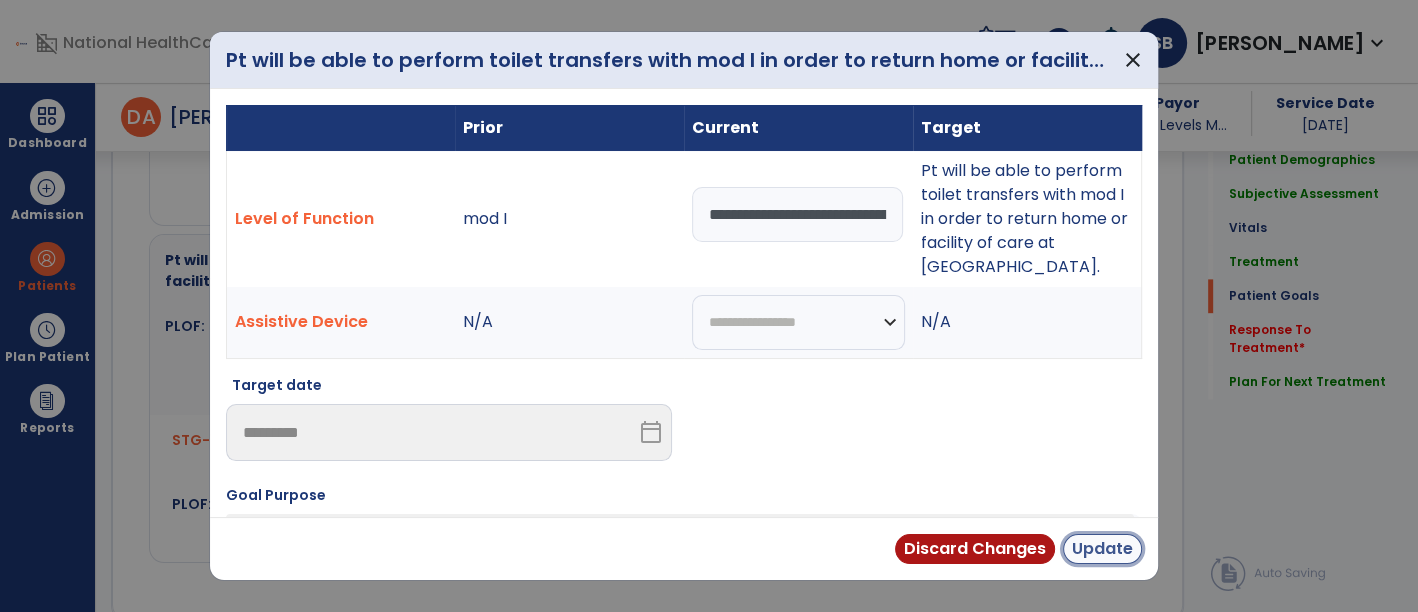 click on "Update" at bounding box center (1102, 549) 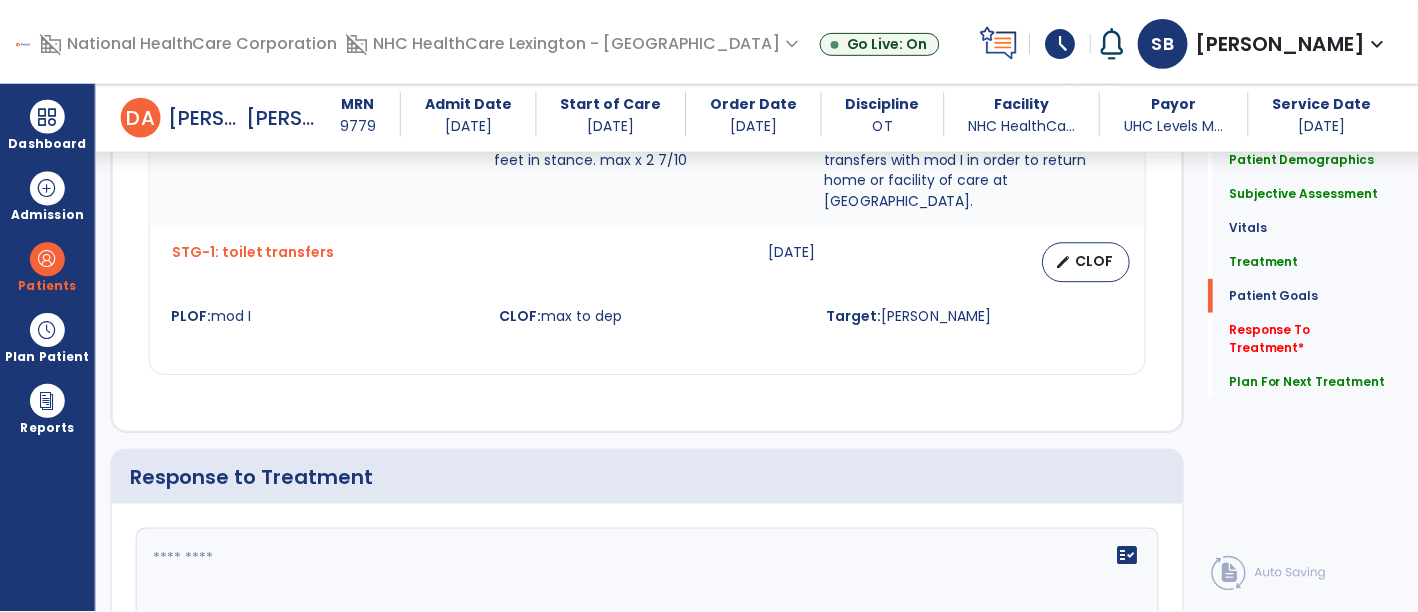 scroll, scrollTop: 2321, scrollLeft: 0, axis: vertical 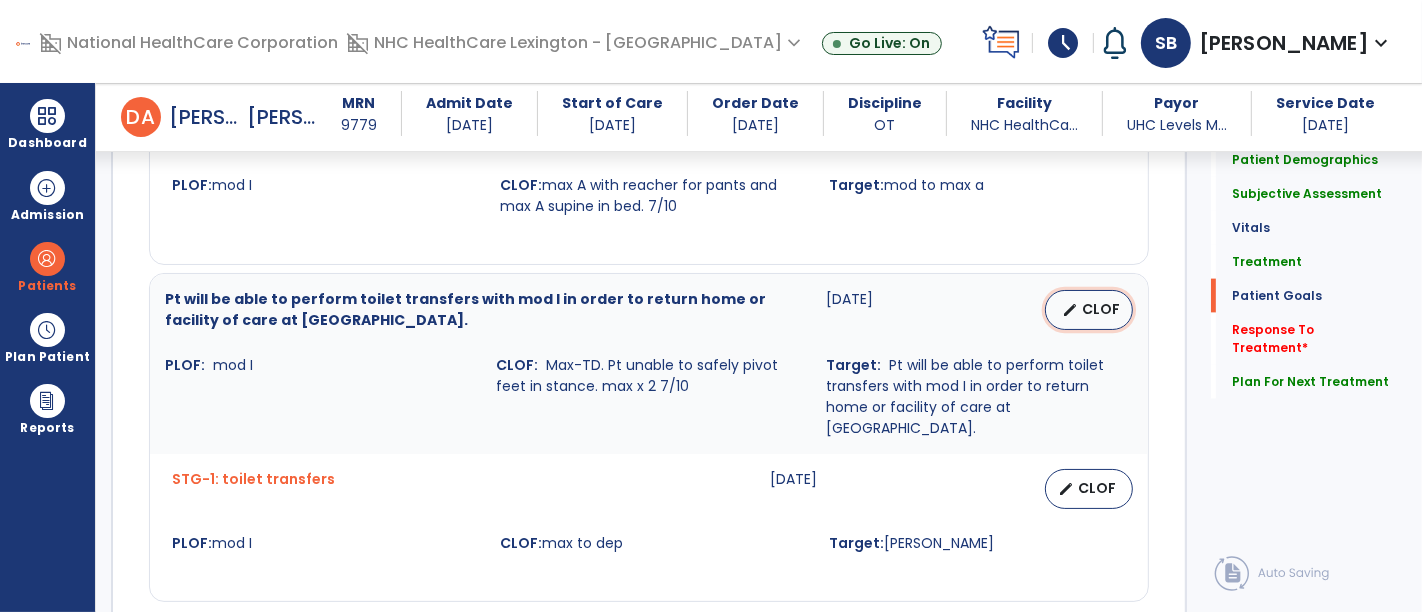 click on "edit   CLOF" at bounding box center [1089, 310] 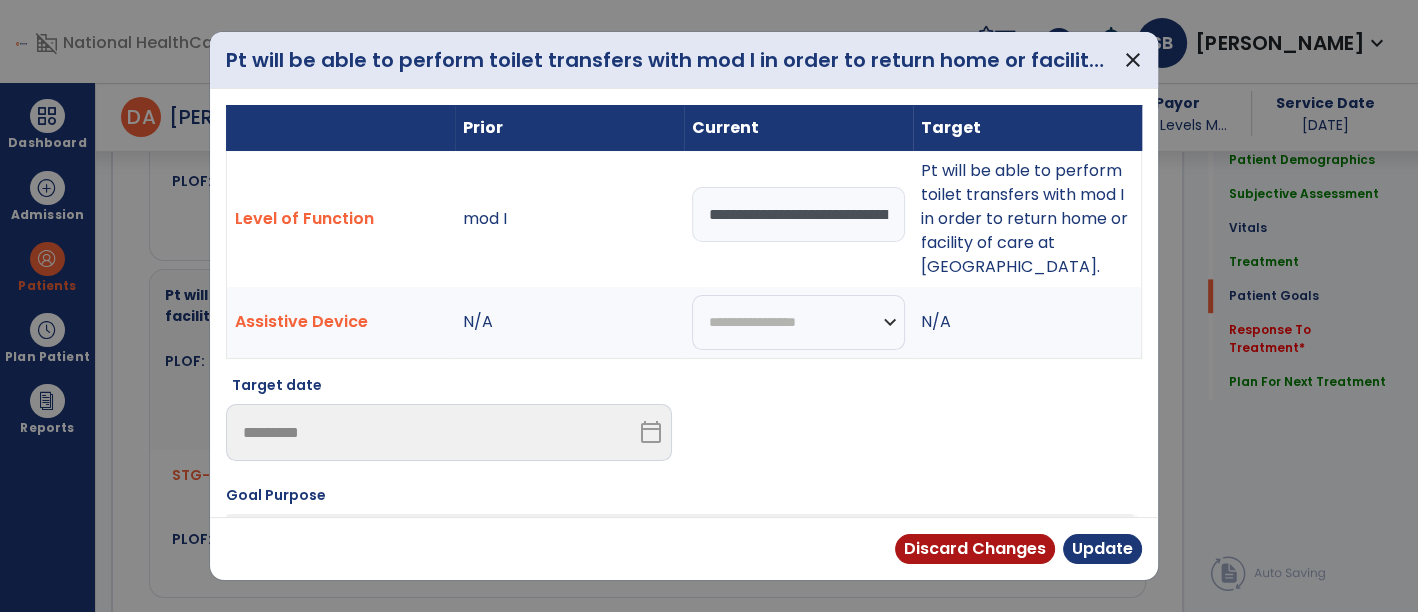 scroll, scrollTop: 2321, scrollLeft: 0, axis: vertical 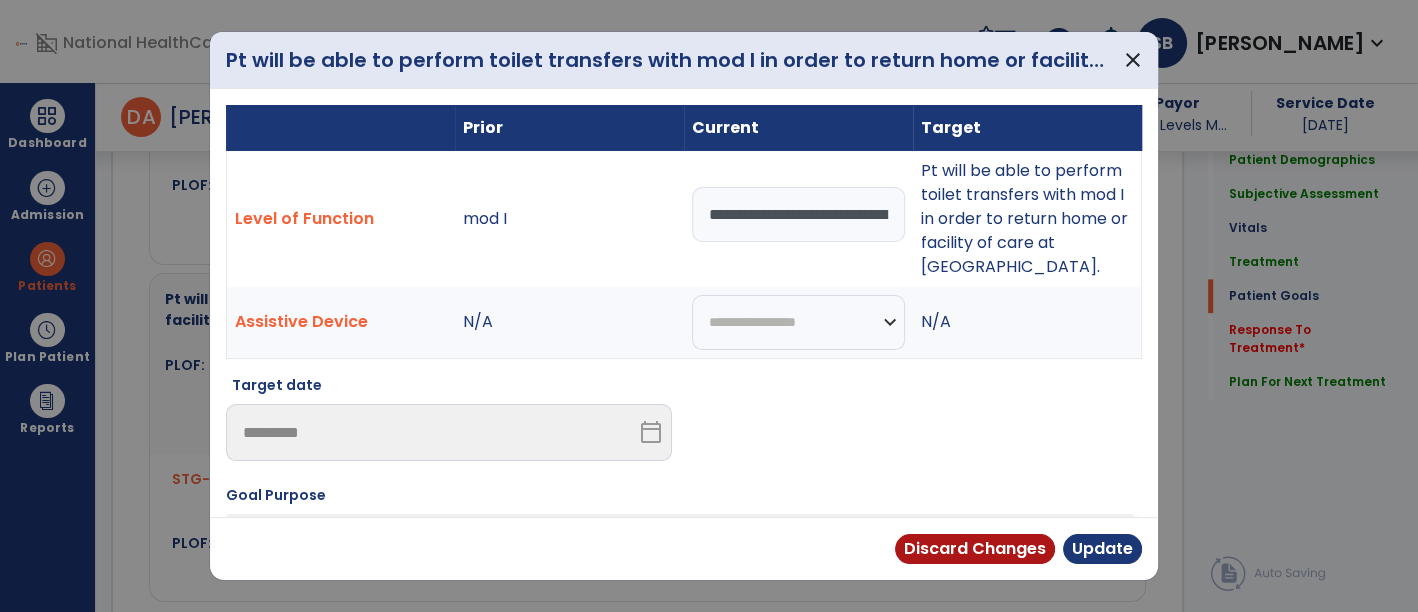 click on "**********" at bounding box center [798, 214] 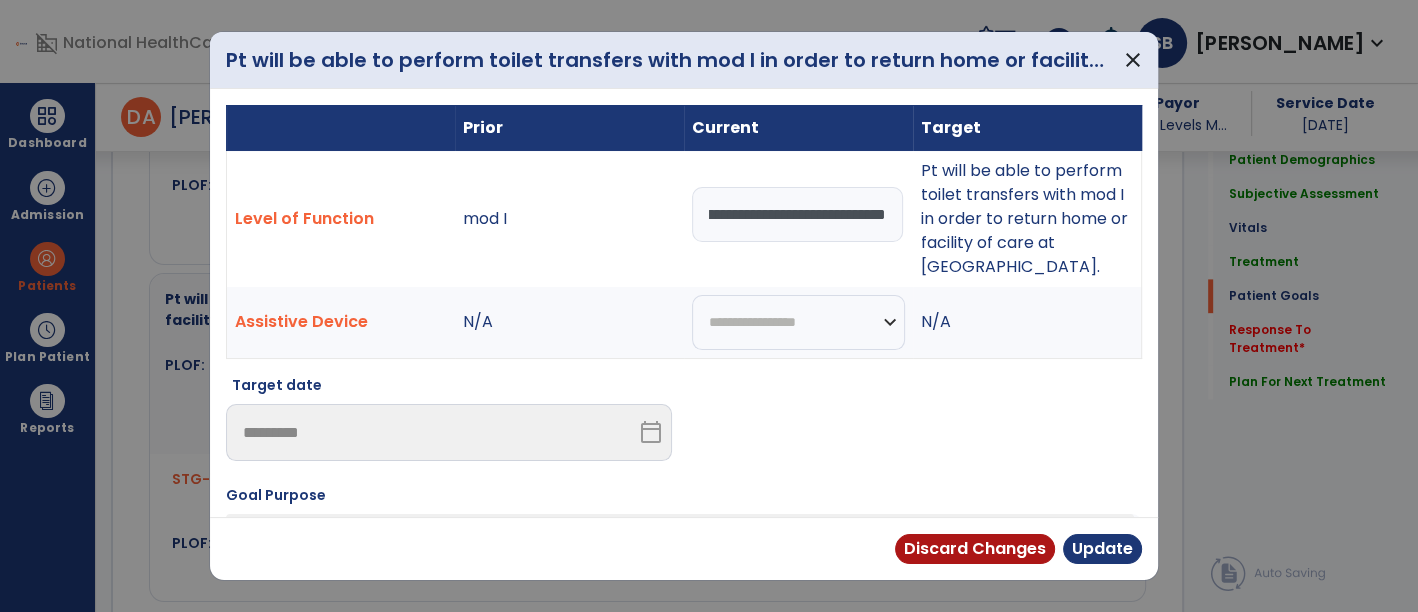 scroll, scrollTop: 0, scrollLeft: 362, axis: horizontal 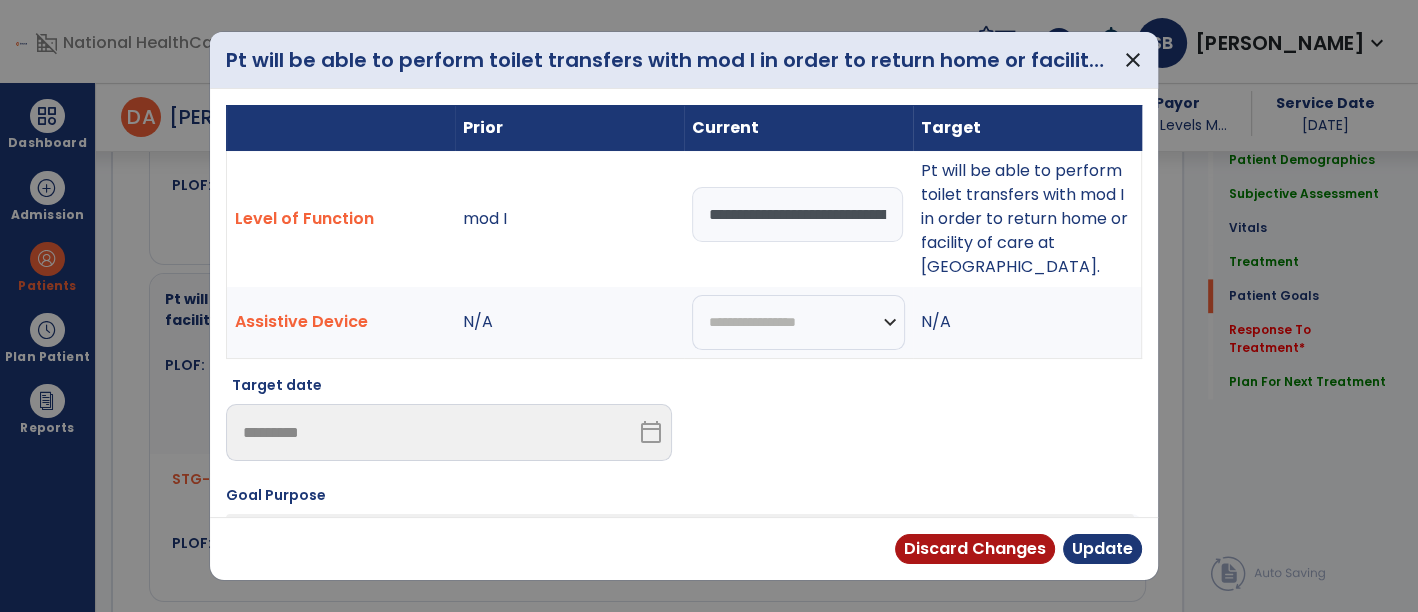 drag, startPoint x: 892, startPoint y: 235, endPoint x: 674, endPoint y: 238, distance: 218.02065 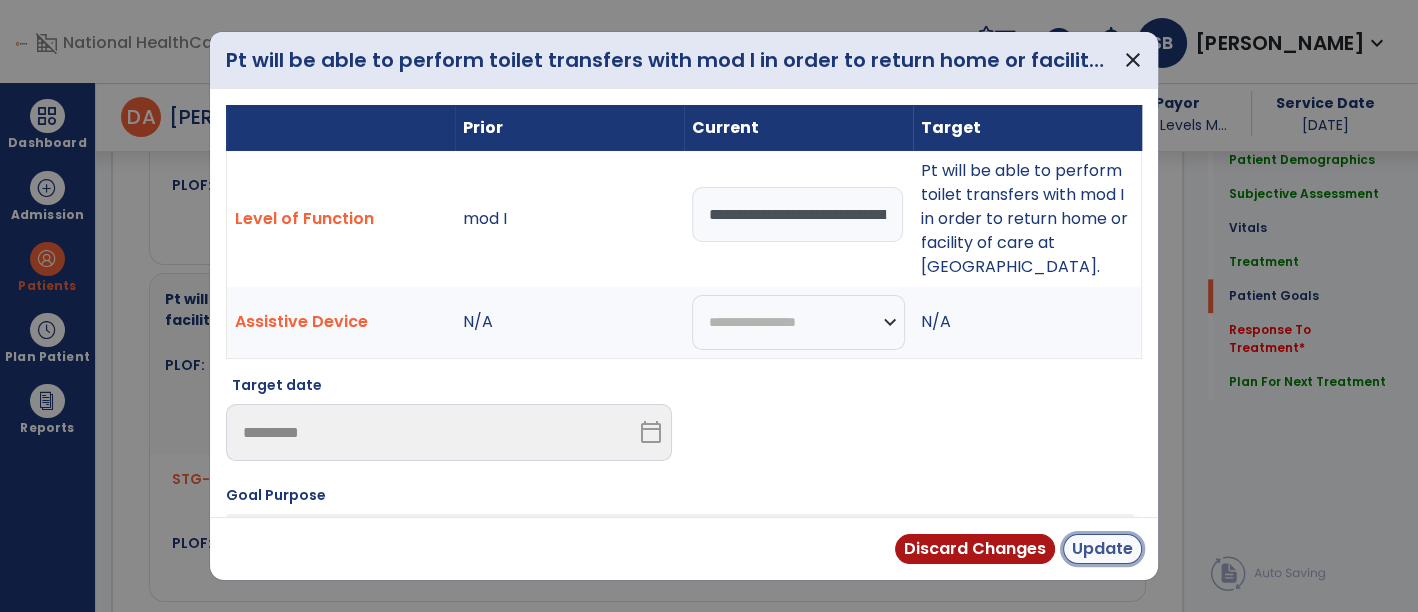 click on "Update" at bounding box center (1102, 549) 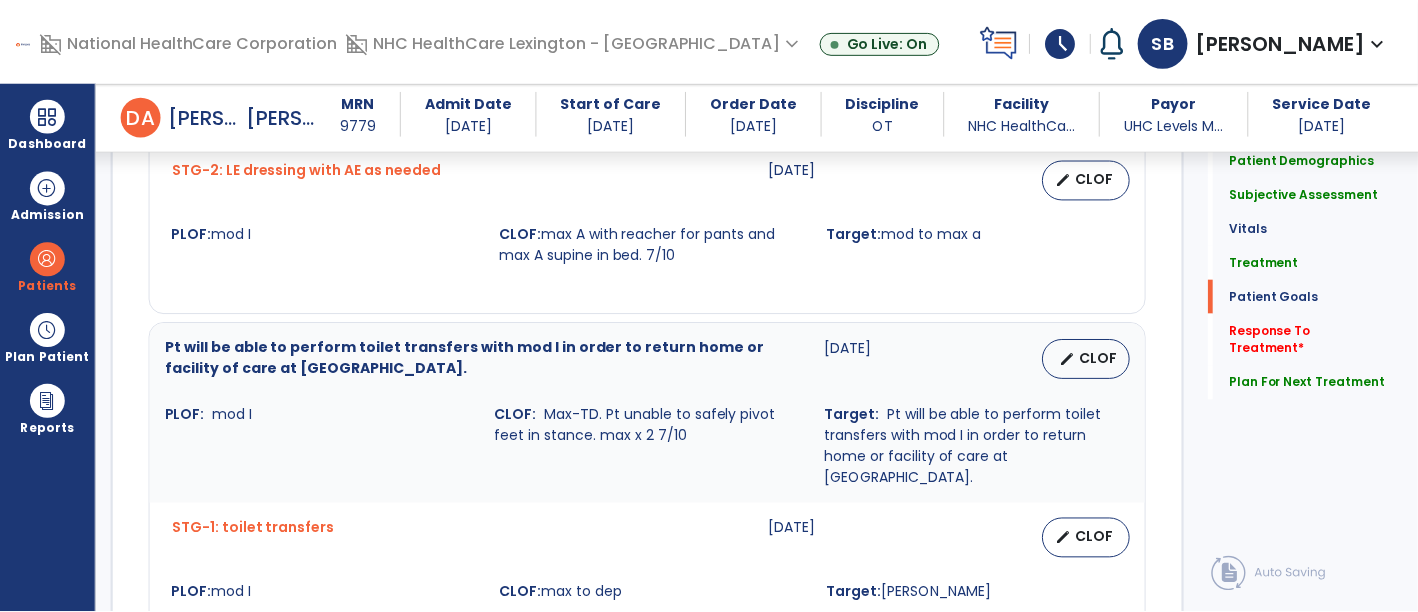 scroll, scrollTop: 2321, scrollLeft: 0, axis: vertical 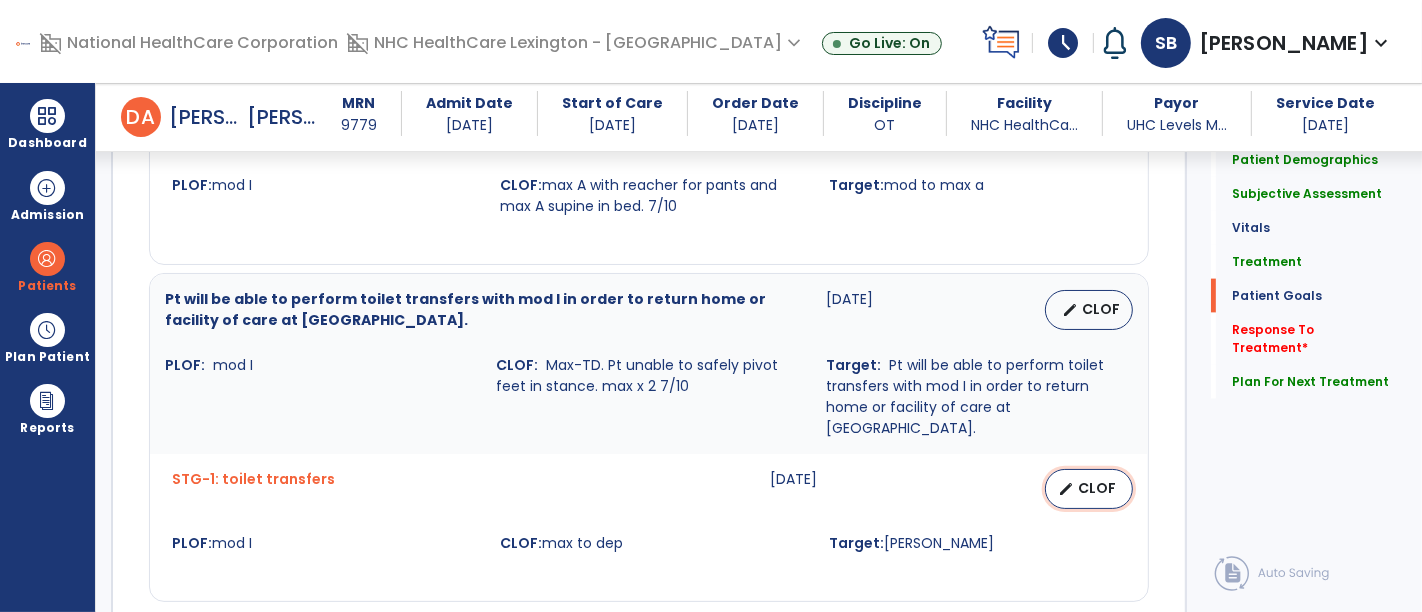 click on "CLOF" at bounding box center [1097, 488] 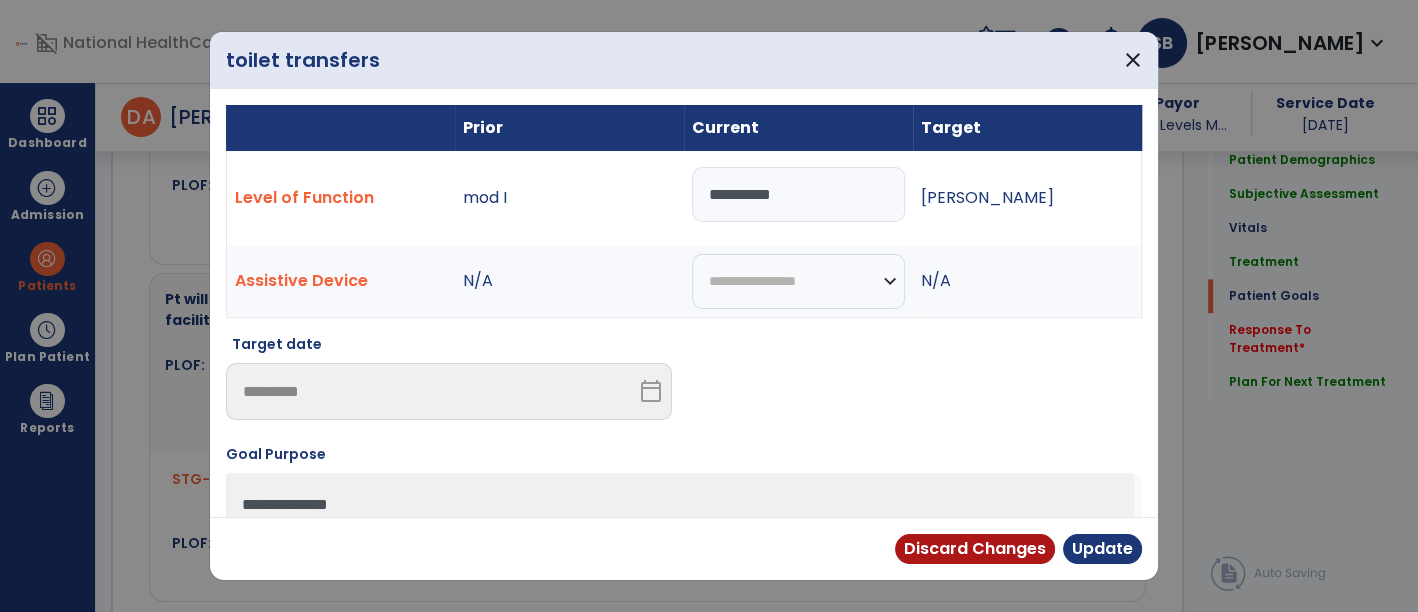 scroll, scrollTop: 2321, scrollLeft: 0, axis: vertical 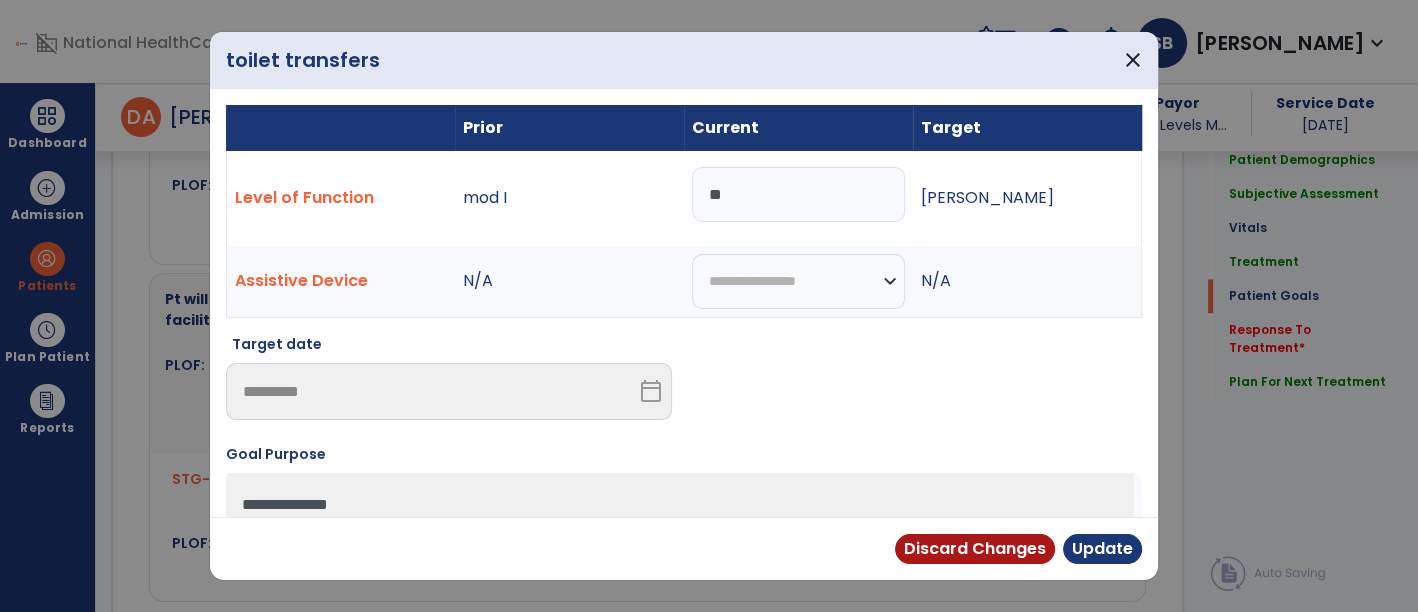 type on "*" 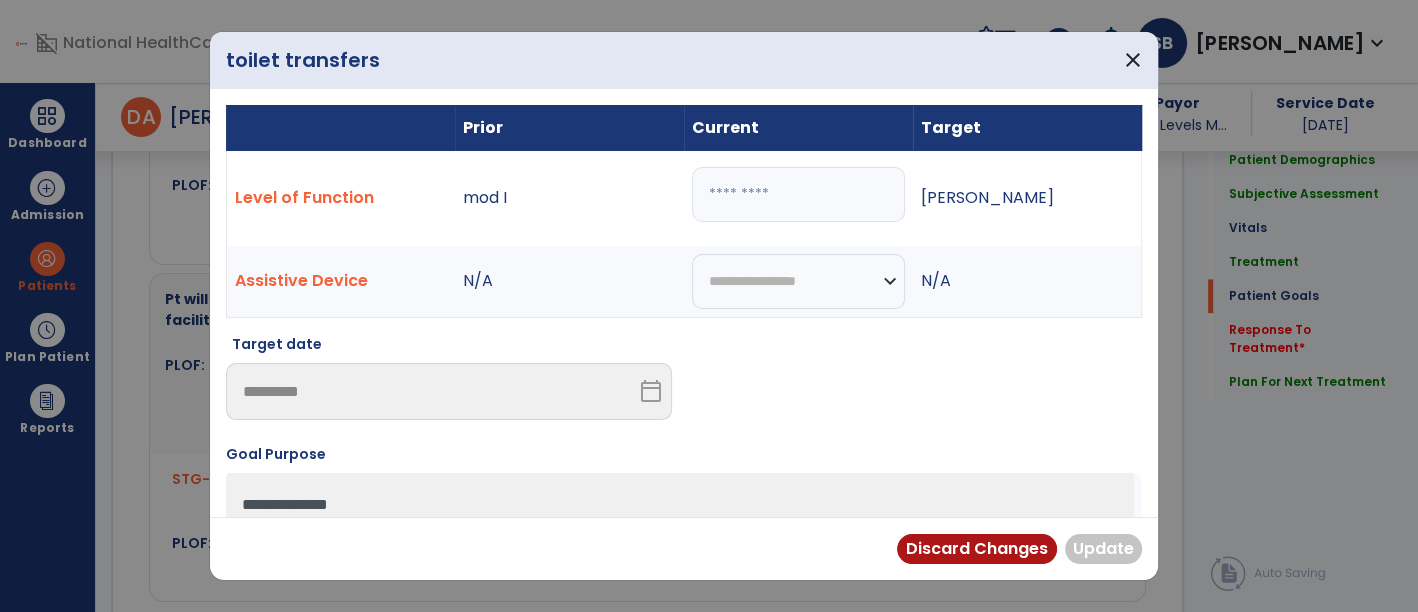 paste on "**********" 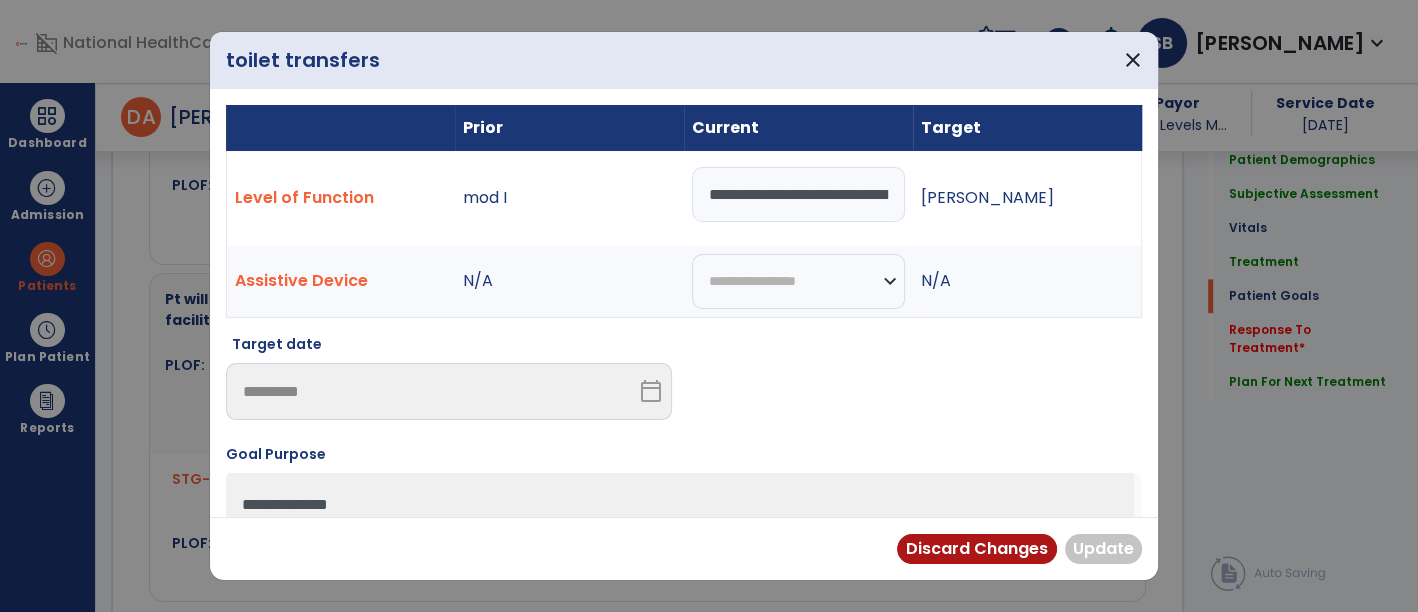 scroll, scrollTop: 0, scrollLeft: 362, axis: horizontal 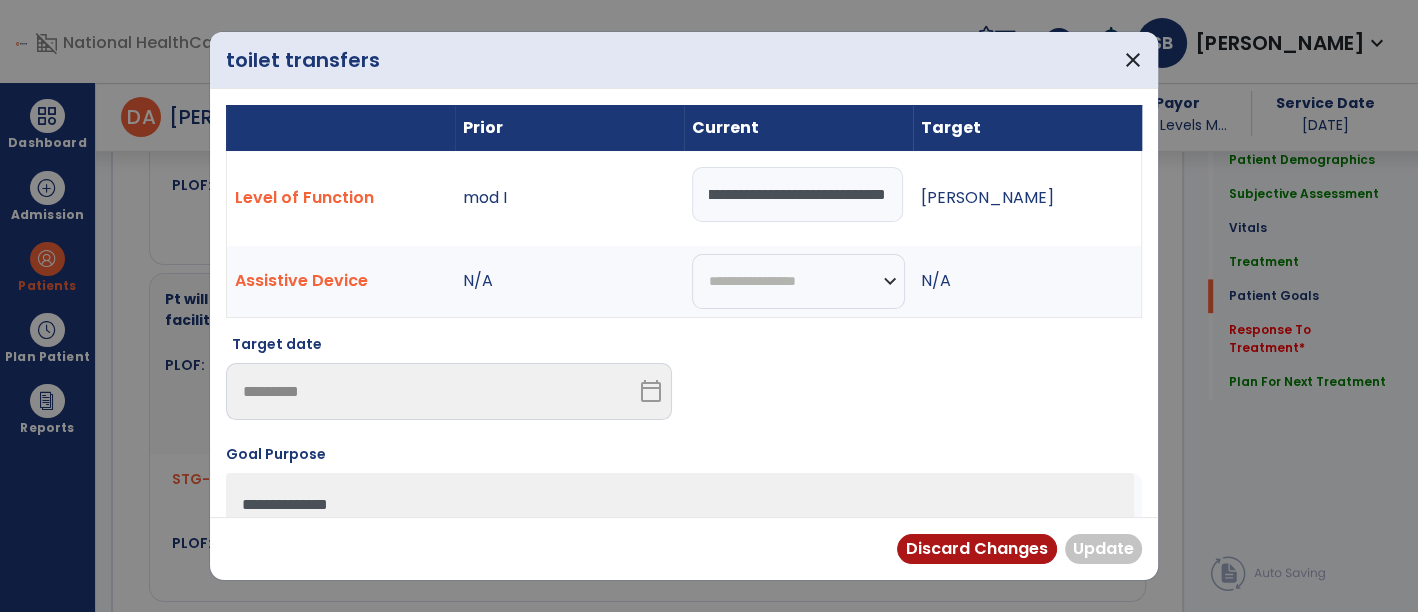 type on "**********" 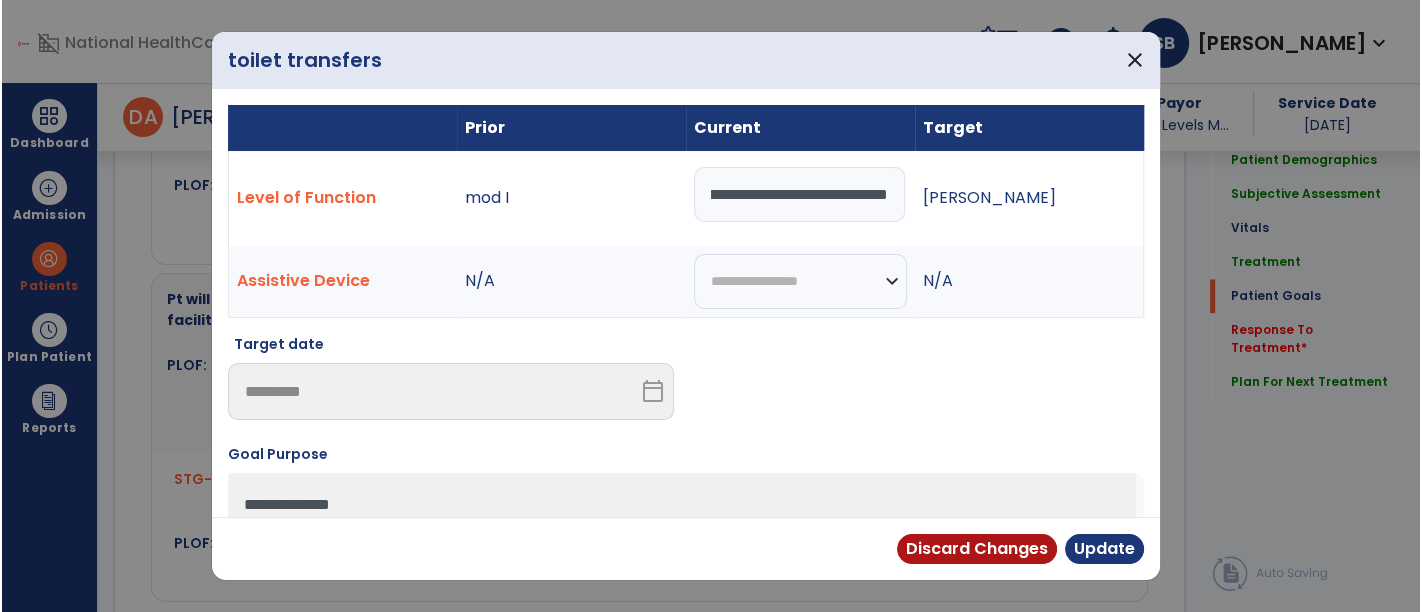 scroll, scrollTop: 0, scrollLeft: 0, axis: both 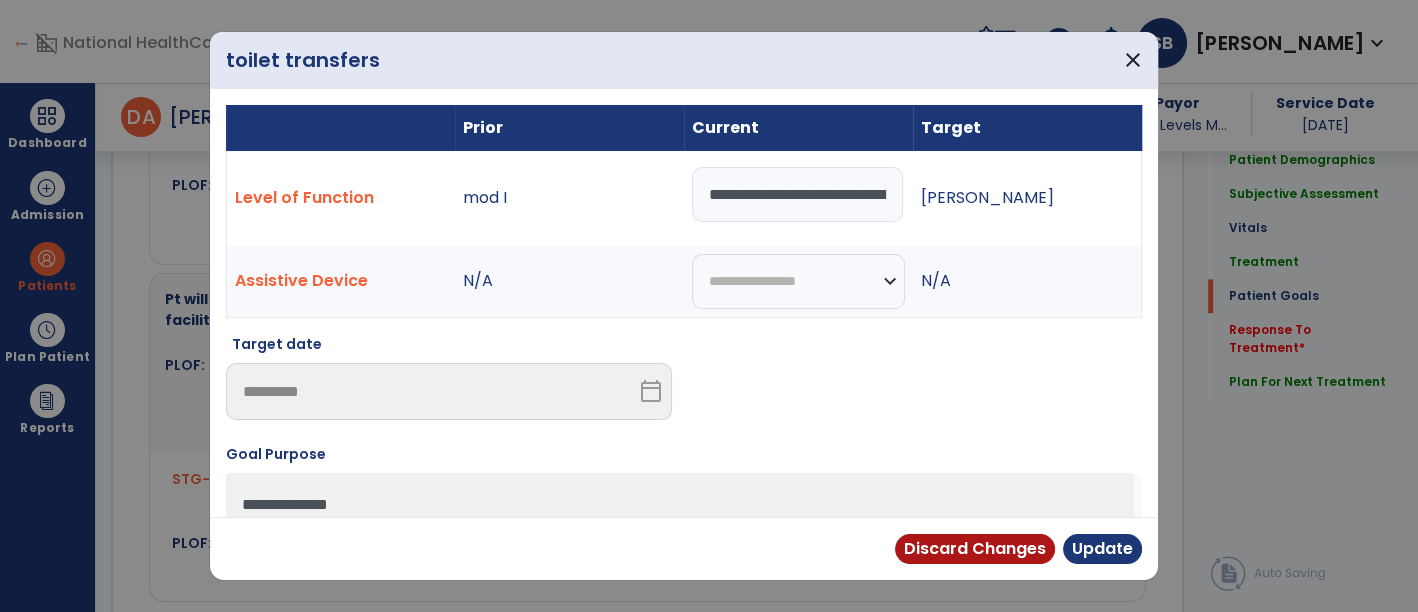 click at bounding box center [919, 385] 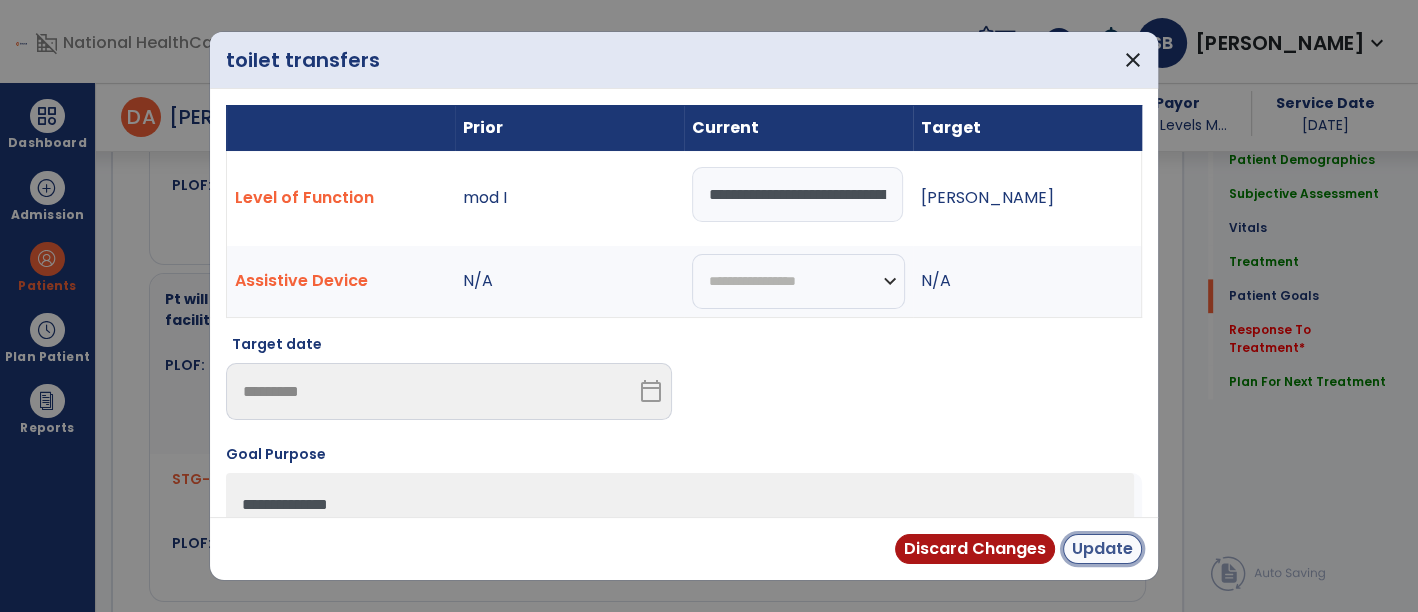click on "Update" at bounding box center [1102, 549] 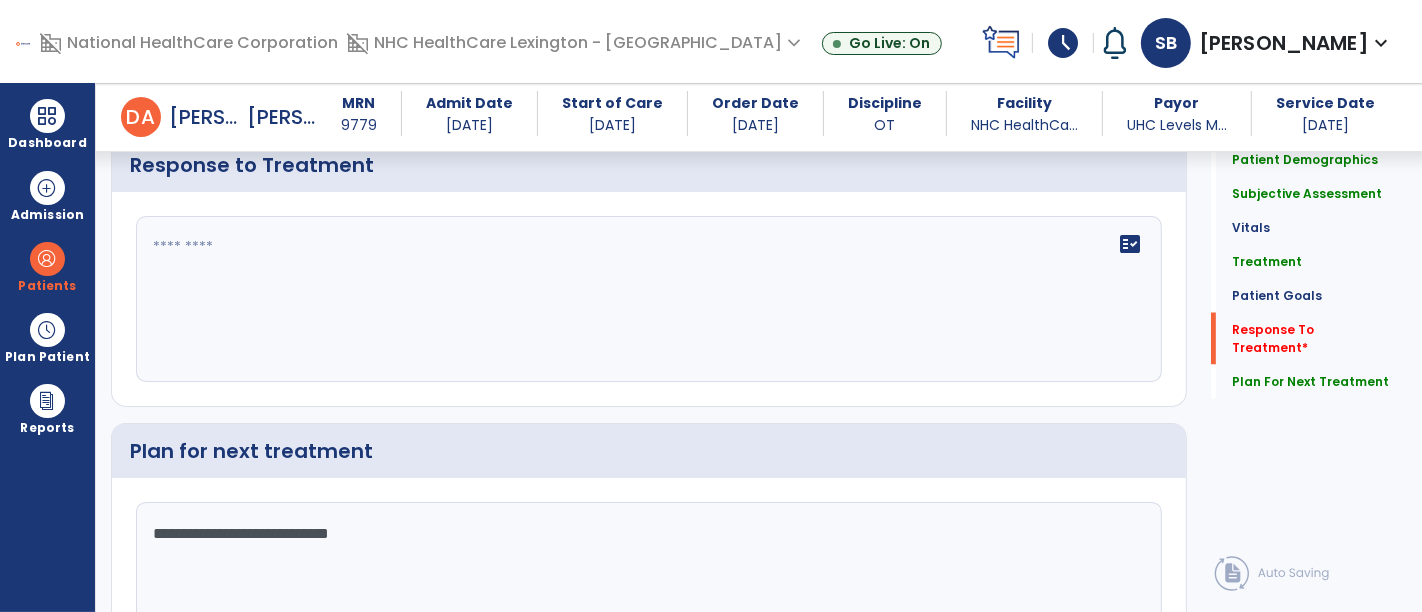 scroll, scrollTop: 2880, scrollLeft: 0, axis: vertical 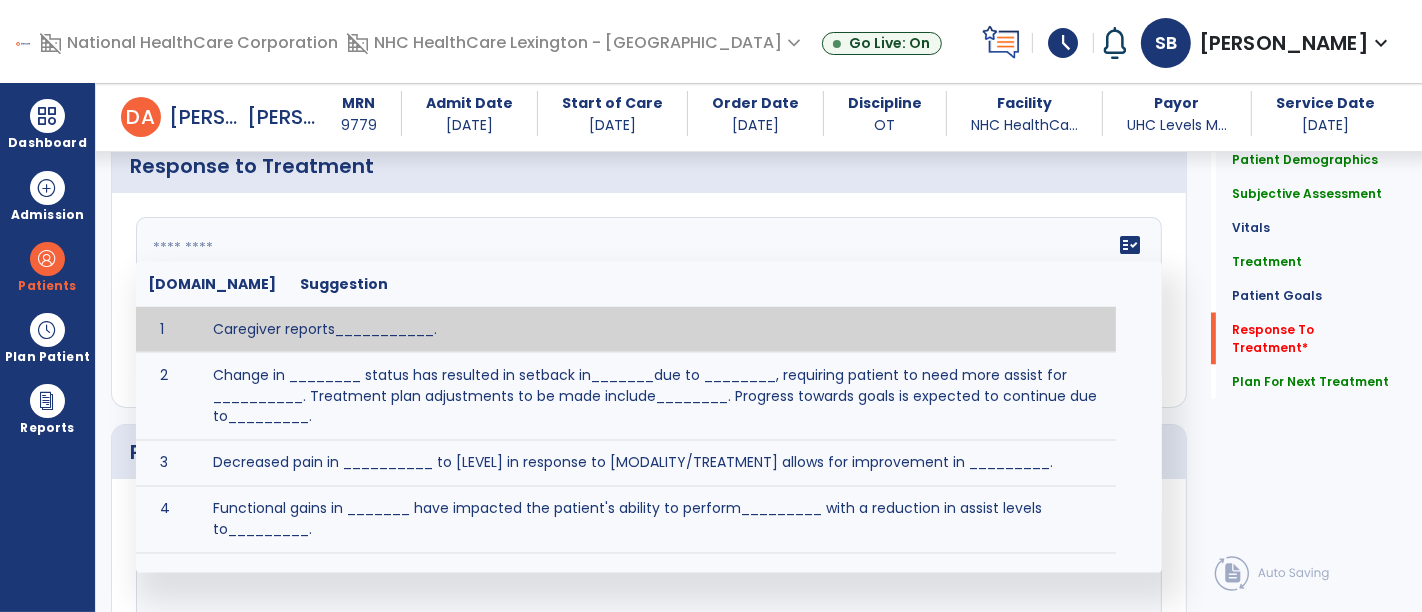 click on "fact_check  [DOMAIN_NAME] Suggestion 1 Caregiver reports___________. 2 Change in ________ status has resulted in setback in_______due to ________, requiring patient to need more assist for __________.   Treatment plan adjustments to be made include________.  Progress towards goals is expected to continue due to_________. 3 Decreased pain in __________ to [LEVEL] in response to [MODALITY/TREATMENT] allows for improvement in _________. 4 Functional gains in _______ have impacted the patient's ability to perform_________ with a reduction in assist levels to_________. 5 Functional progress this week has been significant due to__________. 6 Gains in ________ have improved the patient's ability to perform ______with decreased levels of assist to___________. 7 Improvement in ________allows patient to tolerate higher levels of challenges in_________. 8 Pain in [AREA] has decreased to [LEVEL] in response to [TREATMENT/MODALITY], allowing fore ease in completing__________. 9 10 11 12 13 14 15 16 17 18 19 20 21" 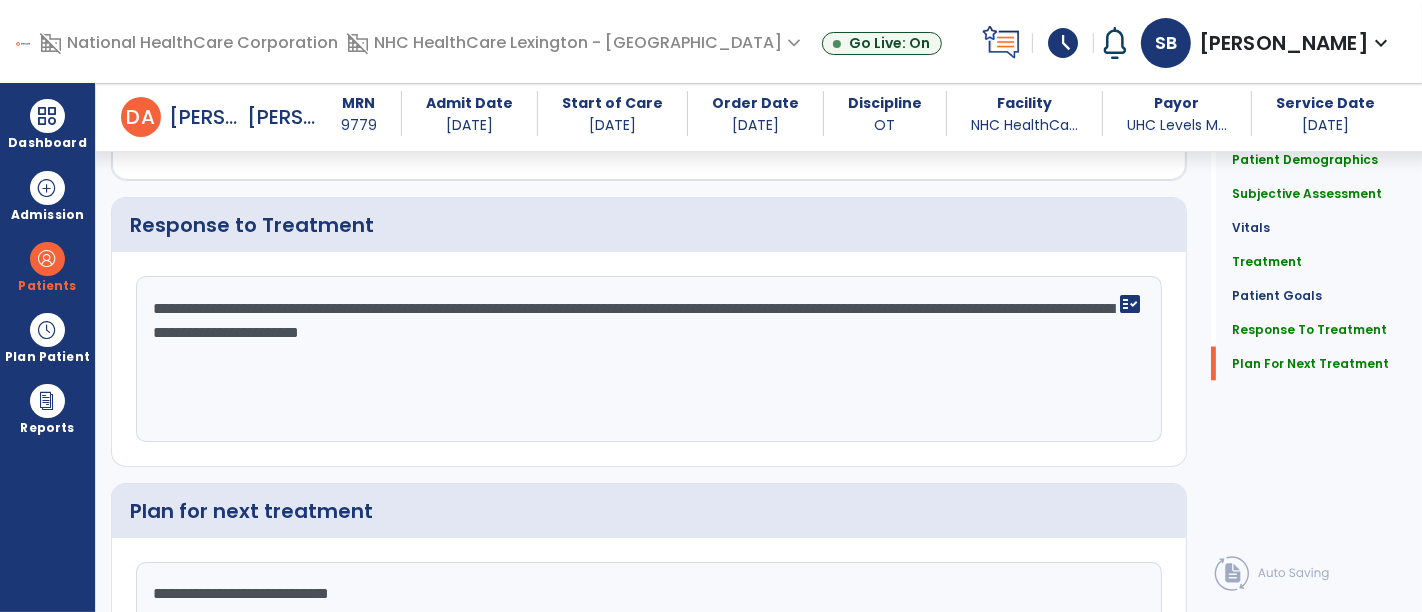 scroll, scrollTop: 3022, scrollLeft: 0, axis: vertical 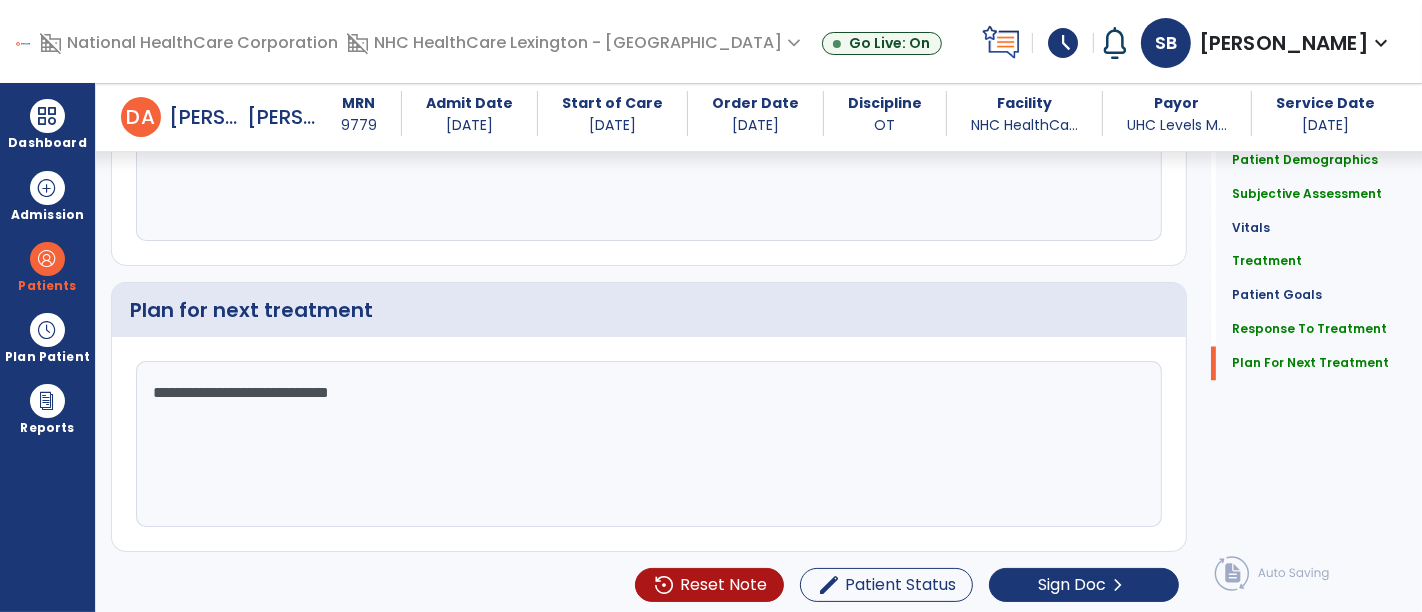type on "**********" 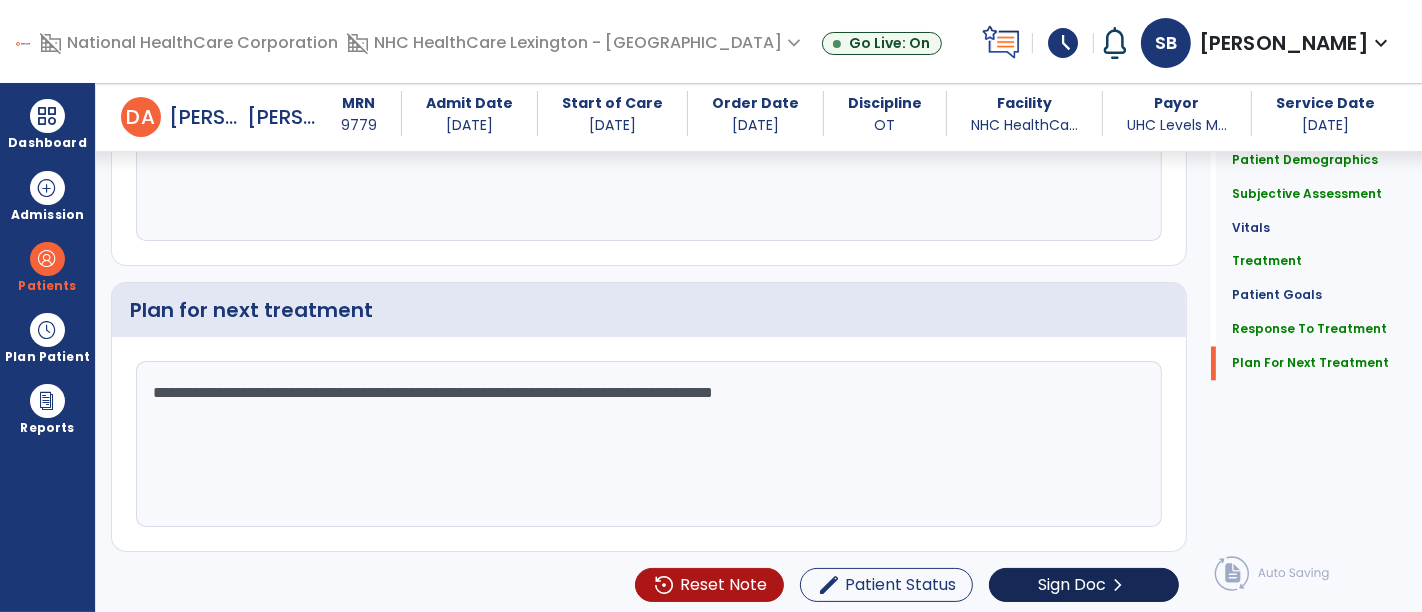 type on "**********" 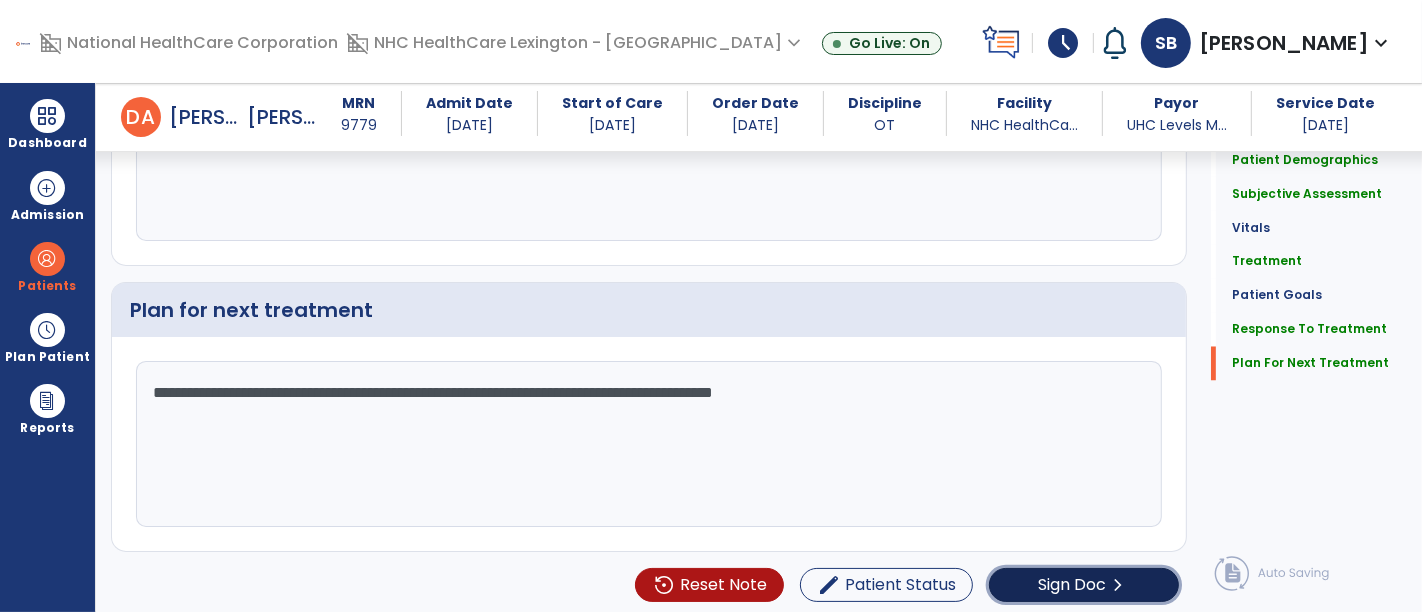 click on "Sign Doc" 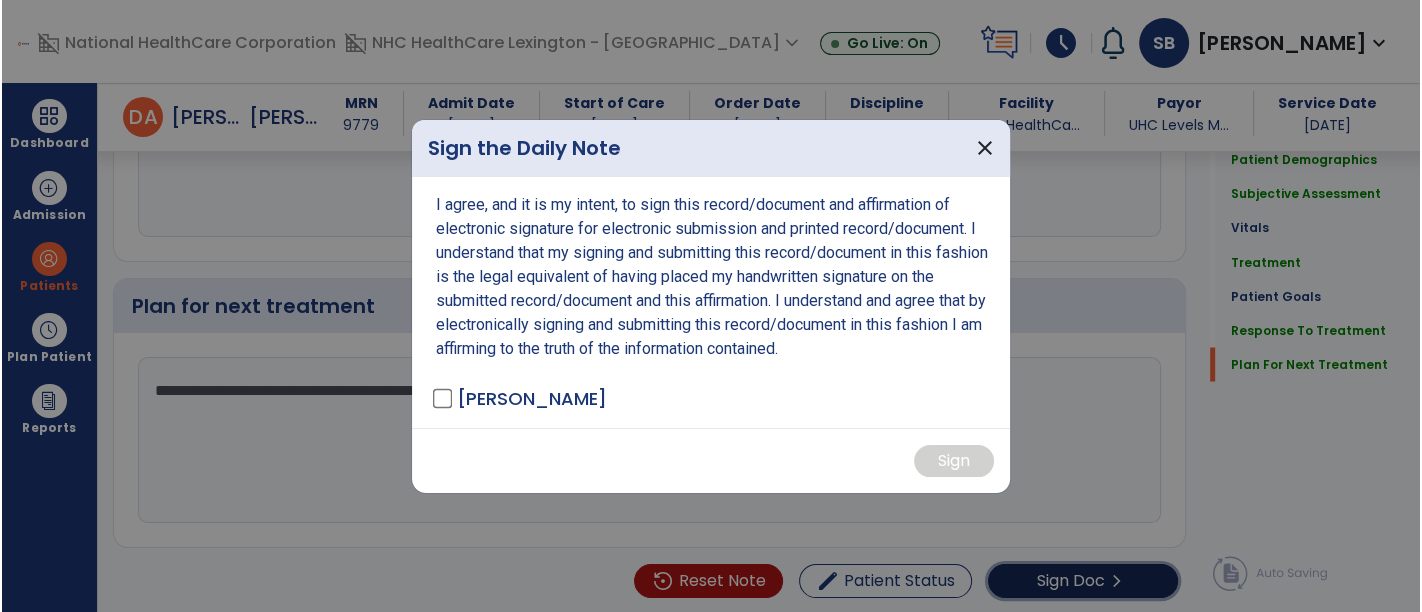 scroll, scrollTop: 3022, scrollLeft: 0, axis: vertical 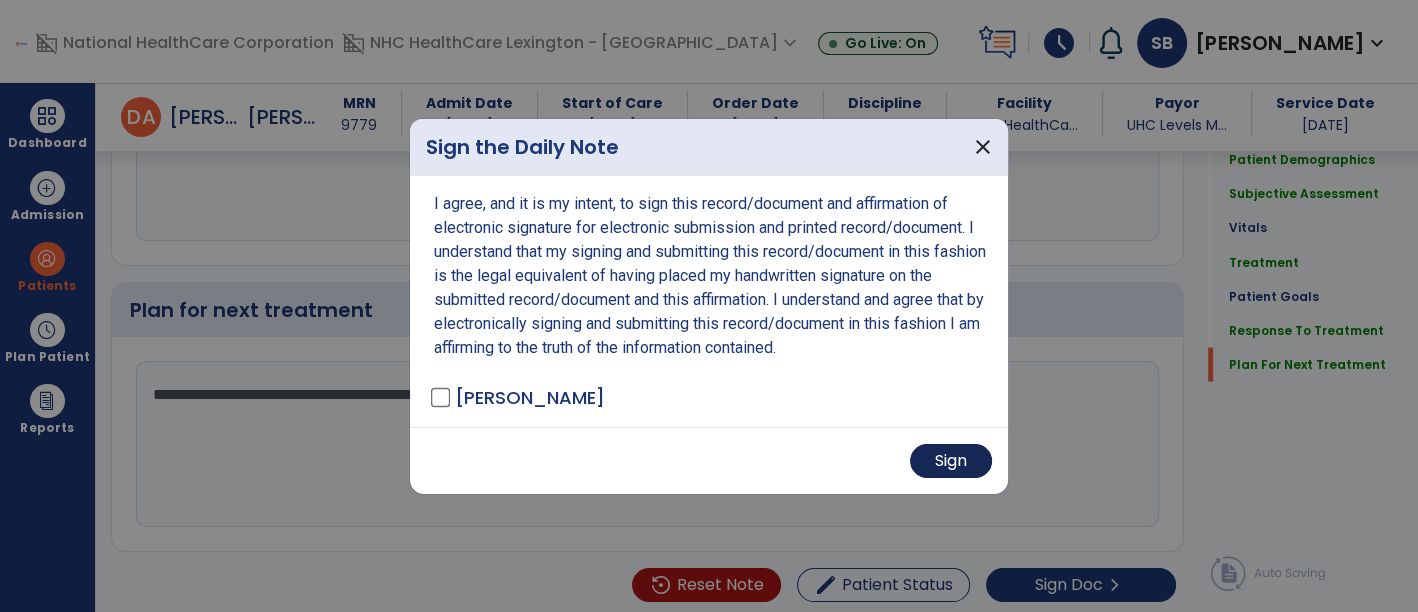 click on "Sign" at bounding box center [951, 461] 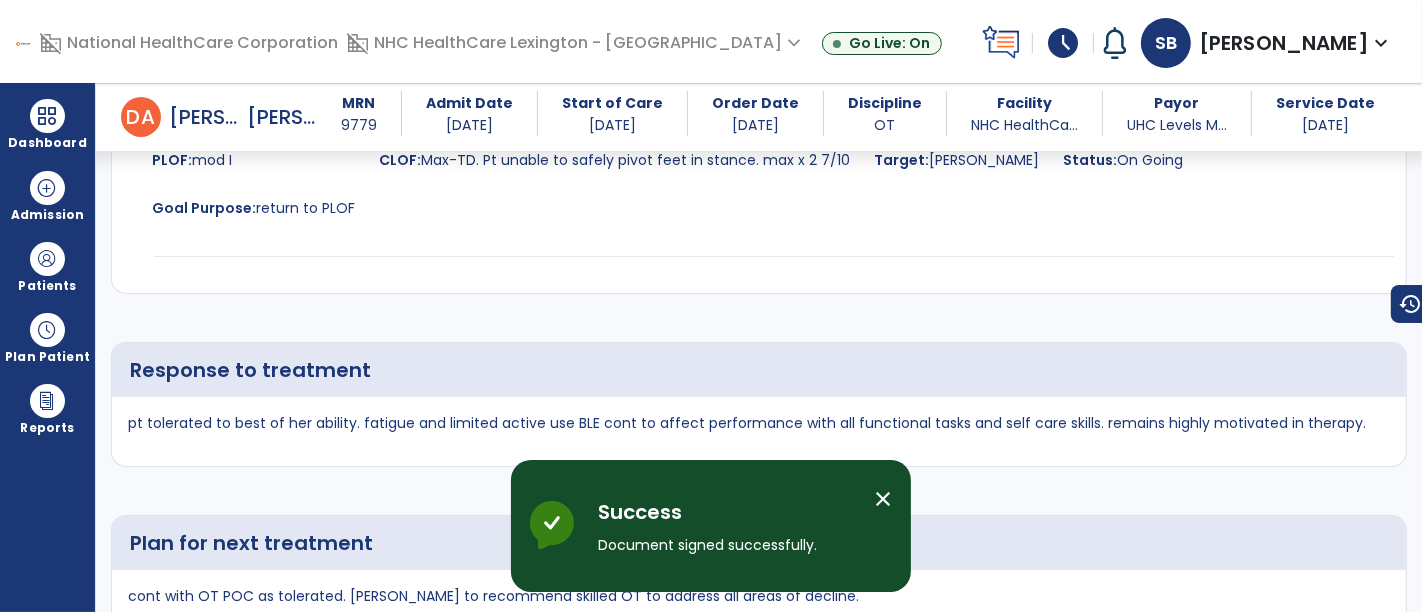 scroll, scrollTop: 4193, scrollLeft: 0, axis: vertical 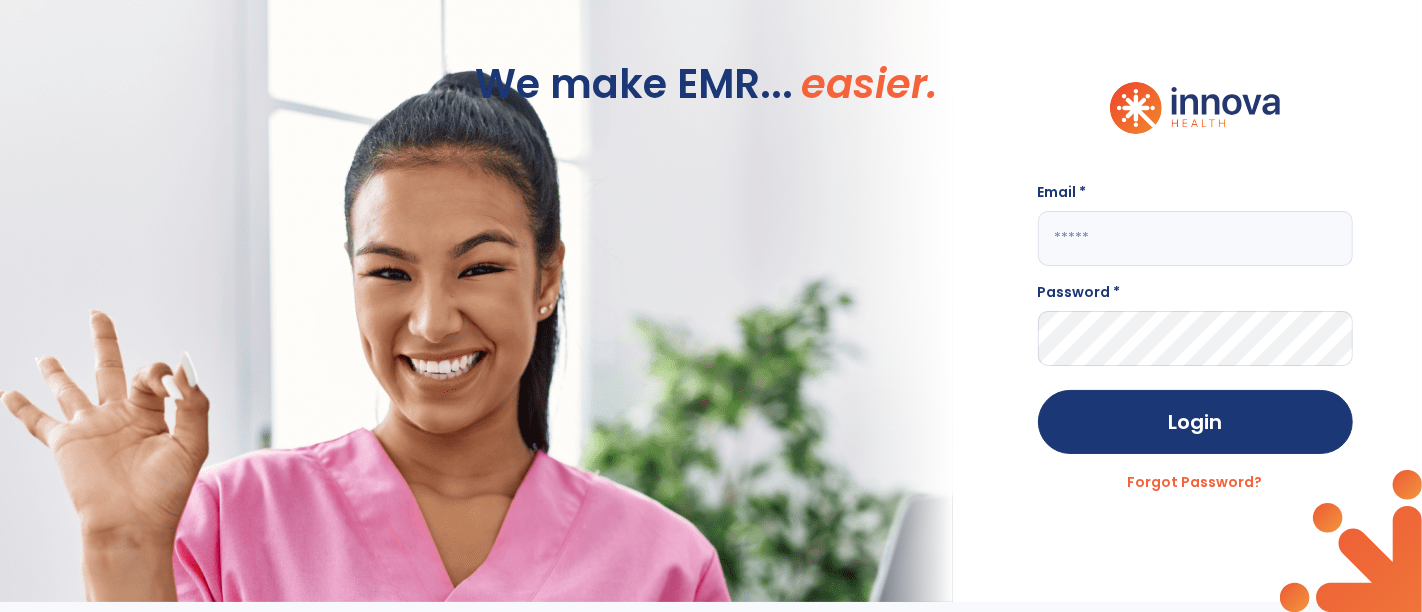 type on "**********" 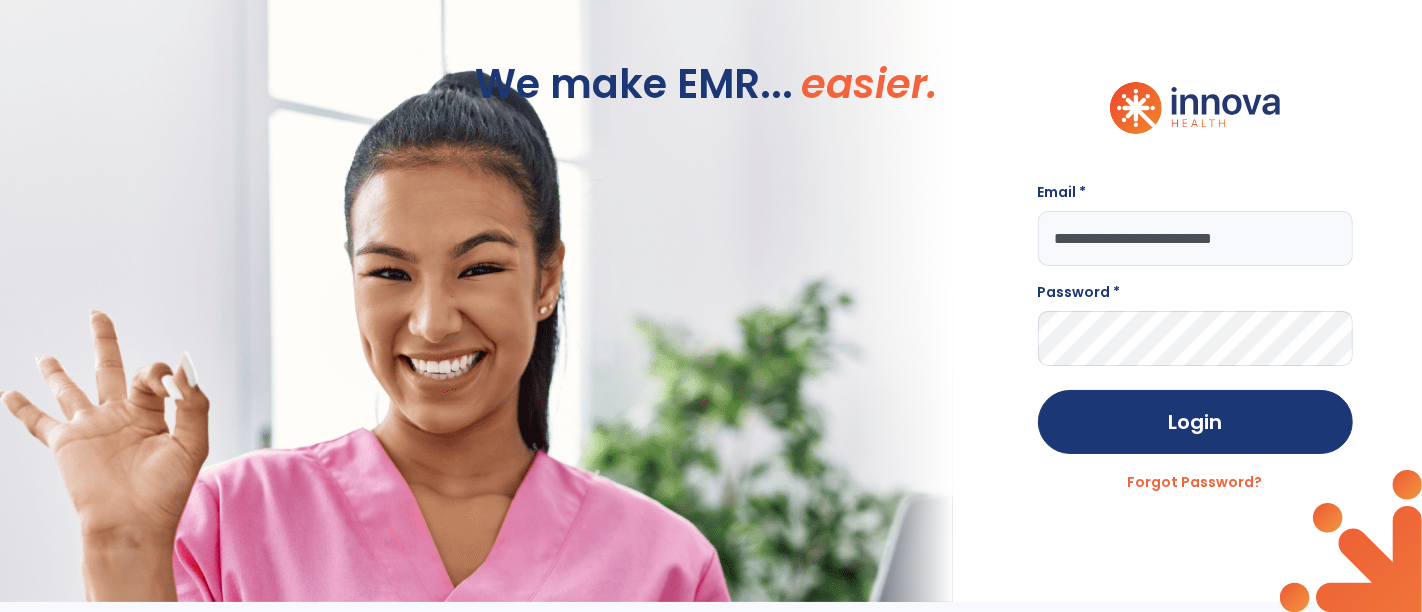 scroll, scrollTop: 0, scrollLeft: 0, axis: both 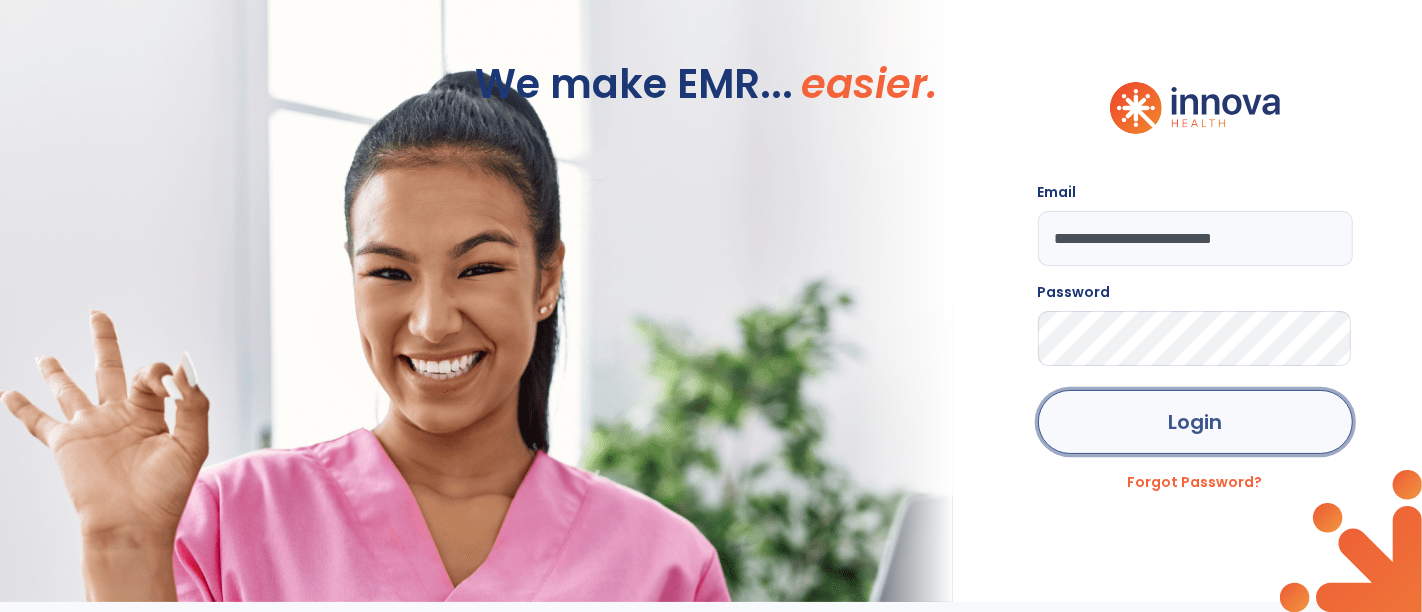 click on "Login" 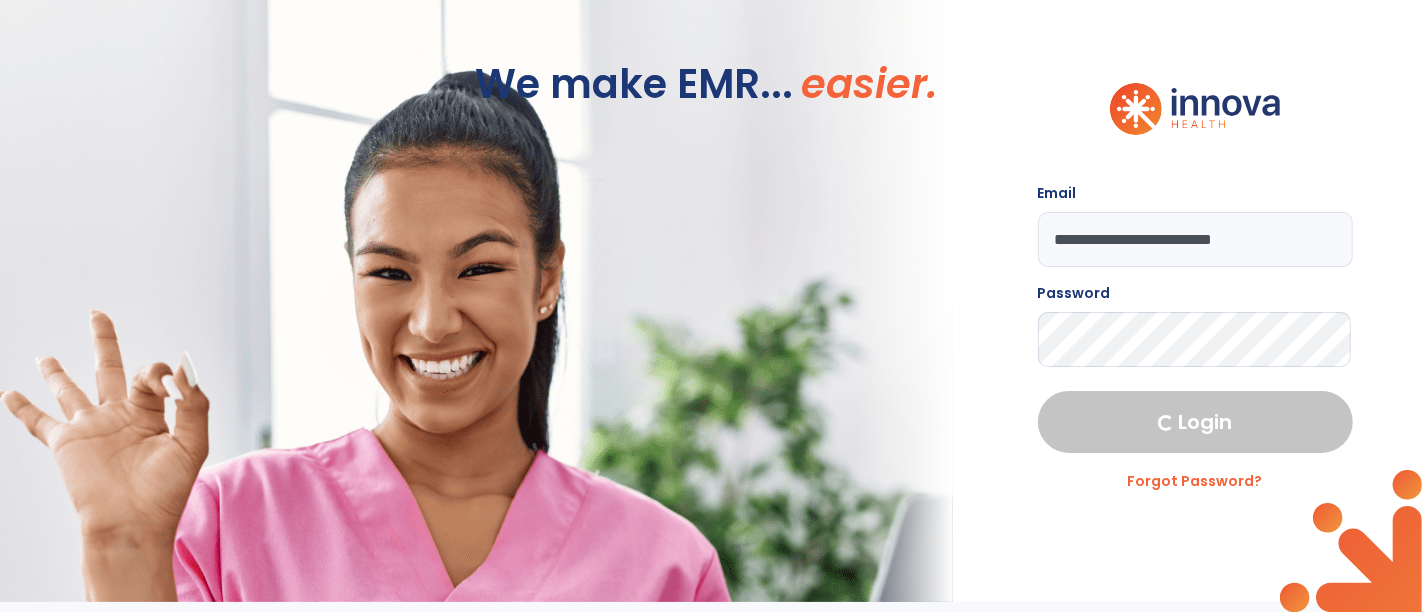 select on "****" 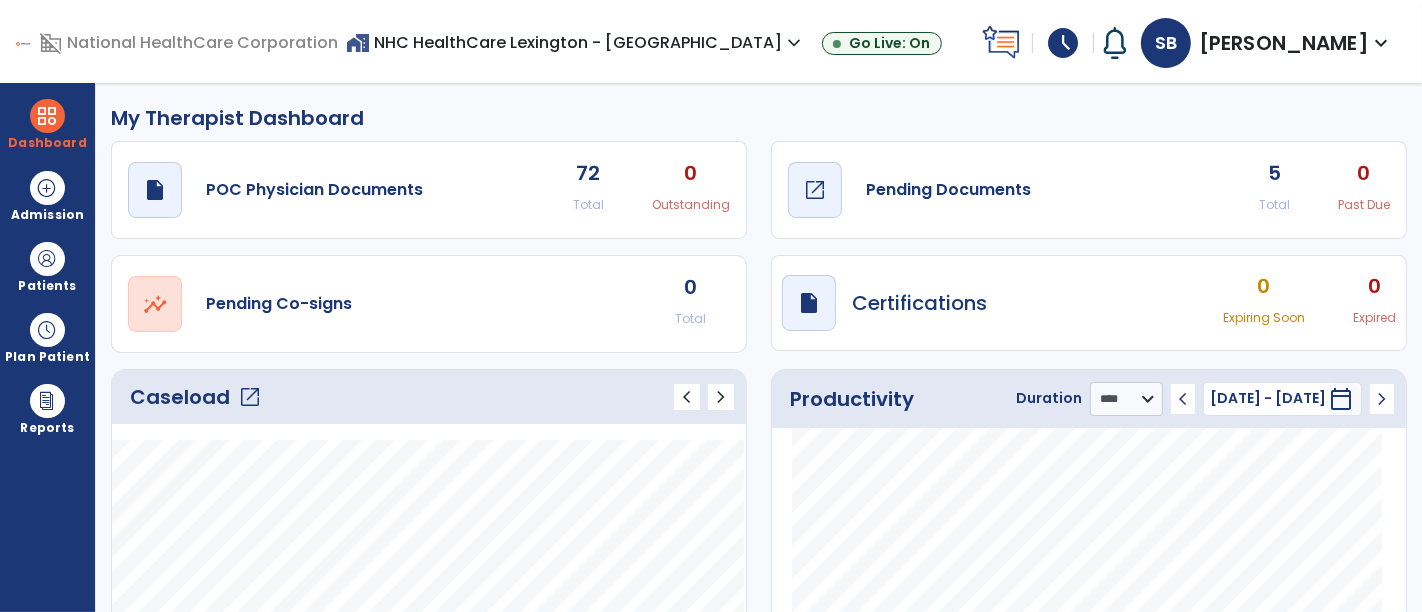 click on "Pending Documents" 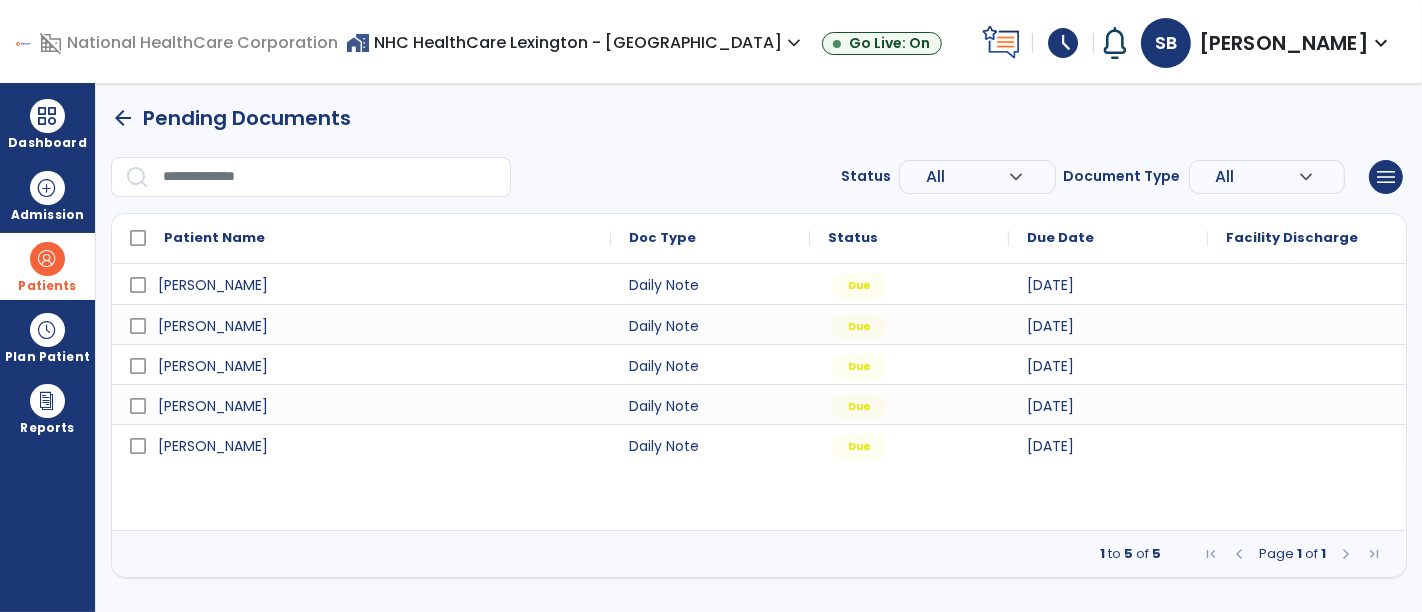 click at bounding box center [47, 259] 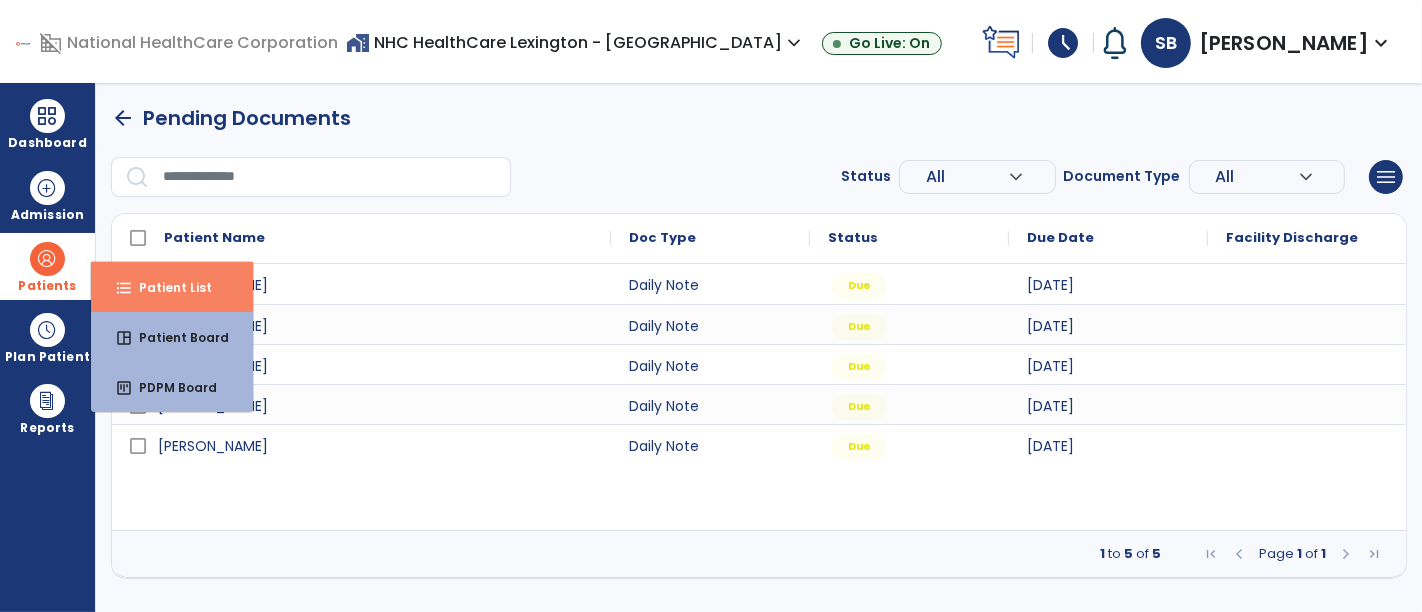 click on "Patient List" at bounding box center [167, 287] 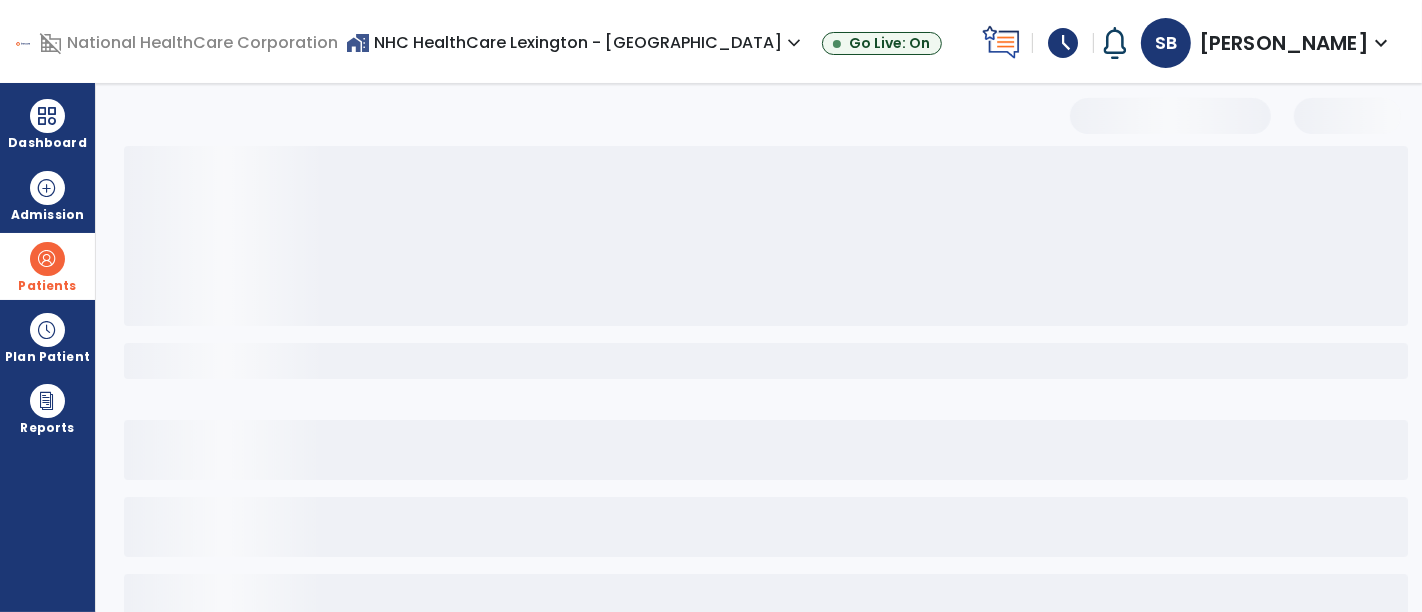 select on "***" 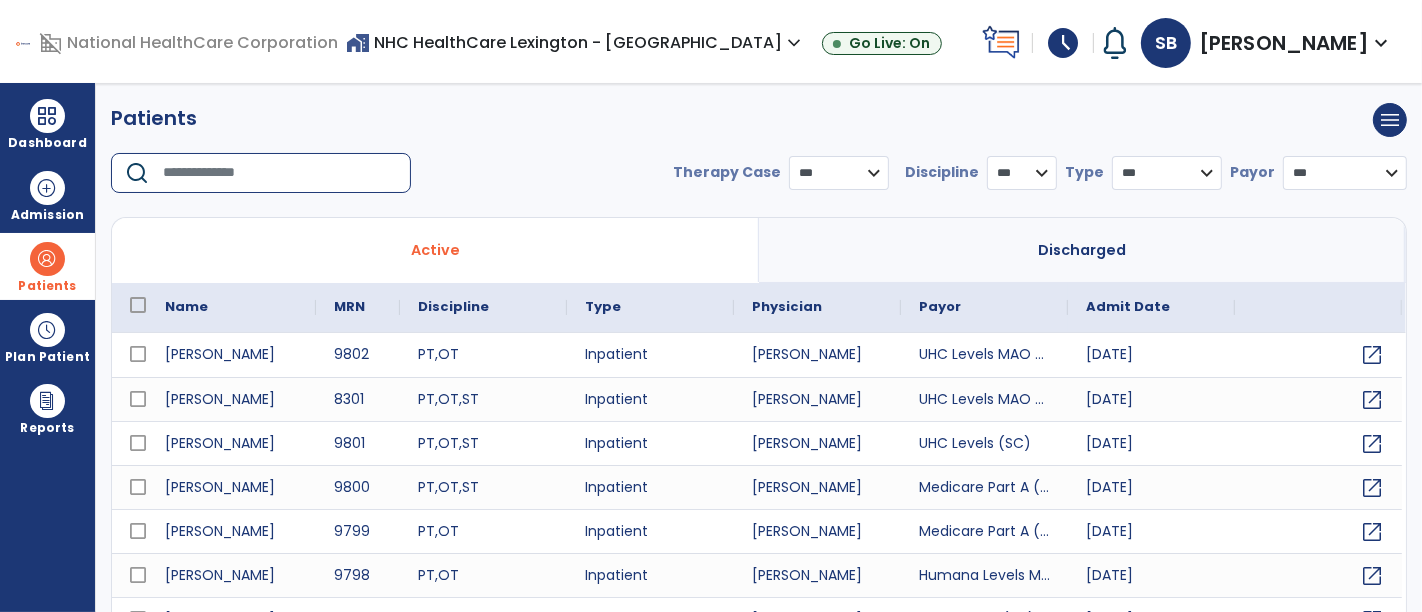 click at bounding box center (280, 173) 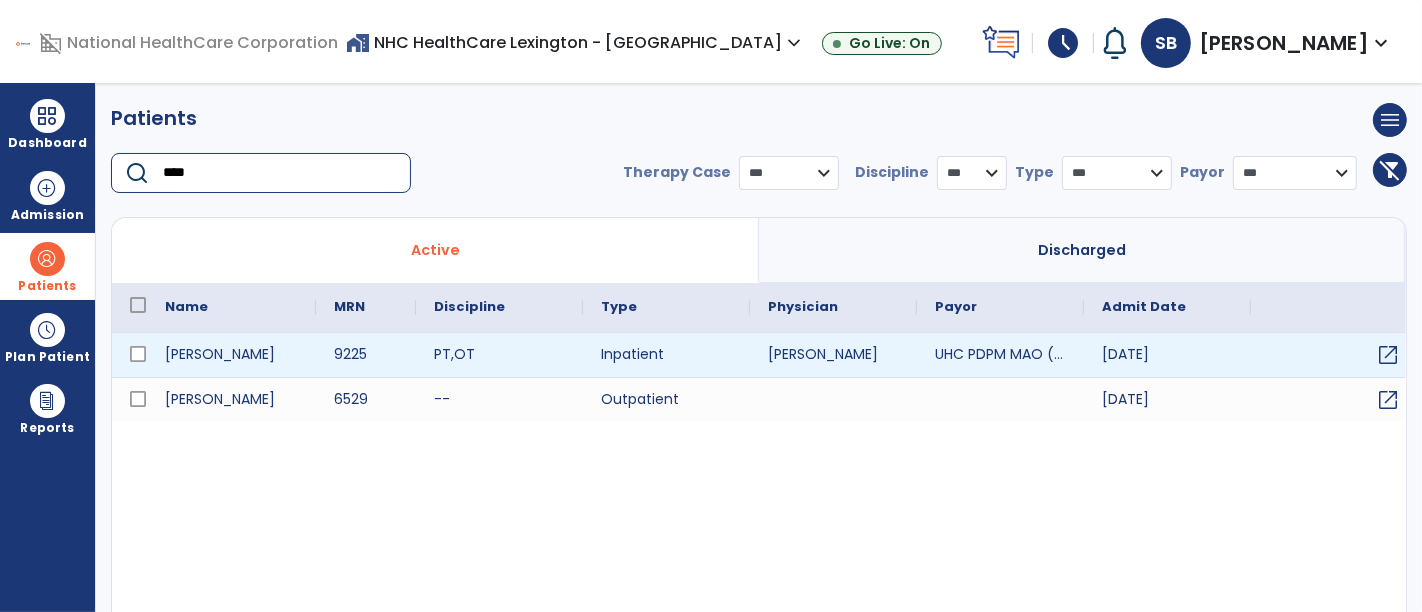 type on "****" 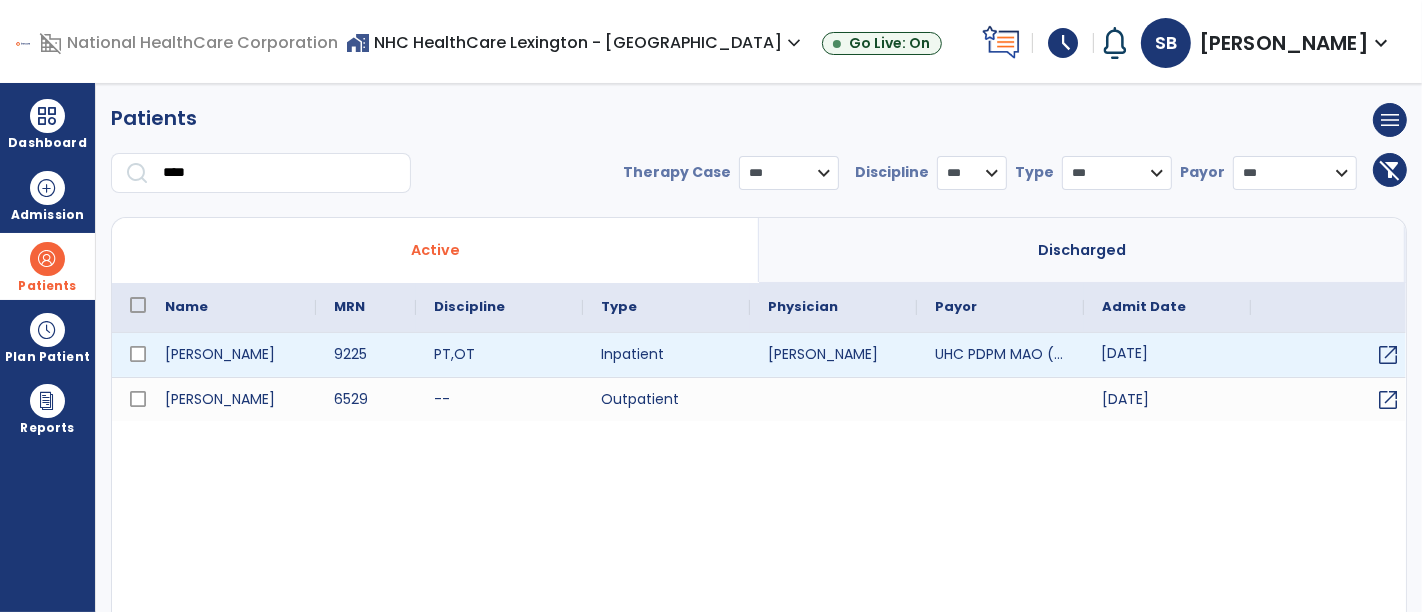 click on "[DATE]" at bounding box center [1167, 355] 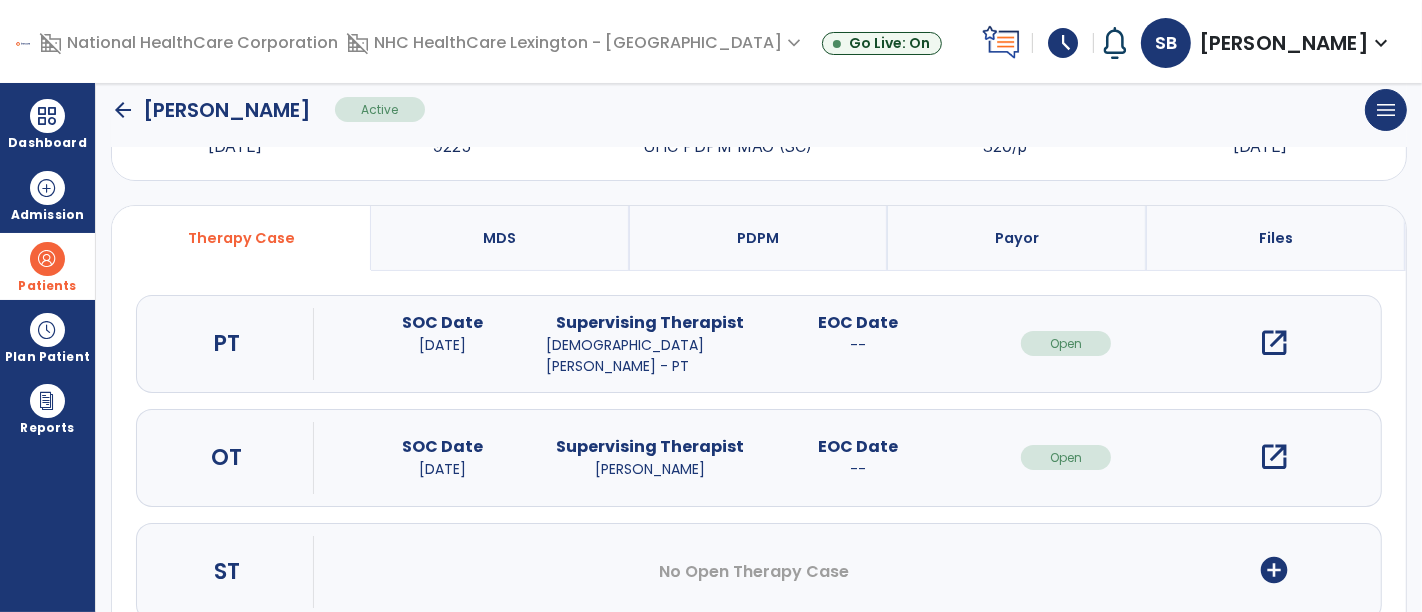 scroll, scrollTop: 97, scrollLeft: 0, axis: vertical 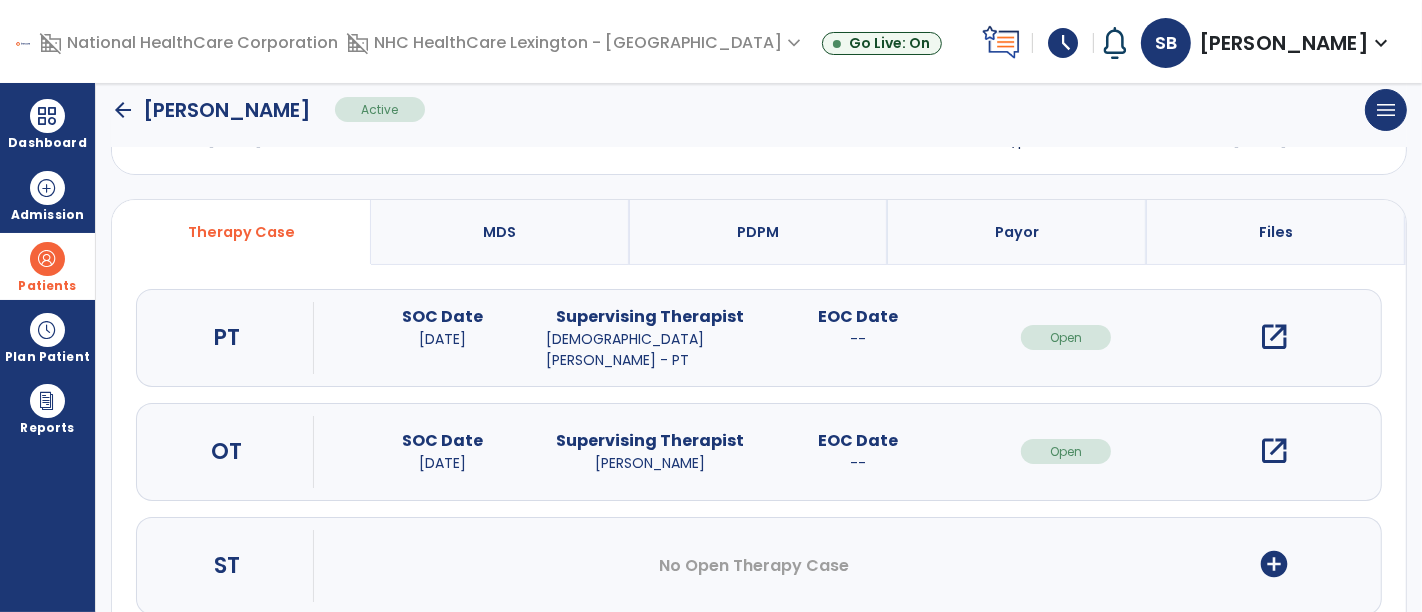 click on "open_in_new" at bounding box center [1274, 451] 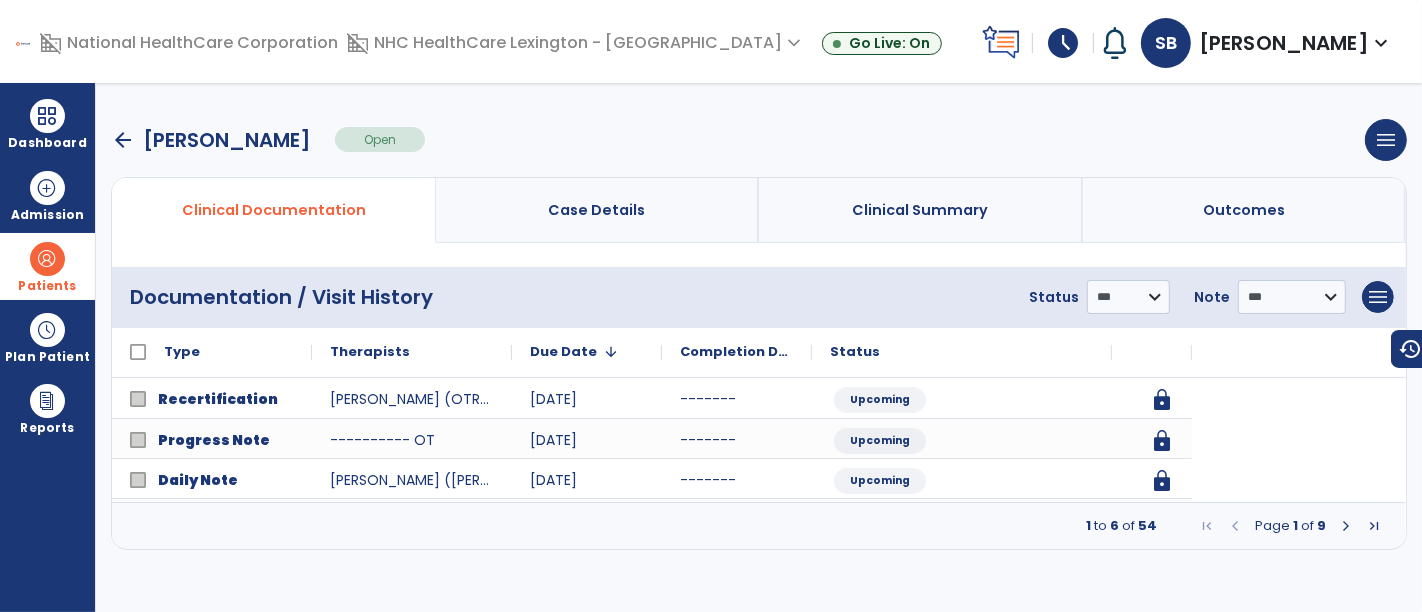 scroll, scrollTop: 0, scrollLeft: 0, axis: both 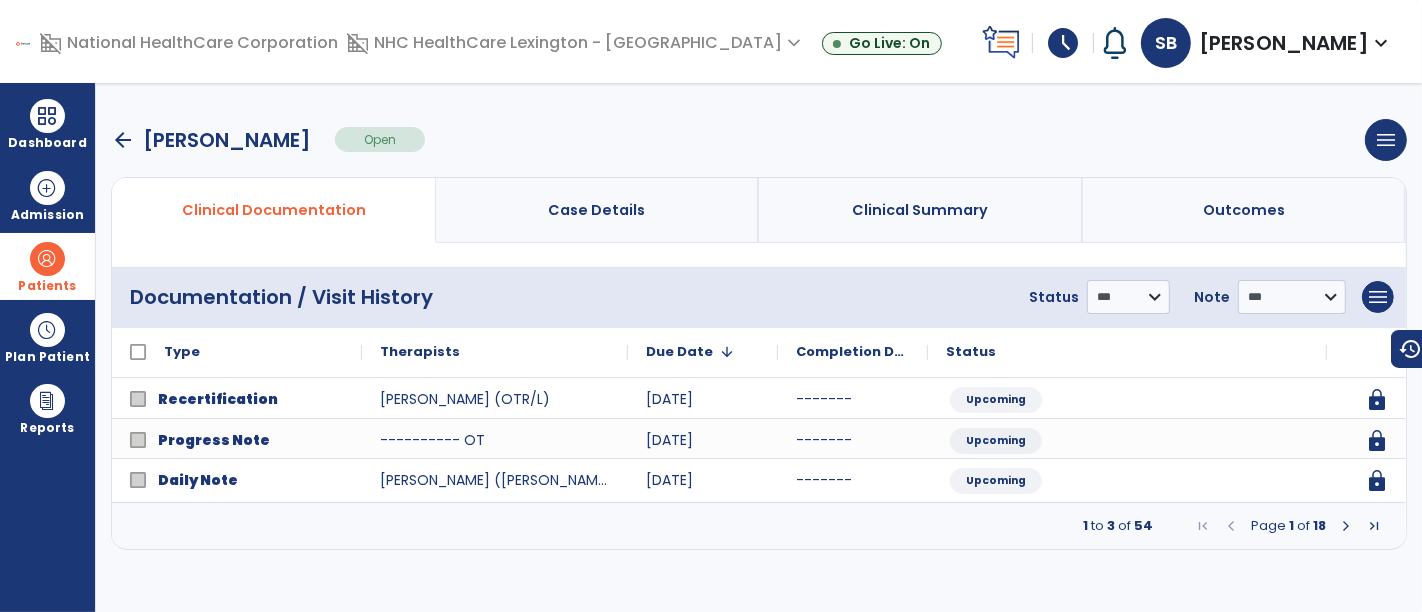 click at bounding box center [1346, 526] 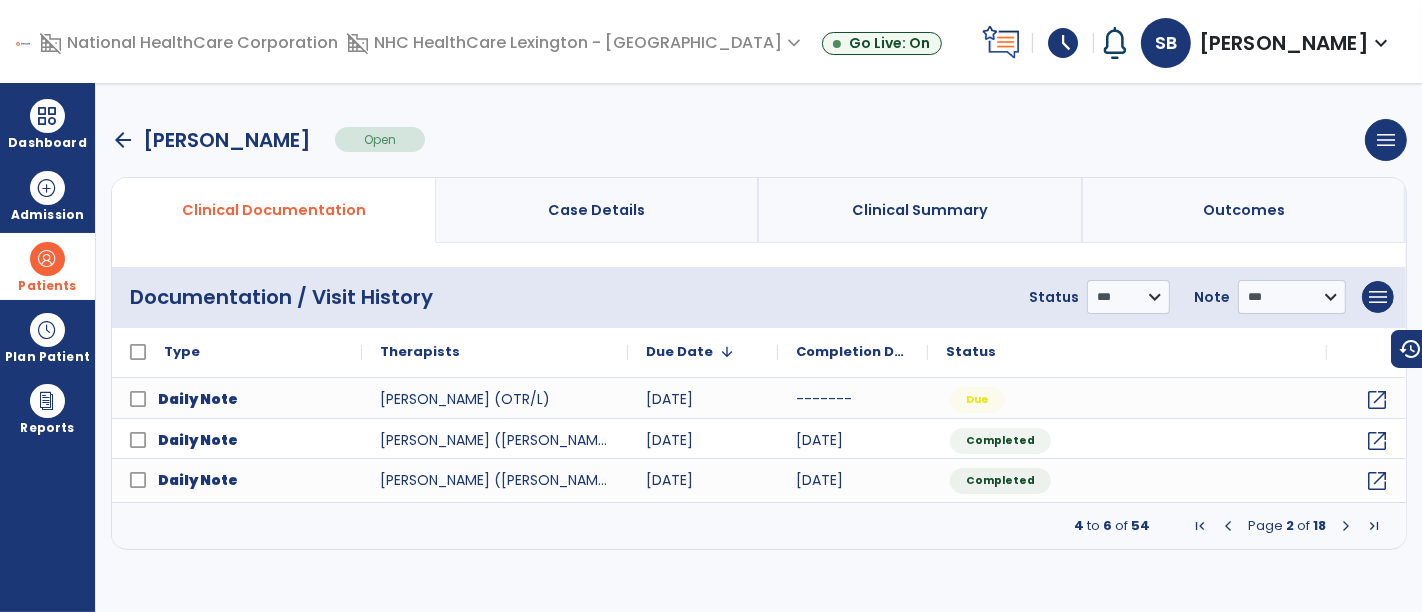 click at bounding box center [1346, 526] 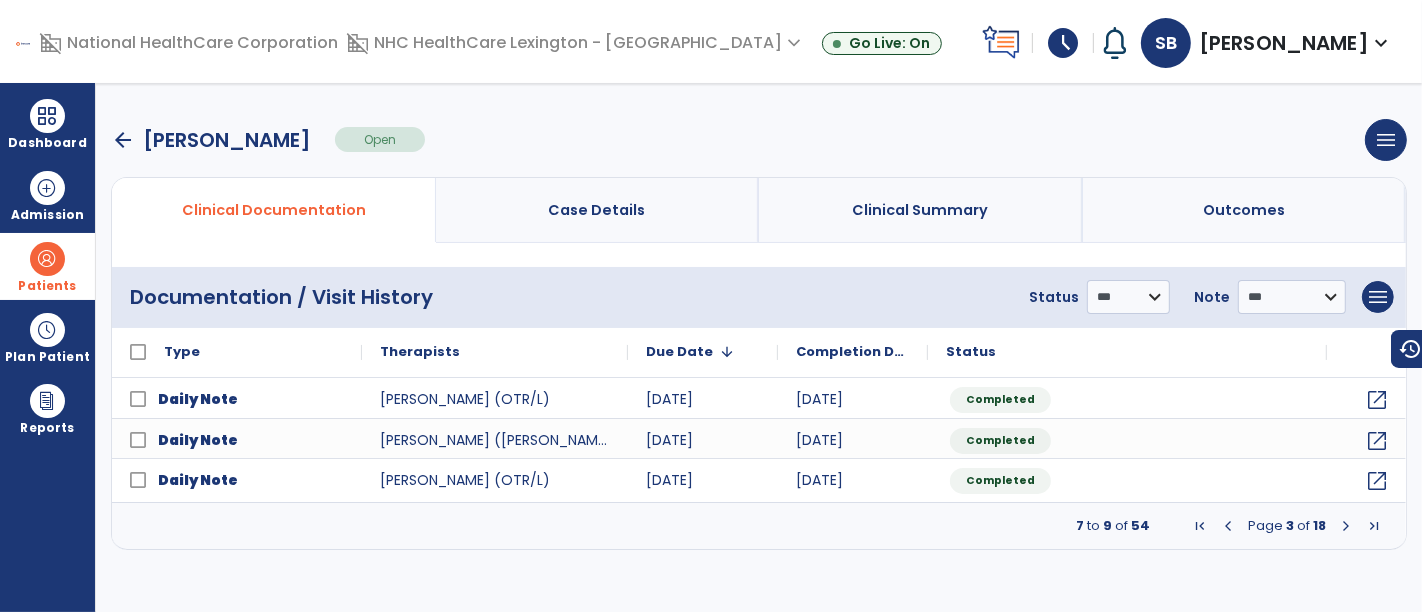 click at bounding box center (1346, 526) 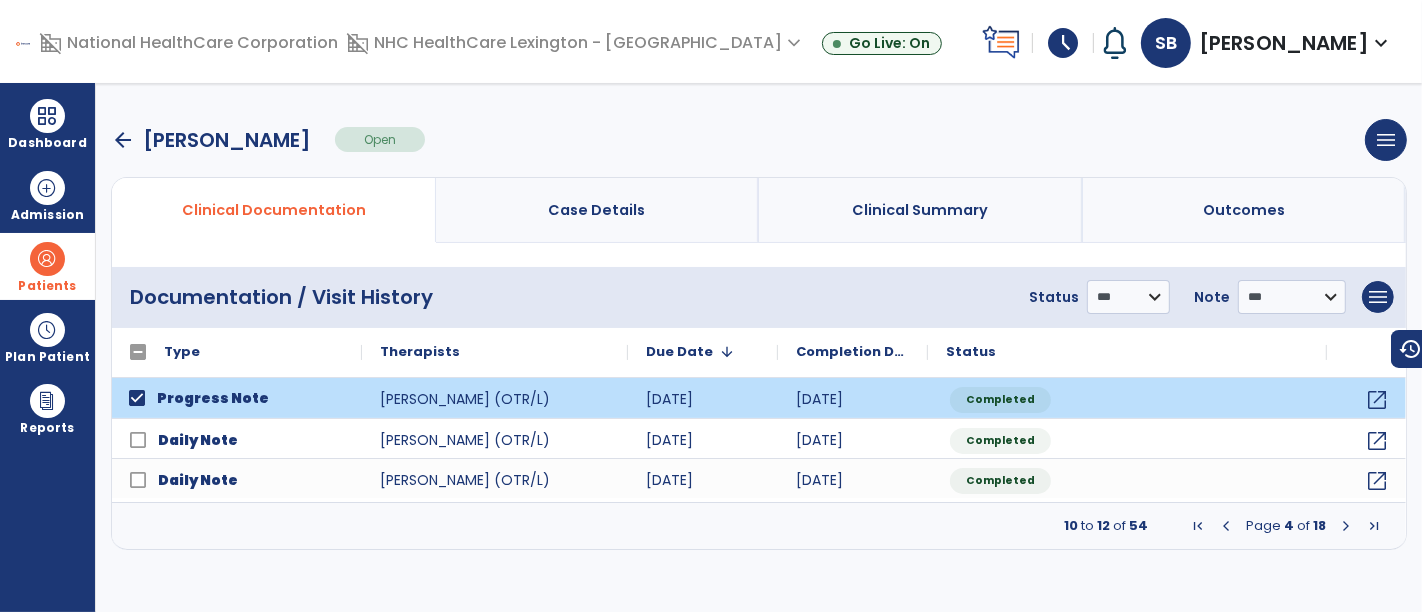 click at bounding box center [1226, 526] 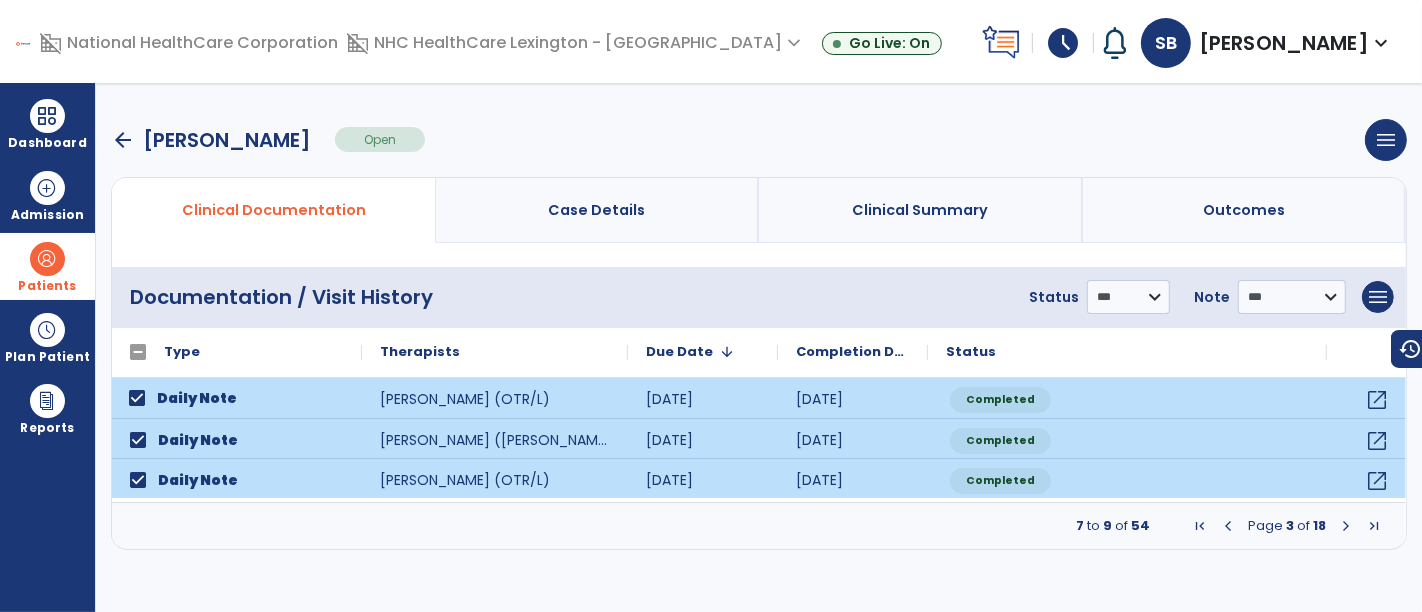 click at bounding box center [1228, 526] 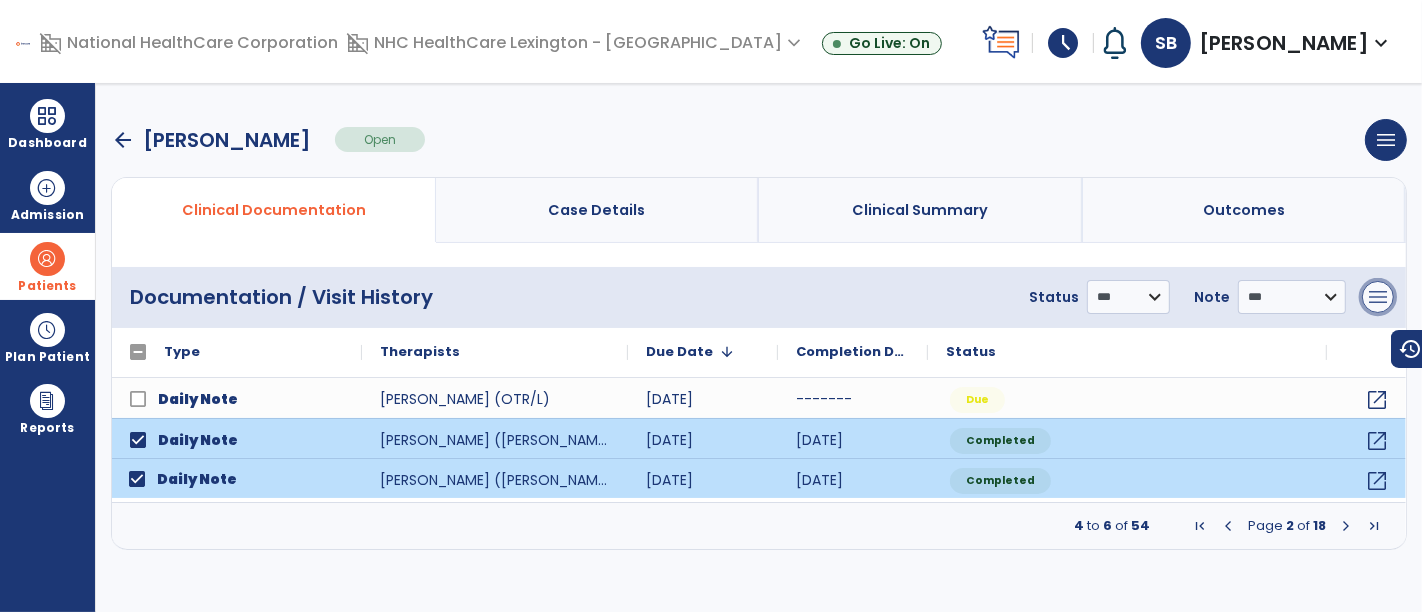 click on "menu" at bounding box center [1378, 297] 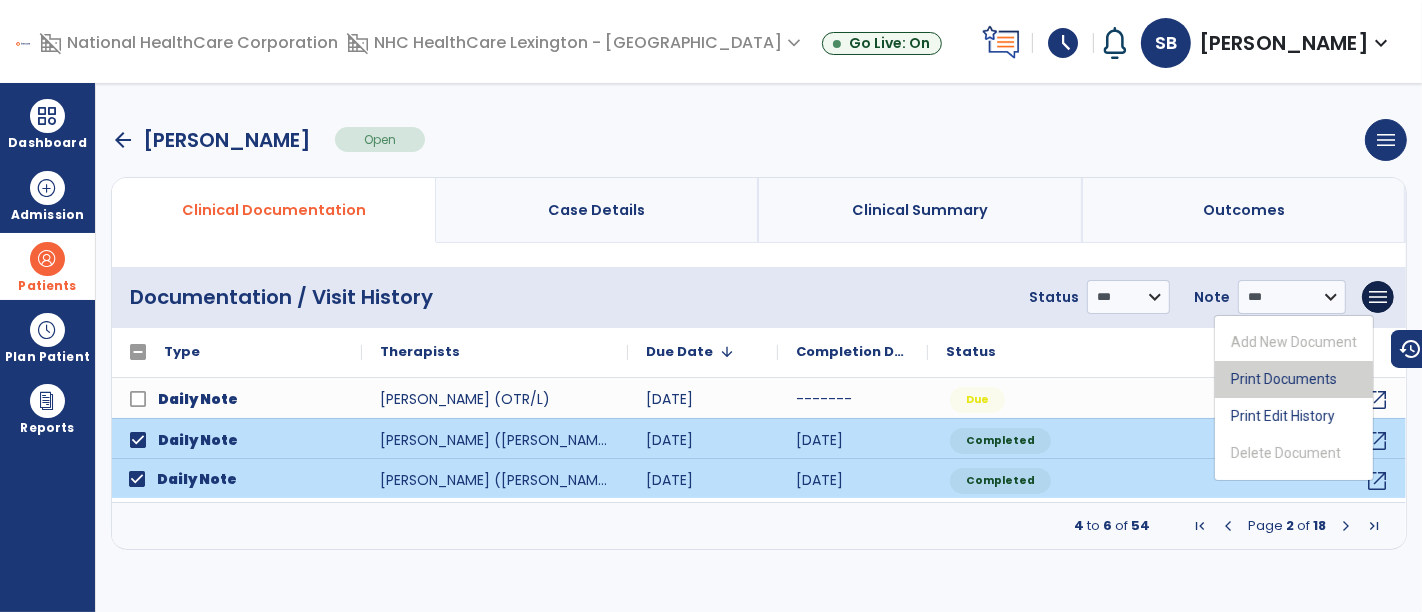 click on "Print Documents" at bounding box center (1294, 379) 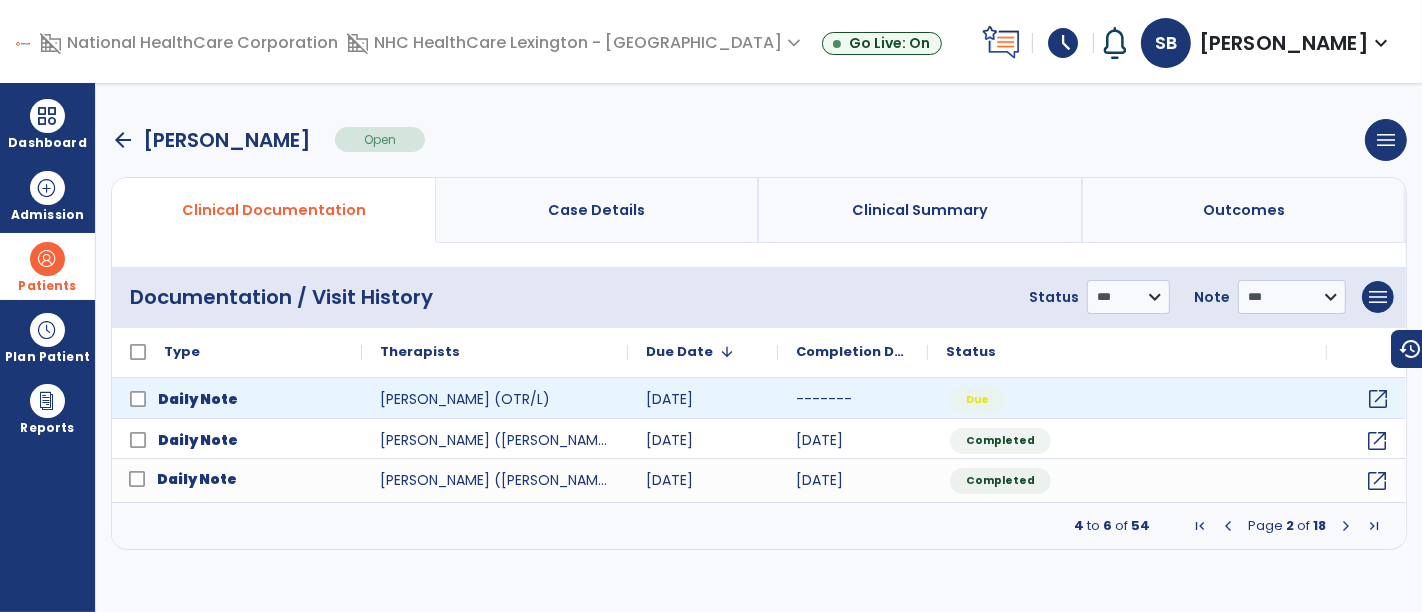 click on "open_in_new" 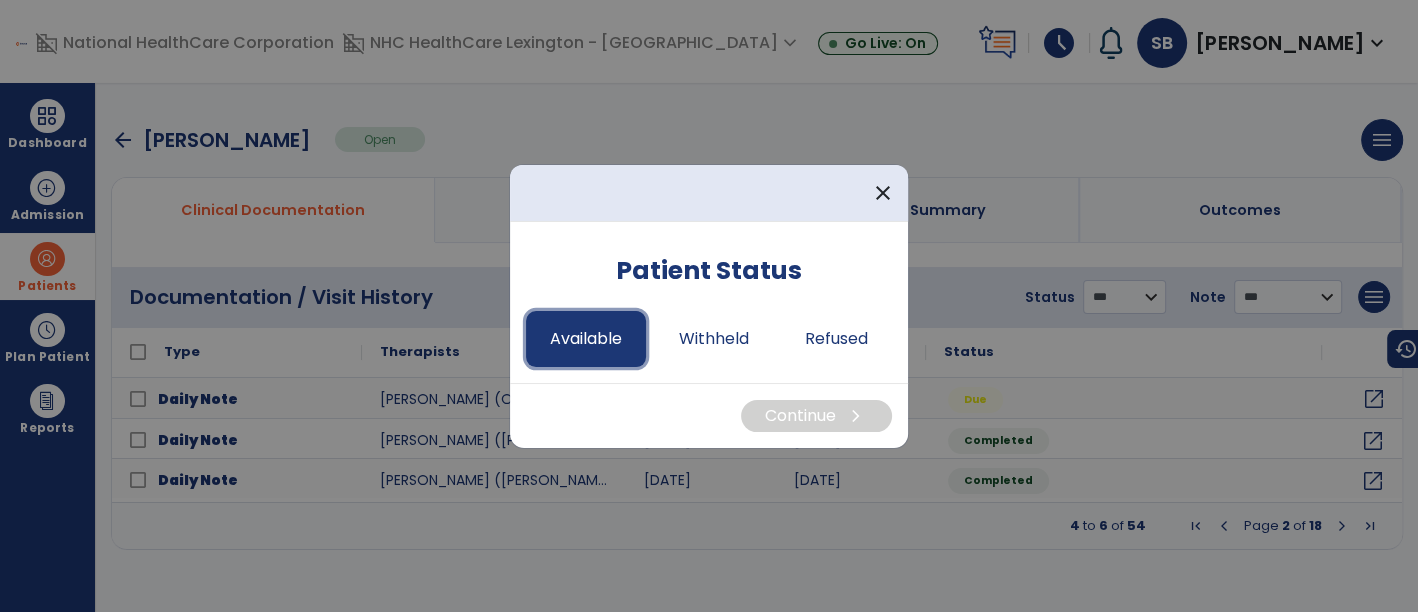 click on "Available" at bounding box center (586, 339) 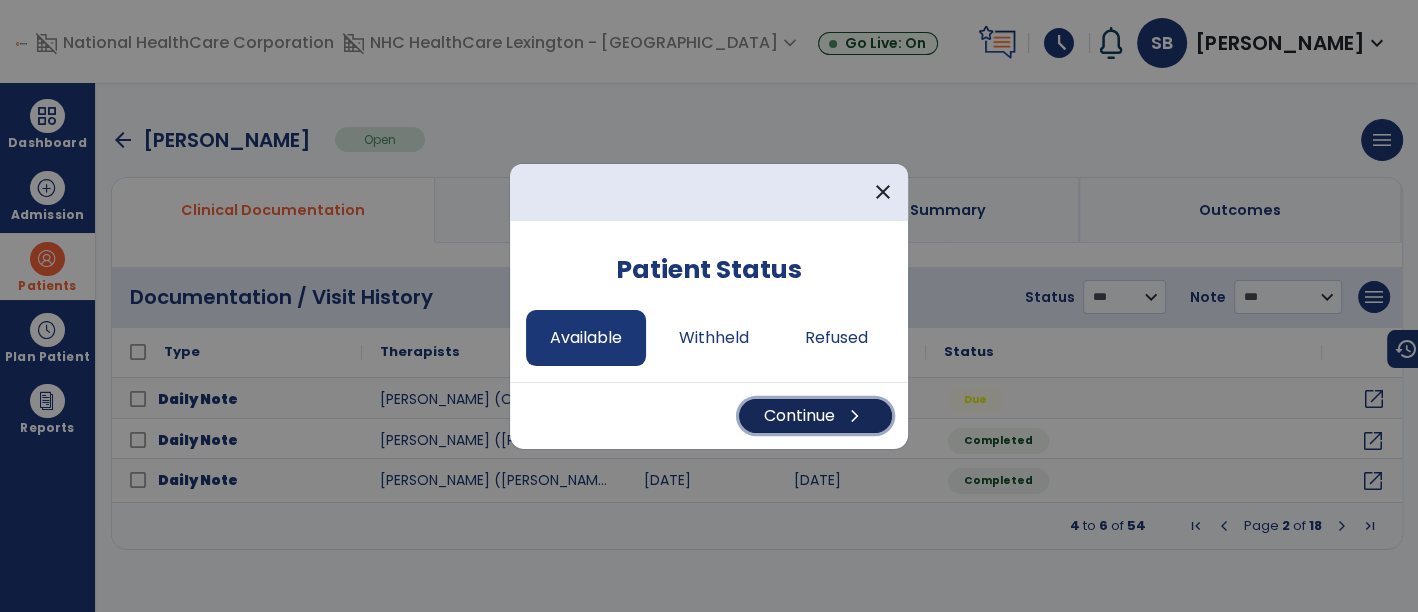 click on "Continue   chevron_right" at bounding box center (815, 416) 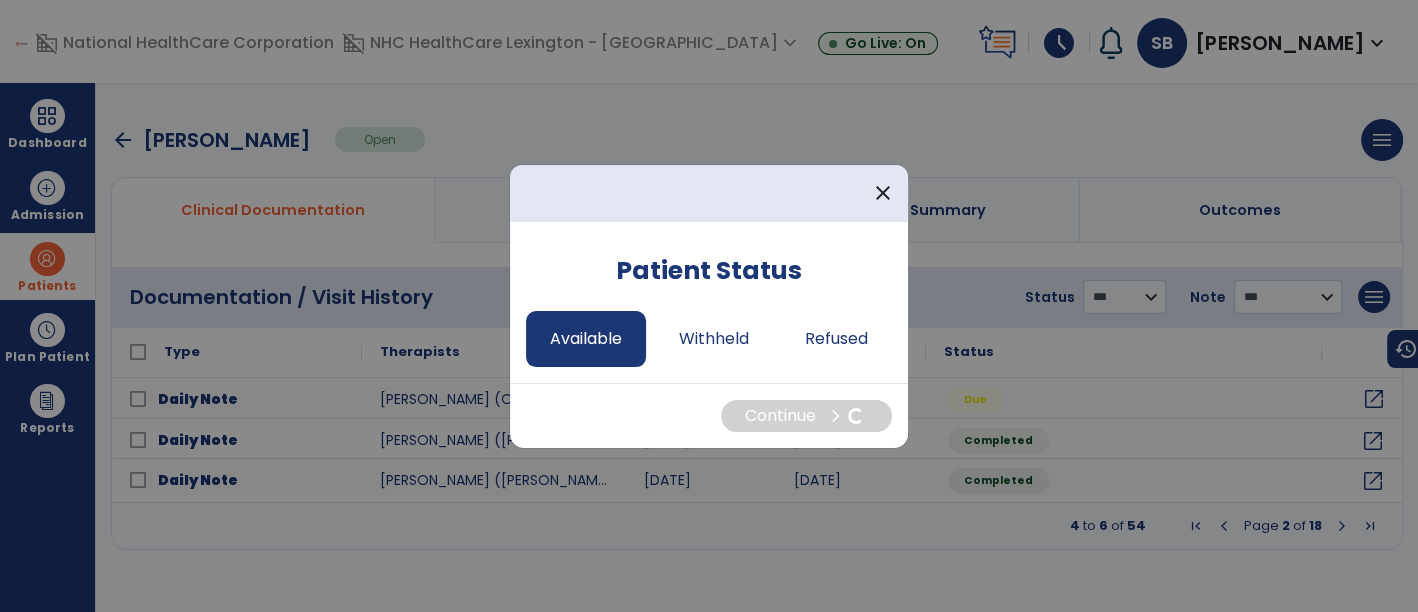 select on "*" 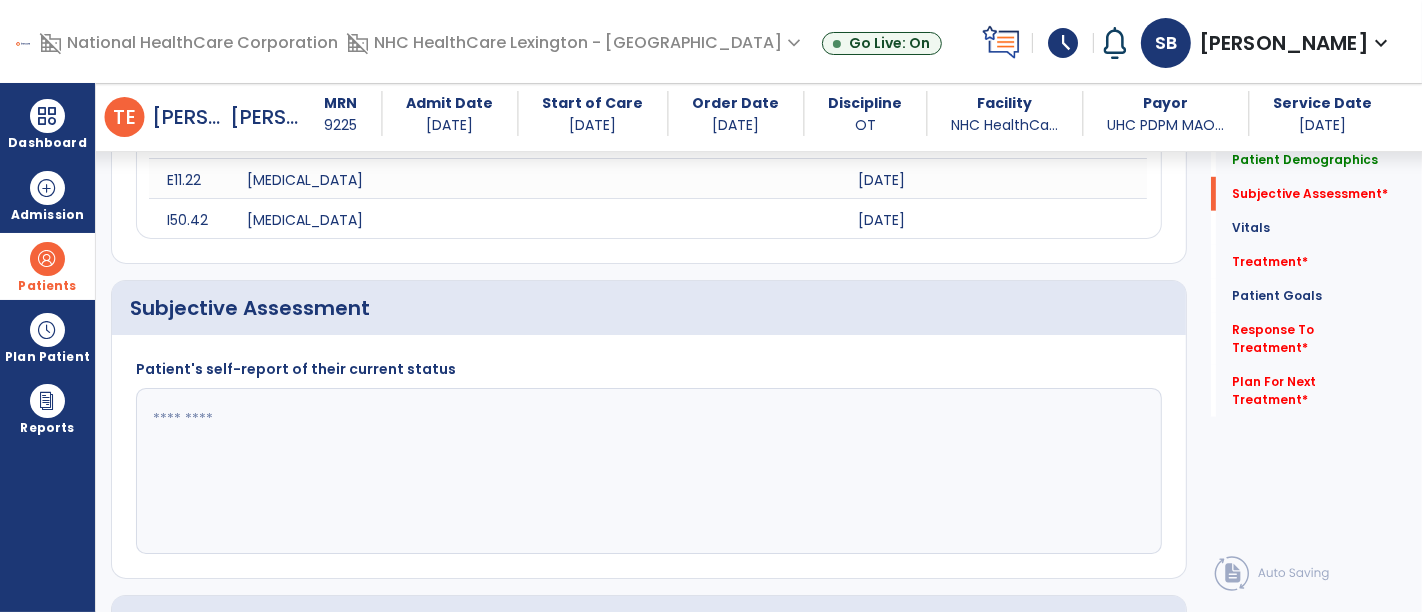 scroll, scrollTop: 1345, scrollLeft: 0, axis: vertical 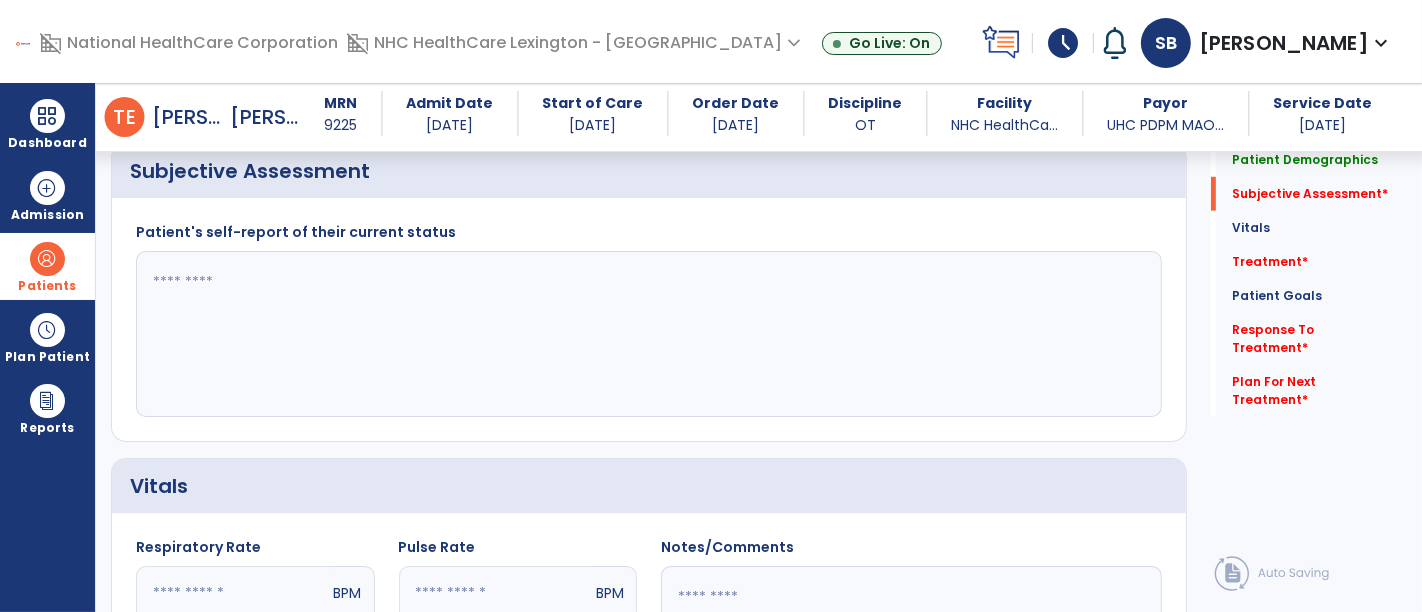 click 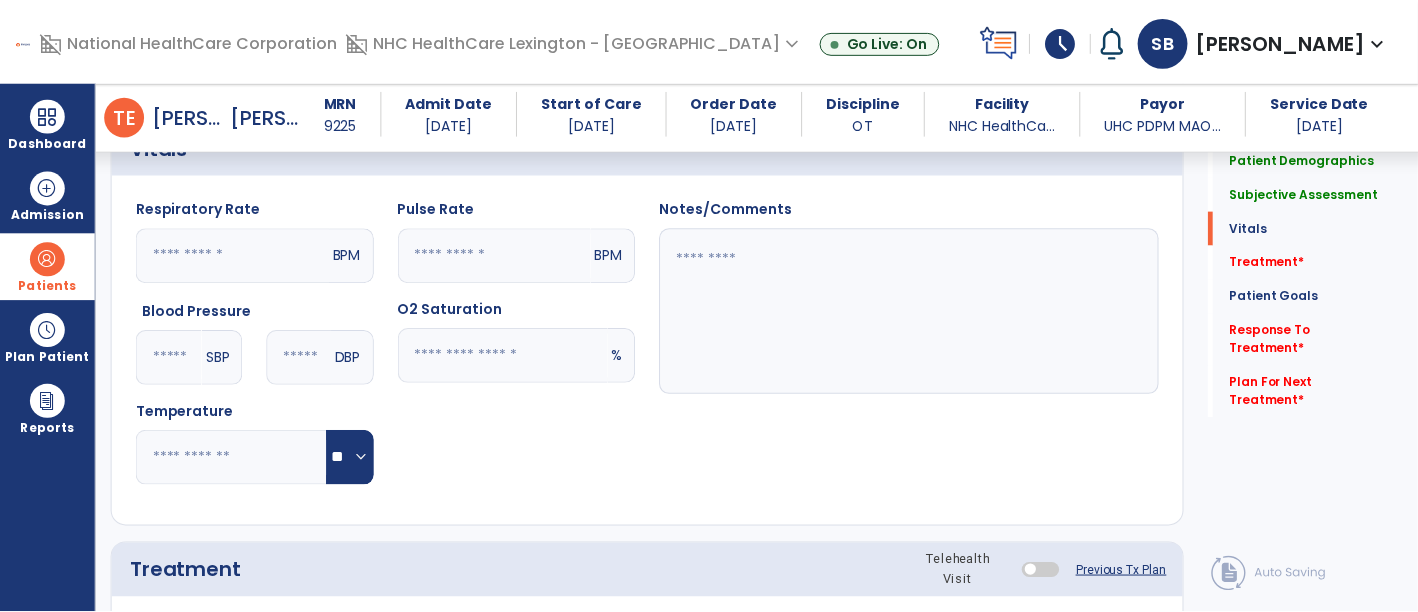 scroll, scrollTop: 1983, scrollLeft: 0, axis: vertical 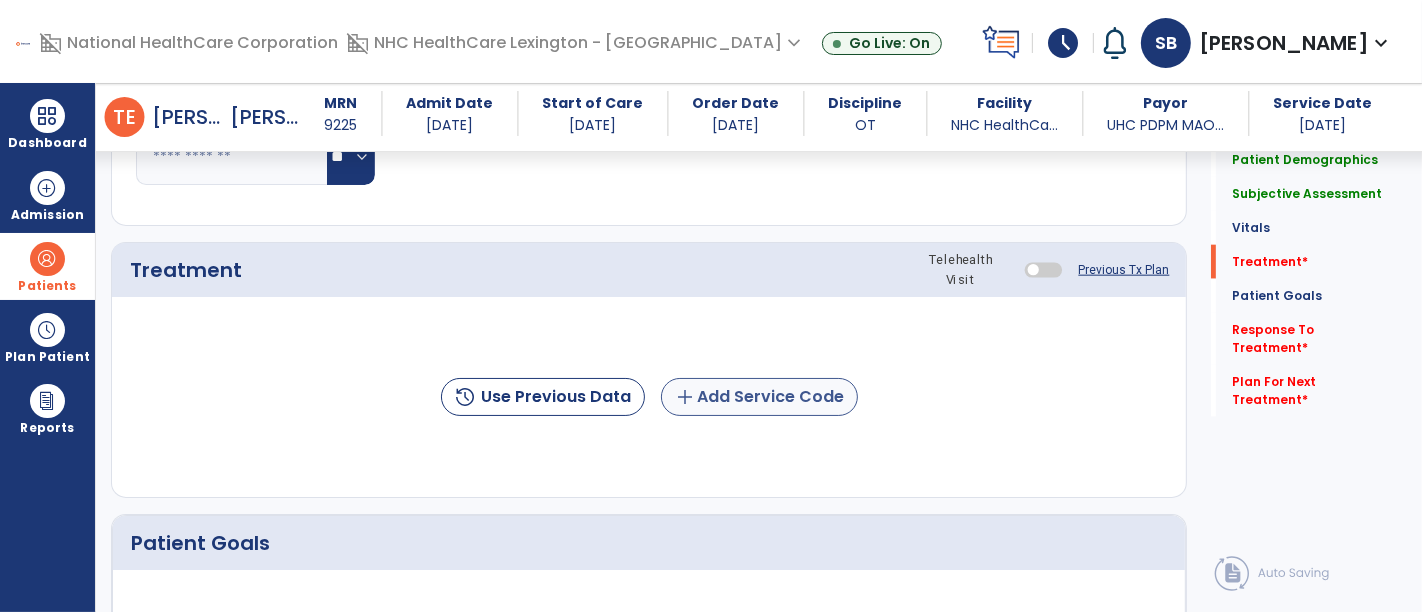 type on "**********" 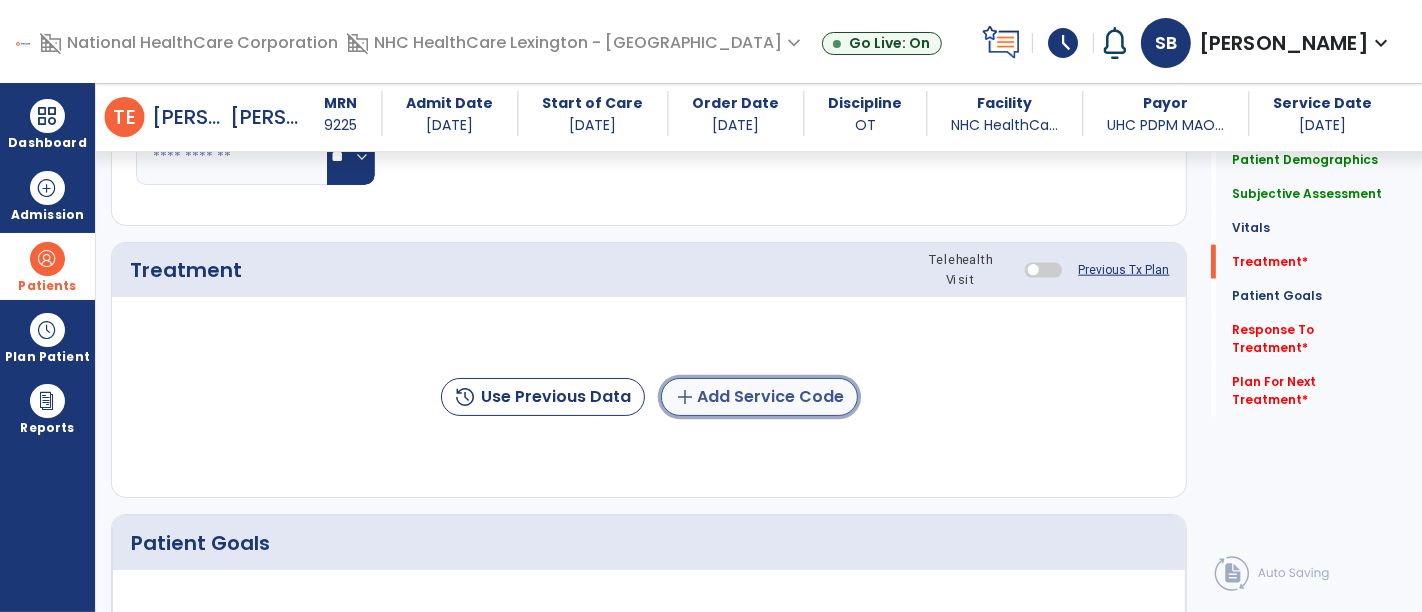 click on "add  Add Service Code" 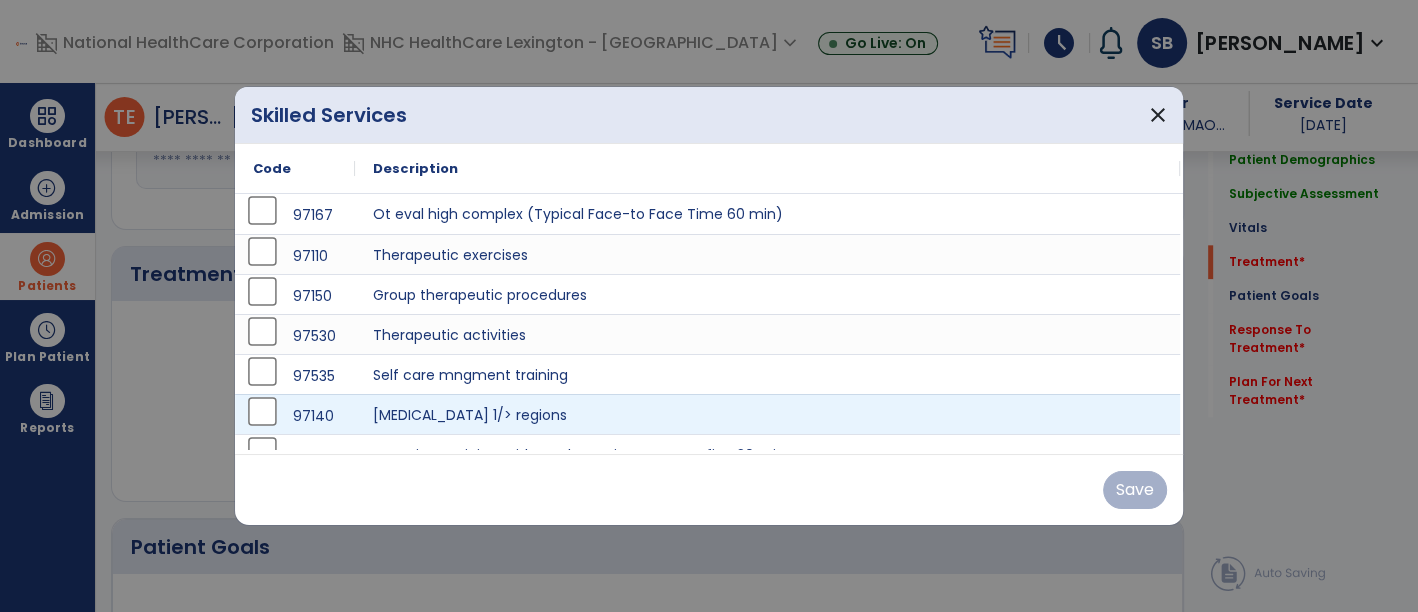 scroll, scrollTop: 1983, scrollLeft: 0, axis: vertical 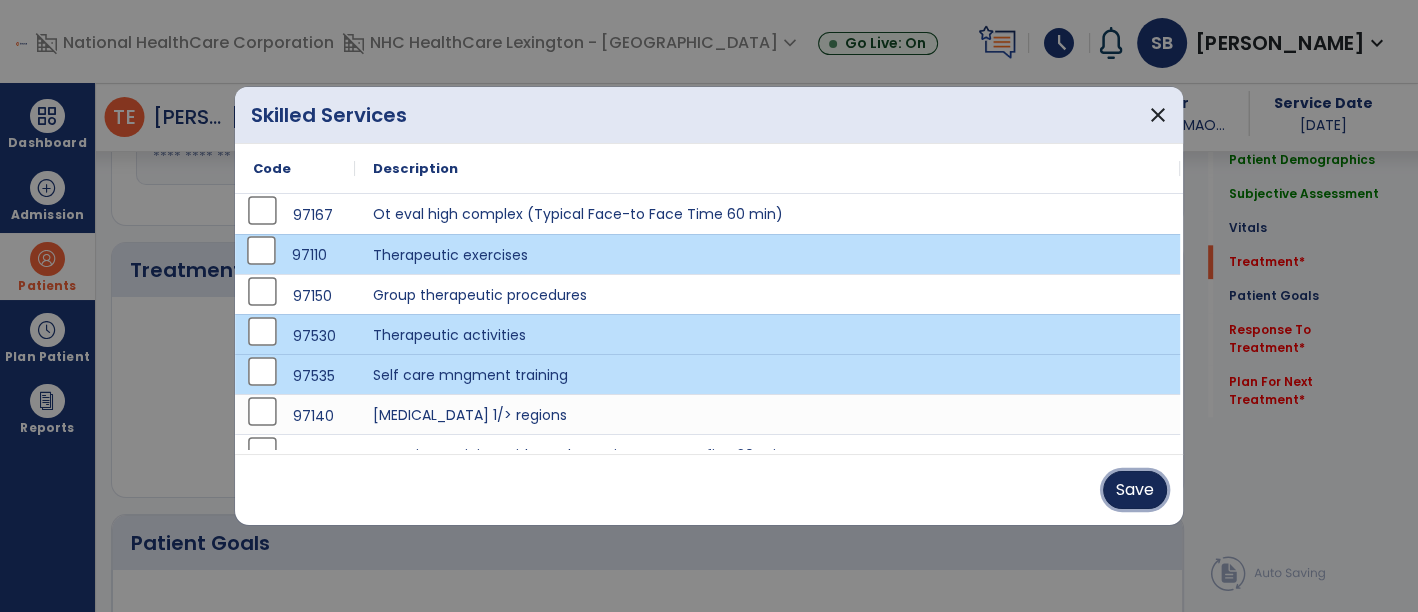 click on "Save" at bounding box center [1135, 490] 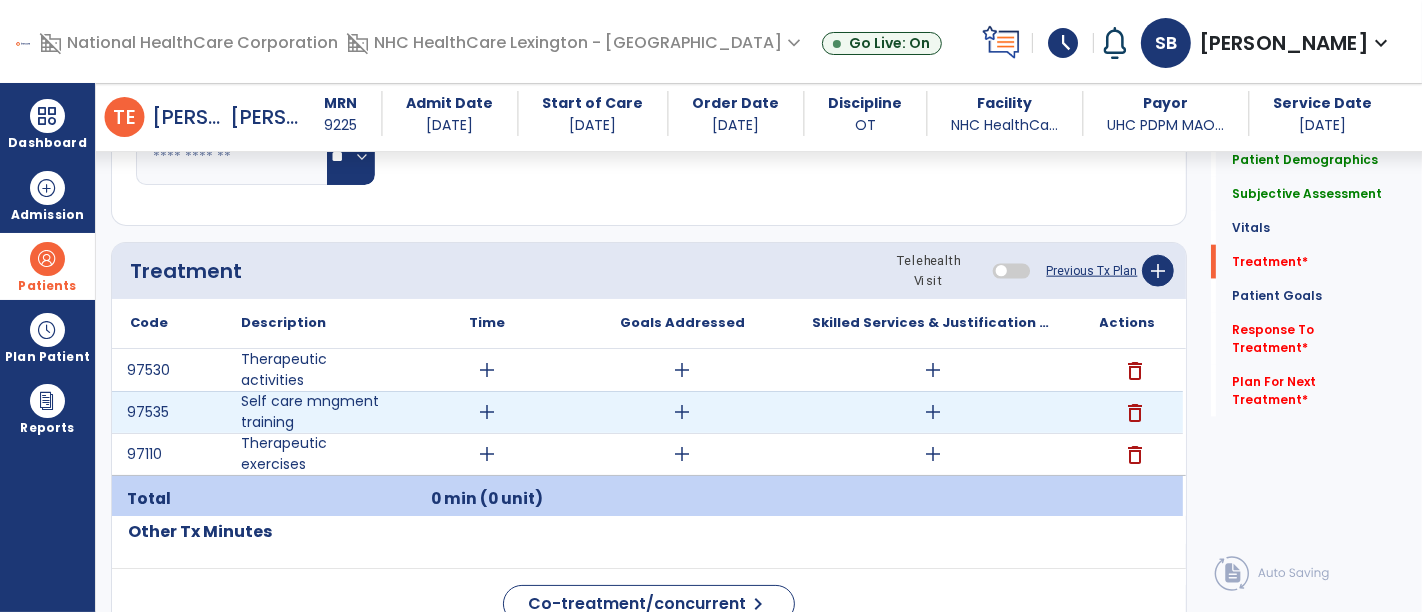 click on "add" at bounding box center (933, 412) 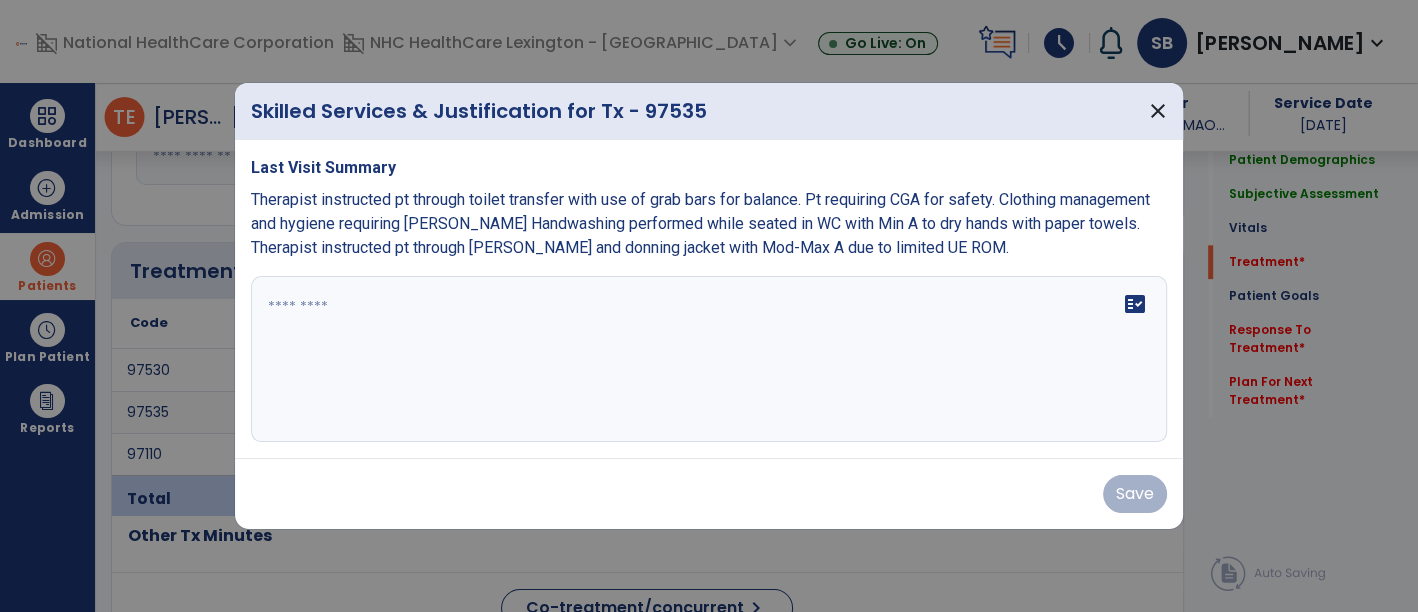 scroll, scrollTop: 1983, scrollLeft: 0, axis: vertical 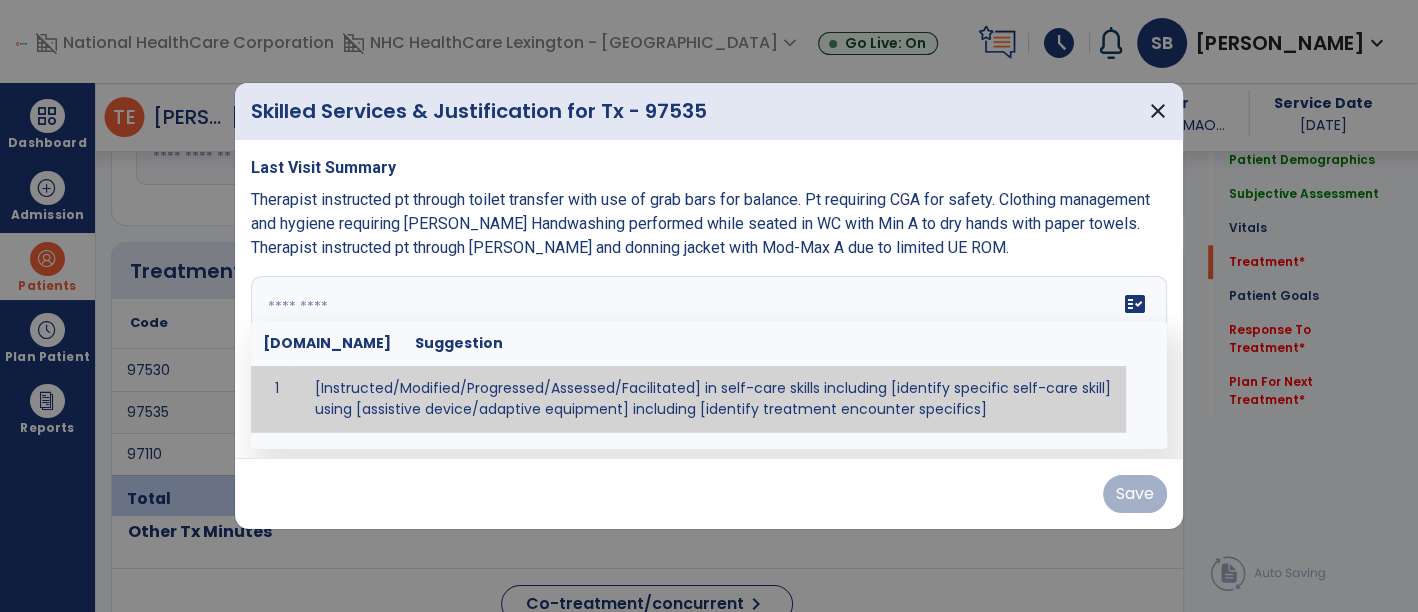 click on "fact_check  [DOMAIN_NAME] Suggestion 1 [Instructed/Modified/Progressed/Assessed/Facilitated] in self-care skills including [identify specific self-care skill] using [assistive device/adaptive equipment] including [identify treatment encounter specifics]" at bounding box center (709, 359) 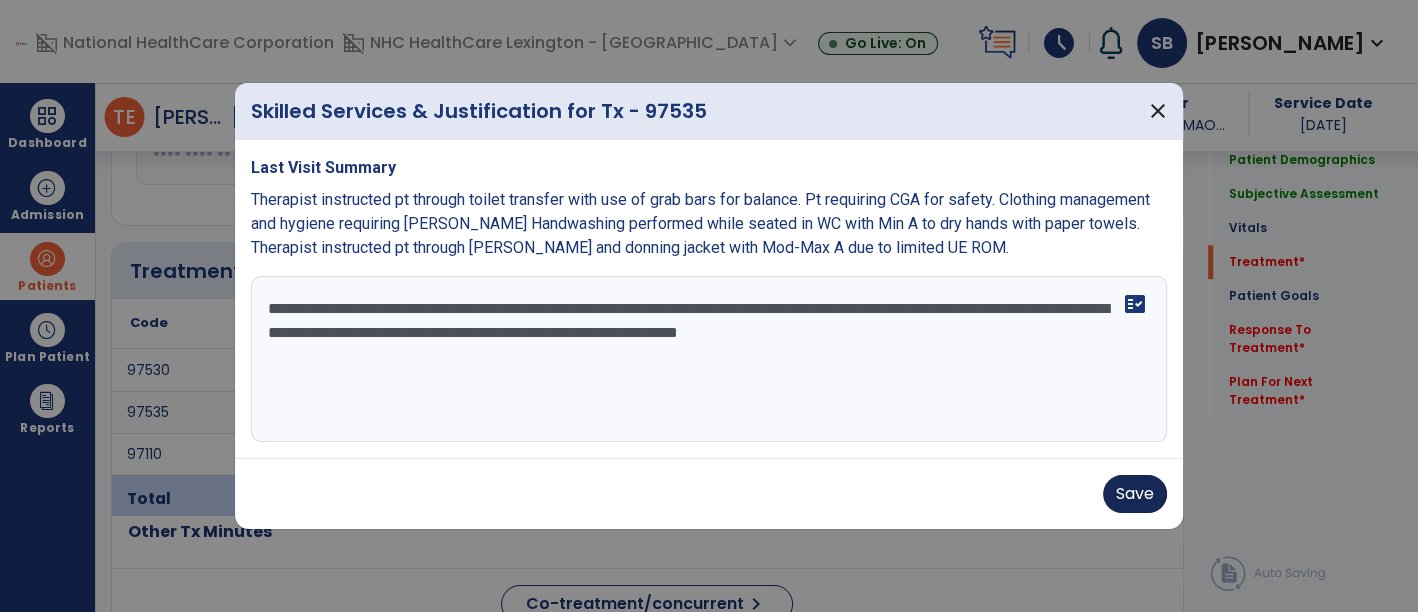 type on "**********" 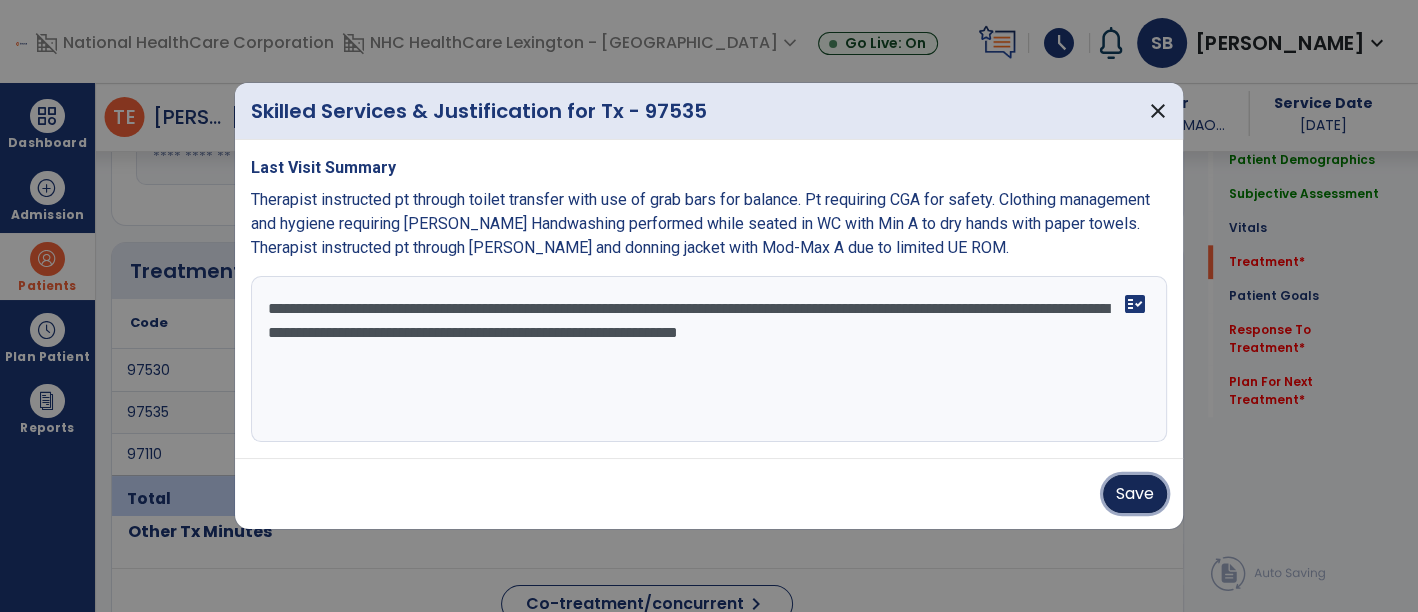 click on "Save" at bounding box center [1135, 494] 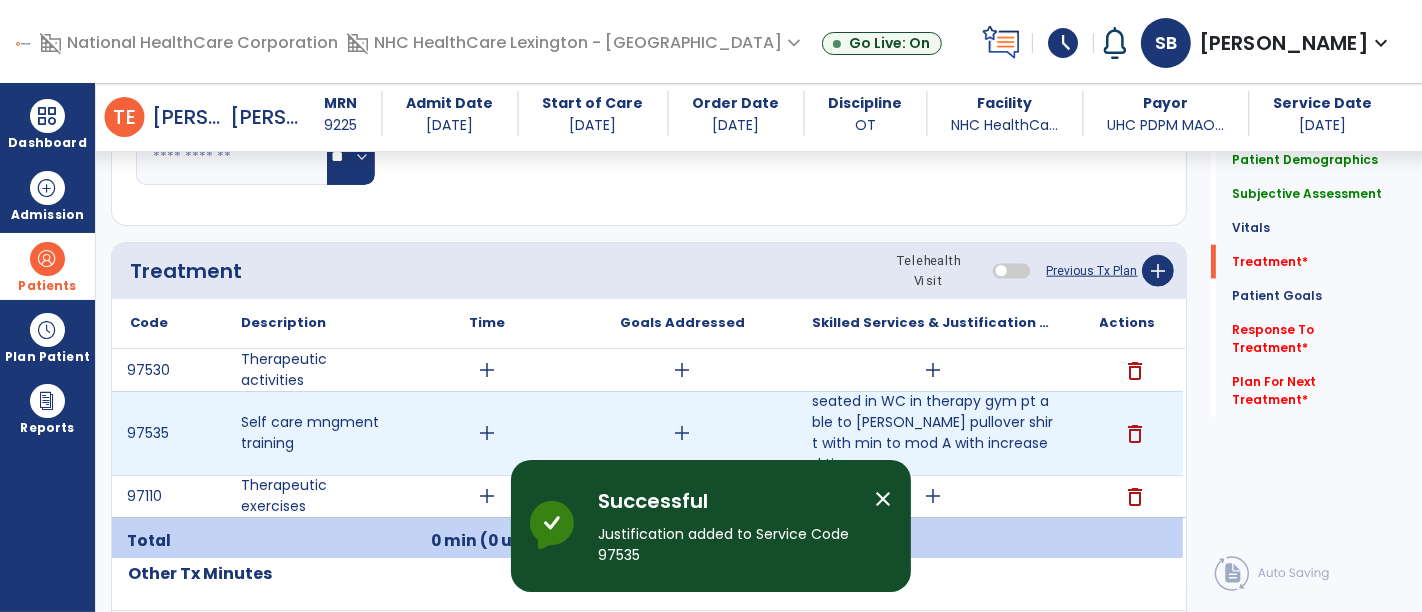 click on "add" at bounding box center [488, 433] 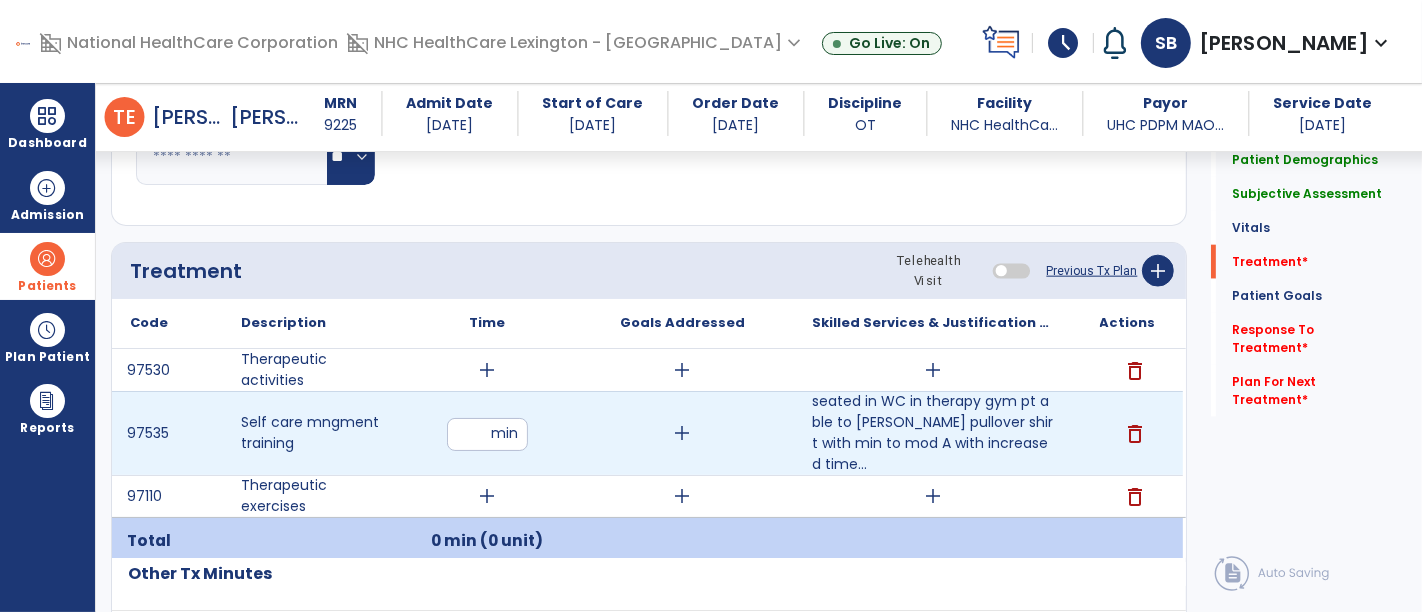 type on "**" 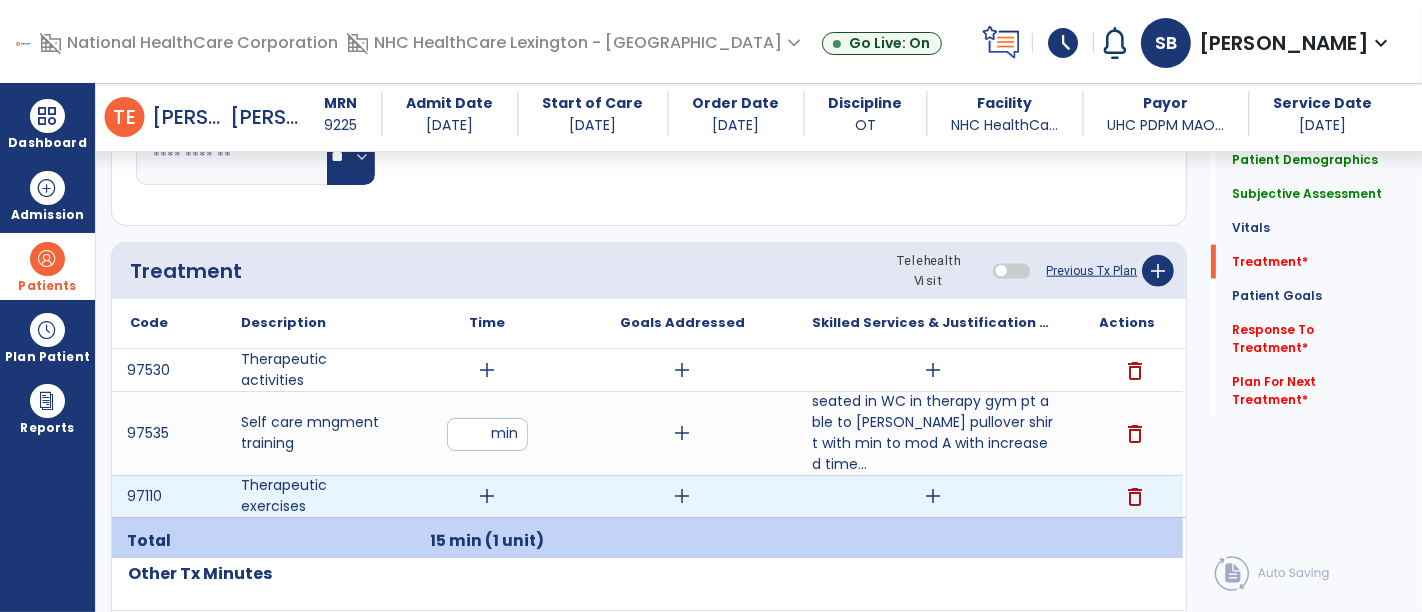 click on "add" at bounding box center (933, 496) 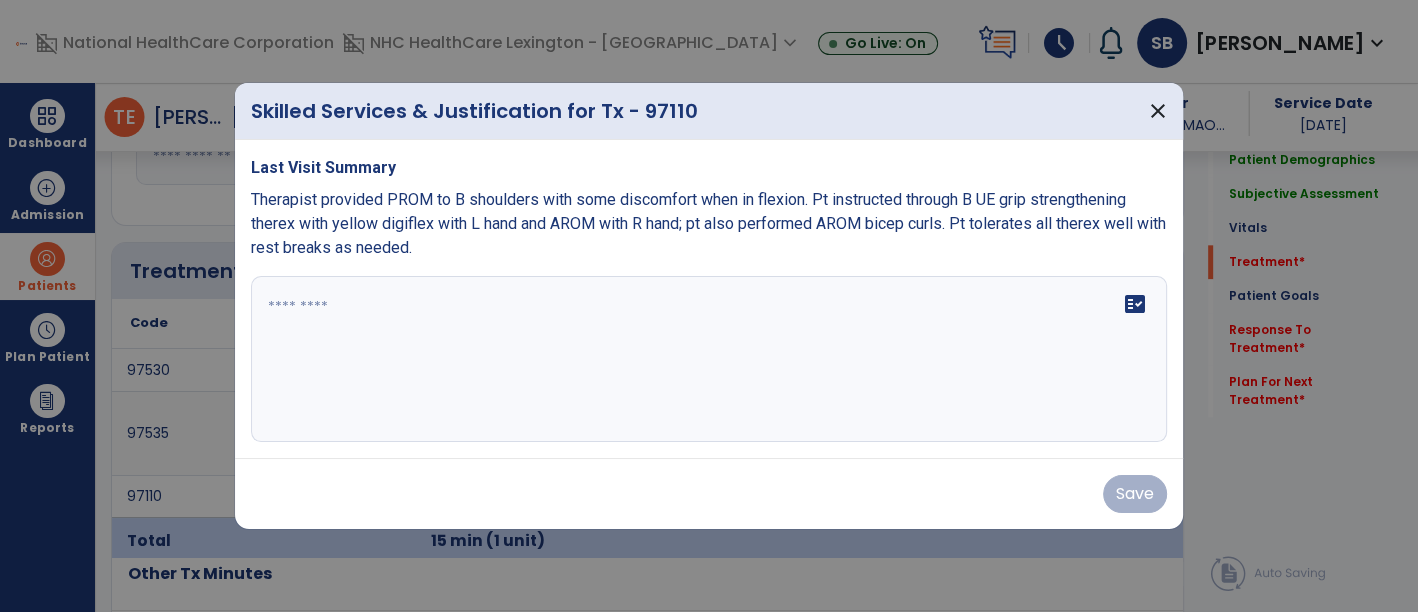 scroll, scrollTop: 1983, scrollLeft: 0, axis: vertical 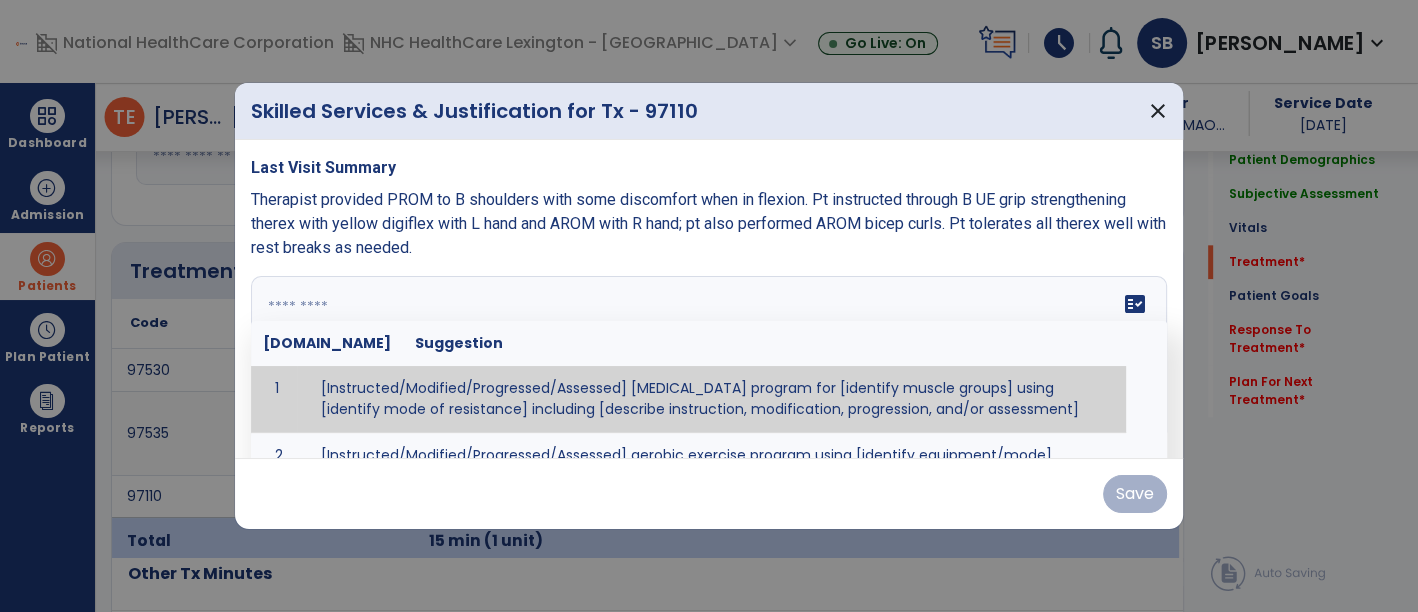 click on "fact_check  [DOMAIN_NAME] Suggestion 1 [Instructed/Modified/Progressed/Assessed] [MEDICAL_DATA] program for [identify muscle groups] using [identify mode of resistance] including [describe instruction, modification, progression, and/or assessment] 2 [Instructed/Modified/Progressed/Assessed] aerobic exercise program using [identify equipment/mode] including [describe instruction, modification,progression, and/or assessment] 3 [Instructed/Modified/Progressed/Assessed] [PROM/A/AROM/AROM] program for [identify joint movements] using [contract-relax, over-pressure, inhibitory techniques, other] 4 [Assessed/Tested] aerobic capacity with administration of [aerobic capacity test]" at bounding box center (709, 359) 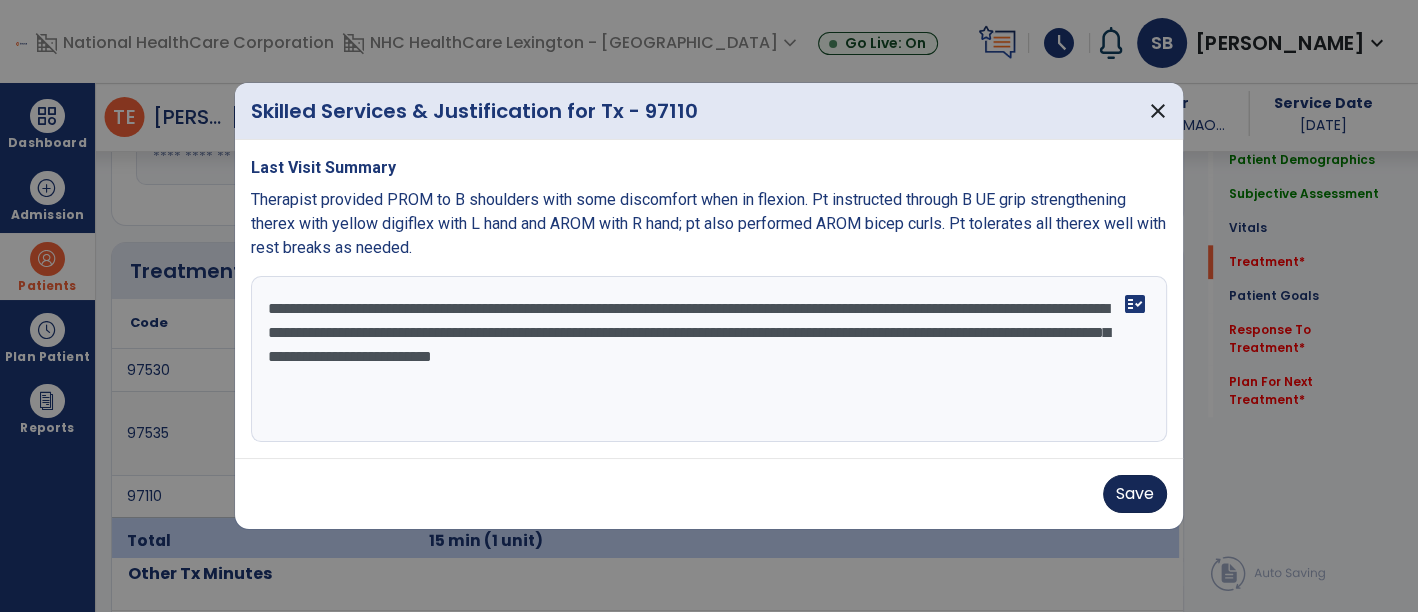 type on "**********" 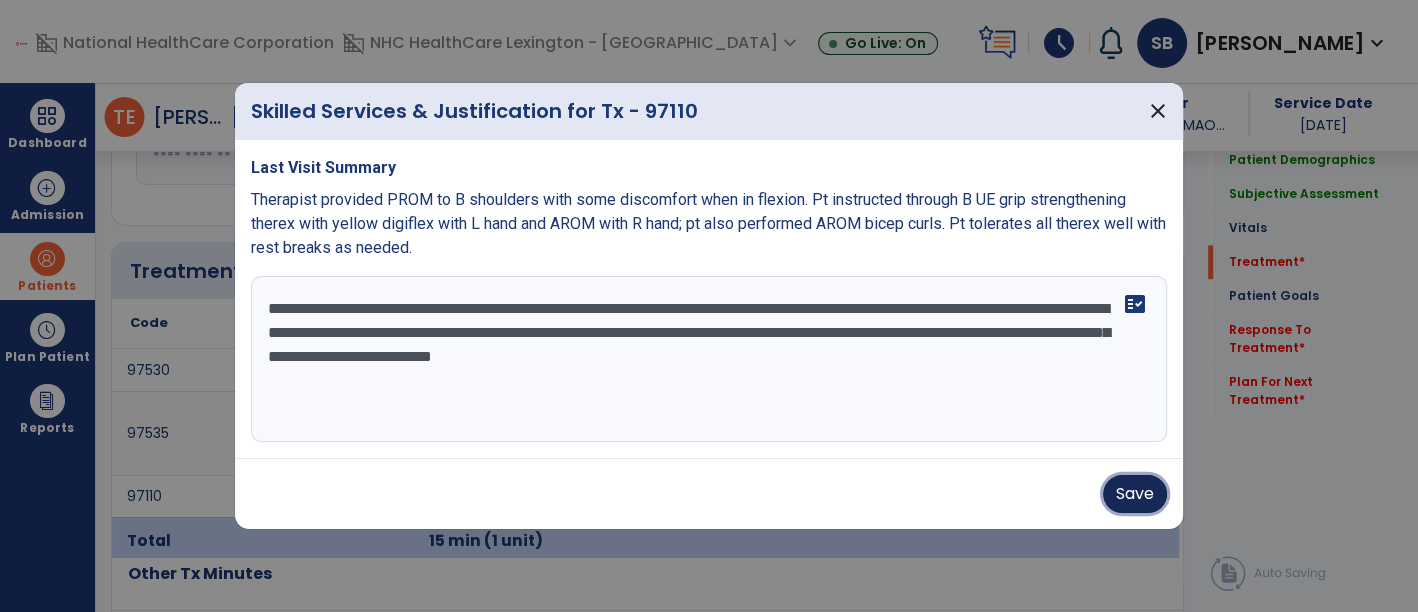 click on "Save" at bounding box center (1135, 494) 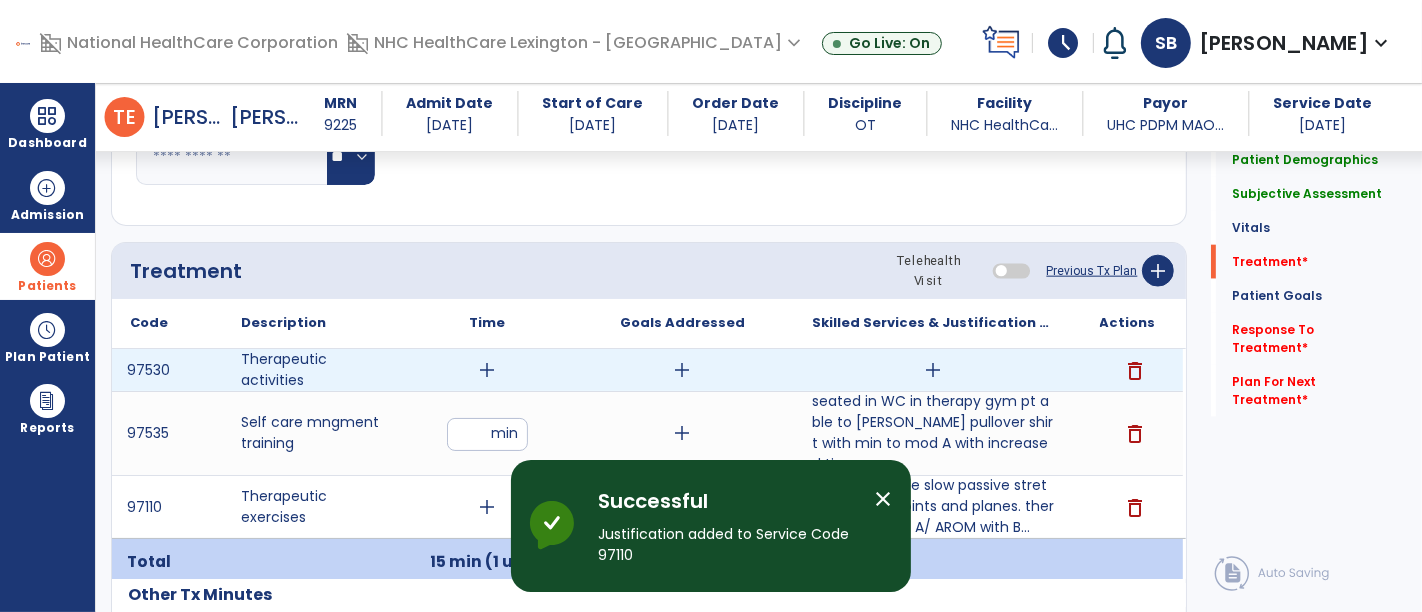 click on "add" at bounding box center [488, 370] 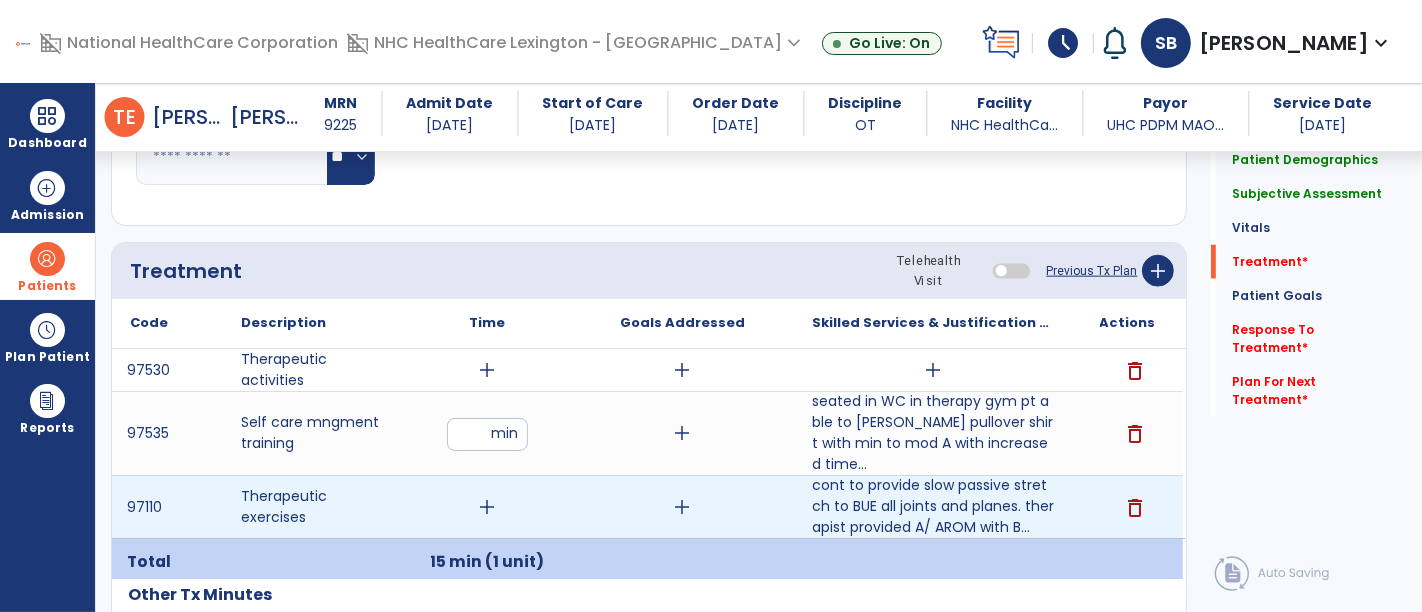 click on "add" at bounding box center (488, 507) 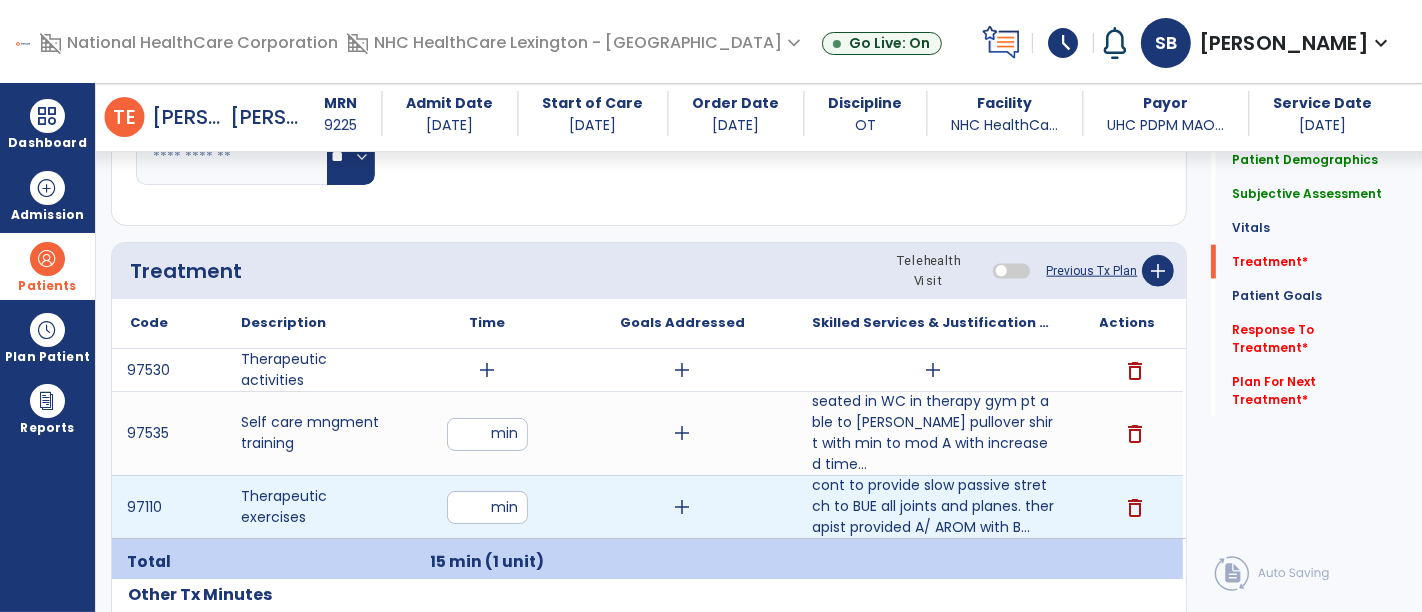 type on "**" 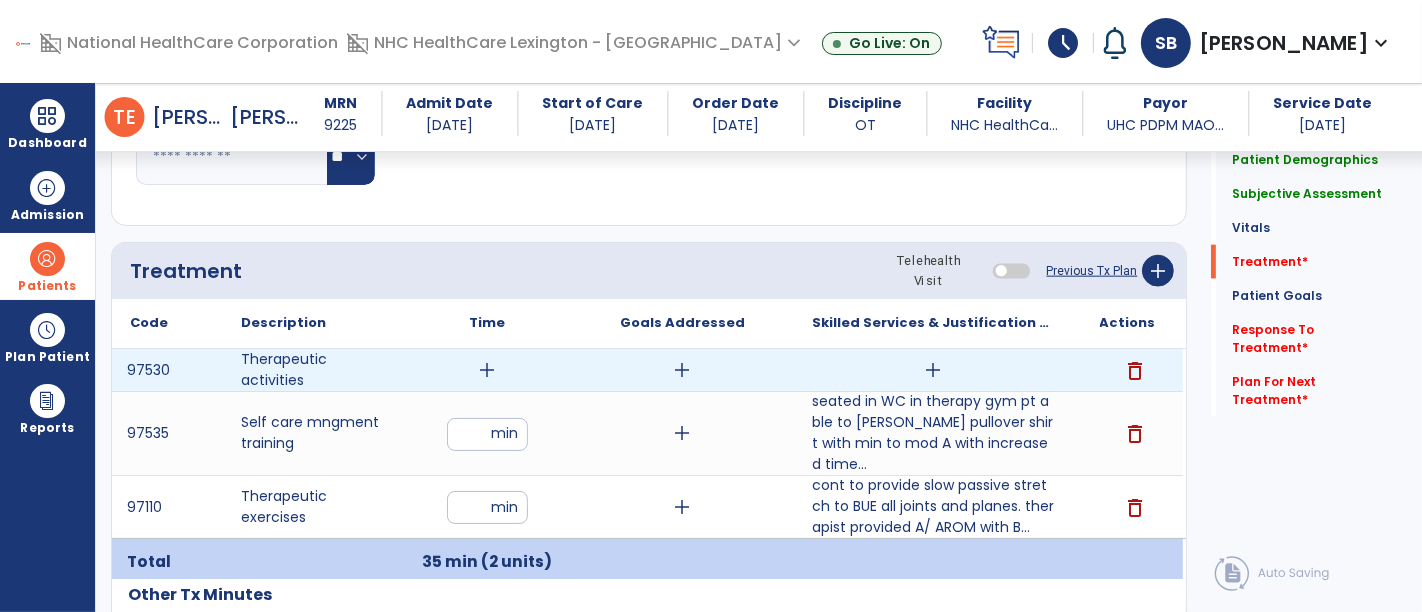 click on "add" at bounding box center [933, 370] 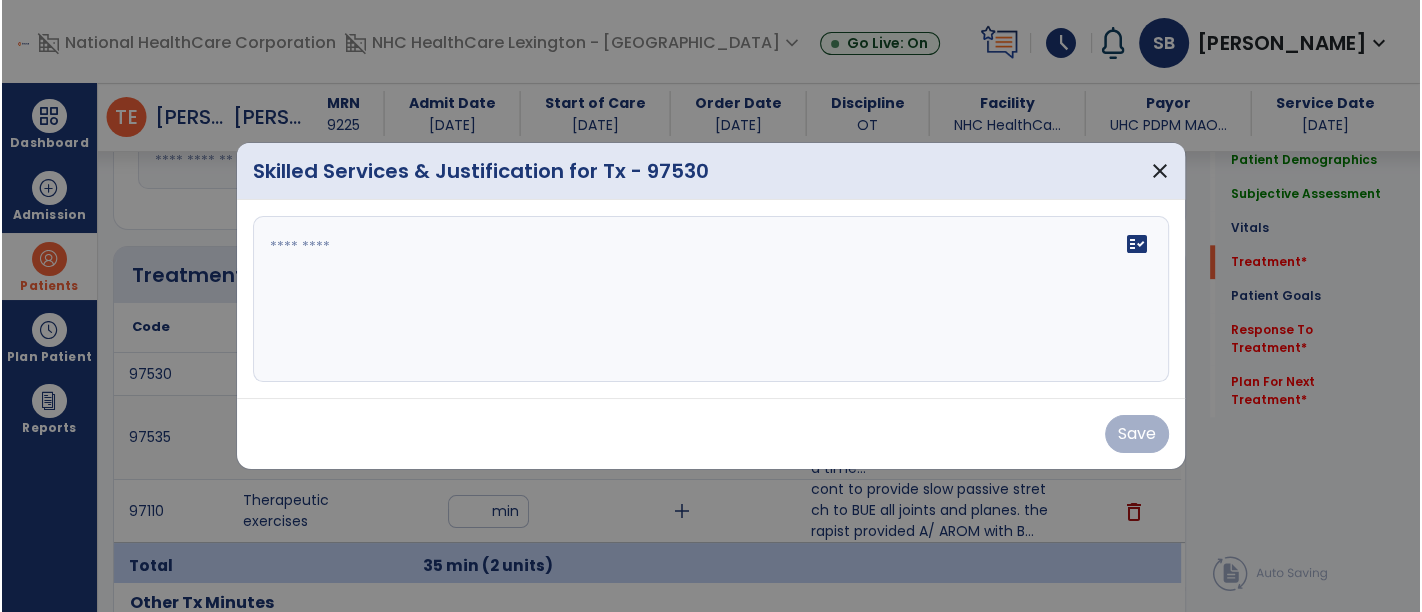 scroll, scrollTop: 1983, scrollLeft: 0, axis: vertical 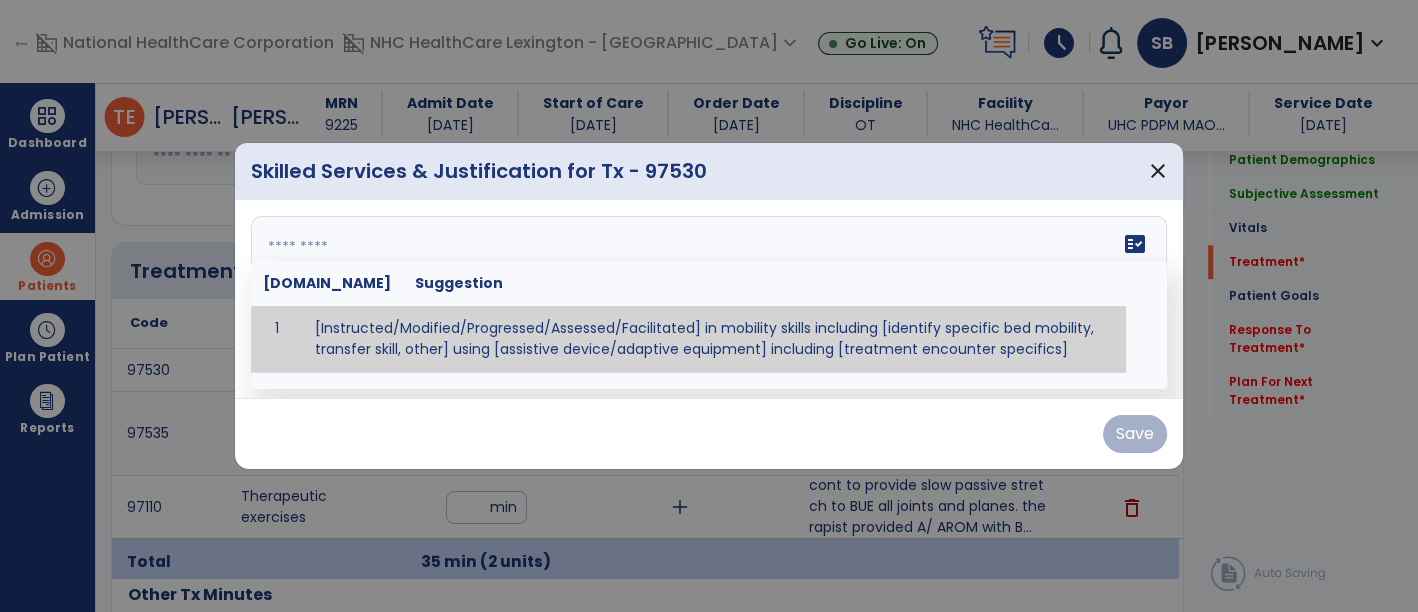 click on "fact_check  [DOMAIN_NAME] Suggestion 1 [Instructed/Modified/Progressed/Assessed/Facilitated] in mobility skills including [identify specific bed mobility, transfer skill, other] using [assistive device/adaptive equipment] including [treatment encounter specifics]" at bounding box center (709, 299) 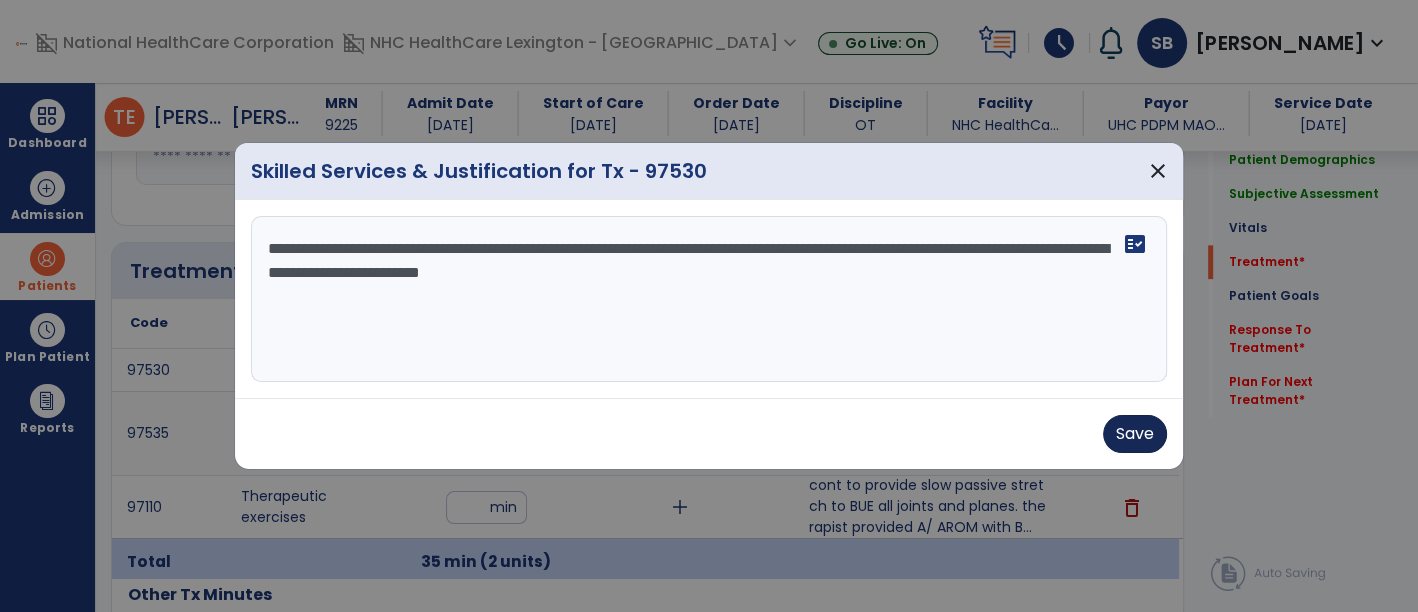 type on "**********" 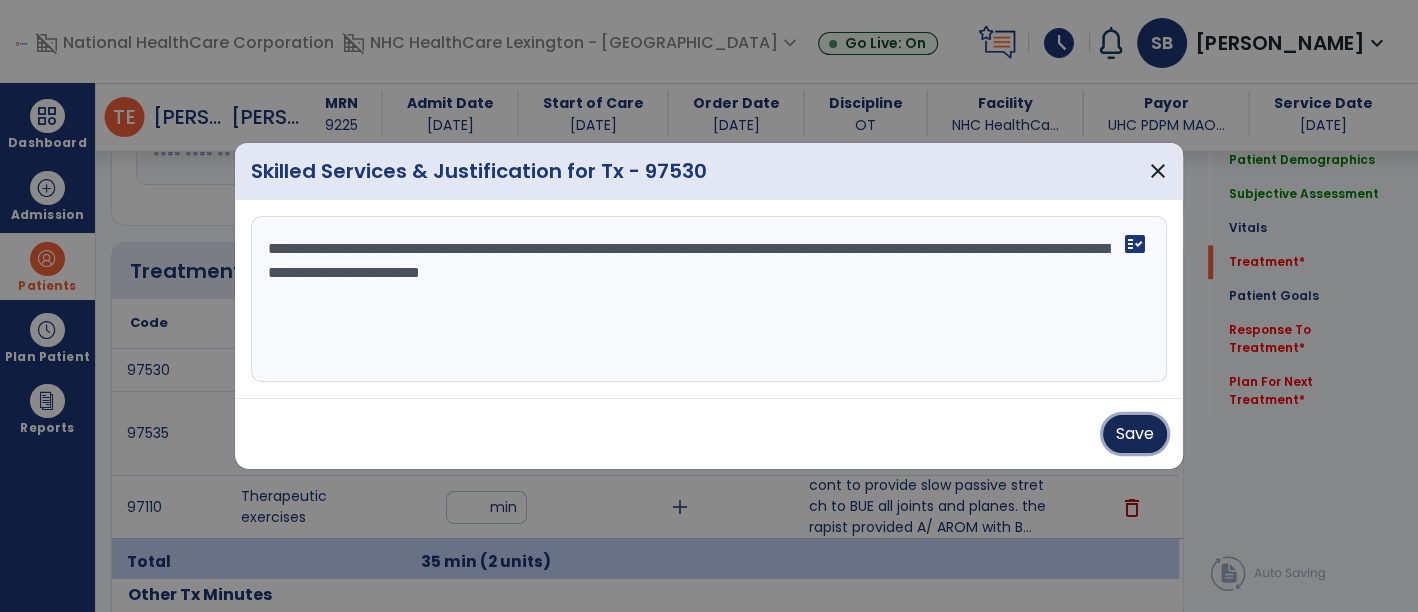 click on "Save" at bounding box center (1135, 434) 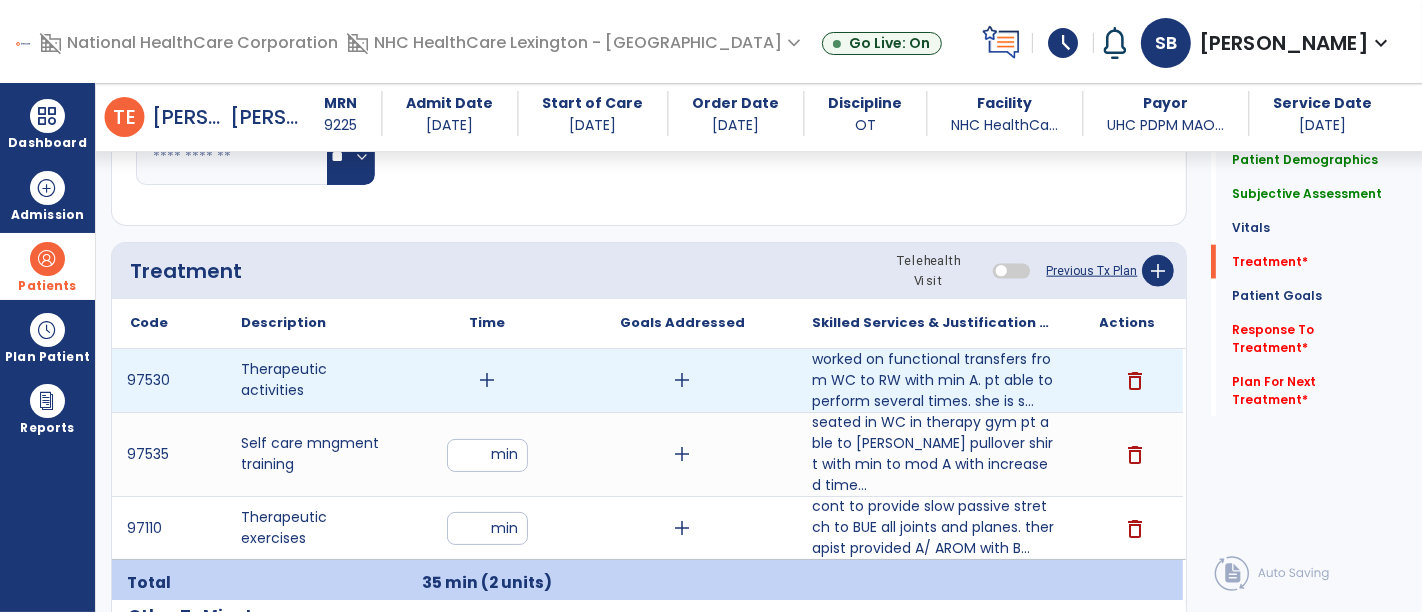 click on "add" at bounding box center [488, 380] 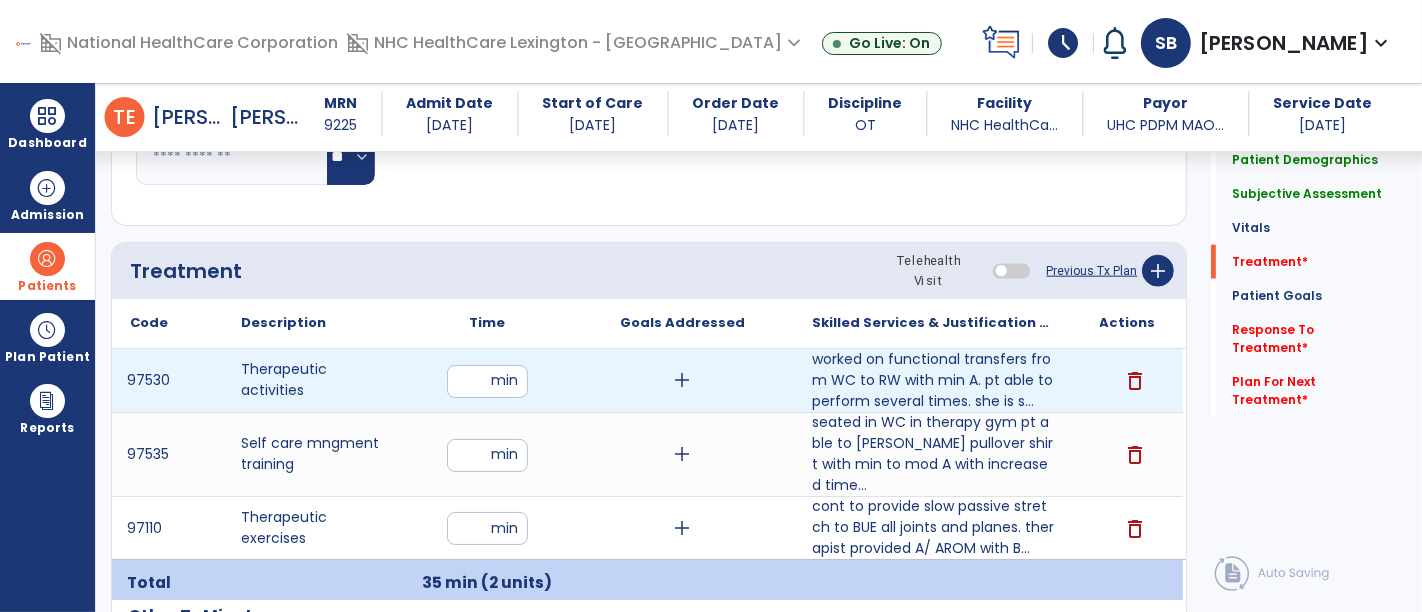 type on "**" 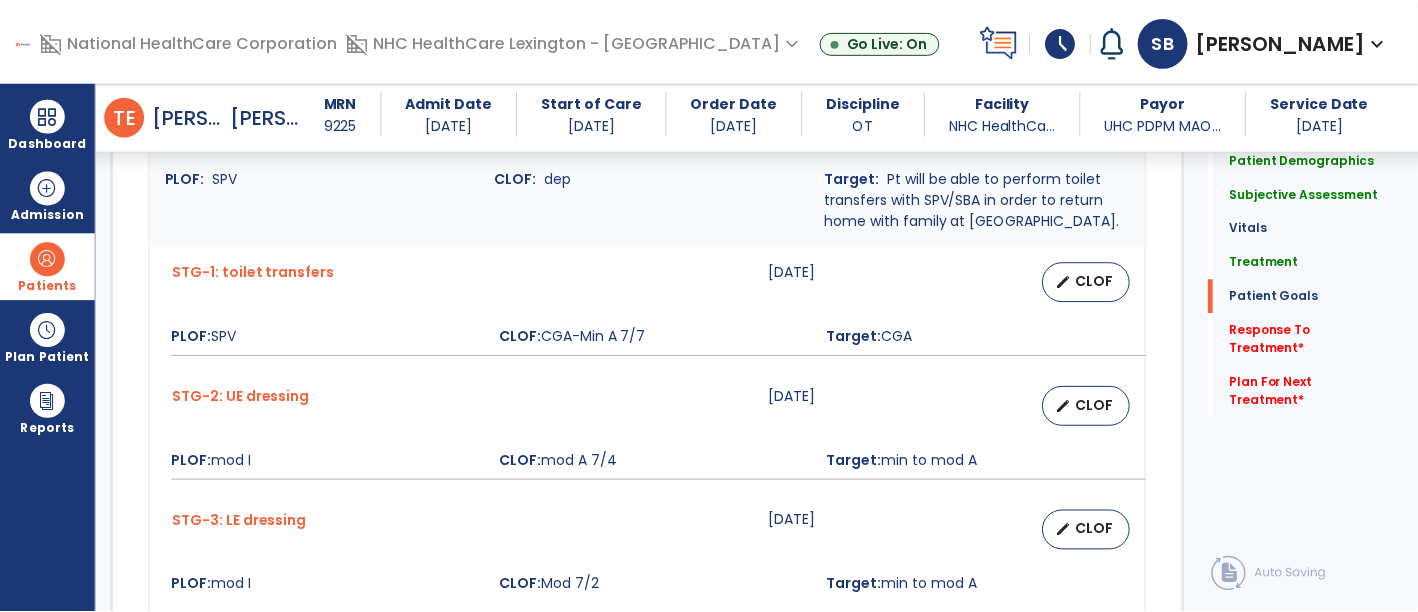 scroll, scrollTop: 2741, scrollLeft: 0, axis: vertical 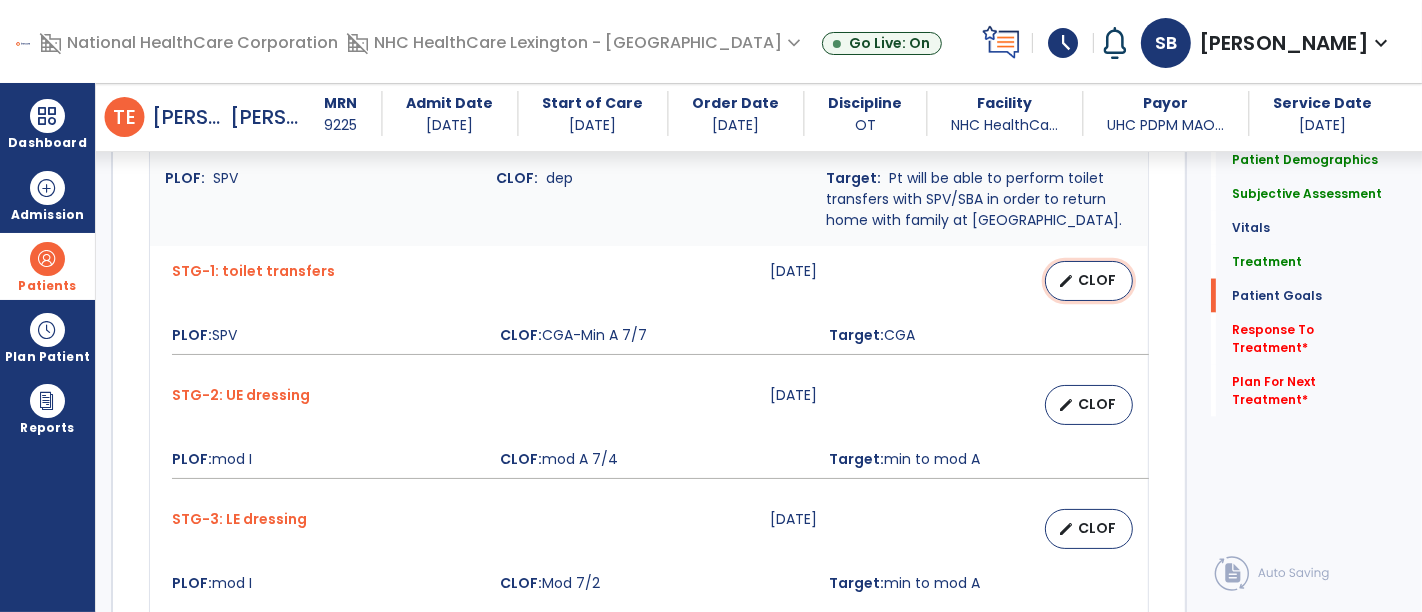 click on "CLOF" at bounding box center (1097, 280) 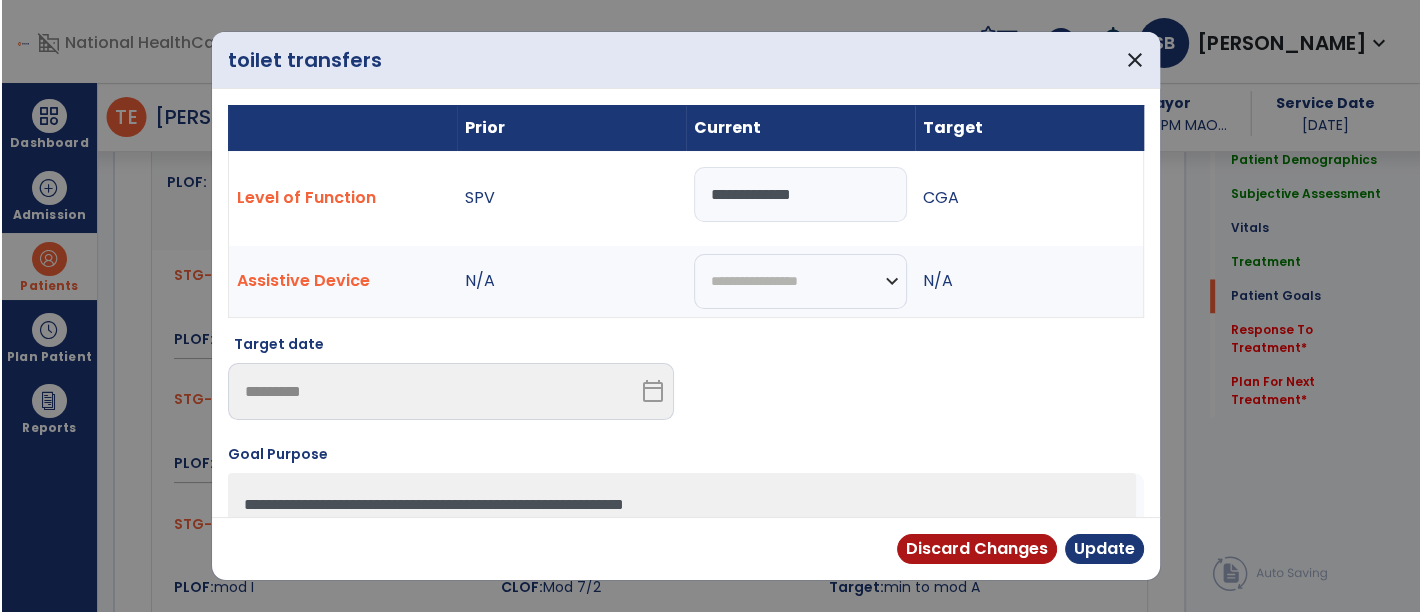 scroll, scrollTop: 2741, scrollLeft: 0, axis: vertical 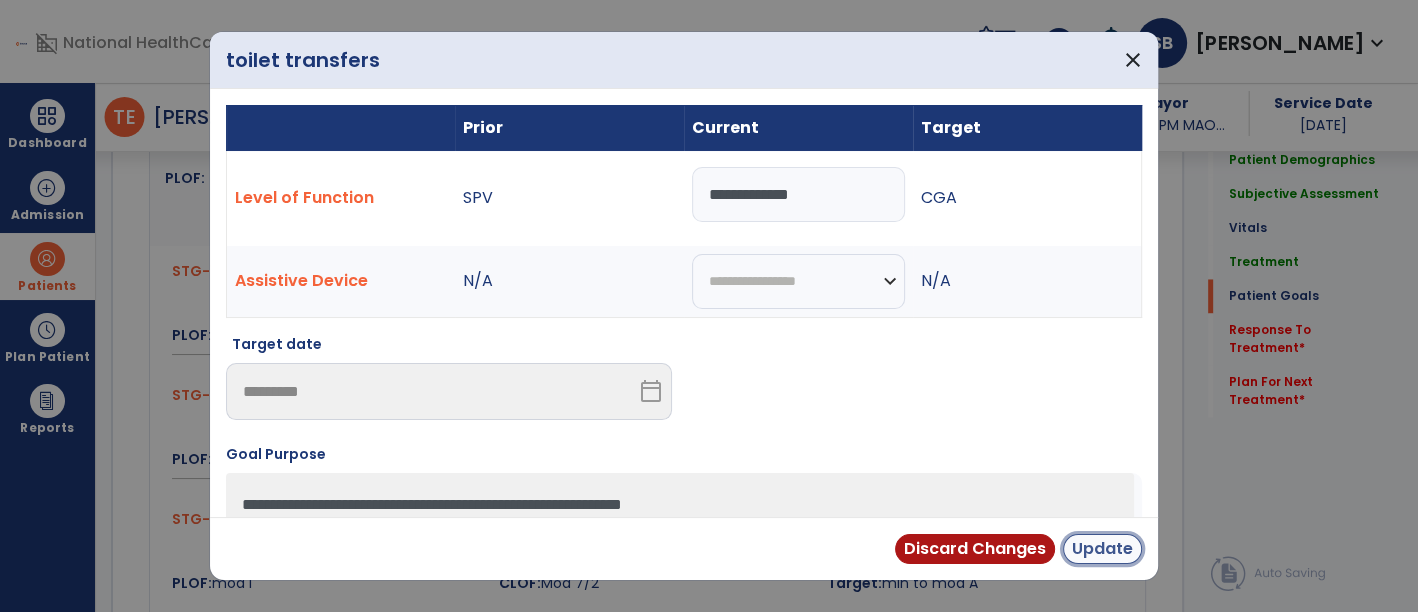 click on "Update" at bounding box center [1102, 549] 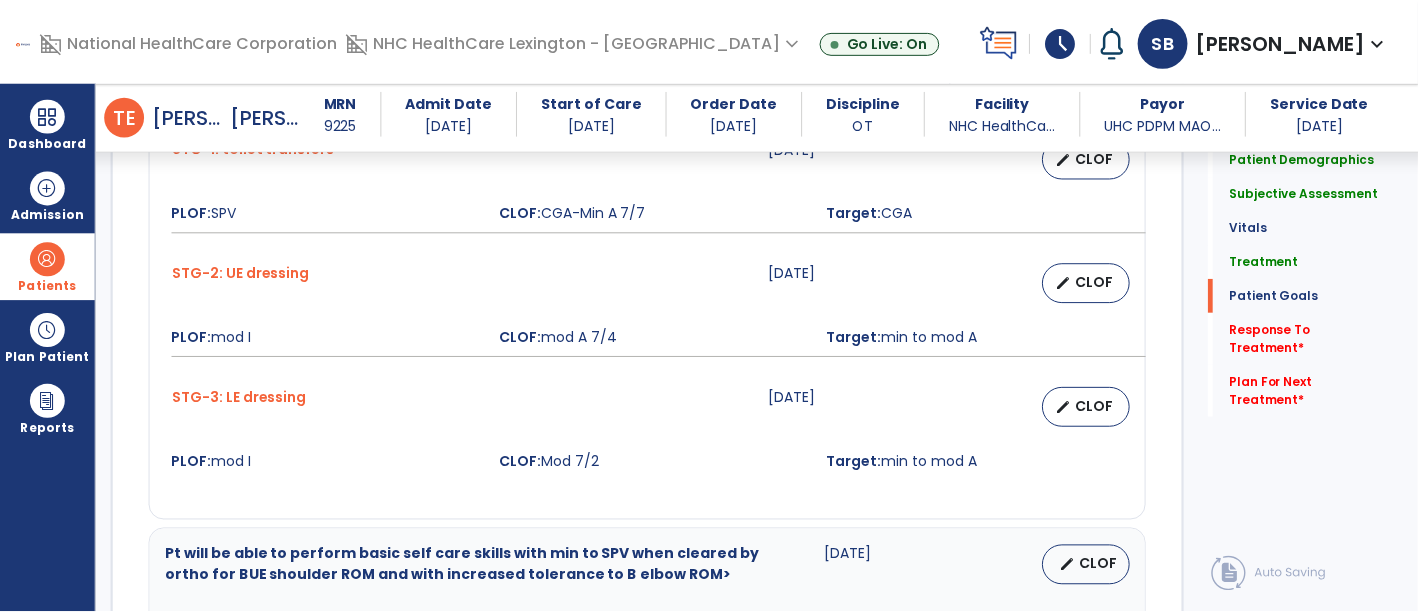 scroll, scrollTop: 2877, scrollLeft: 0, axis: vertical 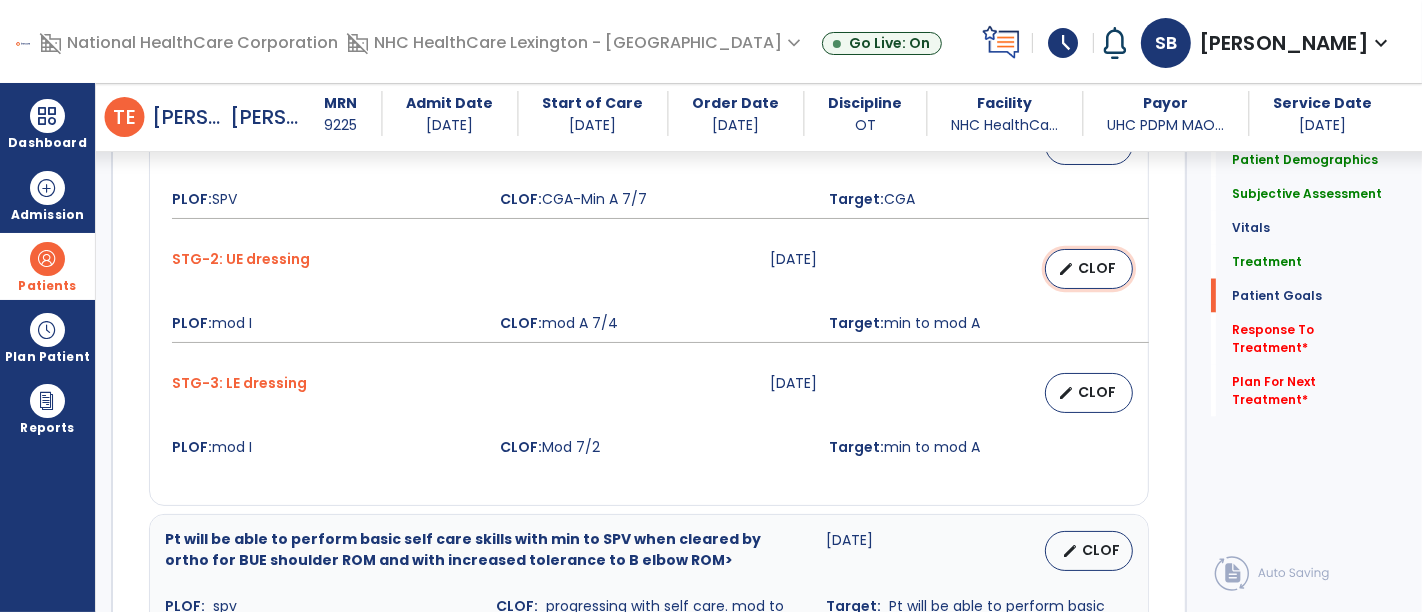 click on "CLOF" at bounding box center (1097, 268) 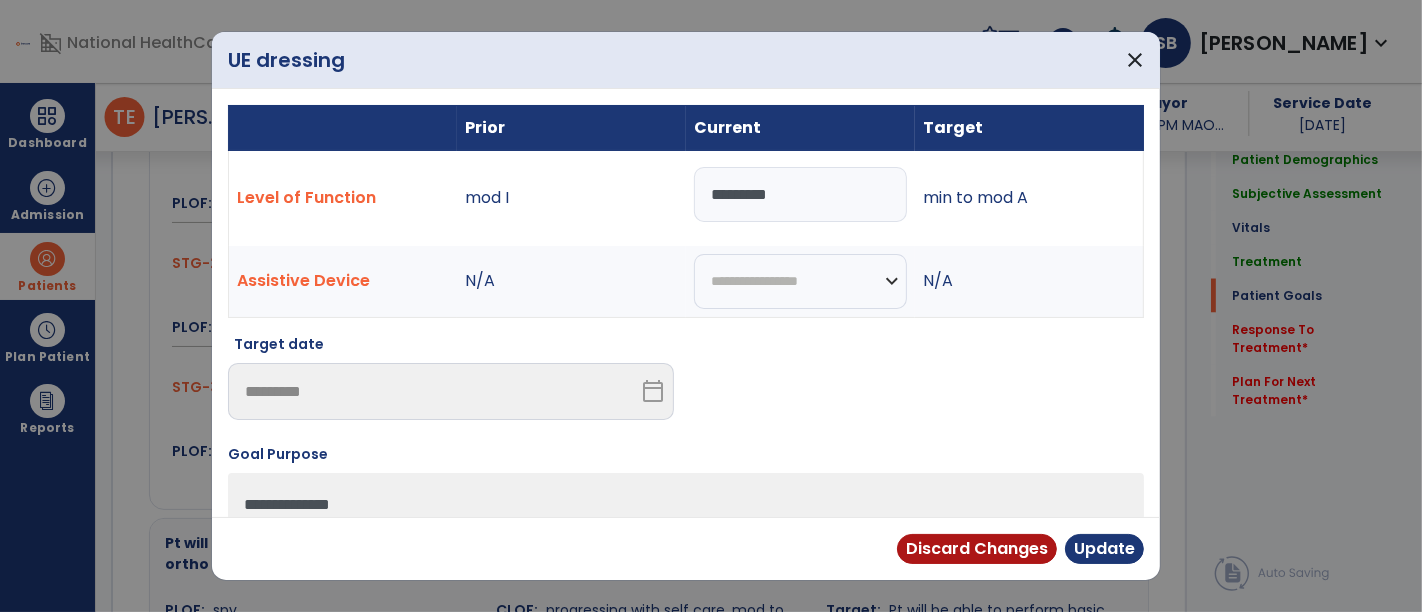 scroll, scrollTop: 2877, scrollLeft: 0, axis: vertical 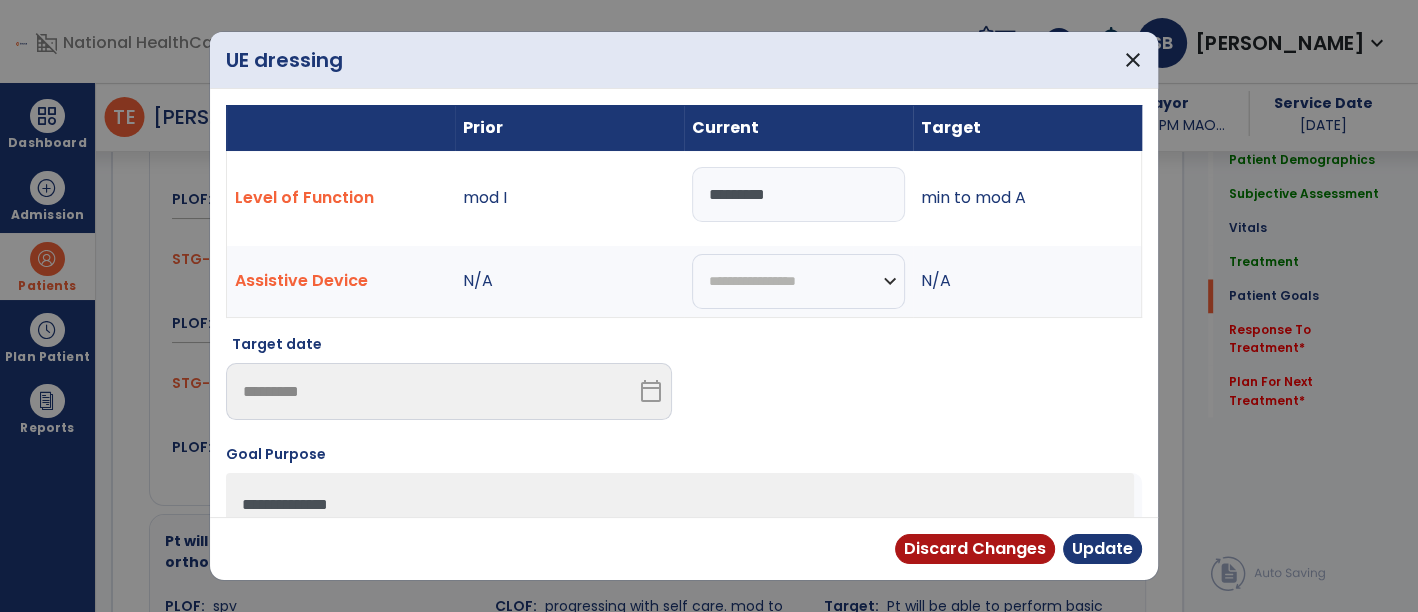 click on "*********" at bounding box center [798, 194] 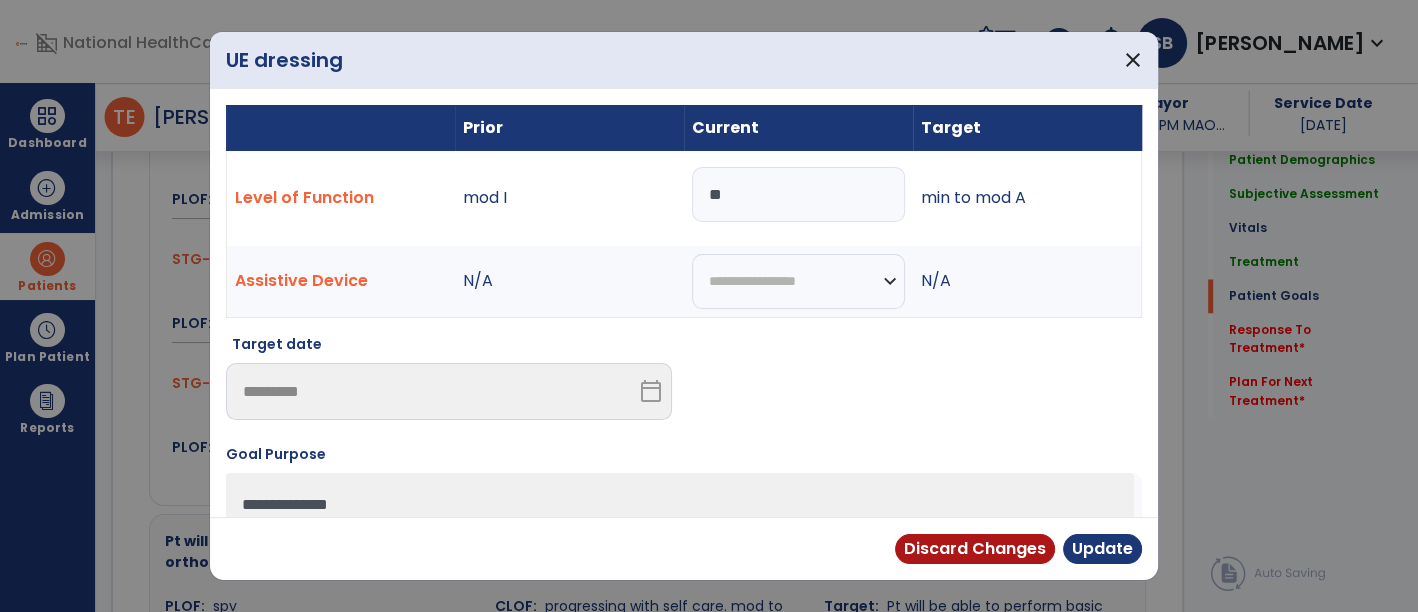 type on "*" 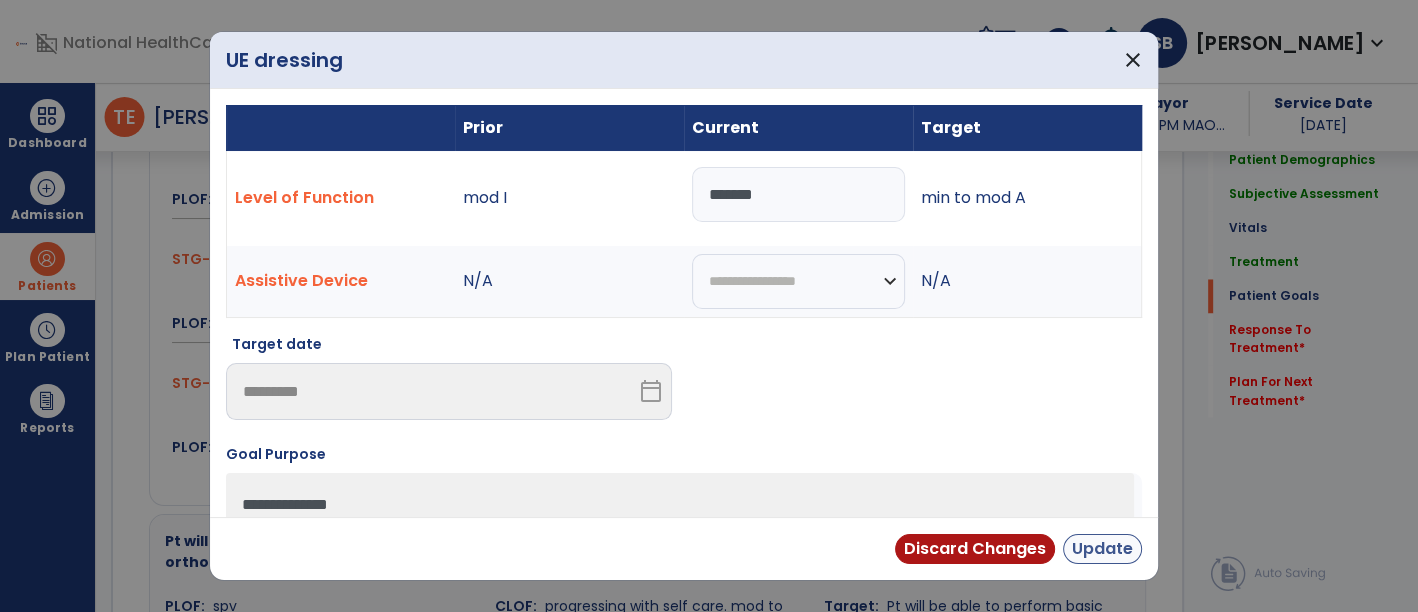 type on "*******" 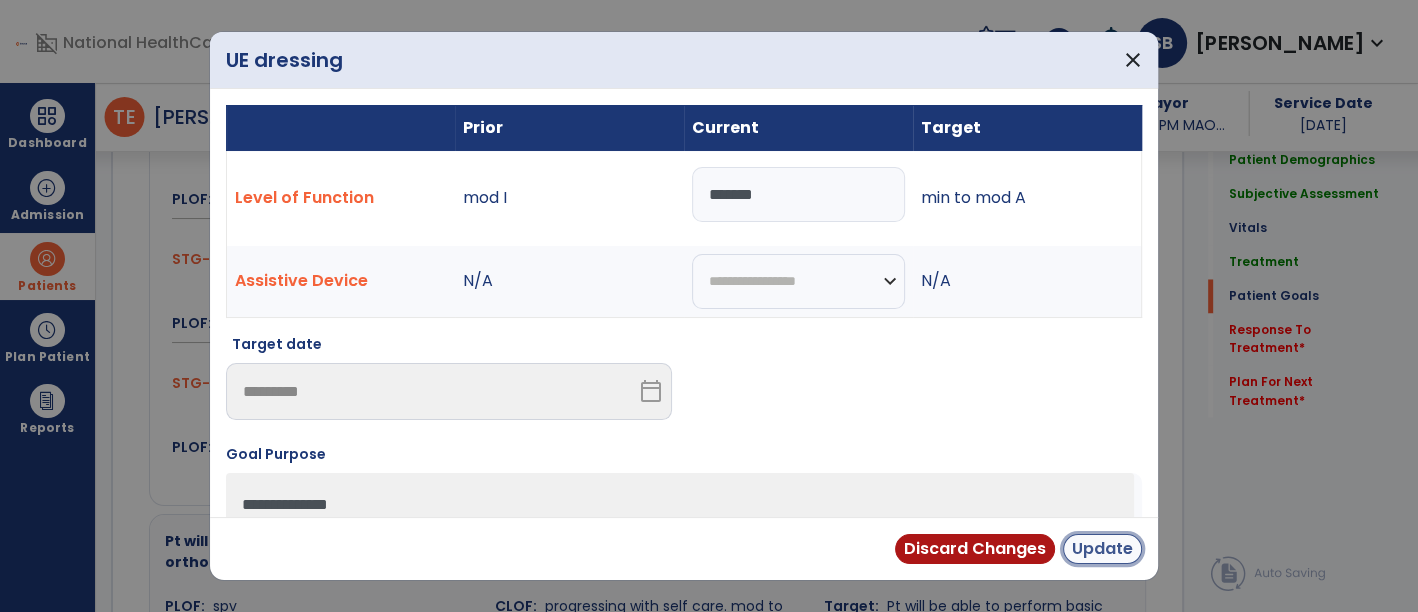 click on "Update" at bounding box center (1102, 549) 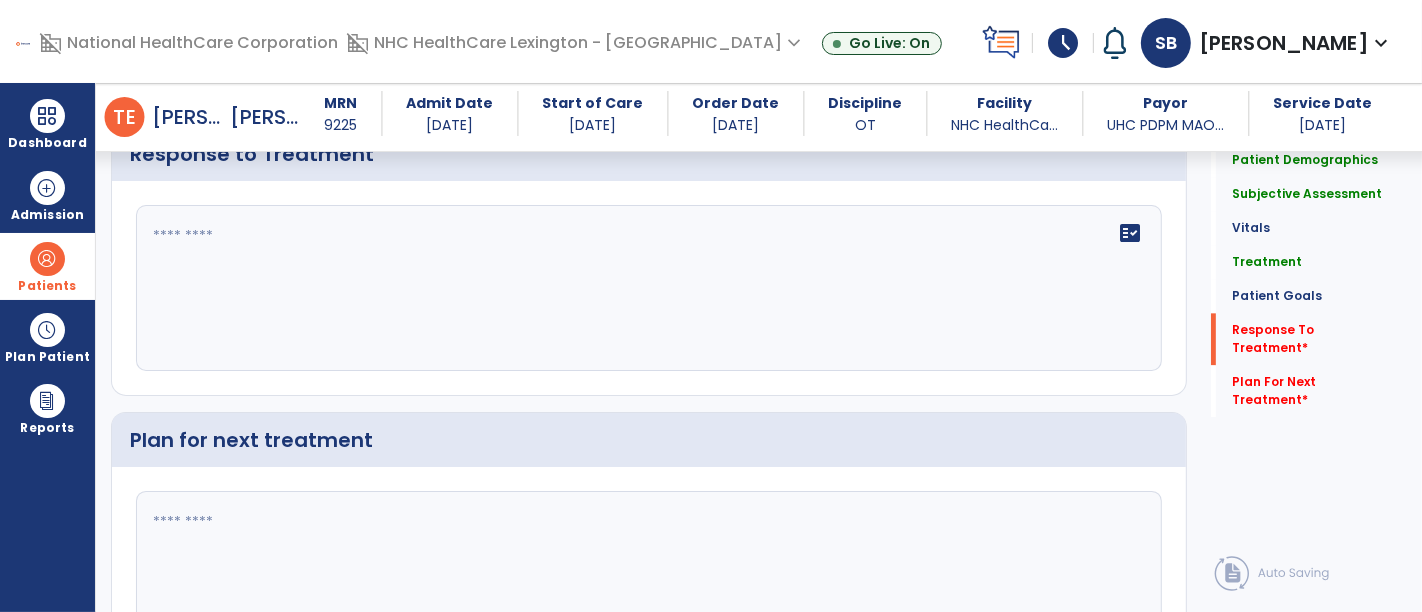 scroll, scrollTop: 3937, scrollLeft: 0, axis: vertical 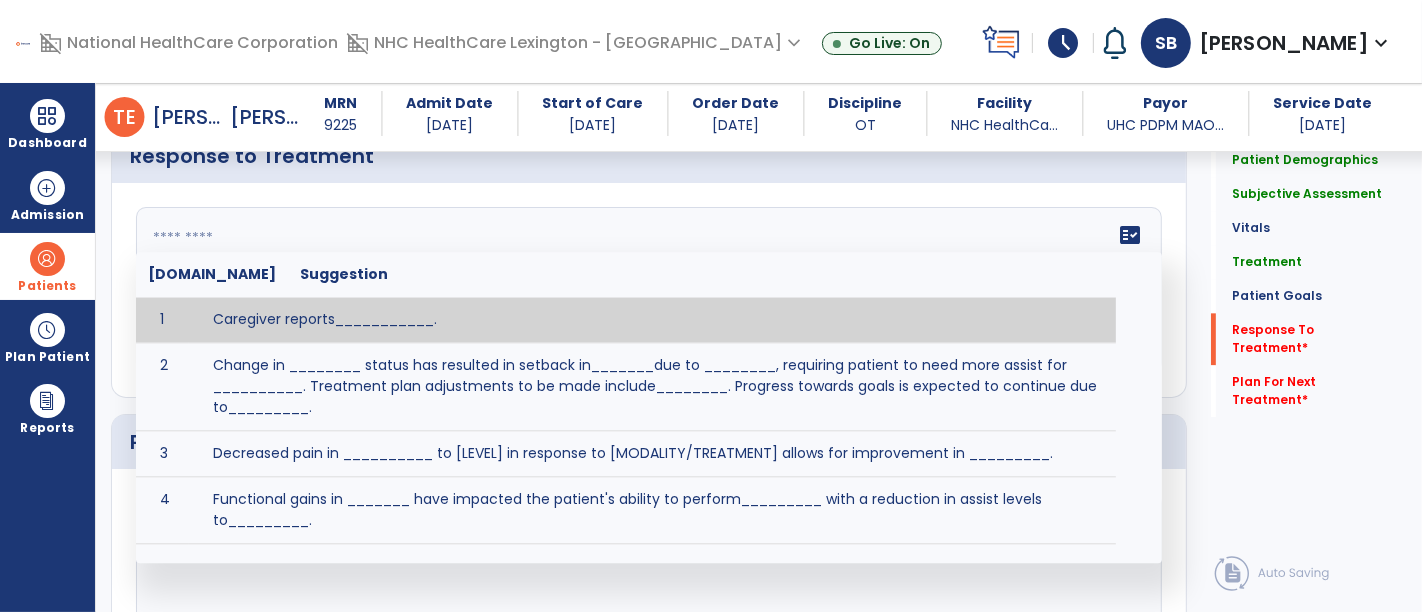 click on "fact_check  [DOMAIN_NAME] Suggestion 1 Caregiver reports___________. 2 Change in ________ status has resulted in setback in_______due to ________, requiring patient to need more assist for __________.   Treatment plan adjustments to be made include________.  Progress towards goals is expected to continue due to_________. 3 Decreased pain in __________ to [LEVEL] in response to [MODALITY/TREATMENT] allows for improvement in _________. 4 Functional gains in _______ have impacted the patient's ability to perform_________ with a reduction in assist levels to_________. 5 Functional progress this week has been significant due to__________. 6 Gains in ________ have improved the patient's ability to perform ______with decreased levels of assist to___________. 7 Improvement in ________allows patient to tolerate higher levels of challenges in_________. 8 Pain in [AREA] has decreased to [LEVEL] in response to [TREATMENT/MODALITY], allowing fore ease in completing__________. 9 10 11 12 13 14 15 16 17 18 19 20 21" 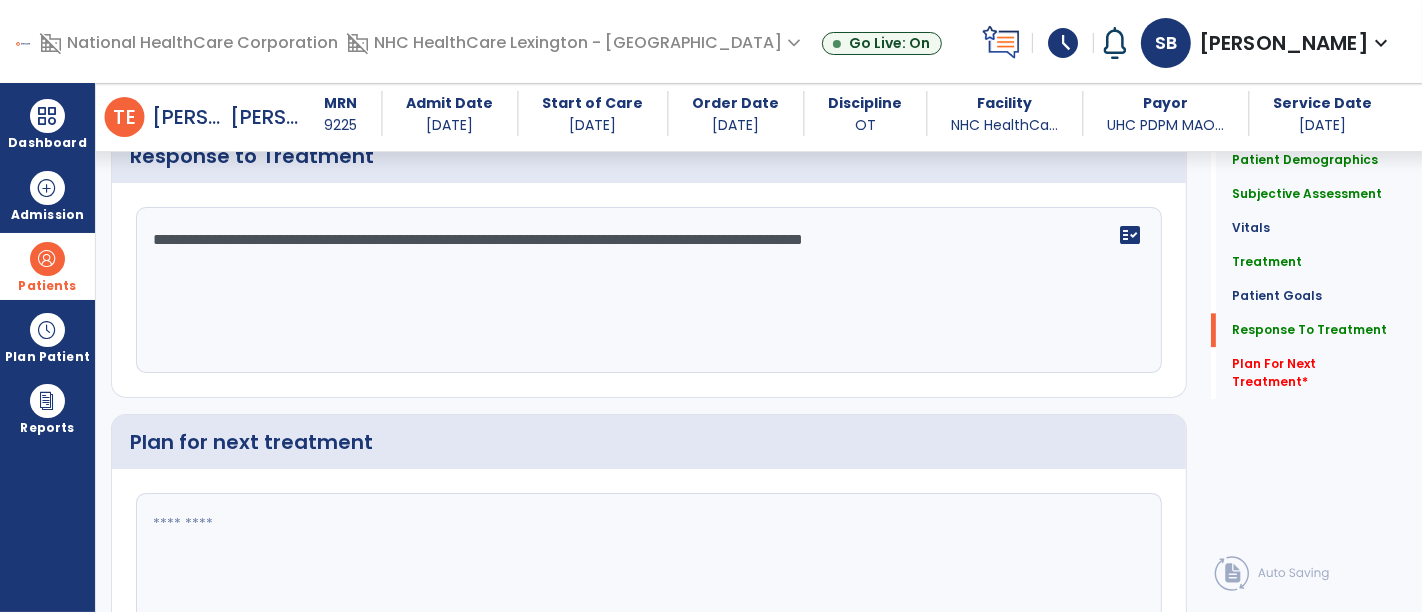 scroll, scrollTop: 4152, scrollLeft: 0, axis: vertical 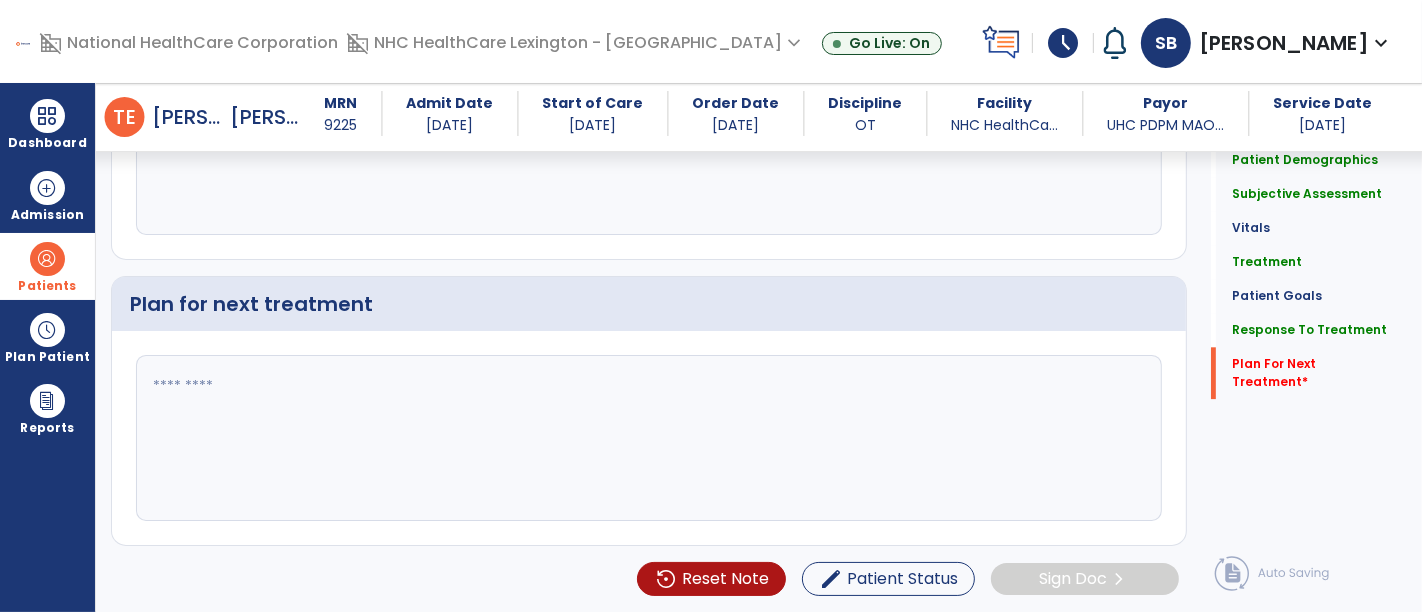 type on "**********" 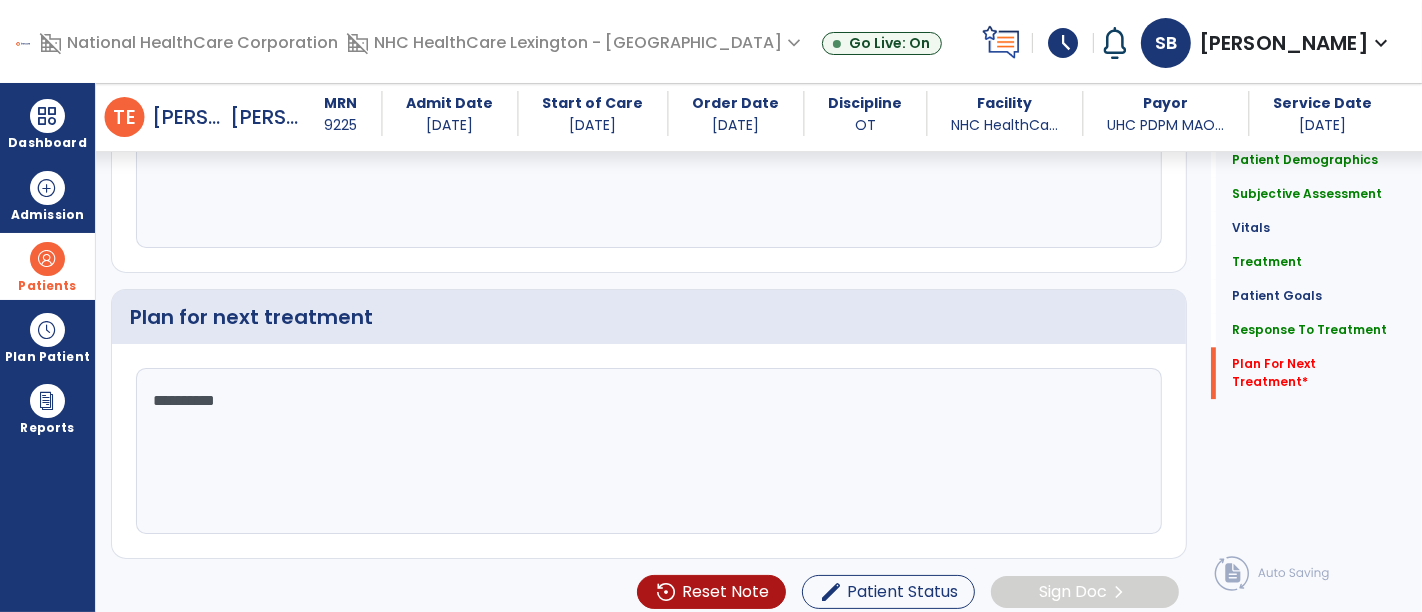 scroll, scrollTop: 4152, scrollLeft: 0, axis: vertical 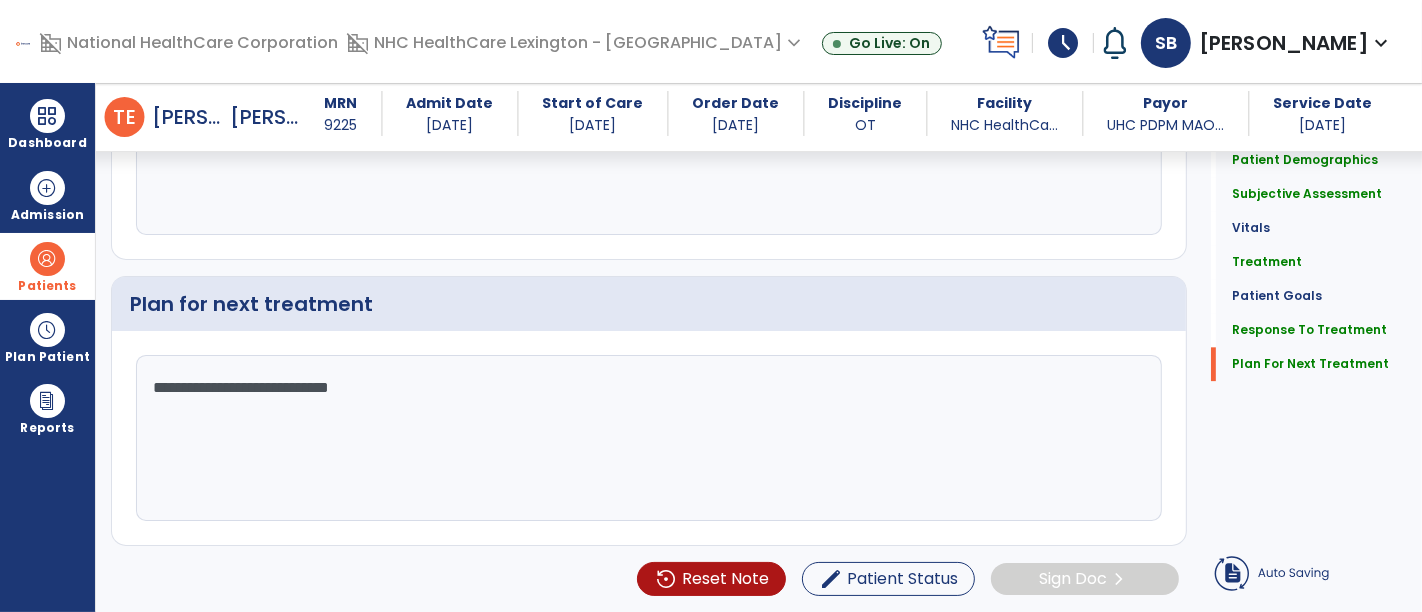 click on "**********" 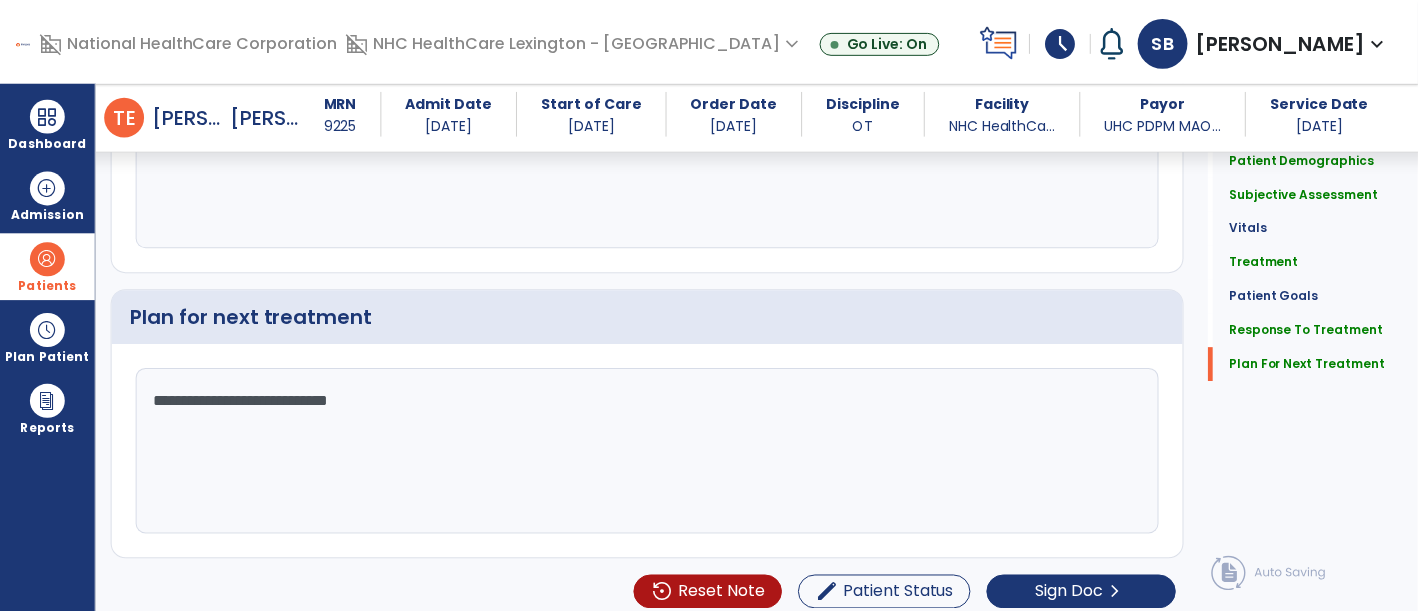 scroll, scrollTop: 4152, scrollLeft: 0, axis: vertical 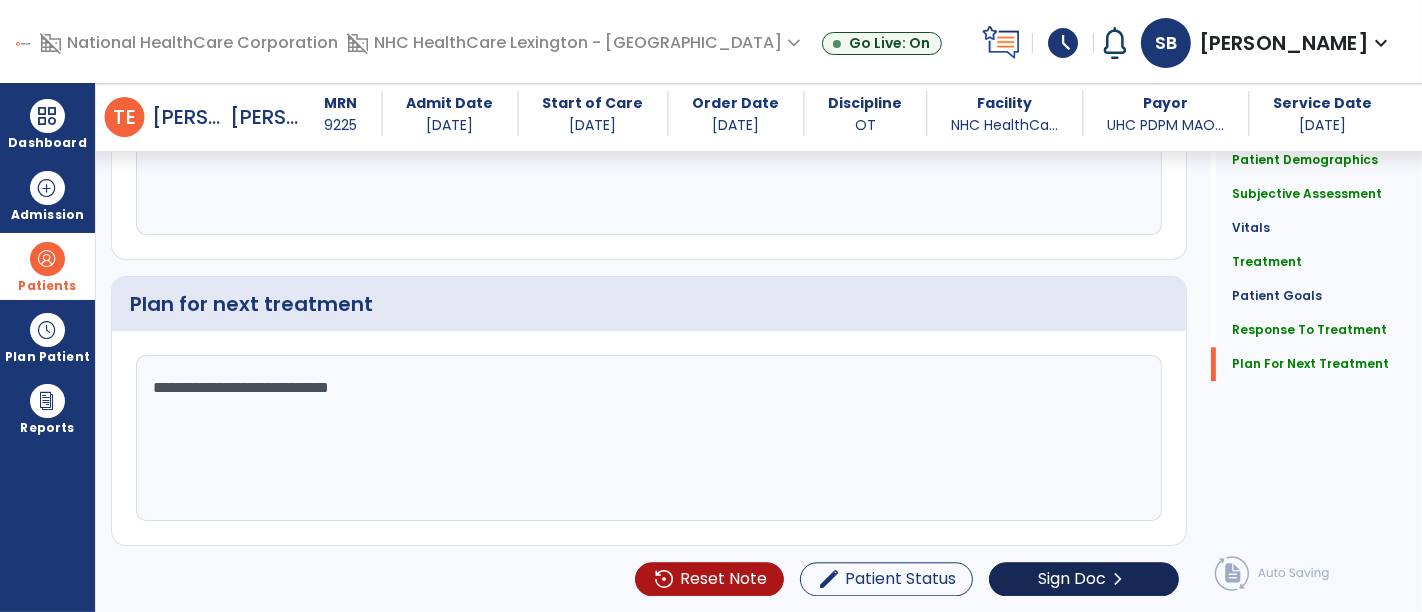 type on "**********" 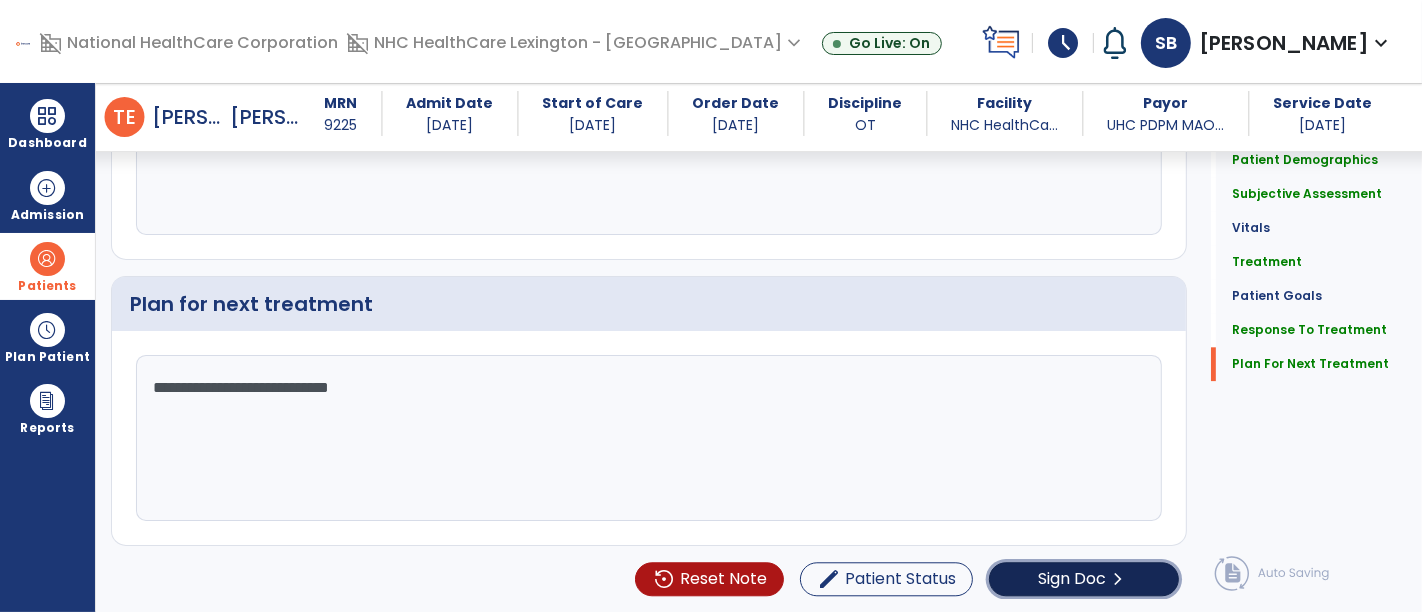 click on "Sign Doc" 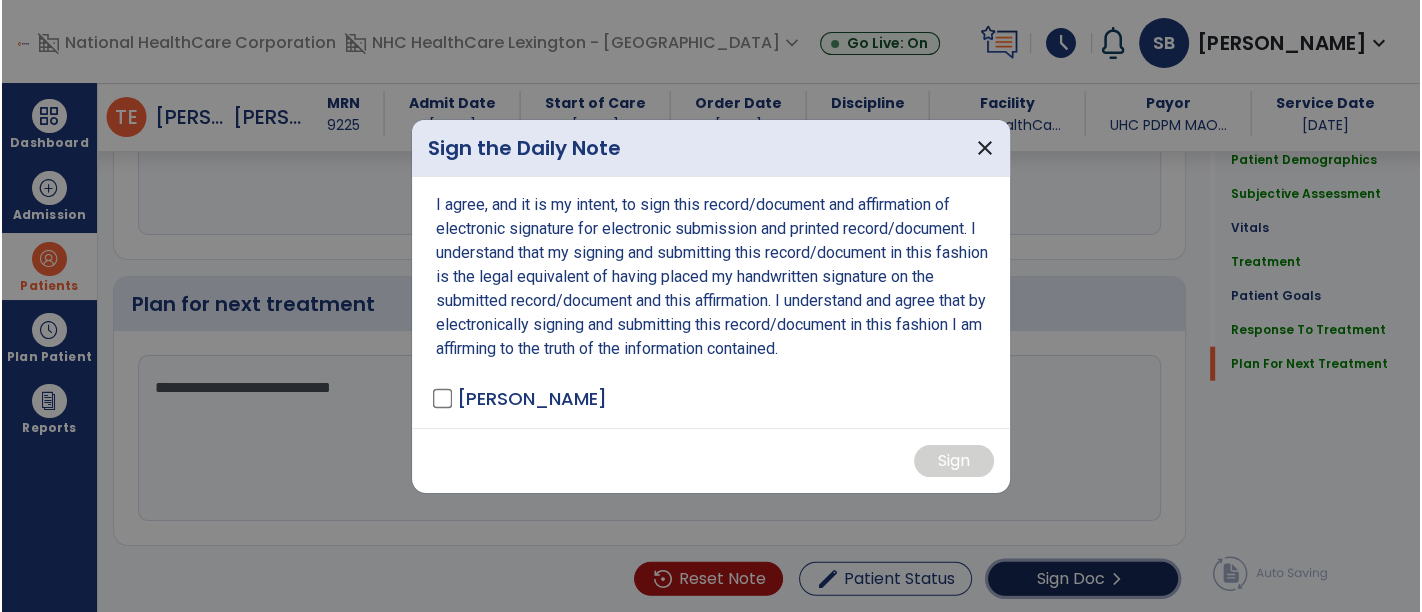 scroll, scrollTop: 4152, scrollLeft: 0, axis: vertical 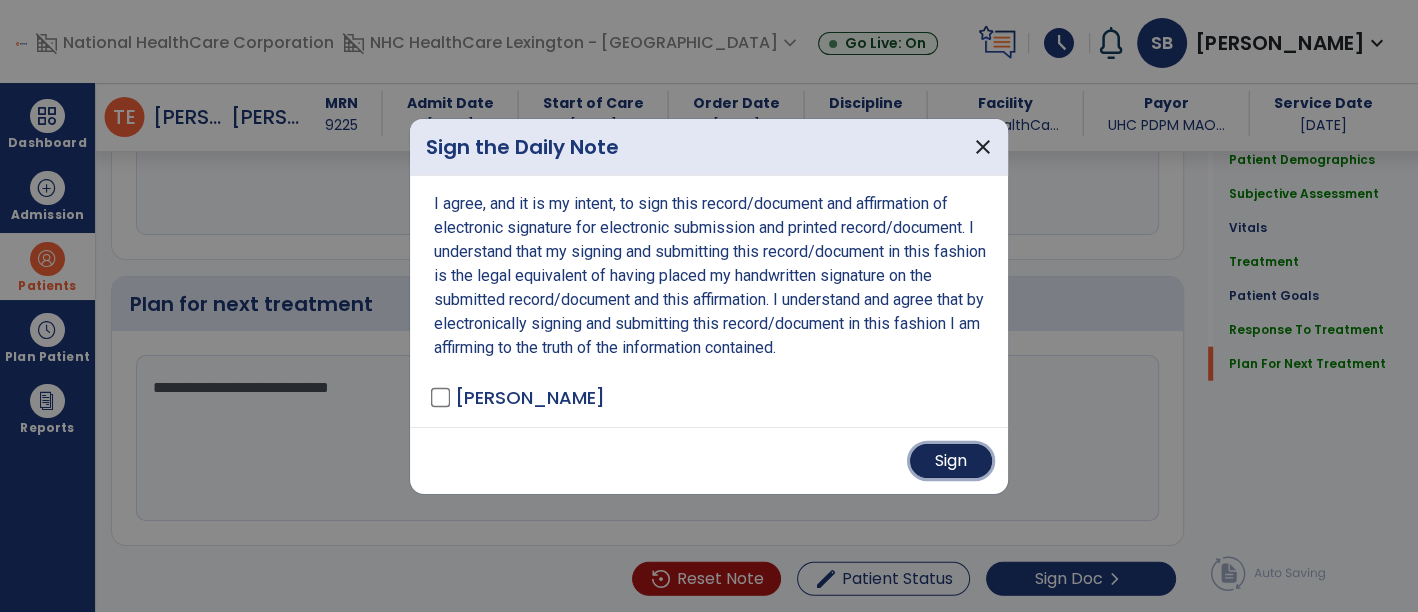 click on "Sign" at bounding box center [951, 461] 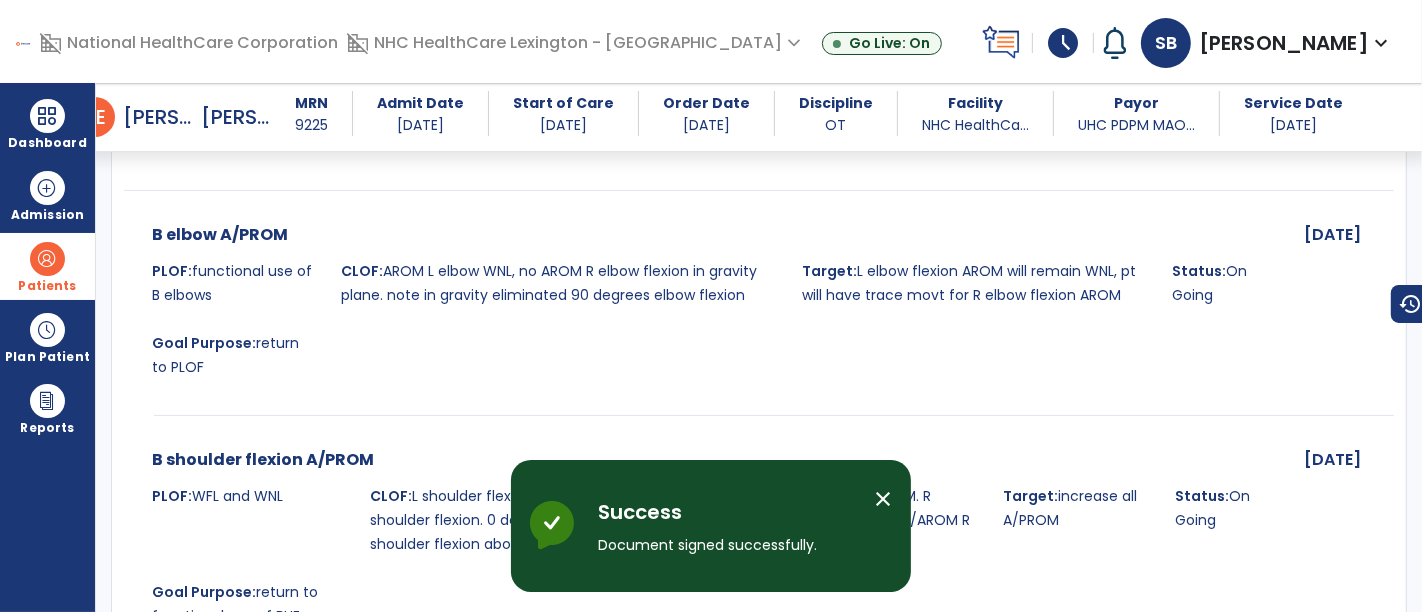 scroll, scrollTop: 6436, scrollLeft: 0, axis: vertical 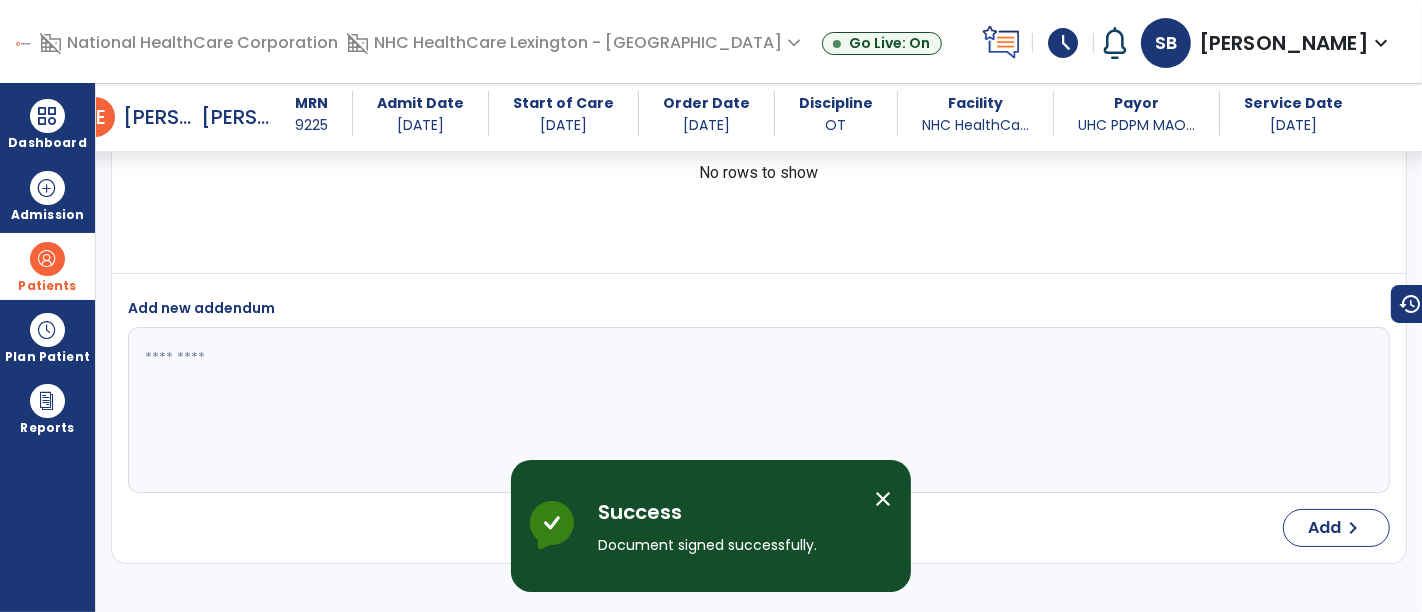click at bounding box center [47, 259] 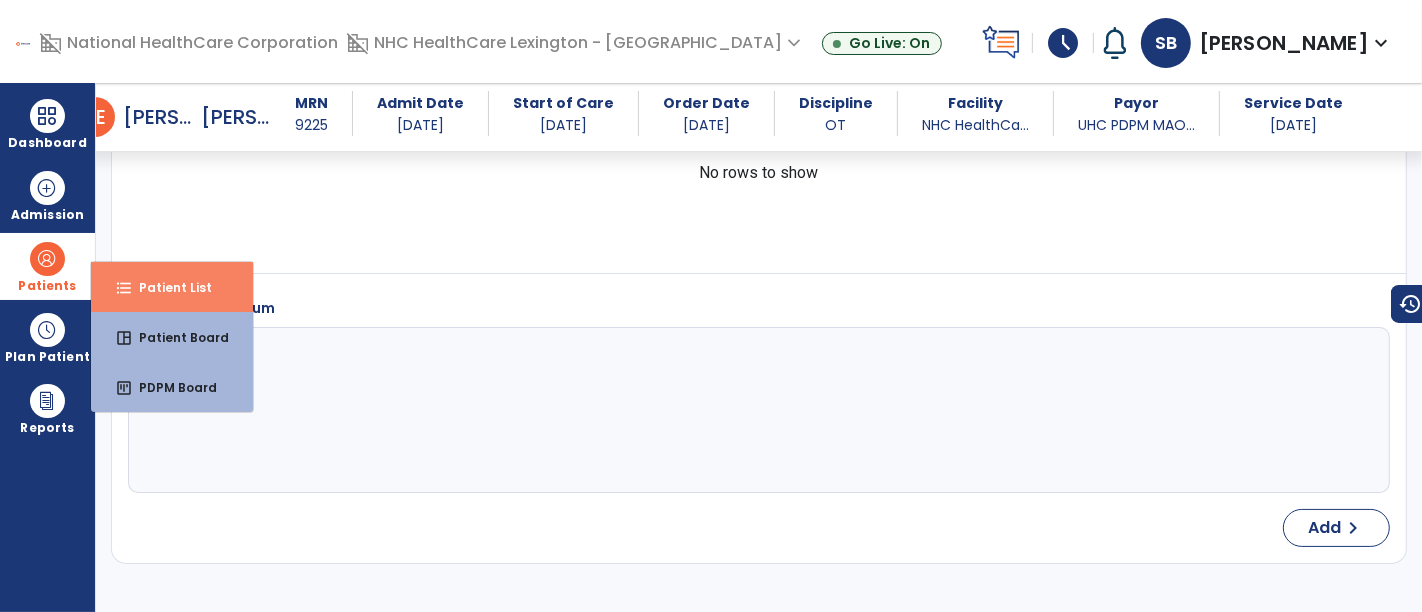 click on "format_list_bulleted  Patient List" at bounding box center (172, 287) 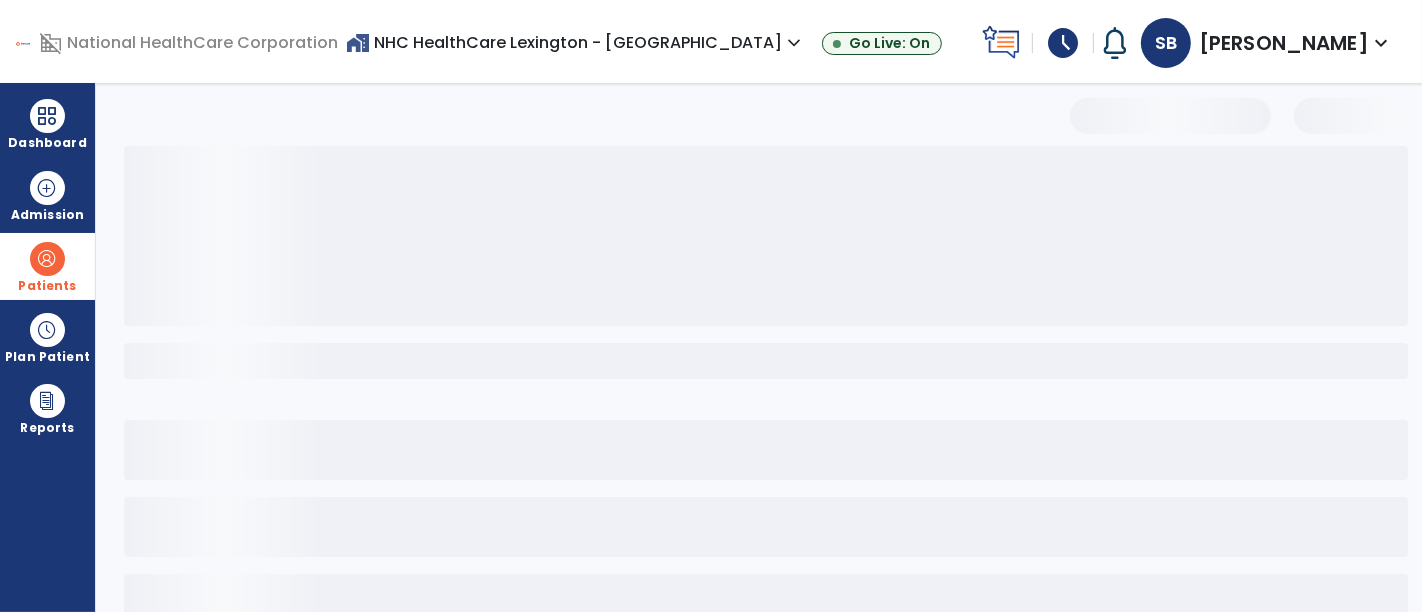 scroll, scrollTop: 135, scrollLeft: 0, axis: vertical 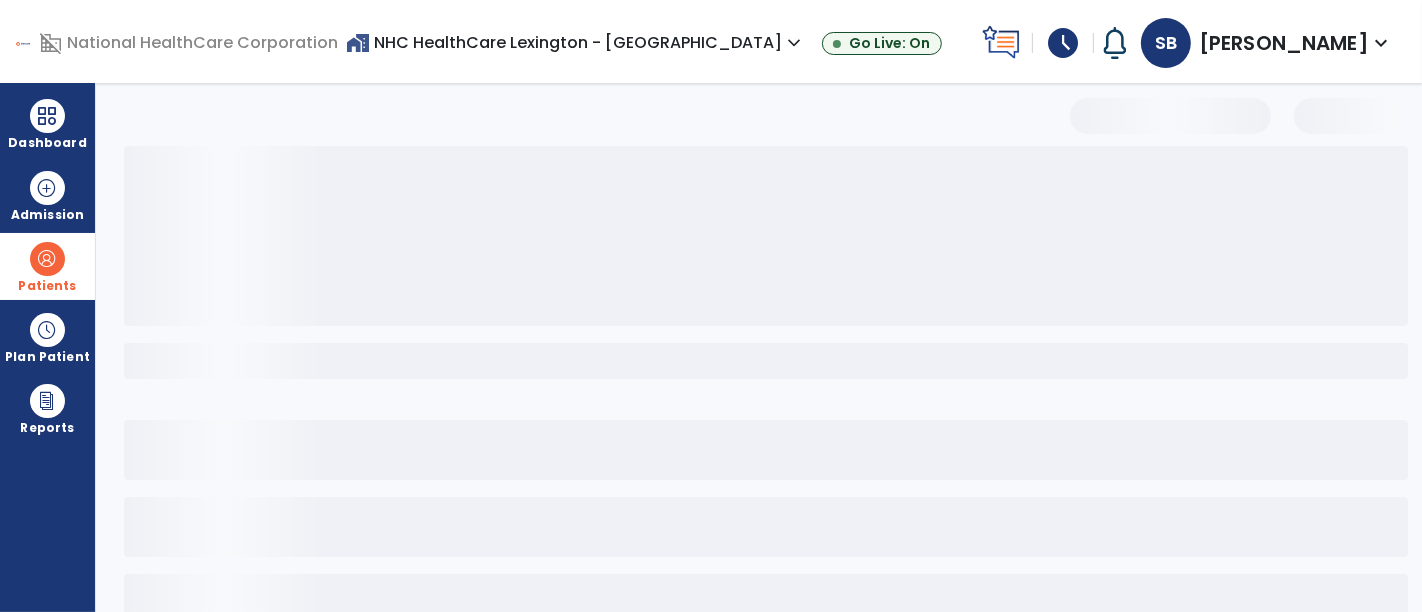 select on "***" 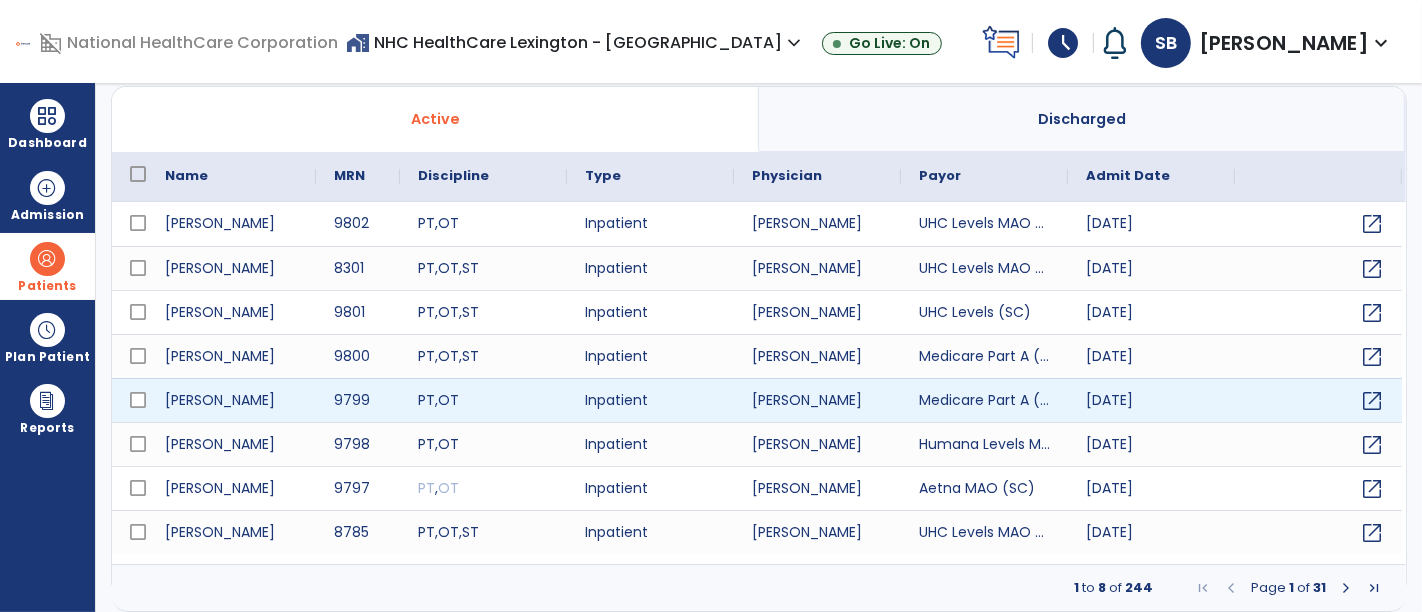 scroll, scrollTop: 0, scrollLeft: 0, axis: both 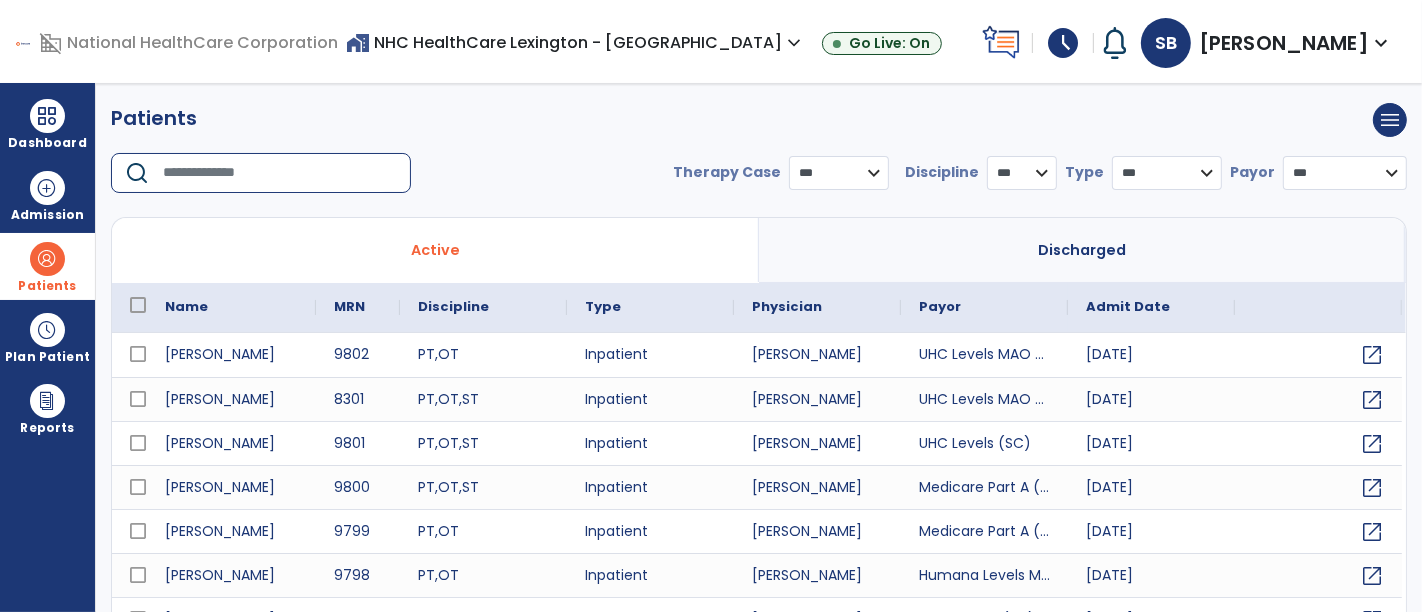 click at bounding box center [280, 173] 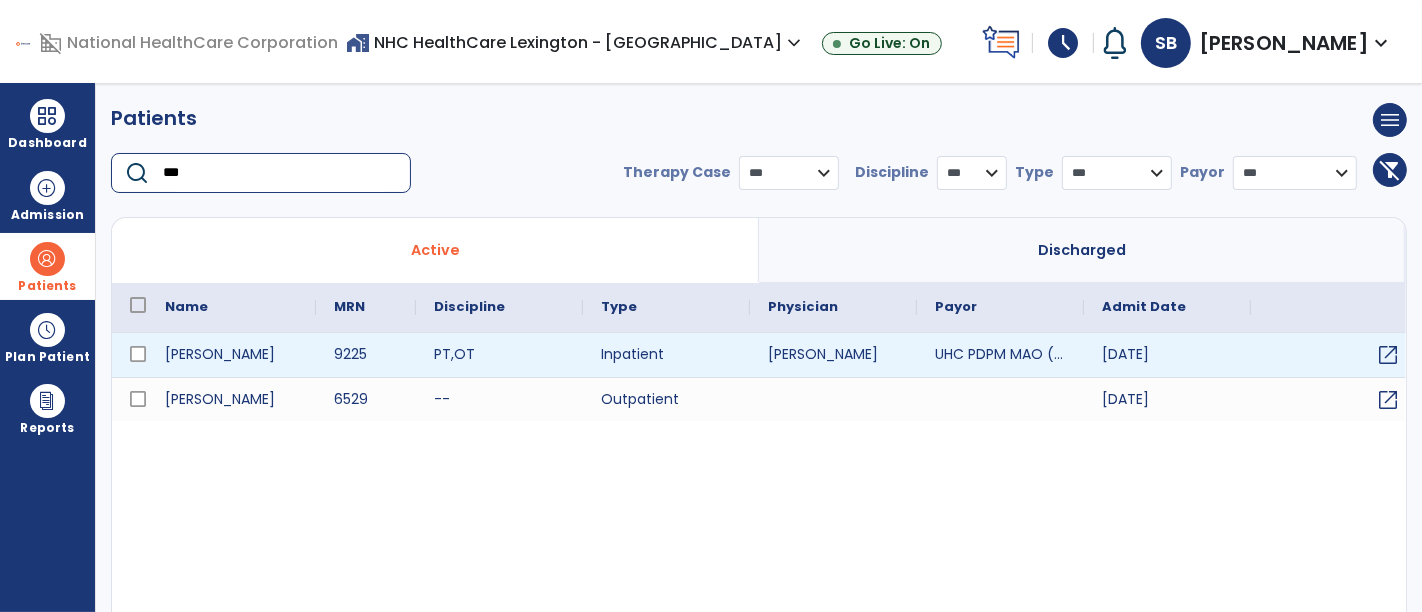 type on "***" 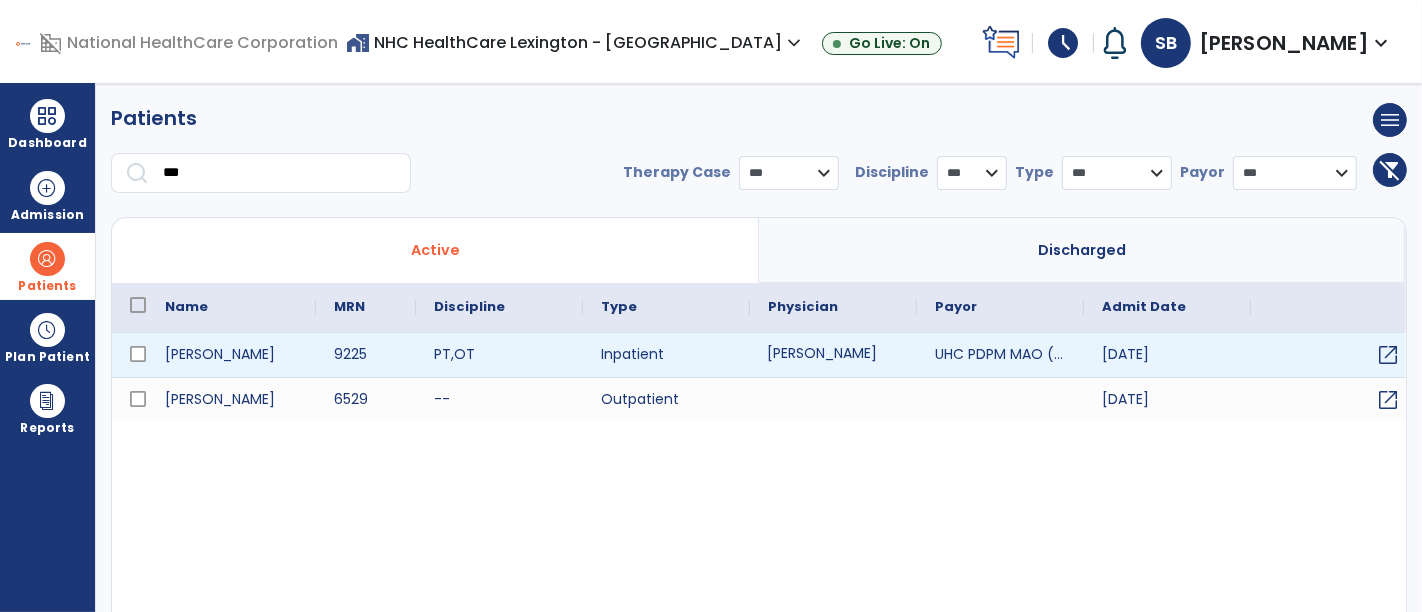 click on "[PERSON_NAME]" at bounding box center [833, 355] 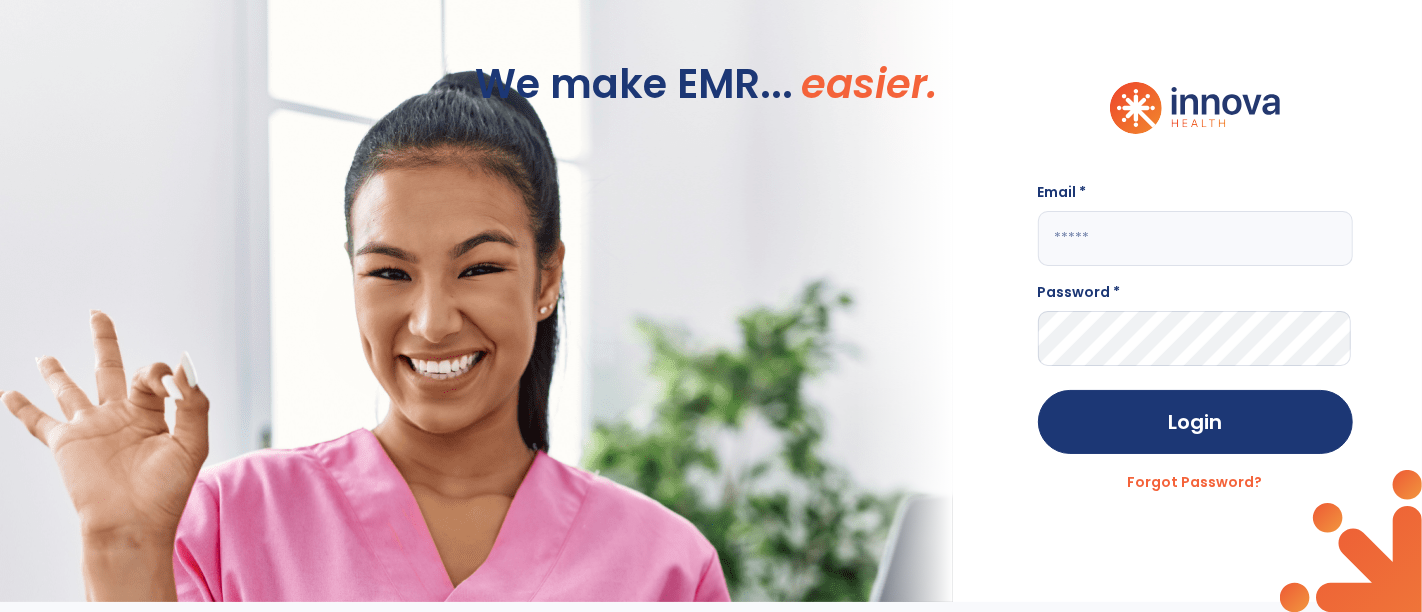 type on "**********" 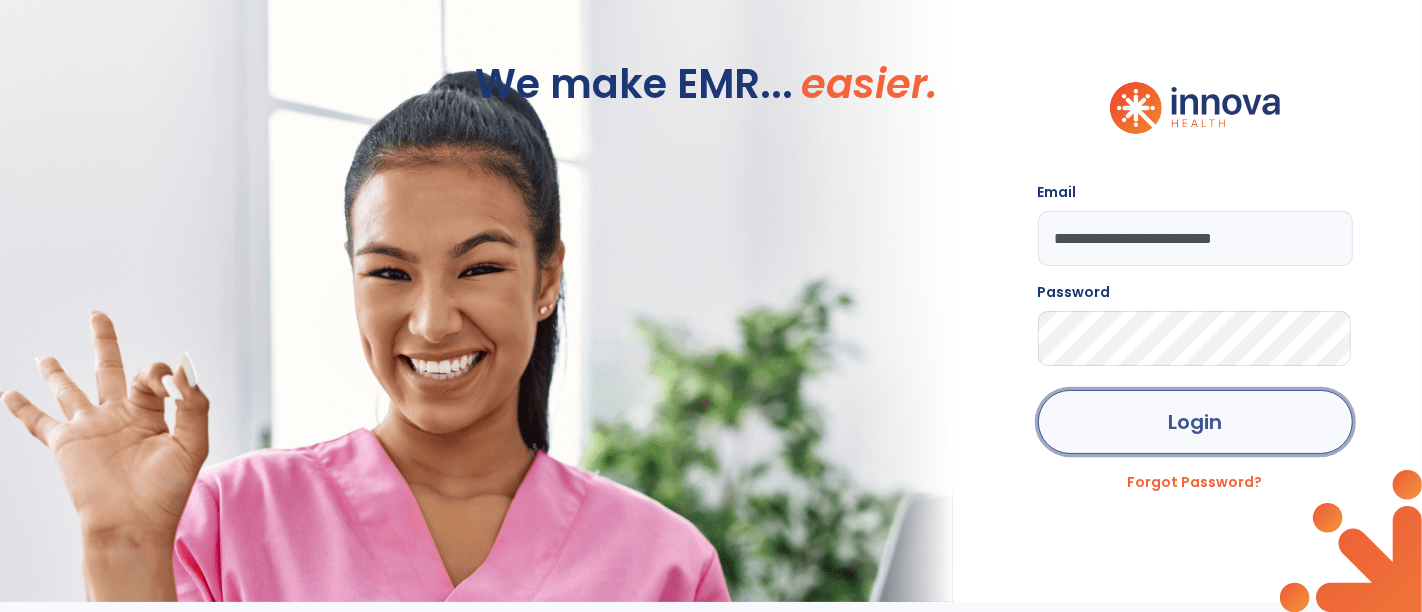 click on "Login" 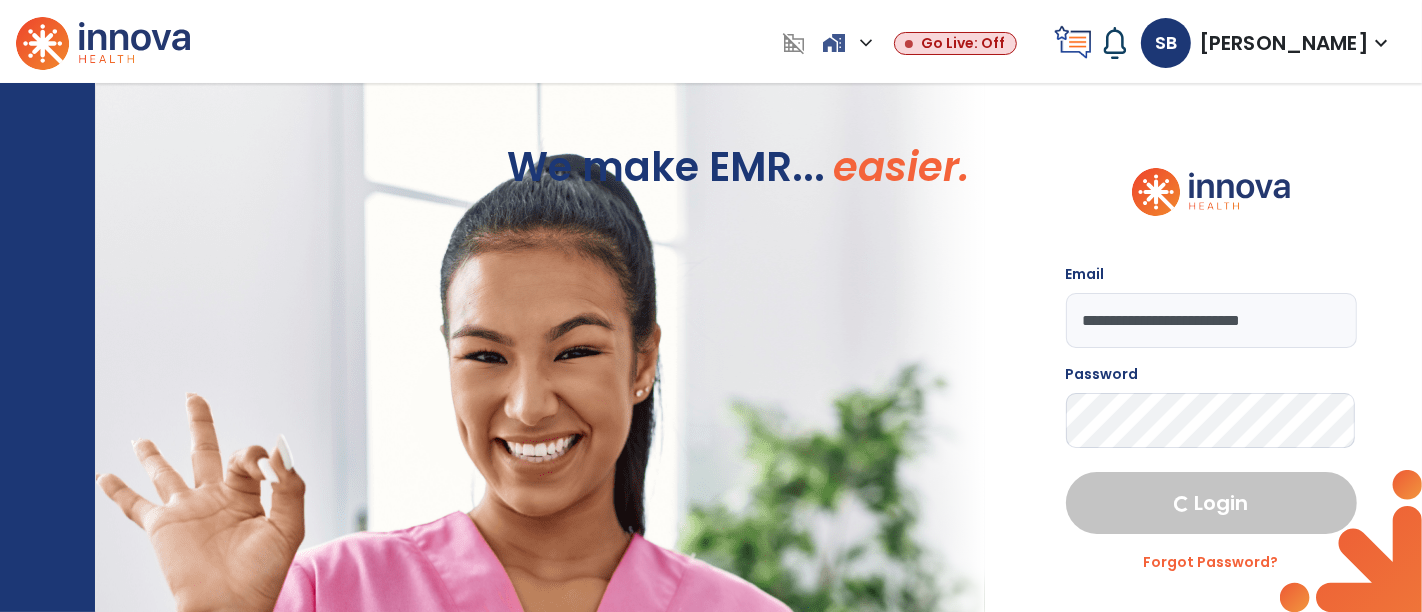 select on "****" 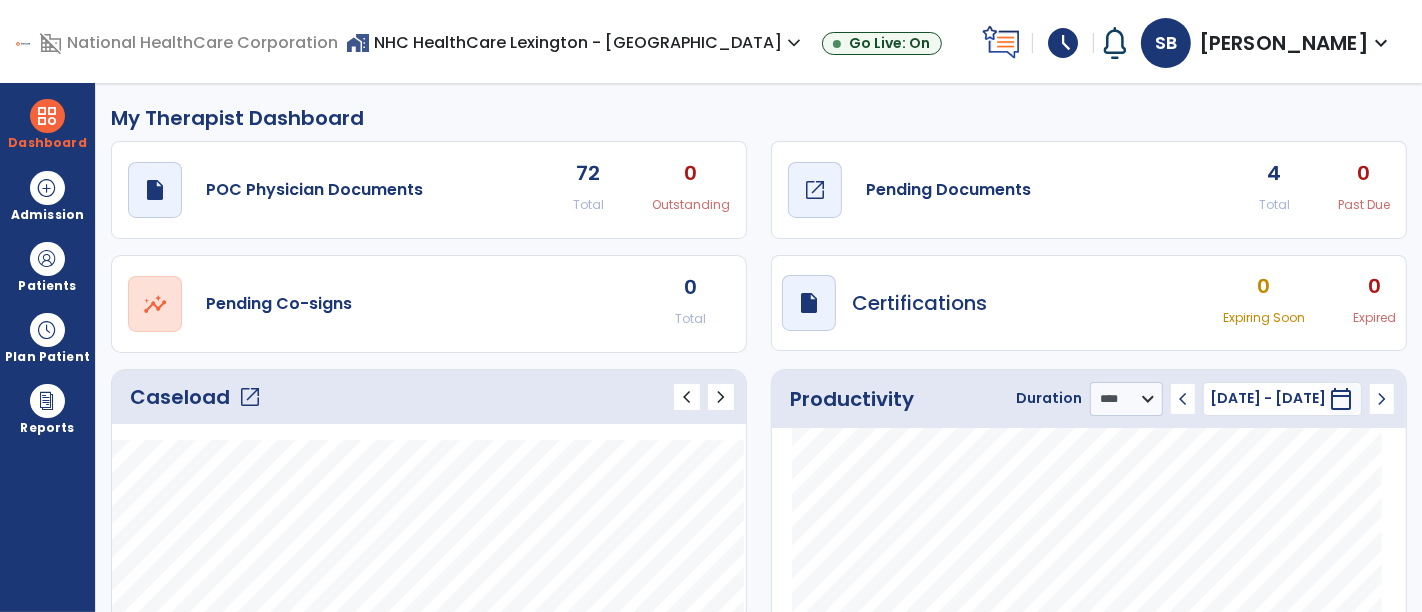 click on "Pending Documents" 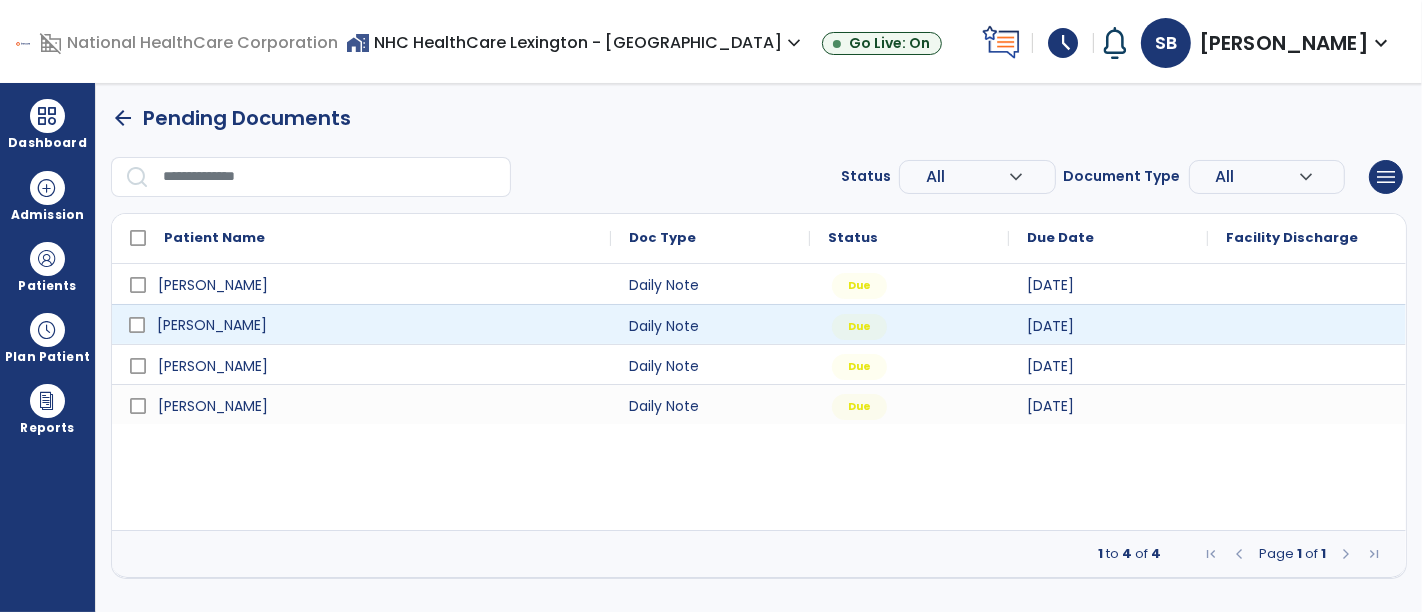 click on "[PERSON_NAME]" at bounding box center (375, 325) 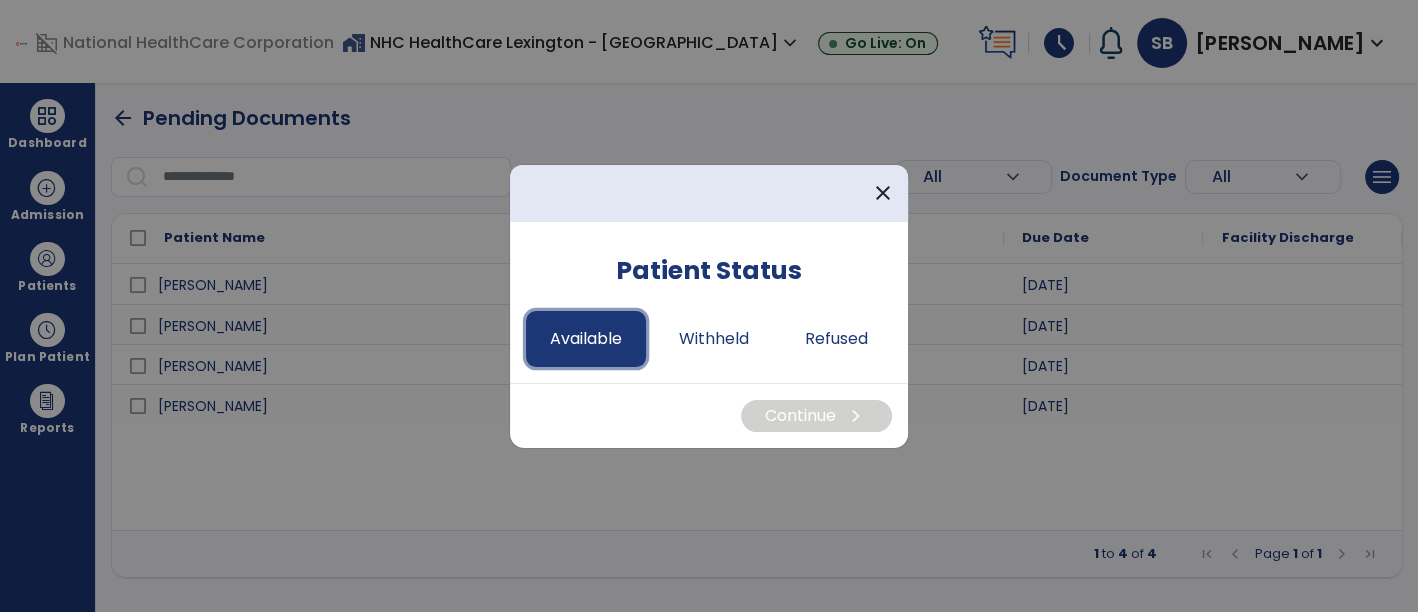 click on "Available" at bounding box center [586, 339] 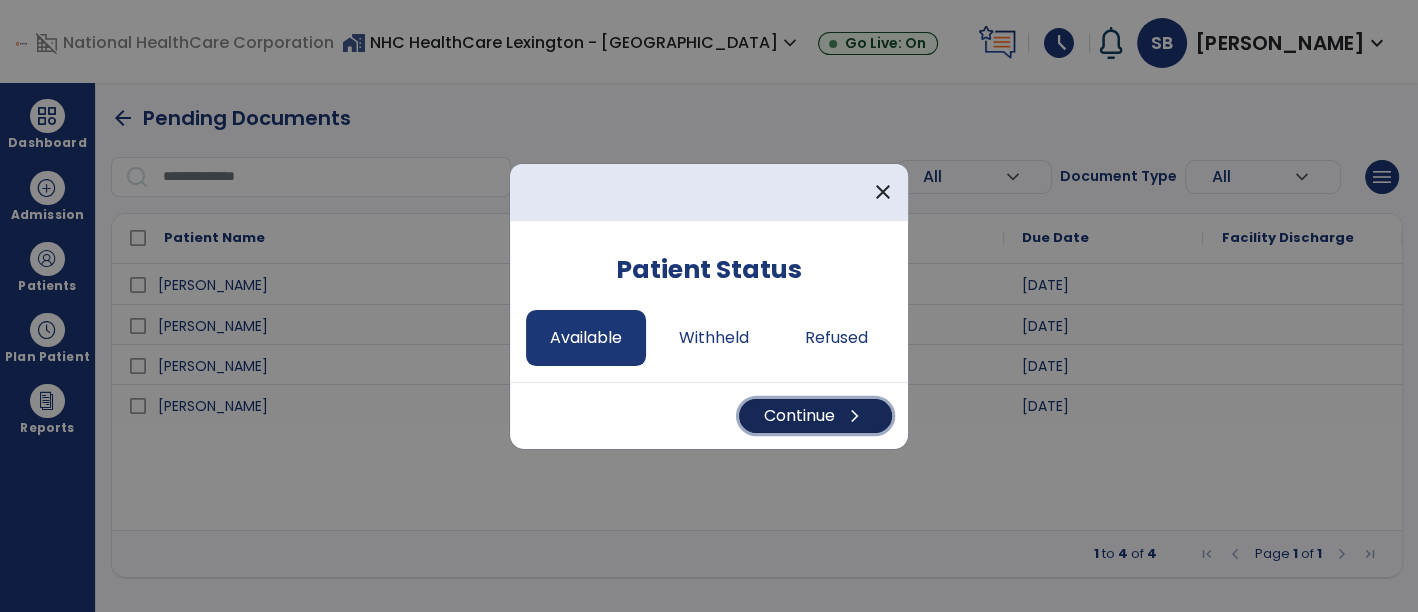click on "Continue   chevron_right" at bounding box center (815, 416) 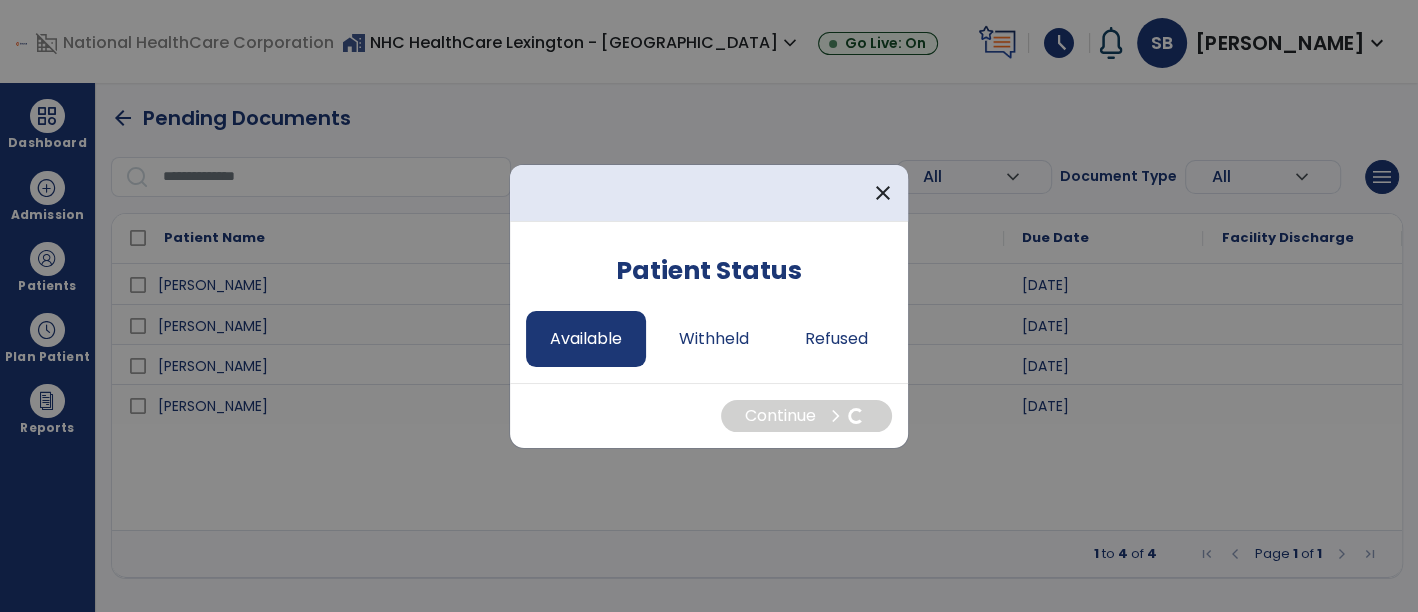 select on "*" 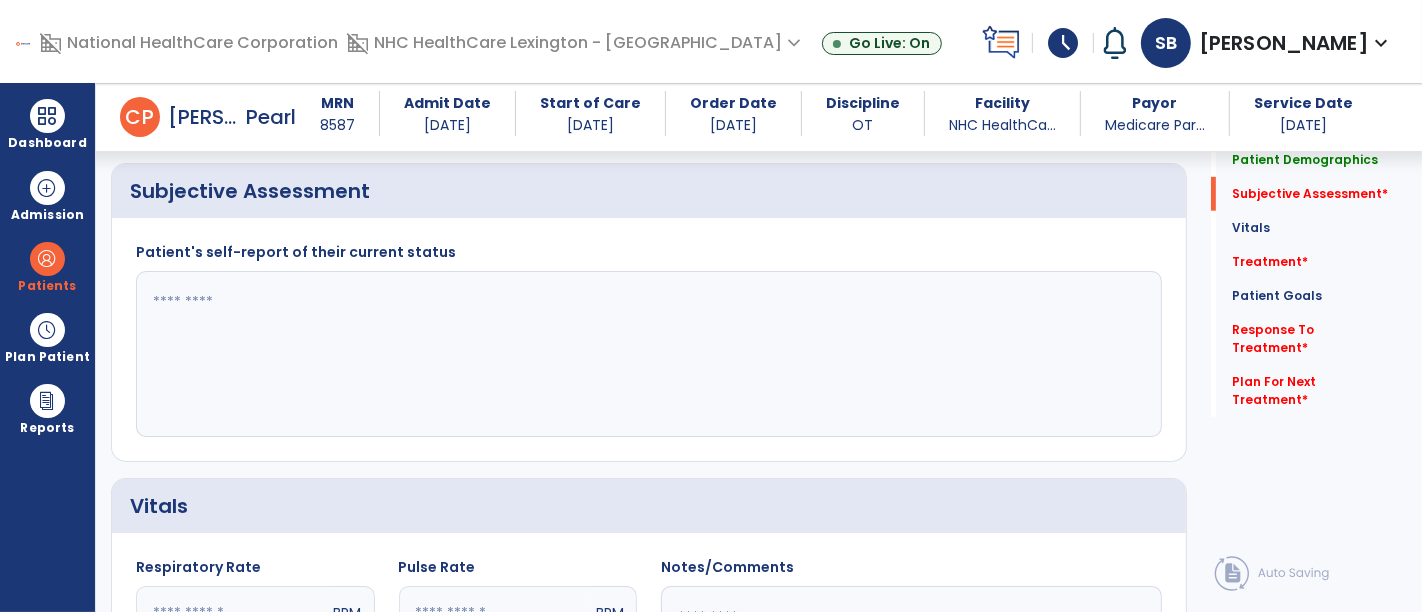 scroll, scrollTop: 1010, scrollLeft: 0, axis: vertical 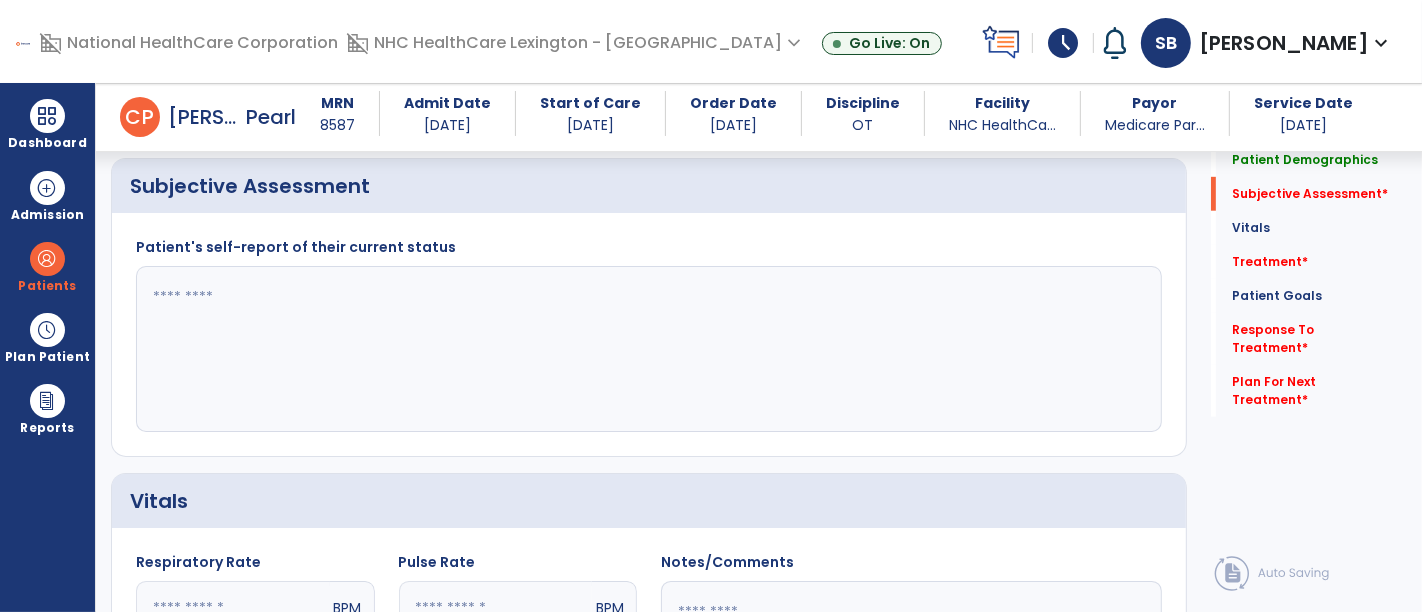 click 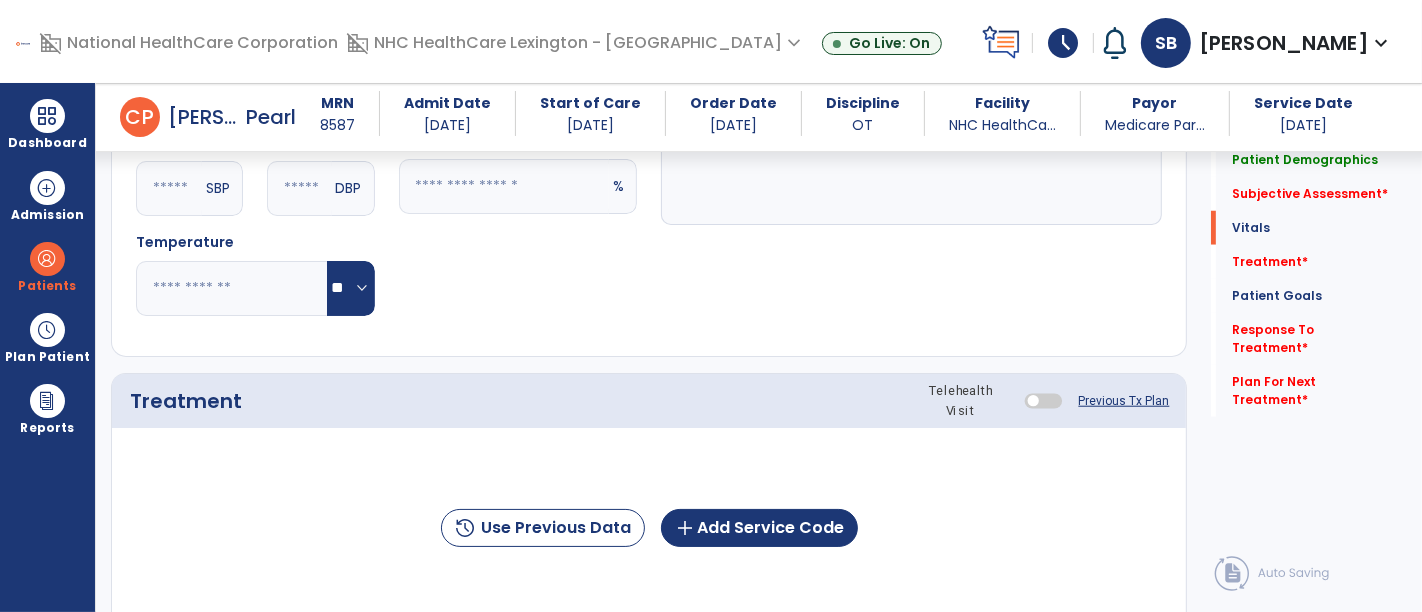 scroll, scrollTop: 1532, scrollLeft: 0, axis: vertical 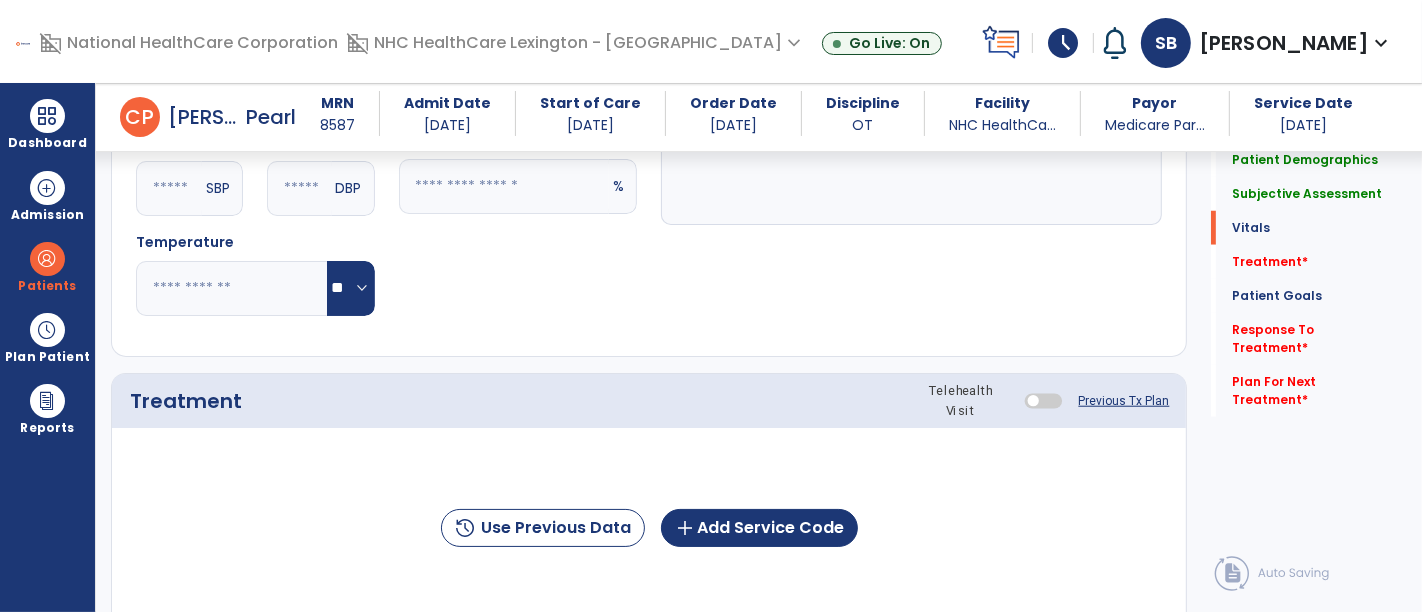 type on "**********" 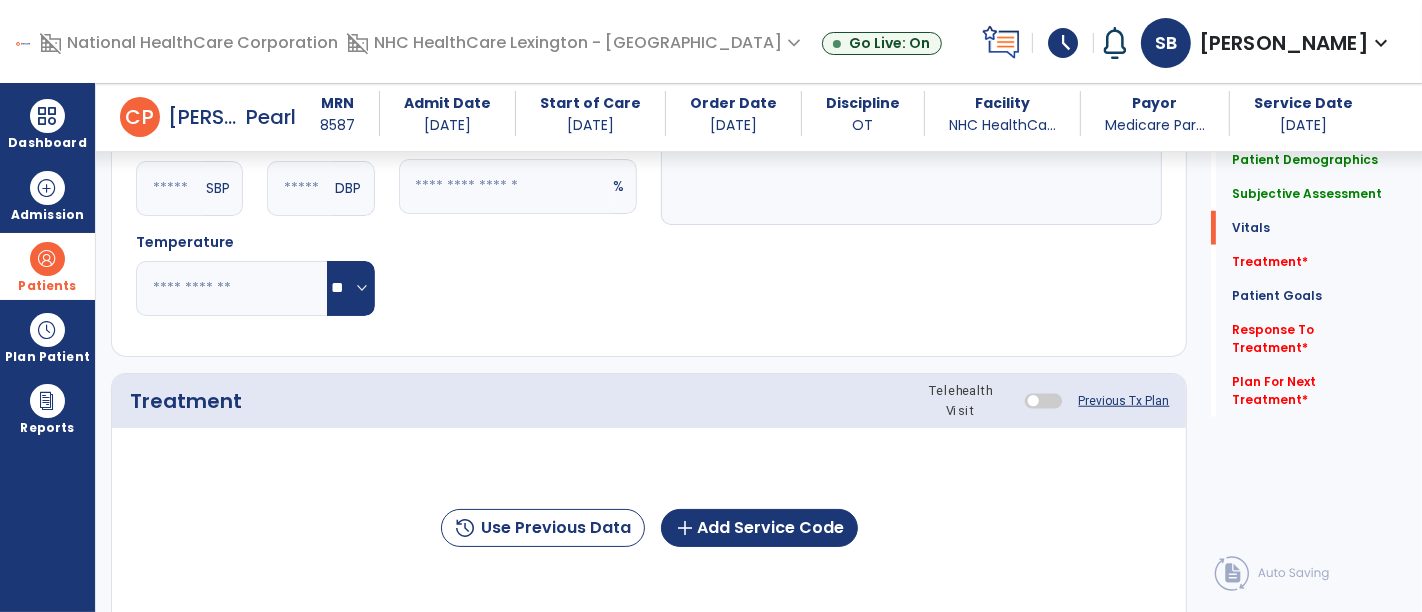 click at bounding box center (47, 259) 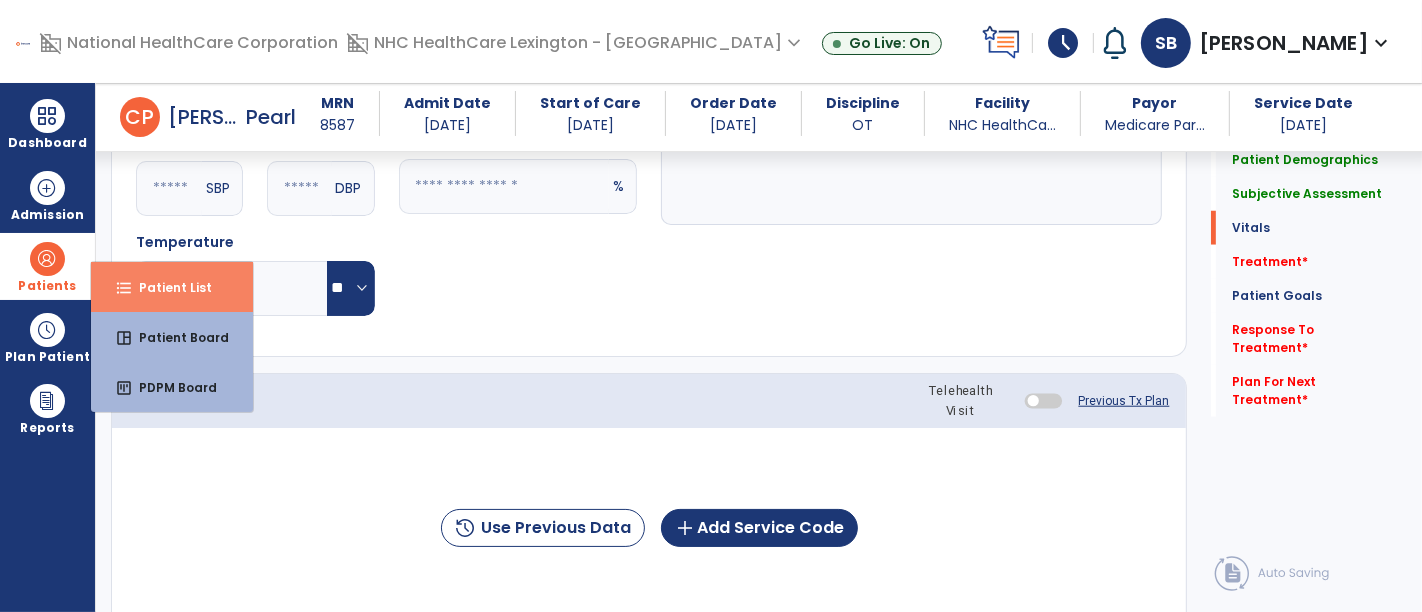 click on "format_list_bulleted  Patient List" at bounding box center [172, 287] 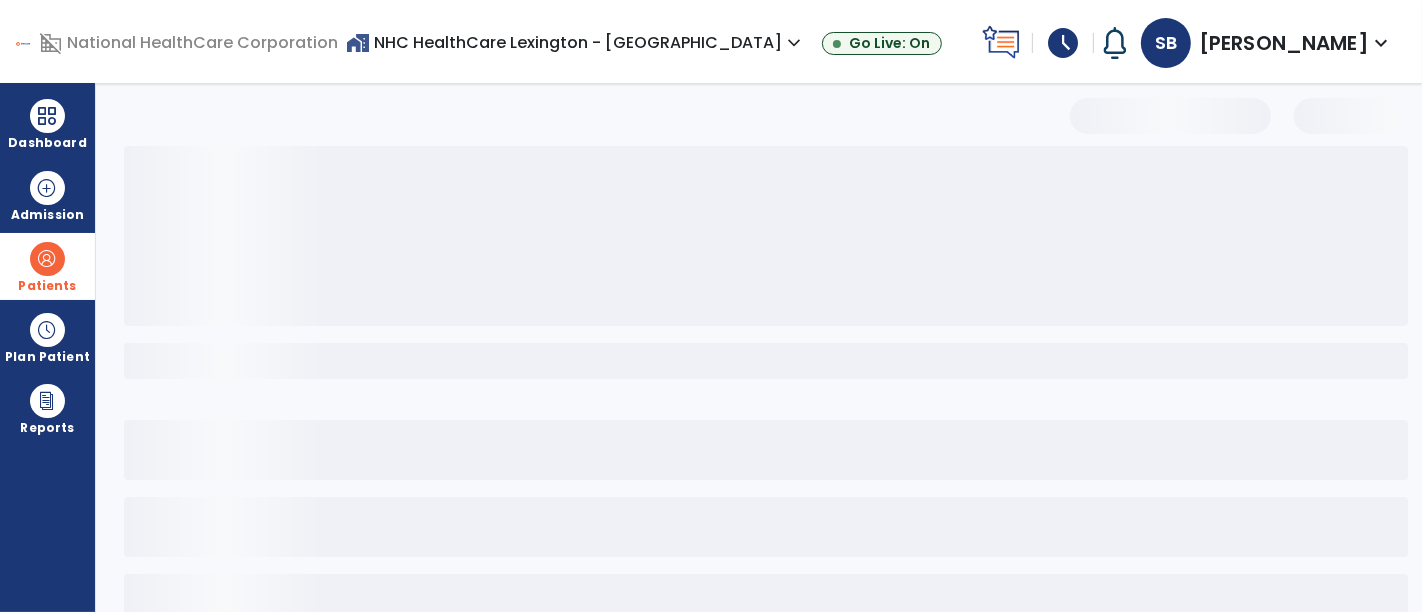 scroll, scrollTop: 135, scrollLeft: 0, axis: vertical 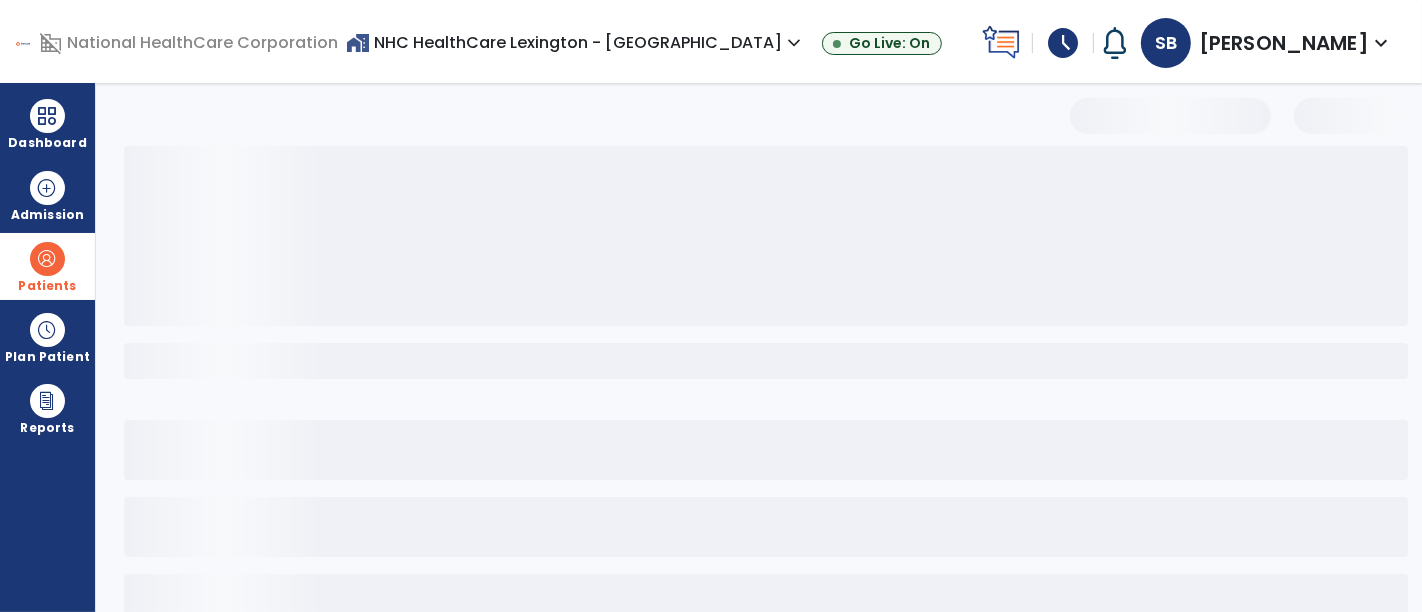 select on "***" 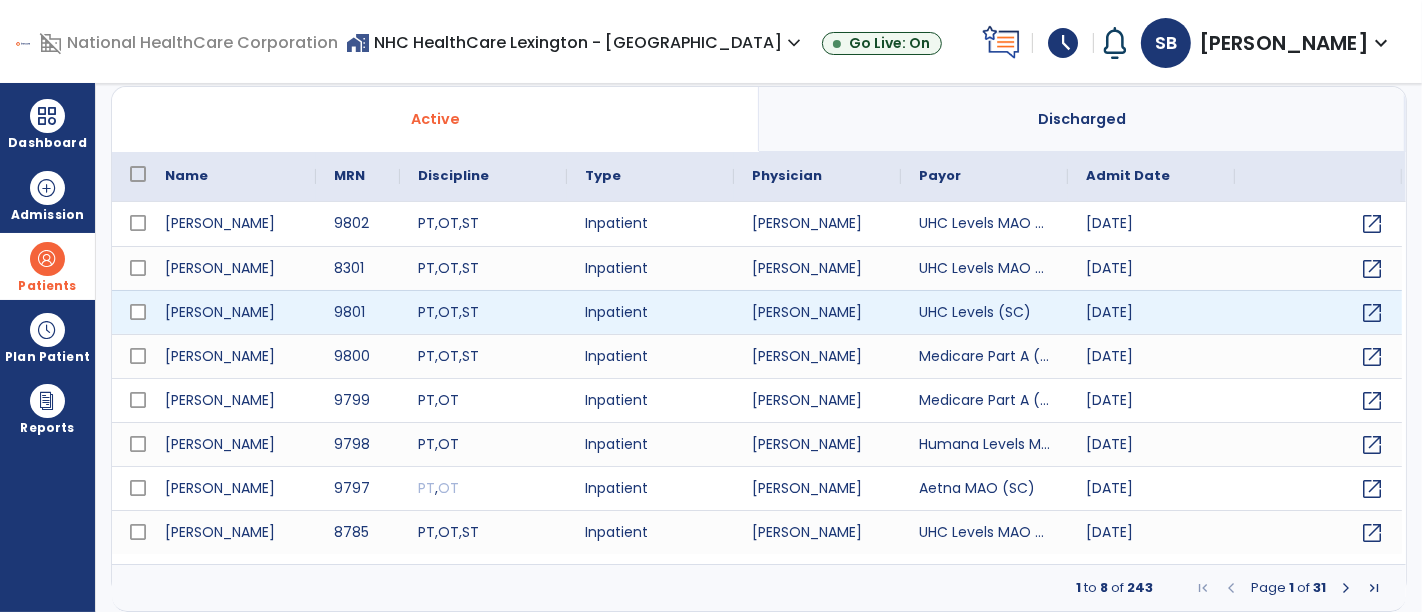 scroll, scrollTop: 0, scrollLeft: 0, axis: both 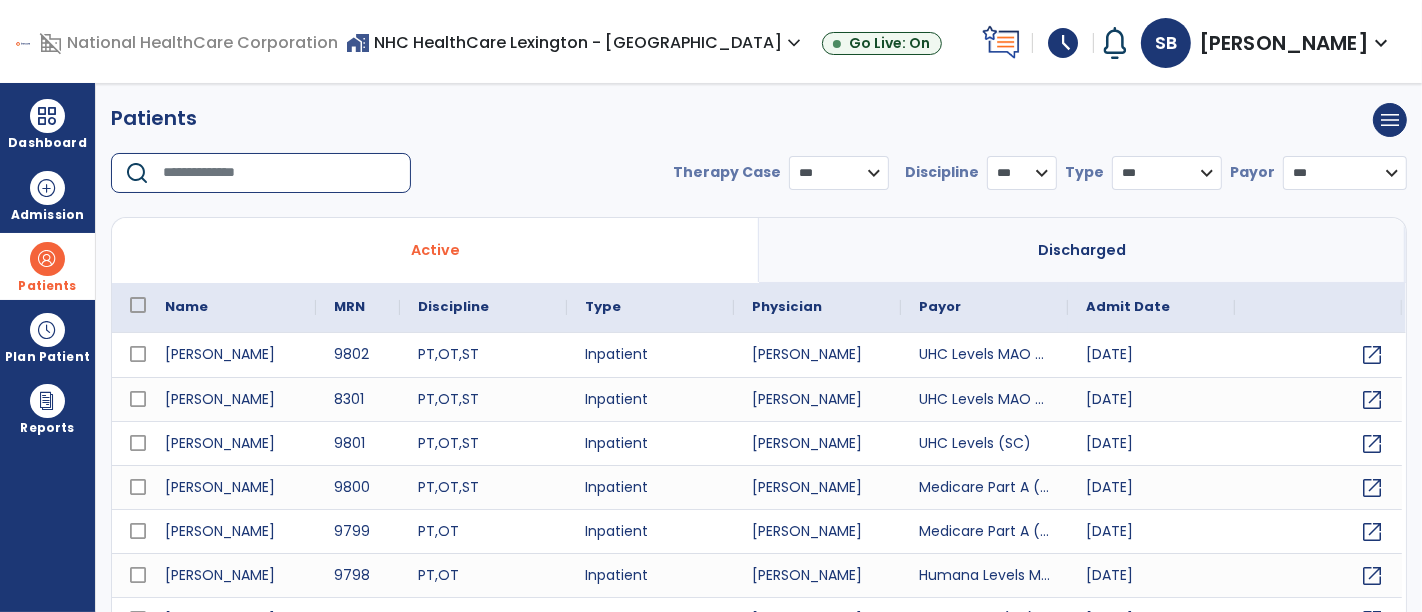 click at bounding box center (280, 173) 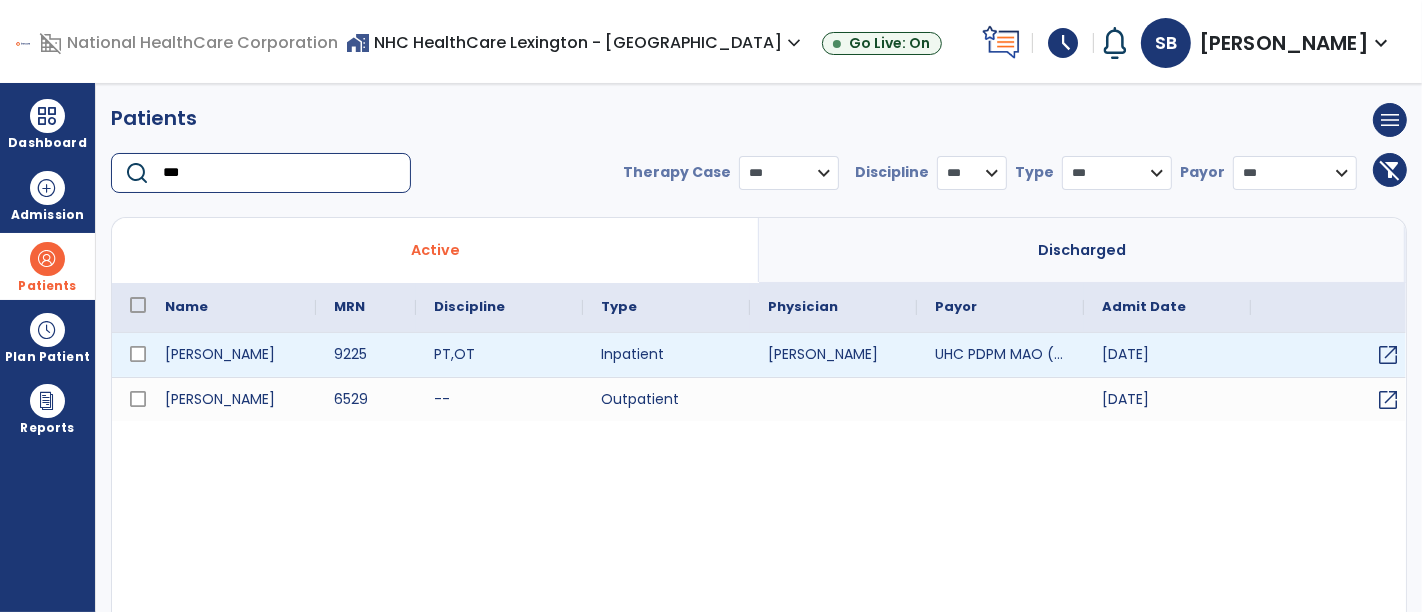 type on "***" 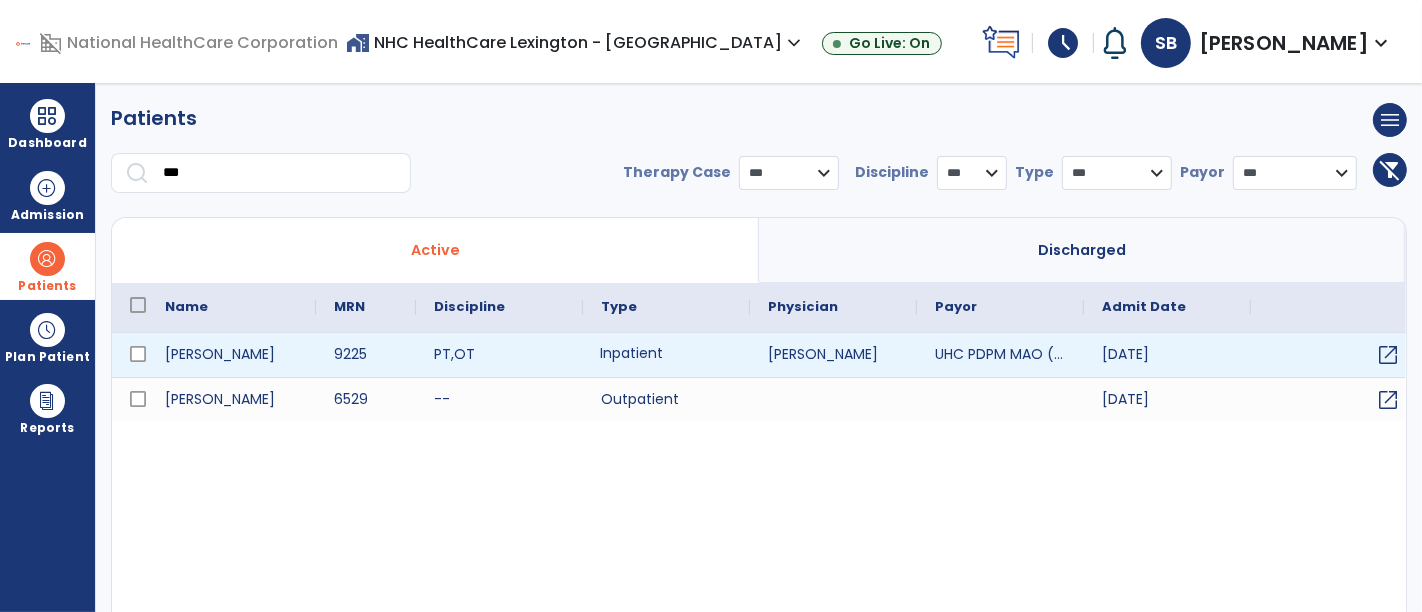 click on "Inpatient" at bounding box center [666, 355] 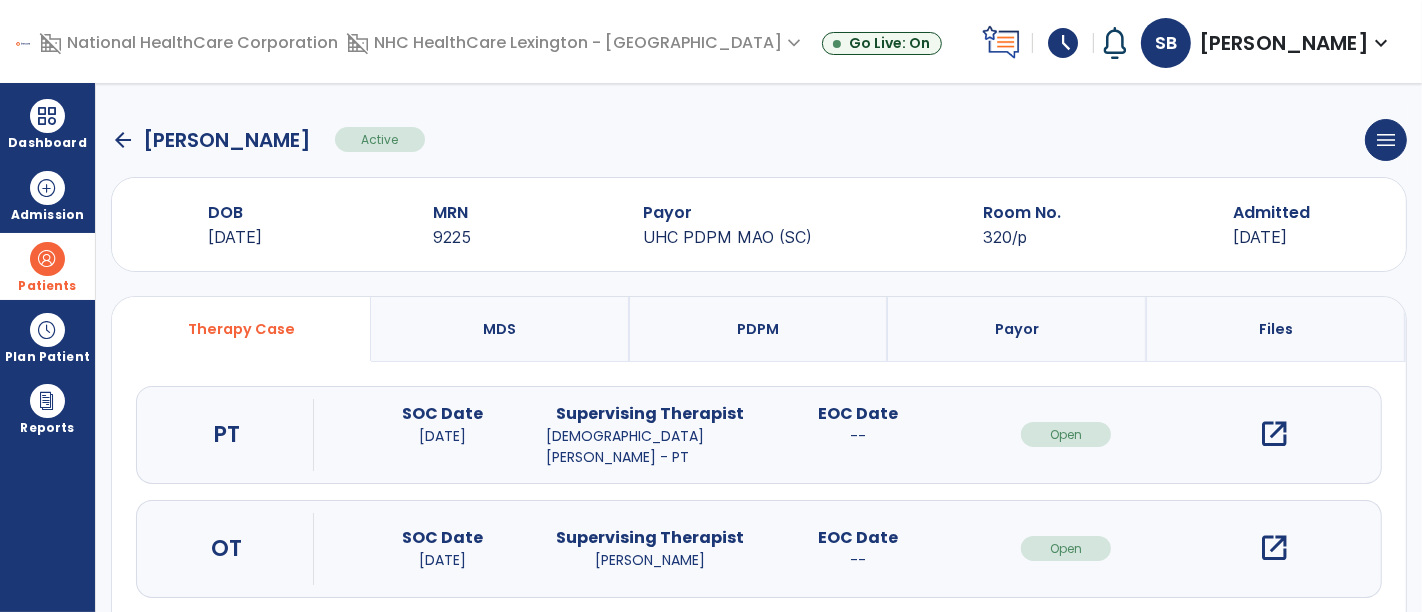 click on "EOC Date   --" at bounding box center [858, 548] 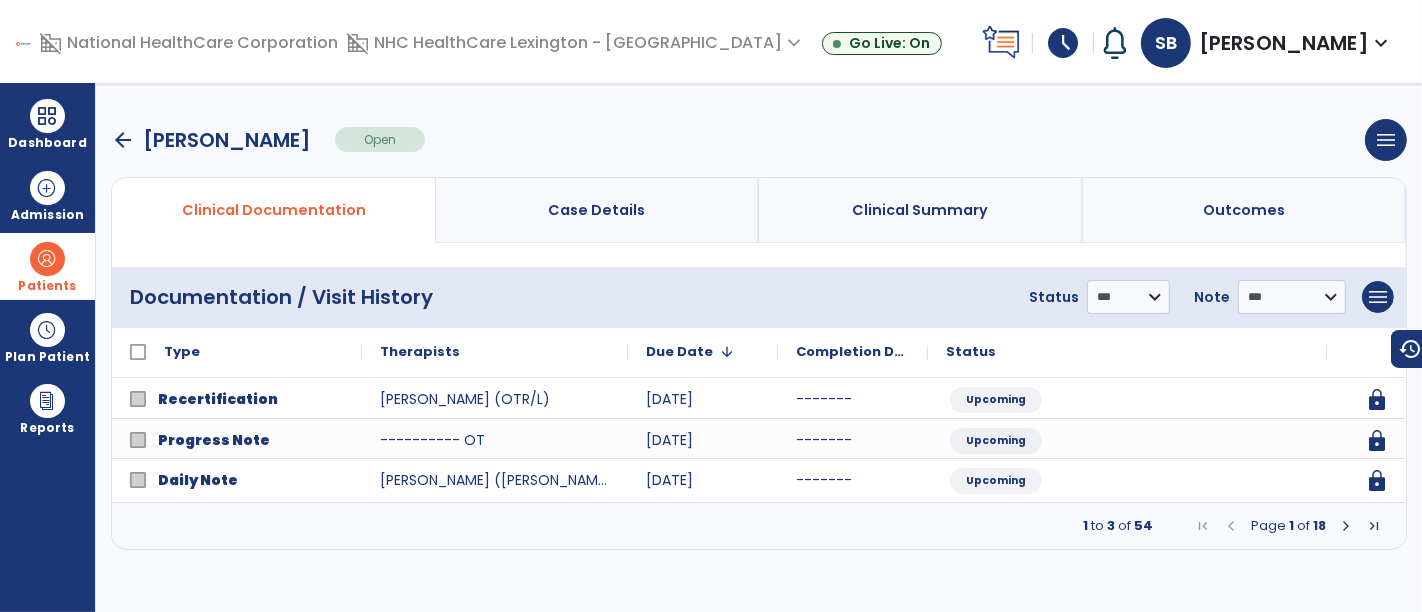 click at bounding box center (1346, 526) 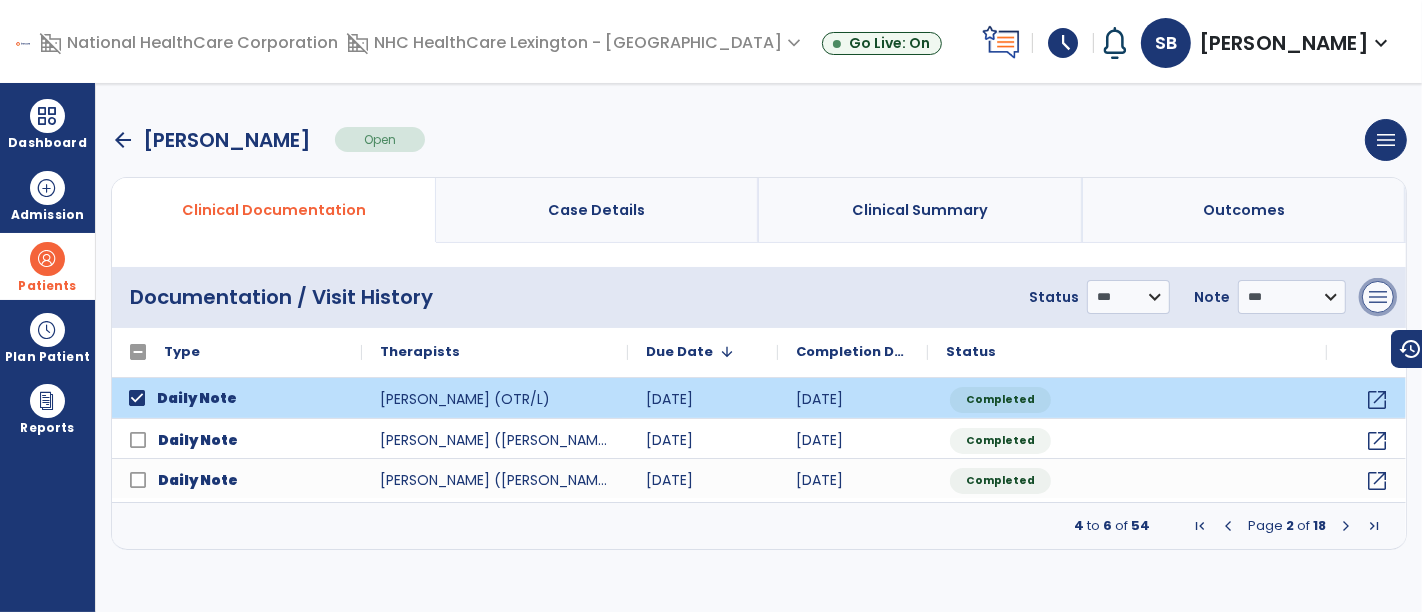 click on "menu" at bounding box center (1378, 297) 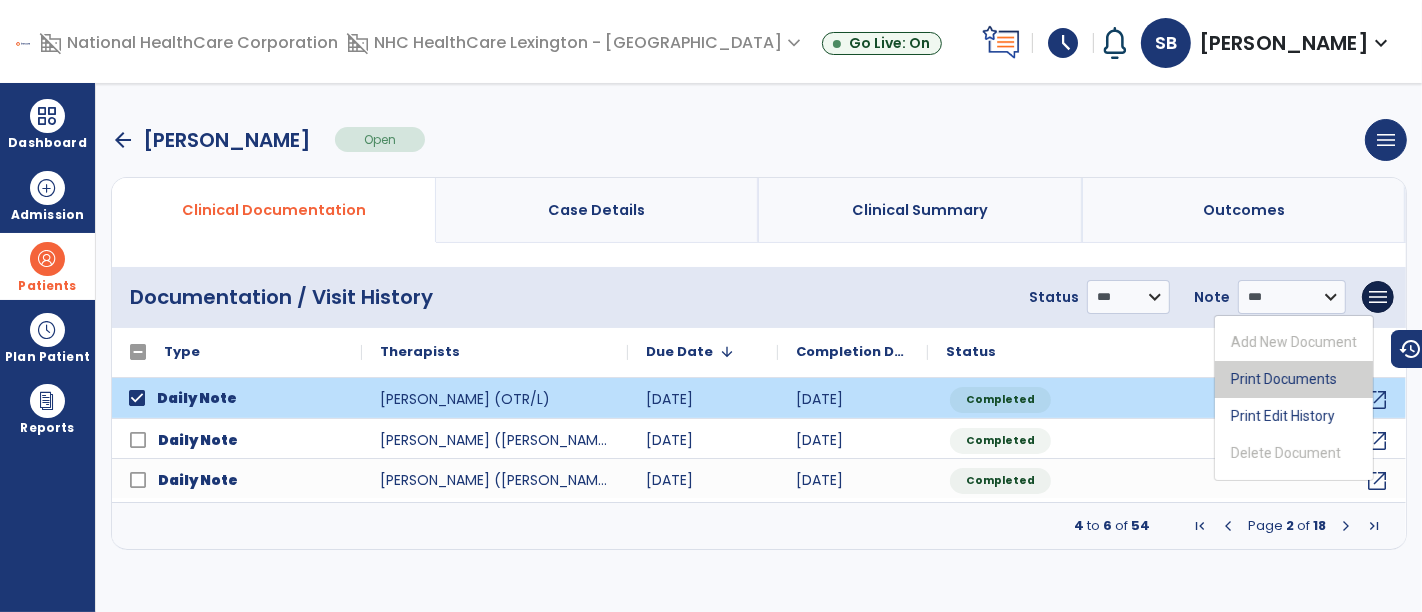 click on "Print Documents" at bounding box center [1294, 379] 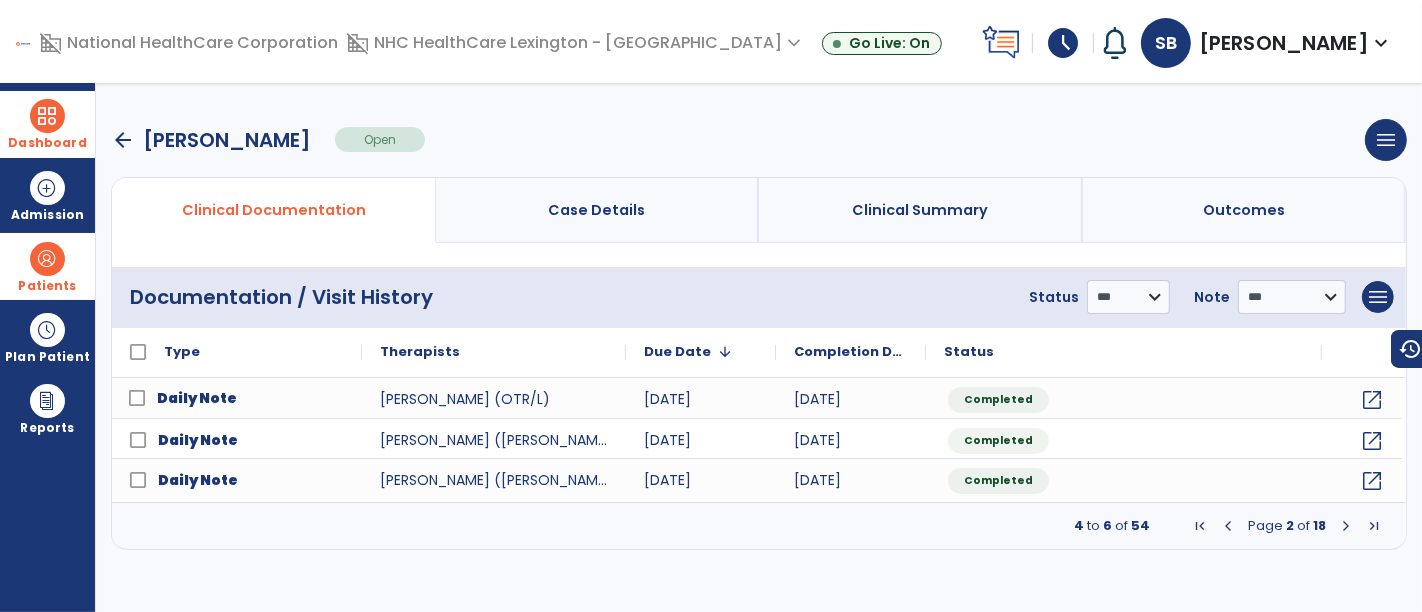 click at bounding box center (47, 116) 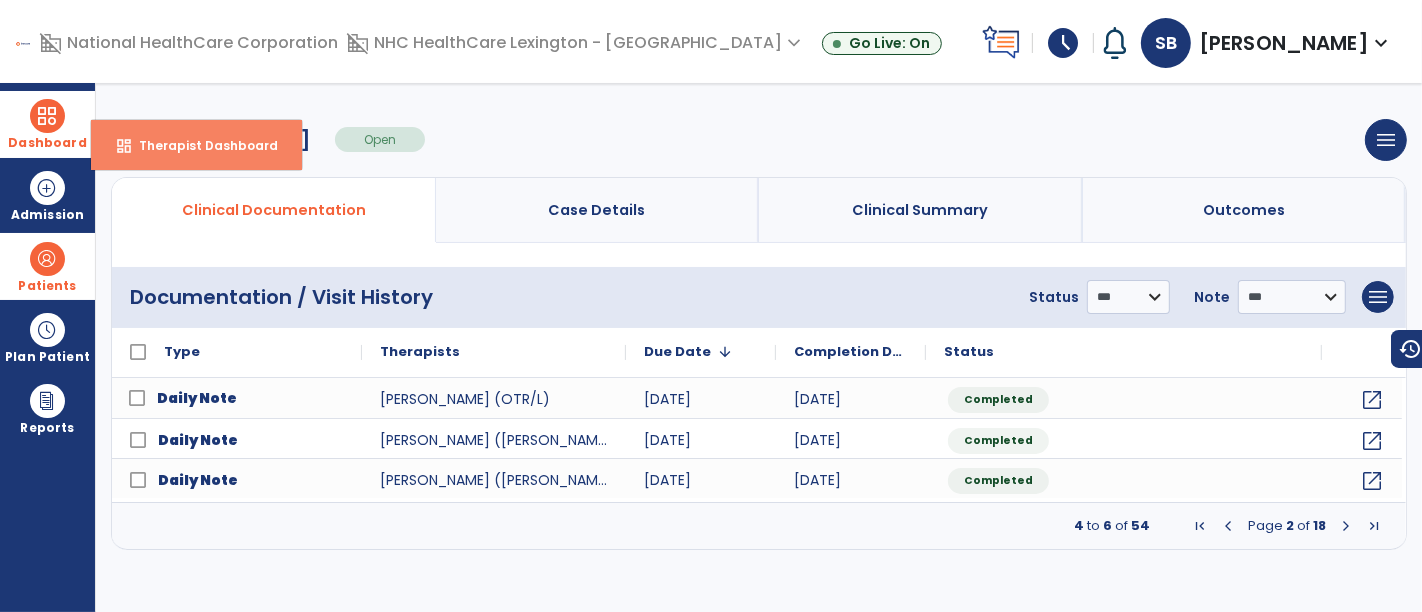 click on "Therapist Dashboard" at bounding box center [200, 145] 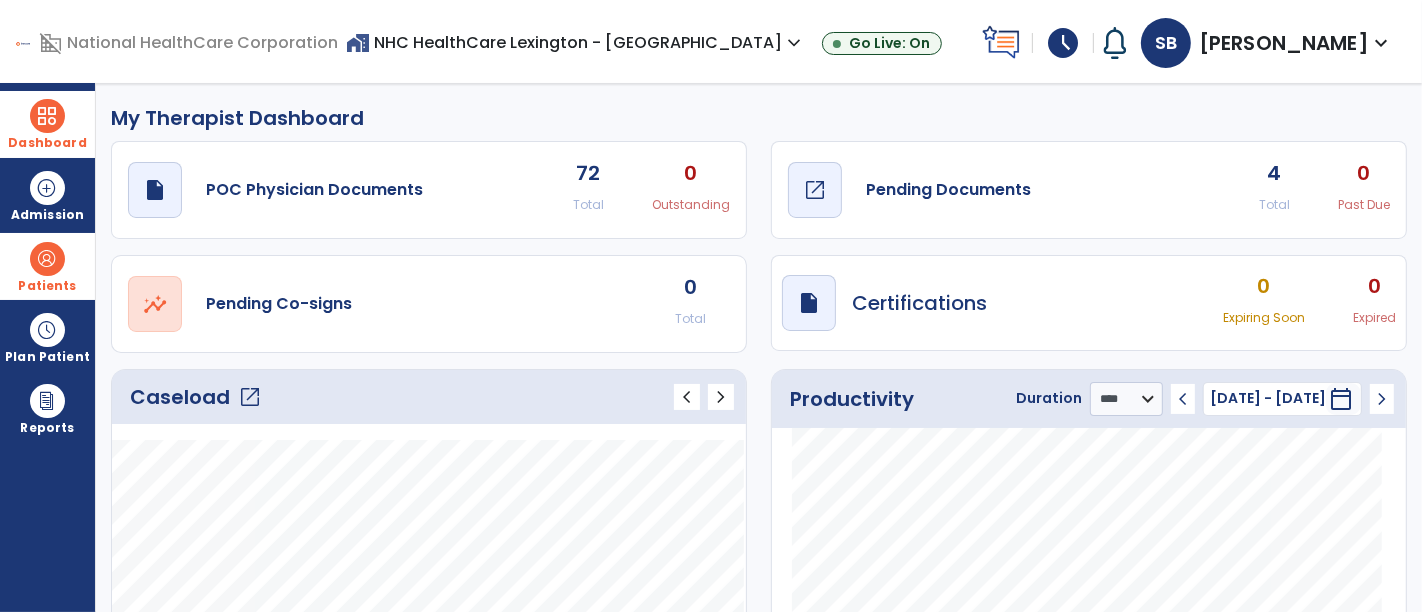 click on "Pending Documents" 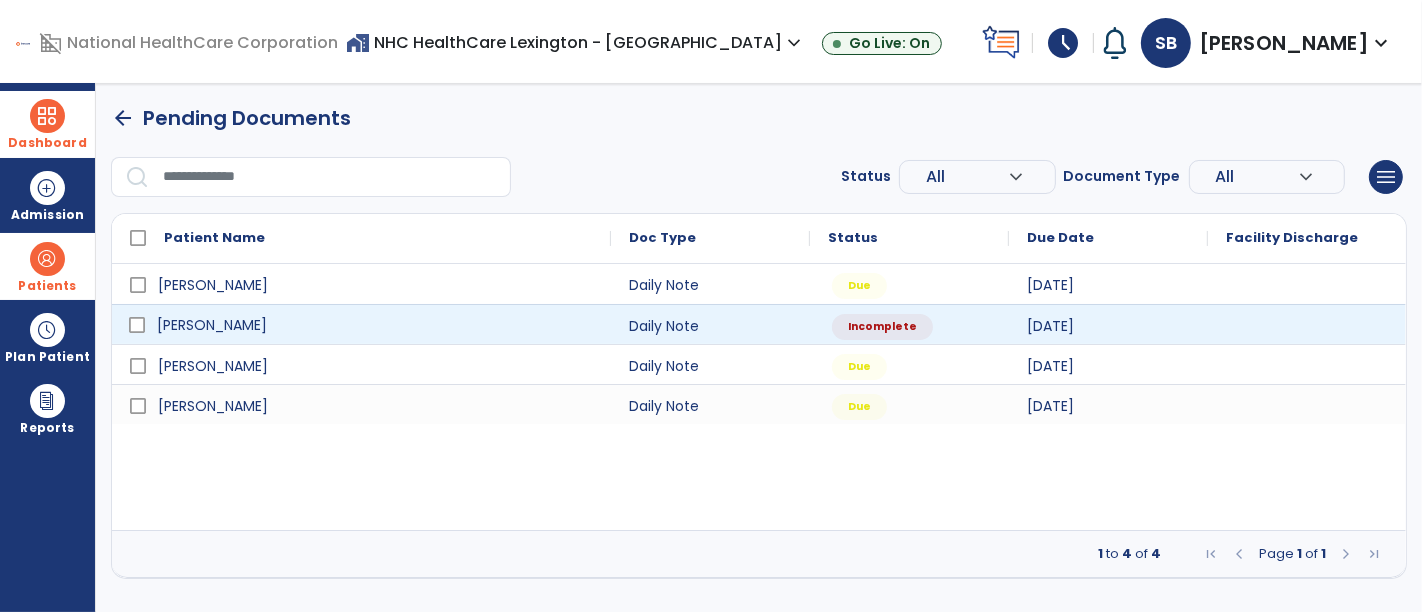 click on "[PERSON_NAME]" at bounding box center (375, 325) 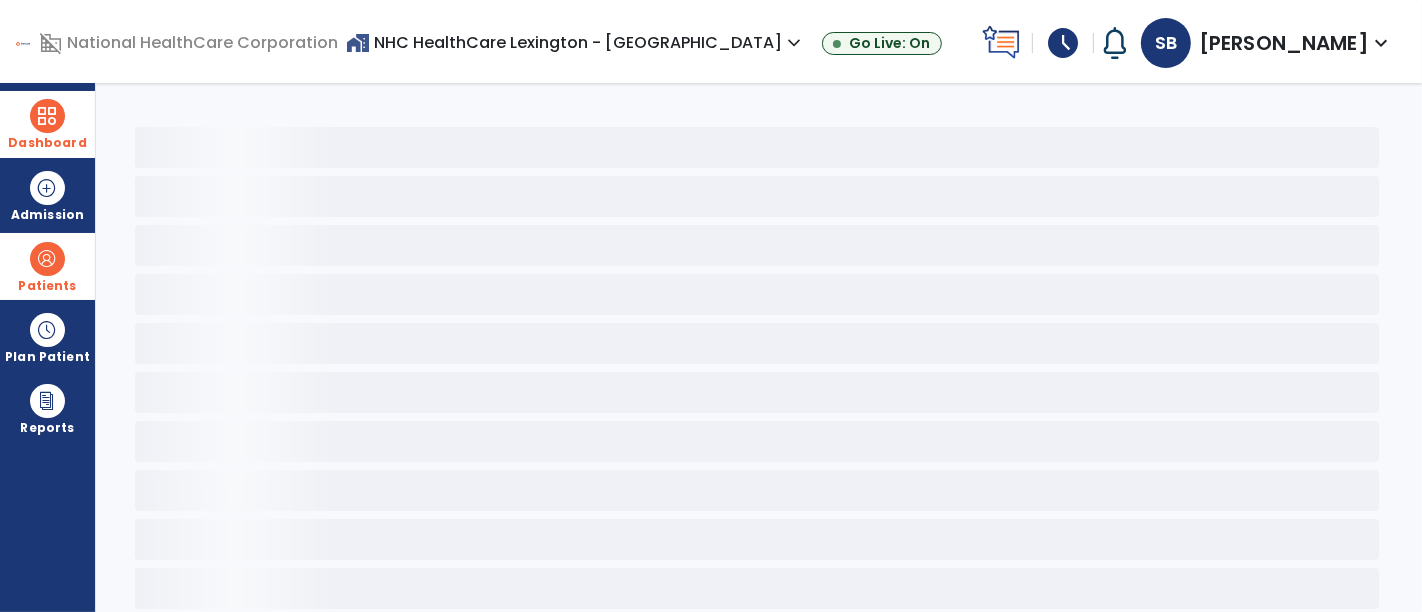 select on "*" 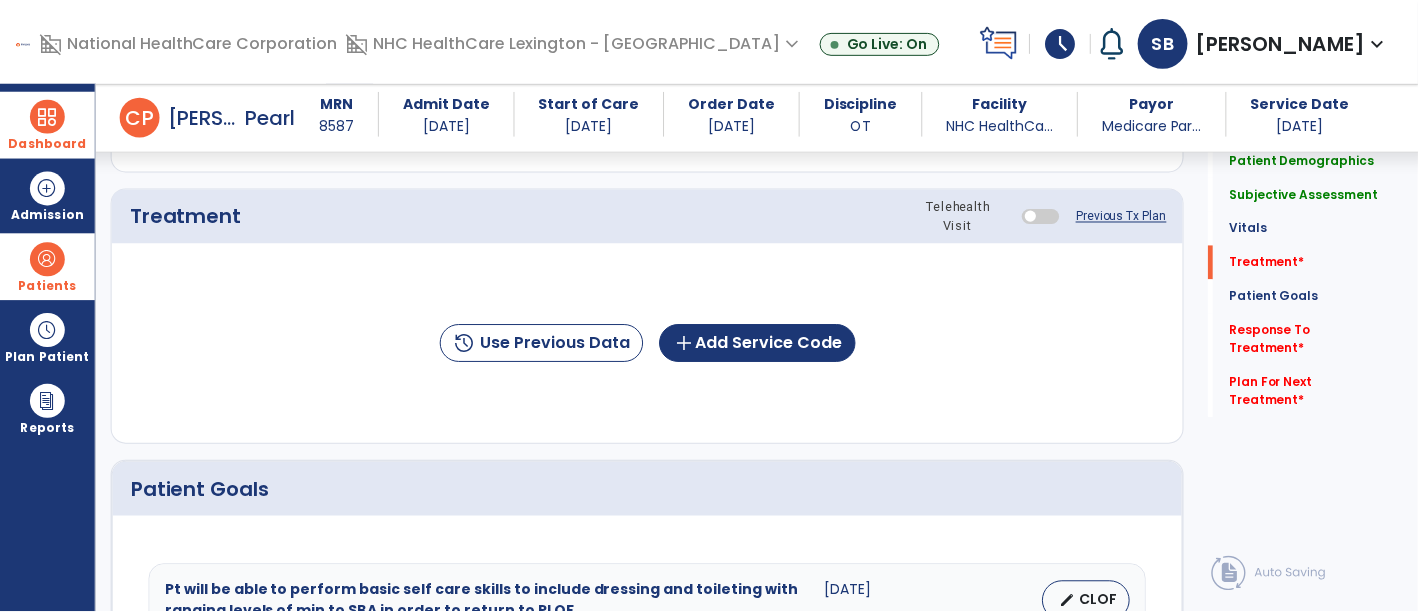 scroll, scrollTop: 1717, scrollLeft: 0, axis: vertical 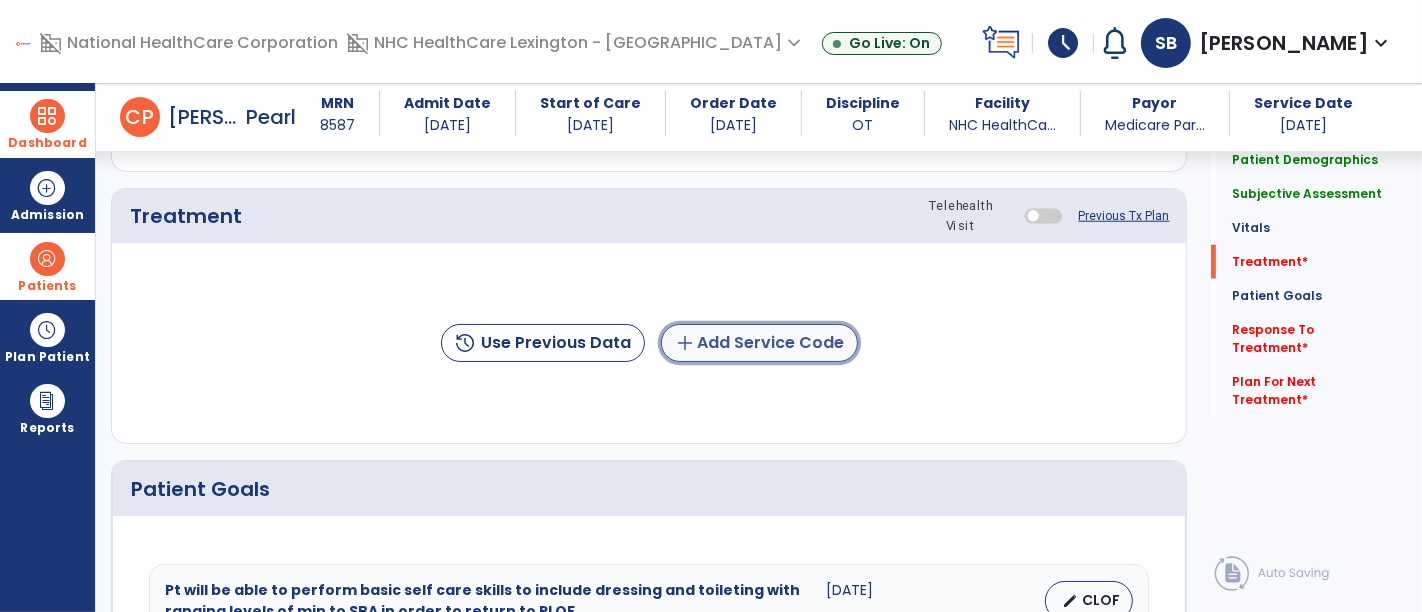 click on "add  Add Service Code" 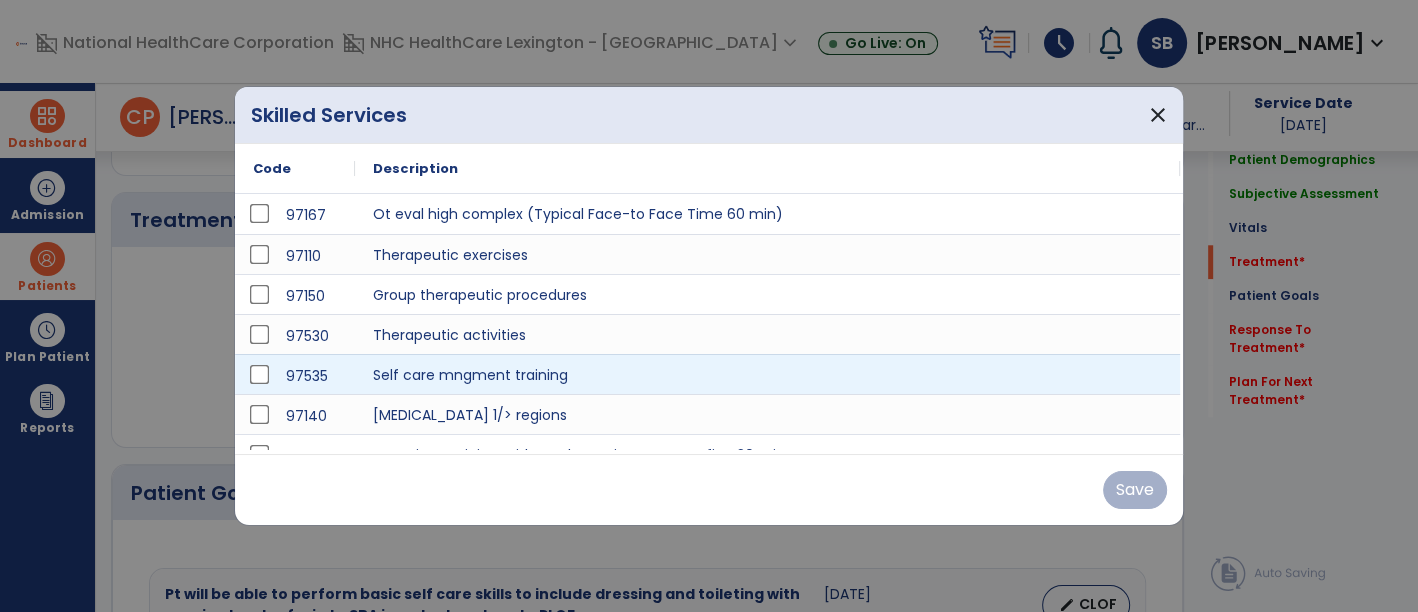 scroll, scrollTop: 1717, scrollLeft: 0, axis: vertical 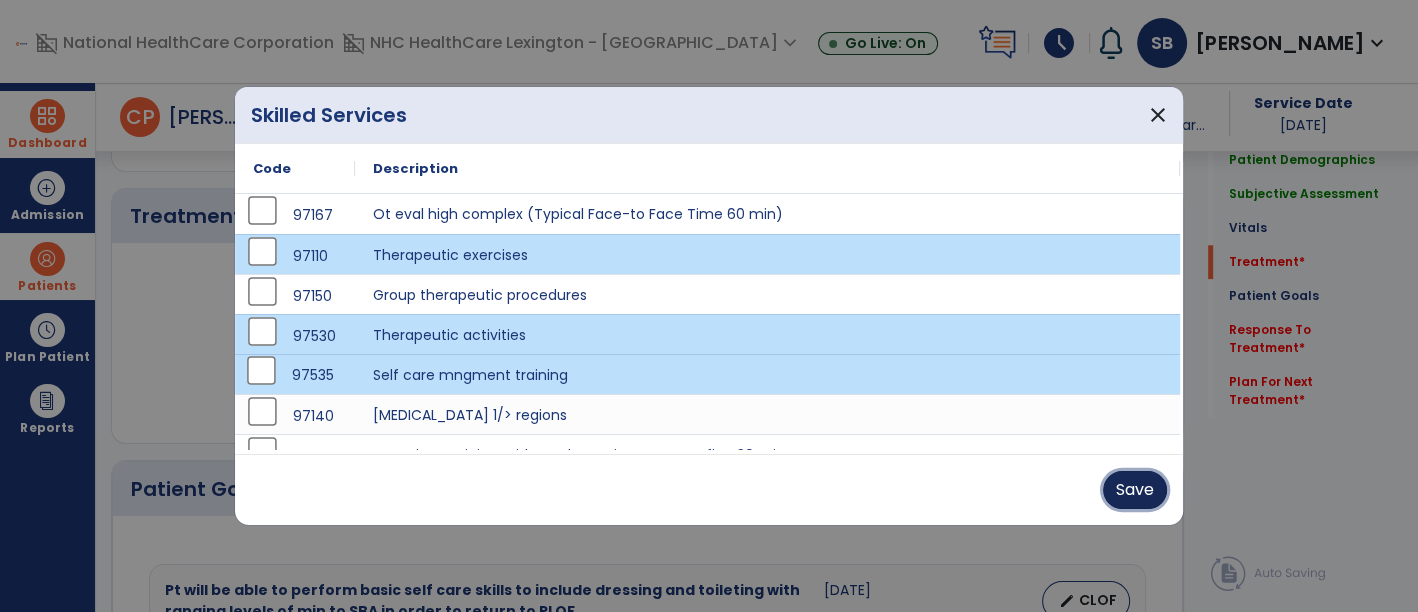 click on "Save" at bounding box center (1135, 490) 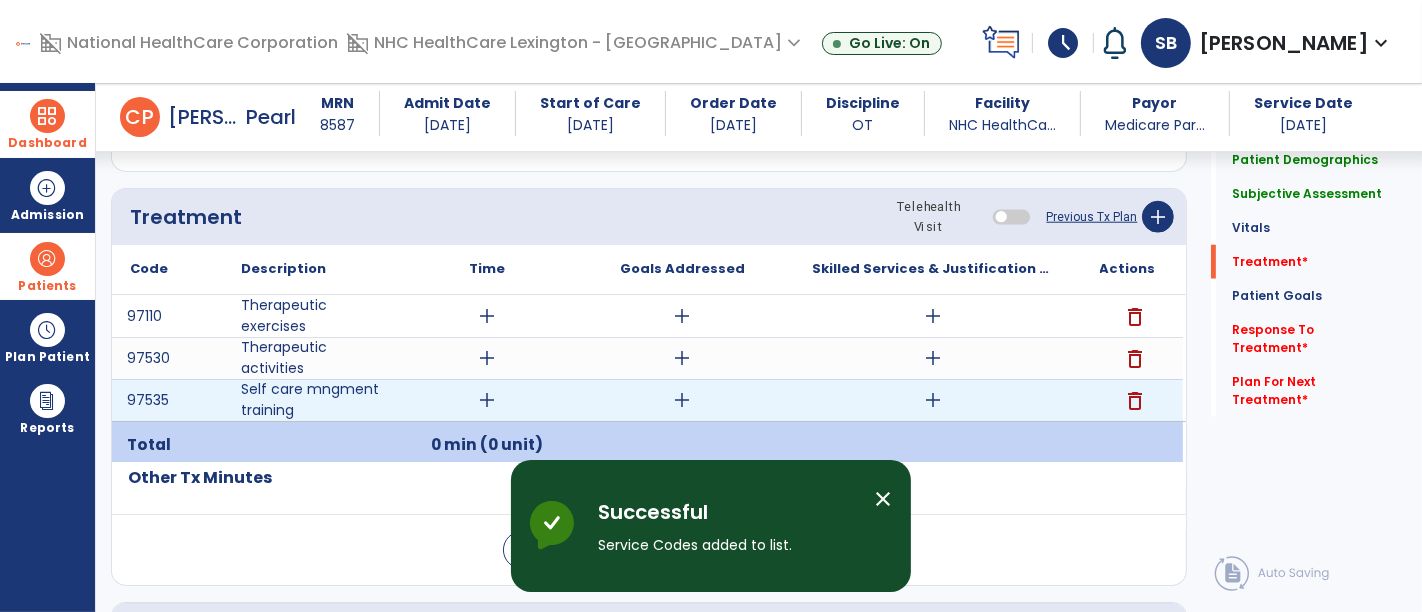 click on "add" at bounding box center (933, 400) 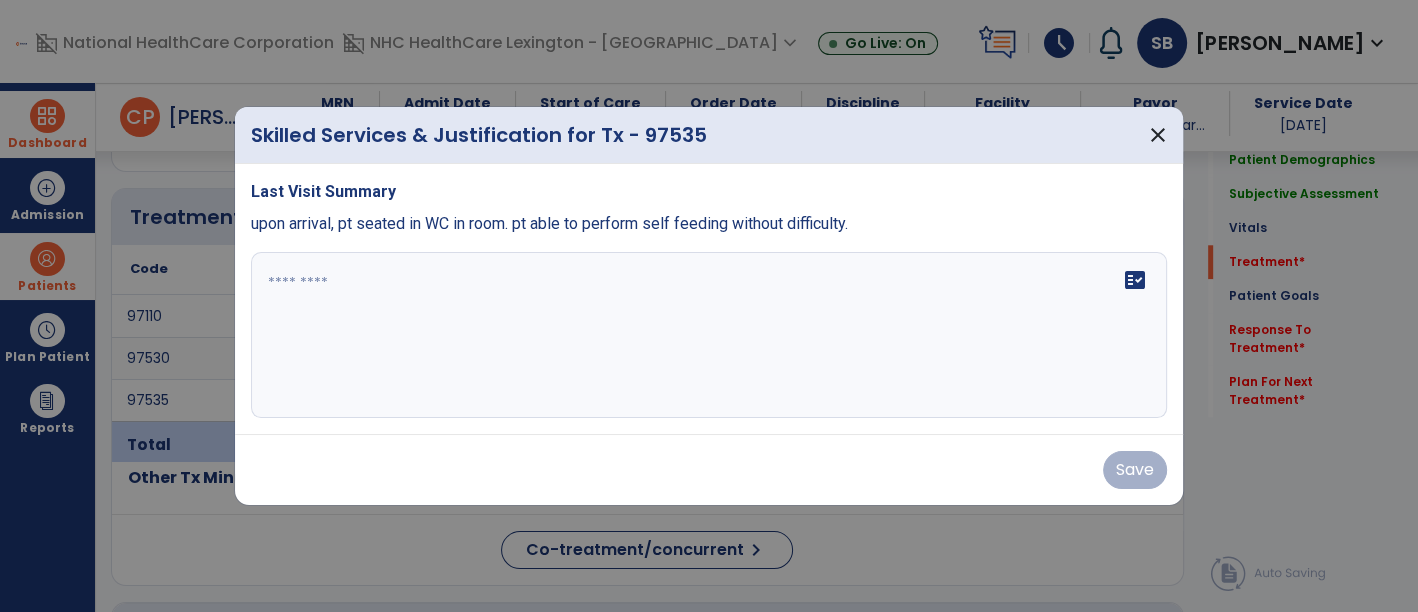 scroll, scrollTop: 1717, scrollLeft: 0, axis: vertical 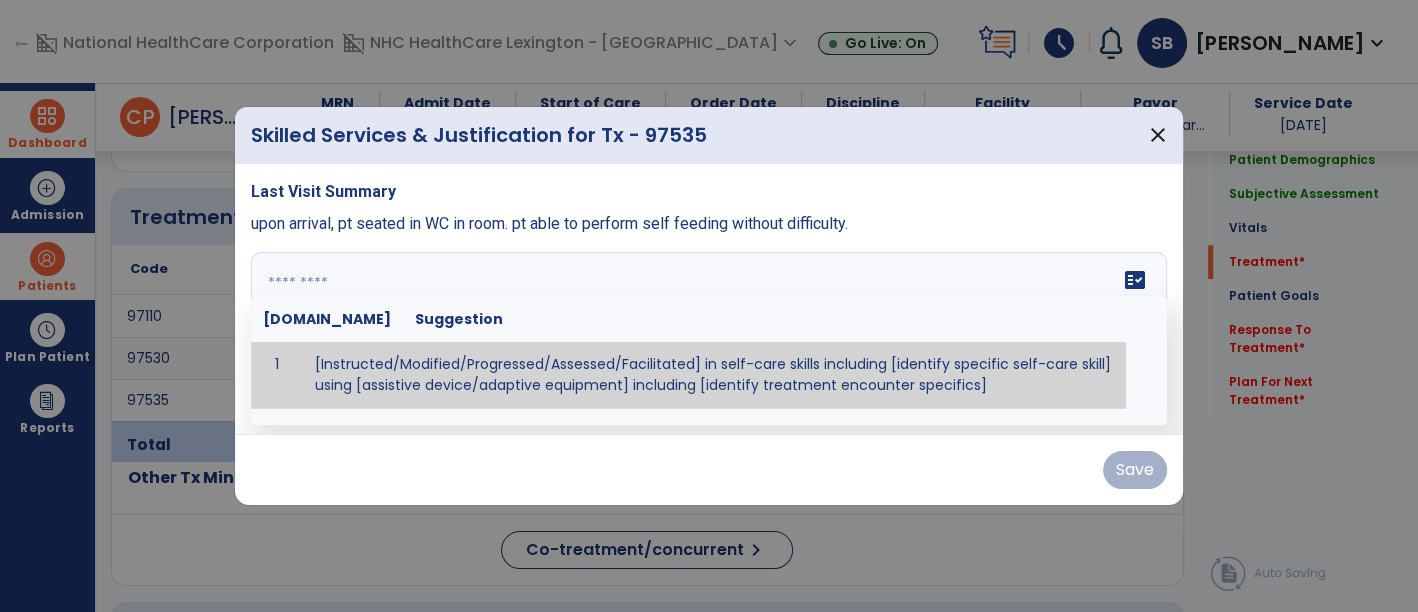 click on "fact_check  [DOMAIN_NAME] Suggestion 1 [Instructed/Modified/Progressed/Assessed/Facilitated] in self-care skills including [identify specific self-care skill] using [assistive device/adaptive equipment] including [identify treatment encounter specifics]" at bounding box center (709, 335) 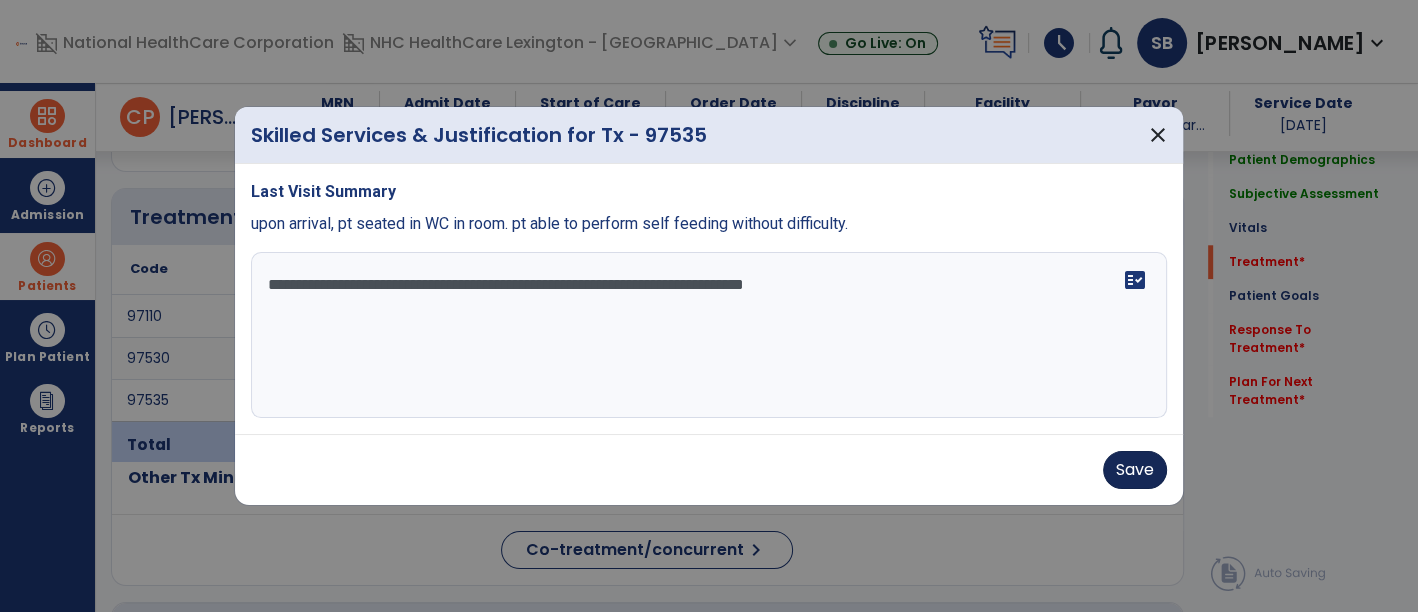 type on "**********" 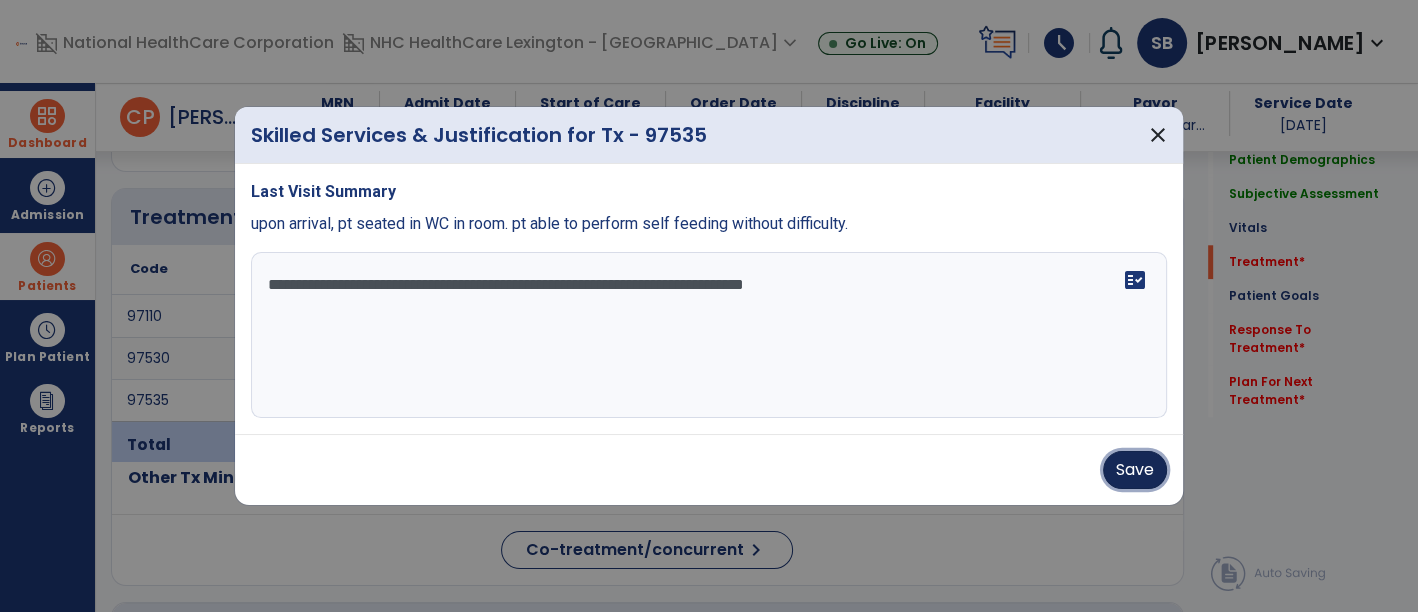 click on "Save" at bounding box center [1135, 470] 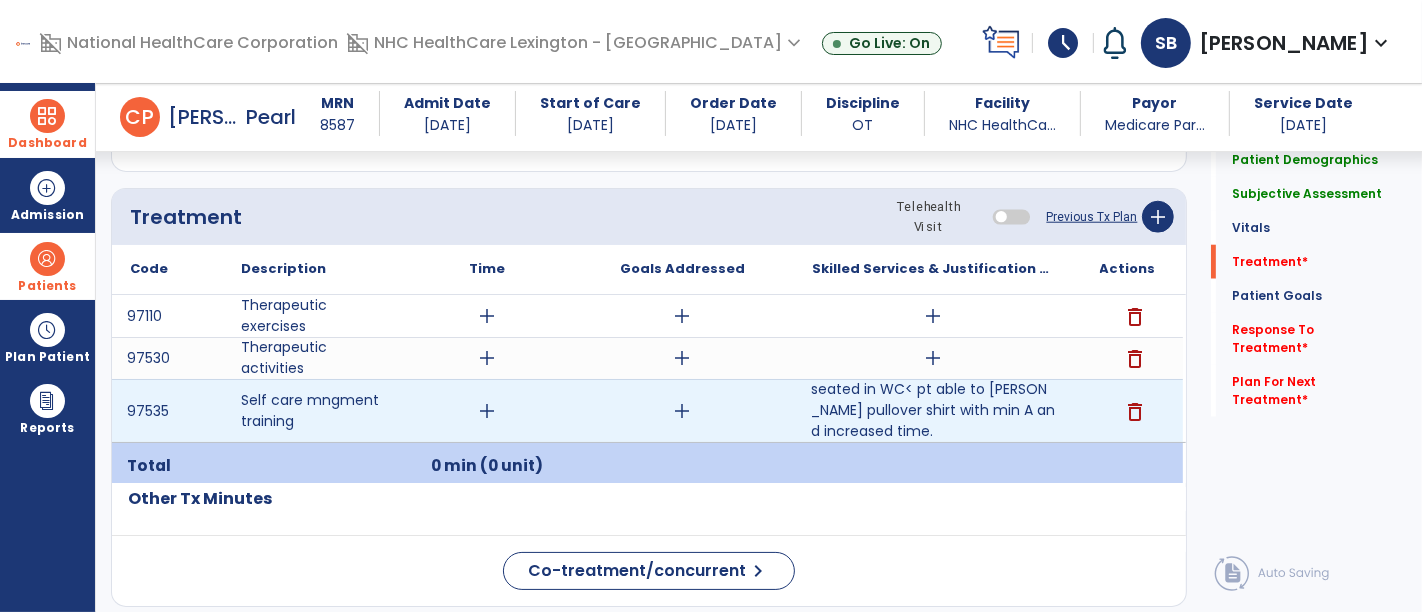 click on "seated in WC< pt able to [PERSON_NAME] pullover shirt with min A and increased time." at bounding box center (933, 410) 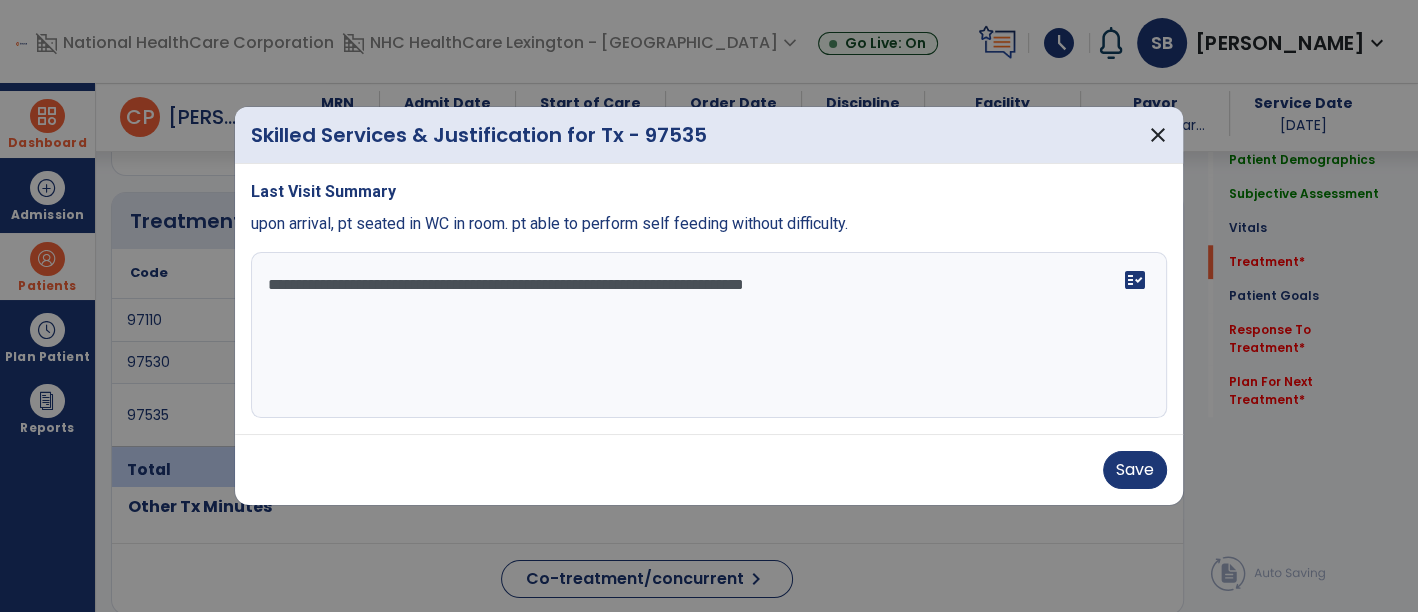 click on "domain_disabled   National HealthCare Corporation   domain_disabled   NHC HealthCare [GEOGRAPHIC_DATA] - SC   expand_more   NHC HealthCare [GEOGRAPHIC_DATA] - SC  Go Live: On schedule My Time:   [DATE]    ***** stop  Stop   Open your timecard  arrow_right Notifications [PERSON_NAME] as read Co-Treatment Conflict: [PERSON_NAME][DATE] 9:58 AM | NHC HealthCare [GEOGRAPHIC_DATA] - SC Co-Treatment Conflict: [PERSON_NAME][DATE] 10:27 AM | NHC HealthCare Lexington - SC Co-Treatment Conflict: [GEOGRAPHIC_DATA][PERSON_NAME][DATE] 6:29 AM | NHC HealthCare [GEOGRAPHIC_DATA] - SC Co-Treatment Conflict: [PERSON_NAME][DATE] 10:23 AM | NHC HealthCare Lexington - SC Co-Treatment Conflict: [PERSON_NAME] "[PERSON_NAME]" [DATE] 10:23 AM | NHC HealthCare [GEOGRAPHIC_DATA] - SC See all Notifications  [PERSON_NAME] , [PERSON_NAME]    expand_more   home   Home   person   Profile   help   Help   logout   Log out  Dashboard  dashboard  Therapist Dashboard Admission Patients  format_list_bulleted  Patient List PDPM Board" at bounding box center (709, 306) 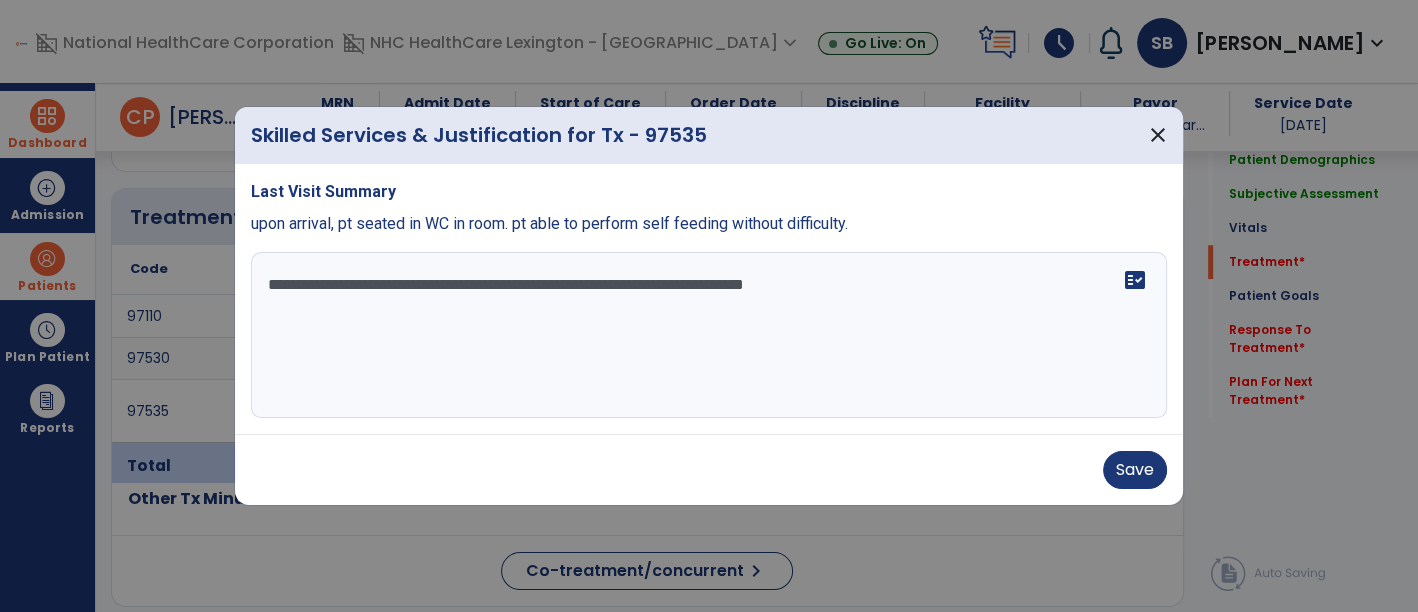 click on "**********" at bounding box center [707, 335] 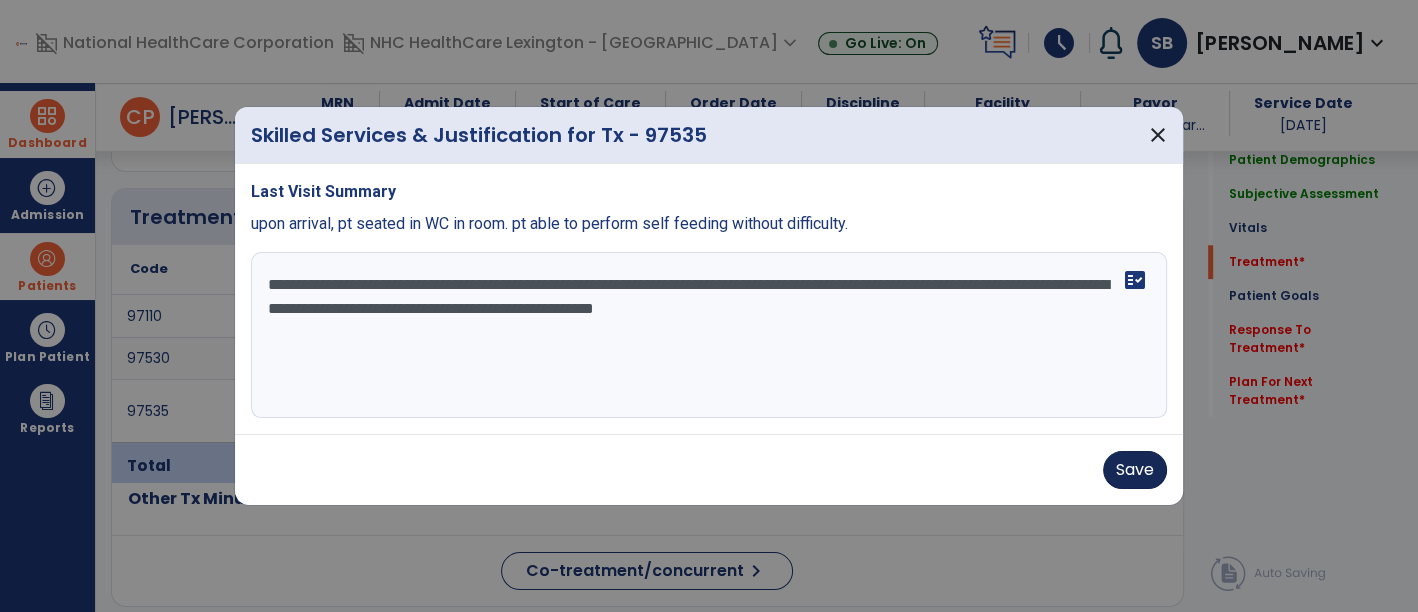 type on "**********" 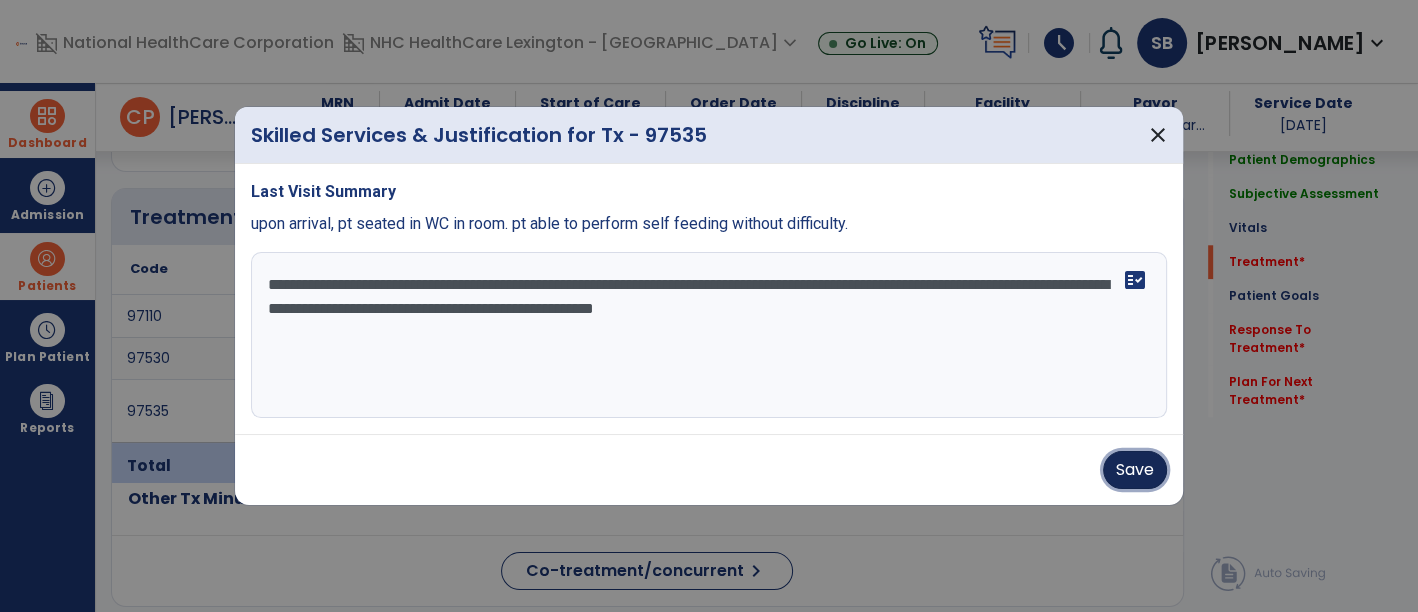 click on "Save" at bounding box center (1135, 470) 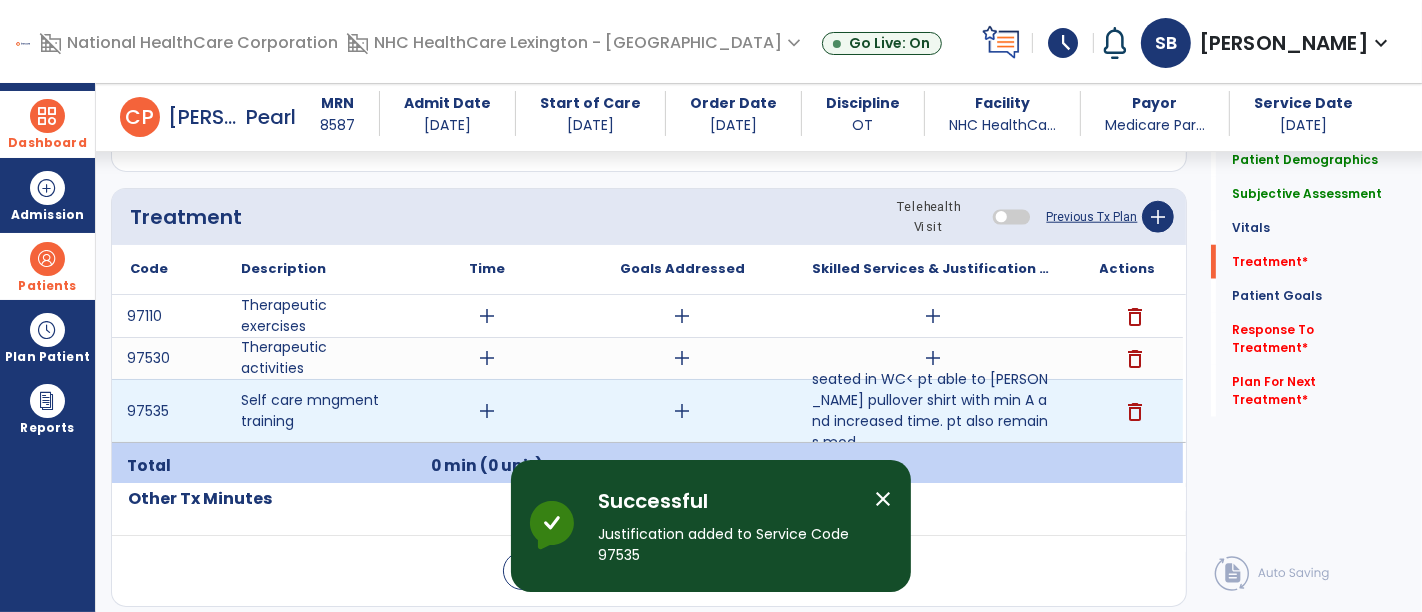 click on "add" at bounding box center [488, 411] 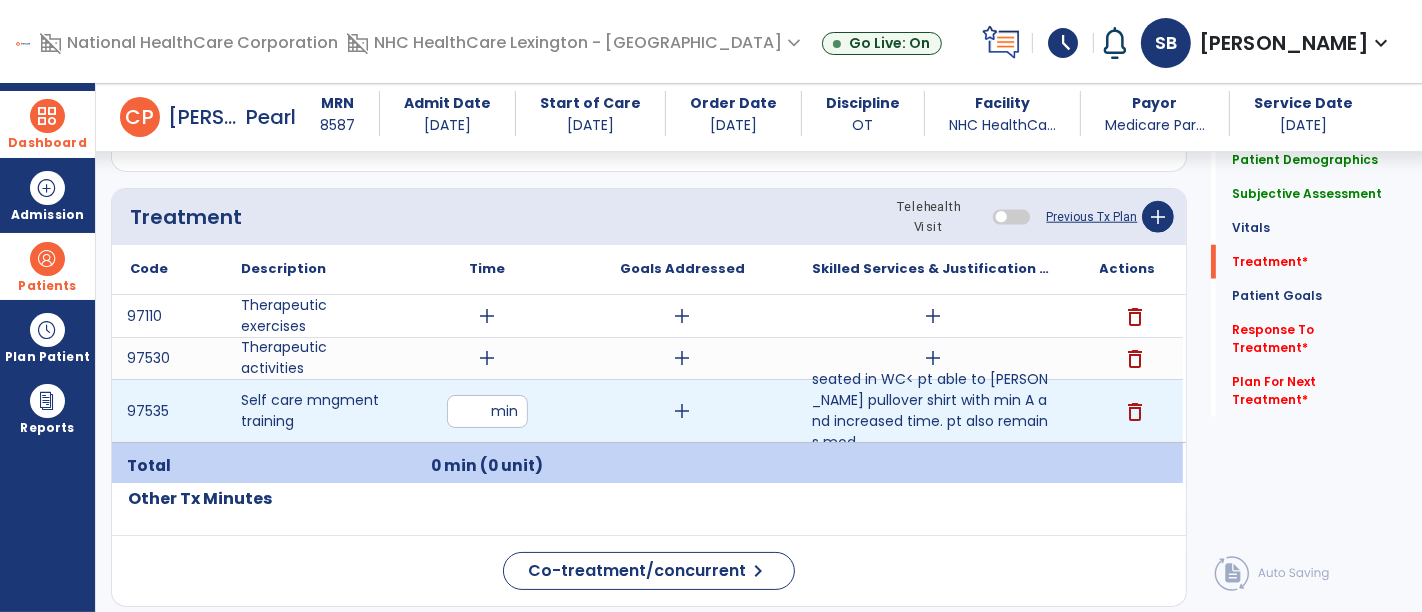 type on "**" 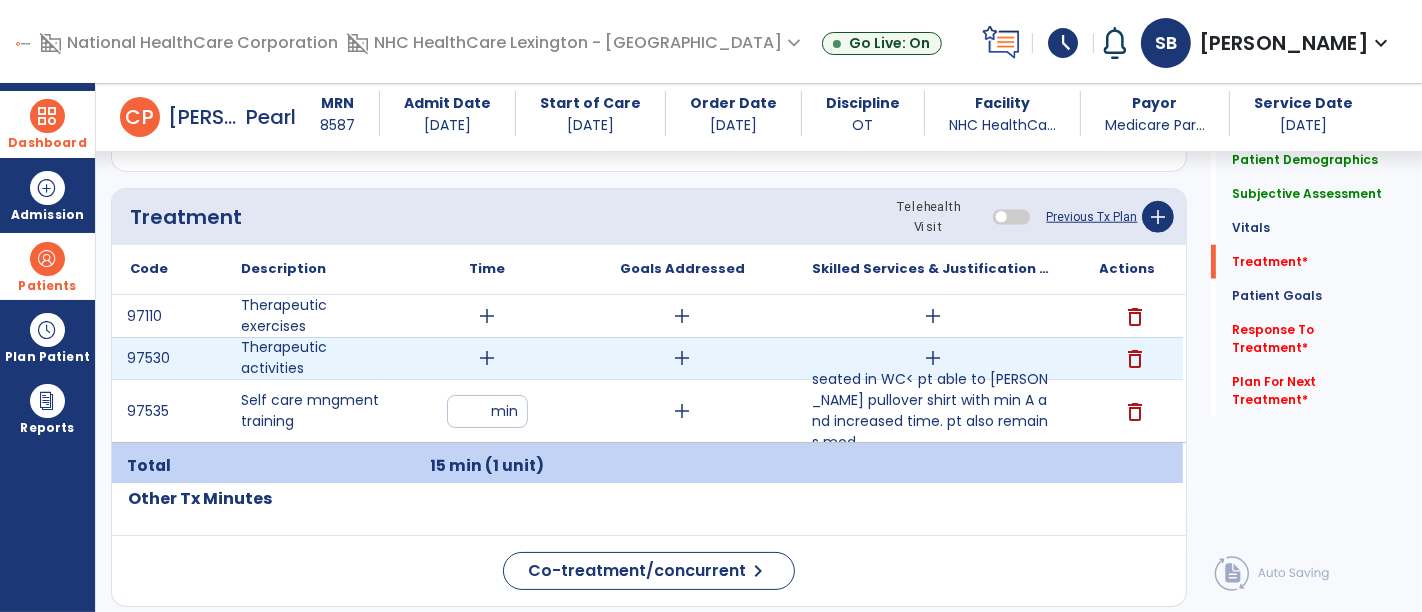 click on "add" at bounding box center (933, 358) 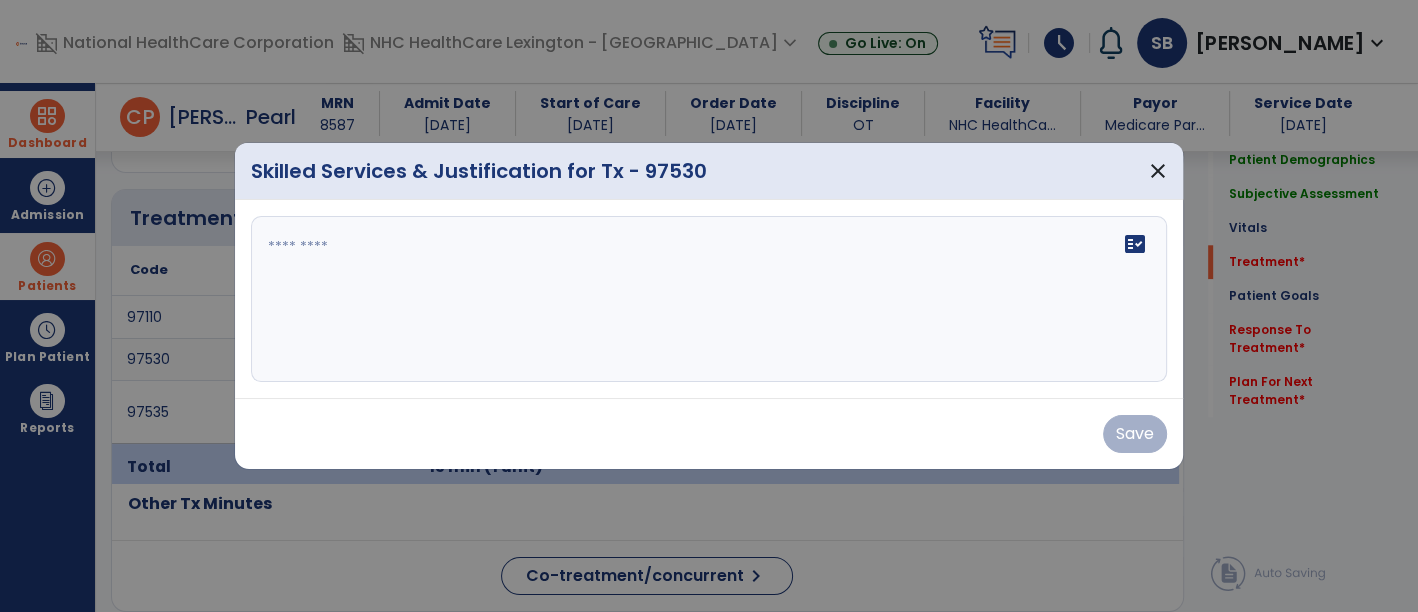 scroll, scrollTop: 1717, scrollLeft: 0, axis: vertical 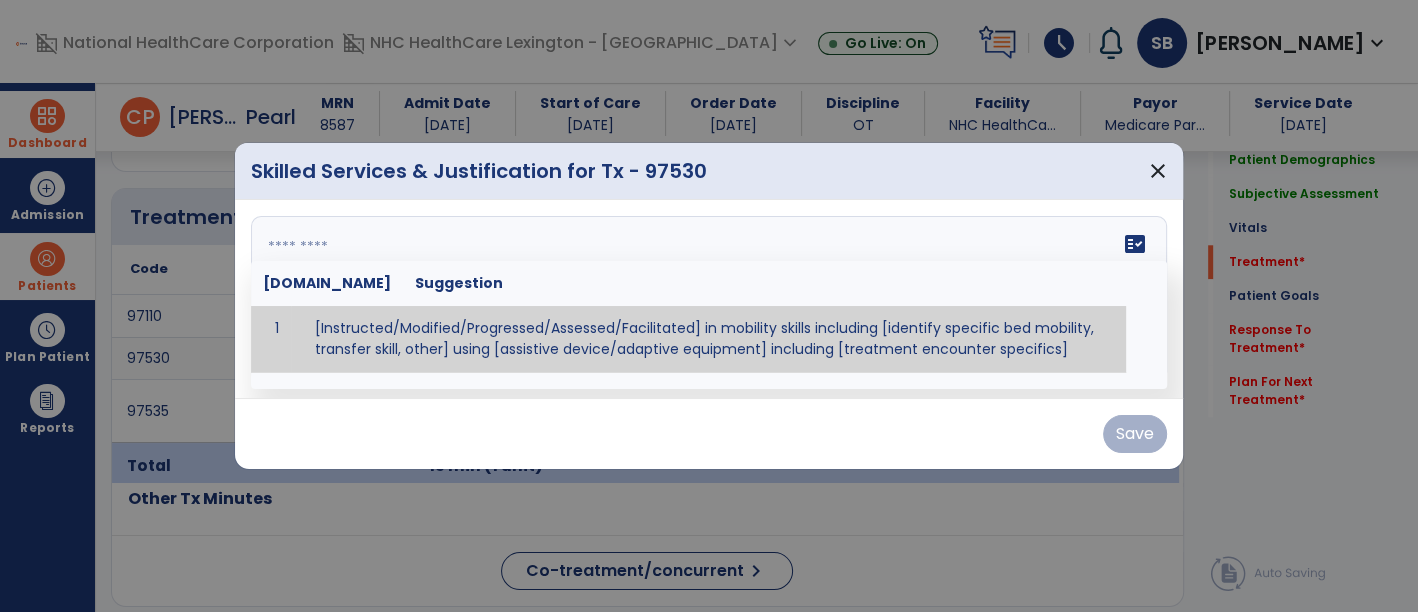 click on "fact_check  [DOMAIN_NAME] Suggestion 1 [Instructed/Modified/Progressed/Assessed/Facilitated] in mobility skills including [identify specific bed mobility, transfer skill, other] using [assistive device/adaptive equipment] including [treatment encounter specifics]" at bounding box center [709, 299] 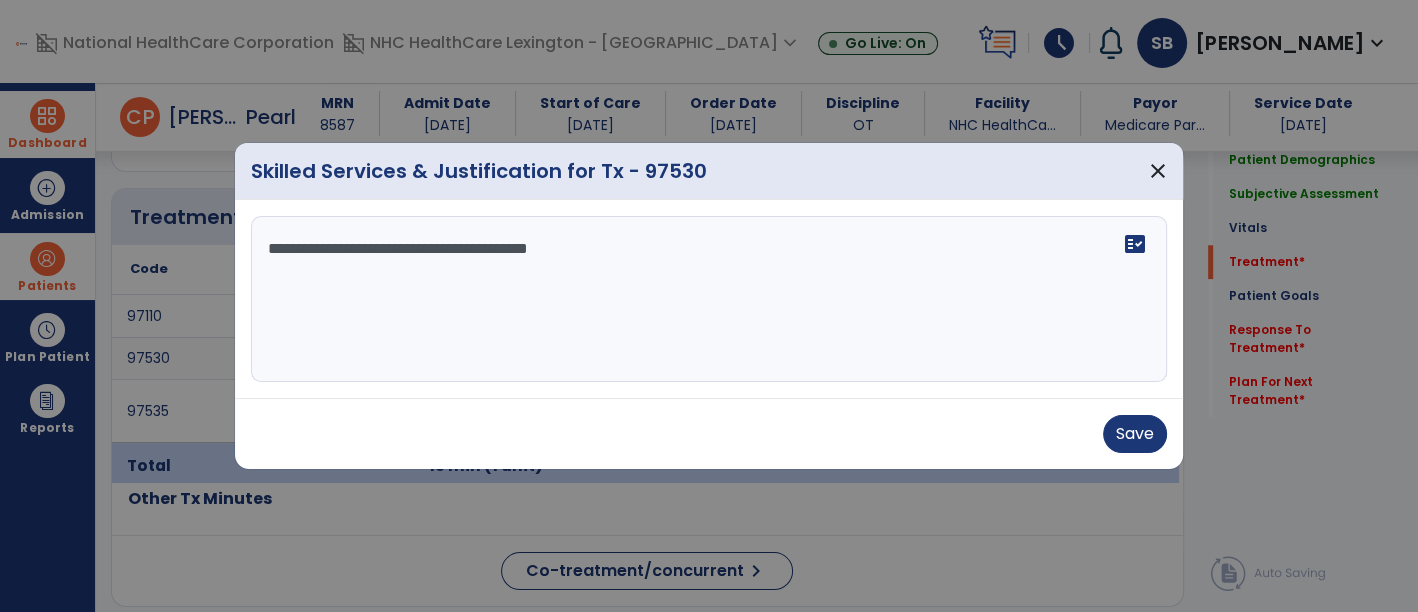 click on "**********" at bounding box center [707, 299] 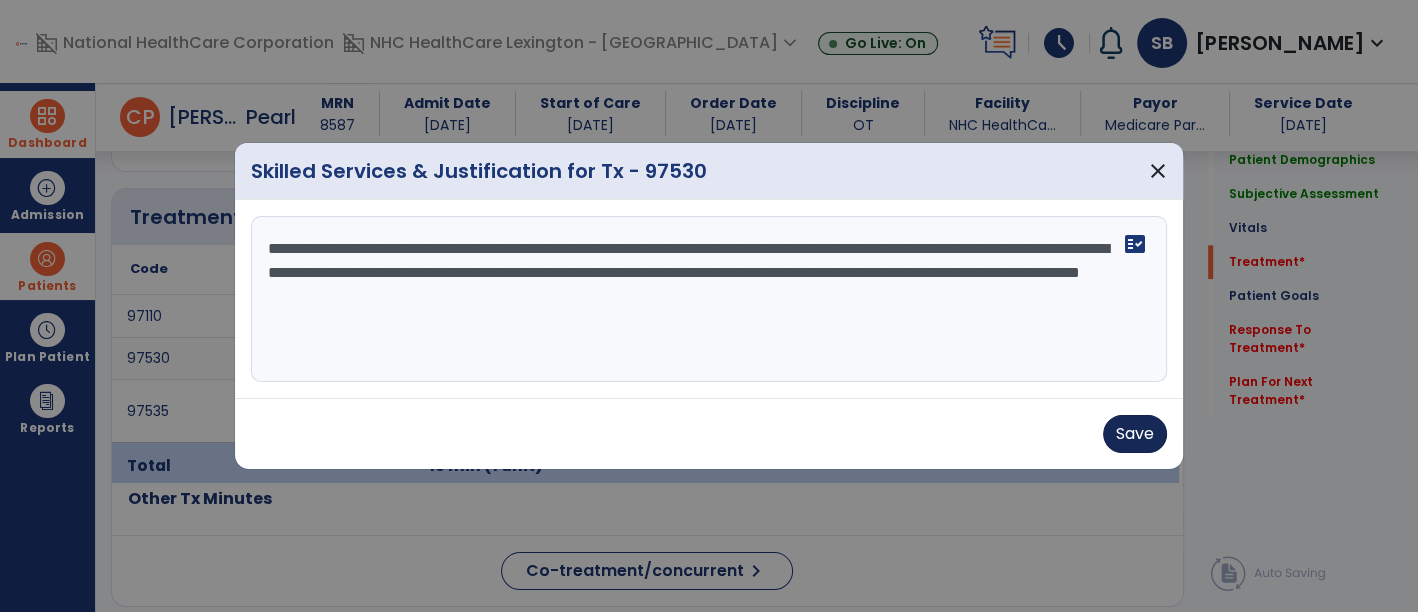 type on "**********" 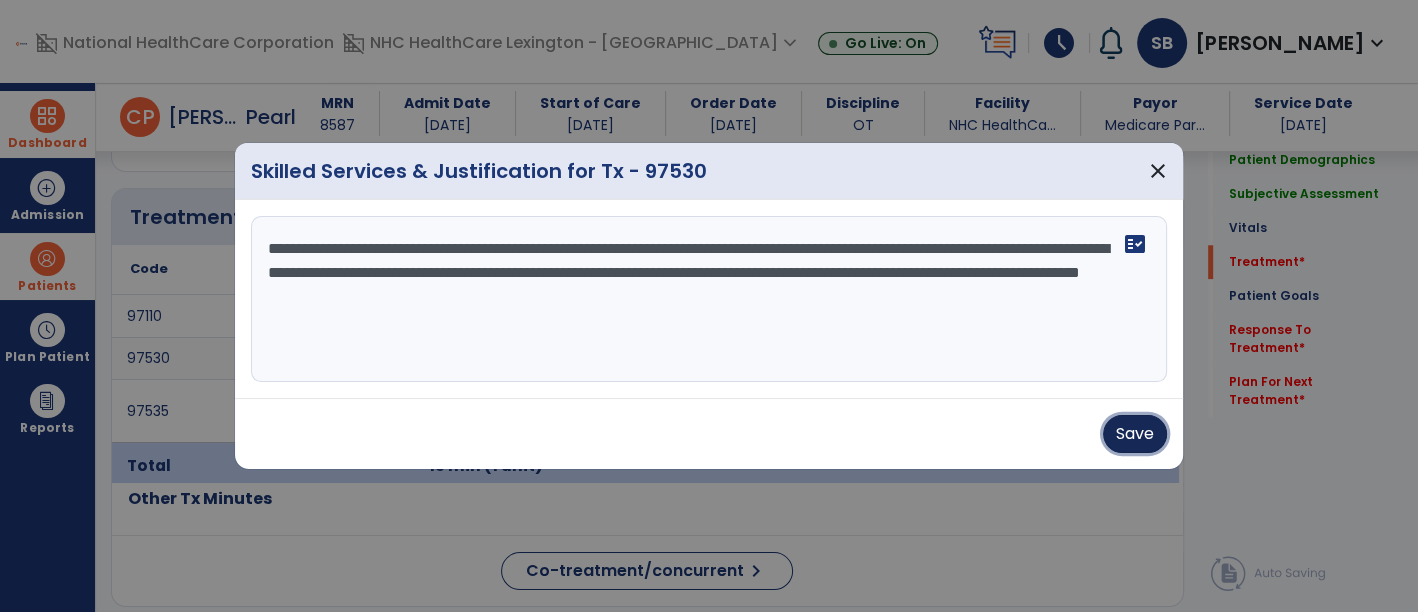 click on "Save" at bounding box center [1135, 434] 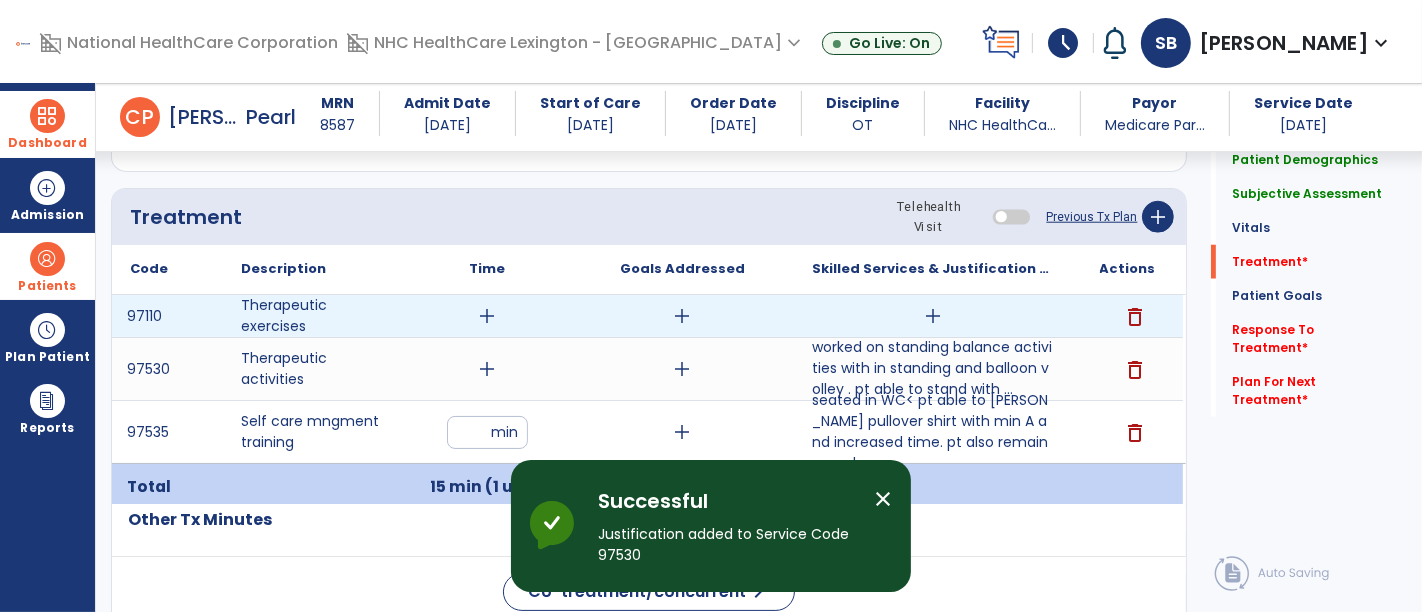 click on "add" at bounding box center (933, 316) 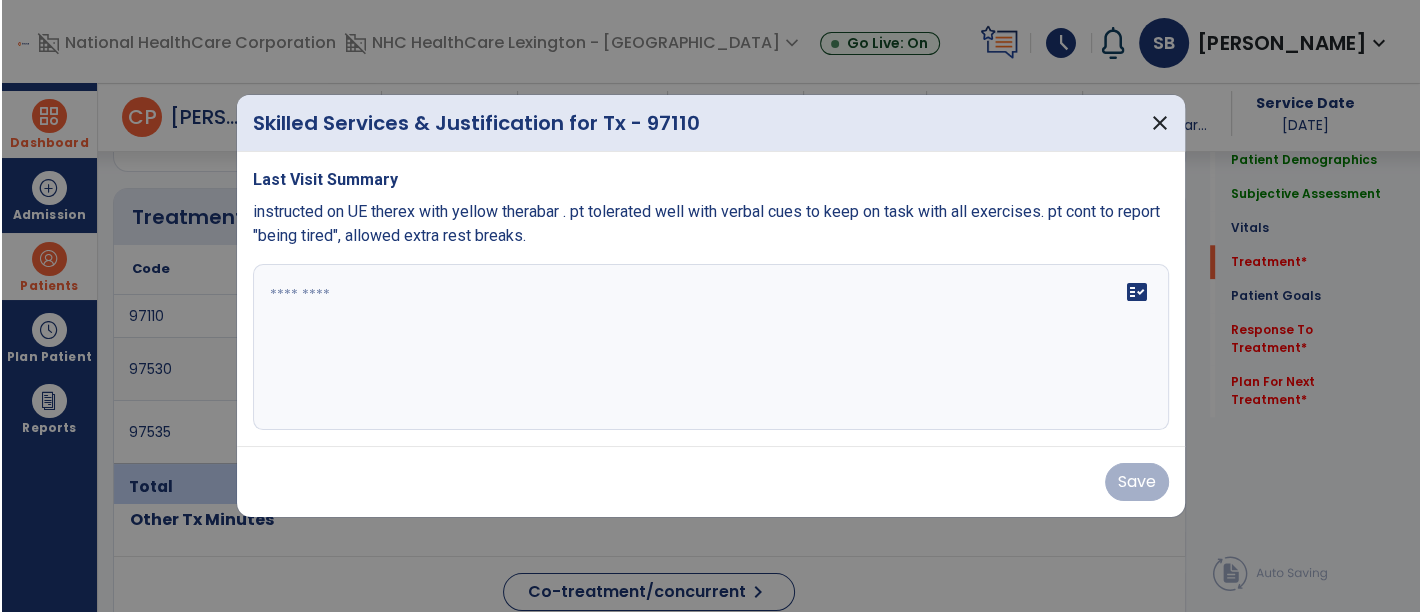 scroll, scrollTop: 1717, scrollLeft: 0, axis: vertical 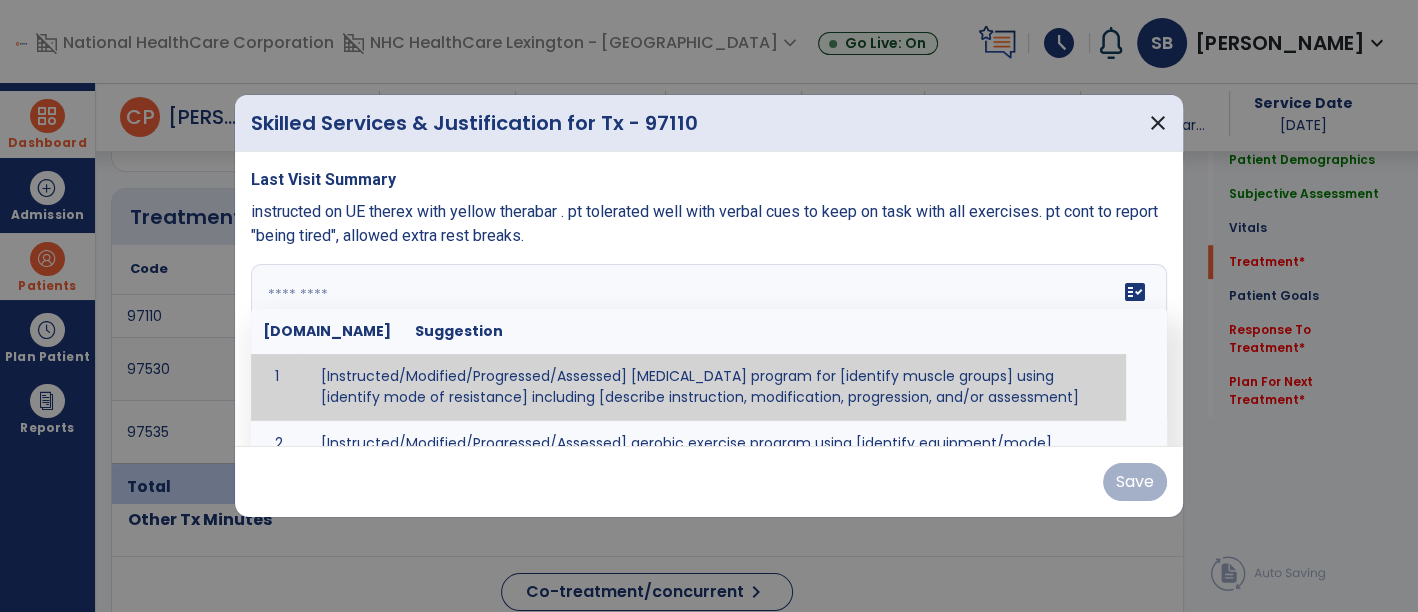 click on "fact_check  [DOMAIN_NAME] Suggestion 1 [Instructed/Modified/Progressed/Assessed] [MEDICAL_DATA] program for [identify muscle groups] using [identify mode of resistance] including [describe instruction, modification, progression, and/or assessment] 2 [Instructed/Modified/Progressed/Assessed] aerobic exercise program using [identify equipment/mode] including [describe instruction, modification,progression, and/or assessment] 3 [Instructed/Modified/Progressed/Assessed] [PROM/A/AROM/AROM] program for [identify joint movements] using [contract-relax, over-pressure, inhibitory techniques, other] 4 [Assessed/Tested] aerobic capacity with administration of [aerobic capacity test]" at bounding box center (709, 347) 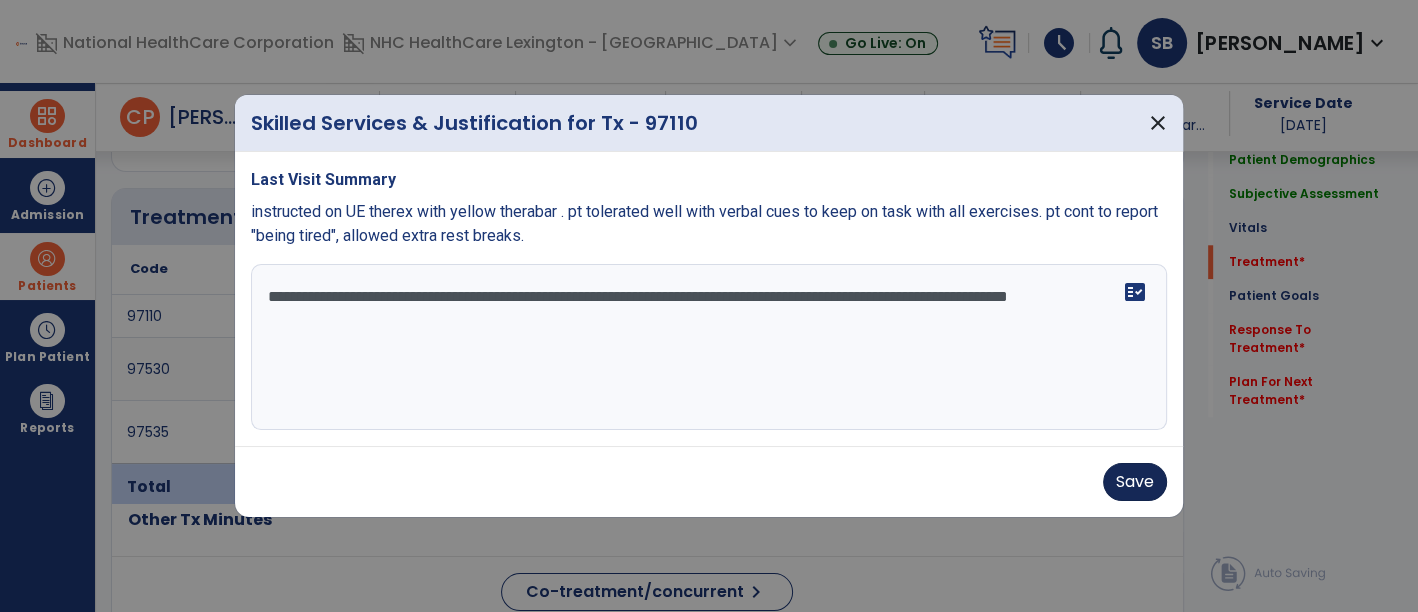 type on "**********" 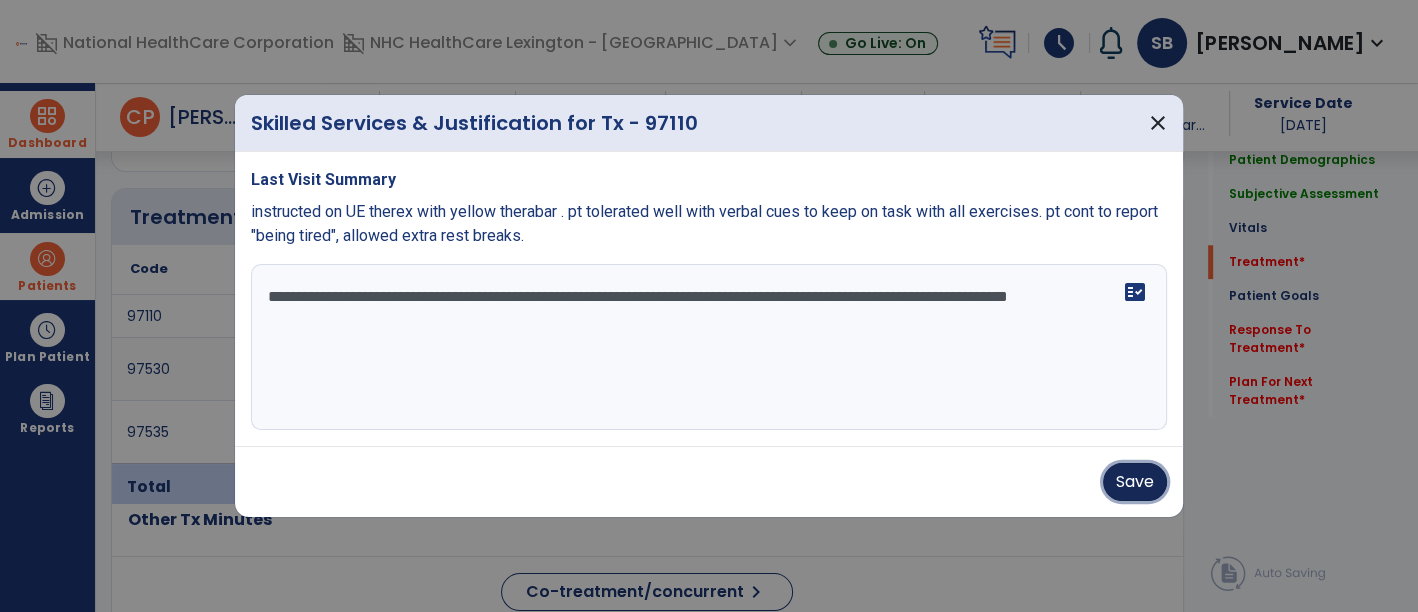 click on "Save" at bounding box center (1135, 482) 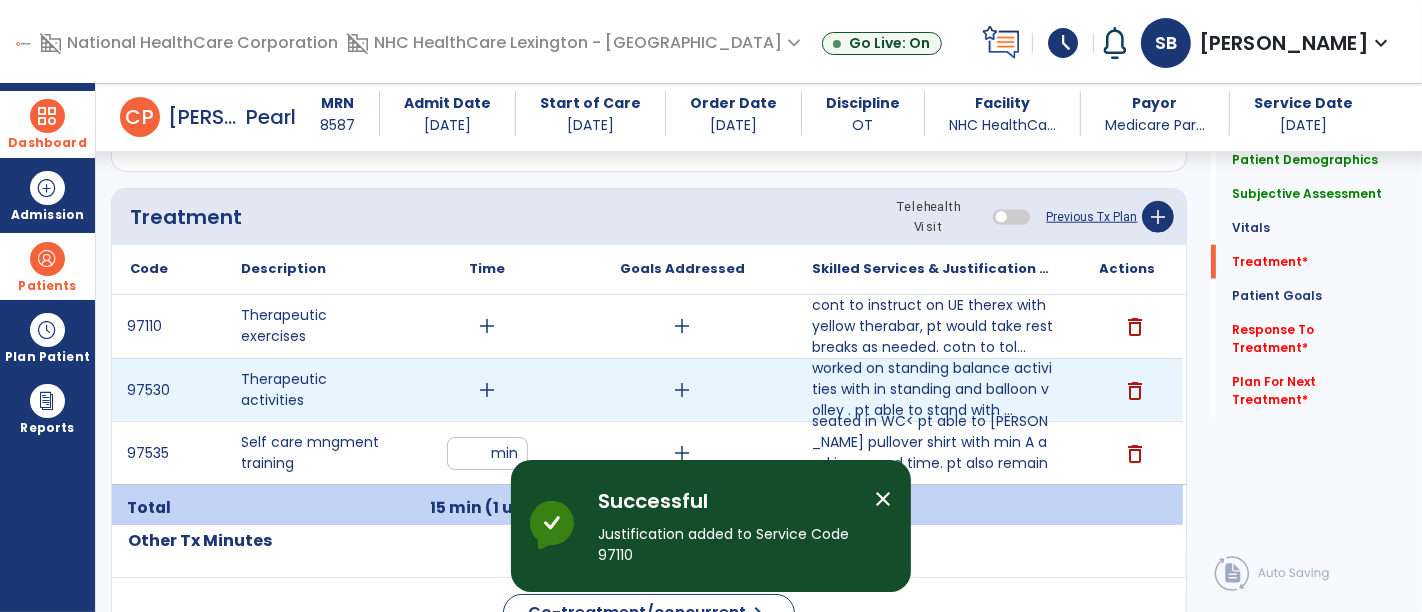 click on "add" at bounding box center (488, 390) 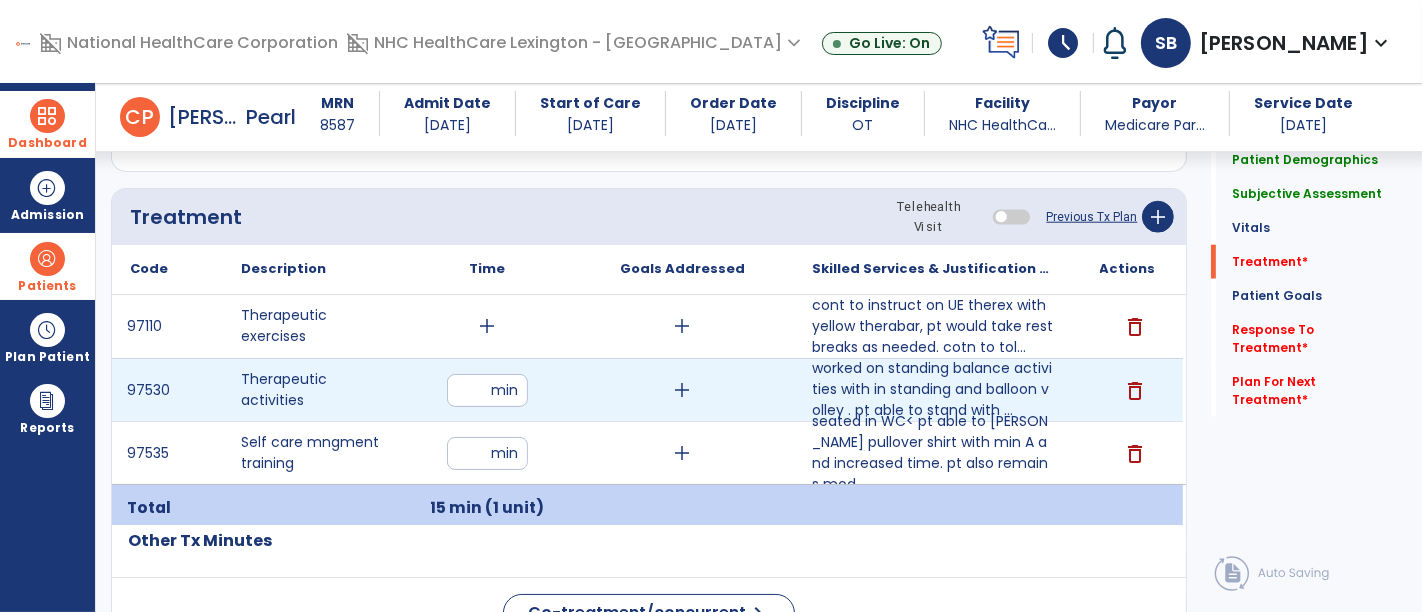 type on "**" 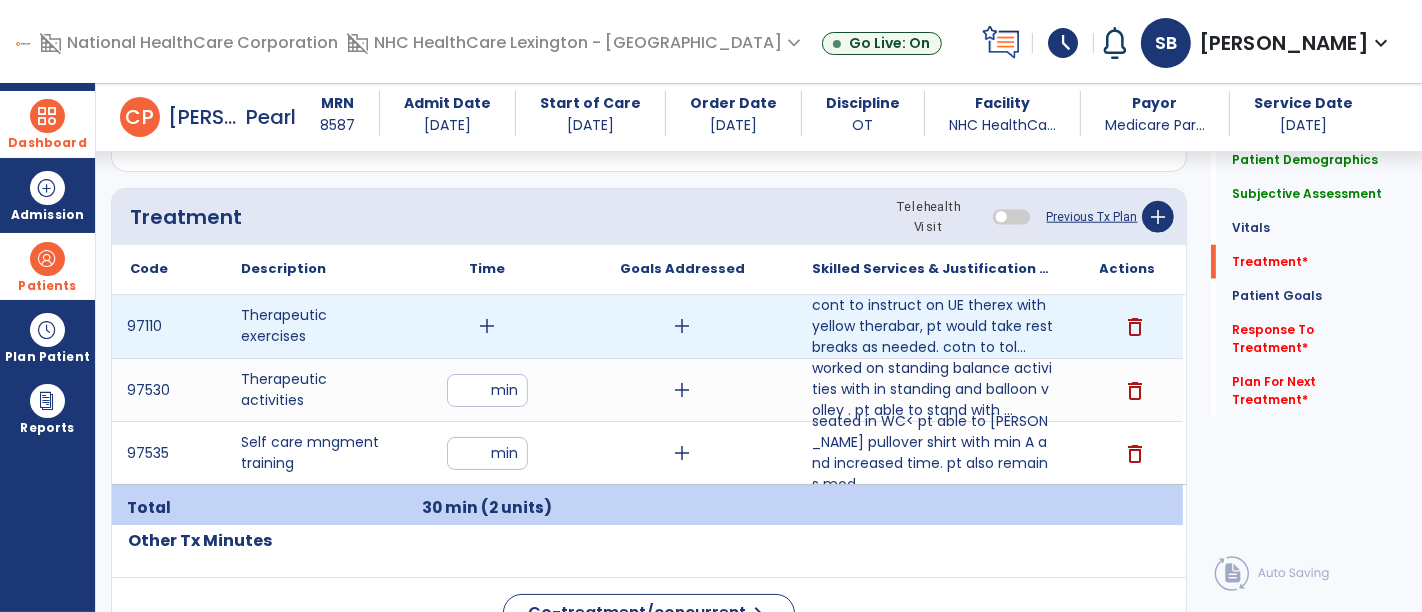 click on "add" at bounding box center [488, 326] 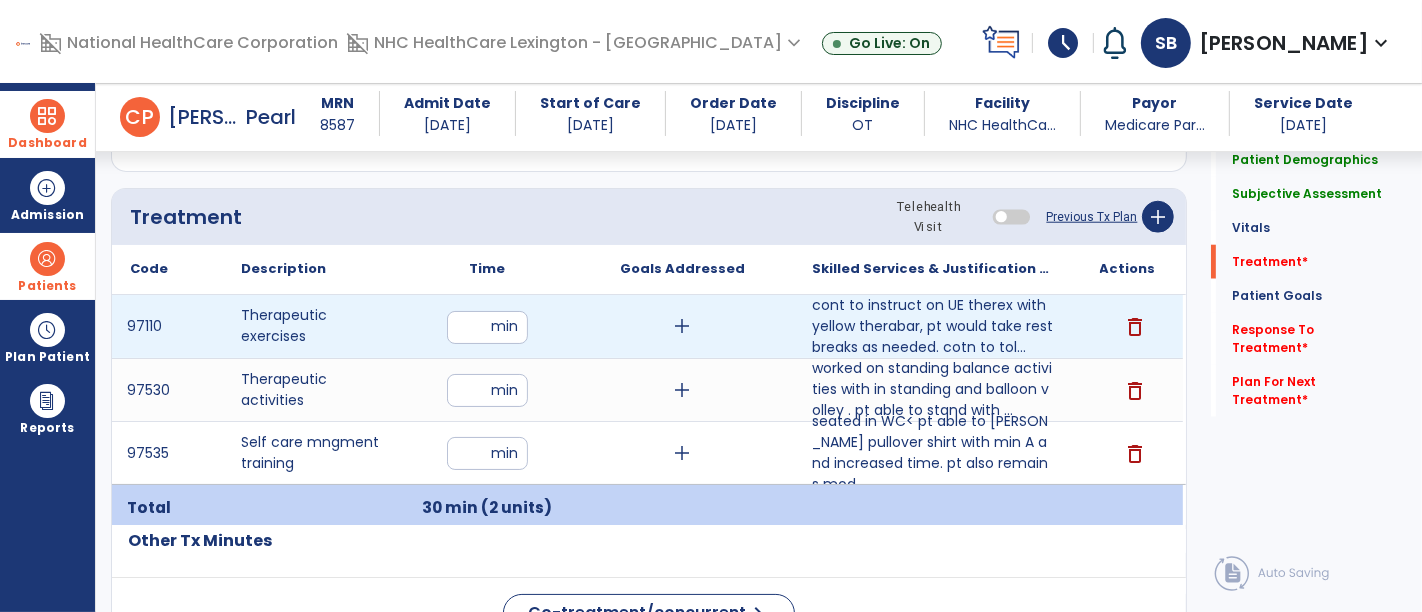 type on "**" 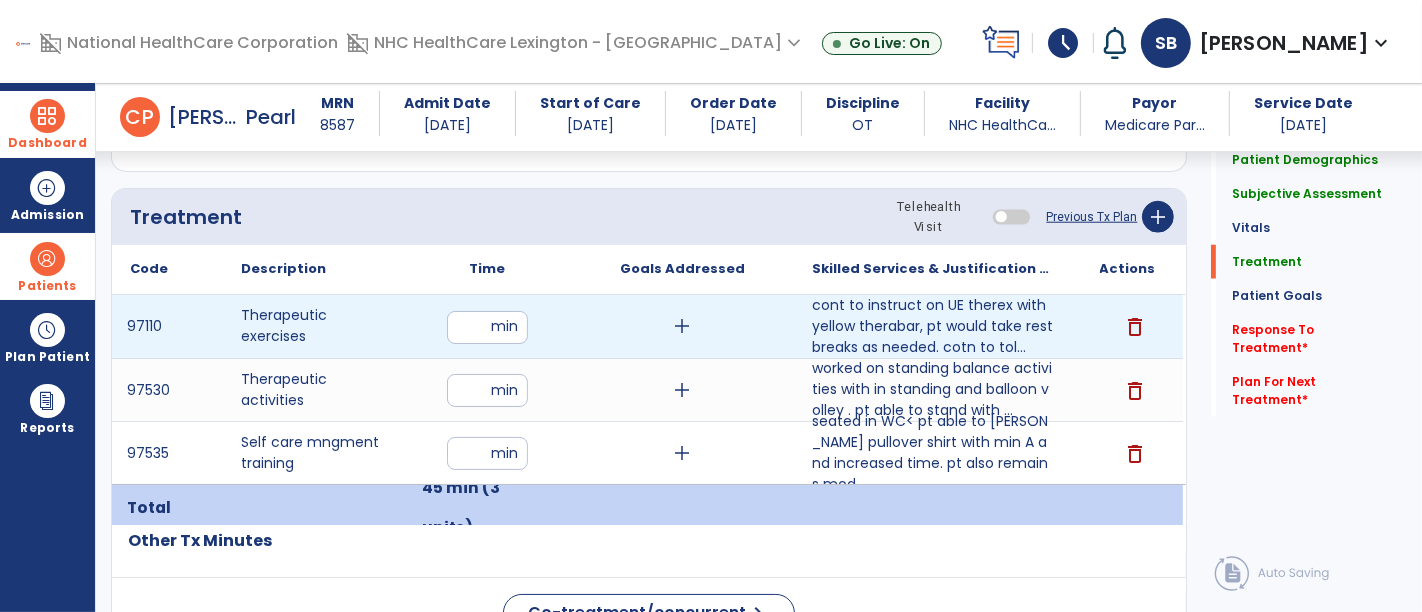click on "**" at bounding box center [487, 327] 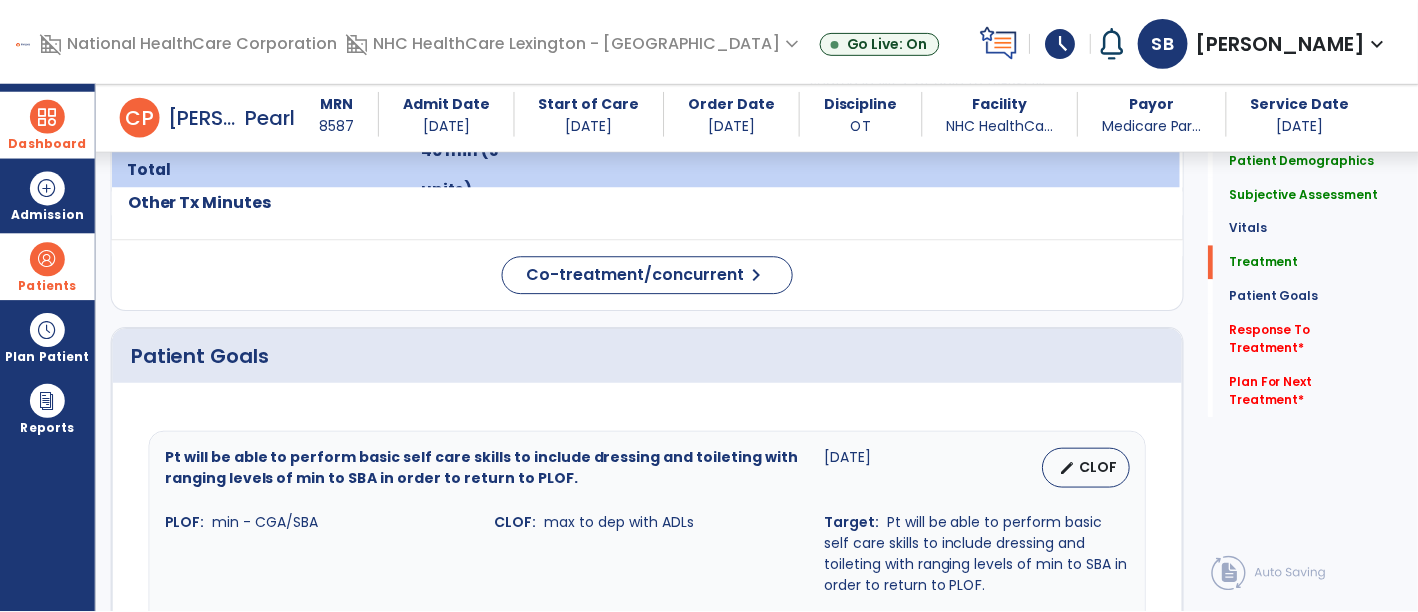 scroll, scrollTop: 2057, scrollLeft: 0, axis: vertical 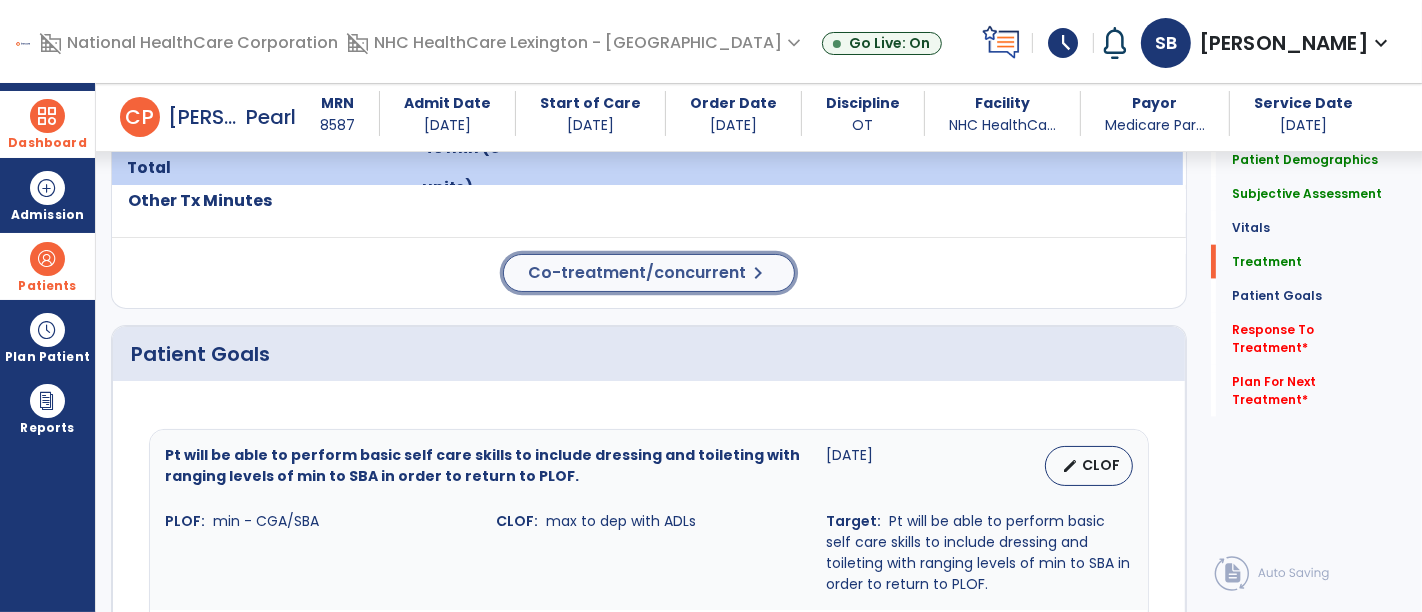 click on "Co-treatment/concurrent" 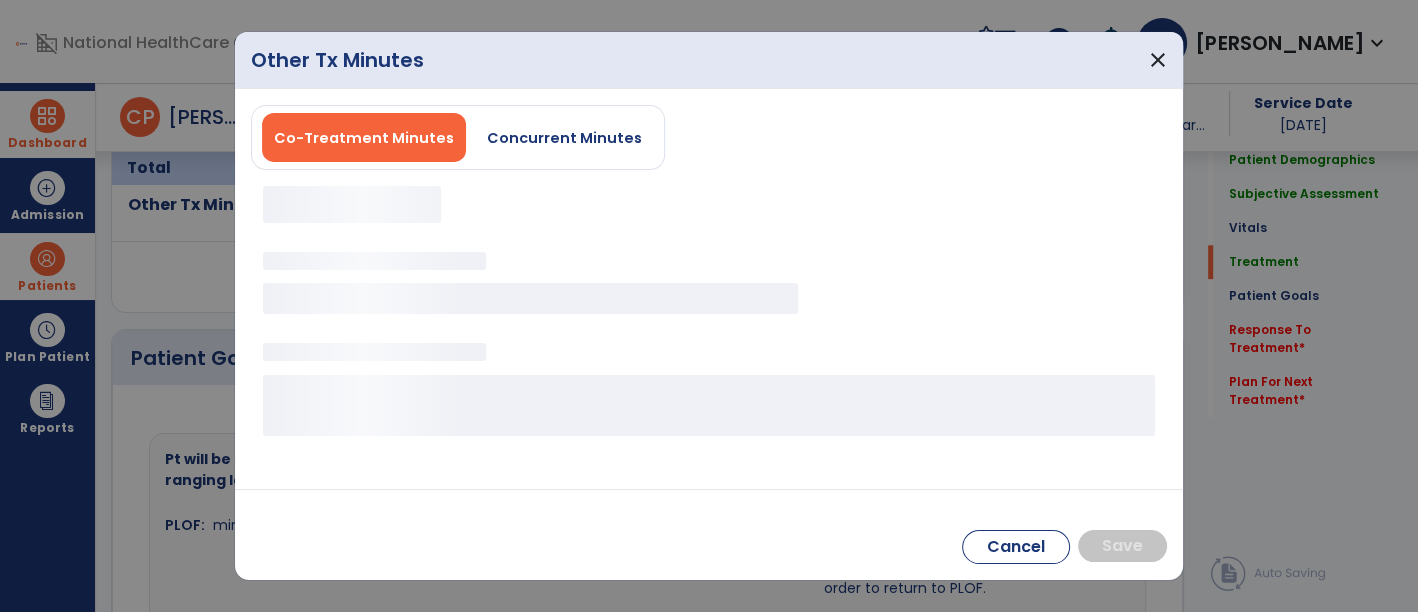 scroll, scrollTop: 2053, scrollLeft: 0, axis: vertical 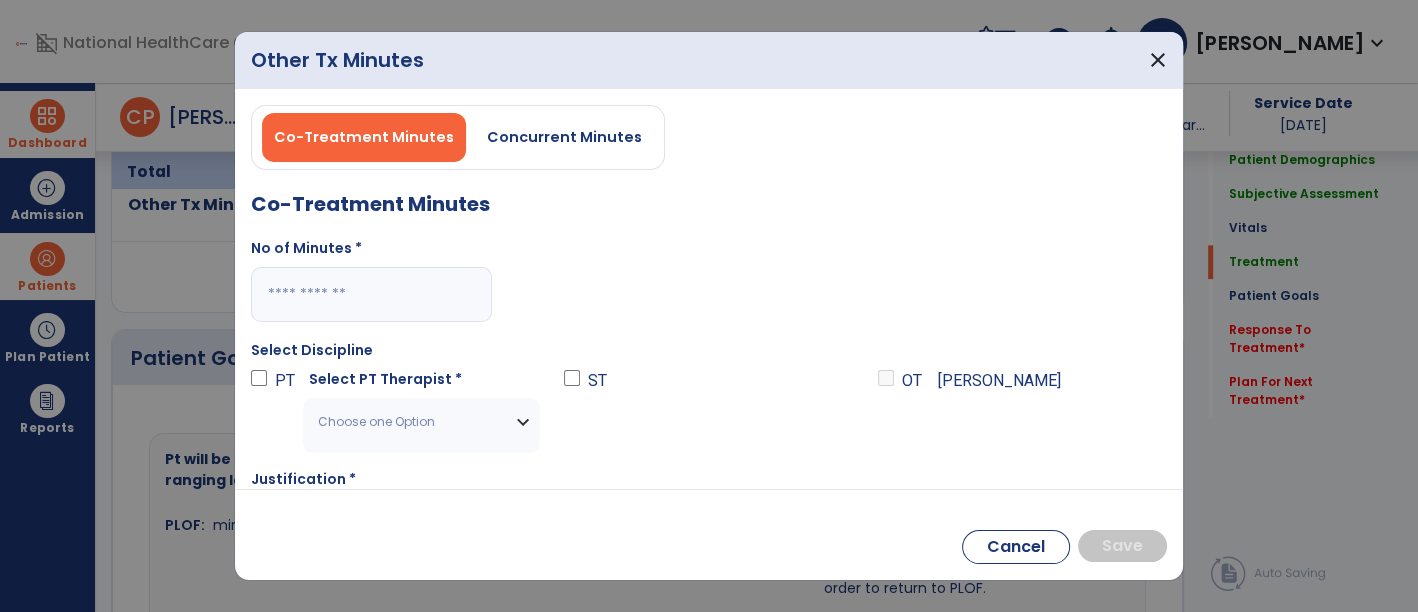 click on "Choose one Option" at bounding box center (421, 422) 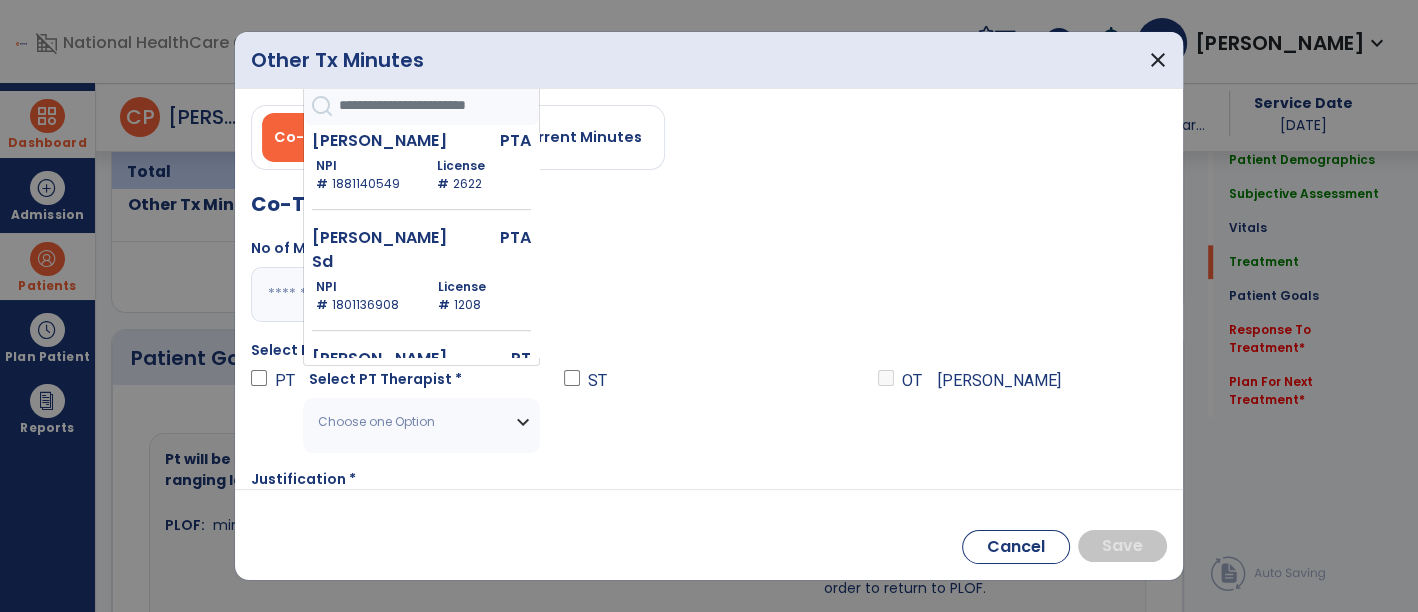 scroll, scrollTop: 1099, scrollLeft: 0, axis: vertical 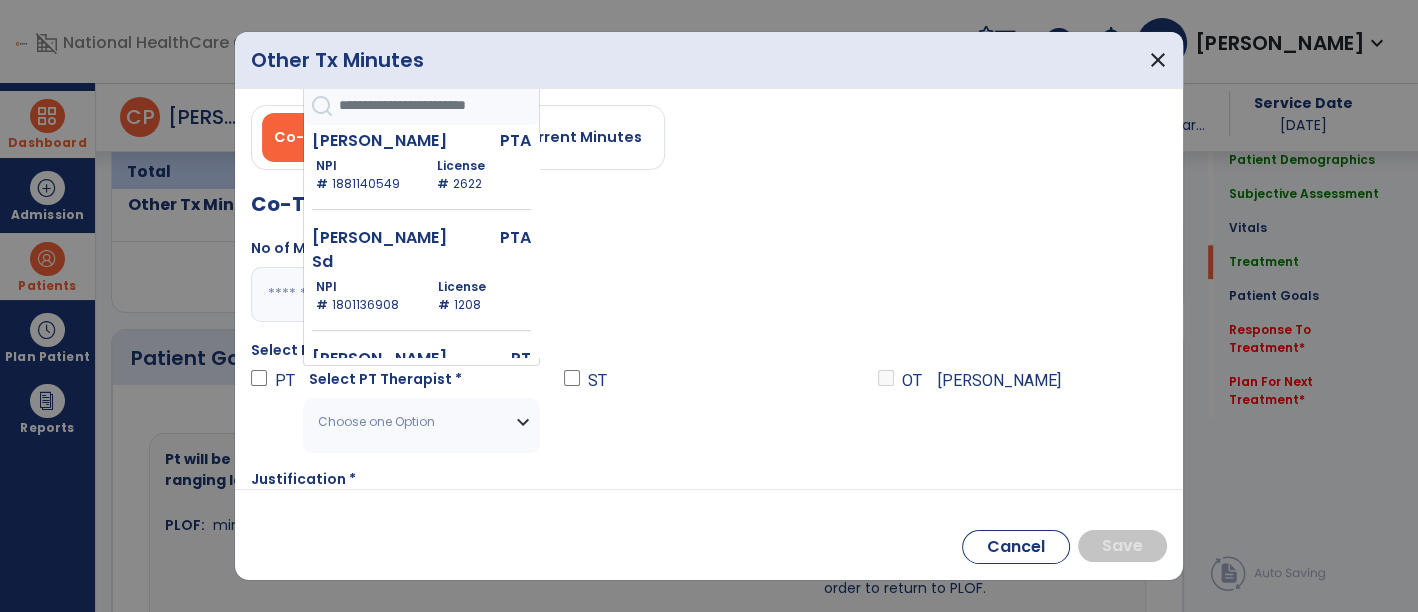 click on "[PERSON_NAME]" at bounding box center (381, 141) 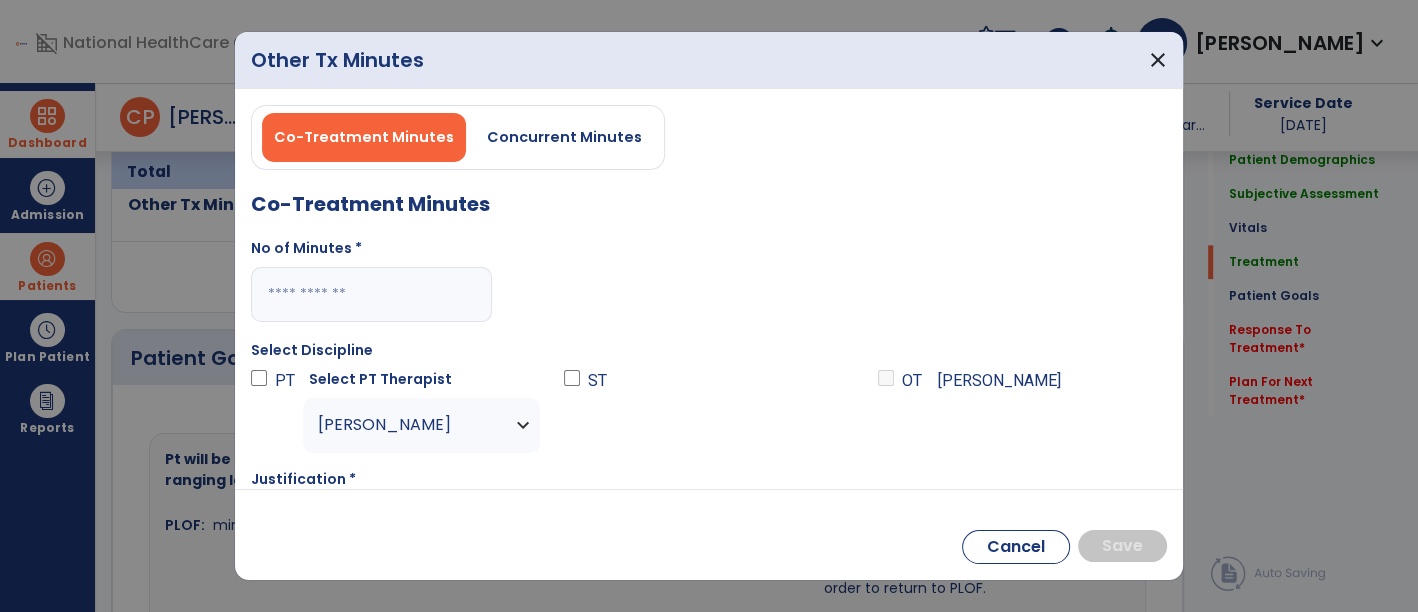 scroll, scrollTop: 137, scrollLeft: 0, axis: vertical 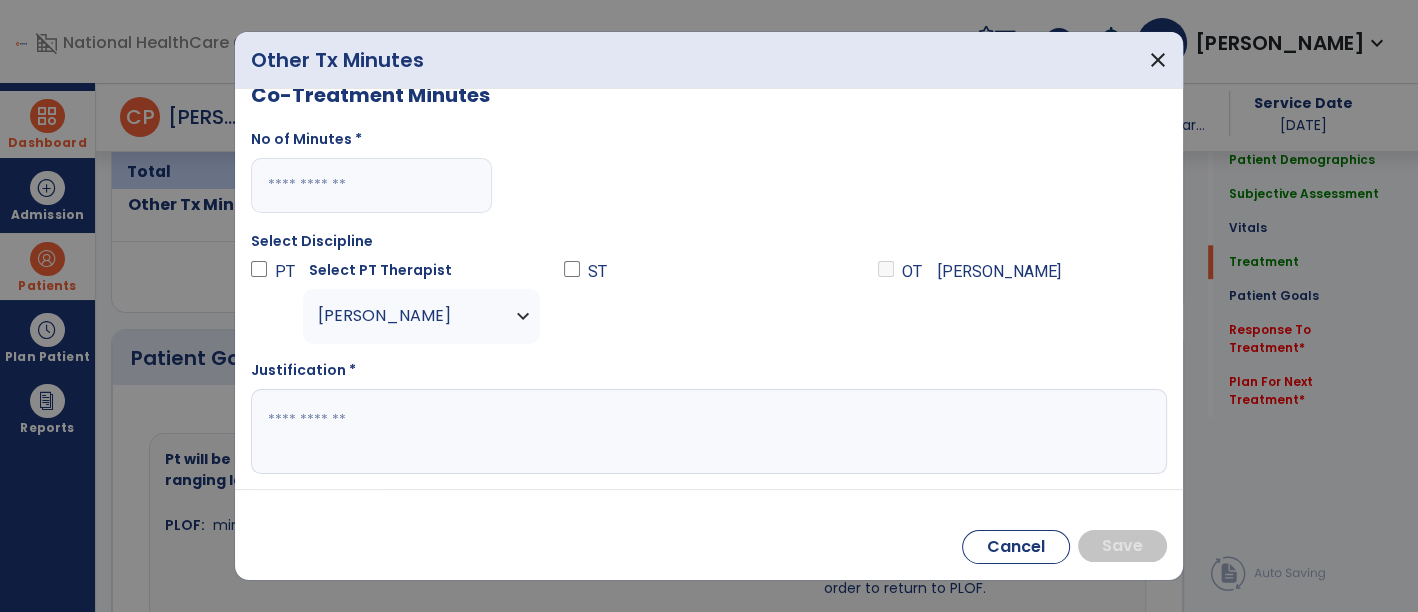 click at bounding box center [705, 431] 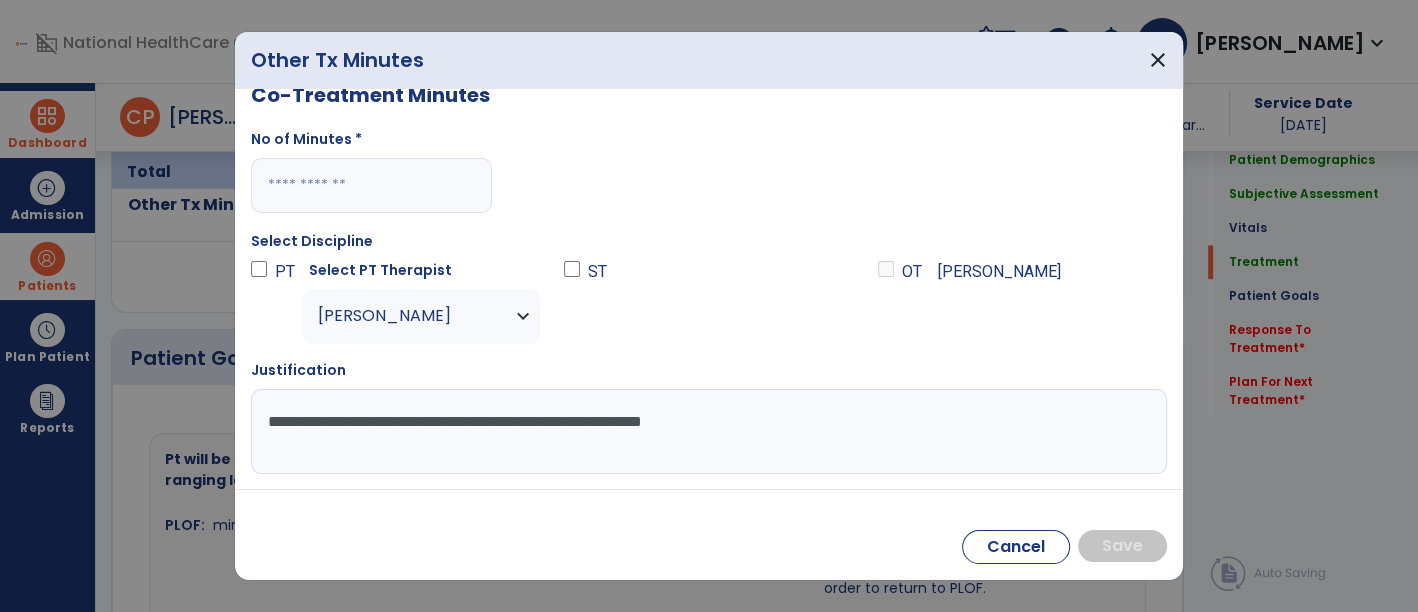 type on "**********" 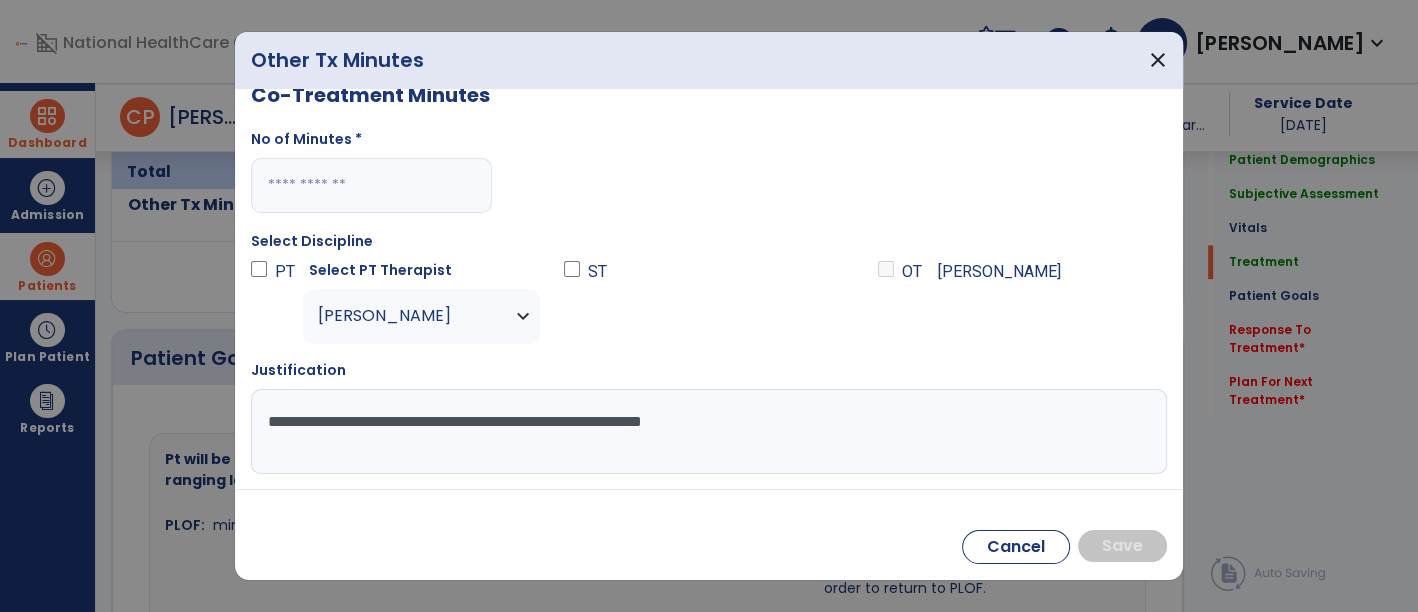 click on "Co-Treatment Minutes   Concurrent Minutes  Co-Treatment Minutes No of Minutes * Select Discipline     PT  Select PT Therapist  [PERSON_NAME]  [PERSON_NAME]   PT   NPI #  [US_HEALTHCARE_NPI]  License #  3111 [PERSON_NAME]  PT   NPI #  [US_HEALTHCARE_NPI]  License #  10998 [PERSON_NAME]  PT   NPI #  [US_HEALTHCARE_NPI]  License #  12633 [PERSON_NAME]  PTA   NPI #  [US_HEALTHCARE_NPI]  License #  4604 [PERSON_NAME]   PTA   NPI #  [US_HEALTHCARE_NPI]  License #  2225 [PERSON_NAME]   PTA   NPI #  [US_HEALTHCARE_NPI]  License #  2098 Messenger  [PERSON_NAME]   PT   NPI #  [US_HEALTHCARE_NPI]  License #  5698 Mines  Kendrick   PTA   NPI #  [US_HEALTHCARE_NPI]  License #  4960 [PERSON_NAME]   PT   NPI #  [US_HEALTHCARE_NPI]  License #  2944 [PERSON_NAME]   PT   NPI #  [US_HEALTHCARE_NPI]  License #  7657 [PERSON_NAME]  SPT   NPI #  N/A   License #  Student PT O'[PERSON_NAME]   PTA   NPI #  [US_HEALTHCARE_NPI]  License #  2622 [PERSON_NAME]  Sd   PTA   NPI #  [US_HEALTHCARE_NPI]  License #  1208 [PERSON_NAME]   PT   NPI #  [US_HEALTHCARE_NPI]  License #  5490 [PERSON_NAME]   PTA   NPI #  [US_HEALTHCARE_NPI]  License #  5056  PTA   NPI #  ST" at bounding box center [709, 289] 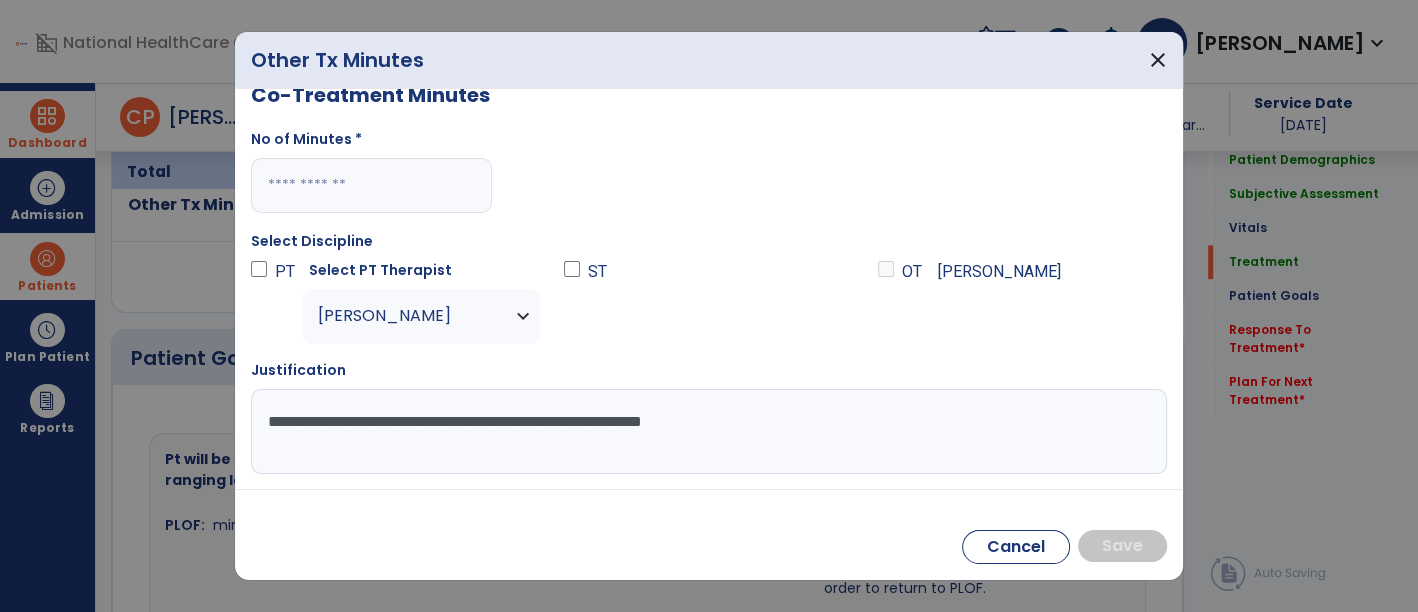 click at bounding box center (709, 306) 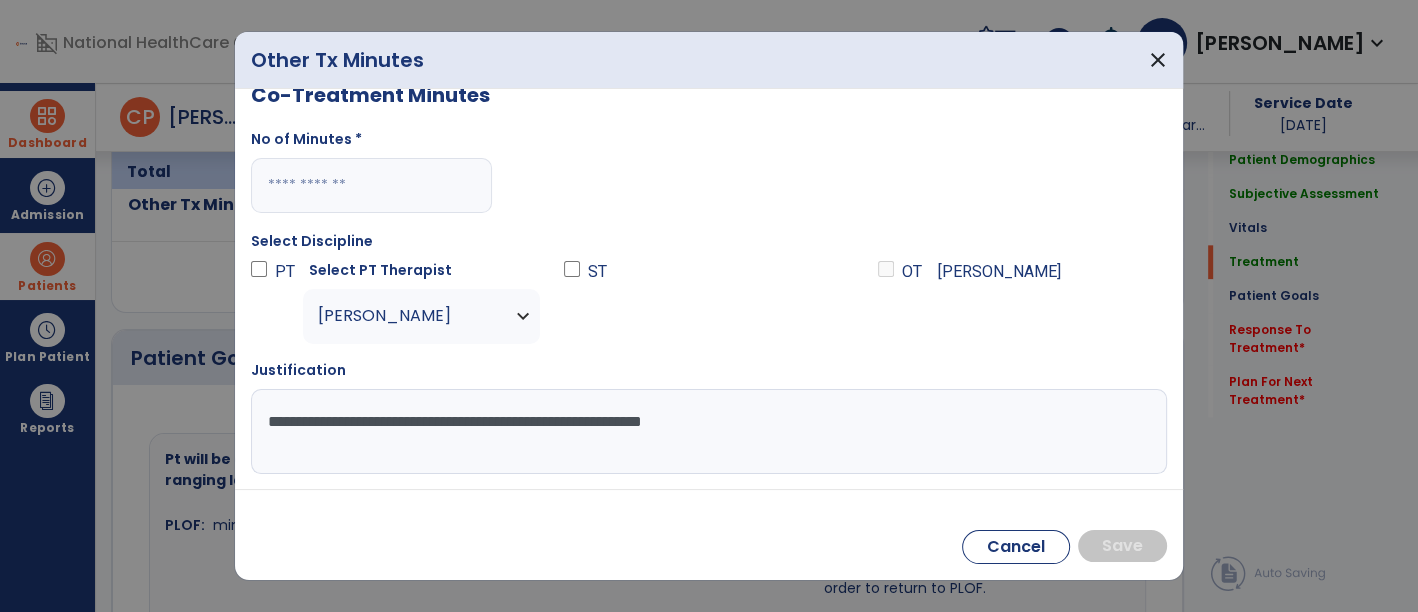 scroll, scrollTop: 0, scrollLeft: 0, axis: both 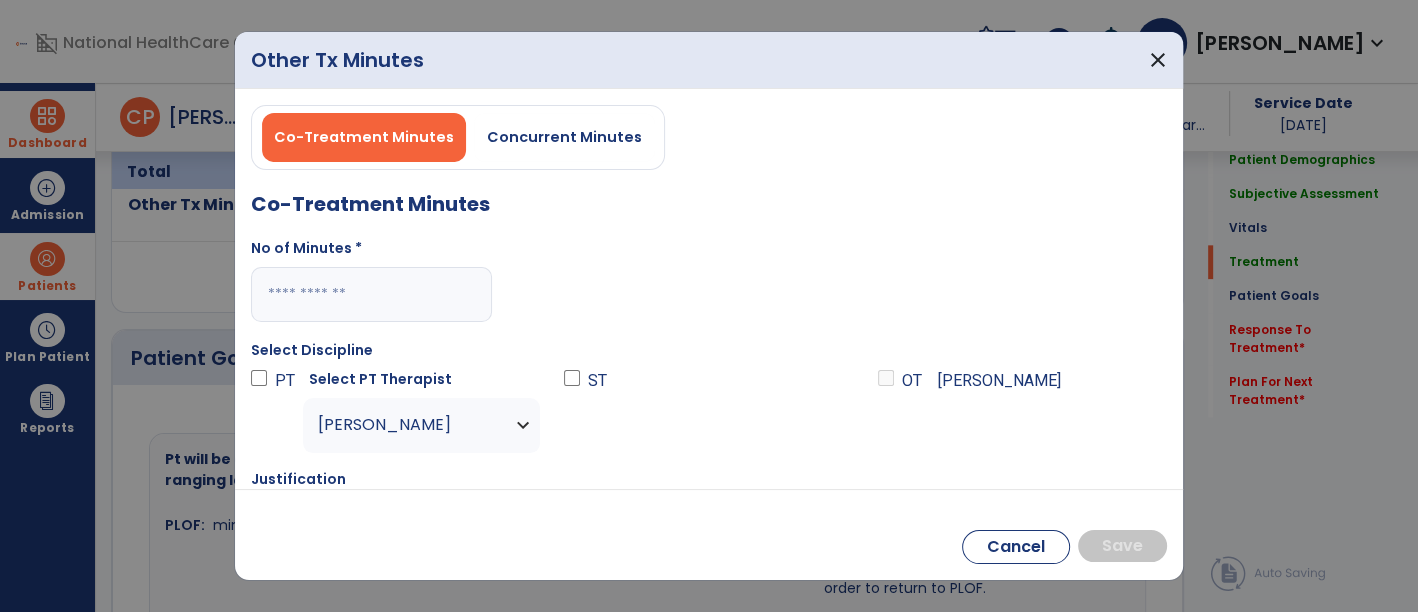 click at bounding box center (371, 294) 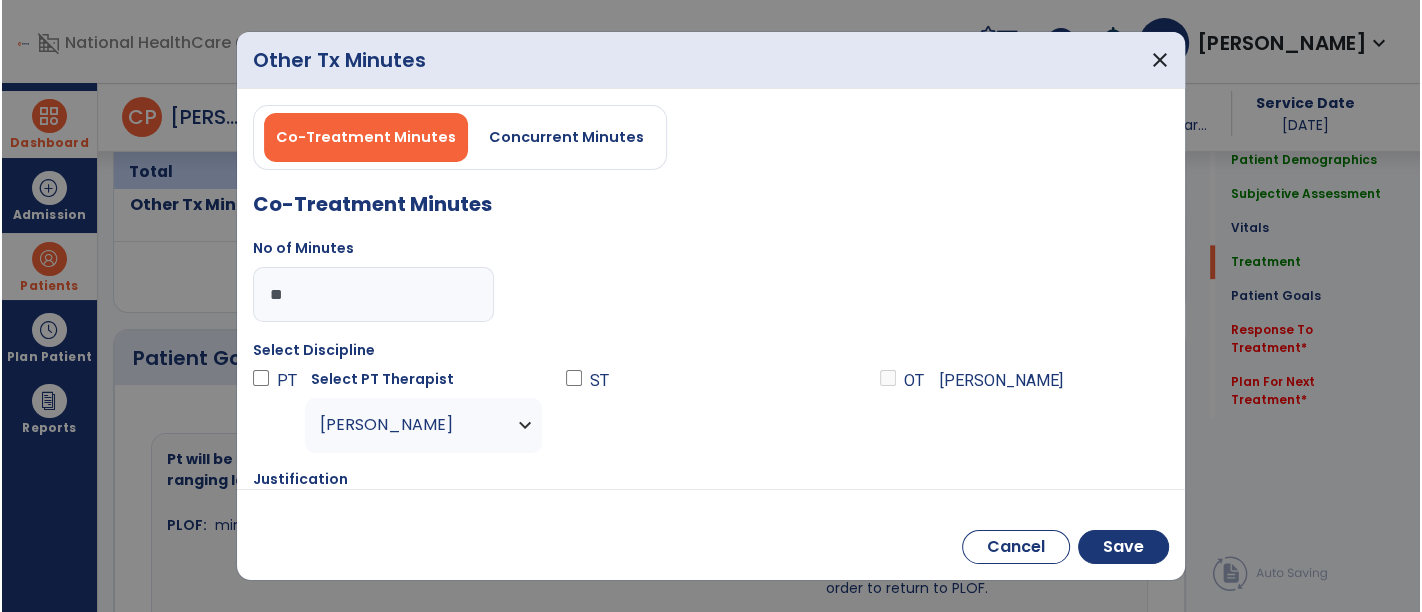scroll, scrollTop: 137, scrollLeft: 0, axis: vertical 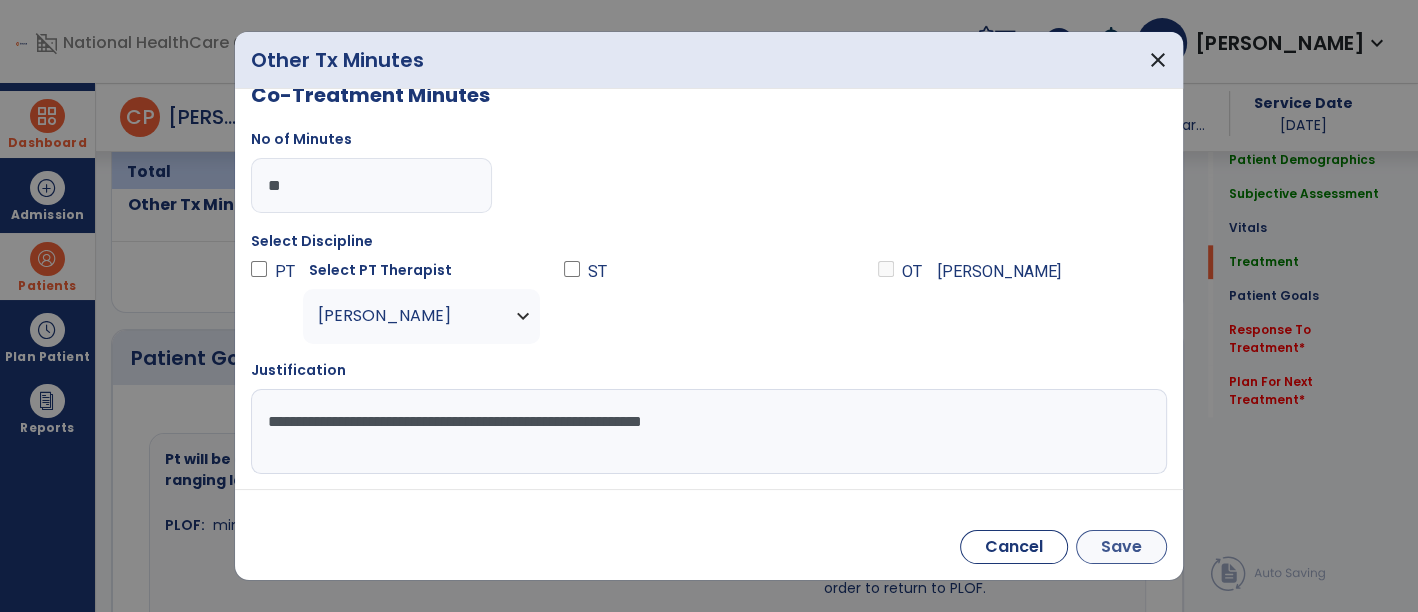 type on "**" 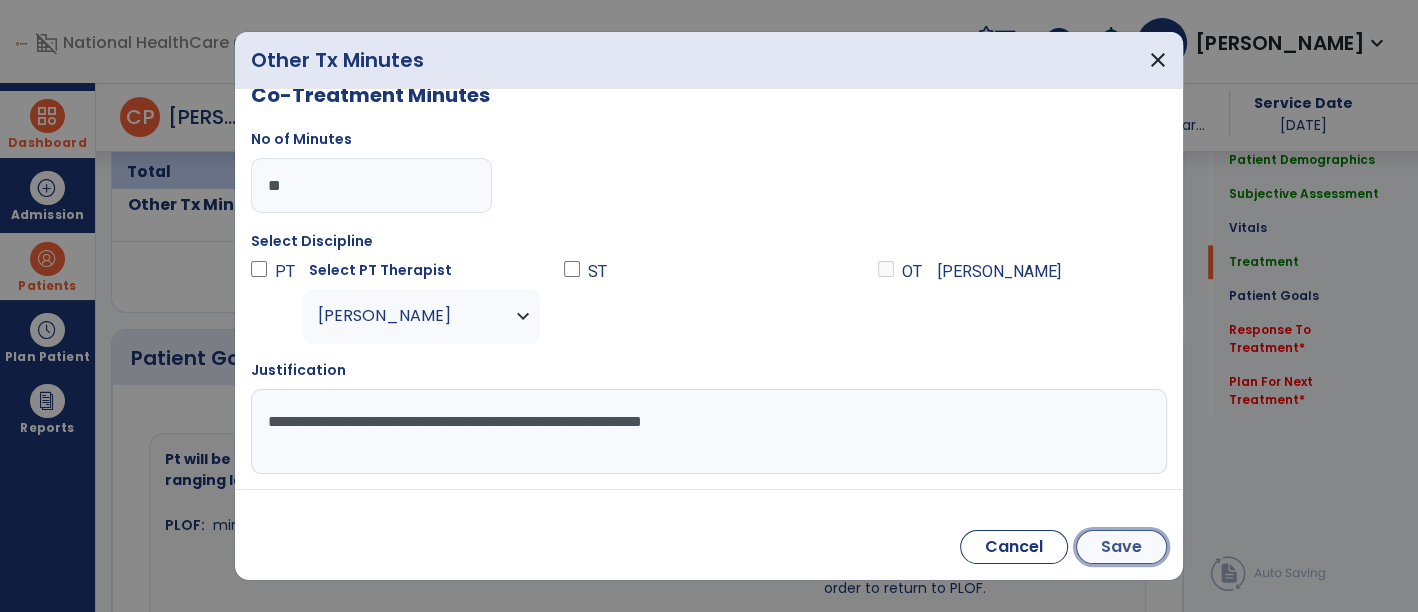 click on "Save" at bounding box center (1121, 547) 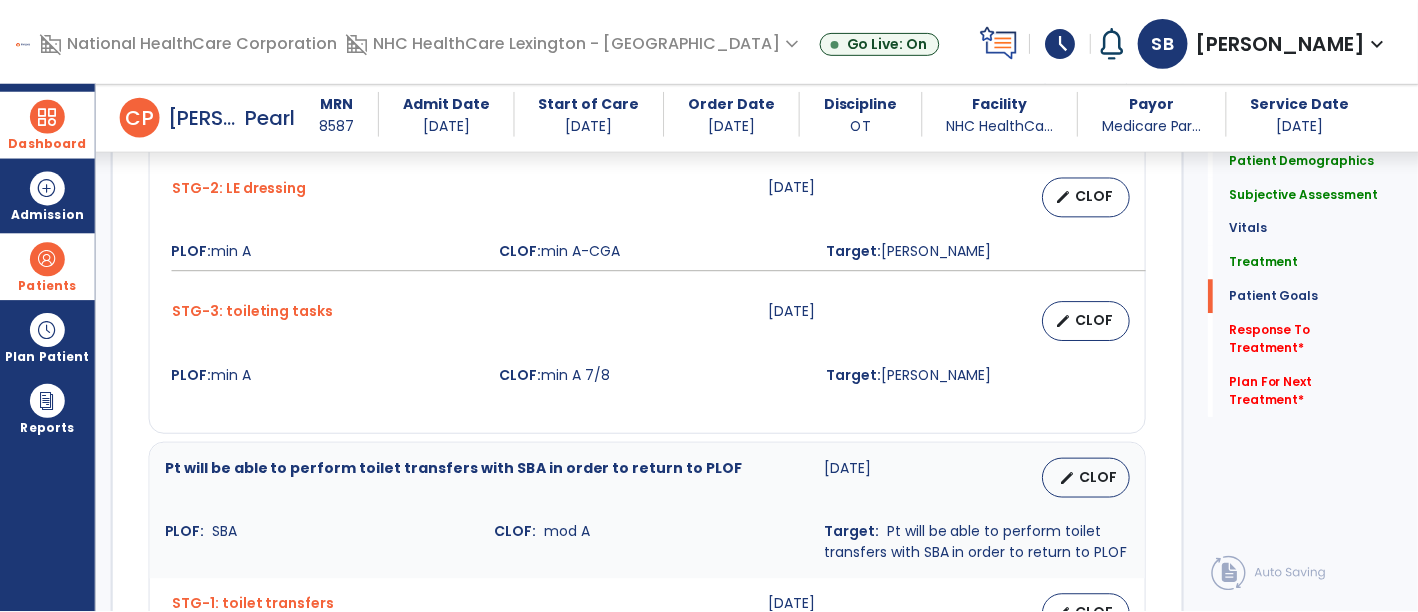 scroll, scrollTop: 2762, scrollLeft: 0, axis: vertical 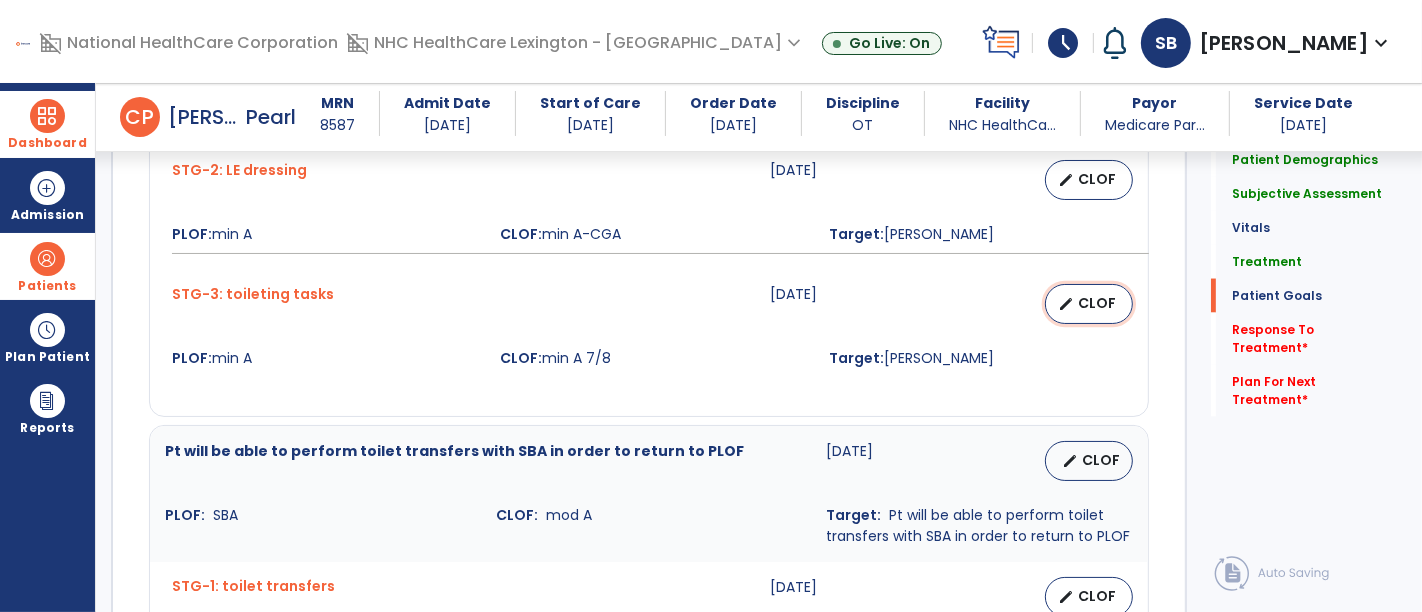 click on "CLOF" at bounding box center [1097, 303] 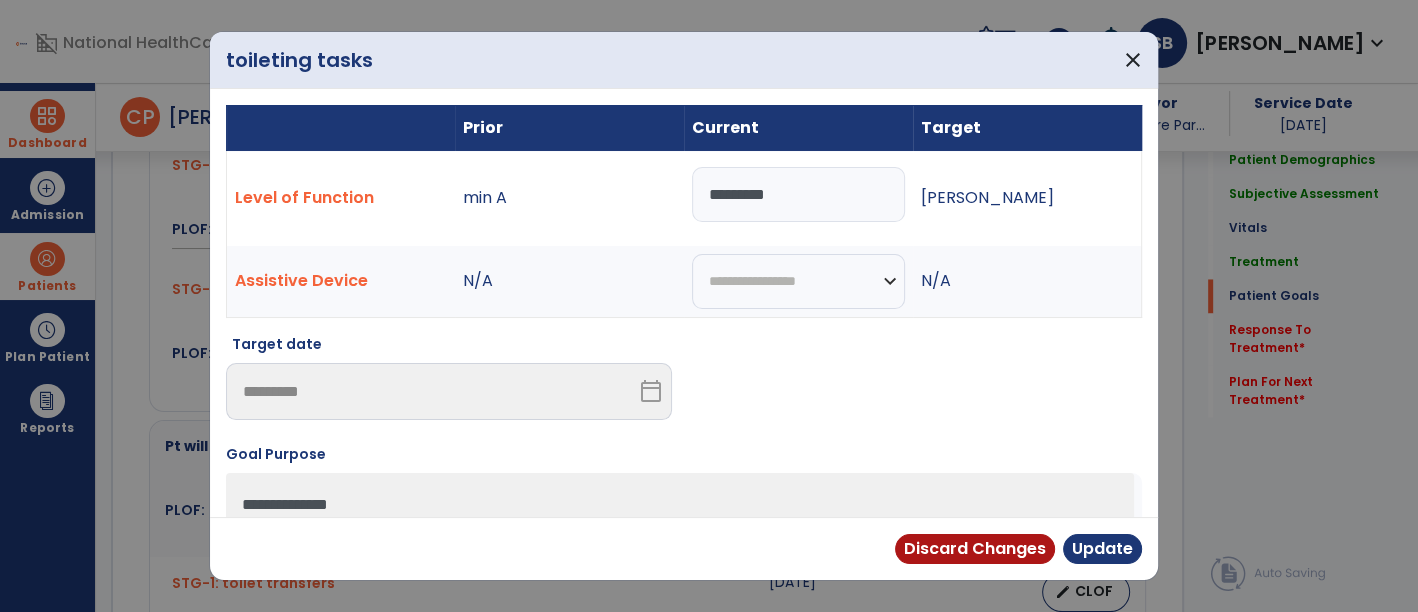 scroll, scrollTop: 2762, scrollLeft: 0, axis: vertical 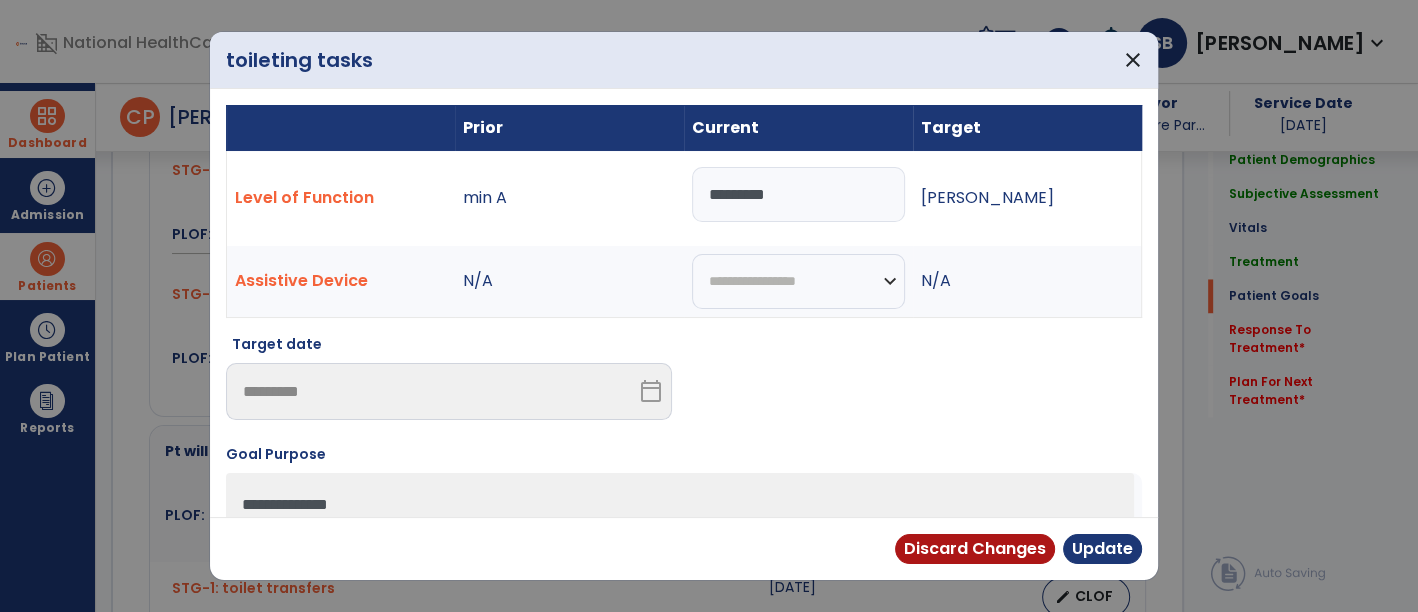 click on "*********" at bounding box center [798, 194] 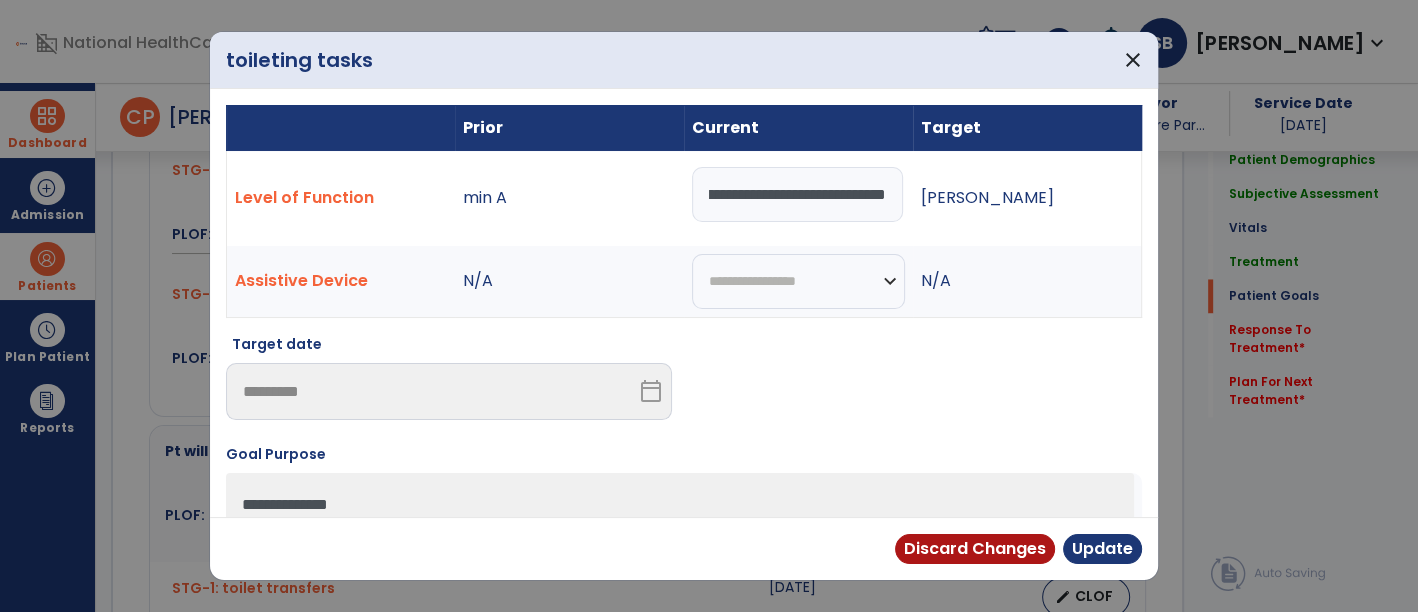 scroll, scrollTop: 0, scrollLeft: 150, axis: horizontal 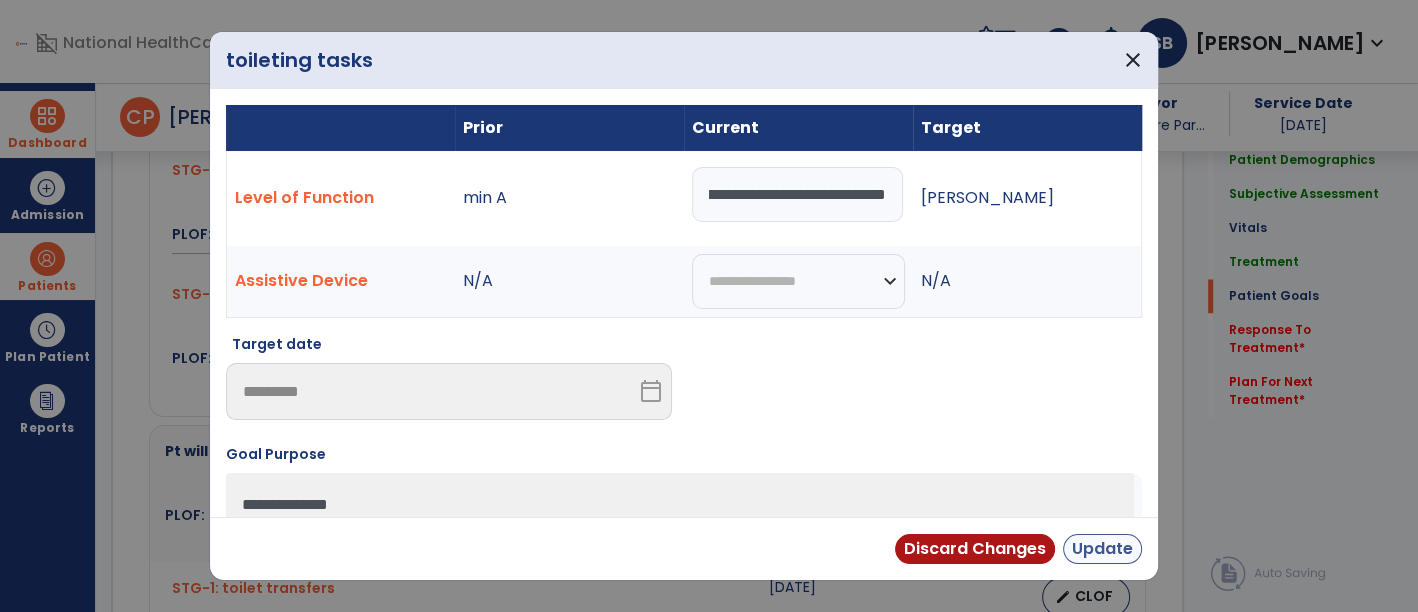 type on "**********" 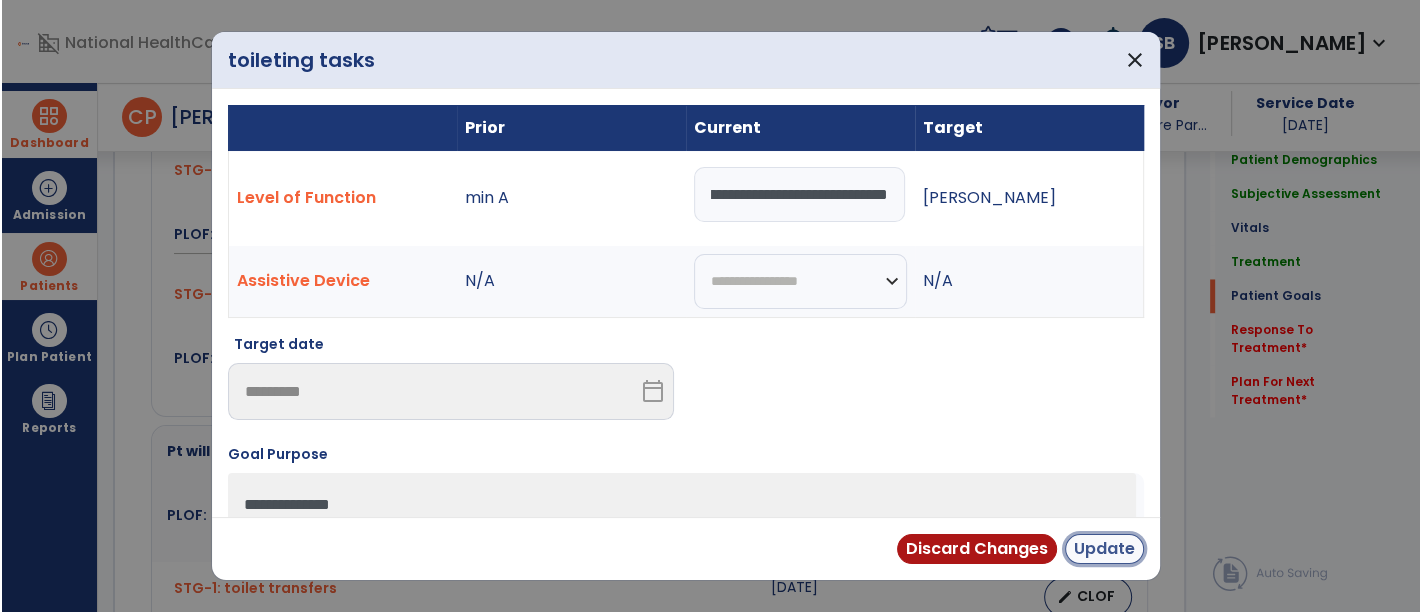 scroll, scrollTop: 0, scrollLeft: 0, axis: both 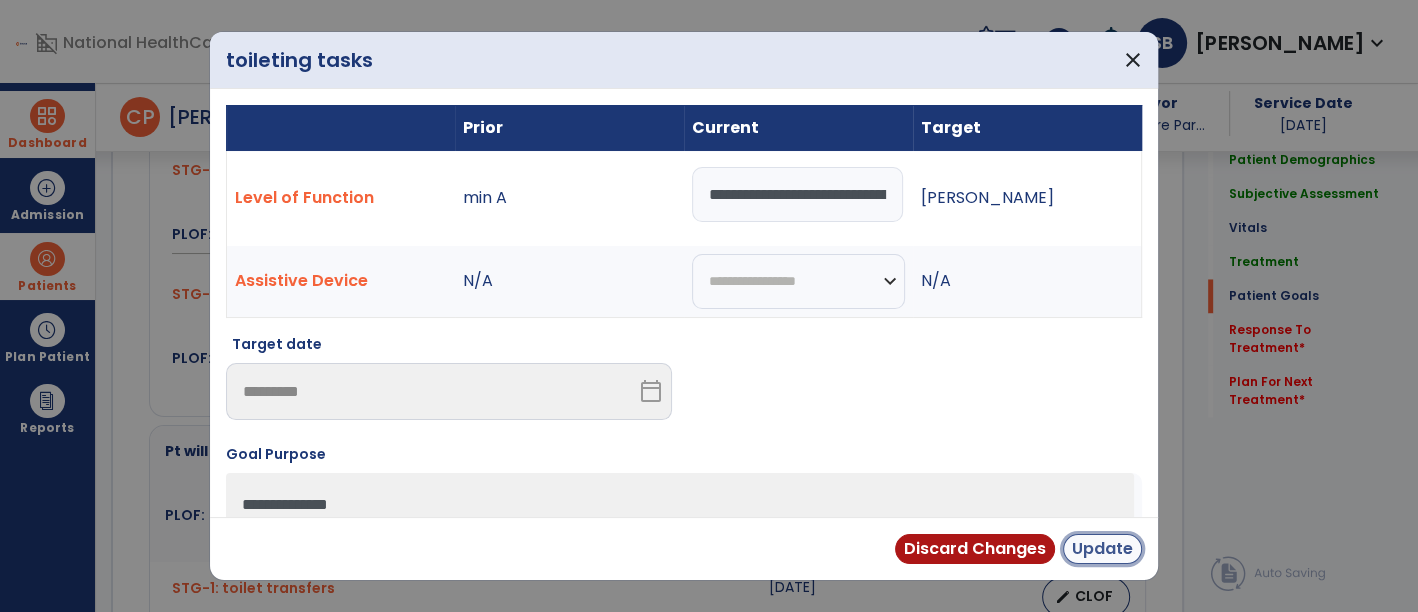 click on "Update" at bounding box center [1102, 549] 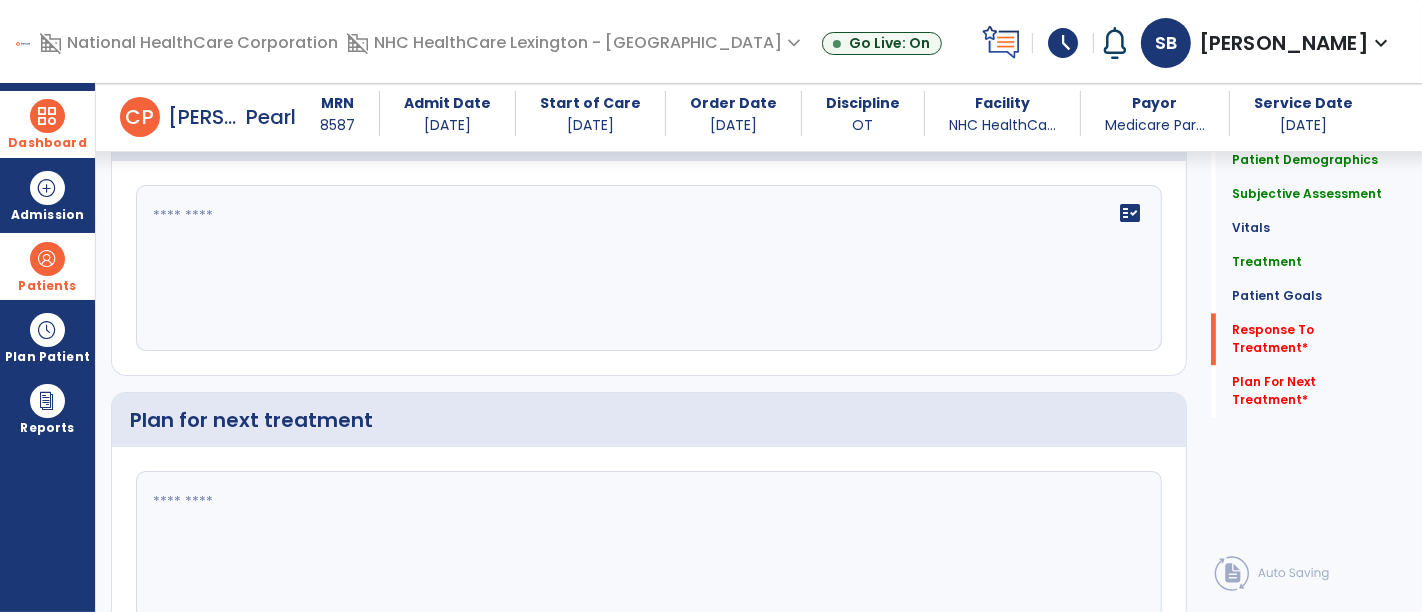 scroll, scrollTop: 3439, scrollLeft: 0, axis: vertical 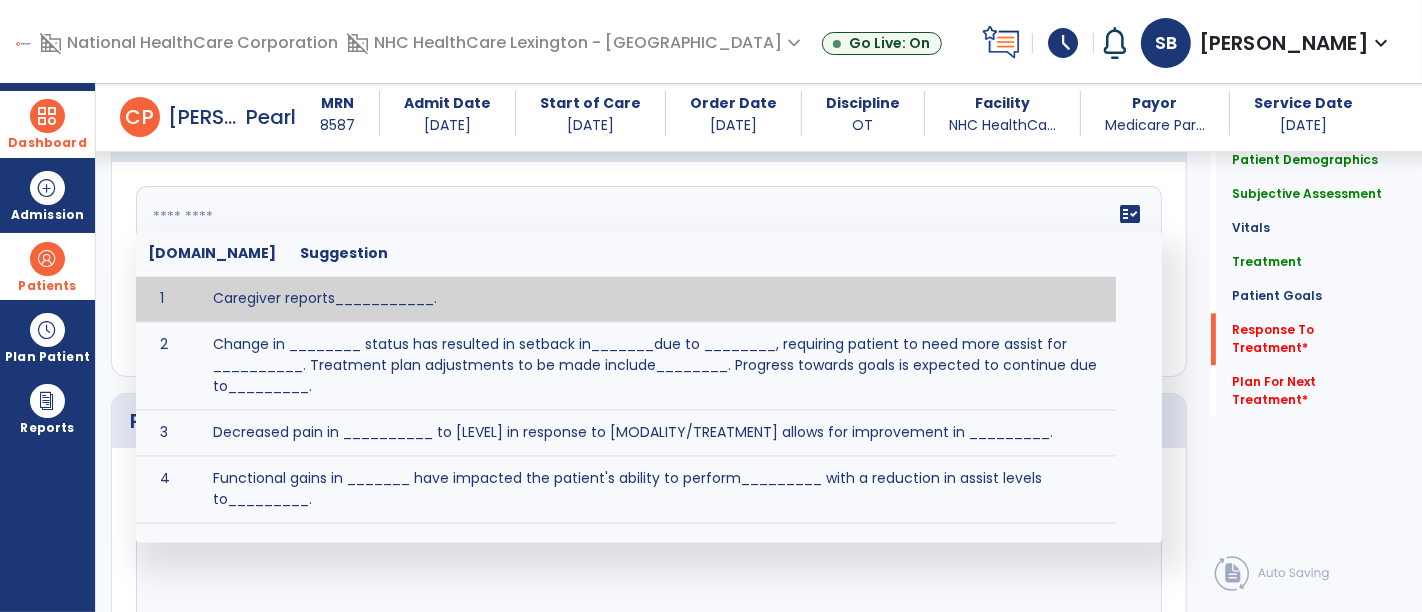 click on "fact_check  [DOMAIN_NAME] Suggestion 1 Caregiver reports___________. 2 Change in ________ status has resulted in setback in_______due to ________, requiring patient to need more assist for __________.   Treatment plan adjustments to be made include________.  Progress towards goals is expected to continue due to_________. 3 Decreased pain in __________ to [LEVEL] in response to [MODALITY/TREATMENT] allows for improvement in _________. 4 Functional gains in _______ have impacted the patient's ability to perform_________ with a reduction in assist levels to_________. 5 Functional progress this week has been significant due to__________. 6 Gains in ________ have improved the patient's ability to perform ______with decreased levels of assist to___________. 7 Improvement in ________allows patient to tolerate higher levels of challenges in_________. 8 Pain in [AREA] has decreased to [LEVEL] in response to [TREATMENT/MODALITY], allowing fore ease in completing__________. 9 10 11 12 13 14 15 16 17 18 19 20 21" 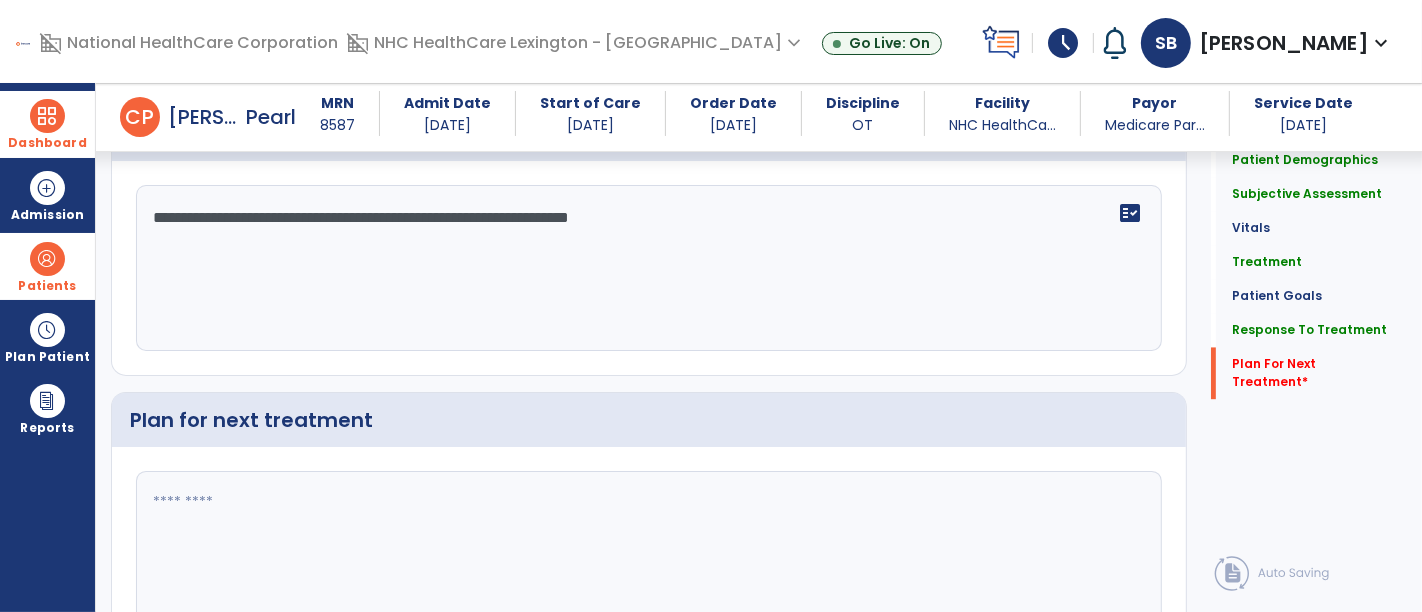 scroll, scrollTop: 3625, scrollLeft: 0, axis: vertical 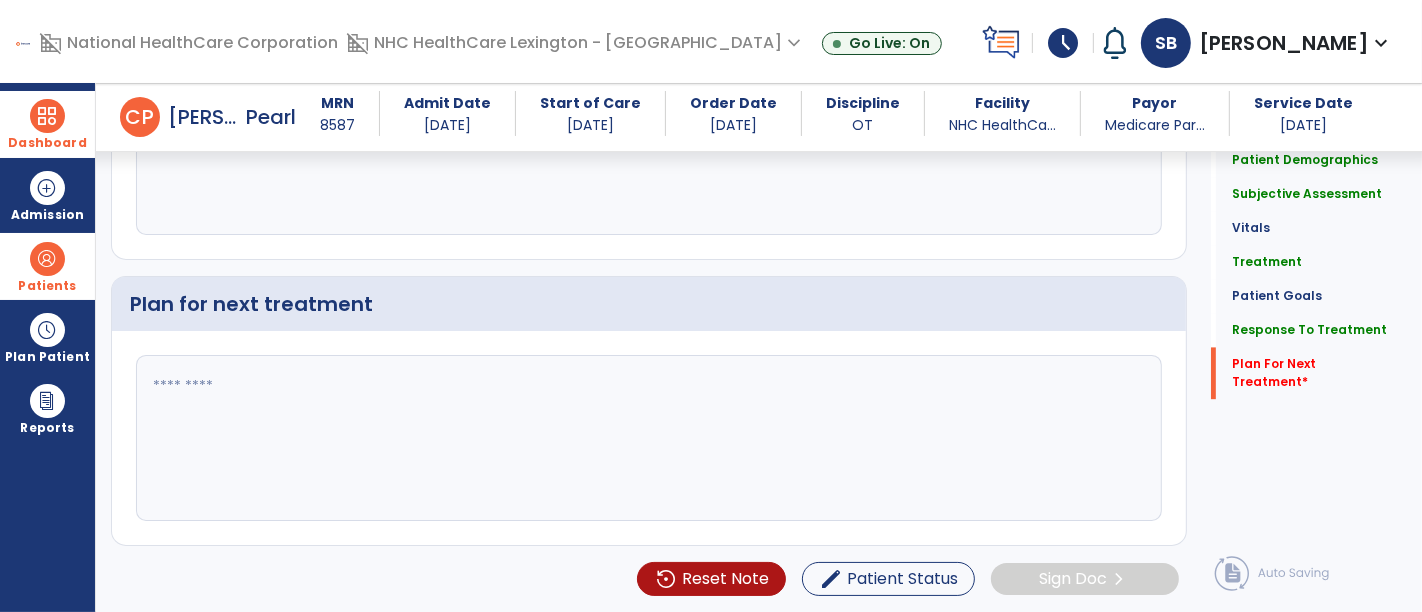 type on "**********" 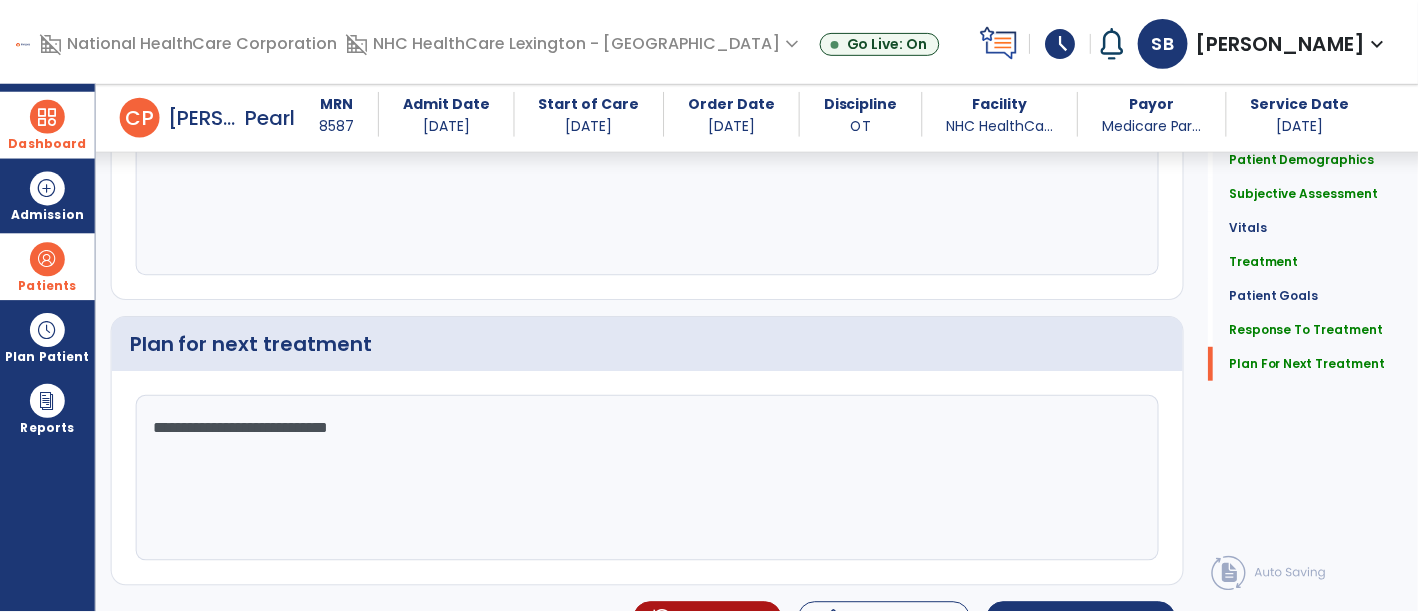 scroll, scrollTop: 3625, scrollLeft: 0, axis: vertical 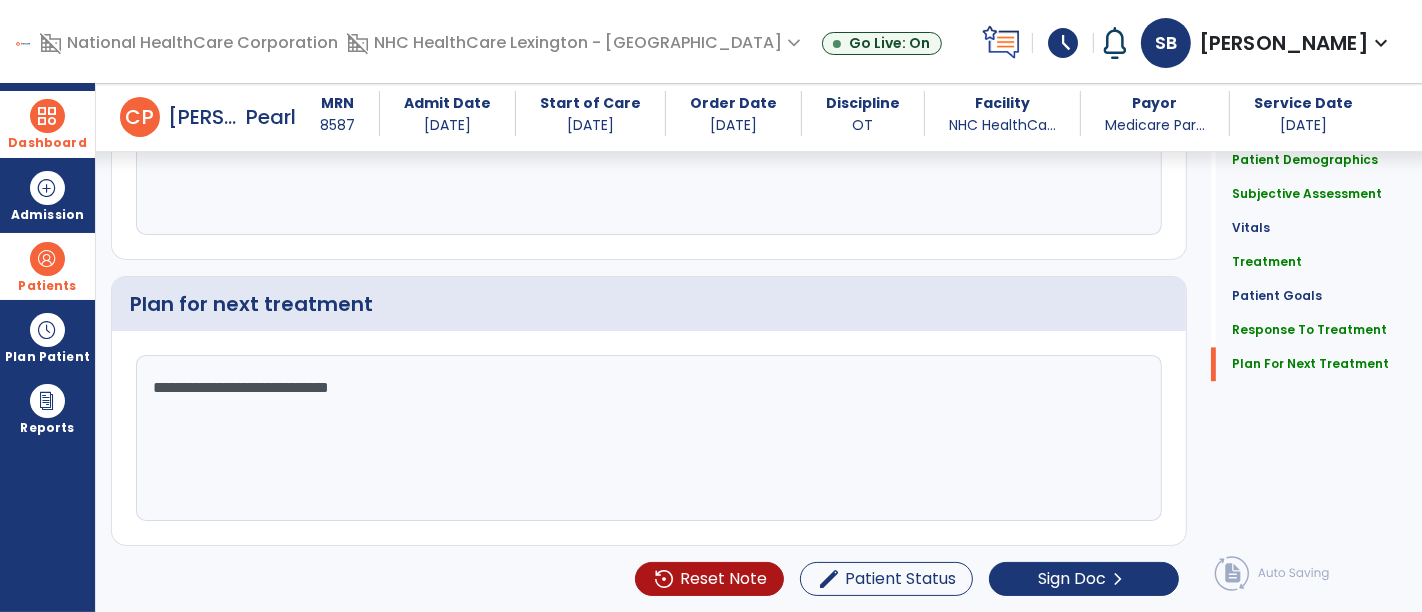type on "**********" 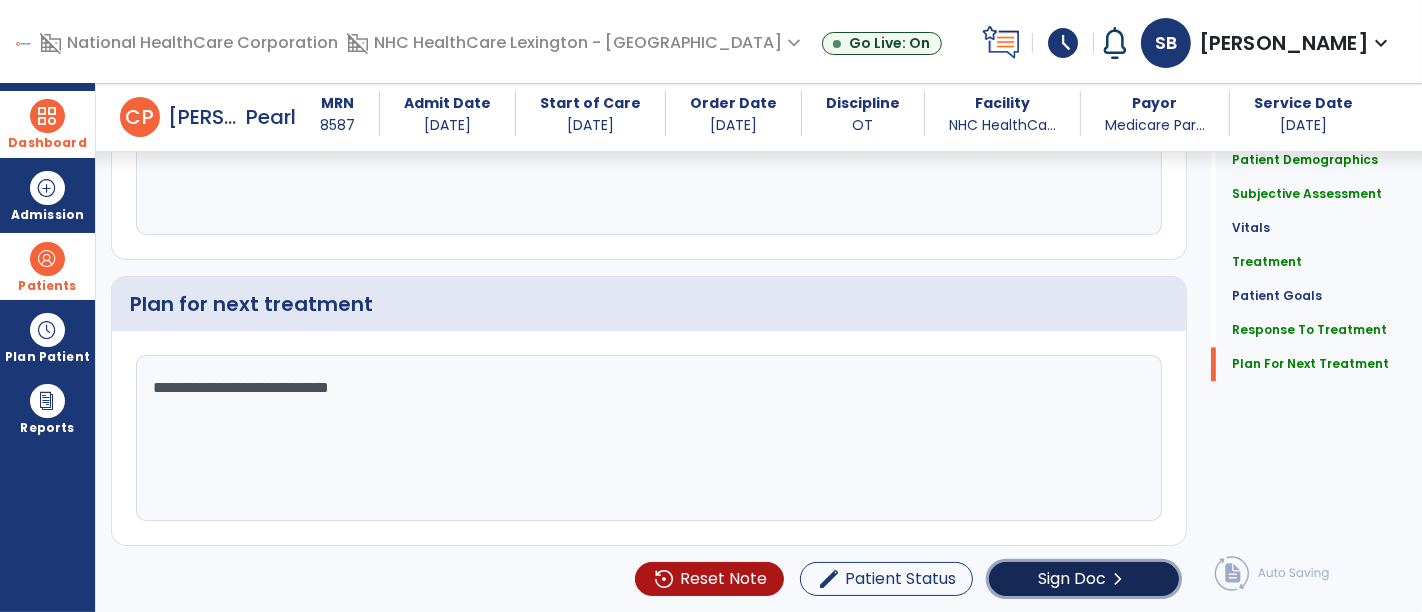 click on "Sign Doc" 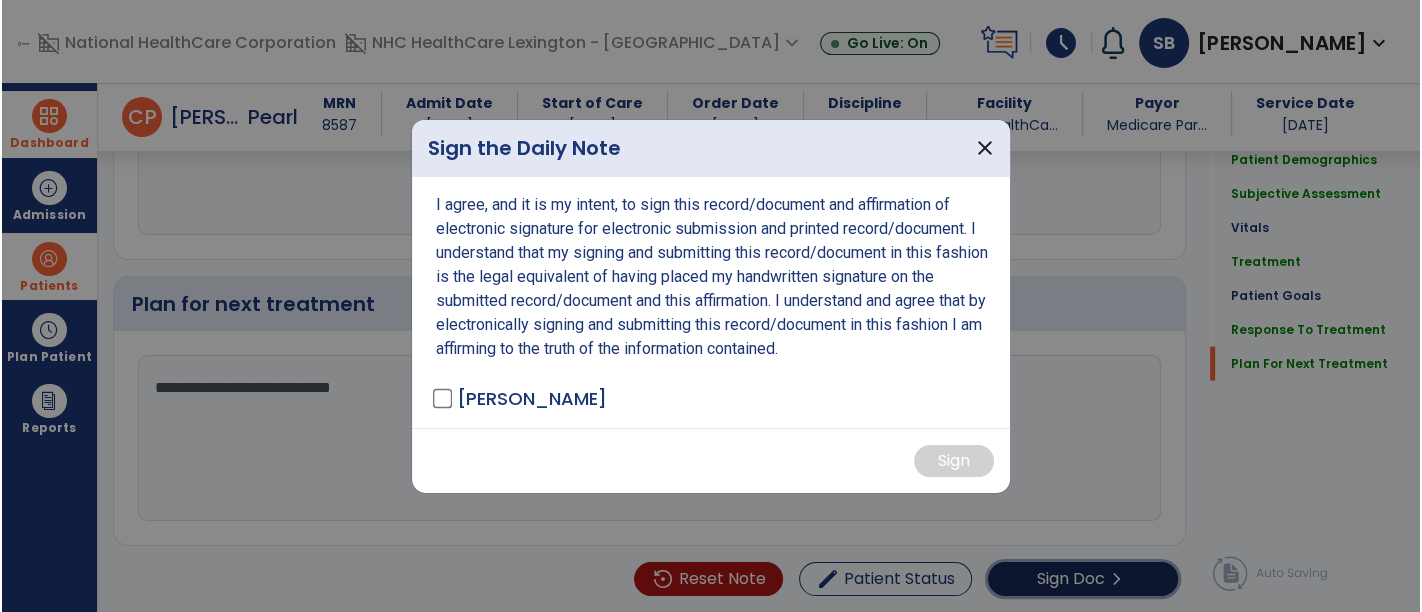 scroll, scrollTop: 3625, scrollLeft: 0, axis: vertical 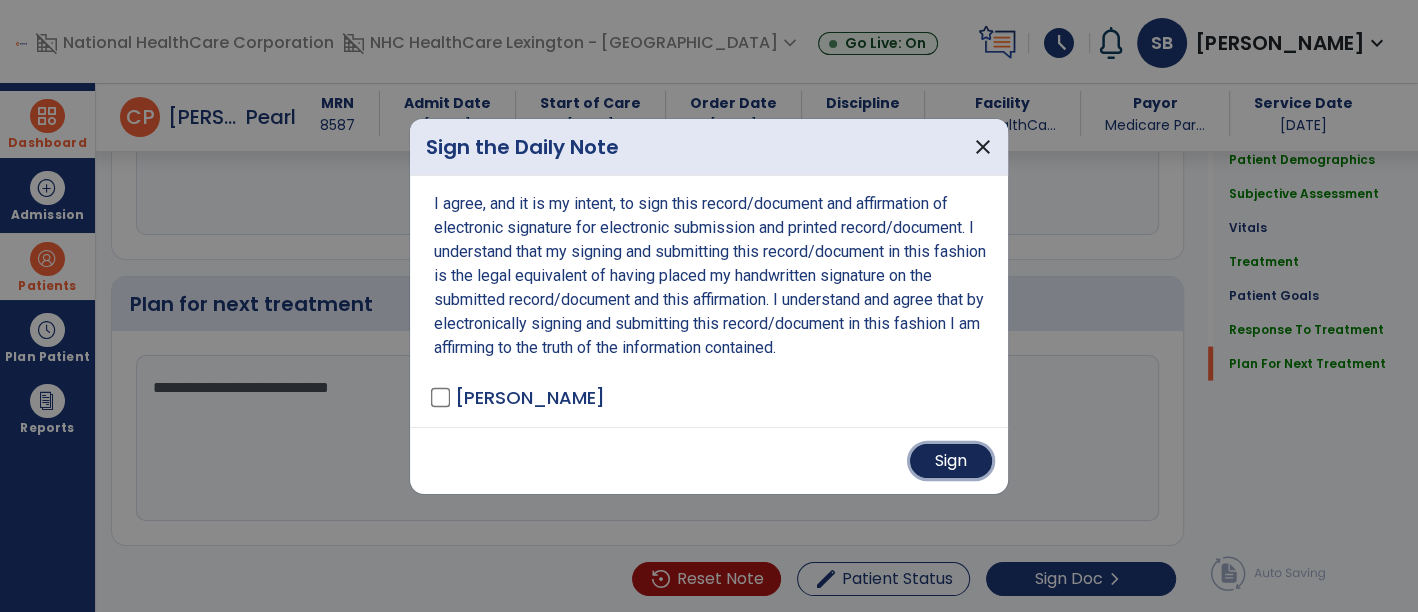 click on "Sign" at bounding box center [951, 461] 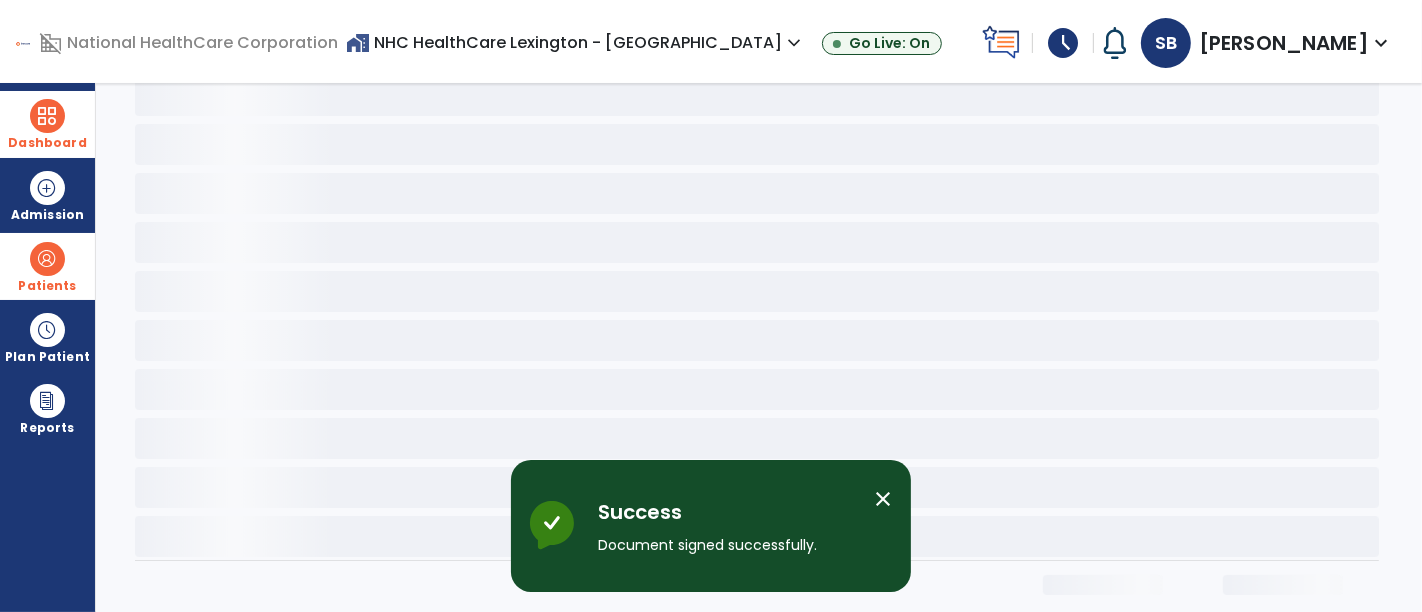 scroll, scrollTop: 0, scrollLeft: 0, axis: both 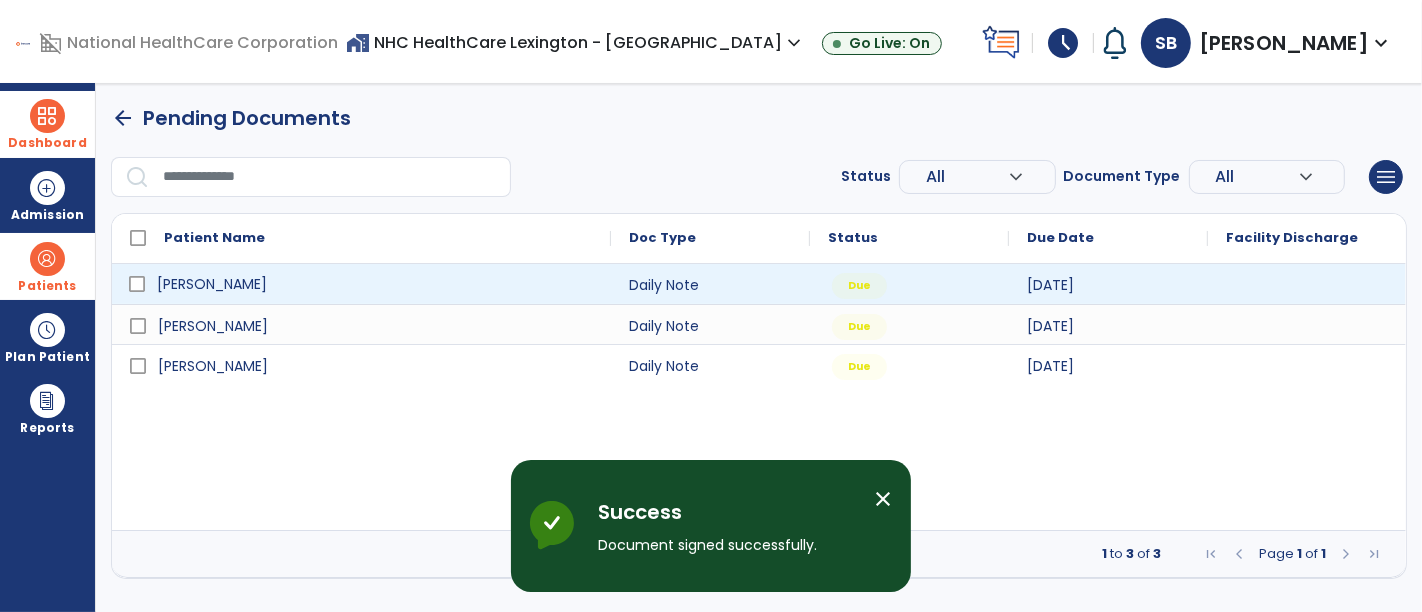 click on "[PERSON_NAME]" at bounding box center [375, 284] 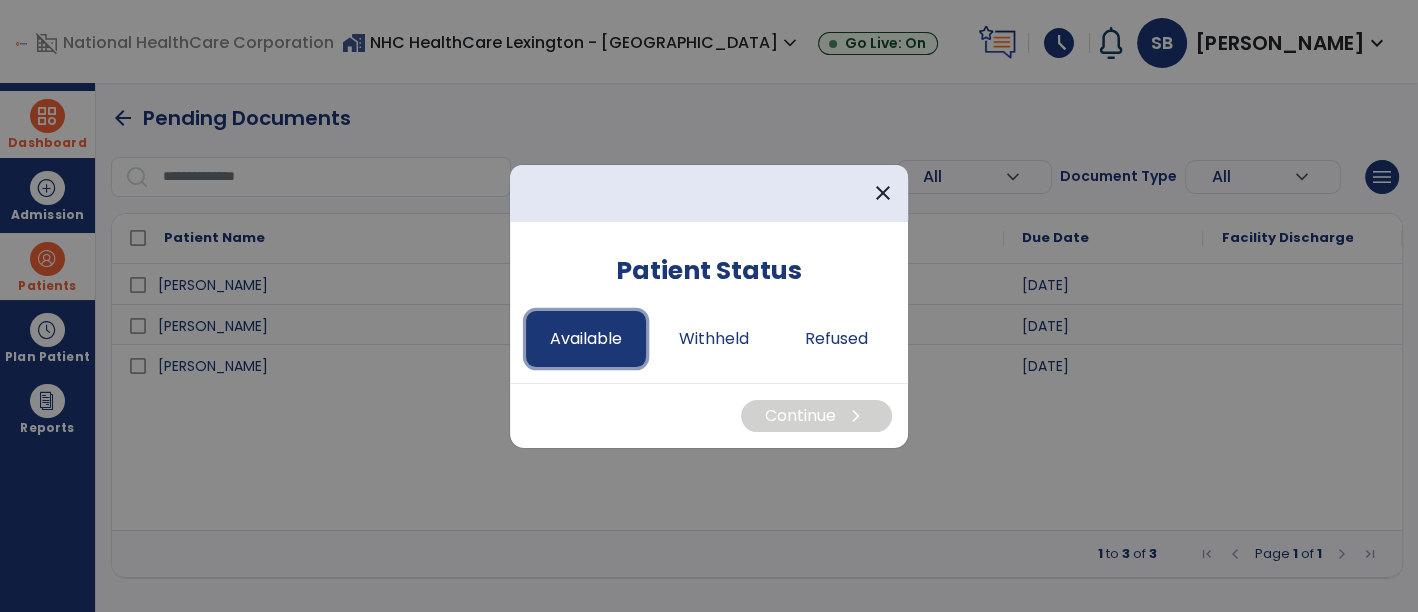 click on "Available" at bounding box center [586, 339] 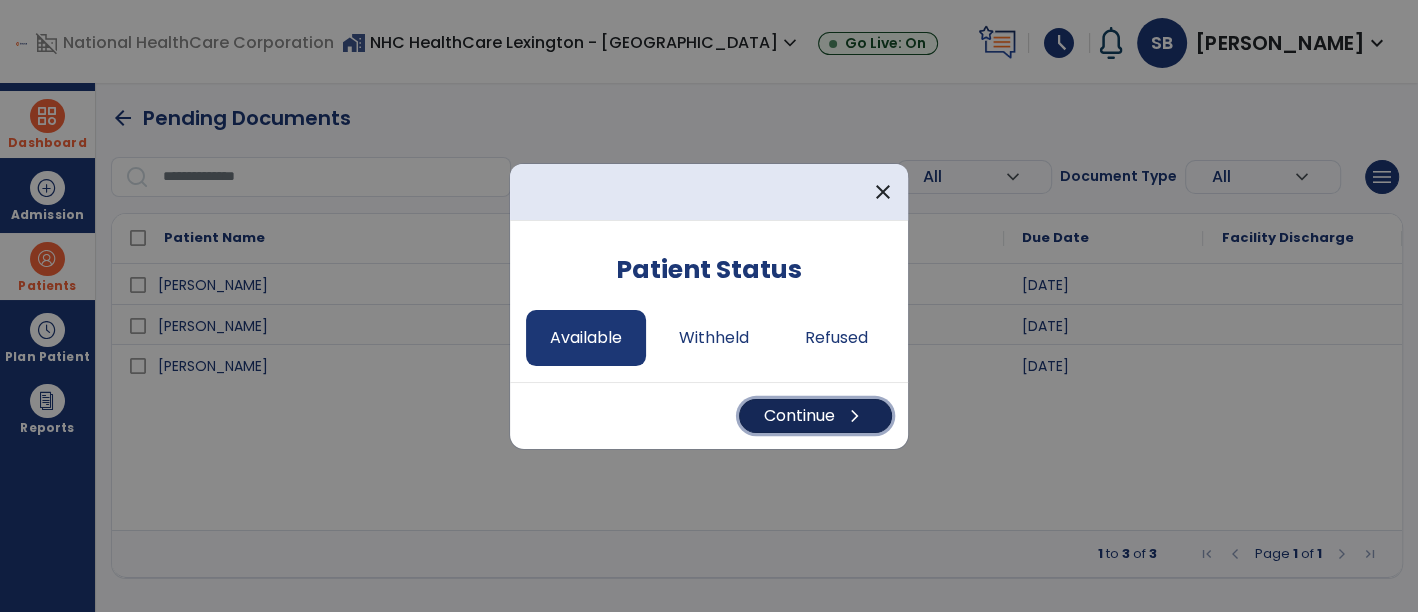 click on "Continue   chevron_right" at bounding box center [815, 416] 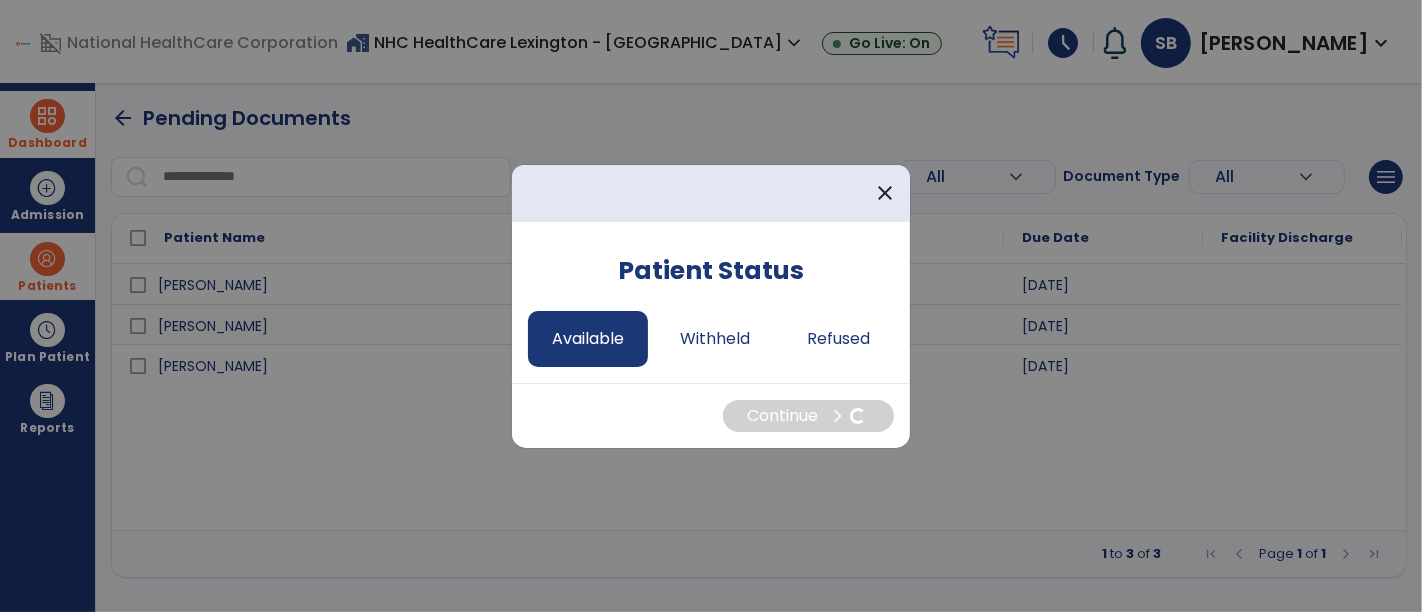 select on "*" 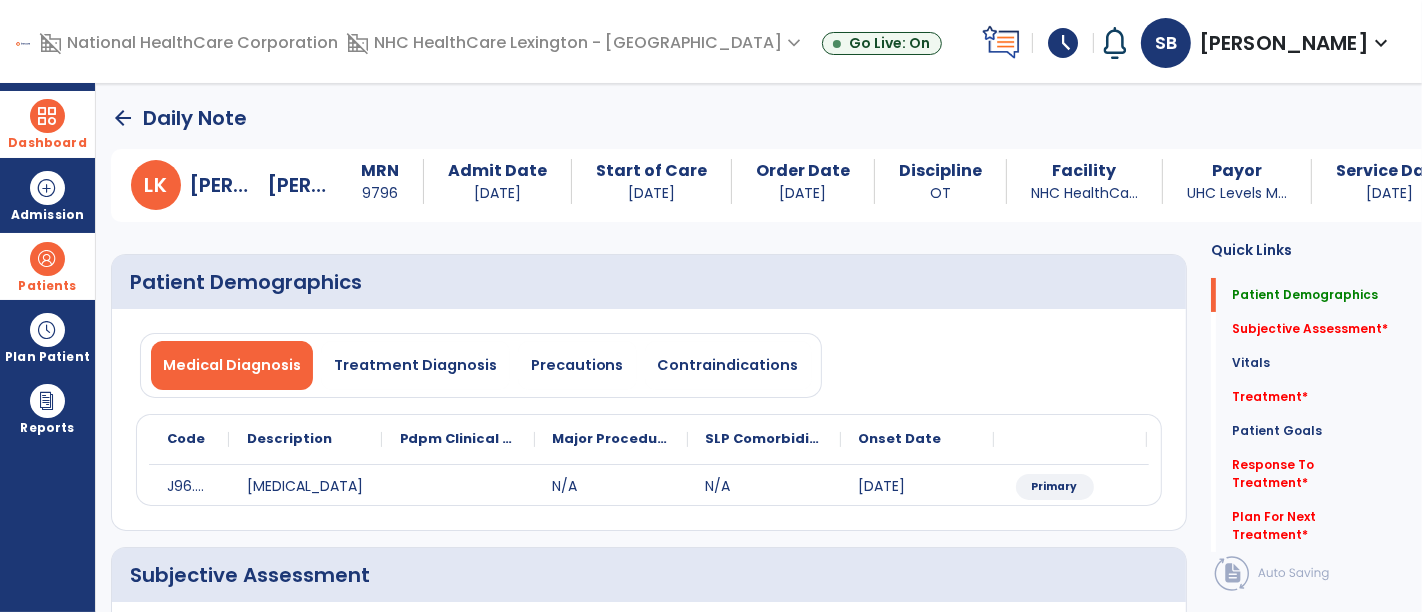 scroll, scrollTop: 343, scrollLeft: 0, axis: vertical 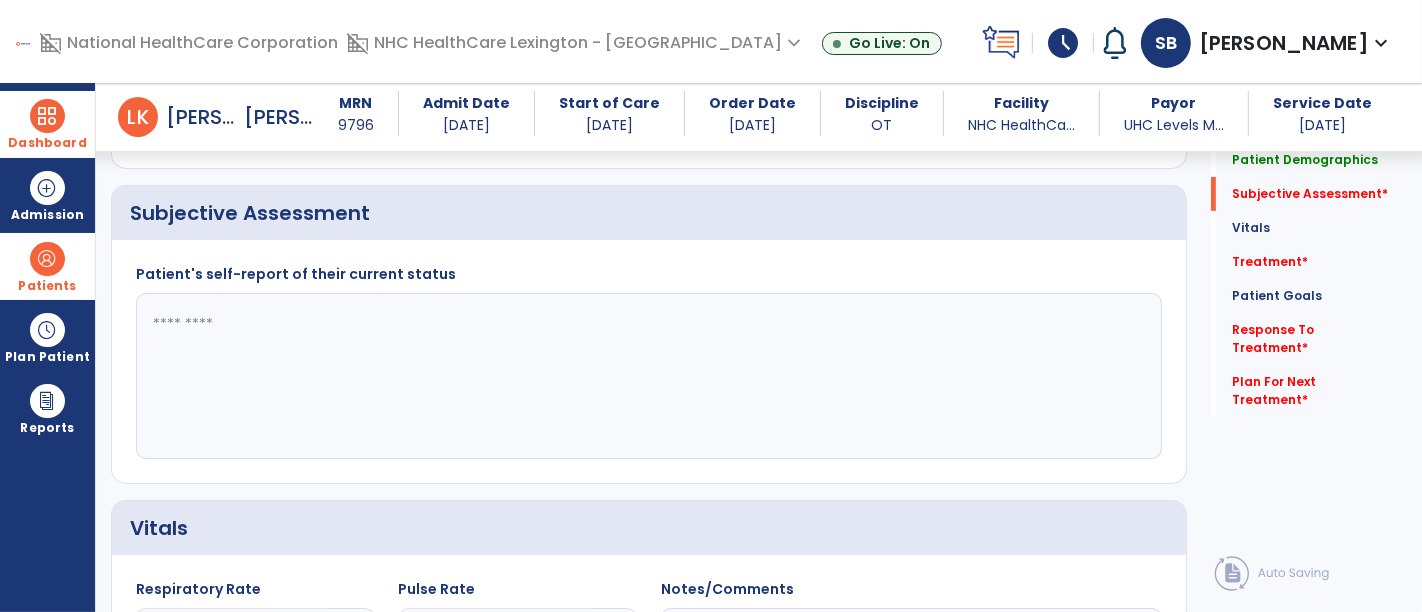 click 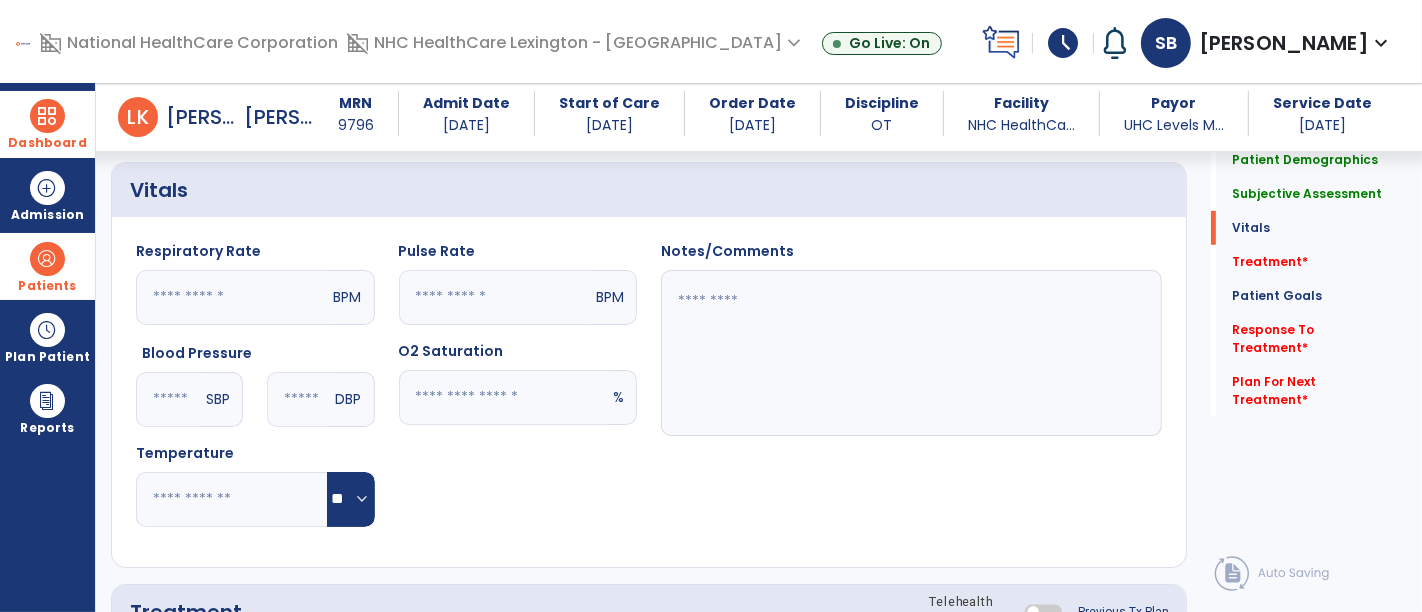 scroll, scrollTop: 680, scrollLeft: 0, axis: vertical 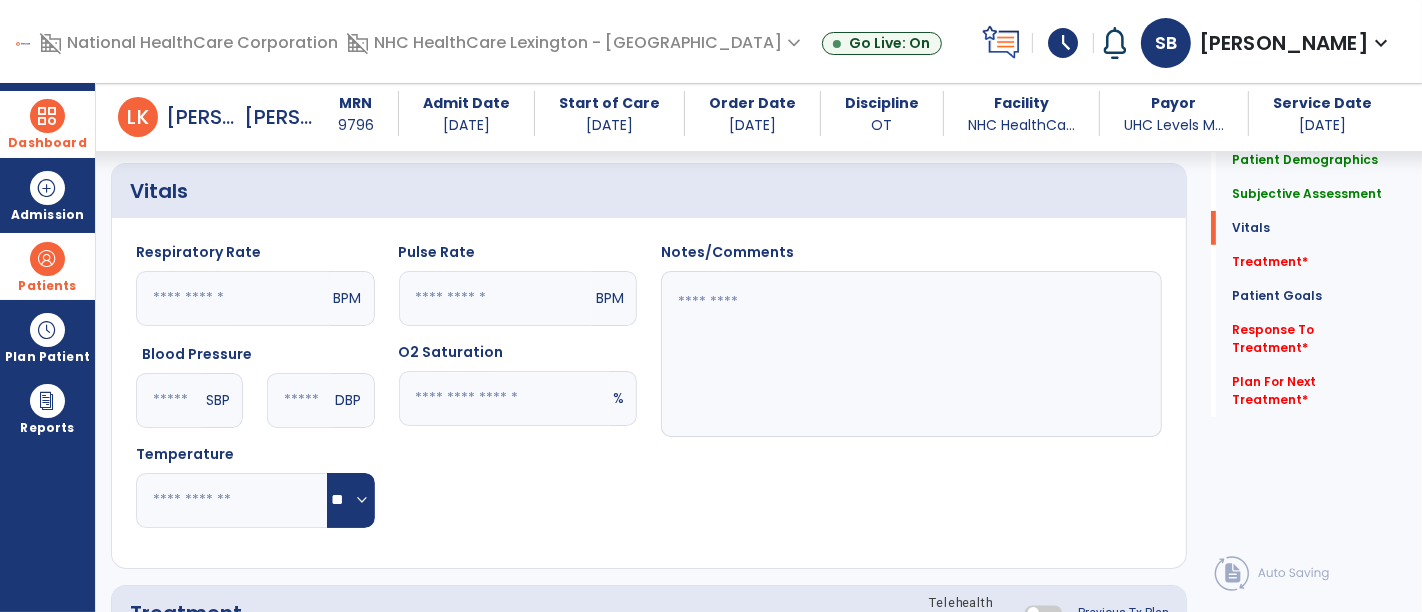 type on "**********" 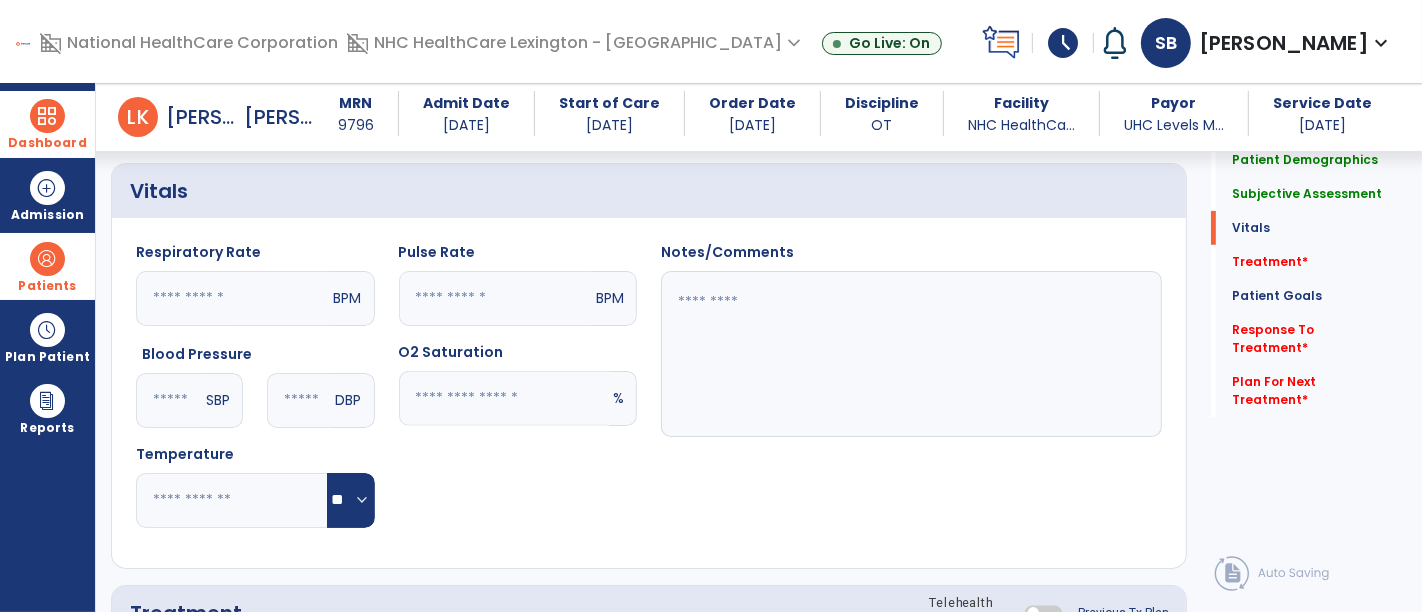 click 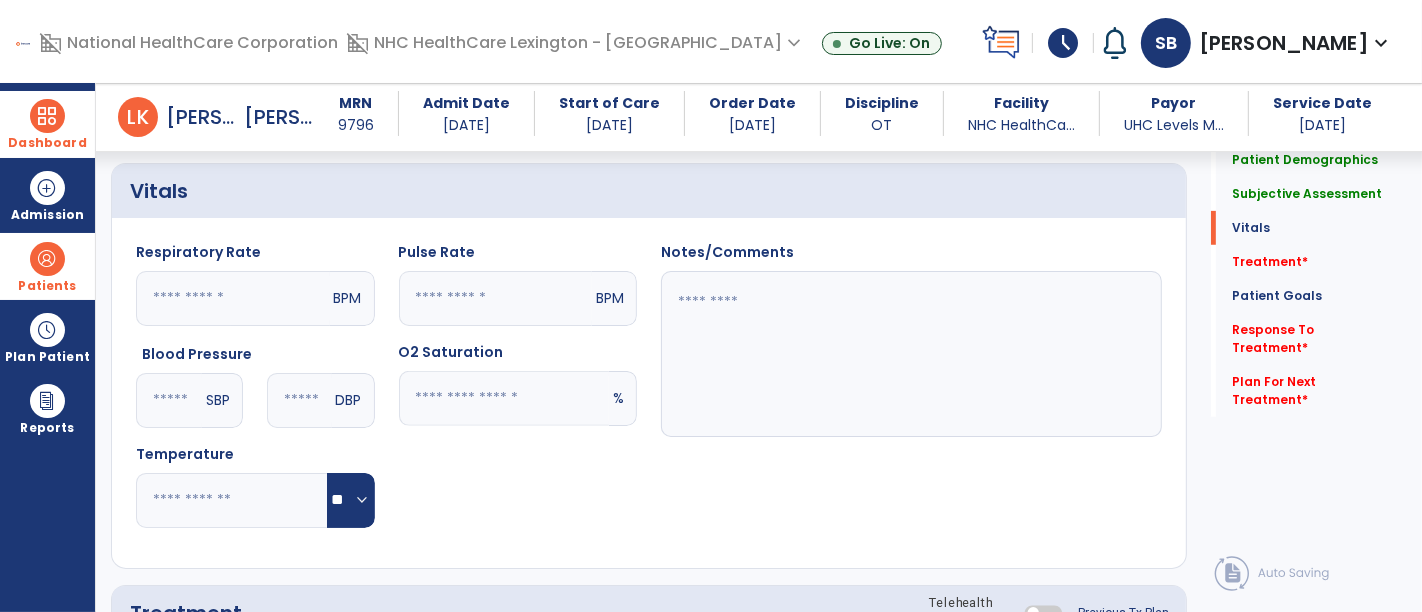 type on "**" 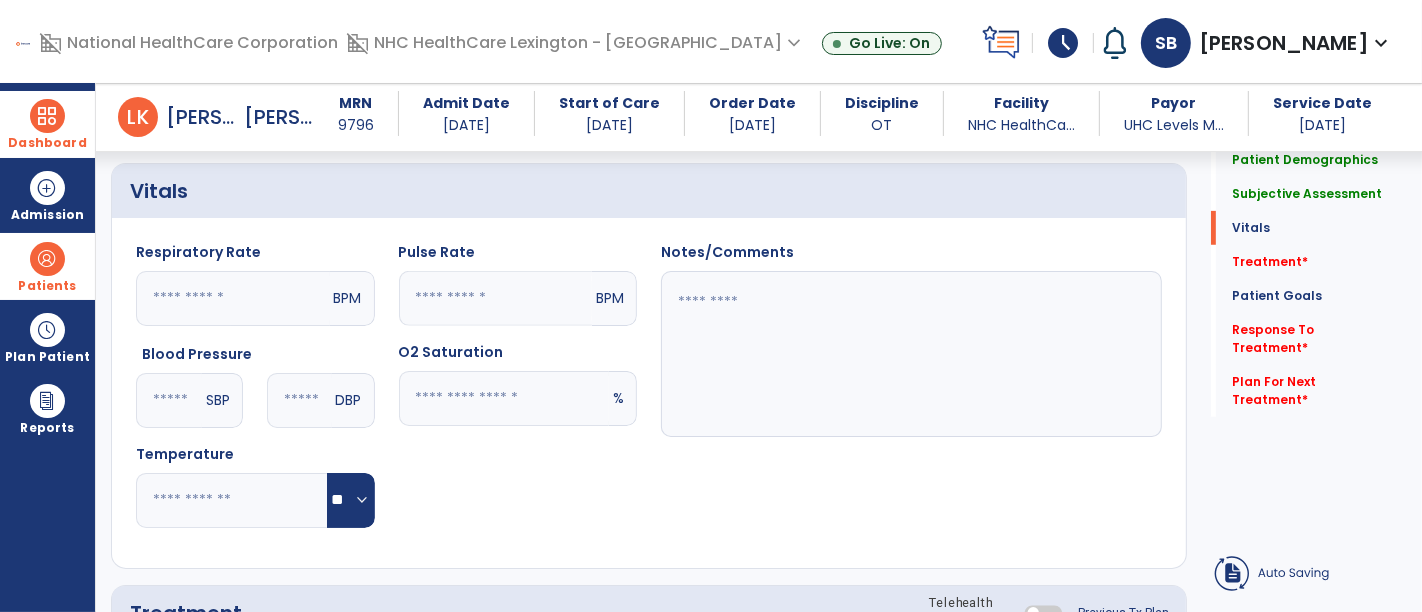 click 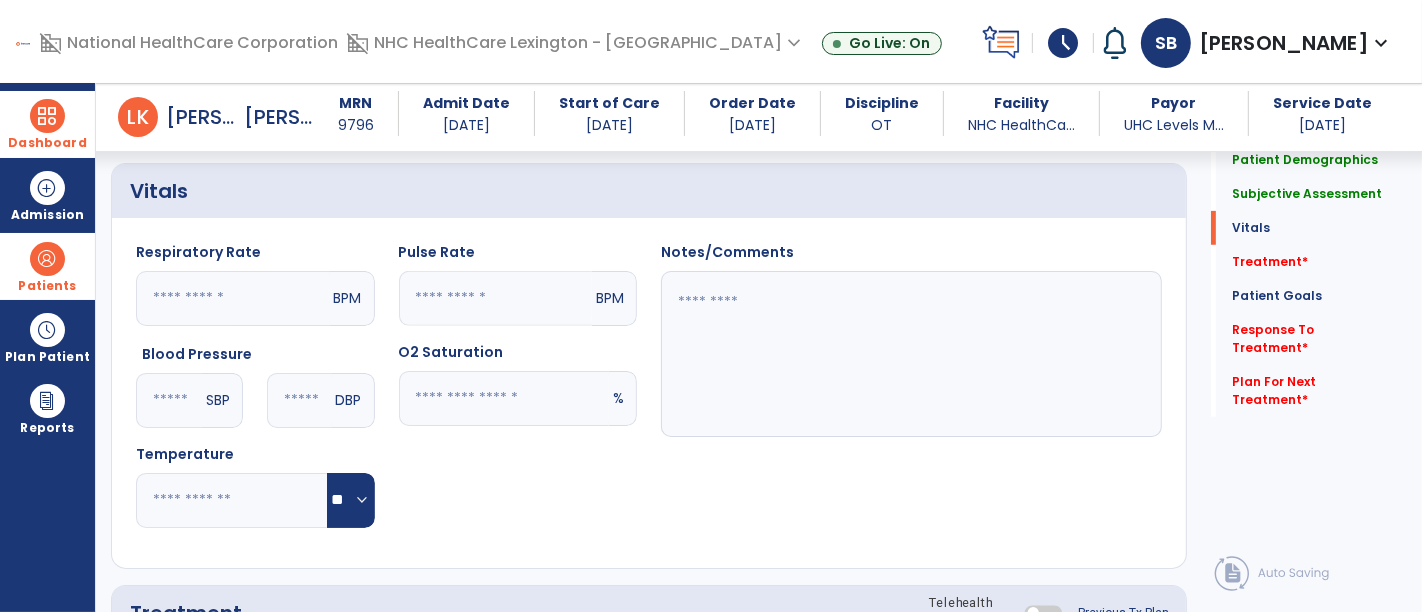 type on "**" 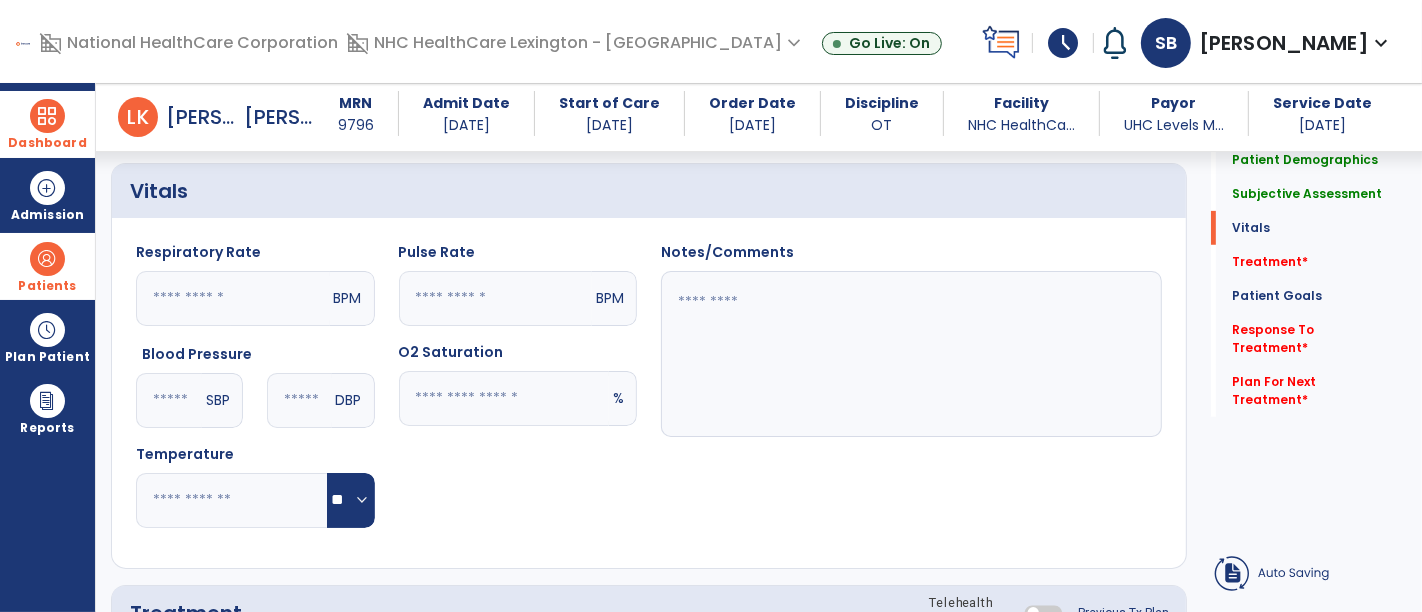 click on "Notes/Comments" 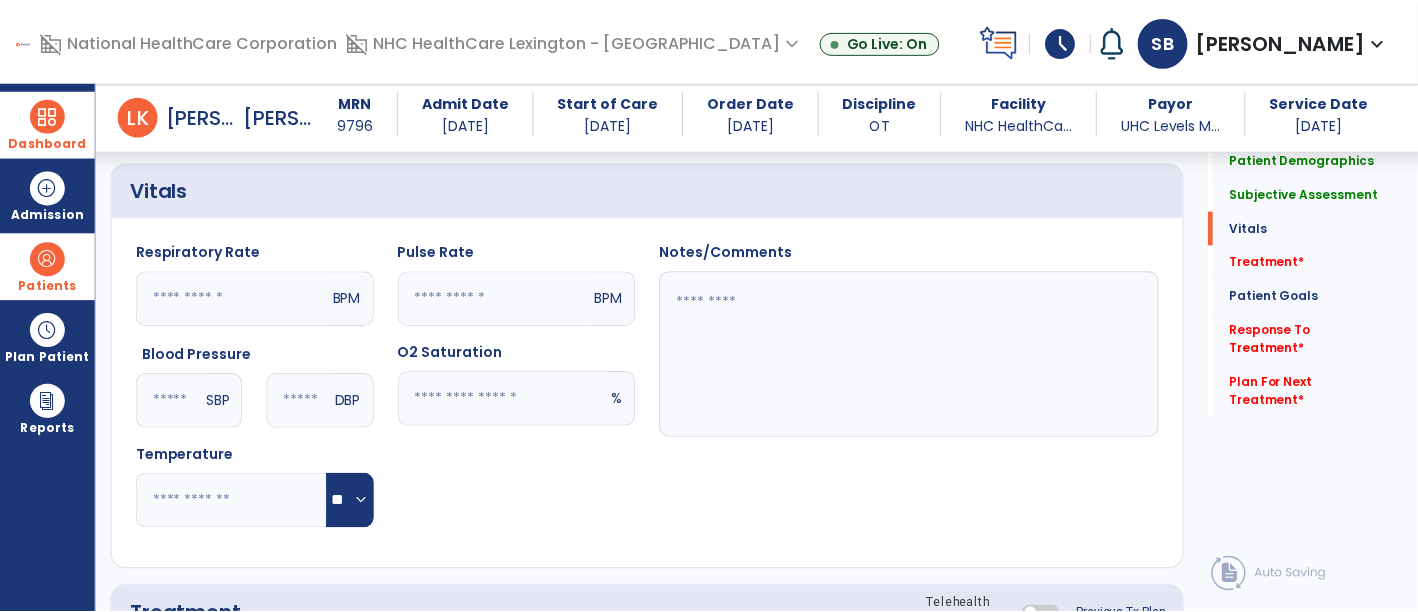 scroll, scrollTop: 980, scrollLeft: 0, axis: vertical 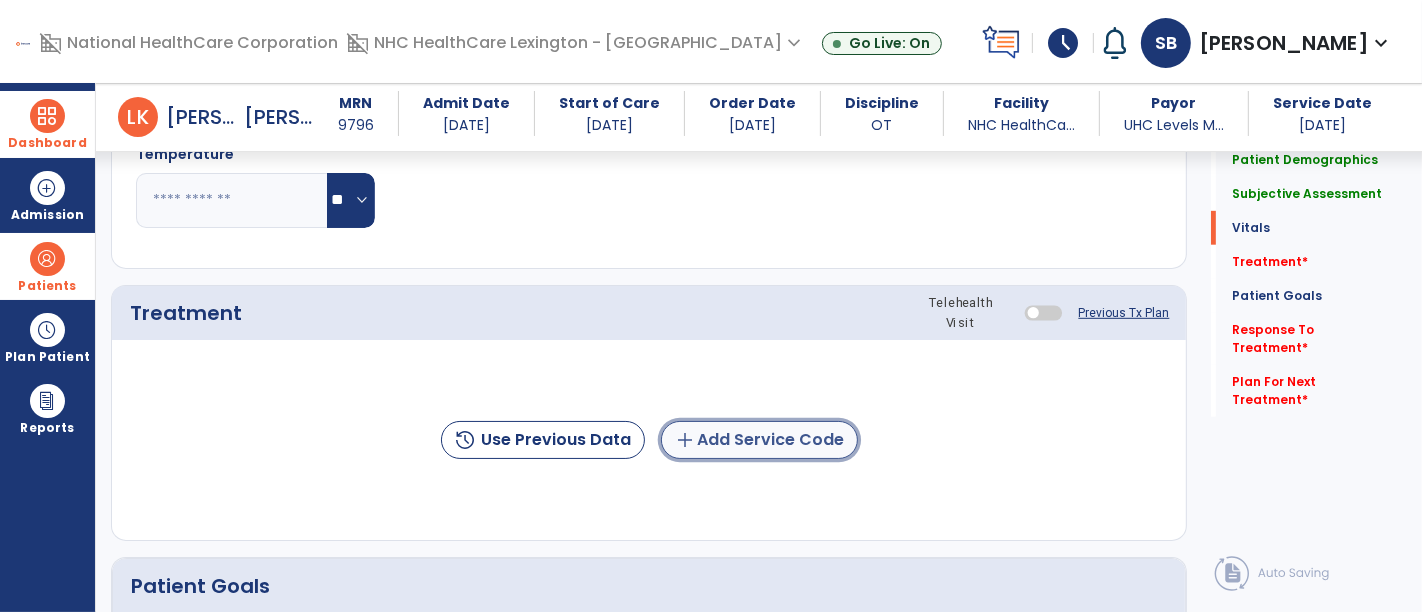 click on "add  Add Service Code" 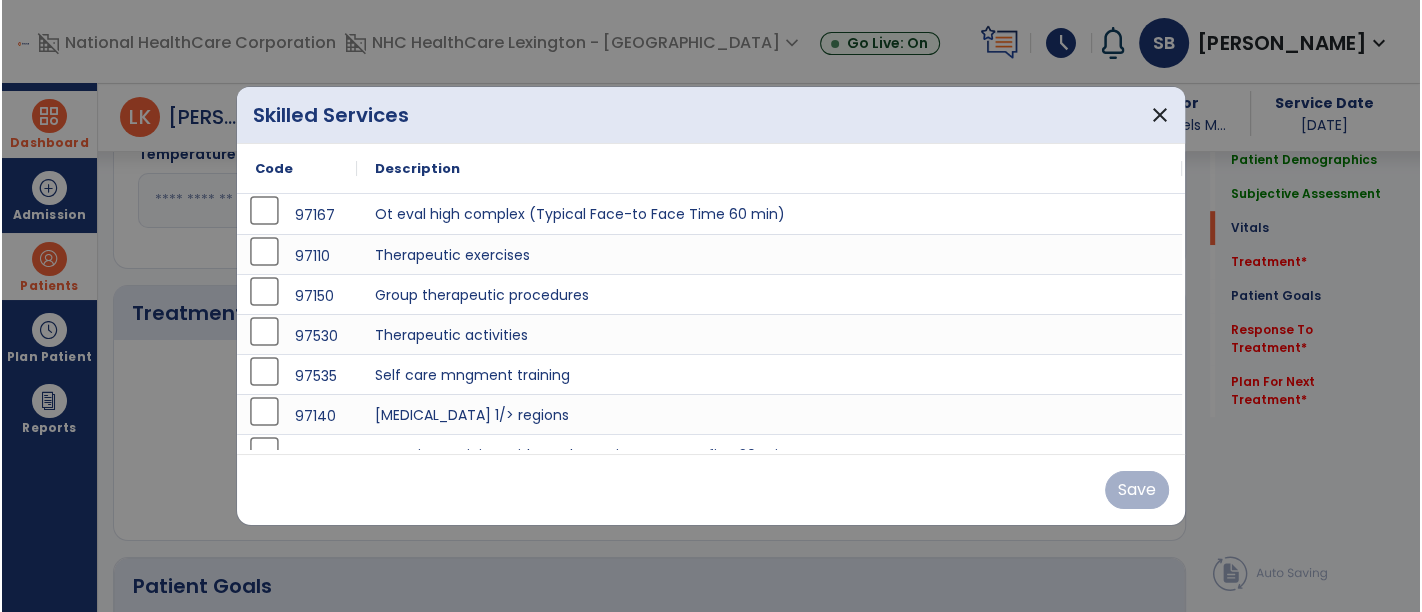 scroll, scrollTop: 980, scrollLeft: 0, axis: vertical 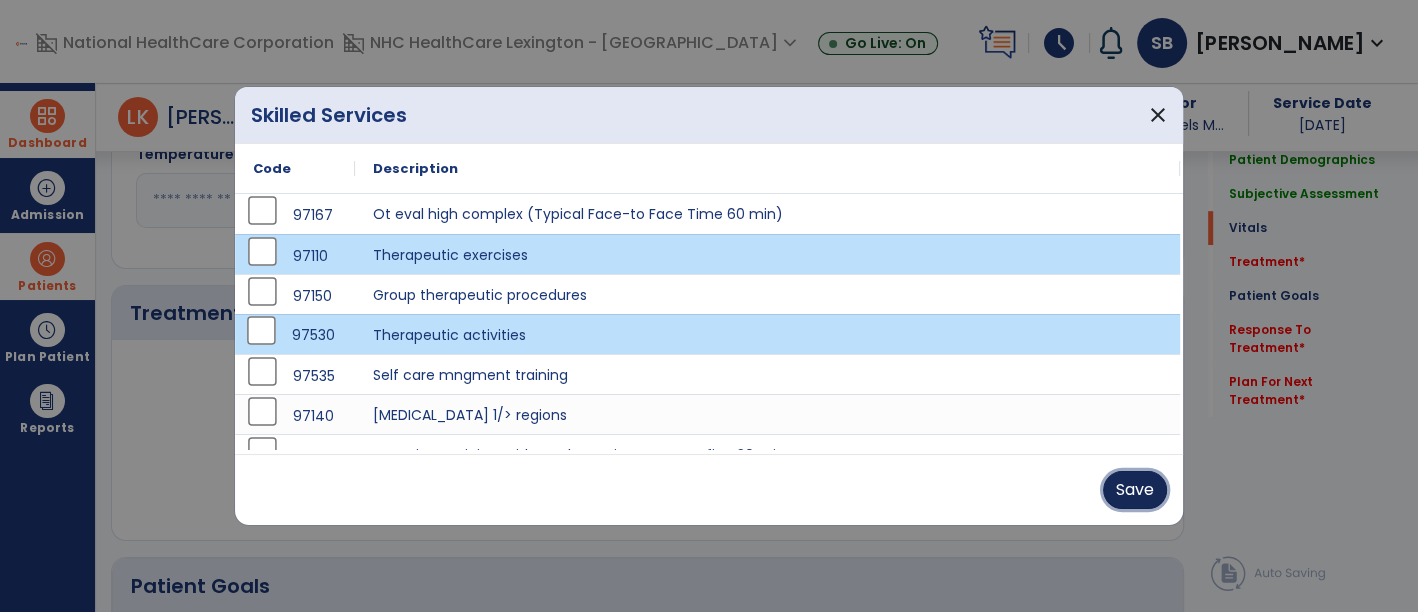 click on "Save" at bounding box center [1135, 490] 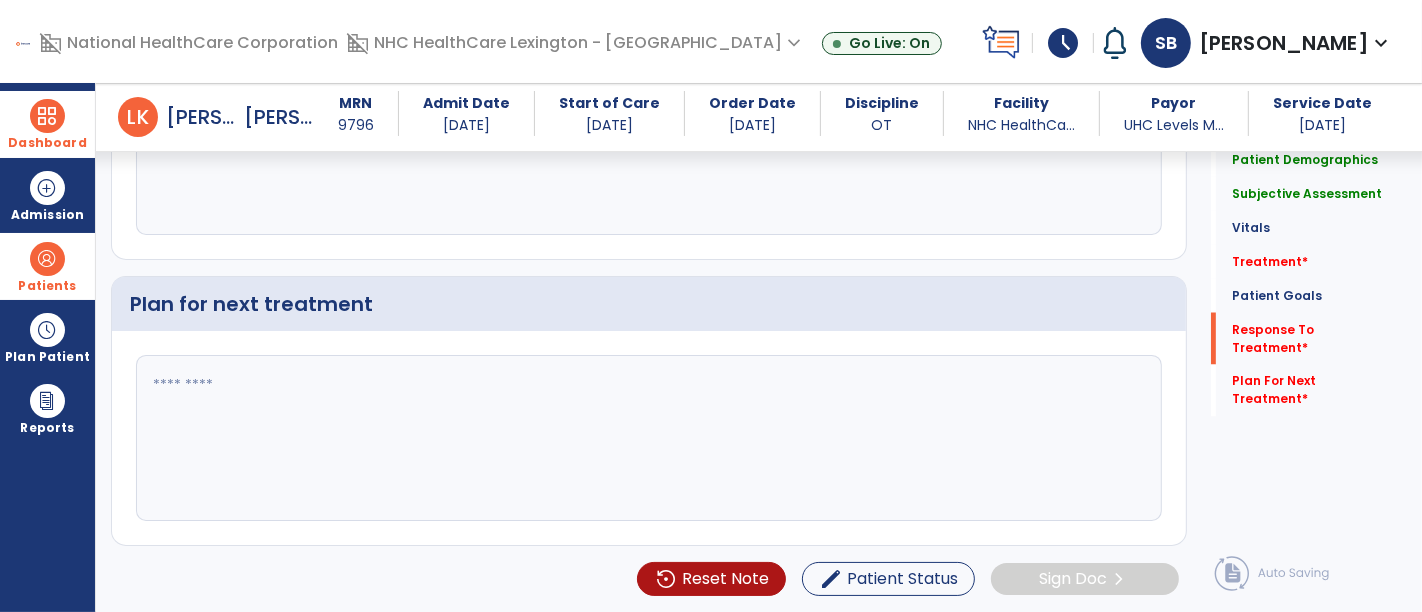 scroll, scrollTop: 2965, scrollLeft: 0, axis: vertical 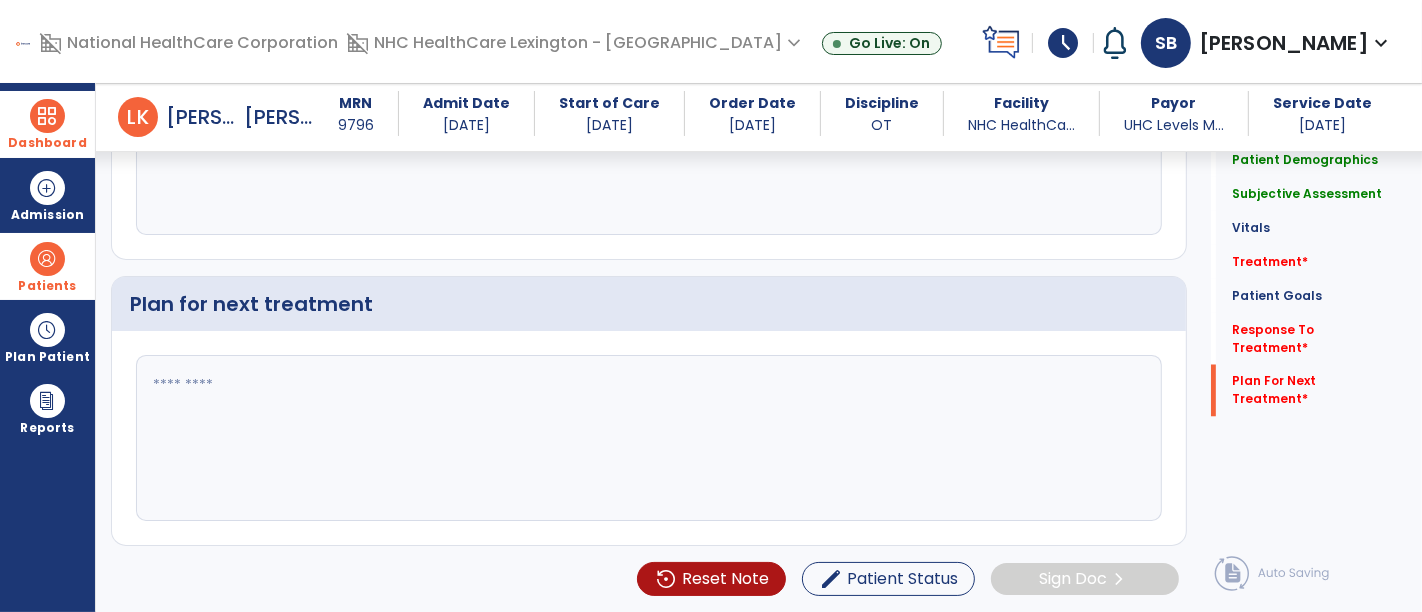 click 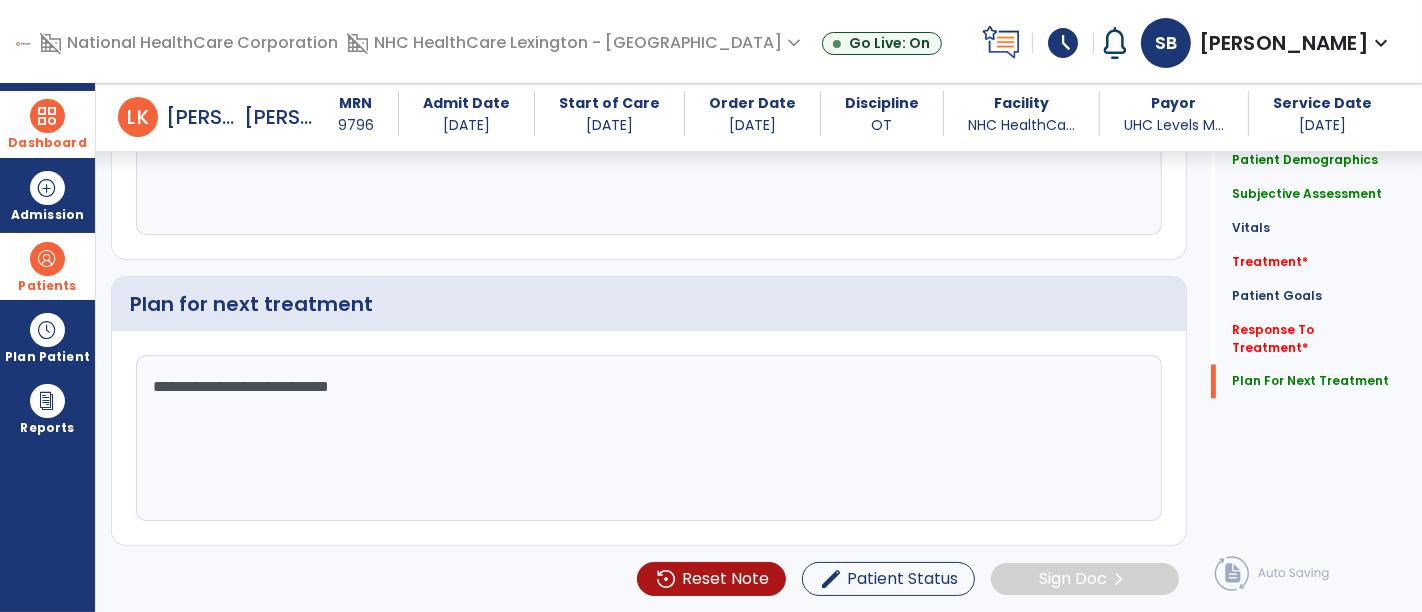 scroll, scrollTop: 2965, scrollLeft: 0, axis: vertical 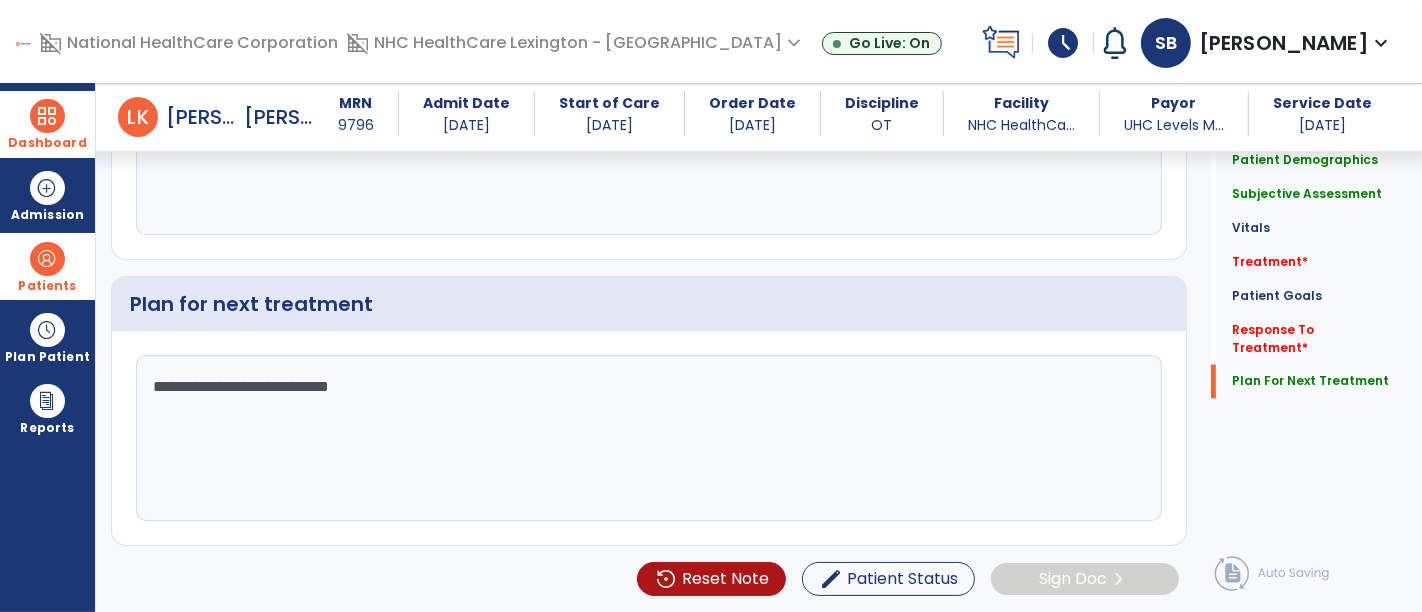 click on "**********" 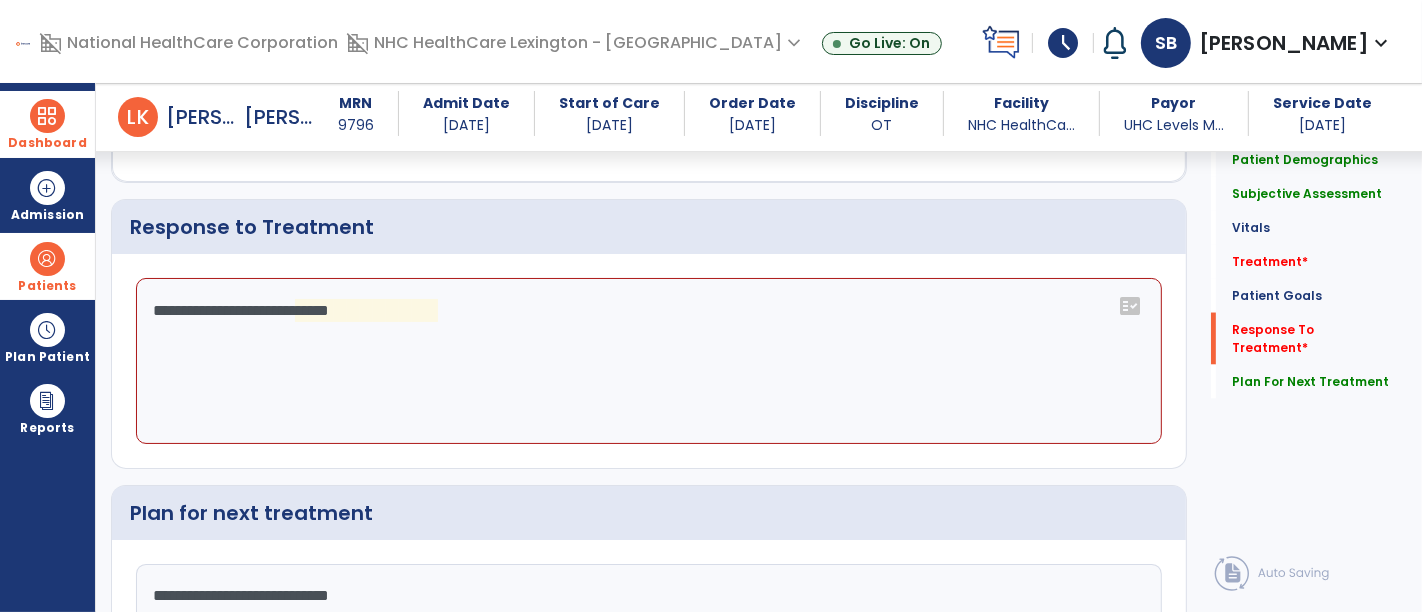 scroll, scrollTop: 2667, scrollLeft: 0, axis: vertical 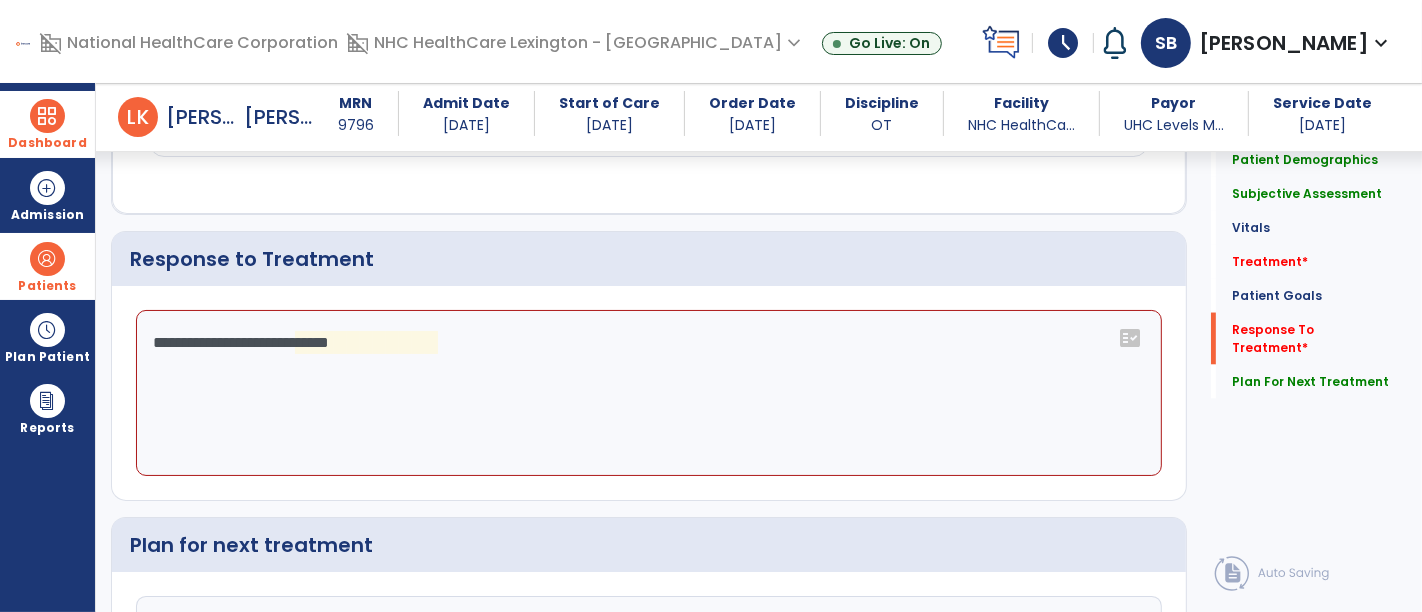click on "**********" 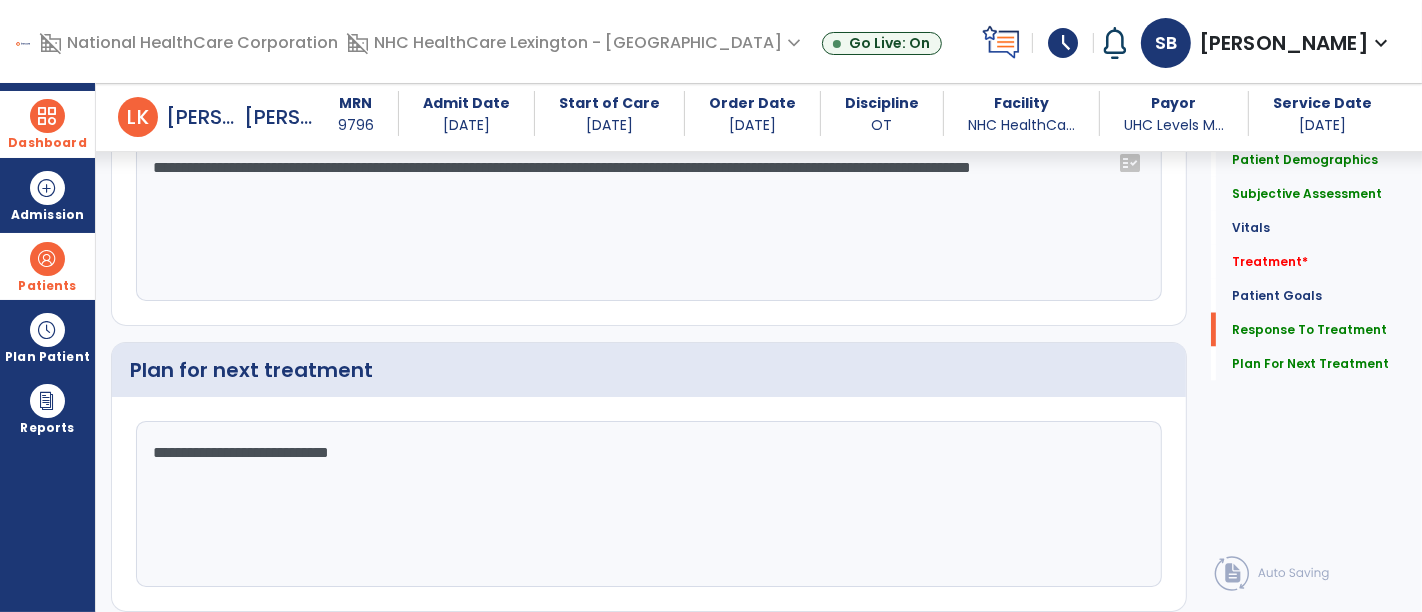 scroll, scrollTop: 2828, scrollLeft: 0, axis: vertical 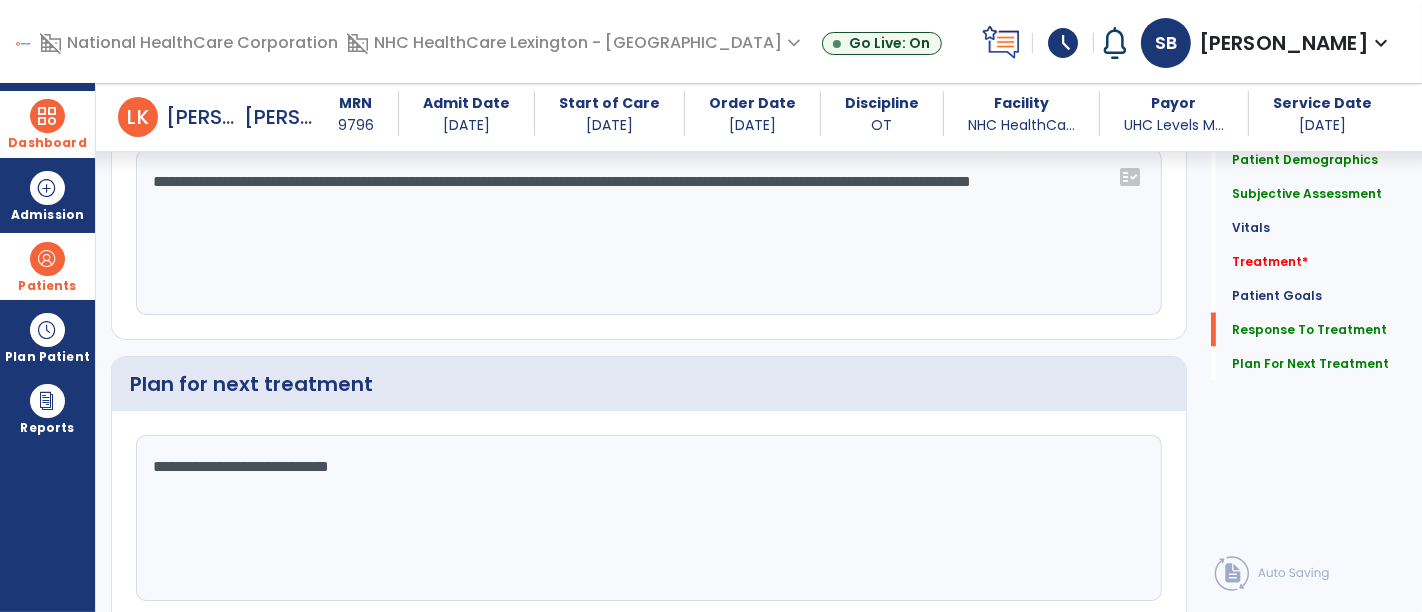 click on "**********" 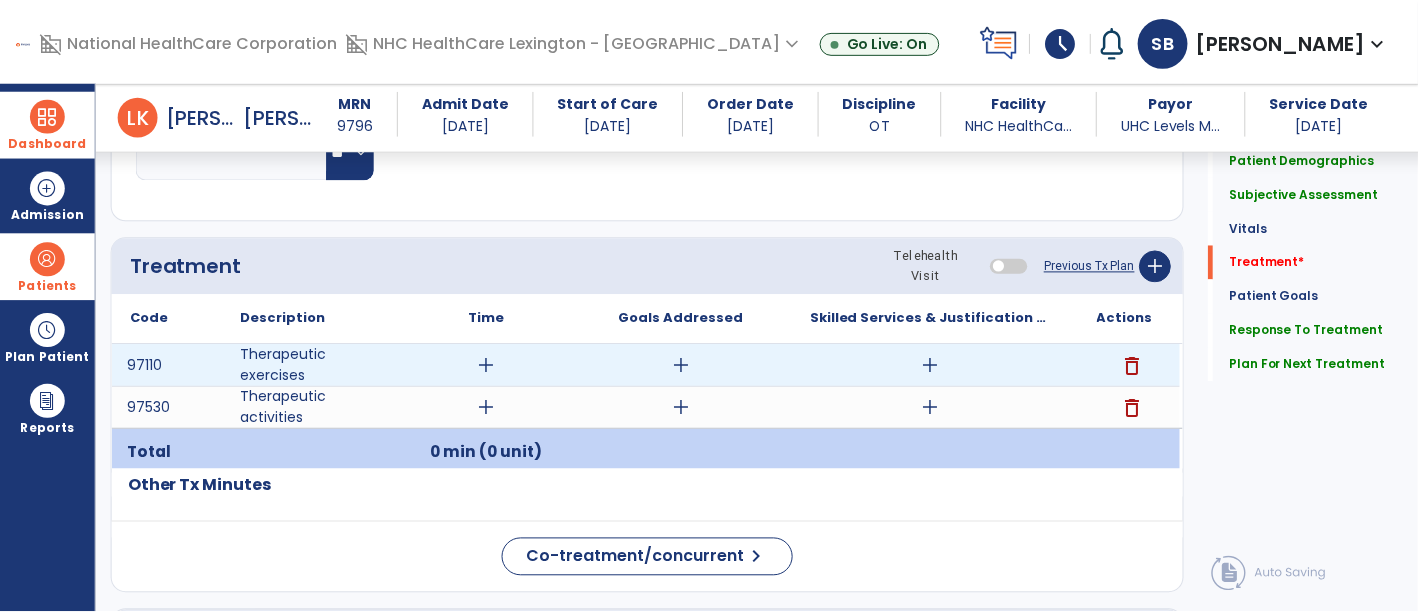 scroll, scrollTop: 1028, scrollLeft: 0, axis: vertical 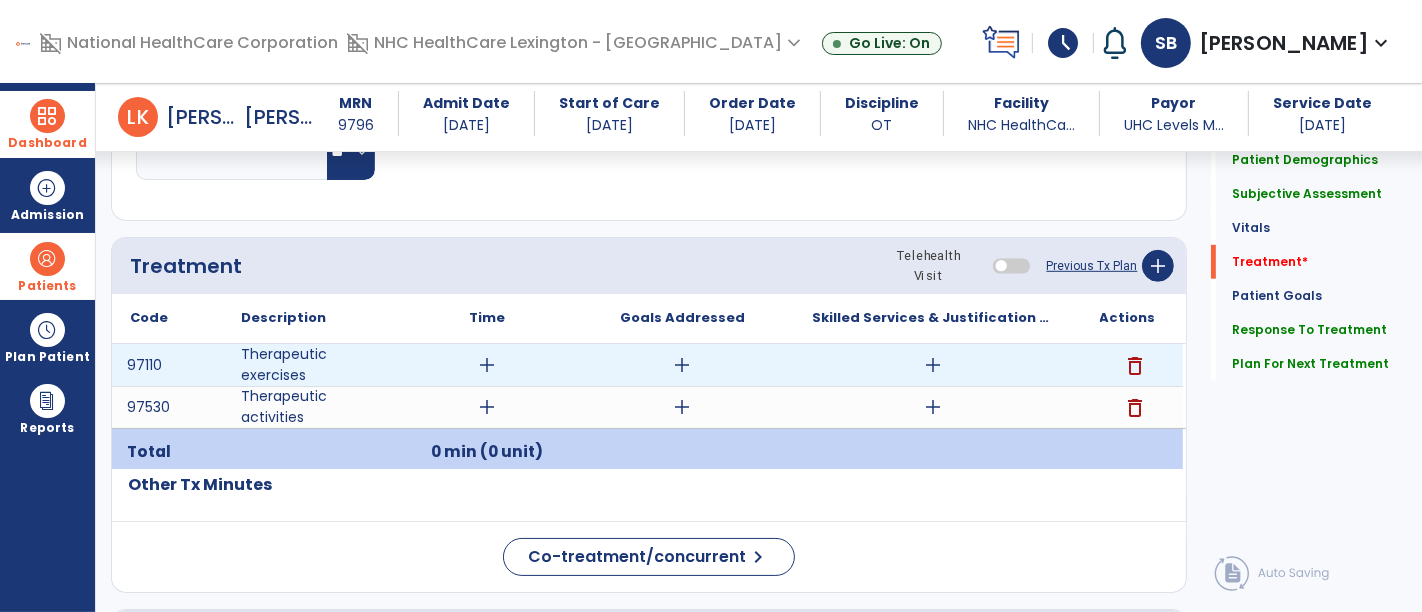 type on "**********" 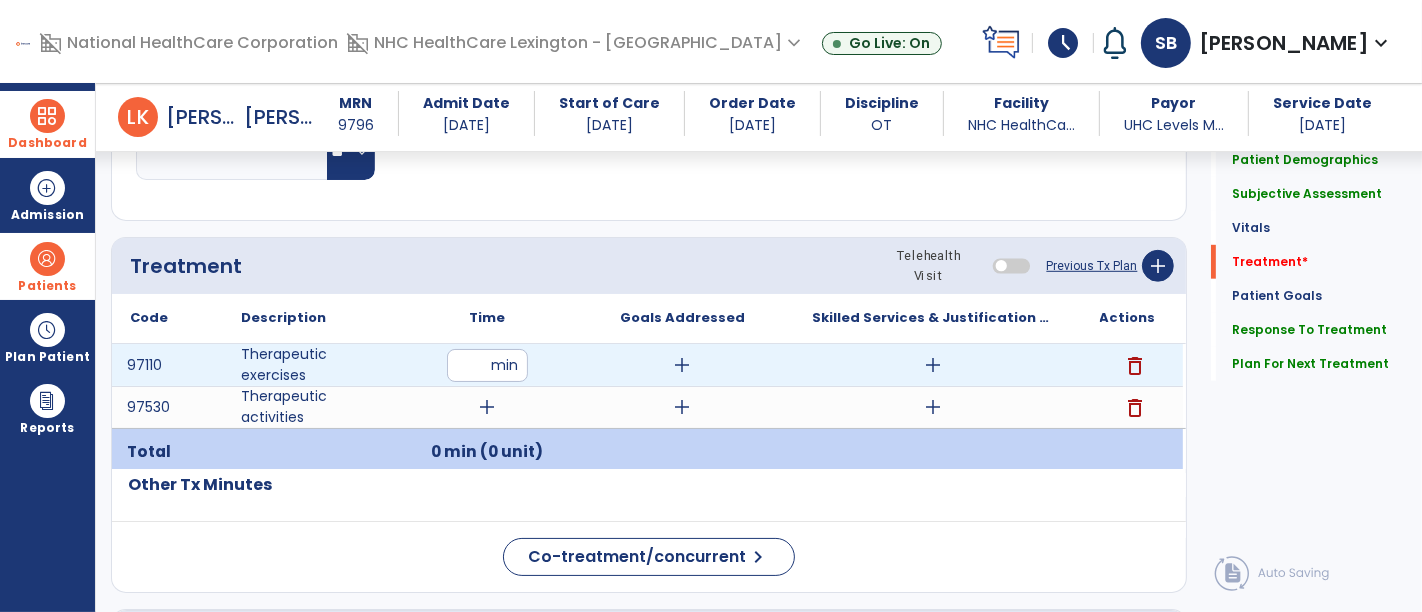 type on "**" 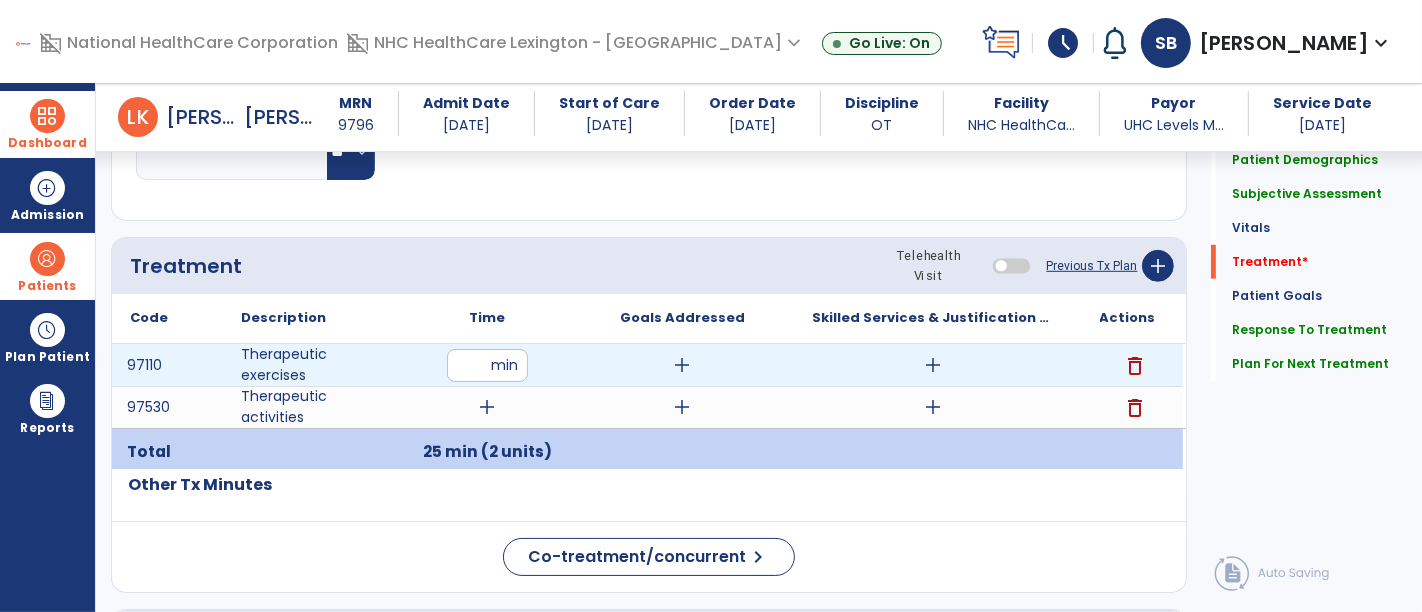 click on "add" at bounding box center (933, 365) 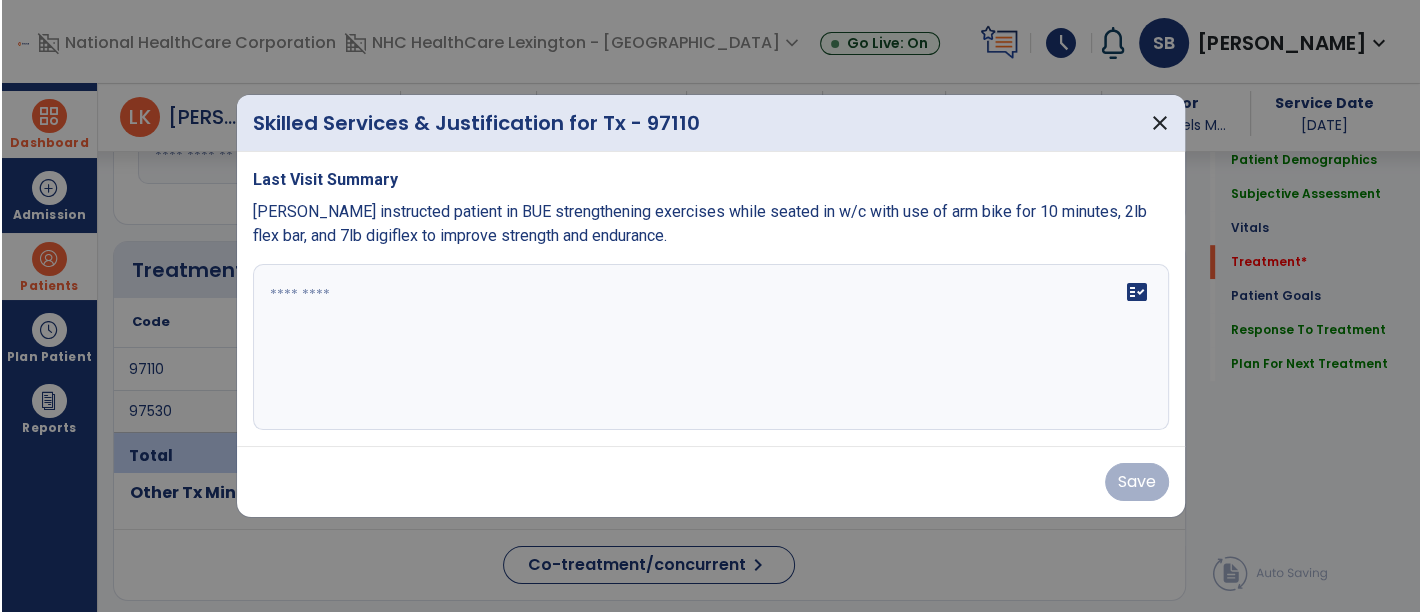 scroll, scrollTop: 1028, scrollLeft: 0, axis: vertical 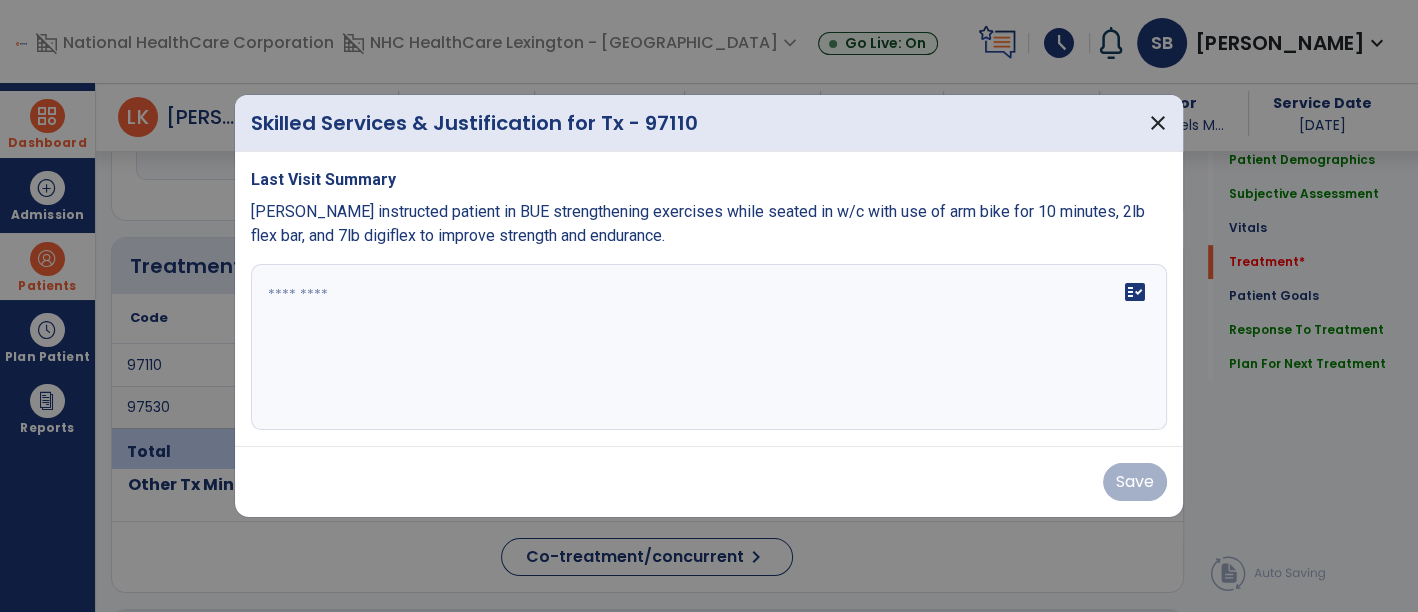 click on "fact_check" at bounding box center [709, 347] 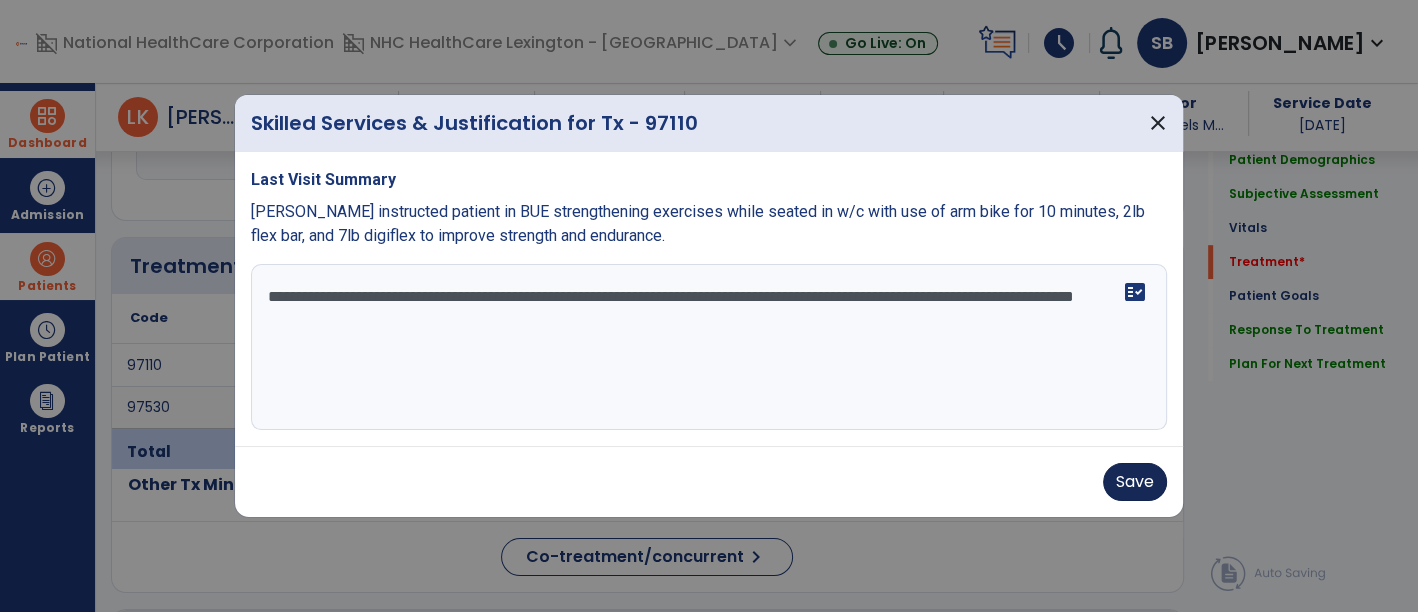 type on "**********" 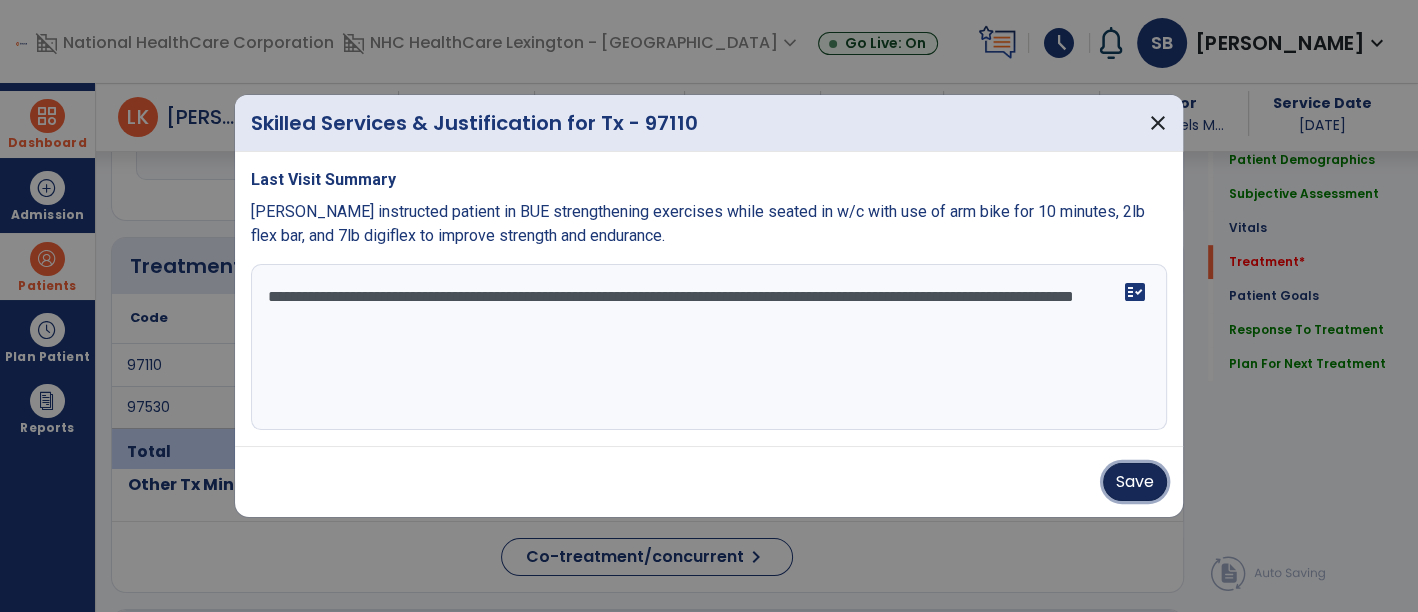 click on "Save" at bounding box center [1135, 482] 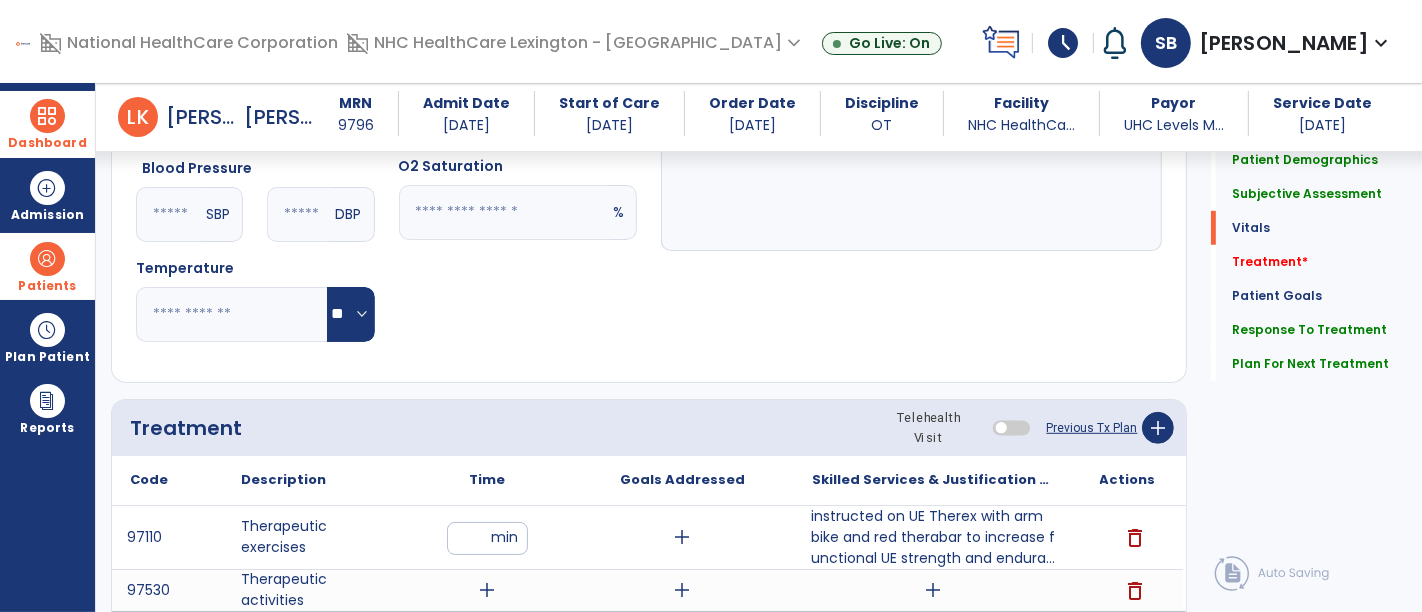 scroll, scrollTop: 848, scrollLeft: 0, axis: vertical 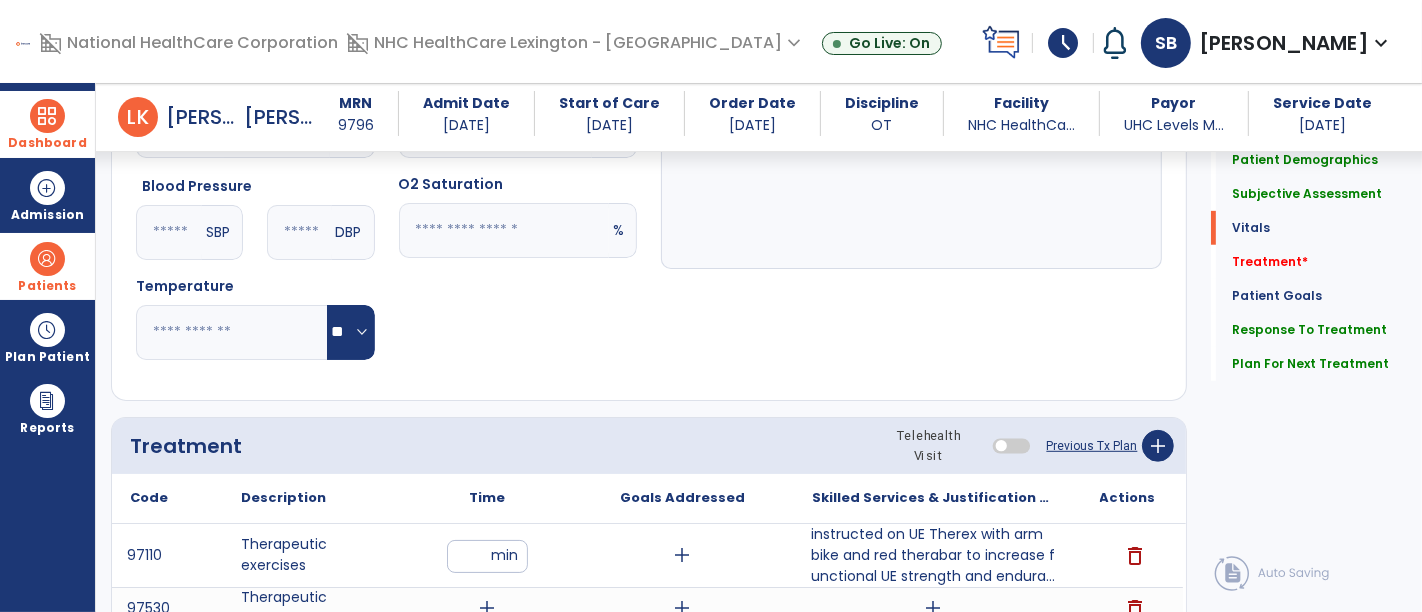 click at bounding box center (47, 259) 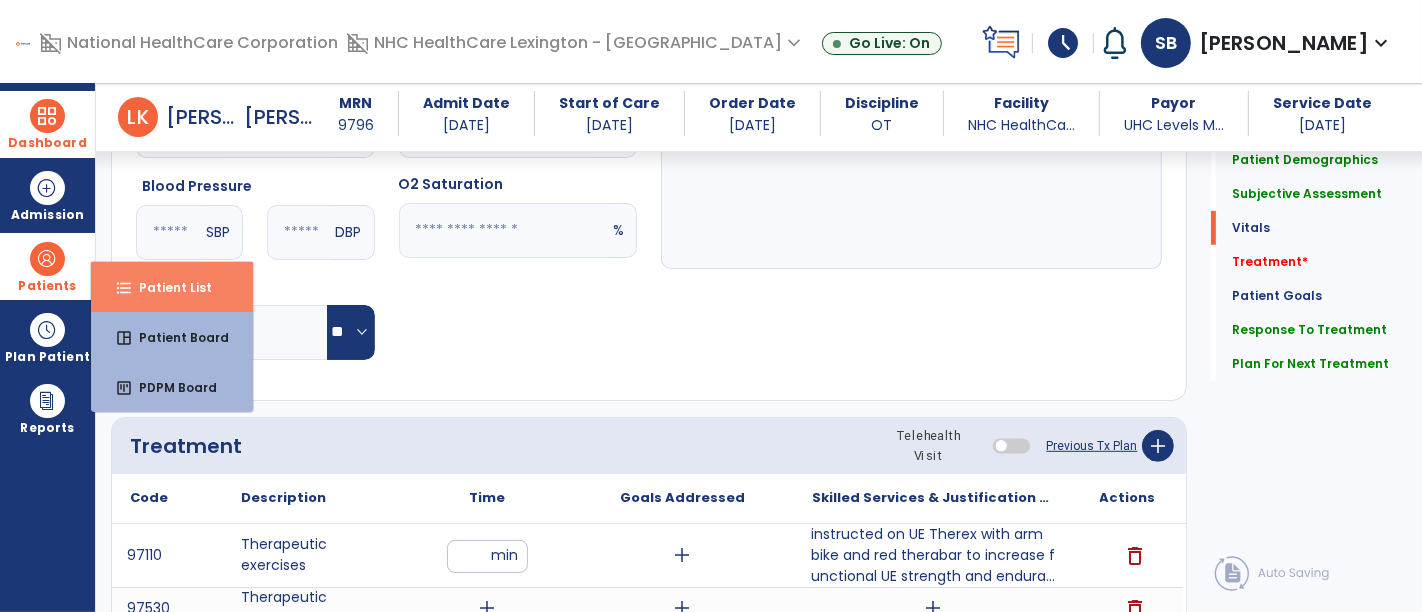 click on "Patient List" at bounding box center [167, 287] 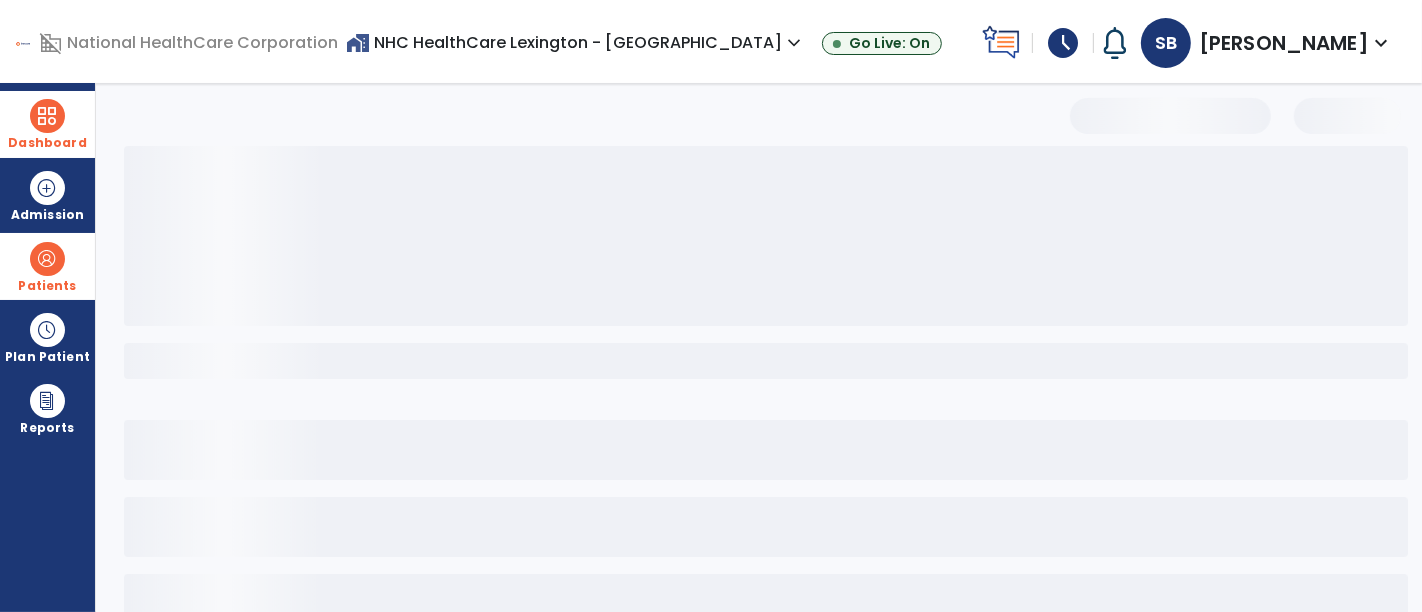 select on "***" 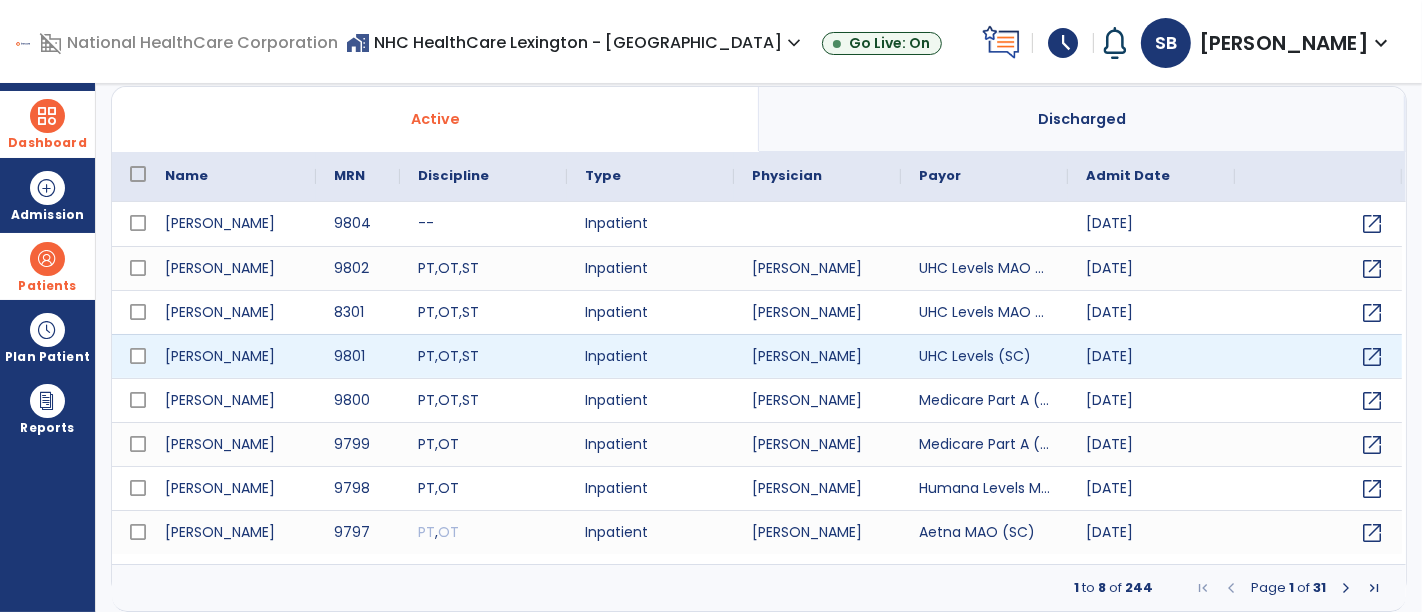 scroll, scrollTop: 0, scrollLeft: 0, axis: both 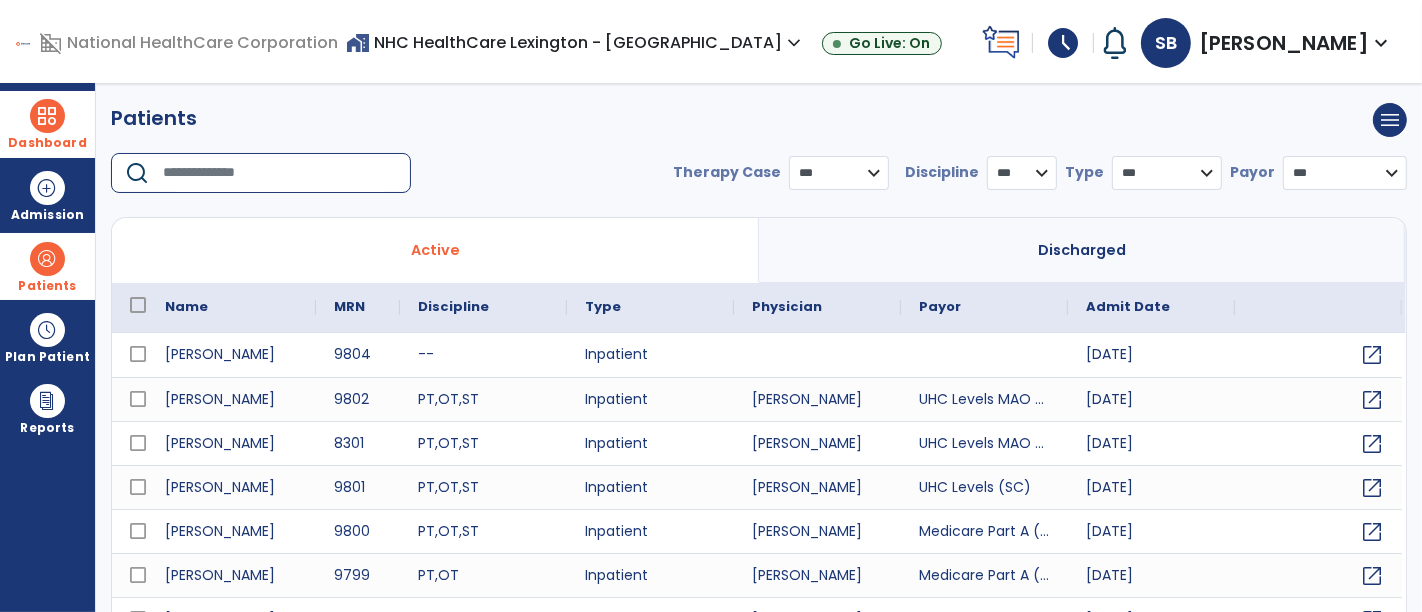 click at bounding box center [280, 173] 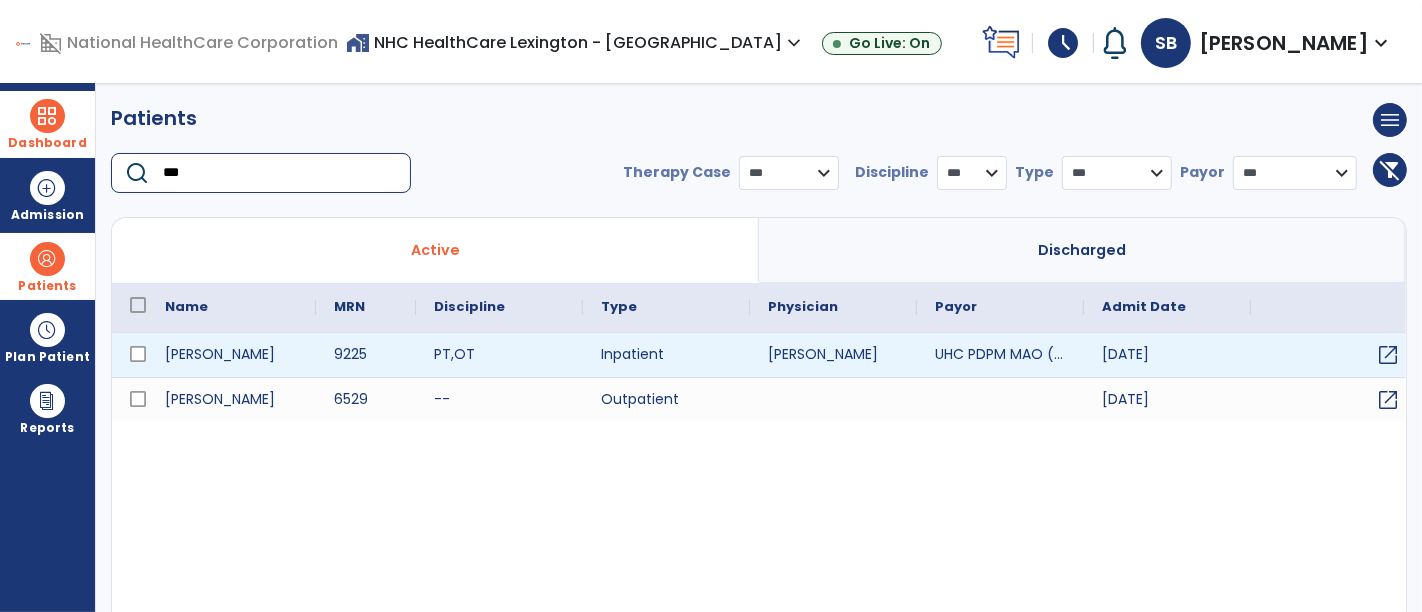 type on "***" 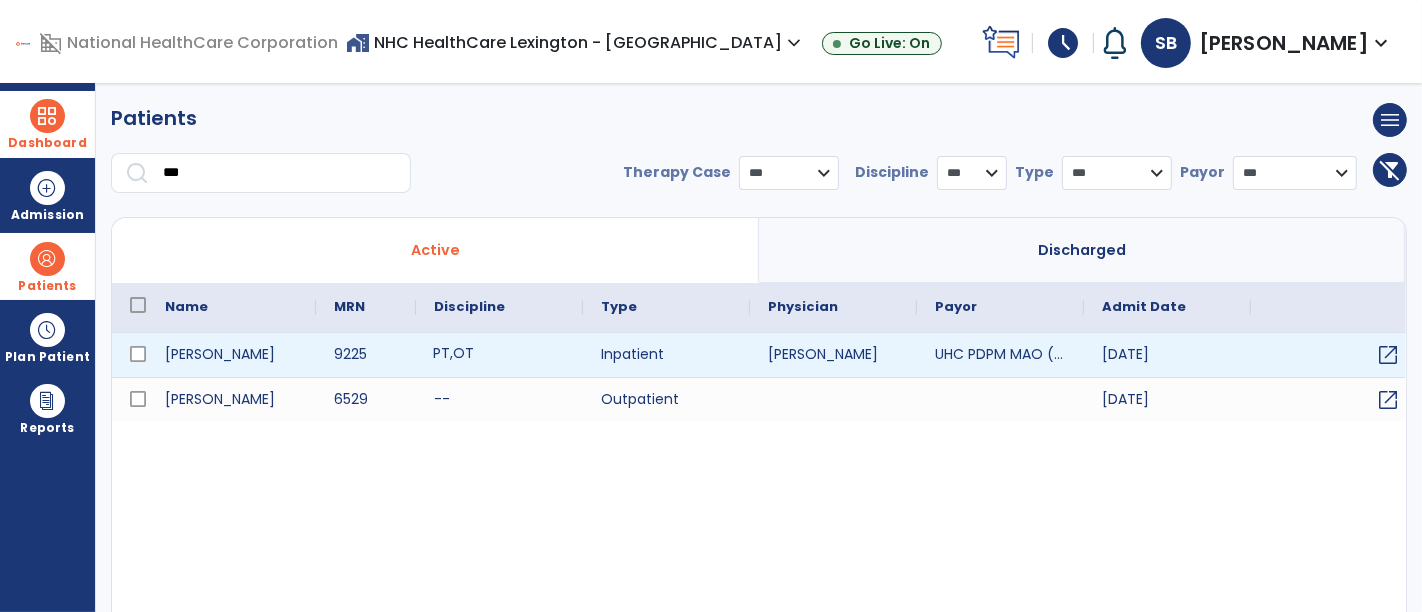 click on "PT , OT" at bounding box center [499, 355] 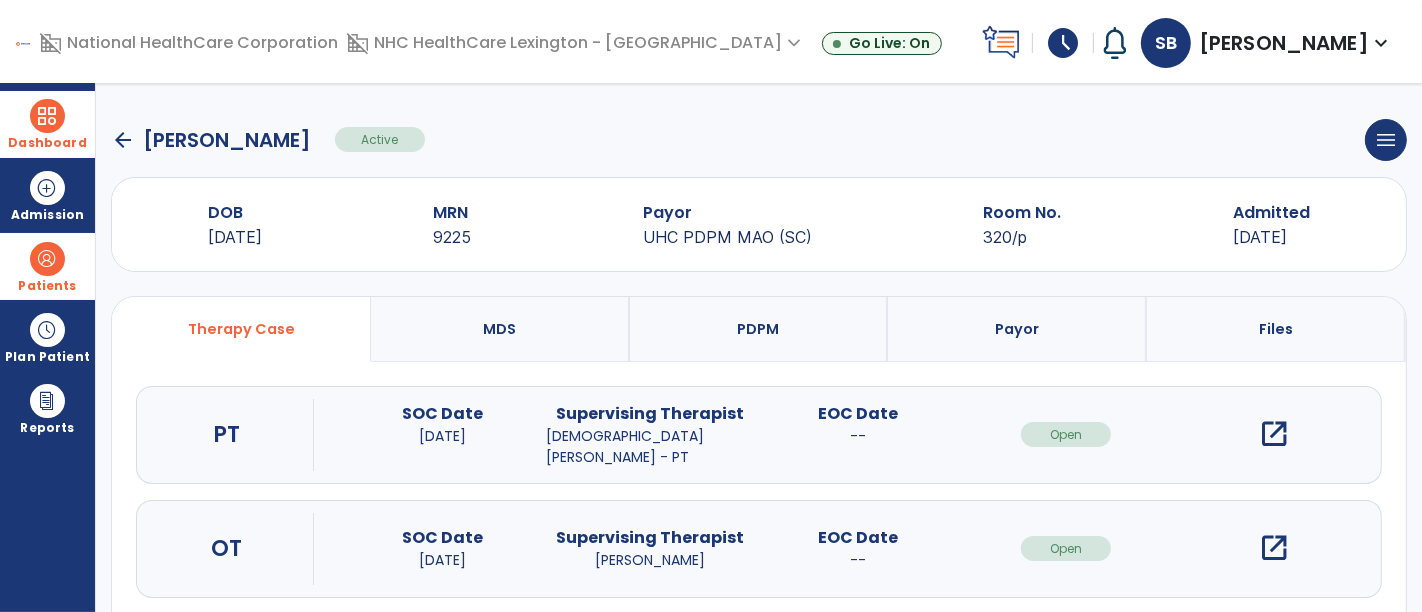 click on "open_in_new" at bounding box center (1274, 548) 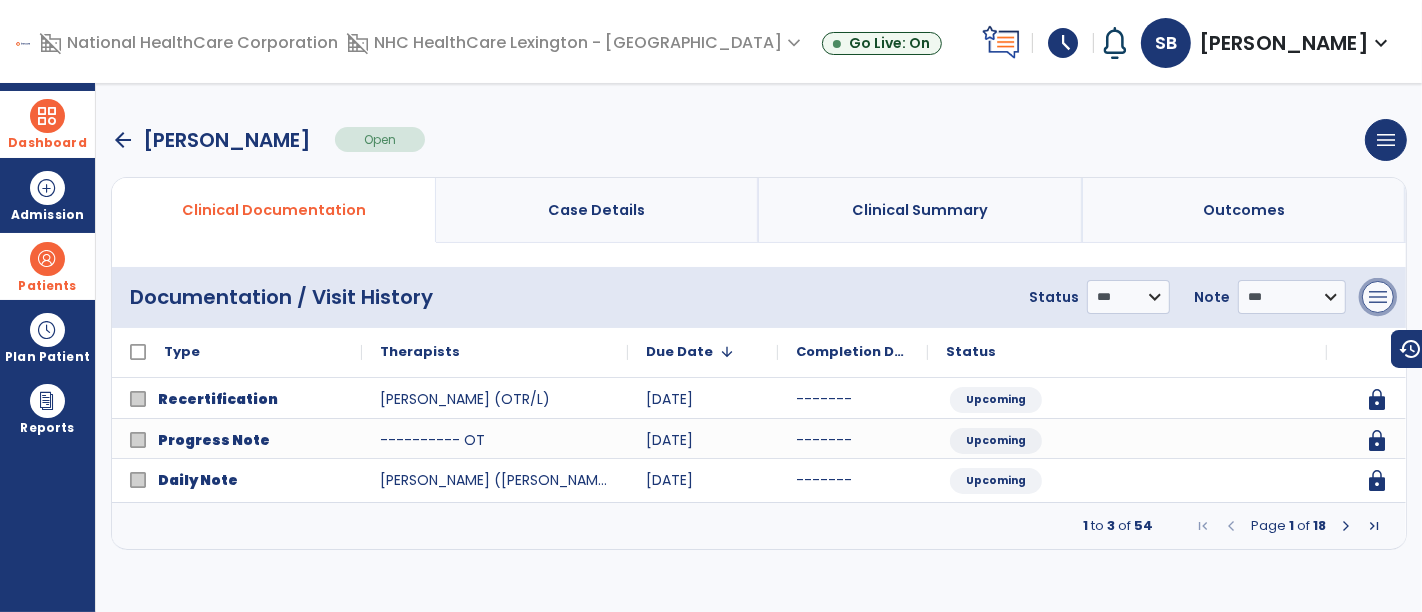 click on "menu" at bounding box center [1378, 297] 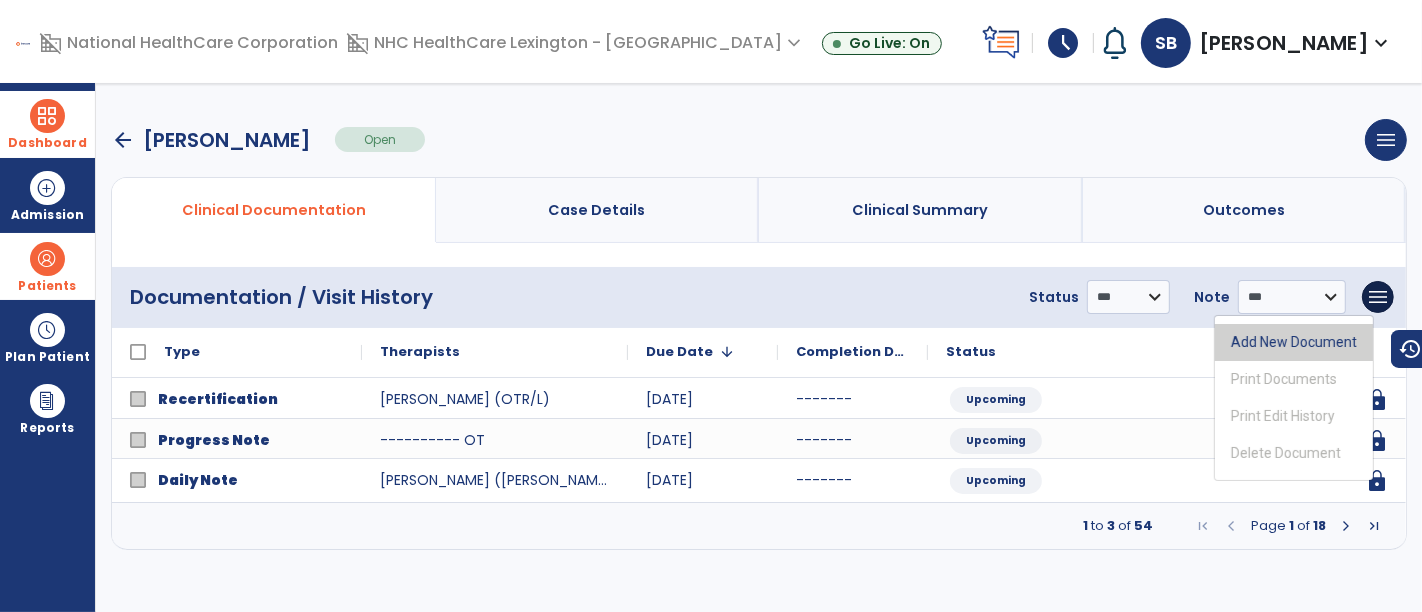 click on "Add New Document" at bounding box center [1294, 342] 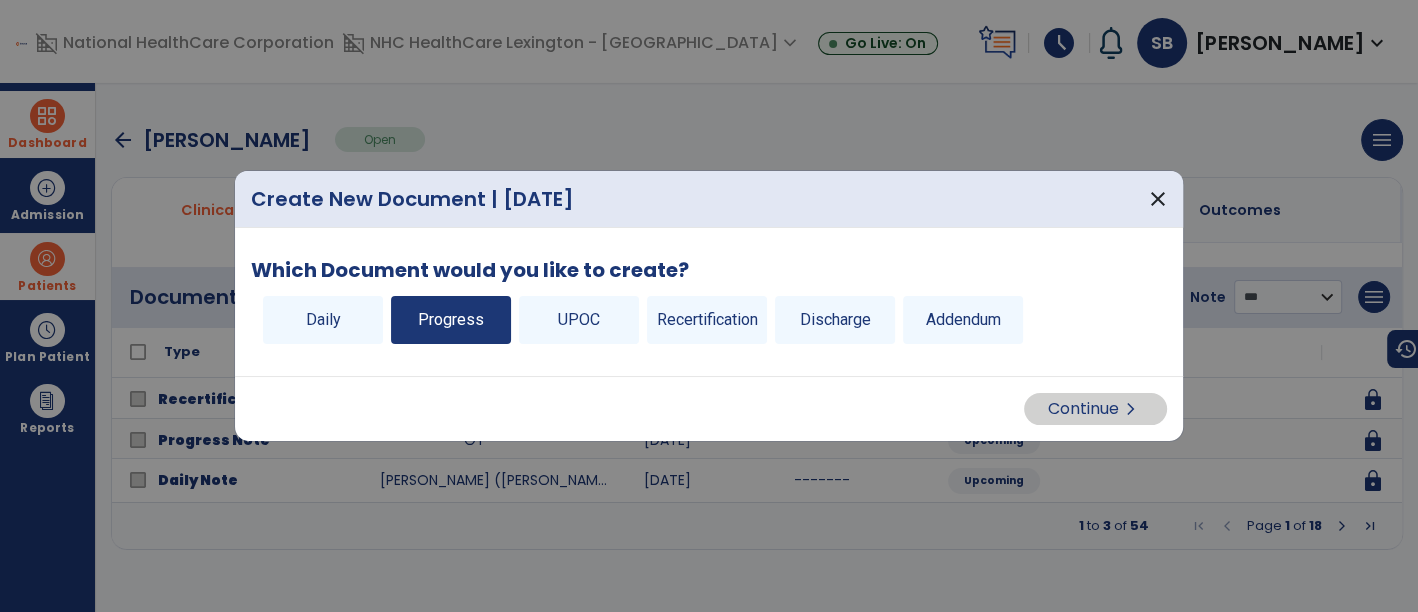 click on "Progress" at bounding box center [451, 320] 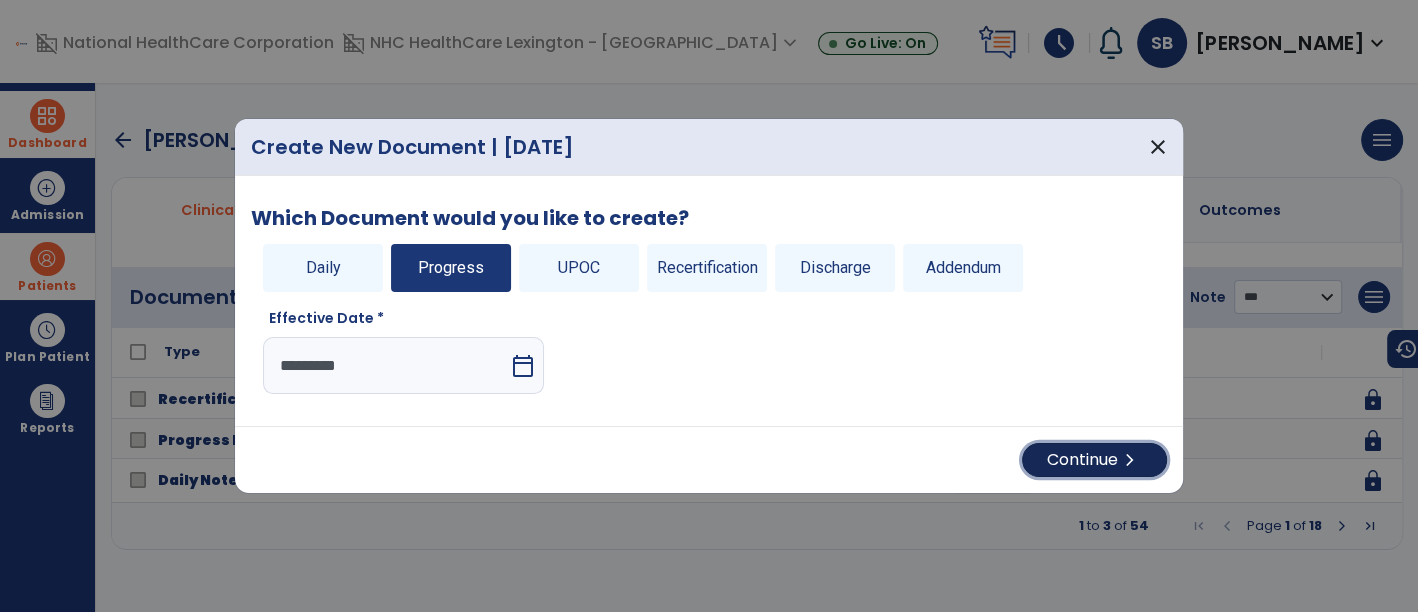 click on "Continue   chevron_right" at bounding box center (1094, 460) 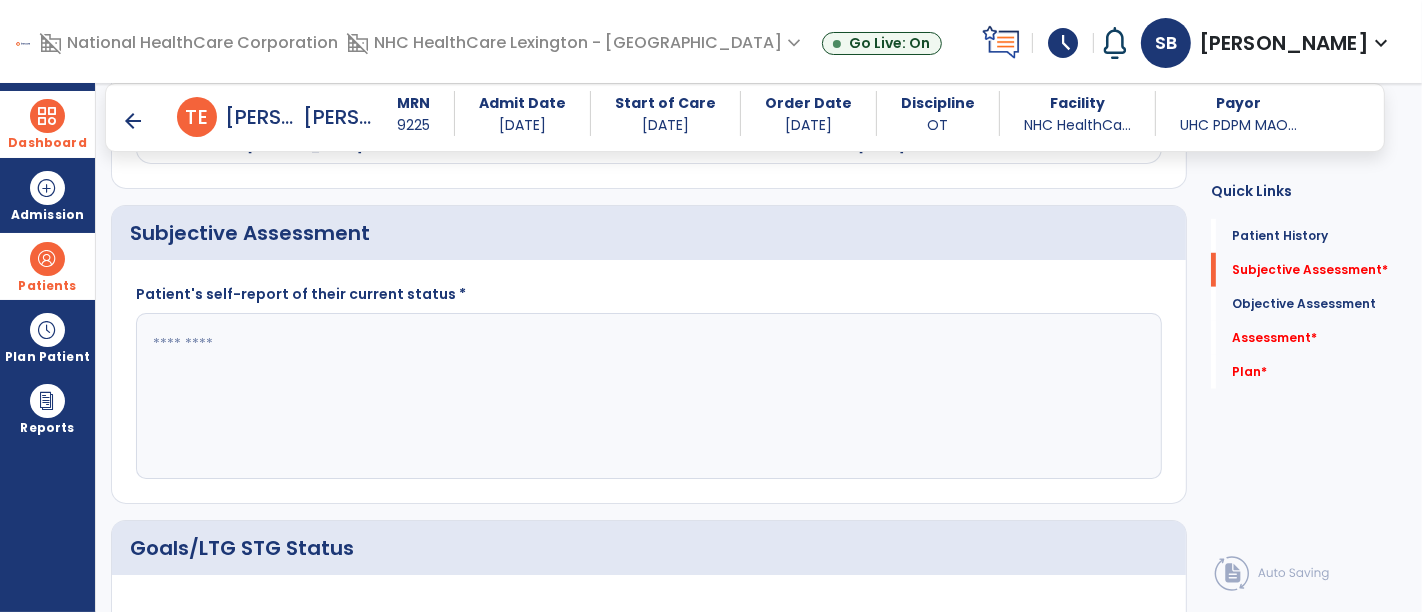 scroll, scrollTop: 1284, scrollLeft: 0, axis: vertical 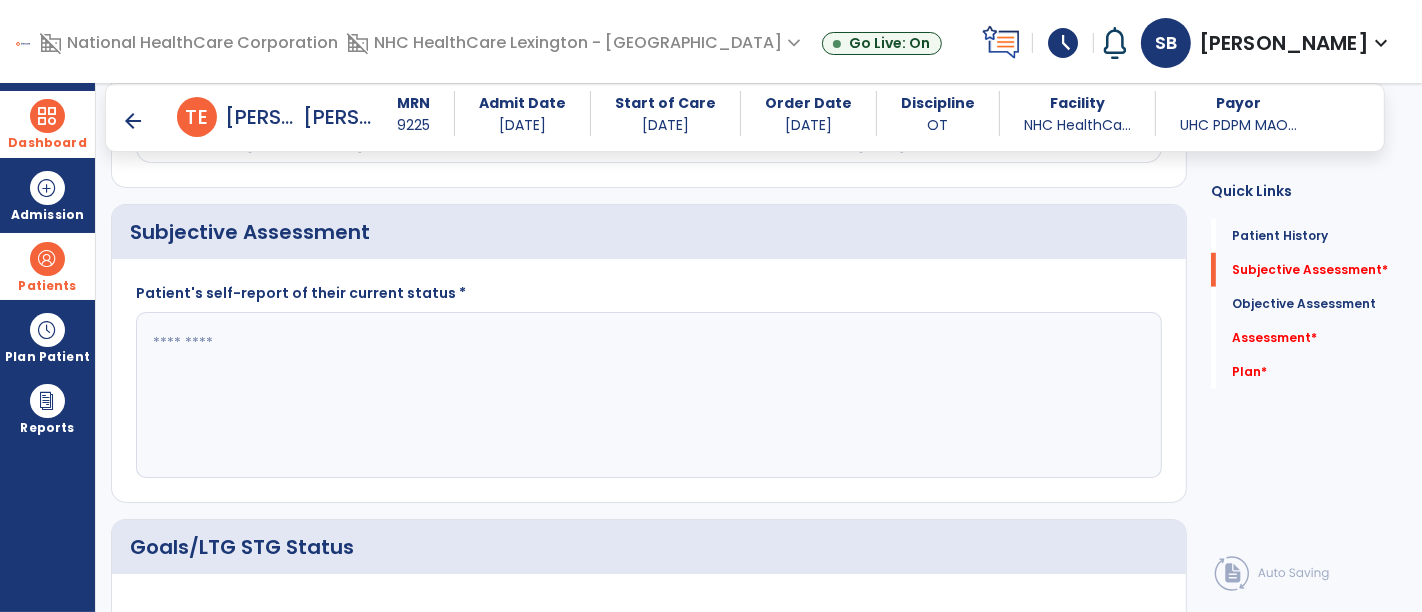 click 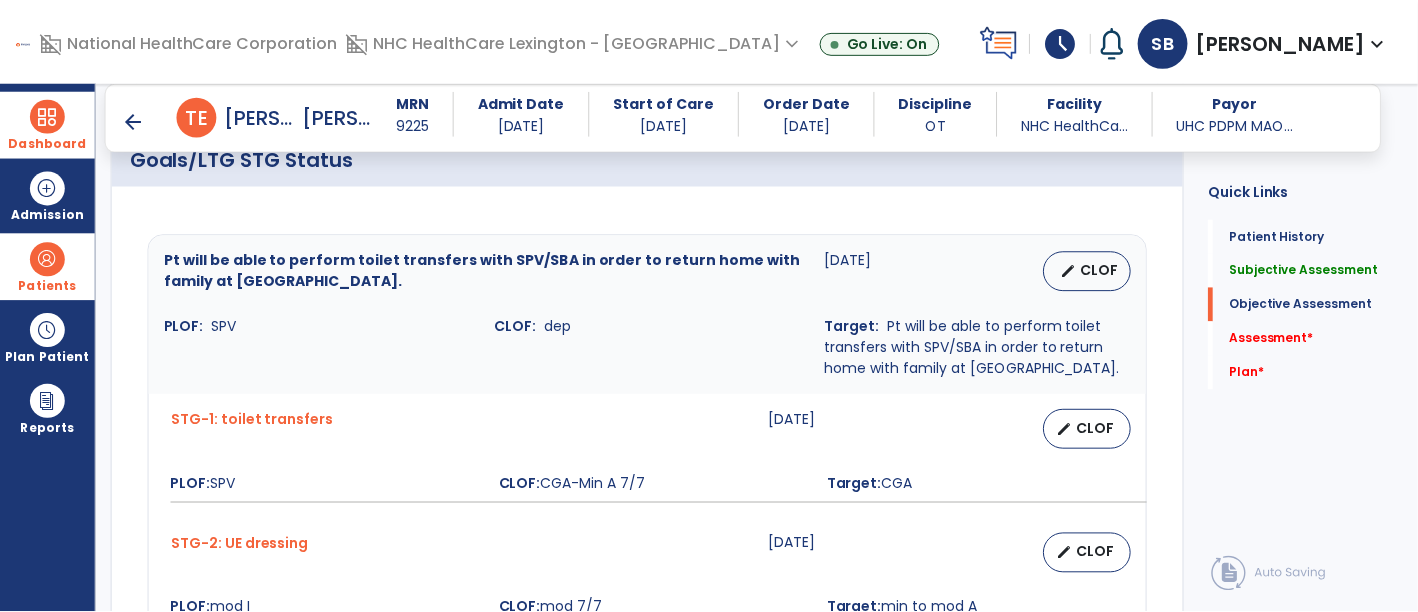 scroll, scrollTop: 1737, scrollLeft: 0, axis: vertical 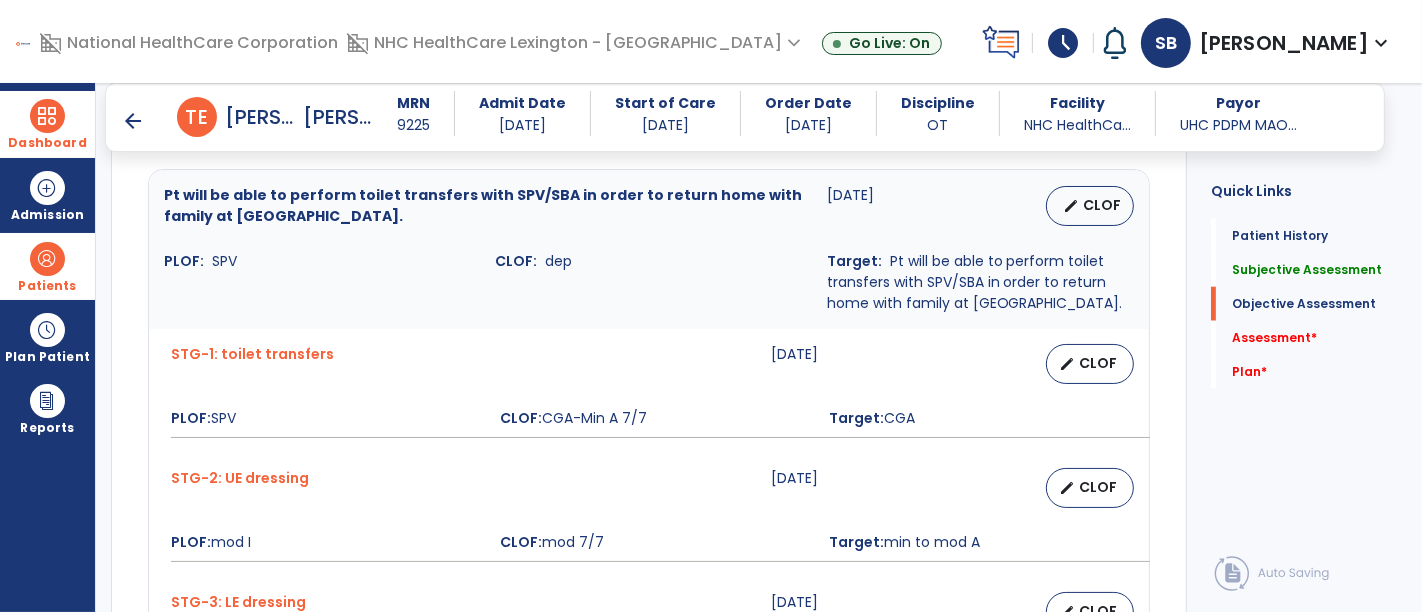 type on "**********" 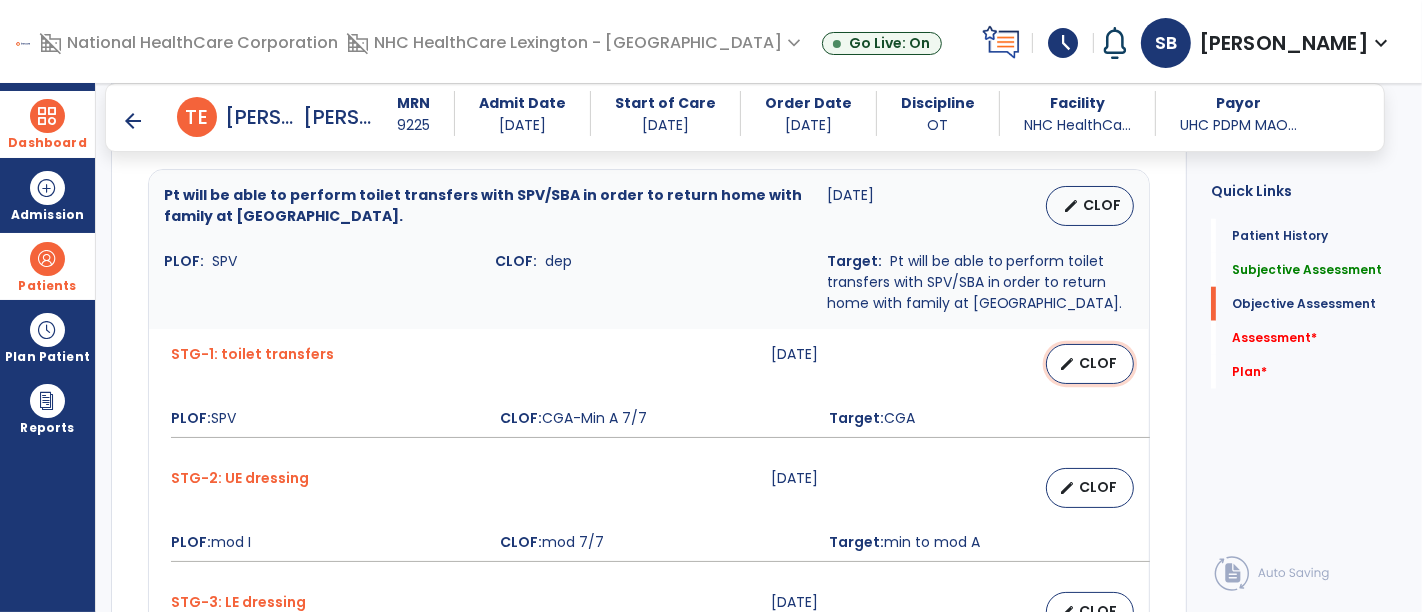 click on "CLOF" at bounding box center (1098, 363) 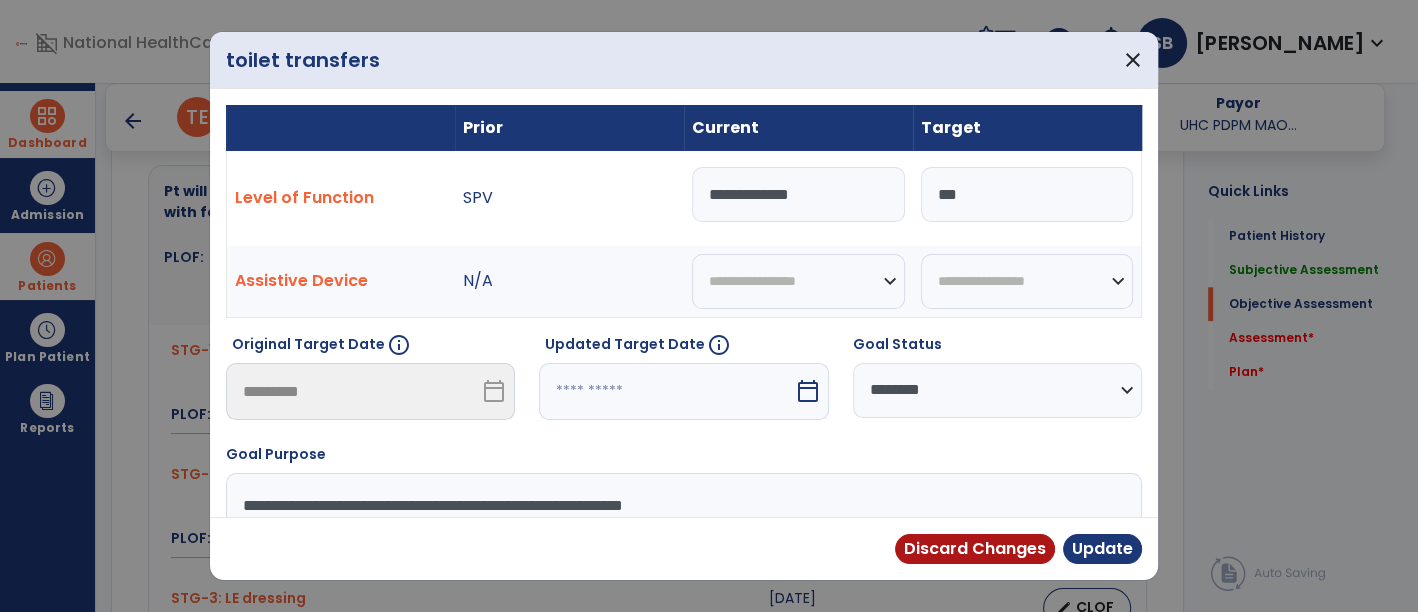 scroll, scrollTop: 1737, scrollLeft: 0, axis: vertical 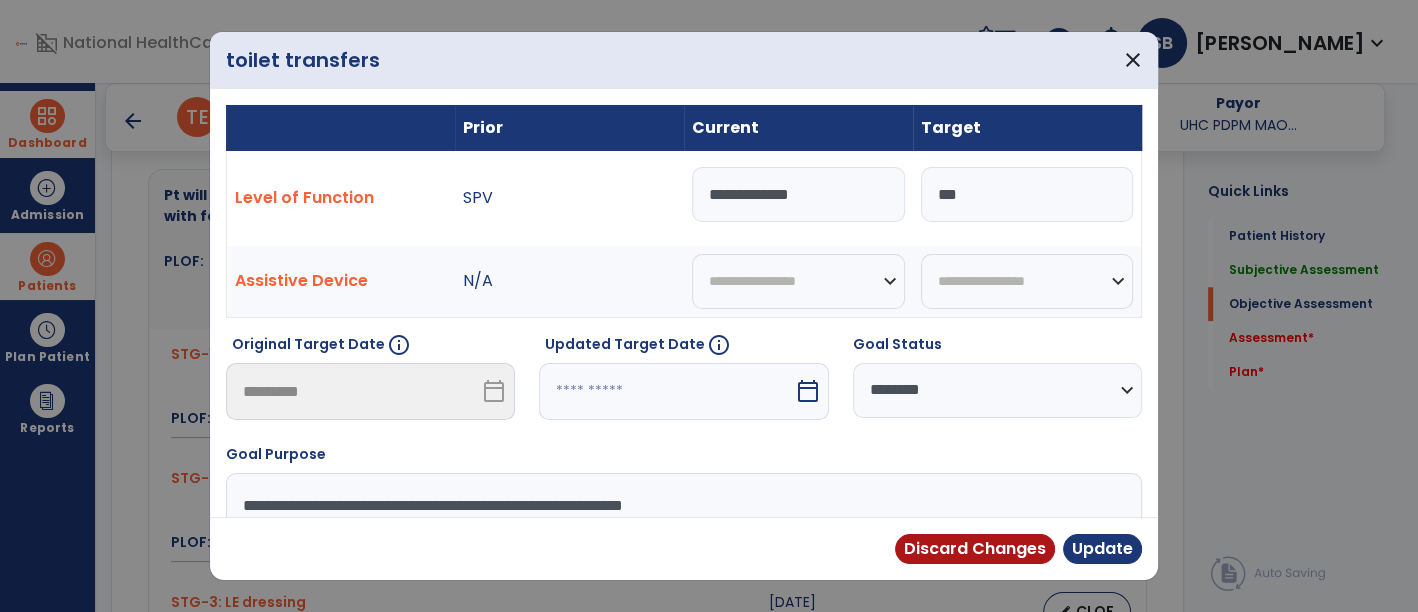click on "calendar_today" at bounding box center (810, 391) 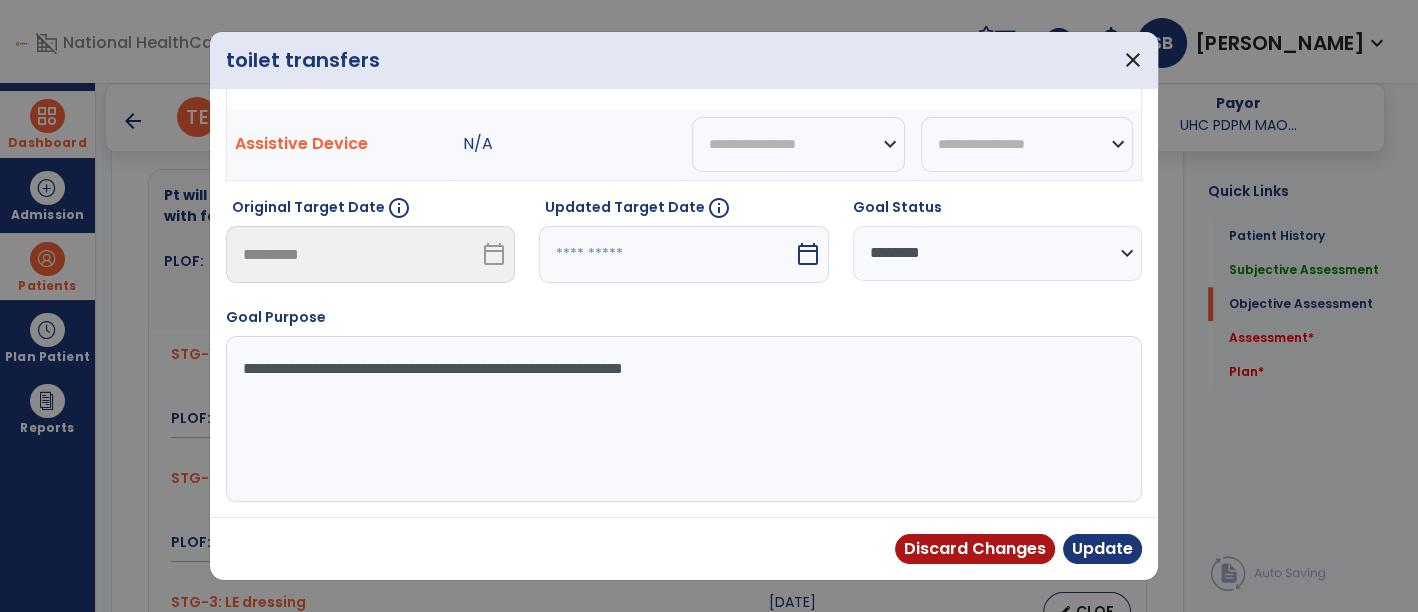 select on "*" 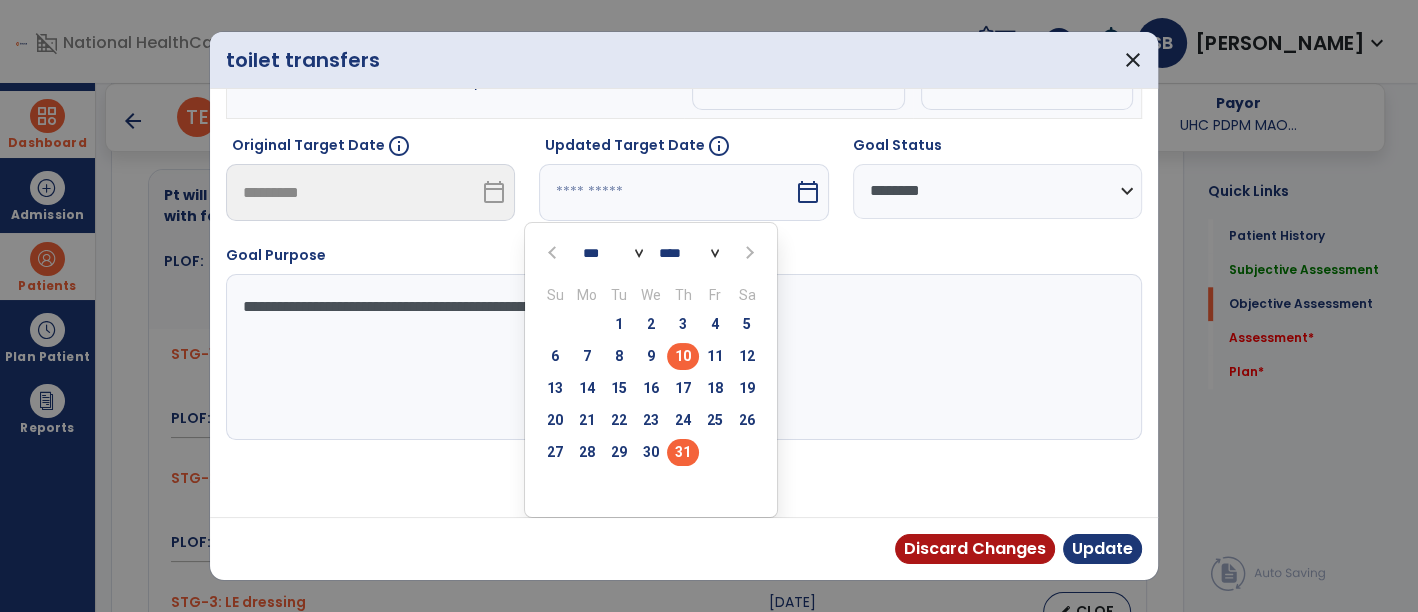 click on "31" at bounding box center [683, 452] 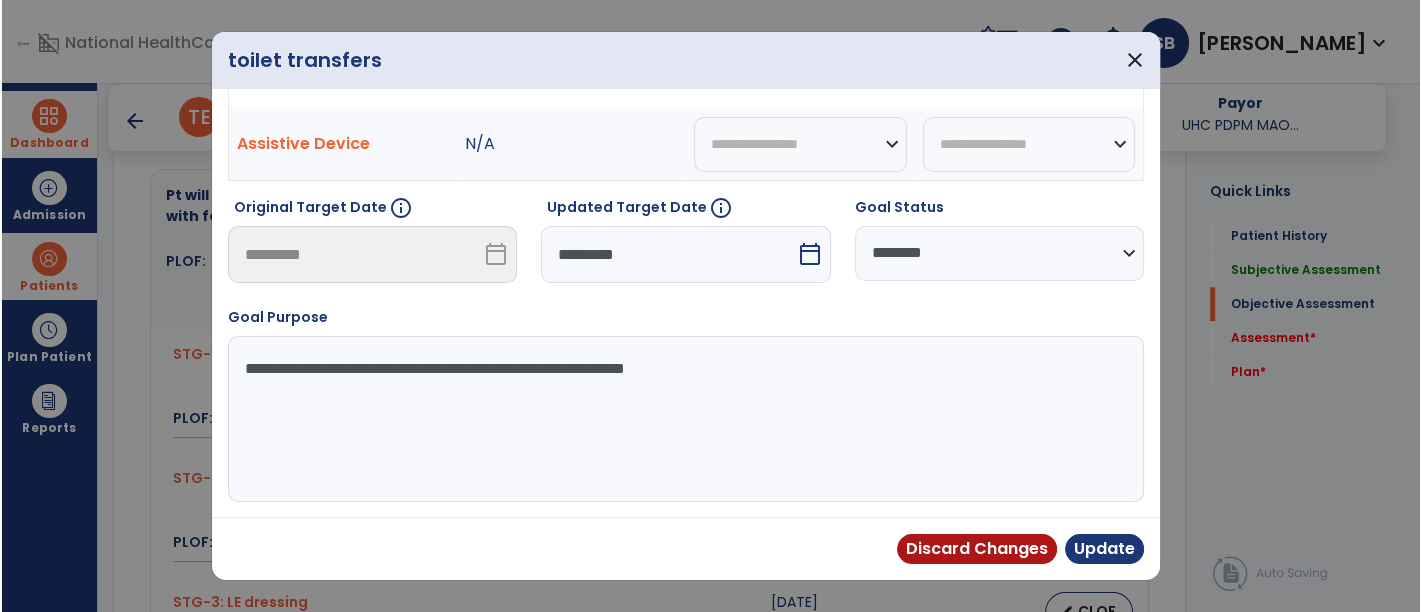 scroll, scrollTop: 0, scrollLeft: 0, axis: both 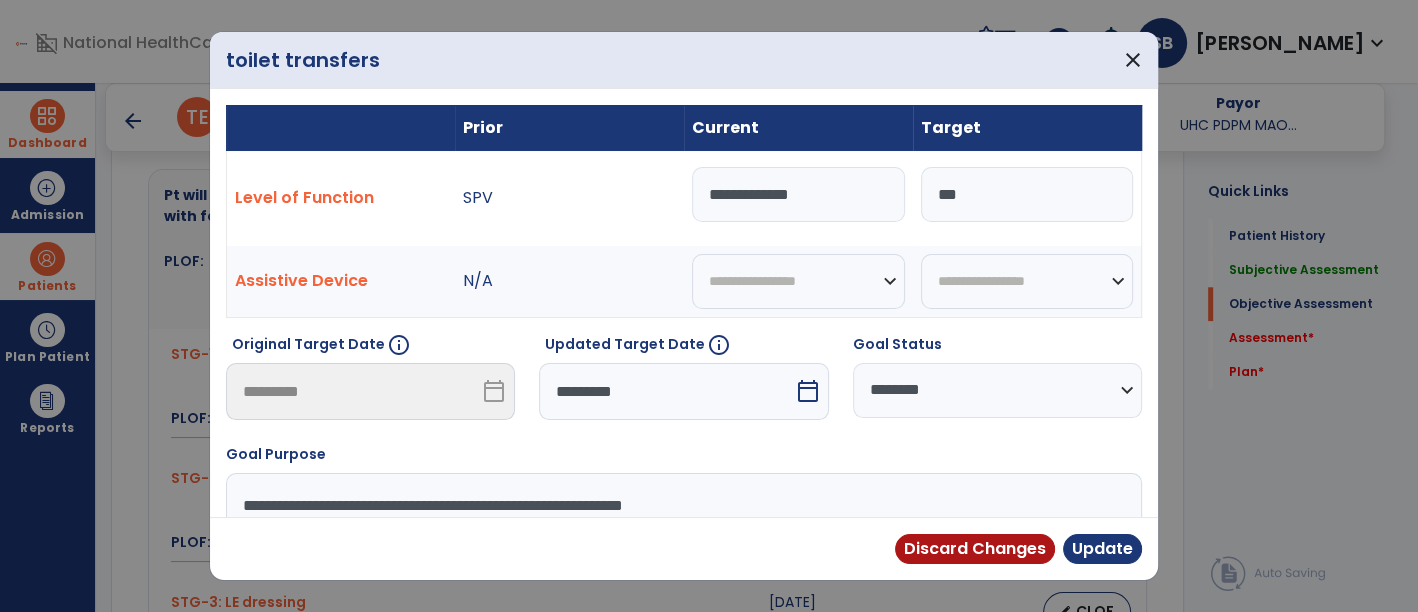 click on "**********" at bounding box center (798, 194) 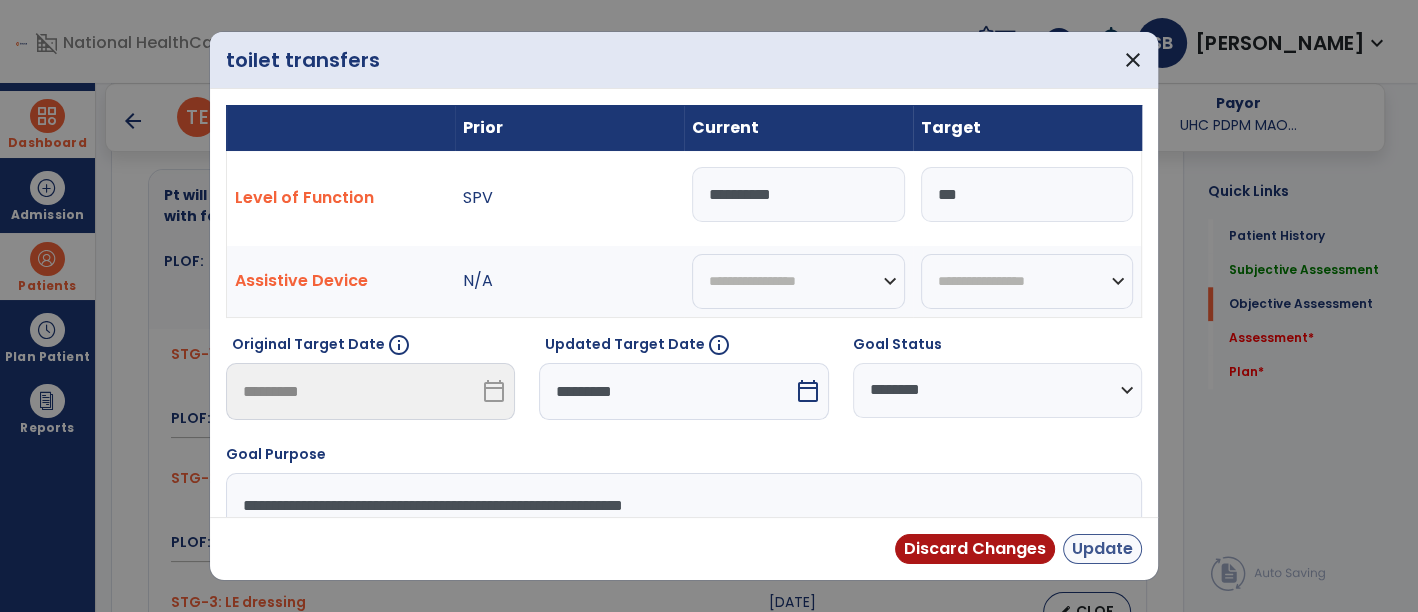 type on "*********" 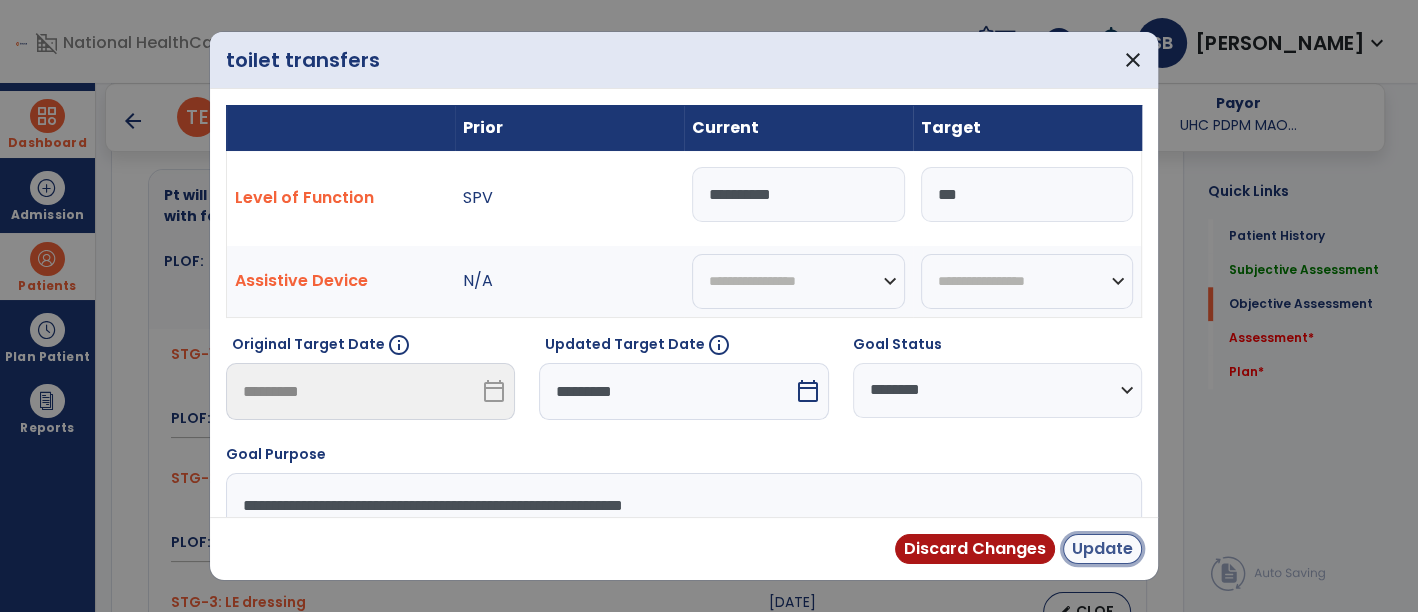 click on "Update" at bounding box center (1102, 549) 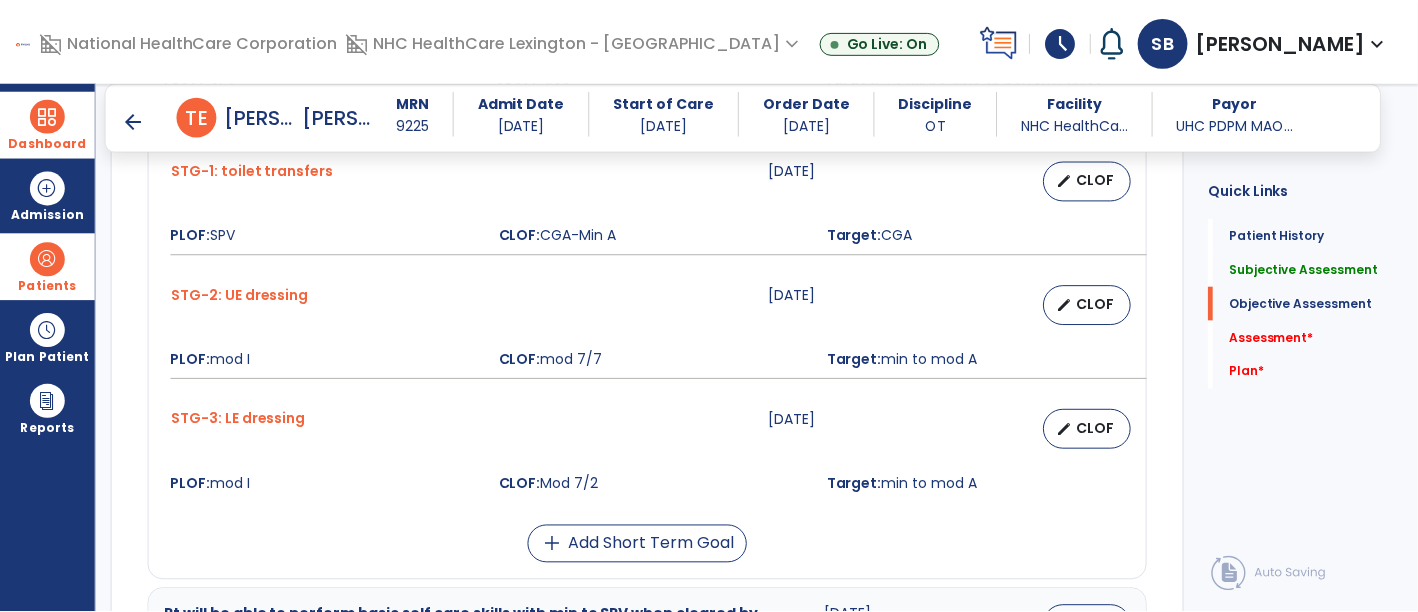 scroll, scrollTop: 1921, scrollLeft: 0, axis: vertical 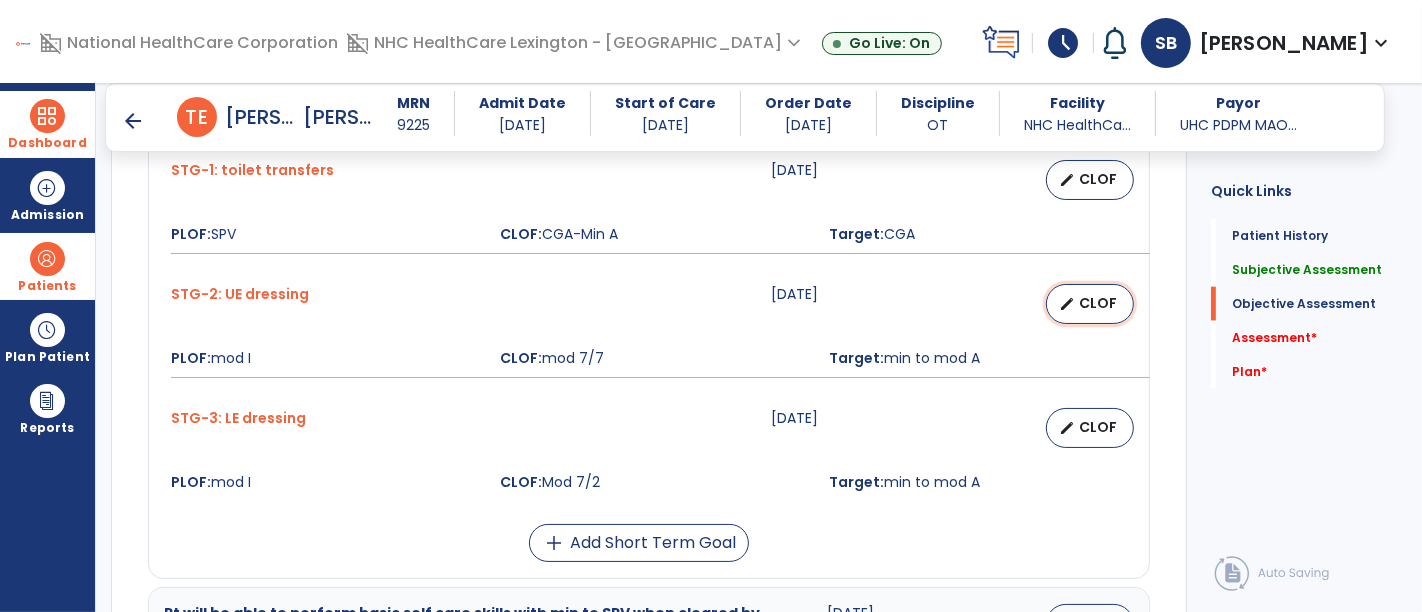 click on "CLOF" at bounding box center [1098, 303] 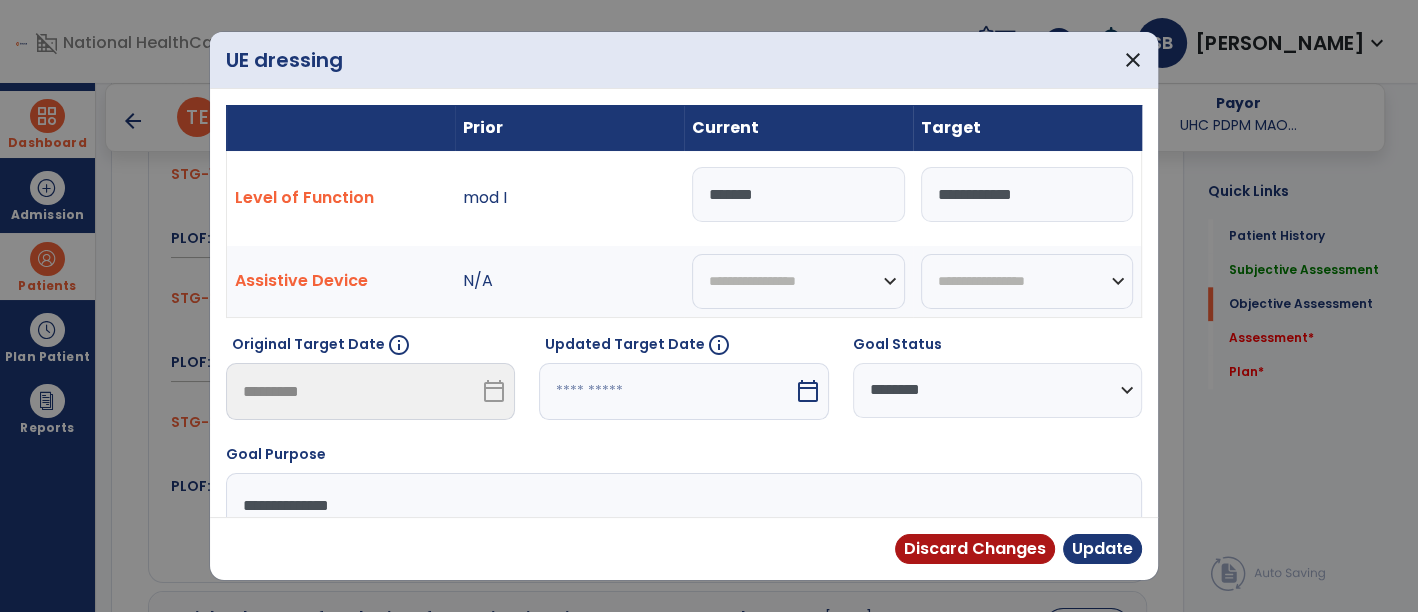 scroll, scrollTop: 1921, scrollLeft: 0, axis: vertical 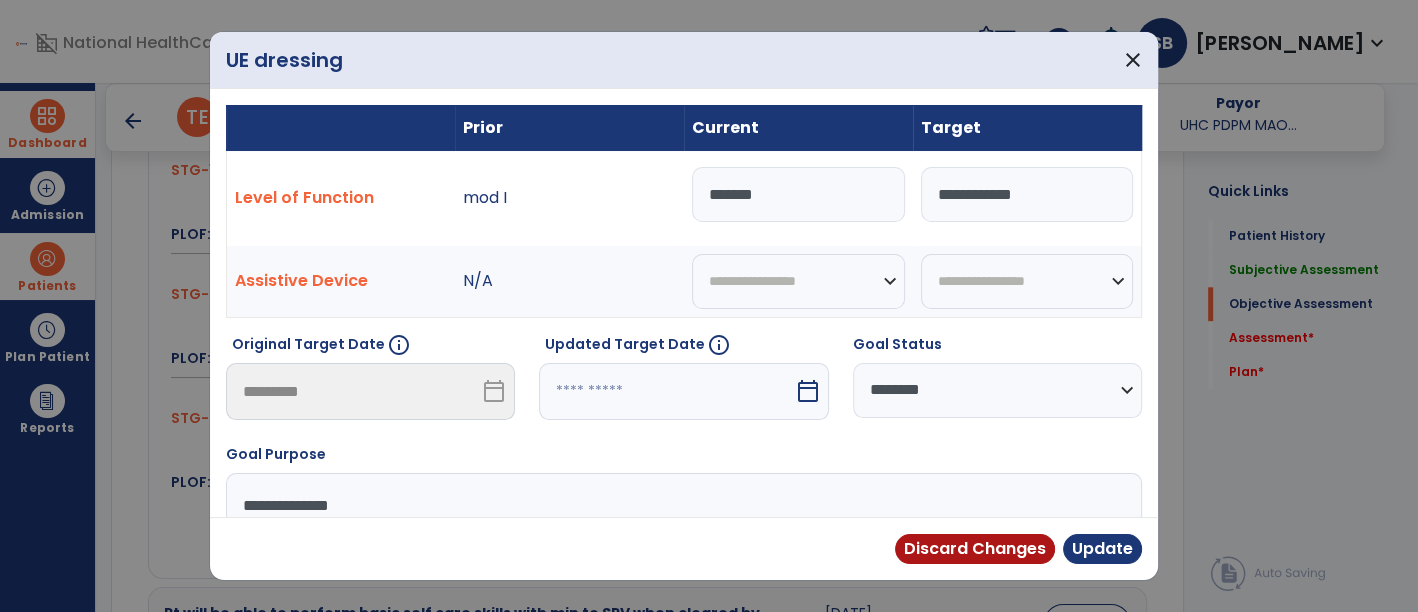 click on "*******" at bounding box center [798, 194] 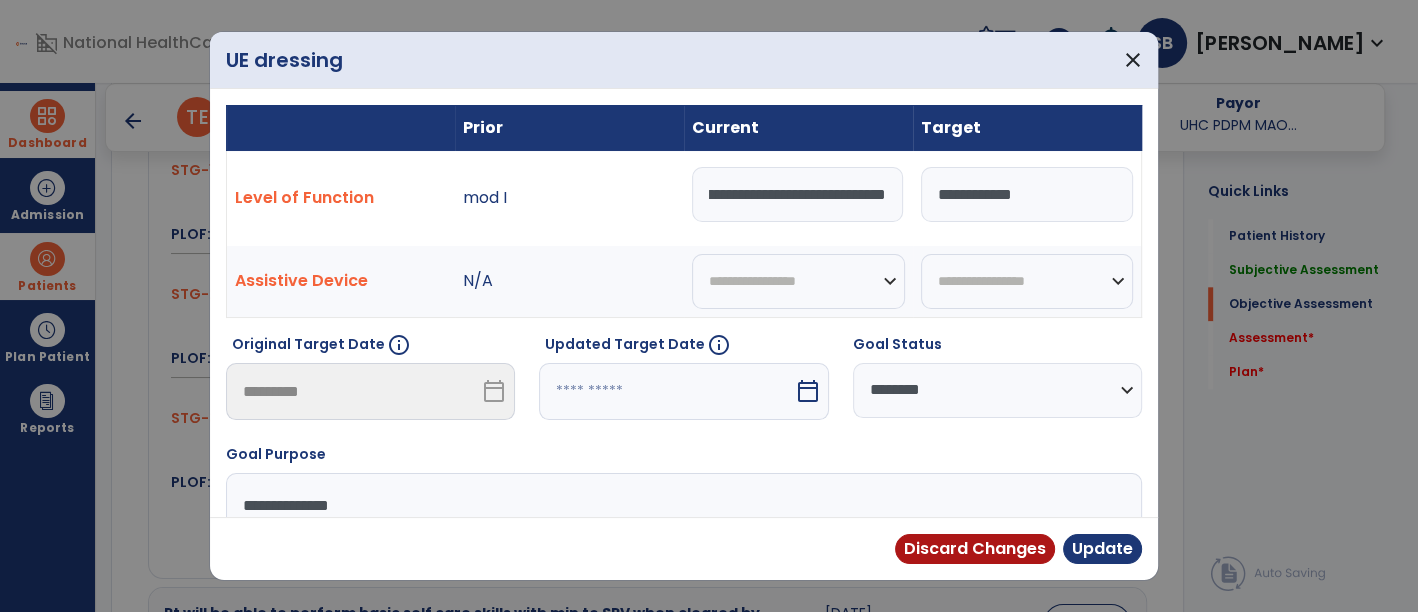 scroll, scrollTop: 0, scrollLeft: 270, axis: horizontal 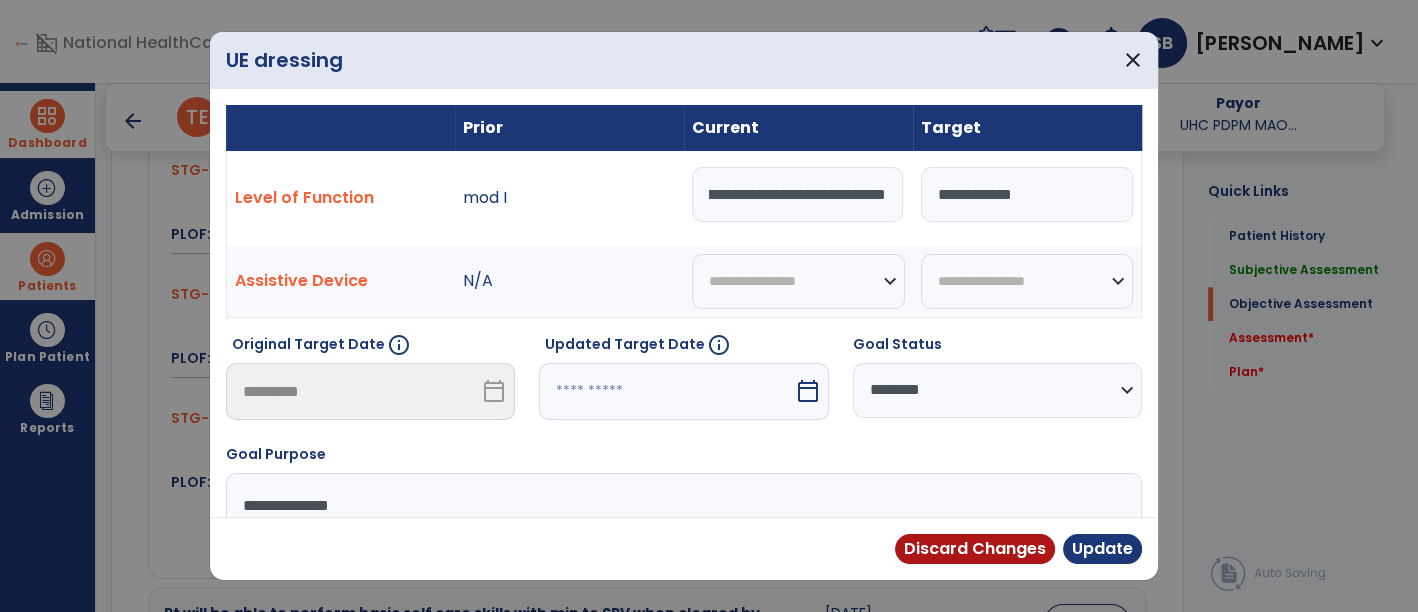 type on "**********" 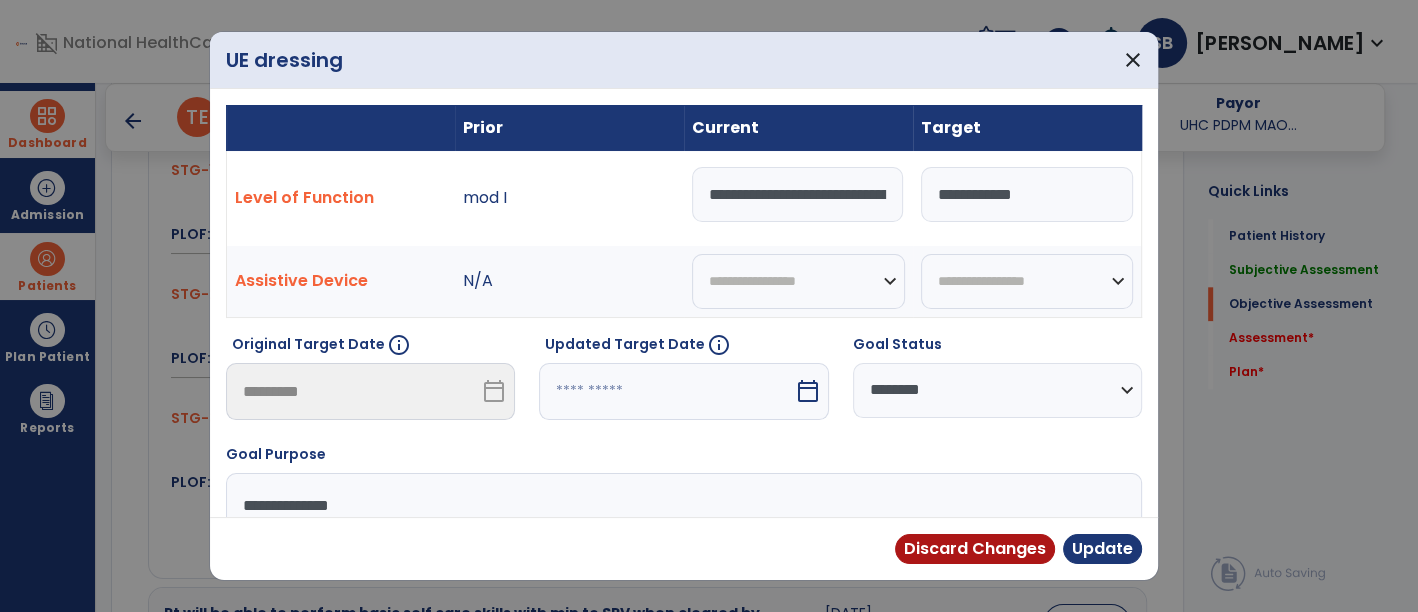 click on "calendar_today" at bounding box center [808, 391] 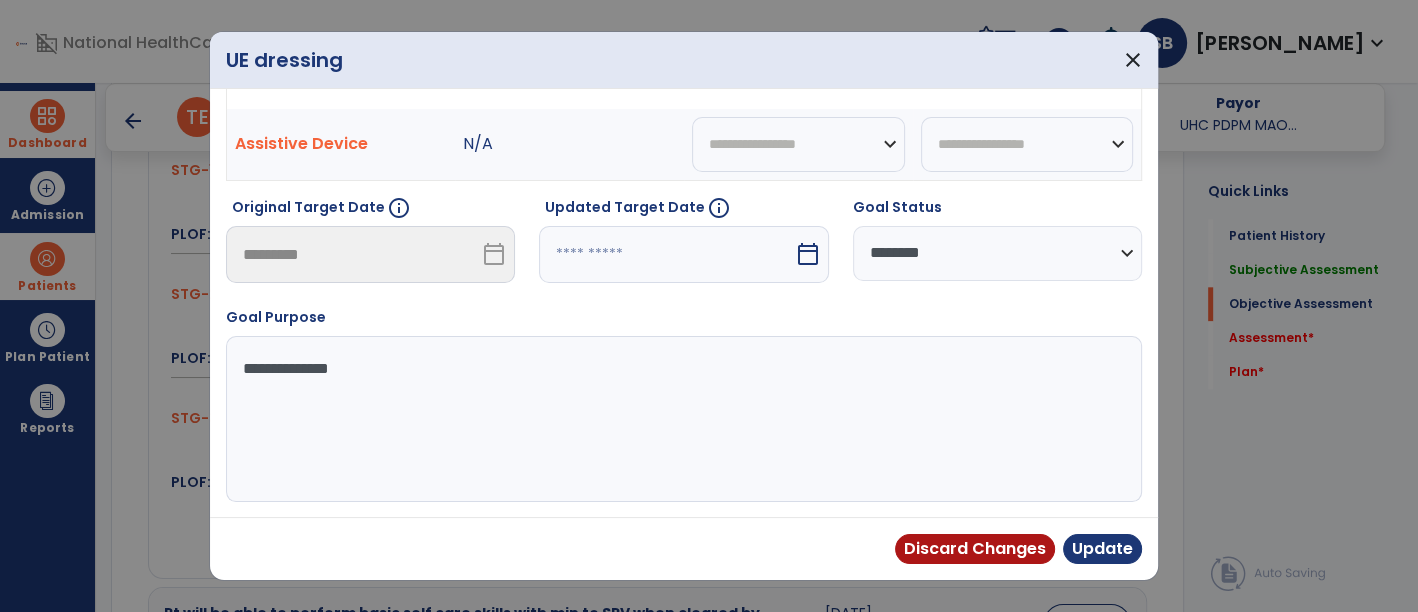 select on "*" 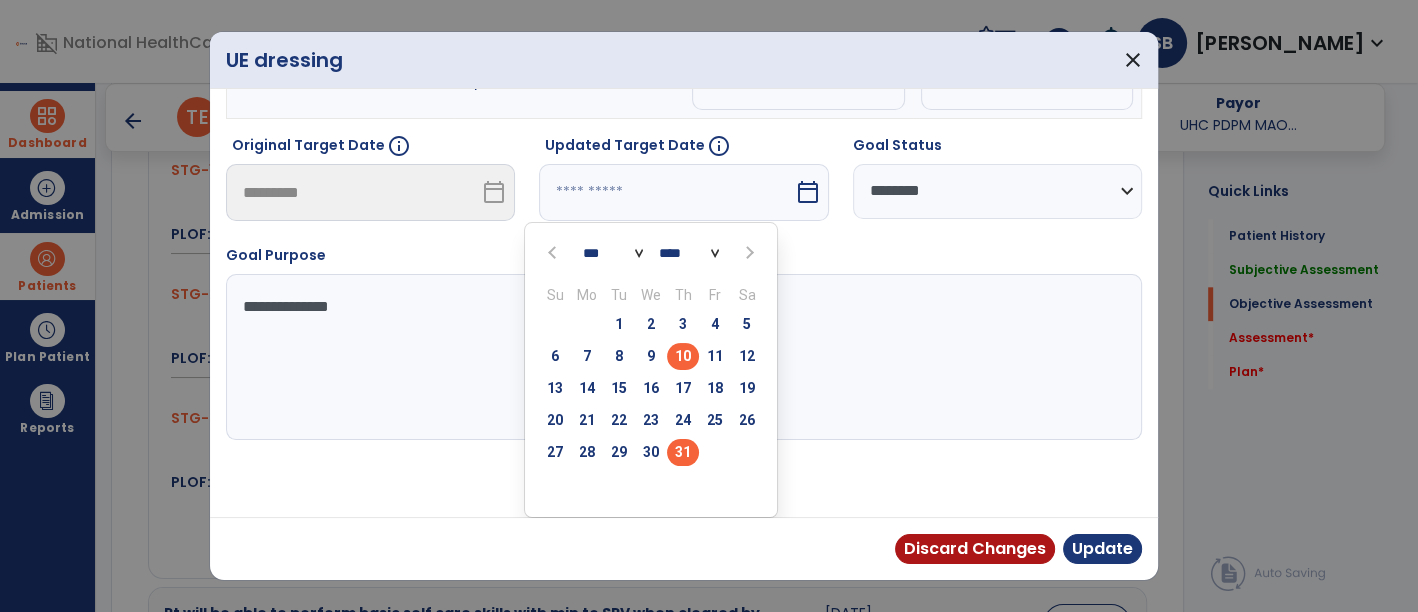 click on "31" at bounding box center [683, 452] 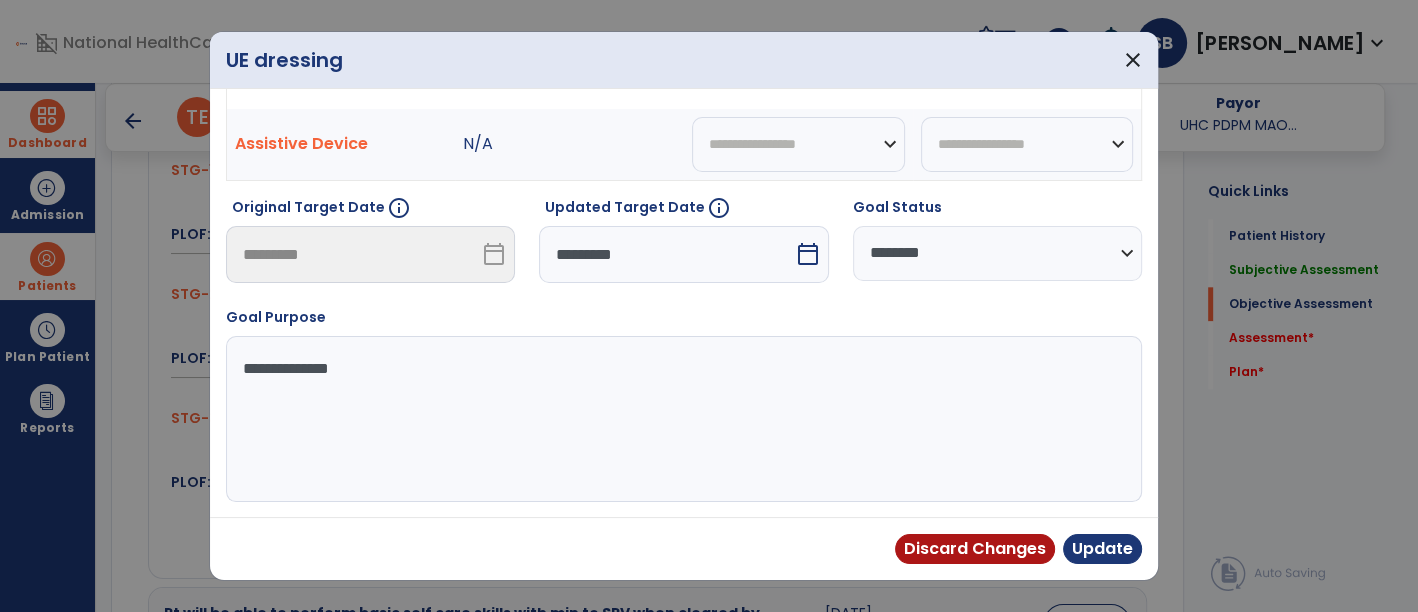scroll, scrollTop: 154, scrollLeft: 0, axis: vertical 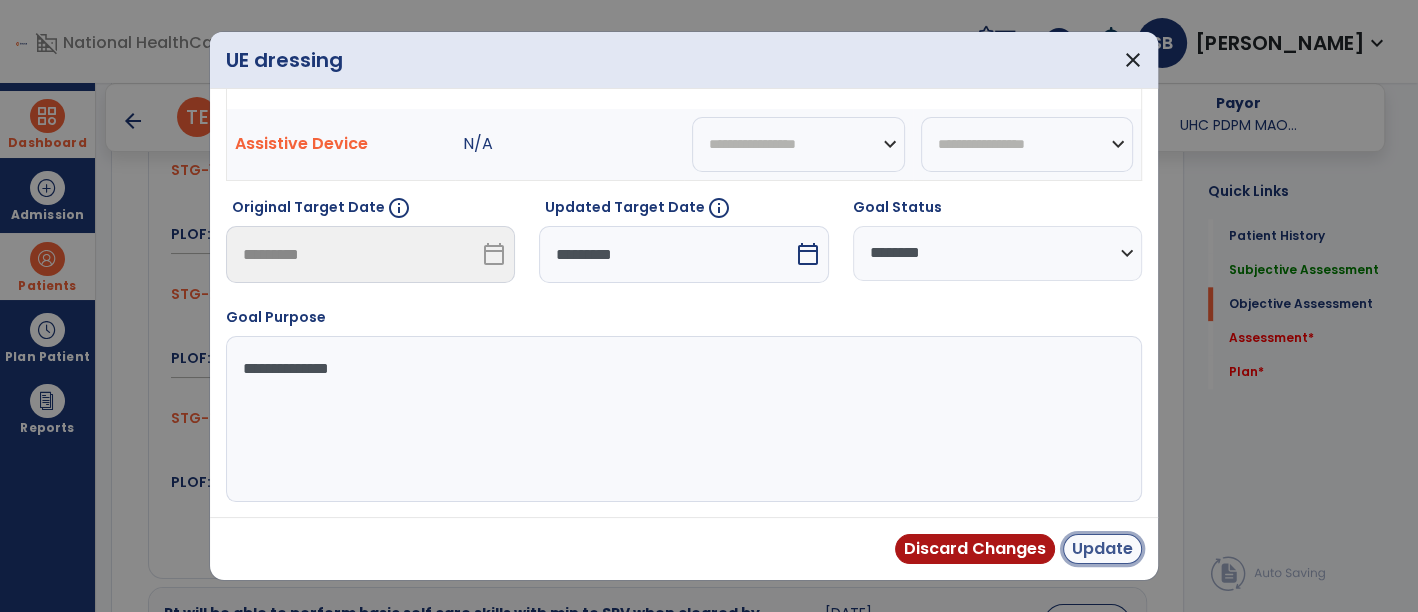 click on "Update" at bounding box center [1102, 549] 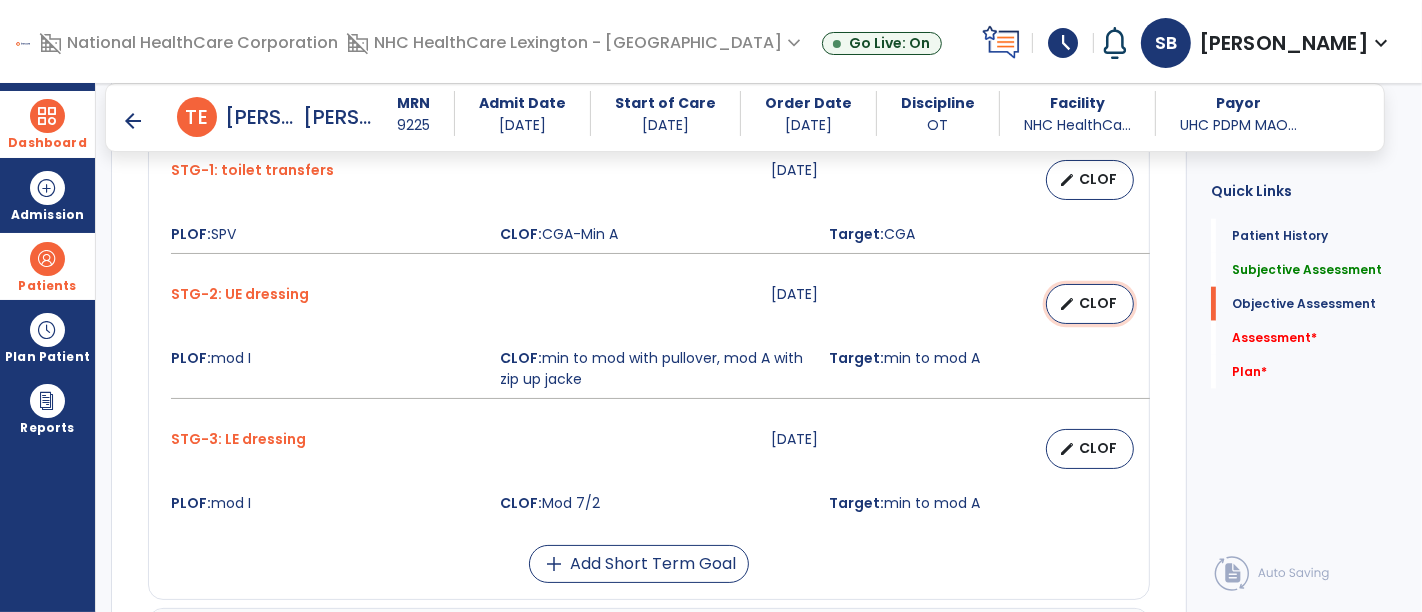 click on "CLOF" at bounding box center [1098, 303] 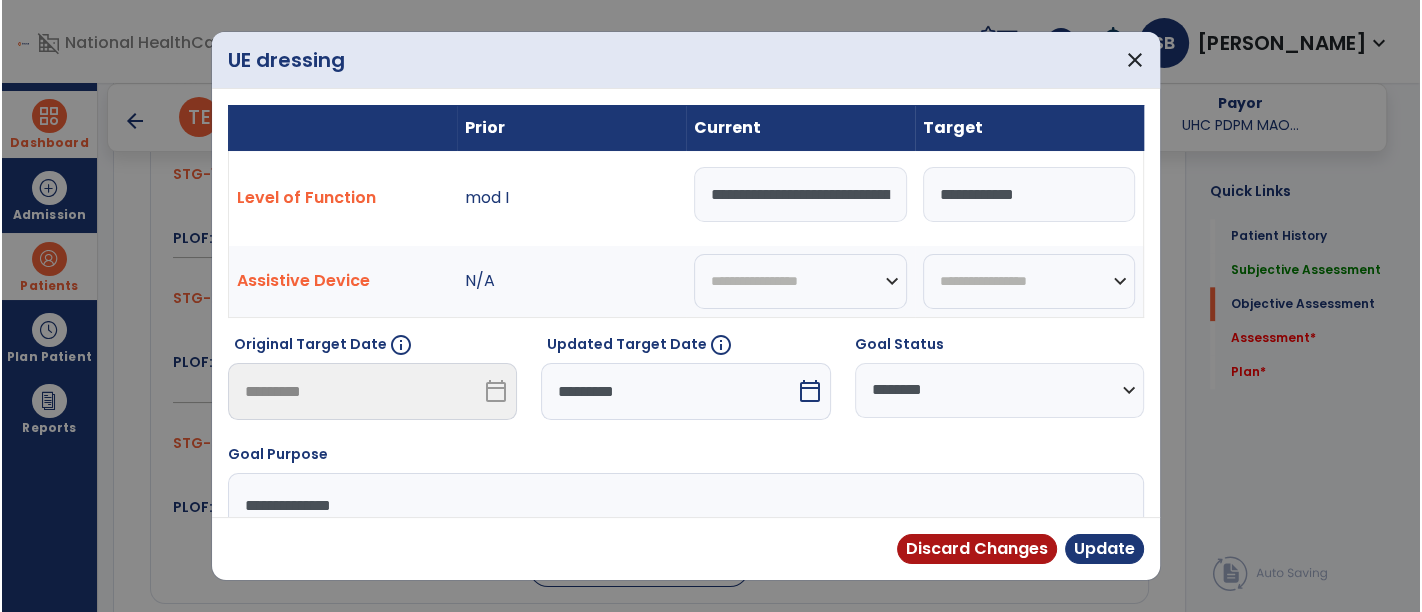 scroll, scrollTop: 1921, scrollLeft: 0, axis: vertical 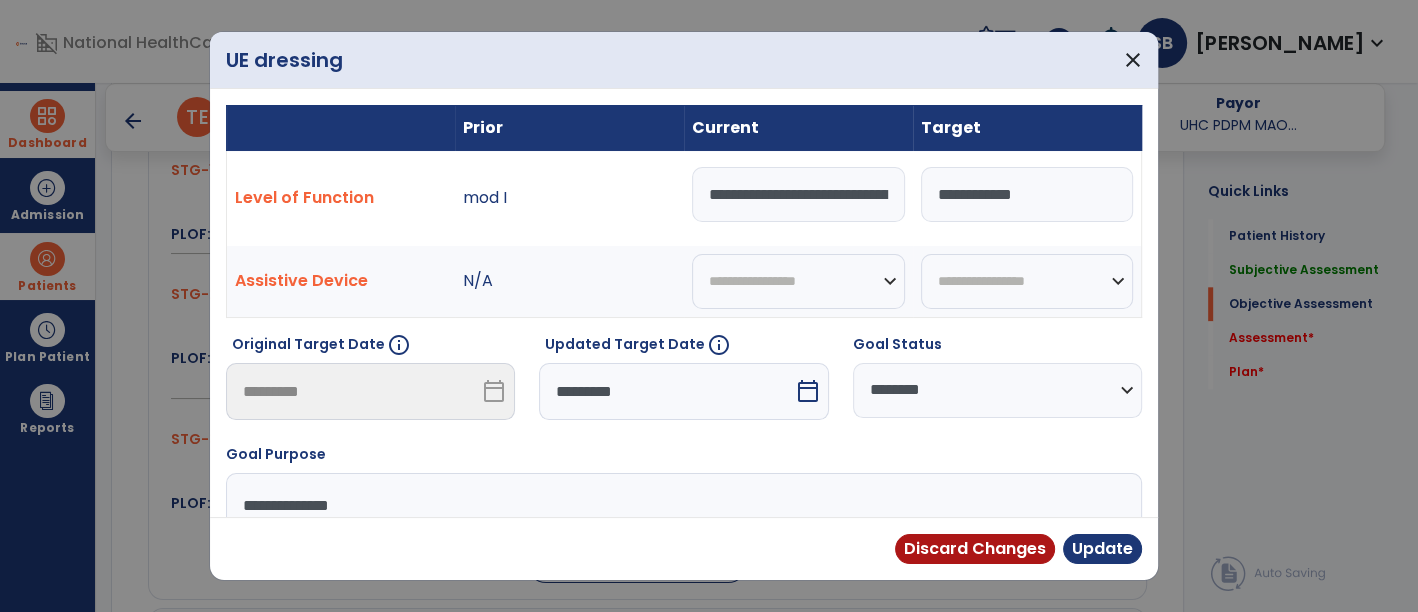 click on "**********" at bounding box center [1027, 194] 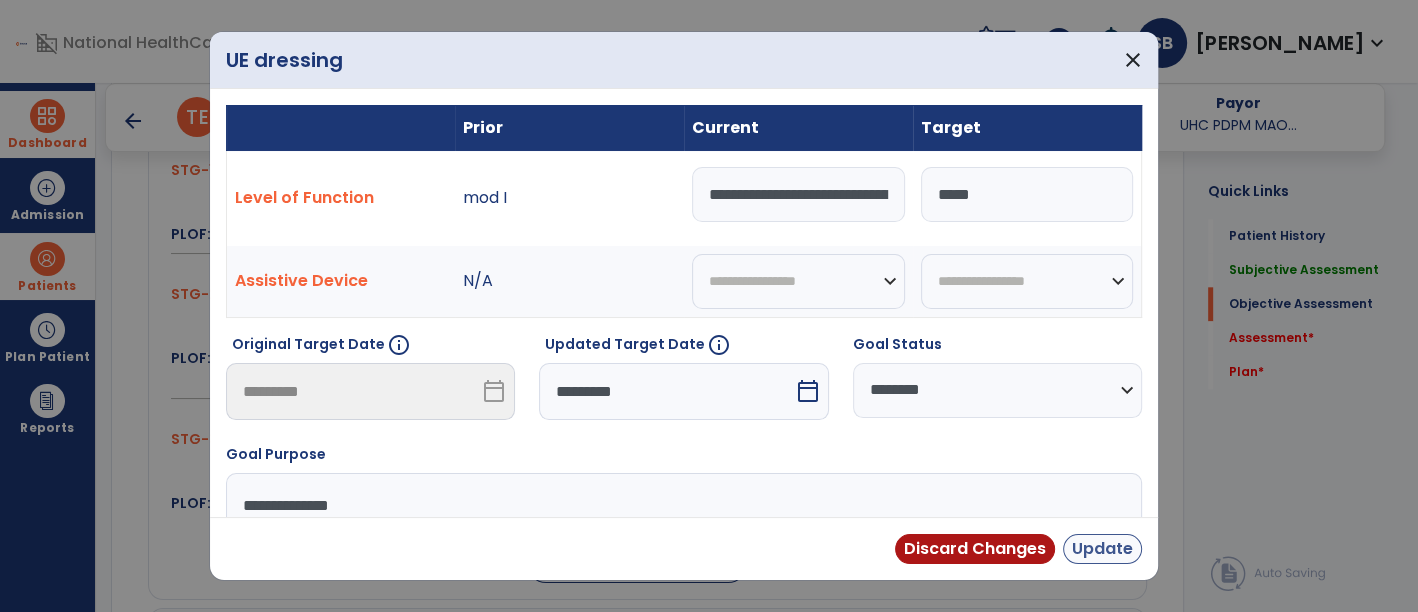type on "*****" 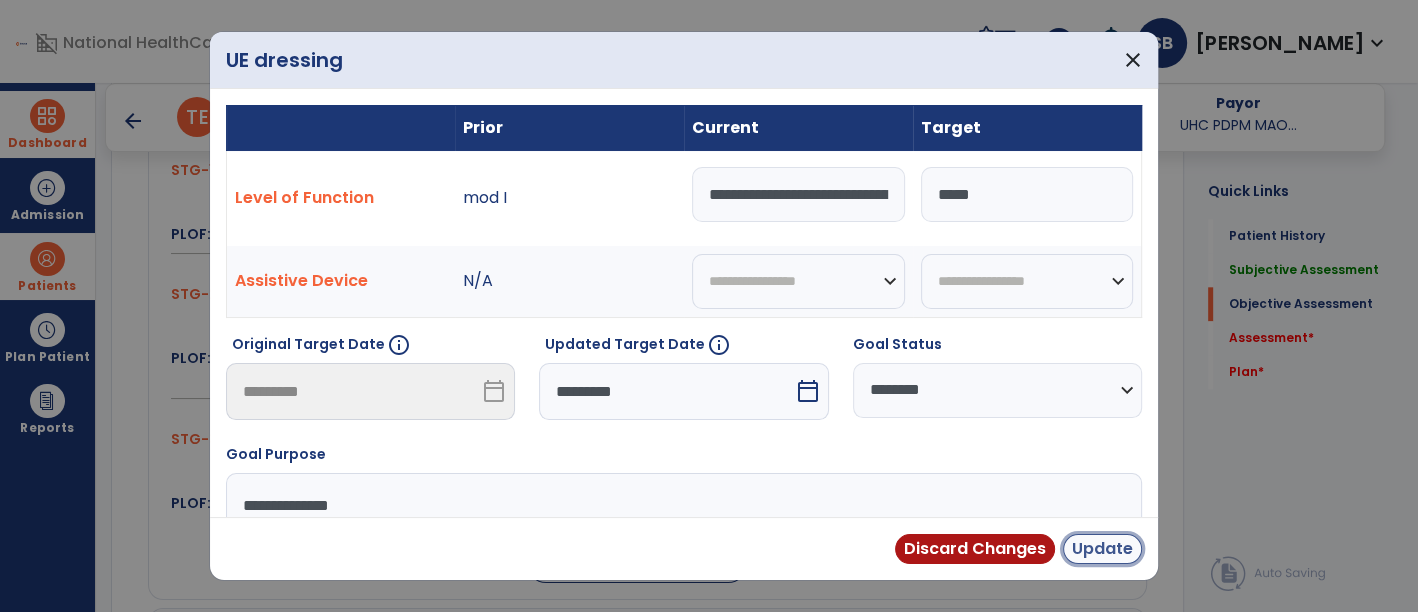 click on "Update" at bounding box center [1102, 549] 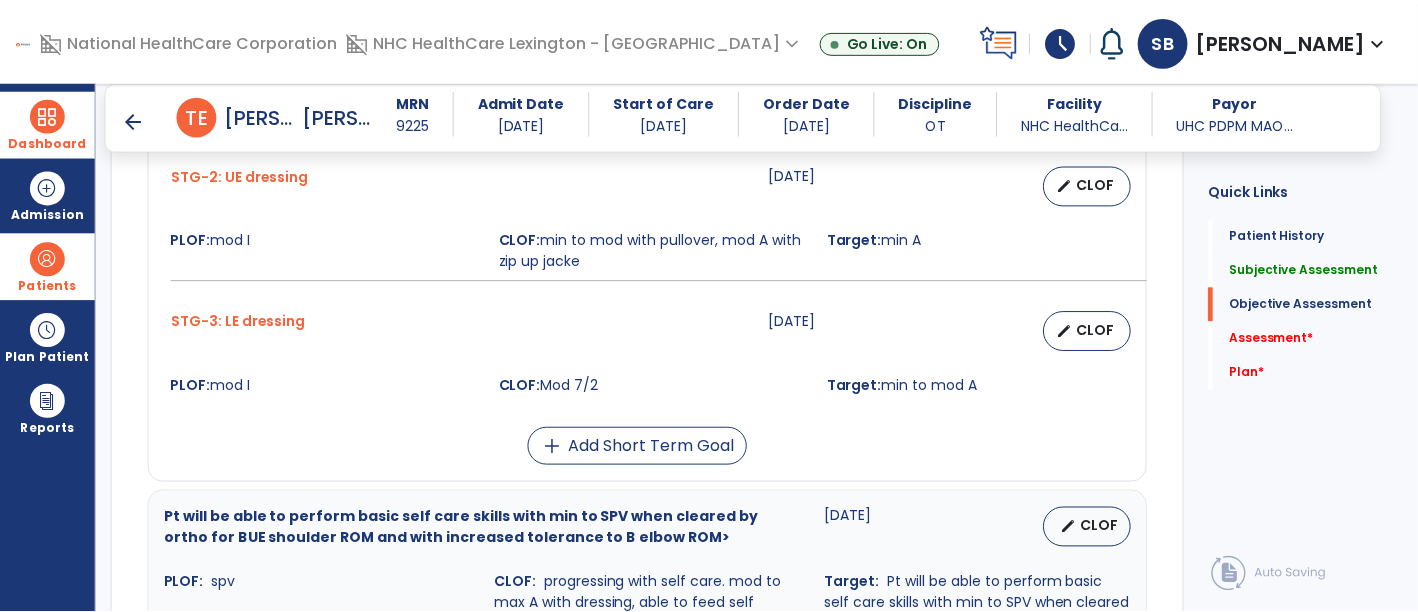 scroll, scrollTop: 2059, scrollLeft: 0, axis: vertical 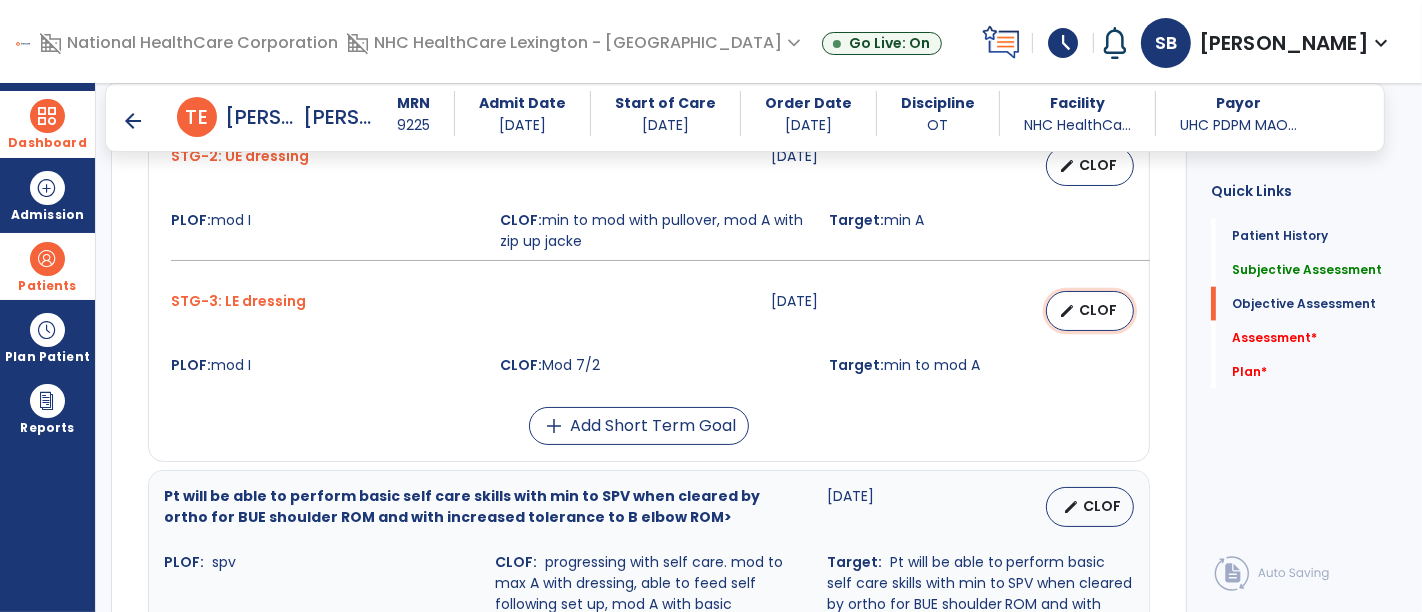 click on "CLOF" at bounding box center [1098, 310] 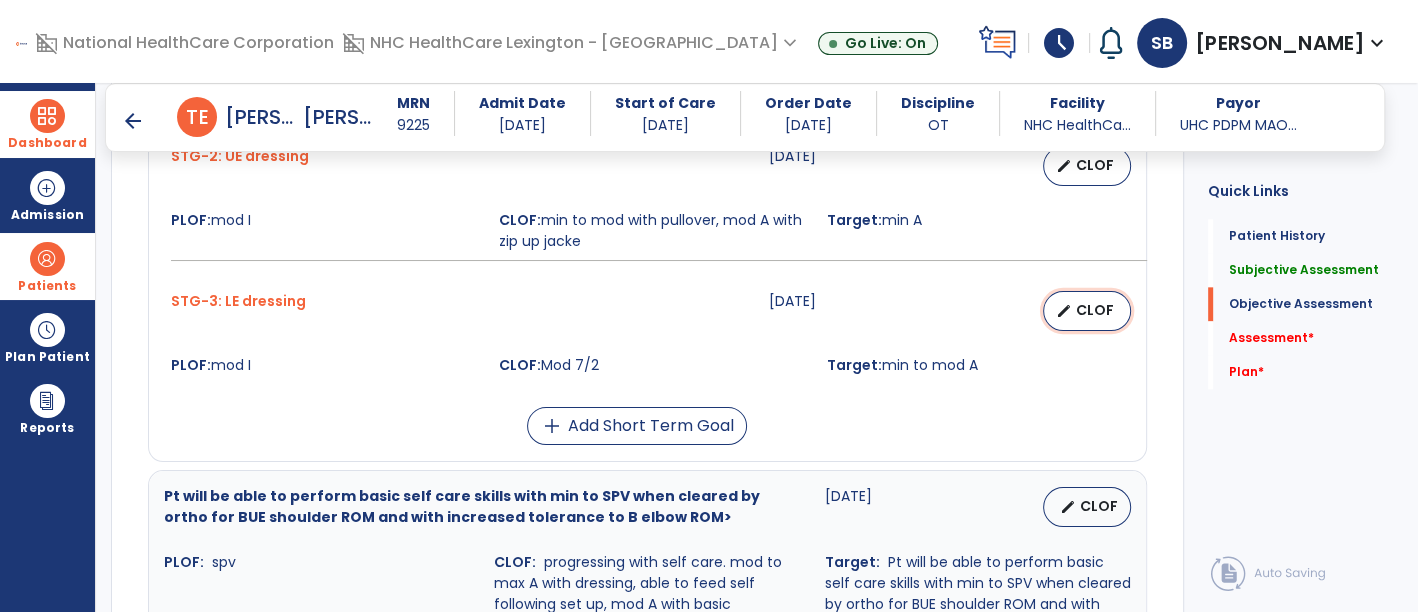 select on "********" 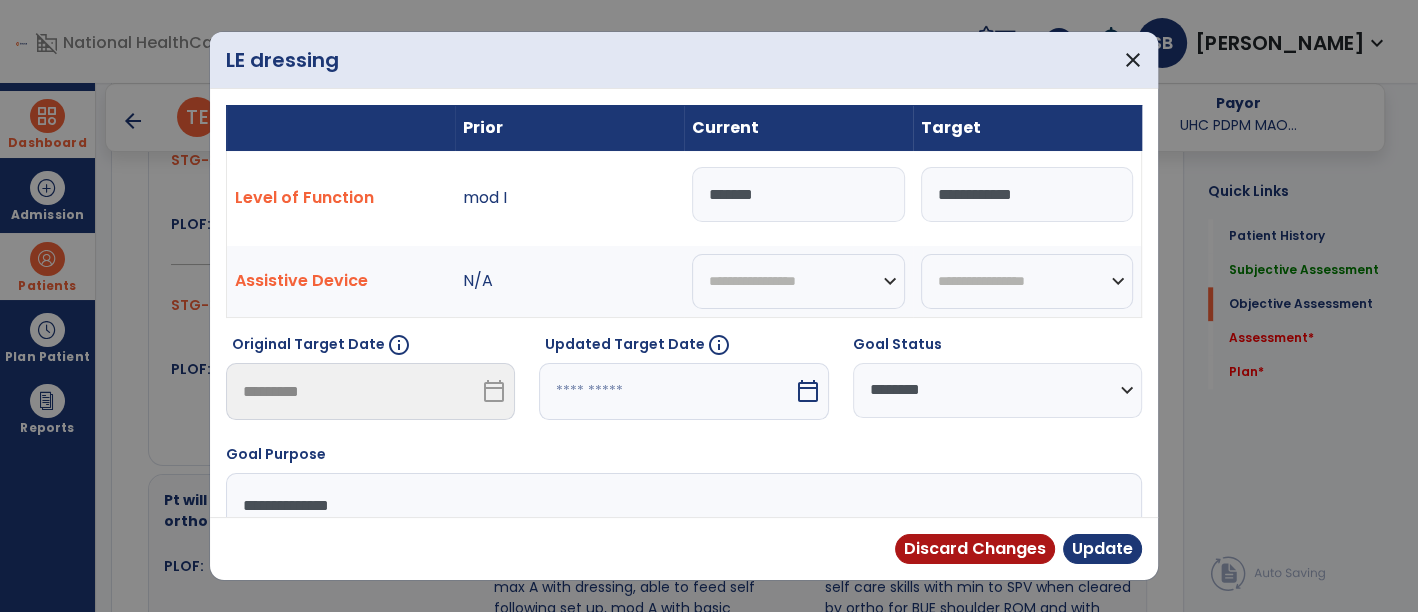scroll, scrollTop: 2059, scrollLeft: 0, axis: vertical 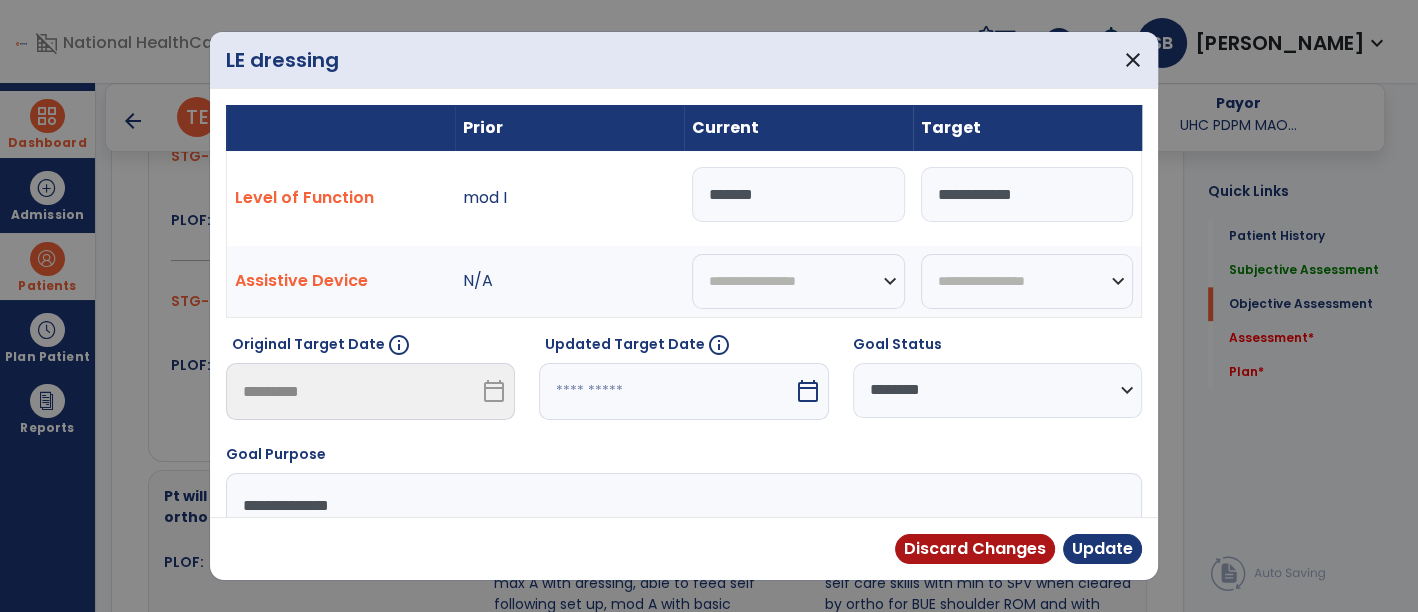 click on "calendar_today" at bounding box center (808, 391) 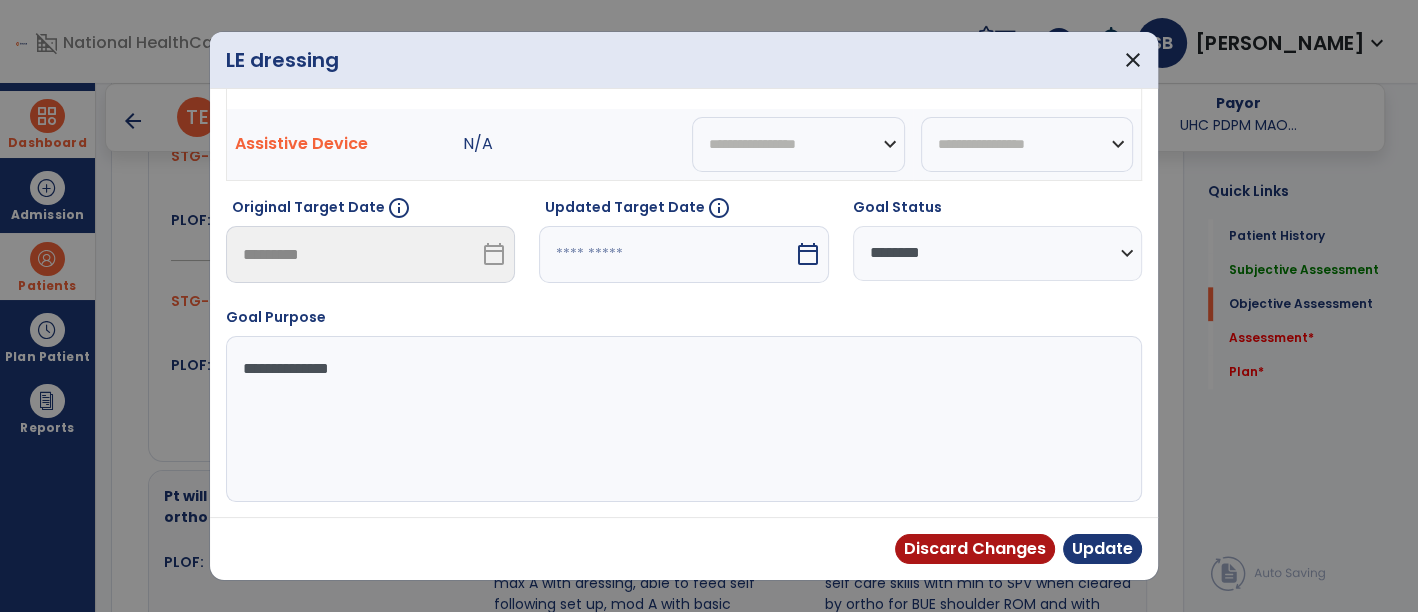 select on "*" 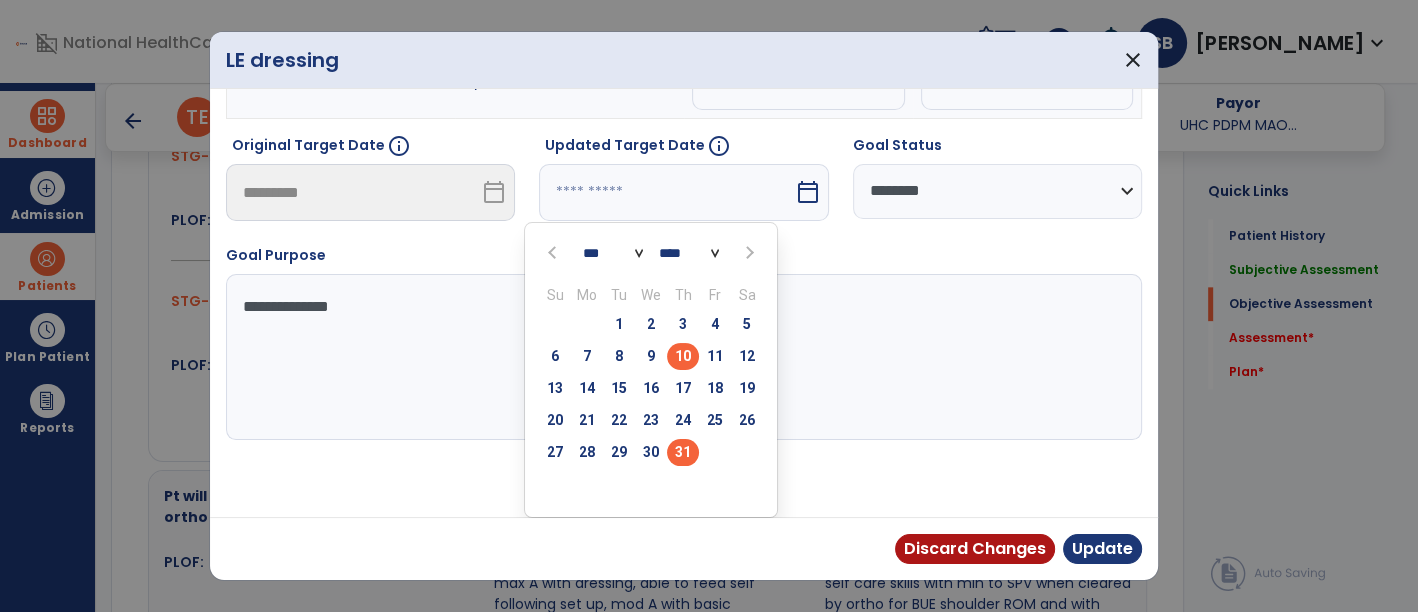 click on "31" at bounding box center [683, 452] 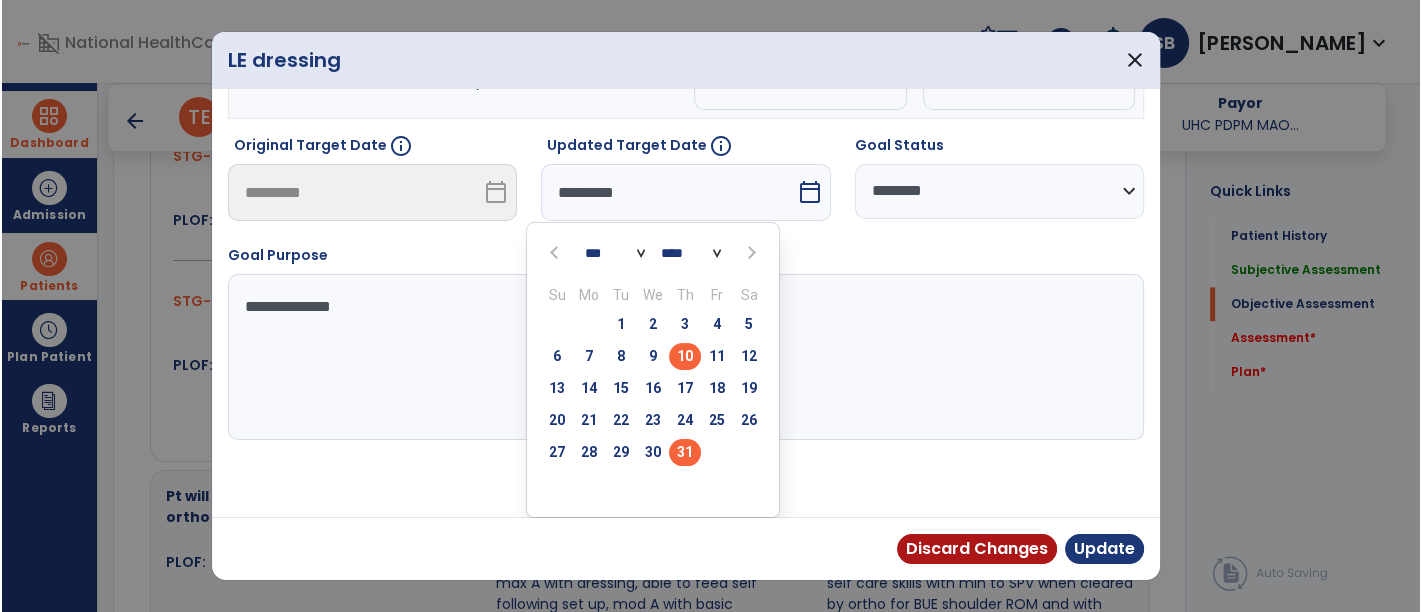 scroll, scrollTop: 154, scrollLeft: 0, axis: vertical 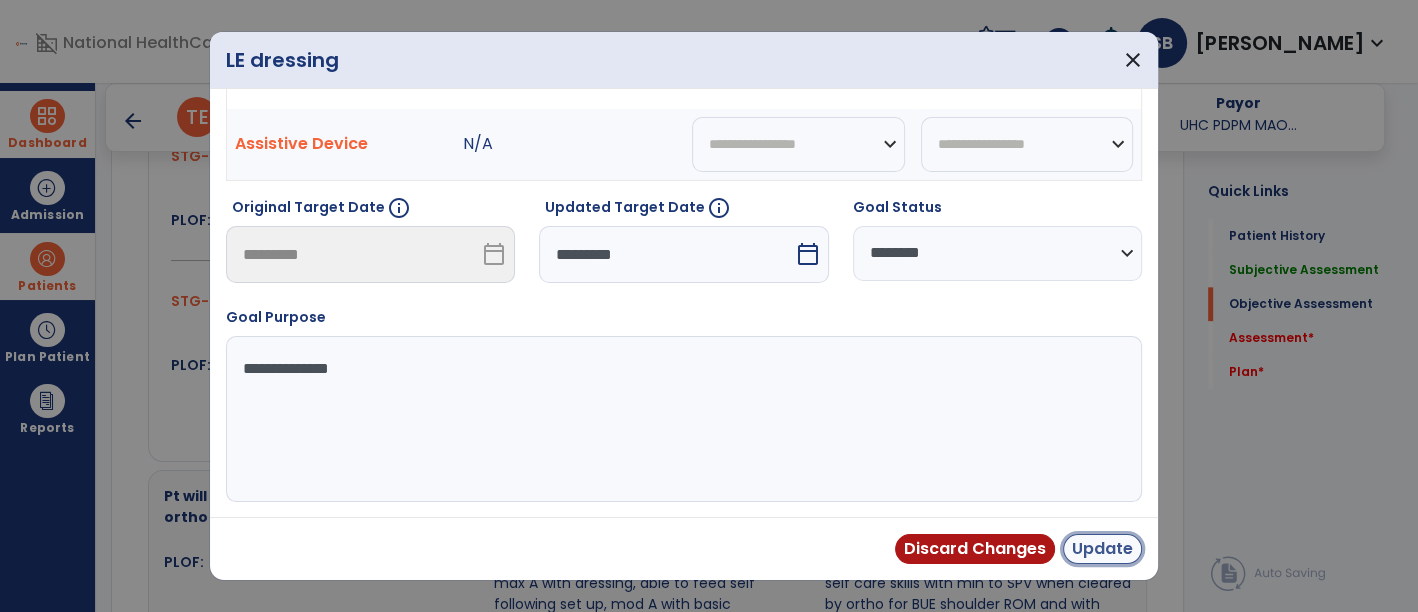 click on "Update" at bounding box center (1102, 549) 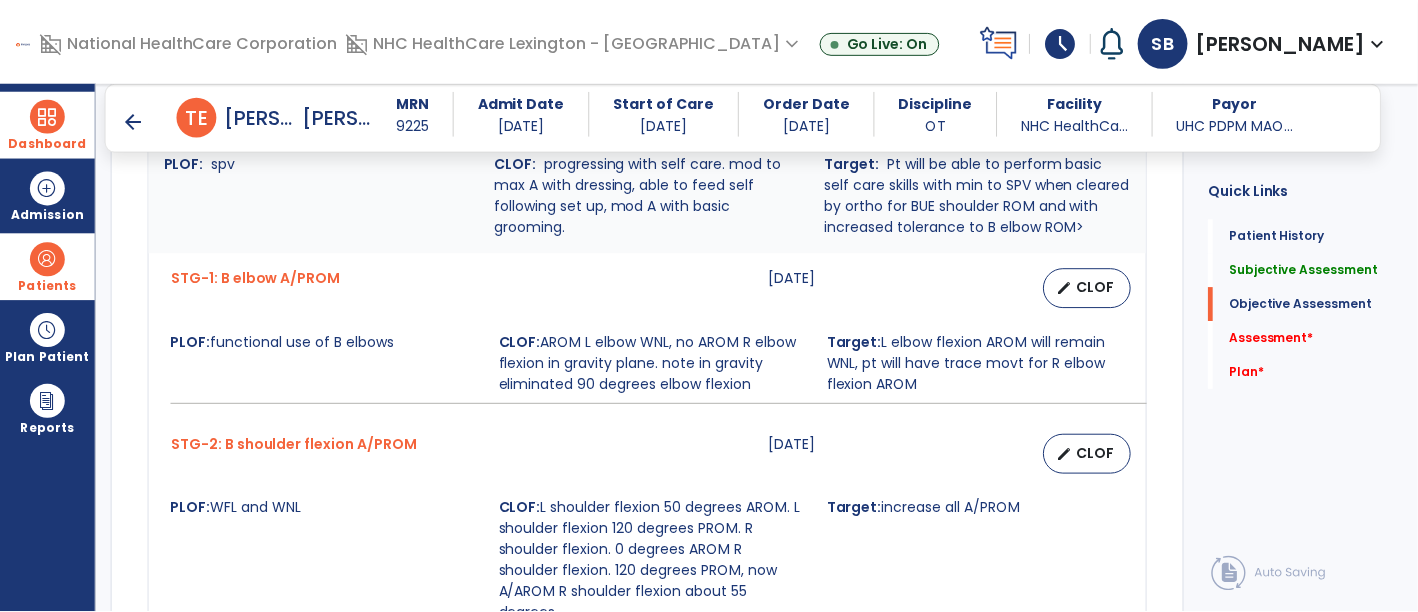 scroll, scrollTop: 2457, scrollLeft: 0, axis: vertical 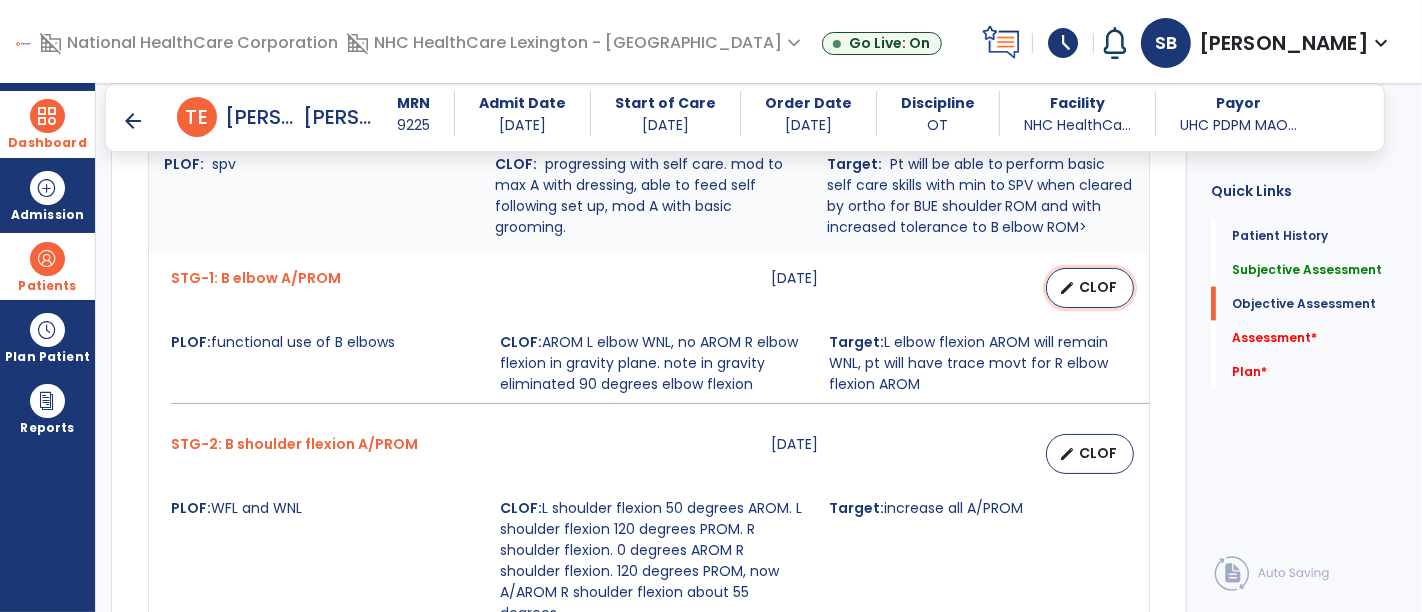 click on "CLOF" at bounding box center [1098, 287] 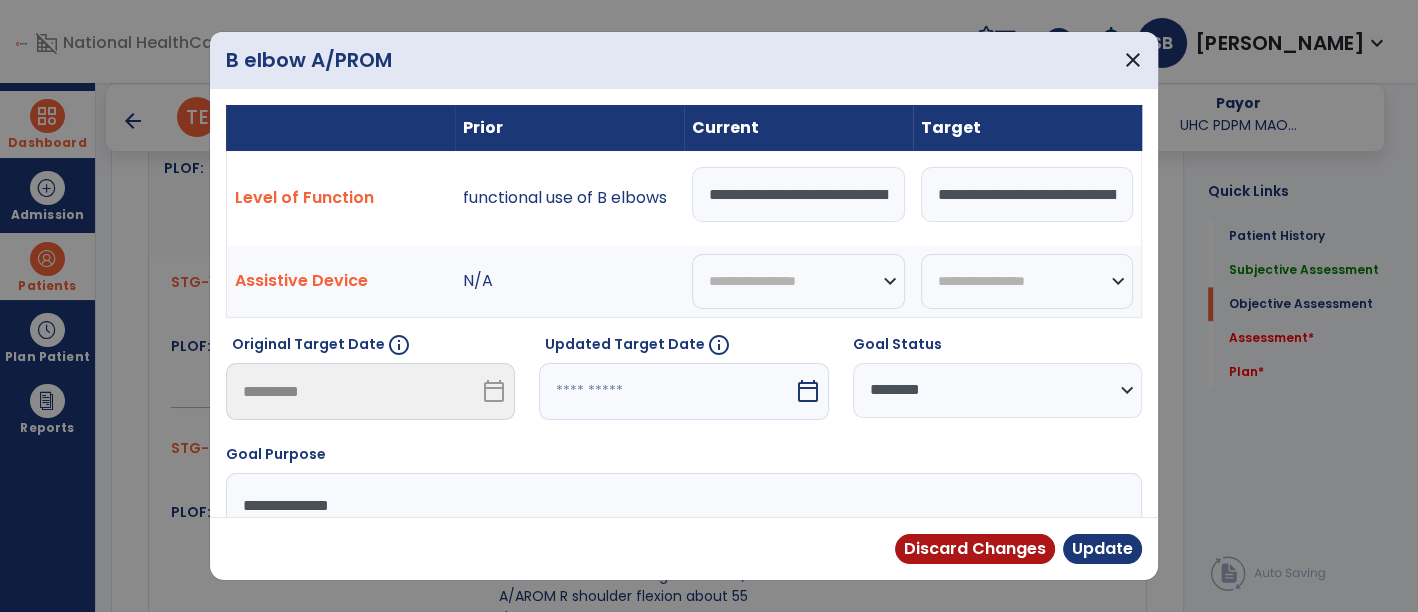 scroll, scrollTop: 2457, scrollLeft: 0, axis: vertical 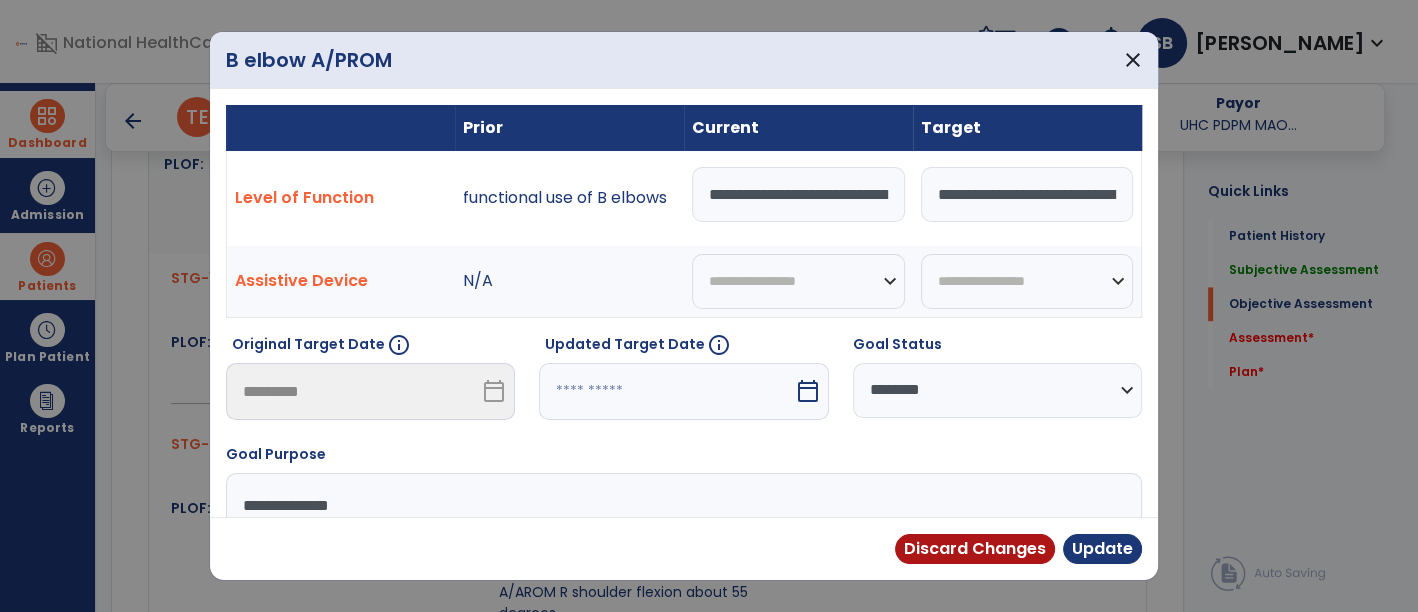 click on "calendar_today" at bounding box center (808, 391) 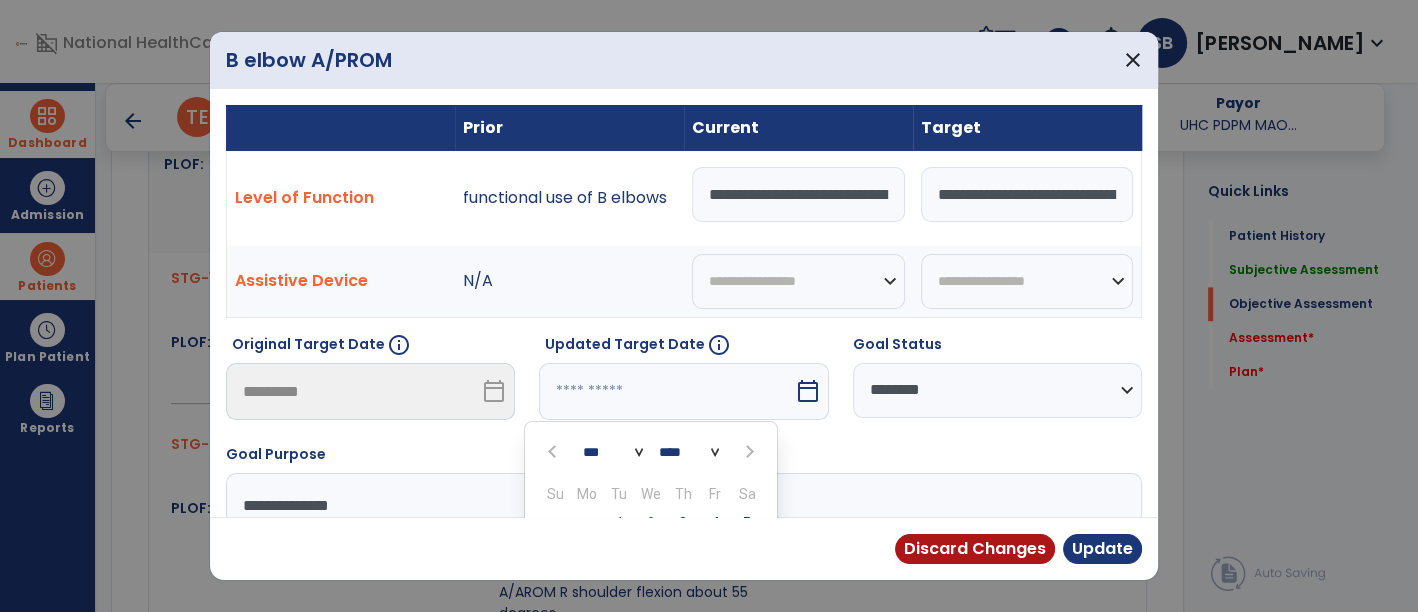 scroll, scrollTop: 244, scrollLeft: 0, axis: vertical 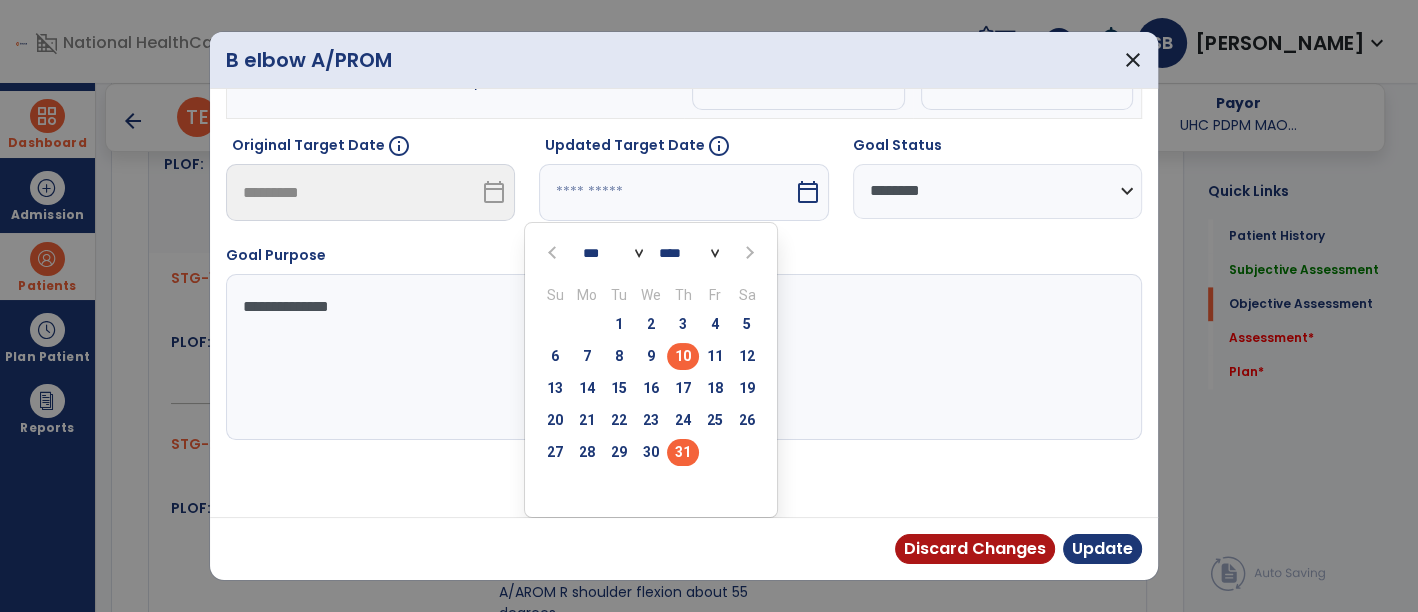 click on "31" at bounding box center [683, 452] 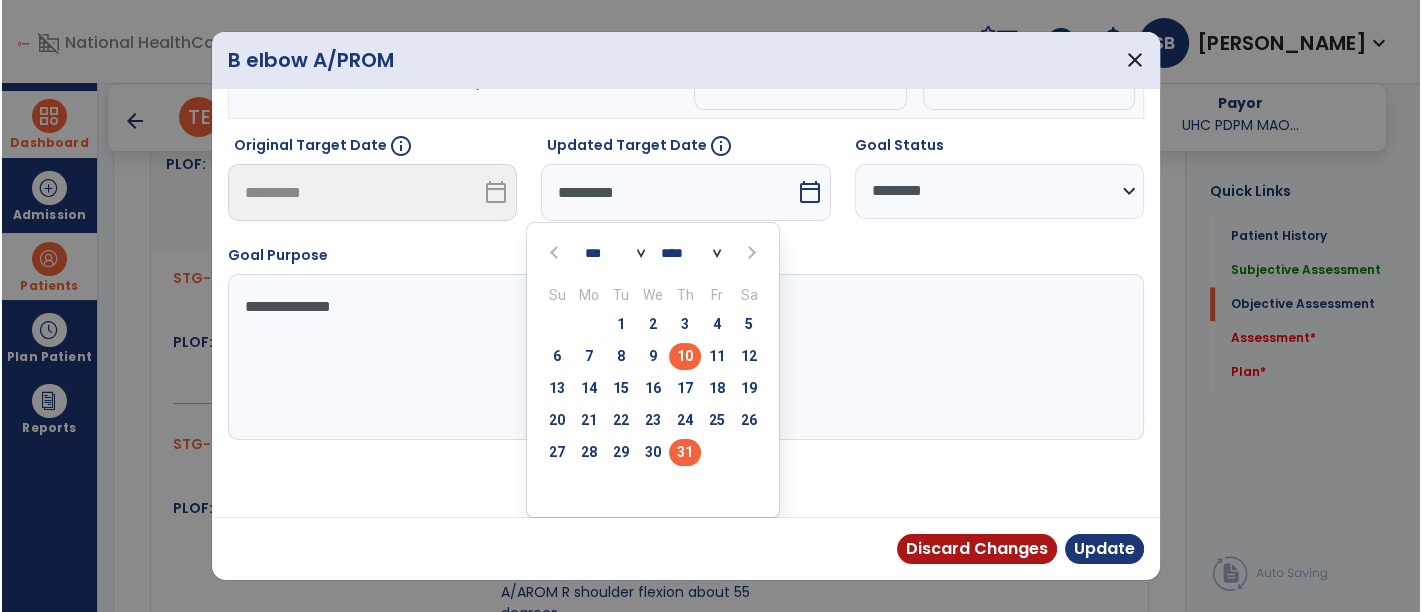scroll, scrollTop: 154, scrollLeft: 0, axis: vertical 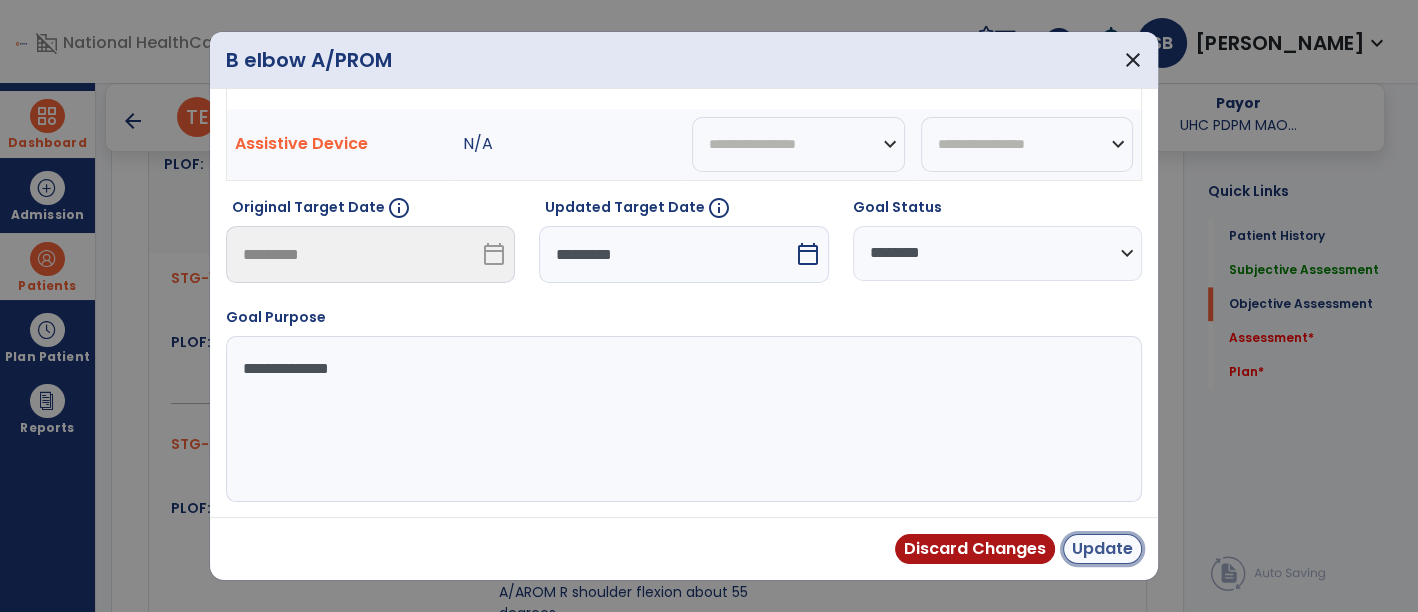 click on "Update" at bounding box center (1102, 549) 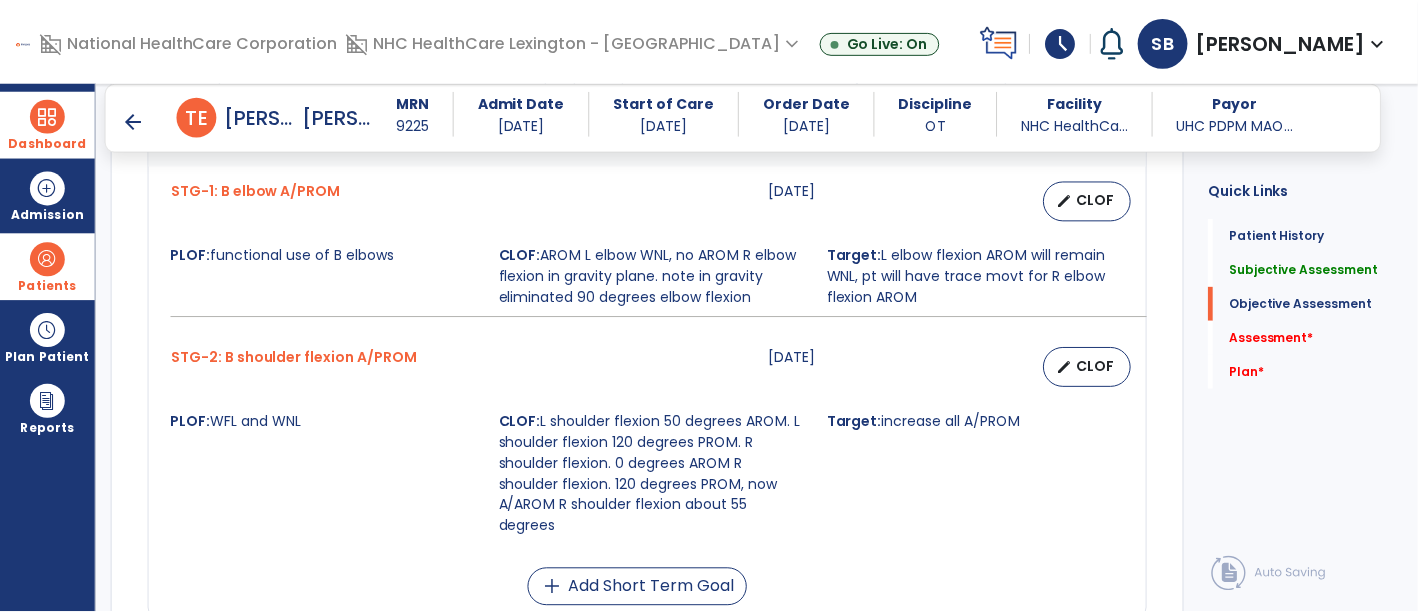 scroll, scrollTop: 2543, scrollLeft: 0, axis: vertical 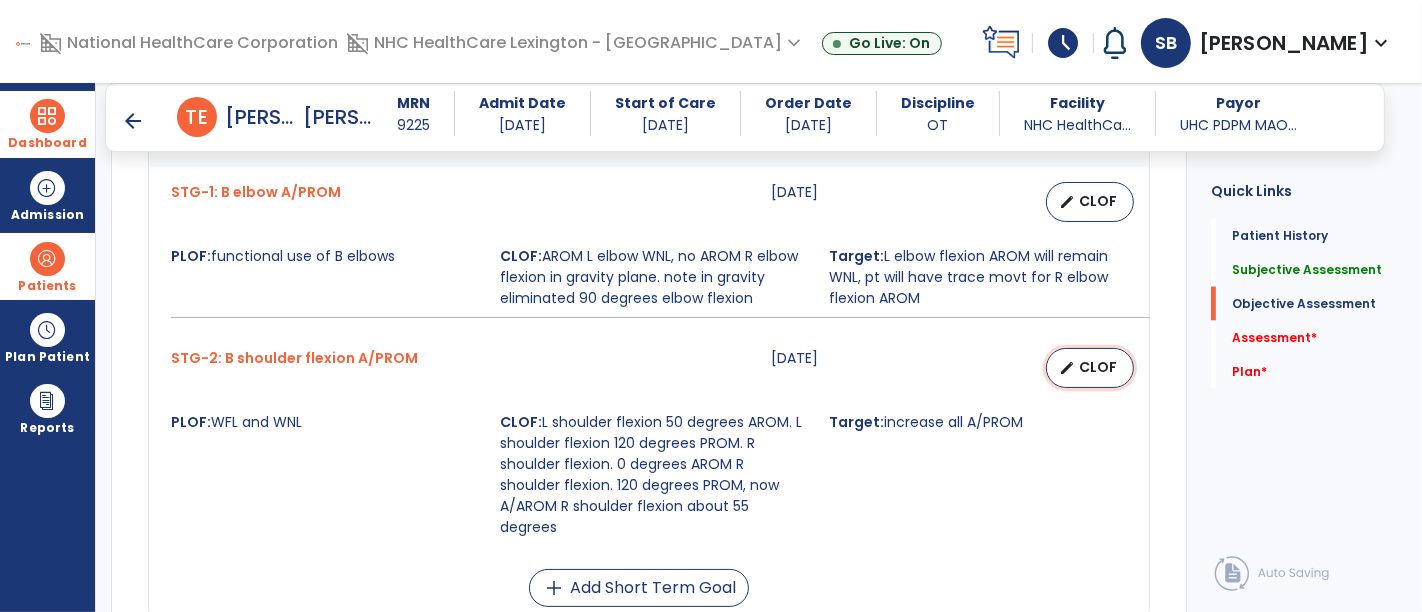 click on "CLOF" at bounding box center (1098, 367) 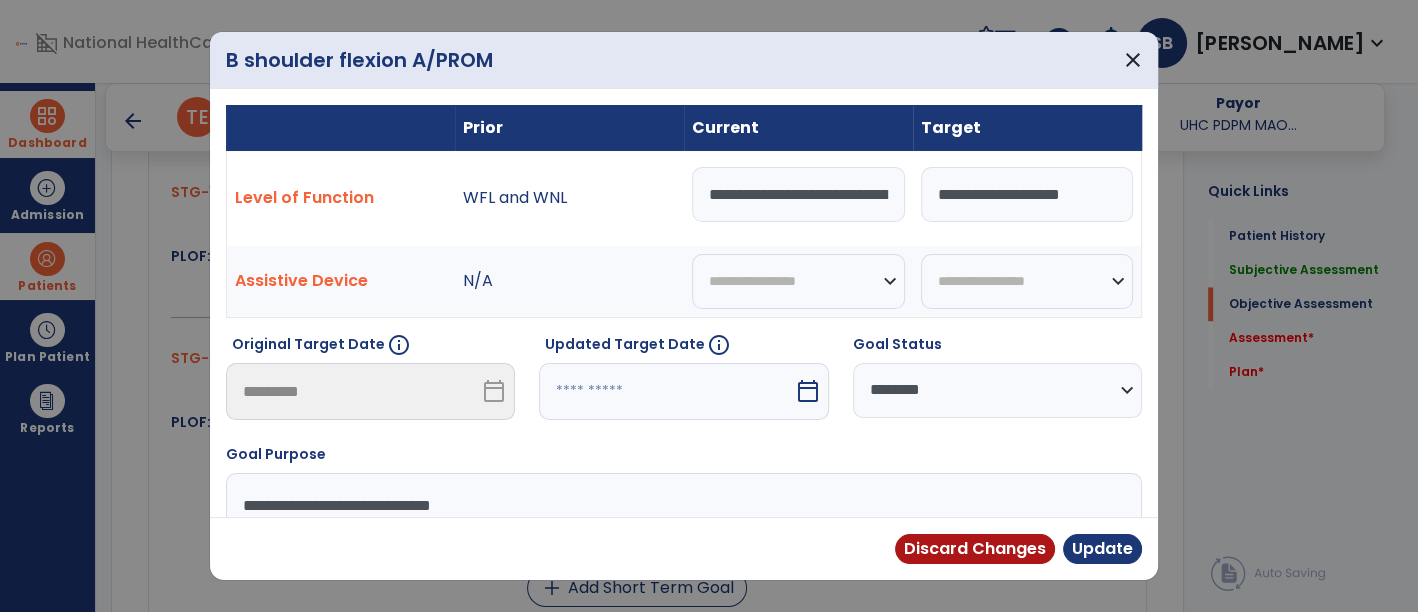 scroll, scrollTop: 2543, scrollLeft: 0, axis: vertical 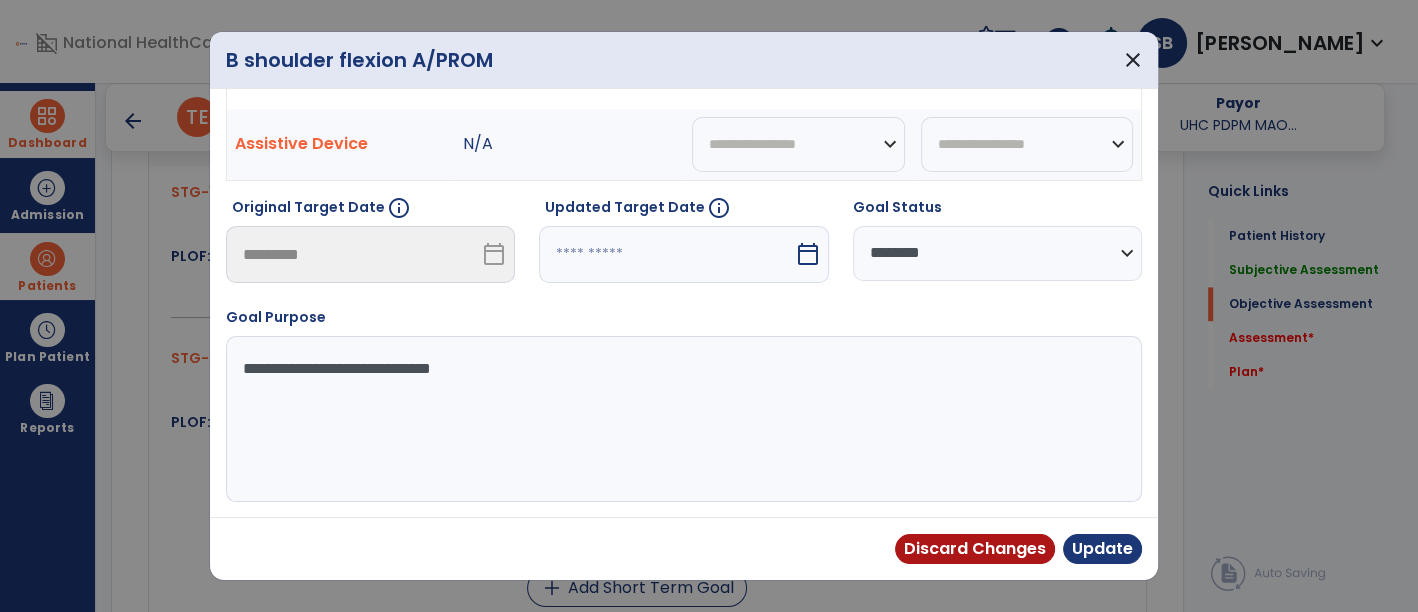 select on "*" 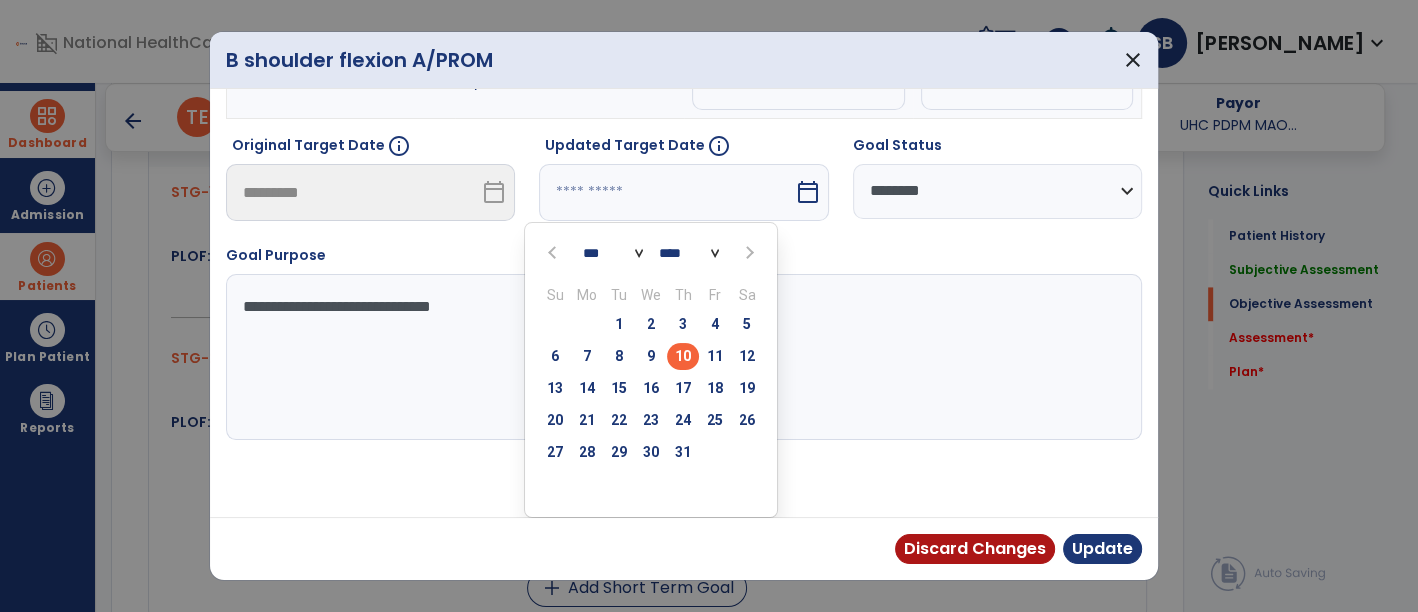 click on "**********" at bounding box center [684, 303] 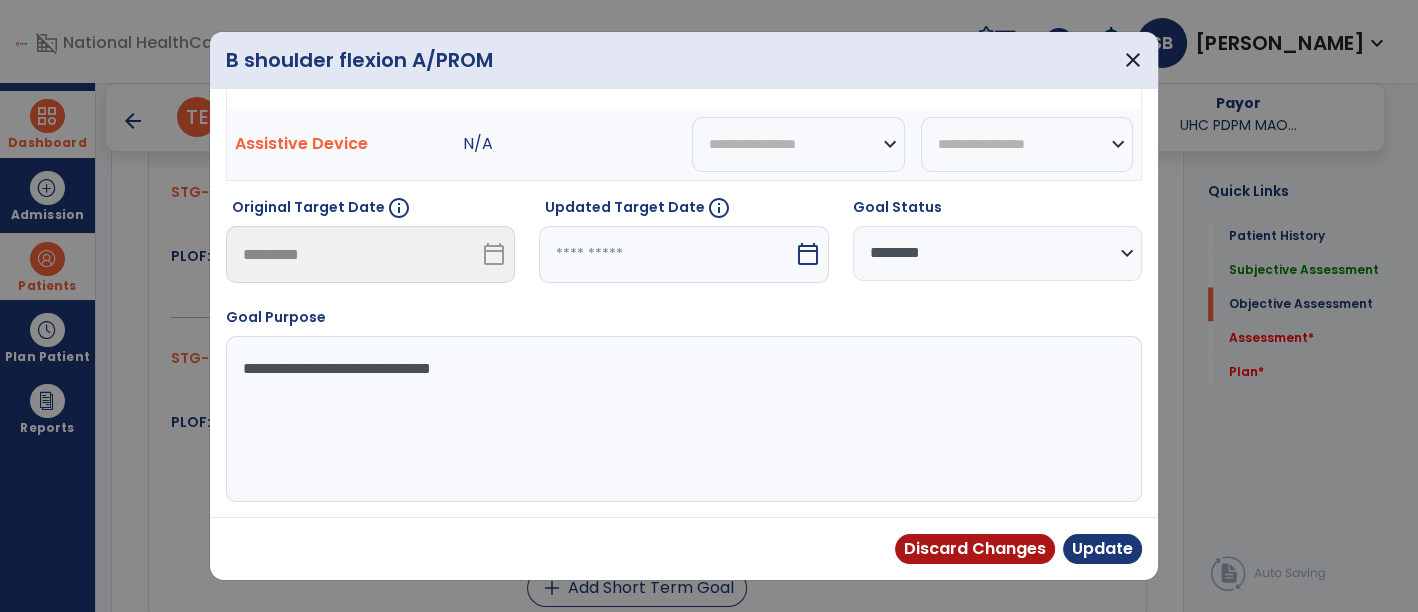 click on "calendar_today" at bounding box center (808, 254) 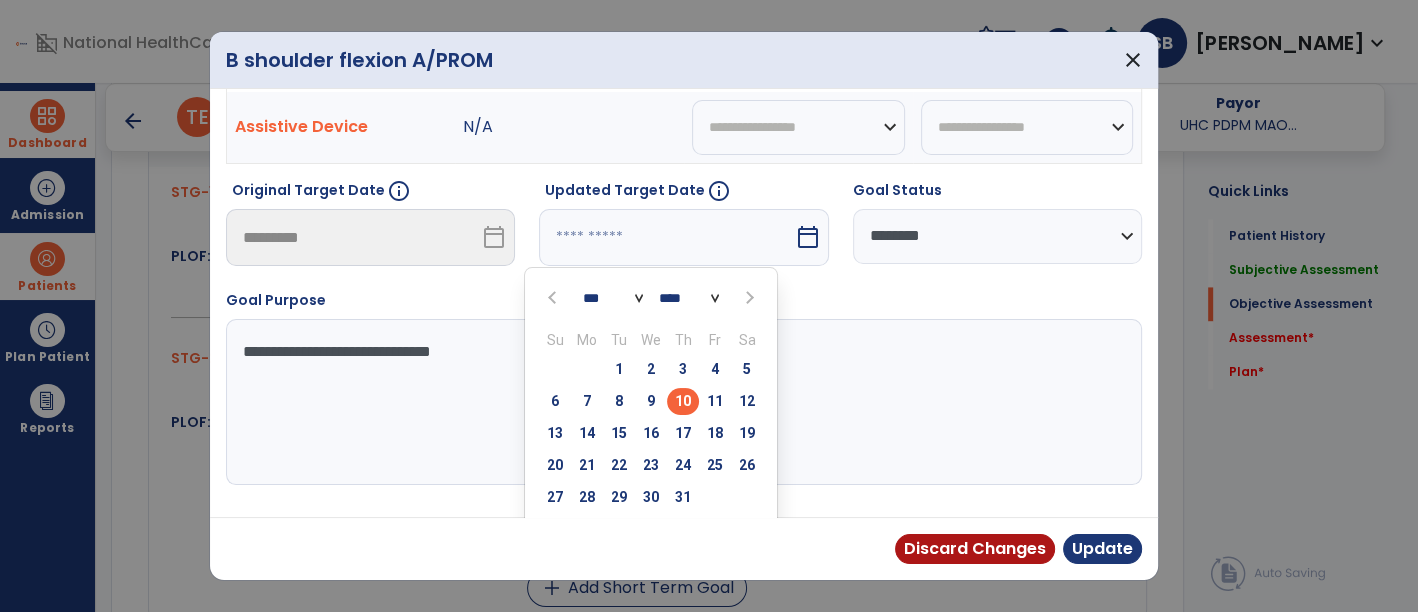 scroll, scrollTop: 189, scrollLeft: 0, axis: vertical 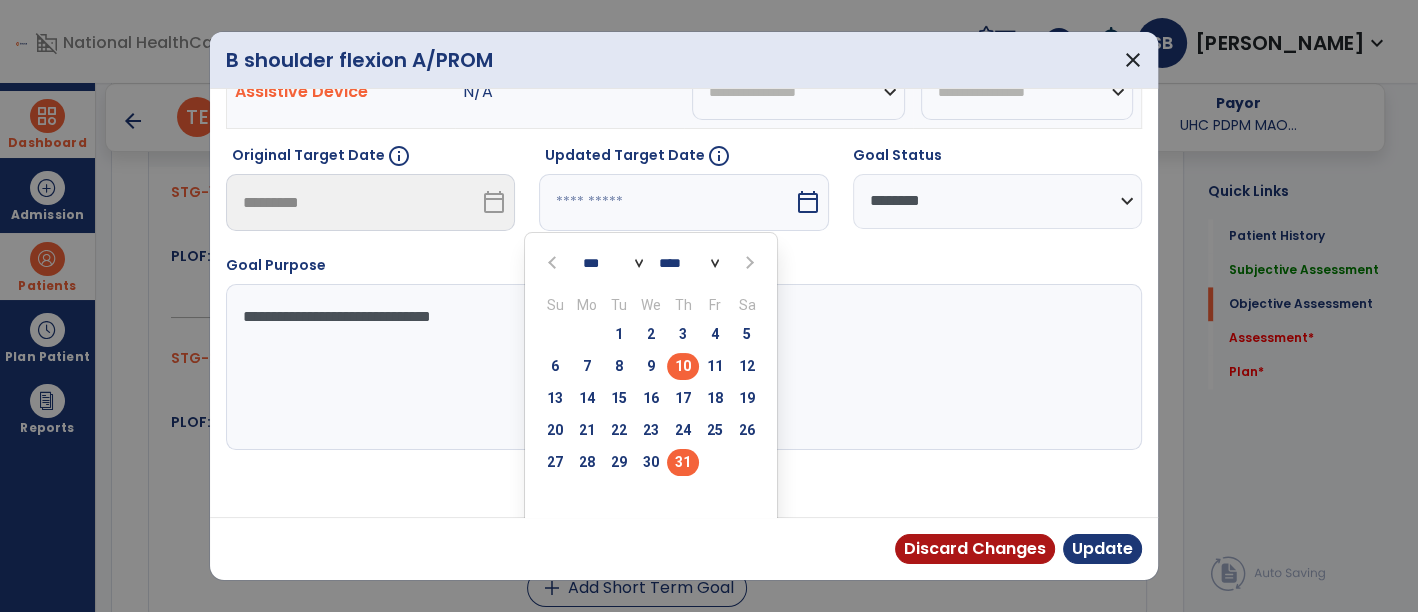 click on "31" at bounding box center [683, 462] 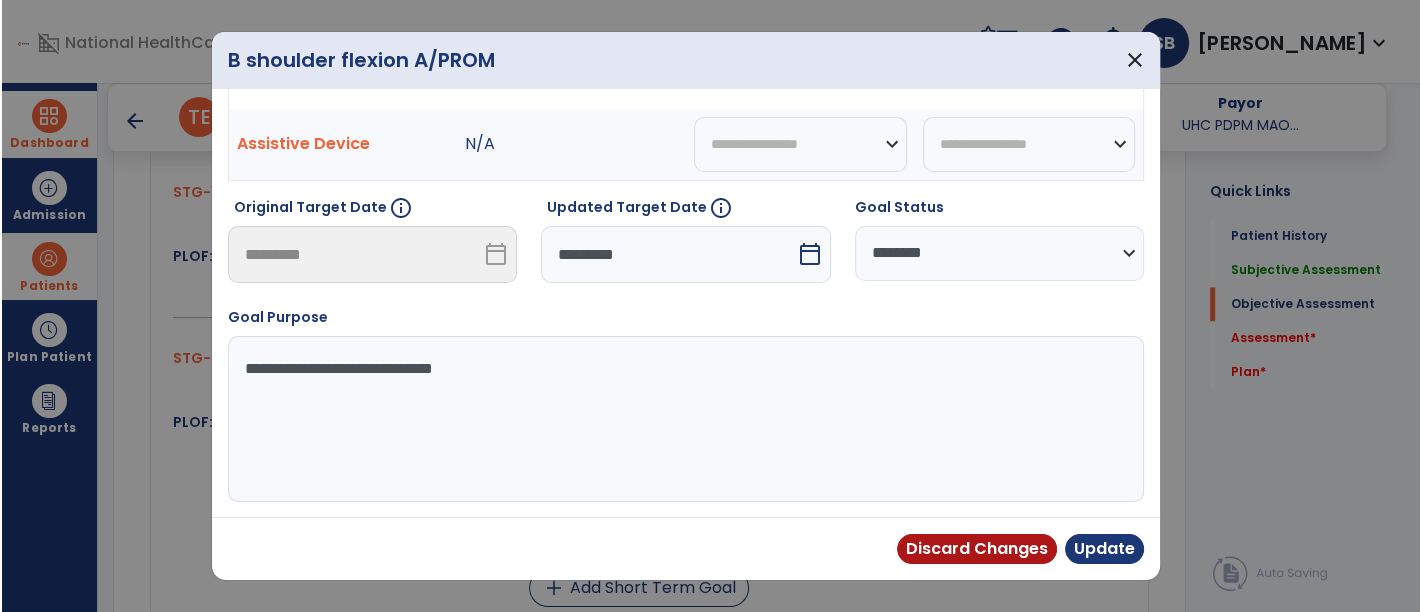 scroll, scrollTop: 154, scrollLeft: 0, axis: vertical 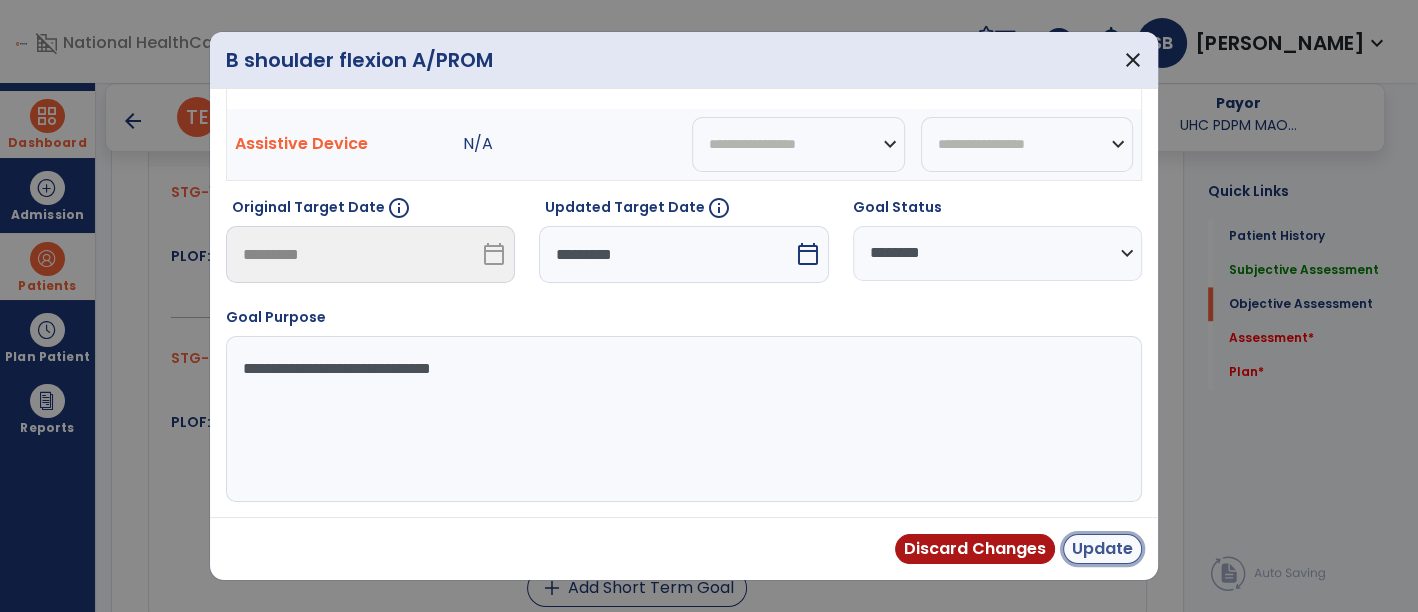 click on "Update" at bounding box center (1102, 549) 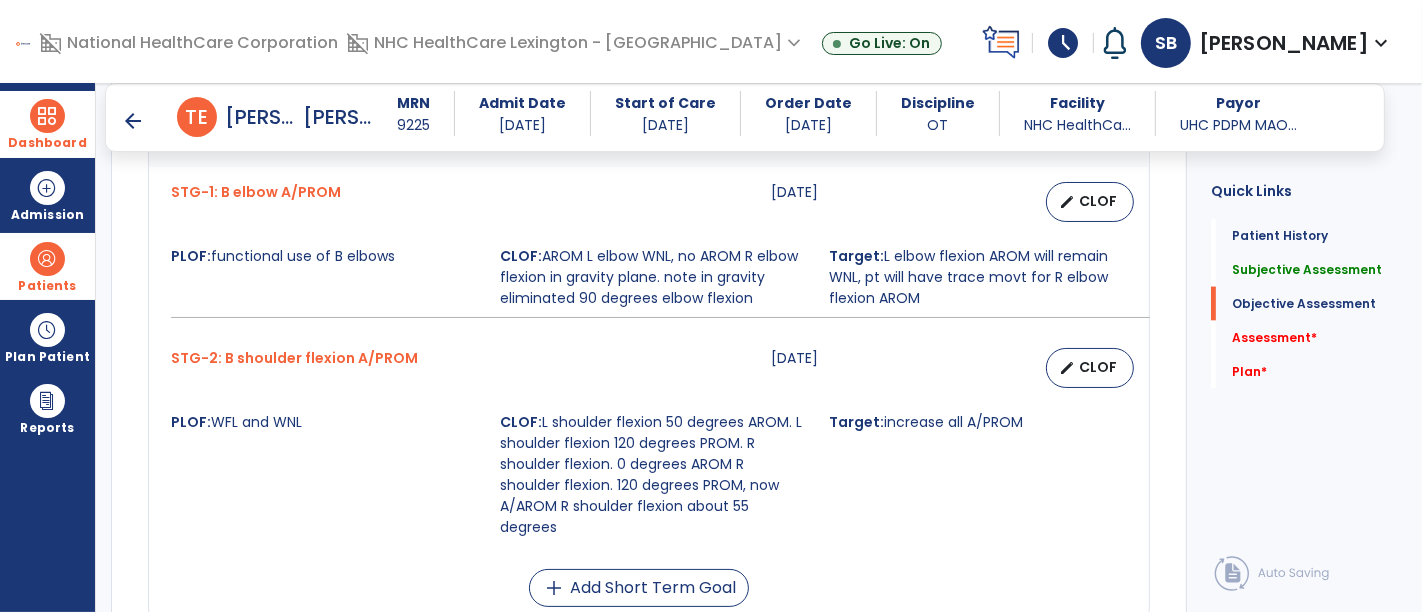 click on "Target:  increase all A/PROM" at bounding box center [981, 475] 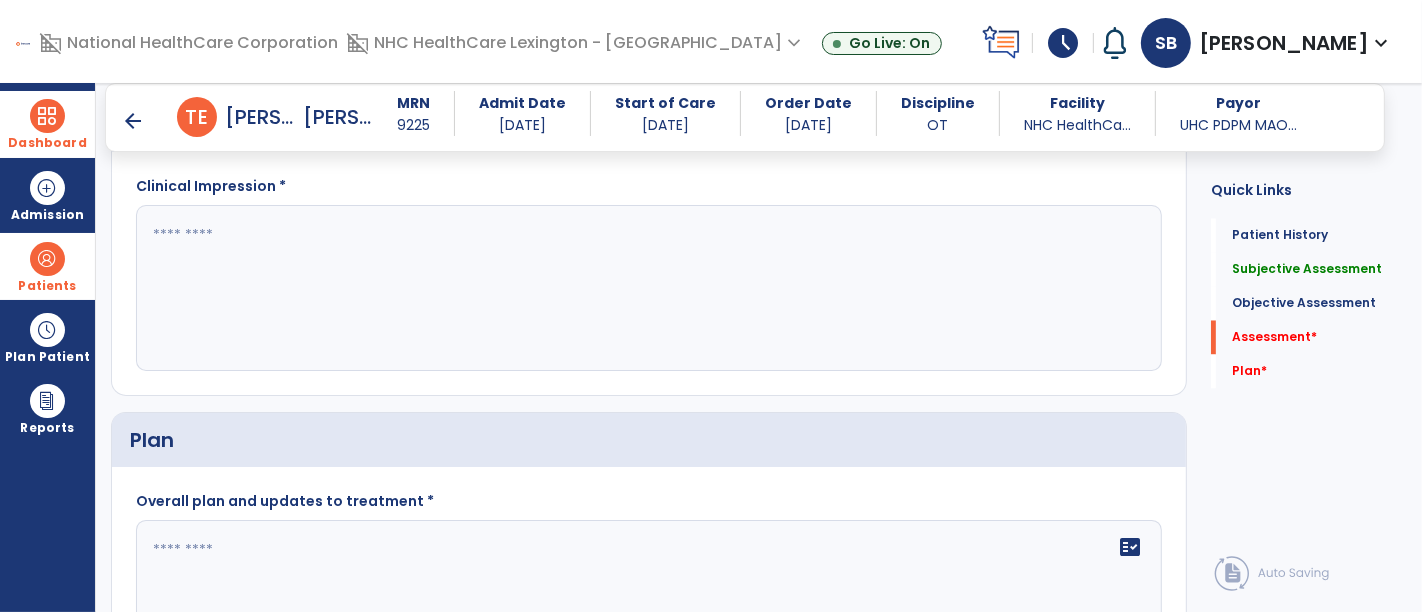 scroll, scrollTop: 3144, scrollLeft: 0, axis: vertical 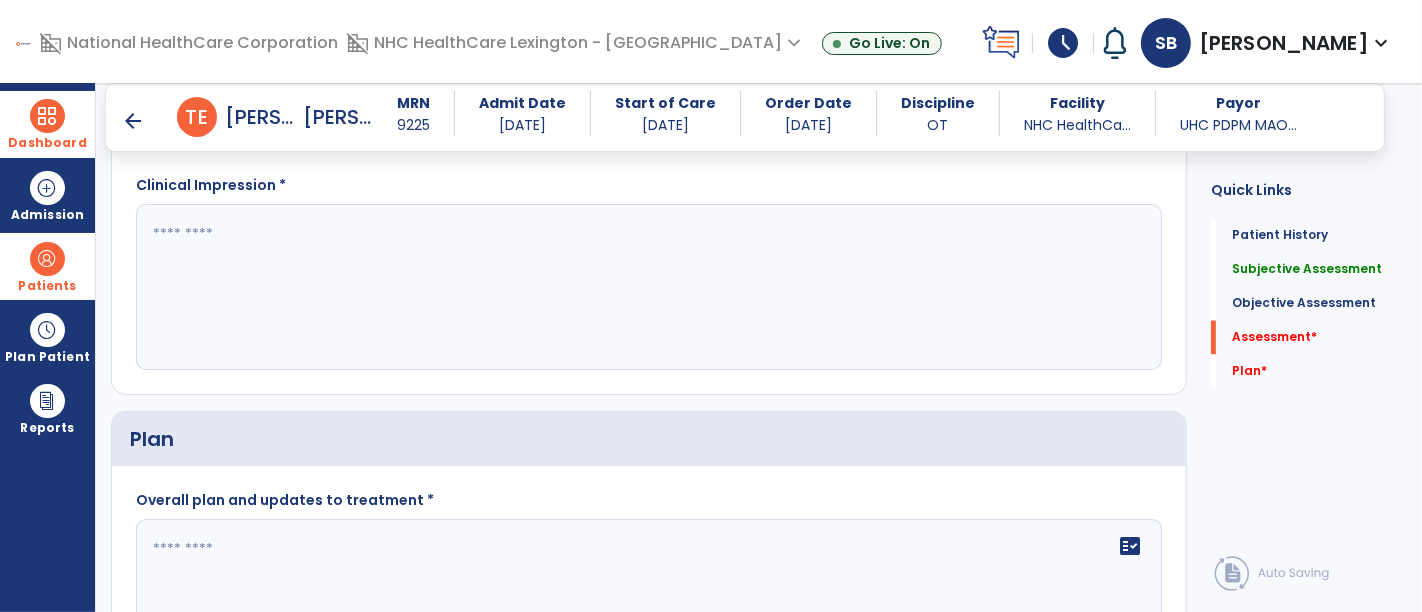 click 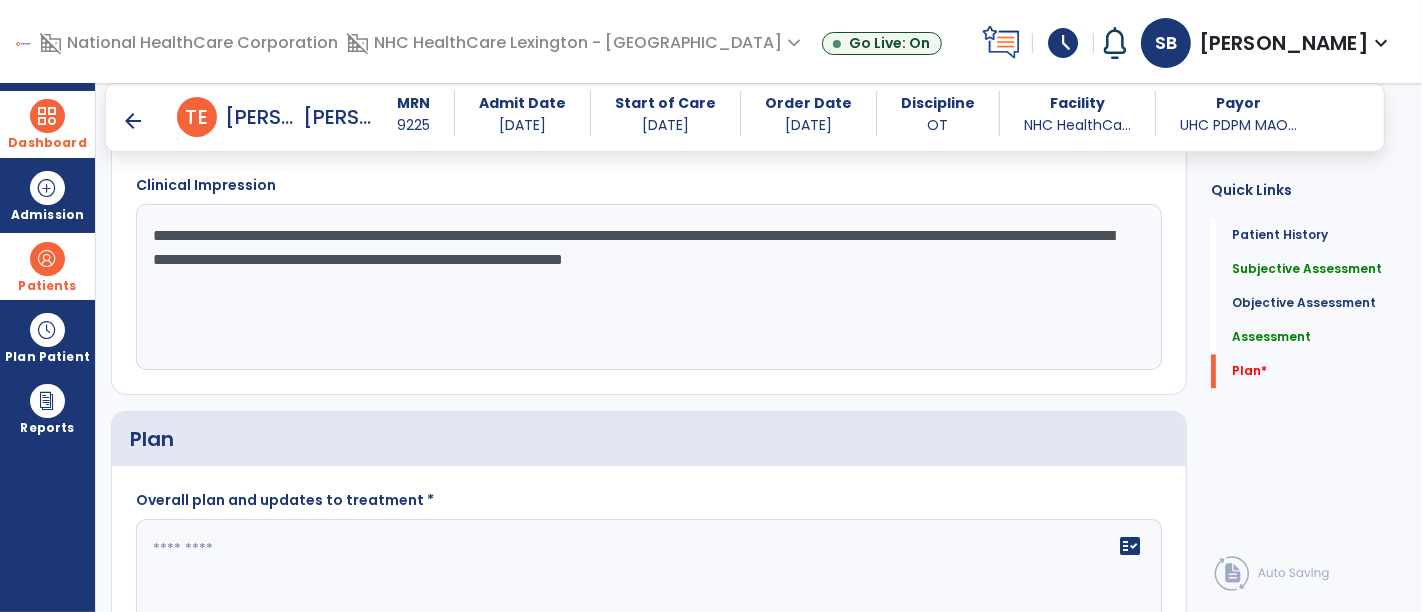 scroll, scrollTop: 3308, scrollLeft: 0, axis: vertical 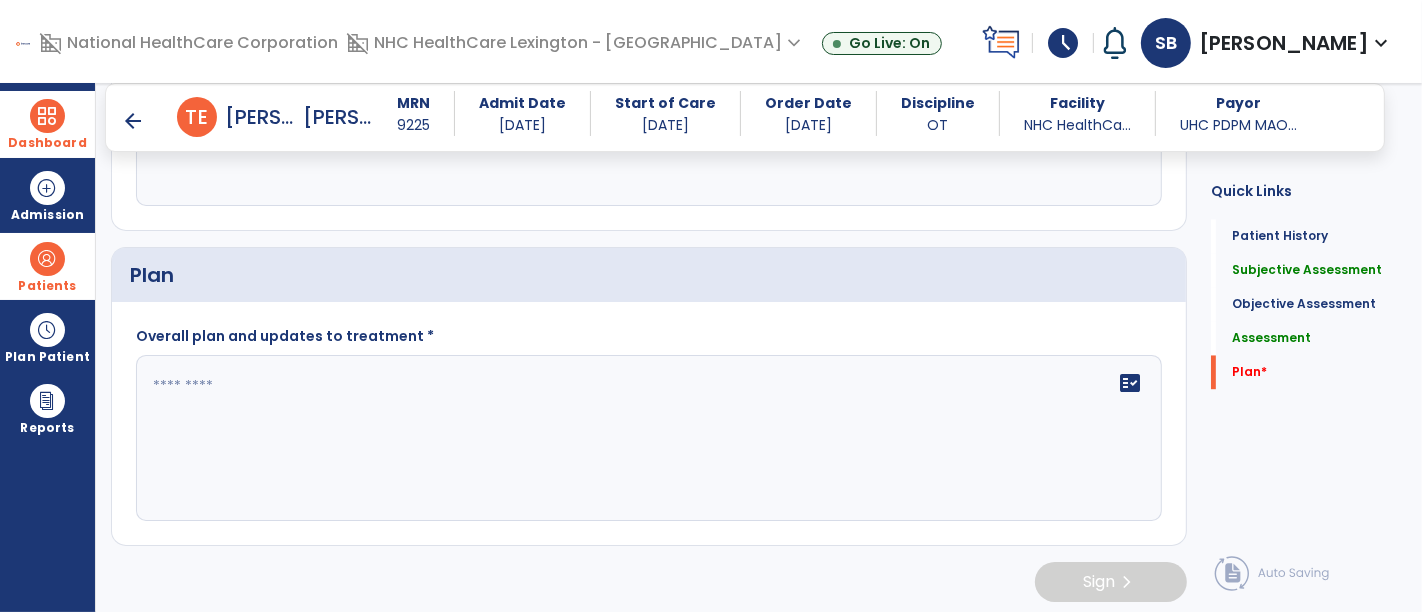 type on "**********" 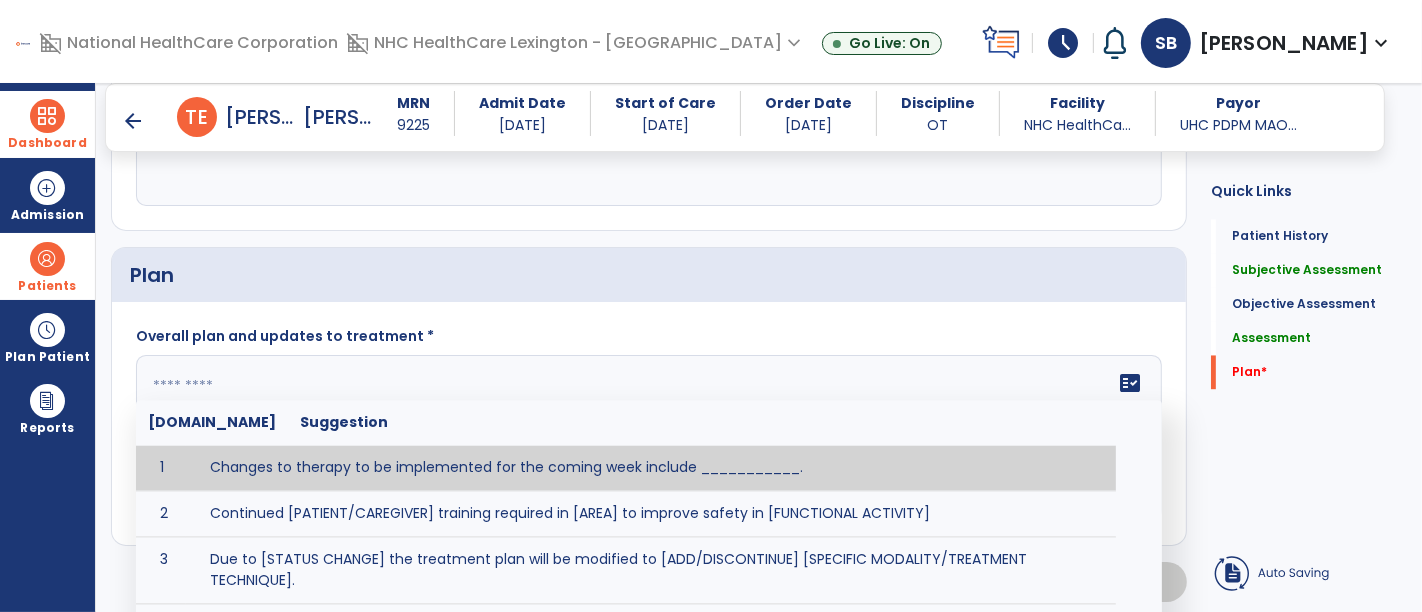 click on "fact_check  [DOMAIN_NAME] Suggestion 1 Changes to therapy to be implemented for the coming week include ___________. 2 Continued [PATIENT/CAREGIVER] training required in [AREA] to improve safety in [FUNCTIONAL ACTIVITY] 3 Due to [STATUS CHANGE] the treatment plan will be modified to [ADD/DISCONTINUE] [SPECIFIC MODALITY/TREATMENT TECHNIQUE]. 4 Goals related to ___________ have been met.  Will add new STG's to address _______ in the upcoming week. 5 Updated precautions include ________. 6 Progress treatment to include ____________. 7 Requires further [PATIENT/CAREGIVER] training in ______ to improve safety in ________. 8 Short term goals related to _________ have been met and new short term goals to be added as appropriate for patient. 9 STGs have been met, will now focus on LTGs. 10 The plan for next week's visits include [INTERVENTIONS] with the objective of improving [IMPAIRMENTS] to continue to progress toward long term goal(s). 11 12 13 Changes to therapy to be implemented for the coming week include ___________." 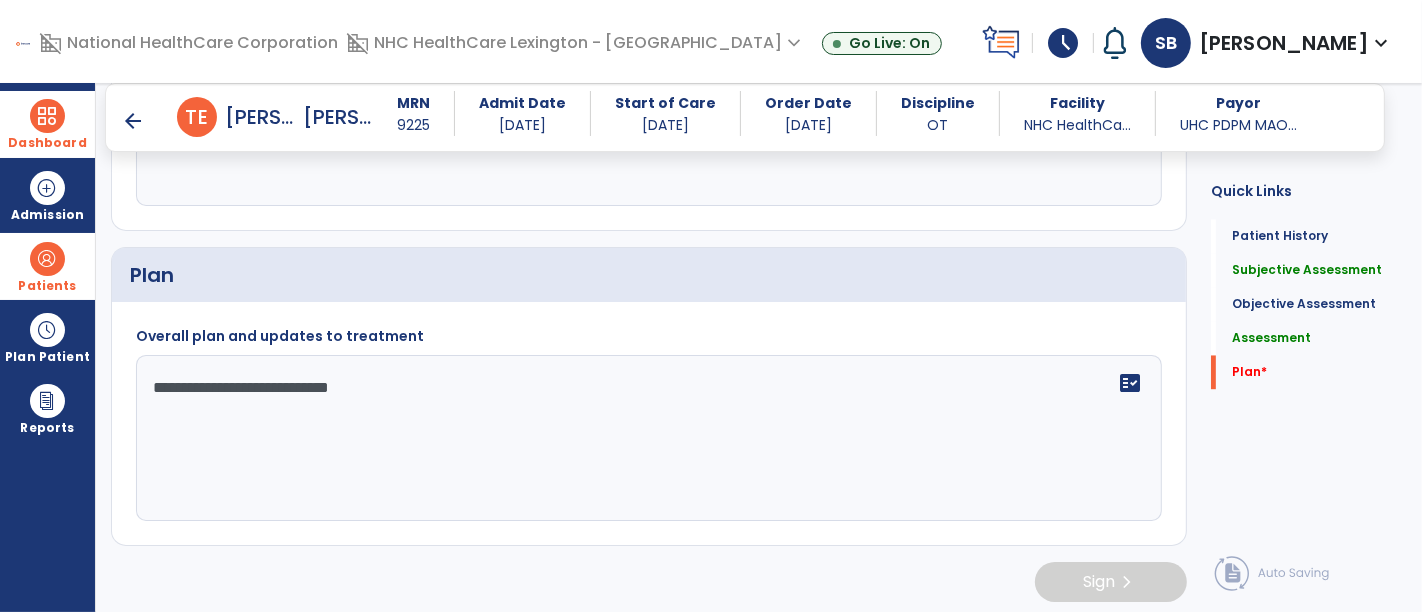 click on "**********" 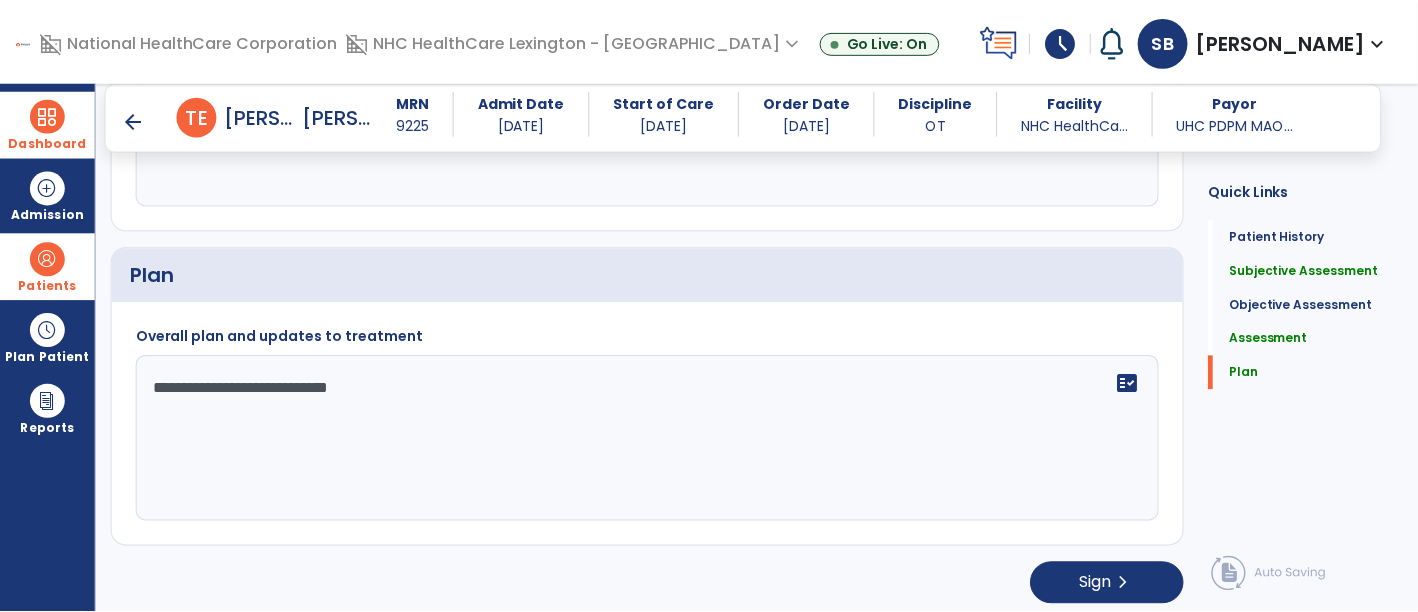 scroll, scrollTop: 3375, scrollLeft: 0, axis: vertical 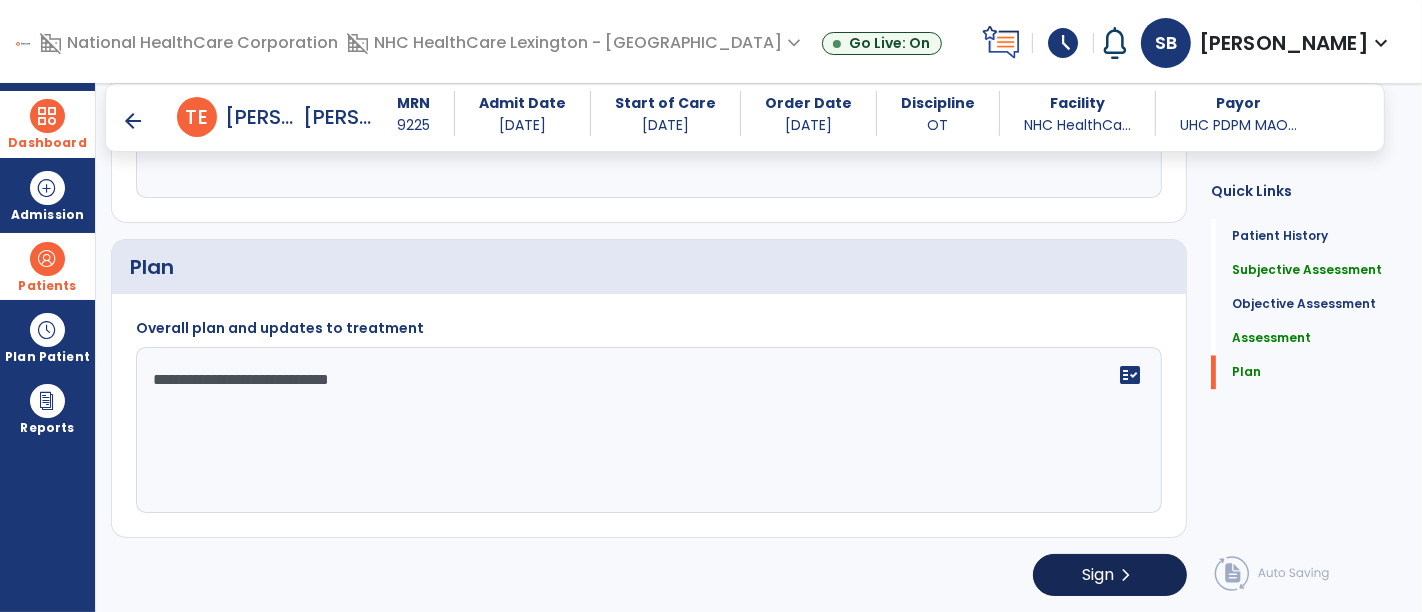 type on "**********" 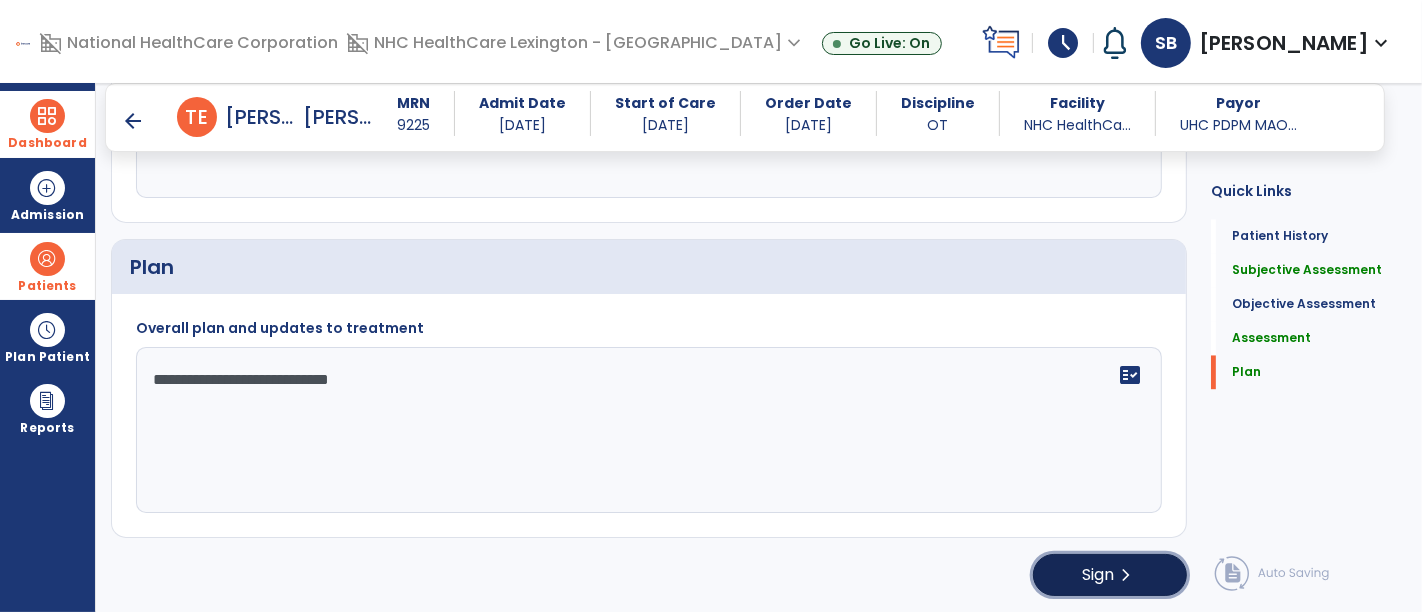 click on "chevron_right" 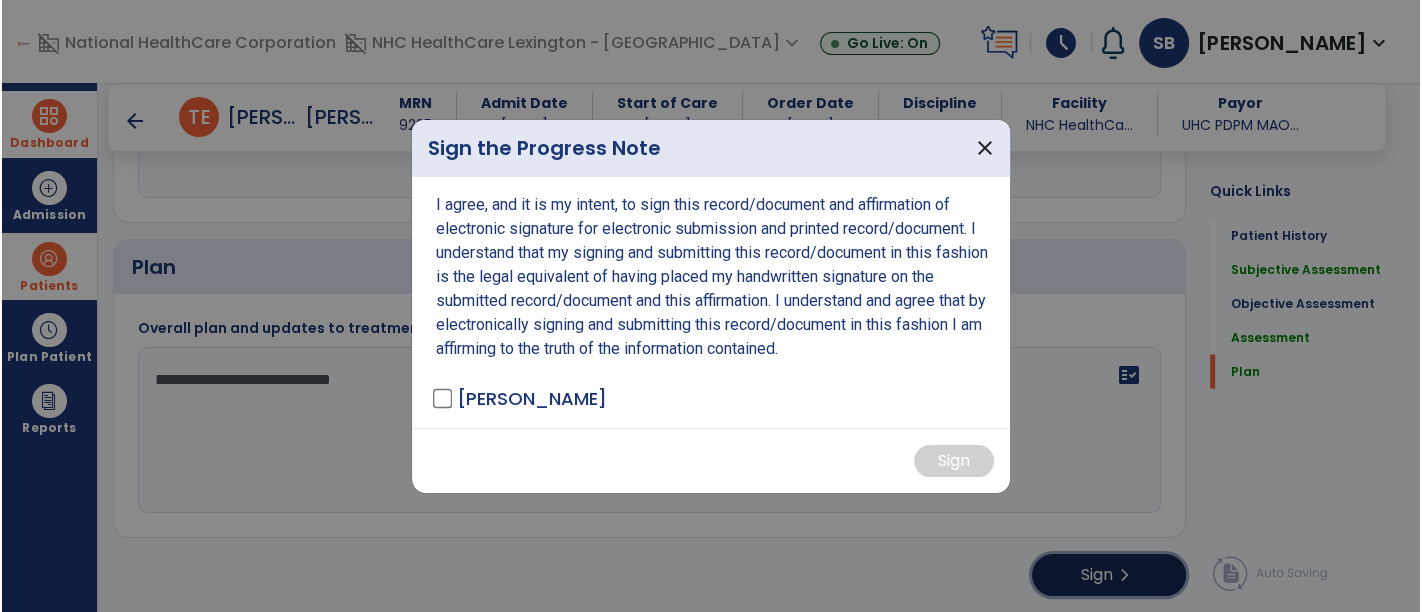 scroll, scrollTop: 3375, scrollLeft: 0, axis: vertical 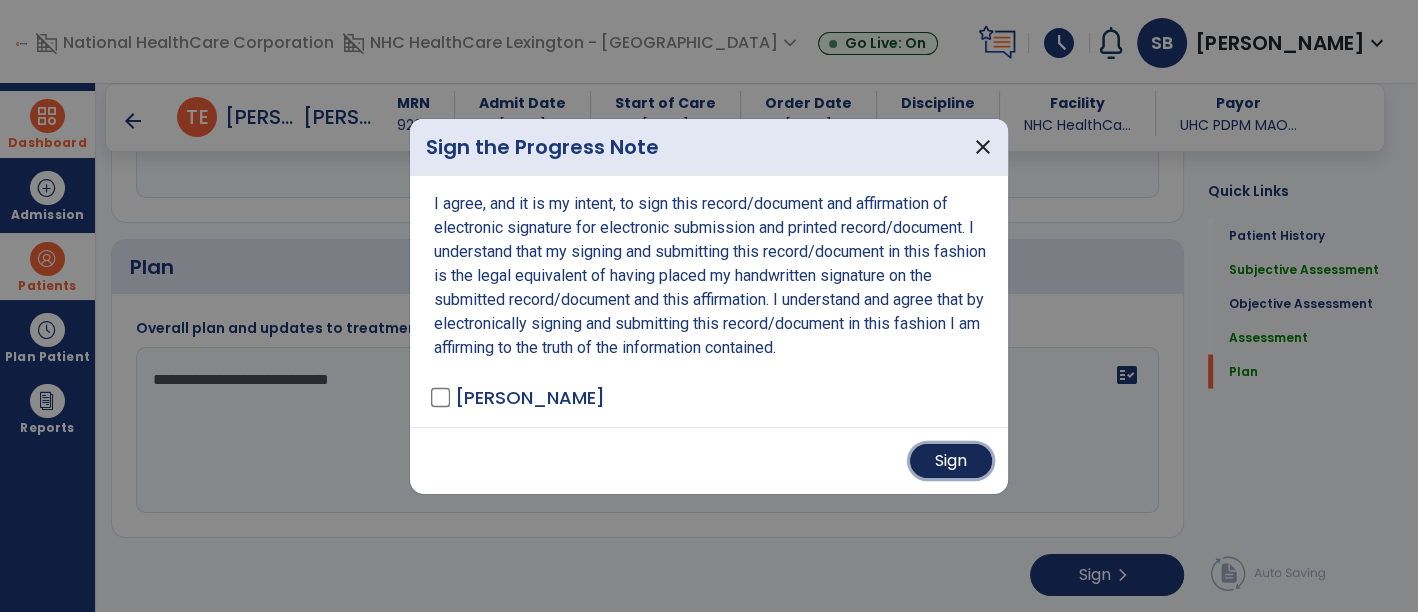 click on "Sign" at bounding box center (951, 461) 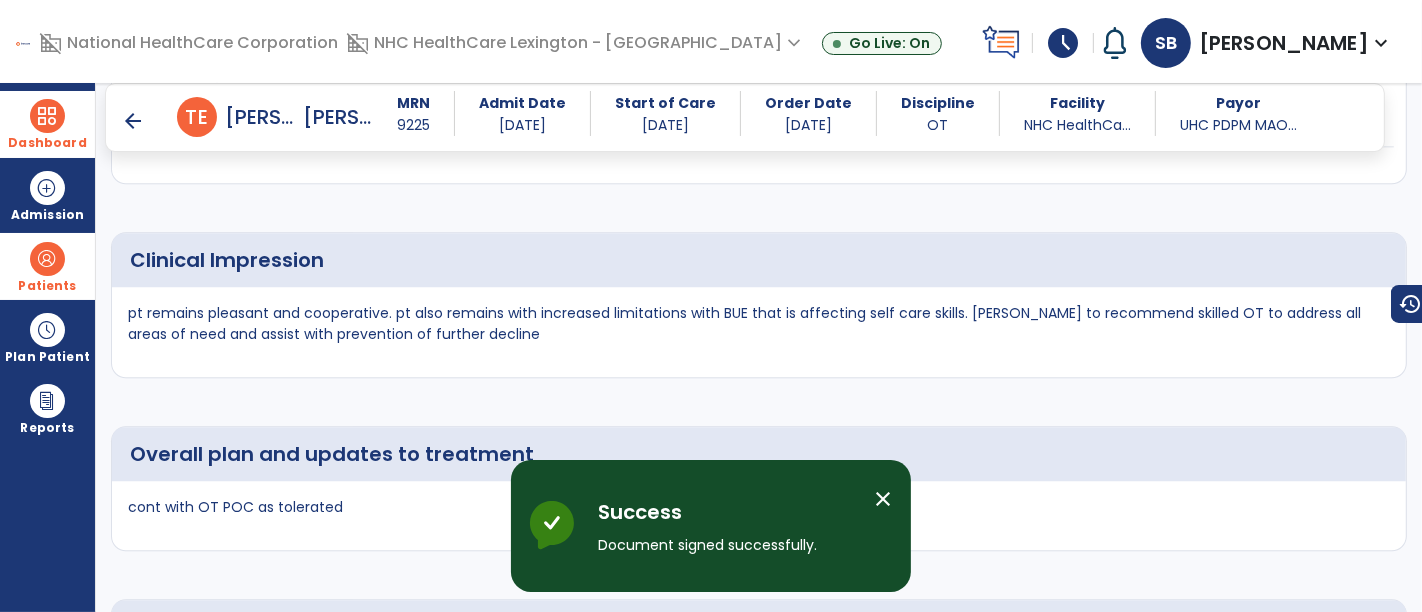 scroll, scrollTop: 4970, scrollLeft: 0, axis: vertical 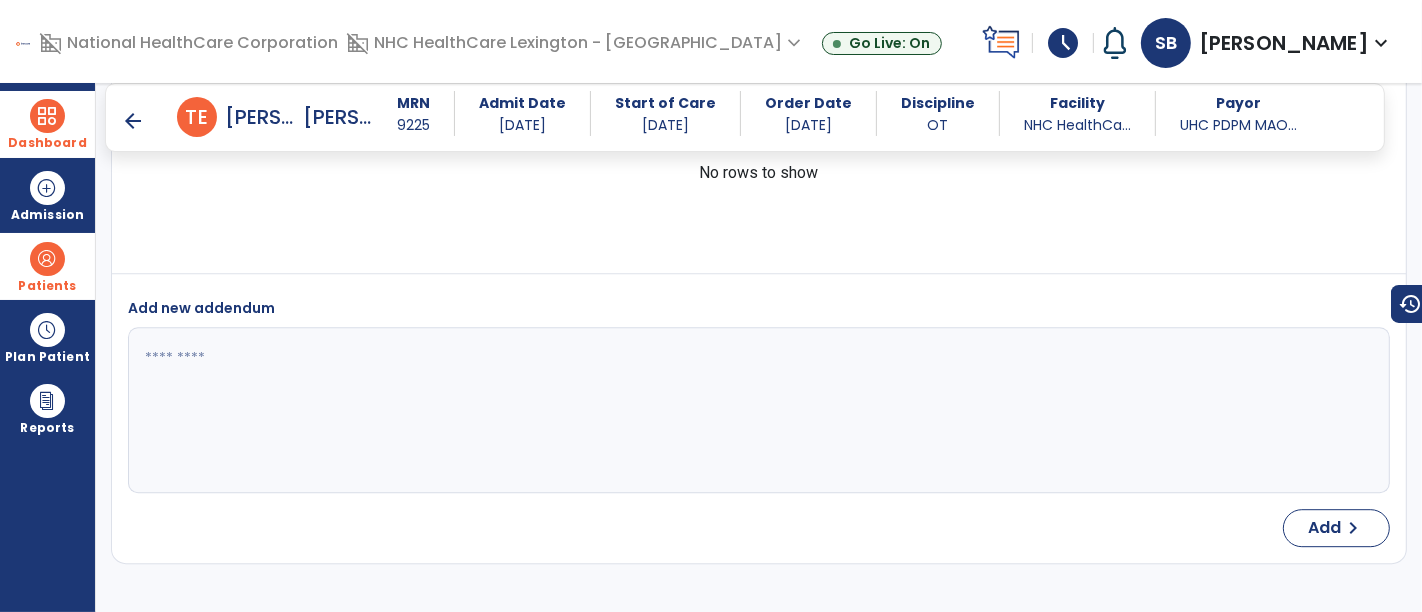 click at bounding box center (47, 259) 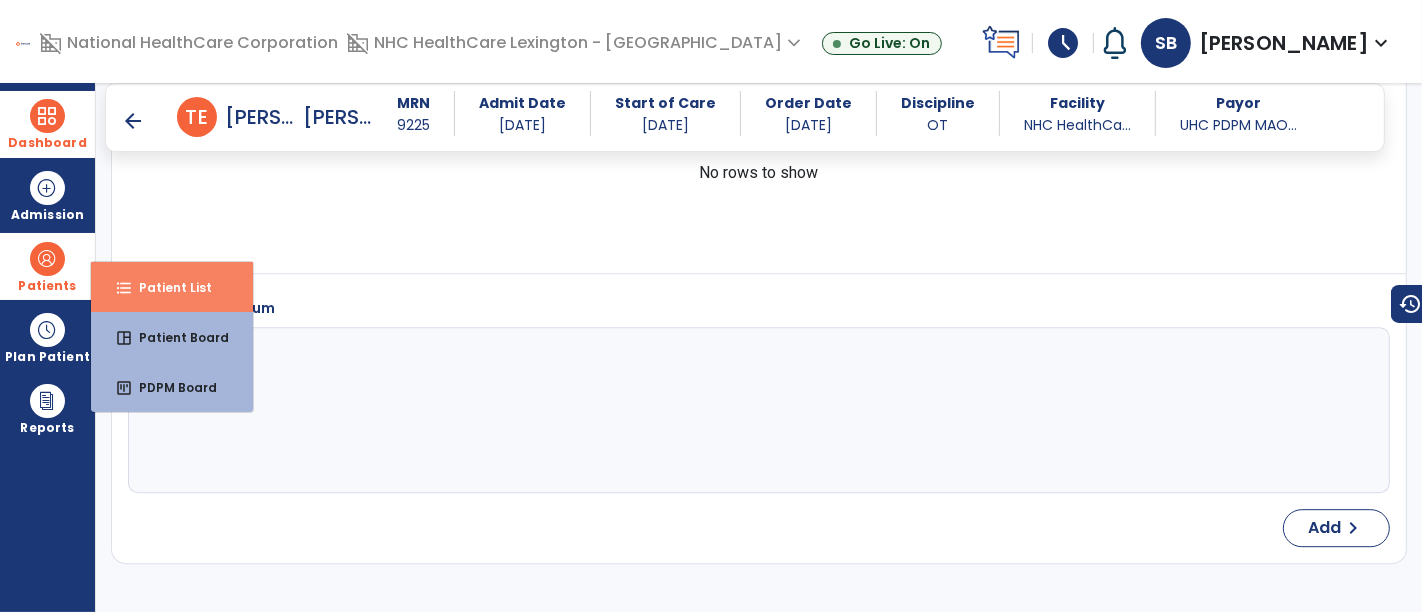 click on "Patient List" at bounding box center [167, 287] 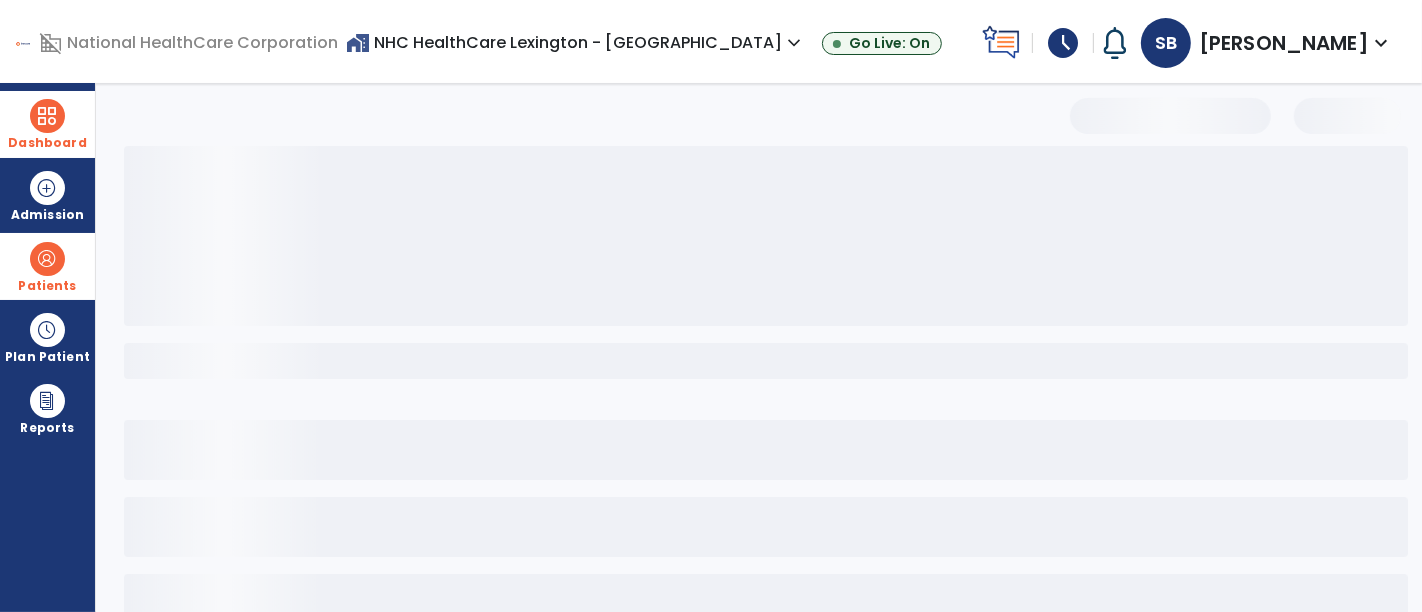 scroll, scrollTop: 135, scrollLeft: 0, axis: vertical 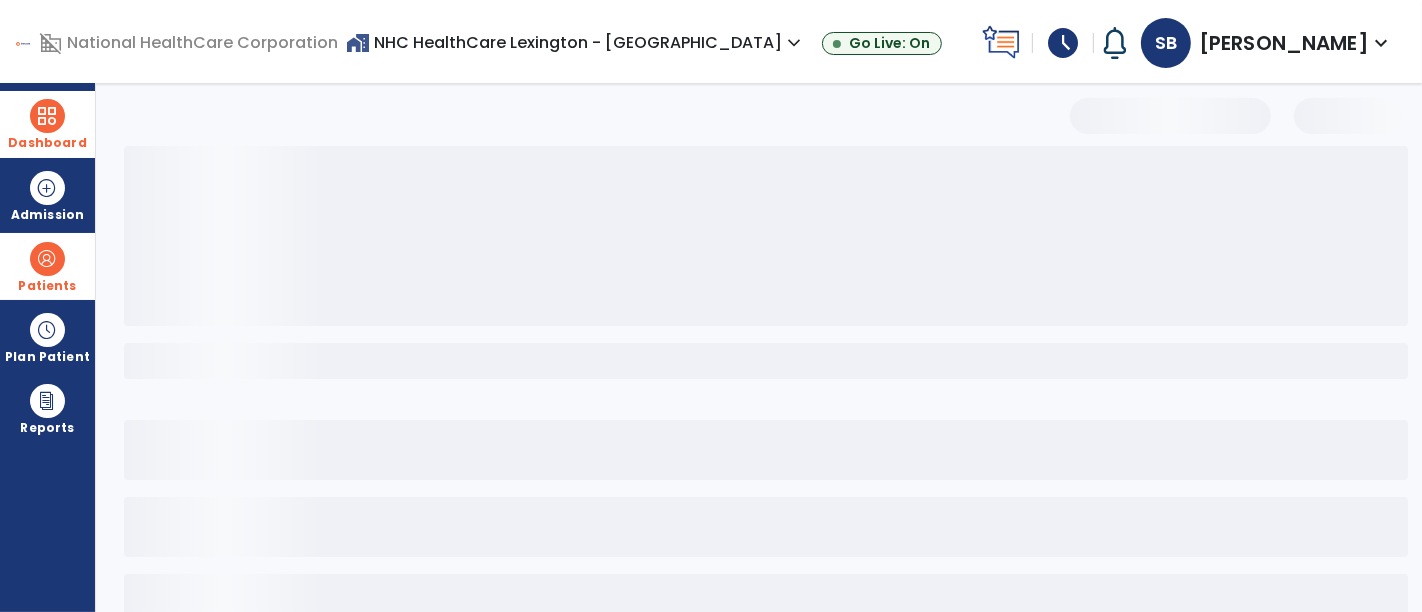 select on "***" 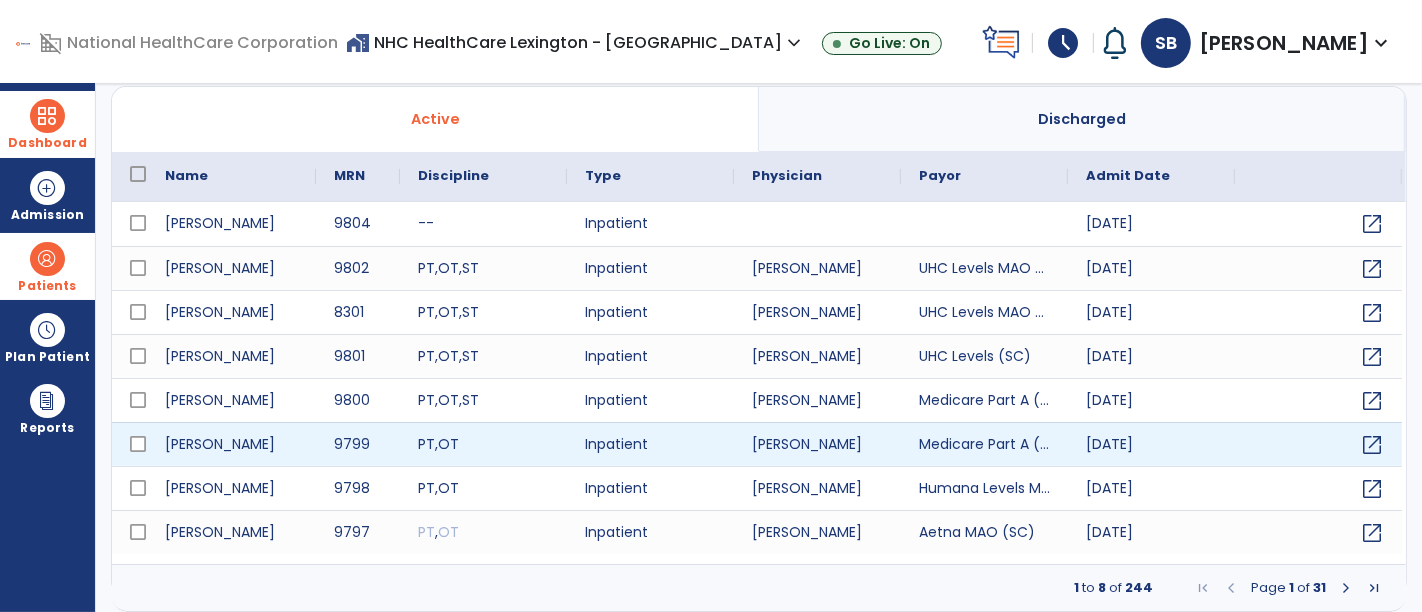 scroll, scrollTop: 0, scrollLeft: 0, axis: both 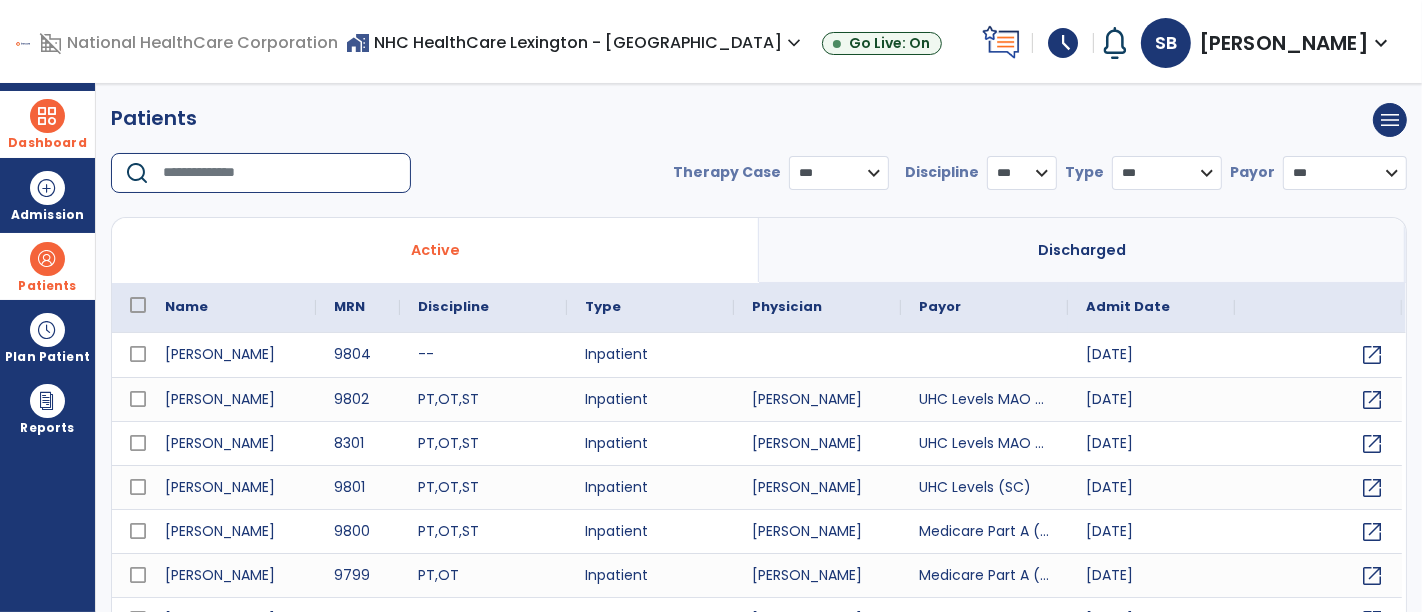 click at bounding box center (280, 173) 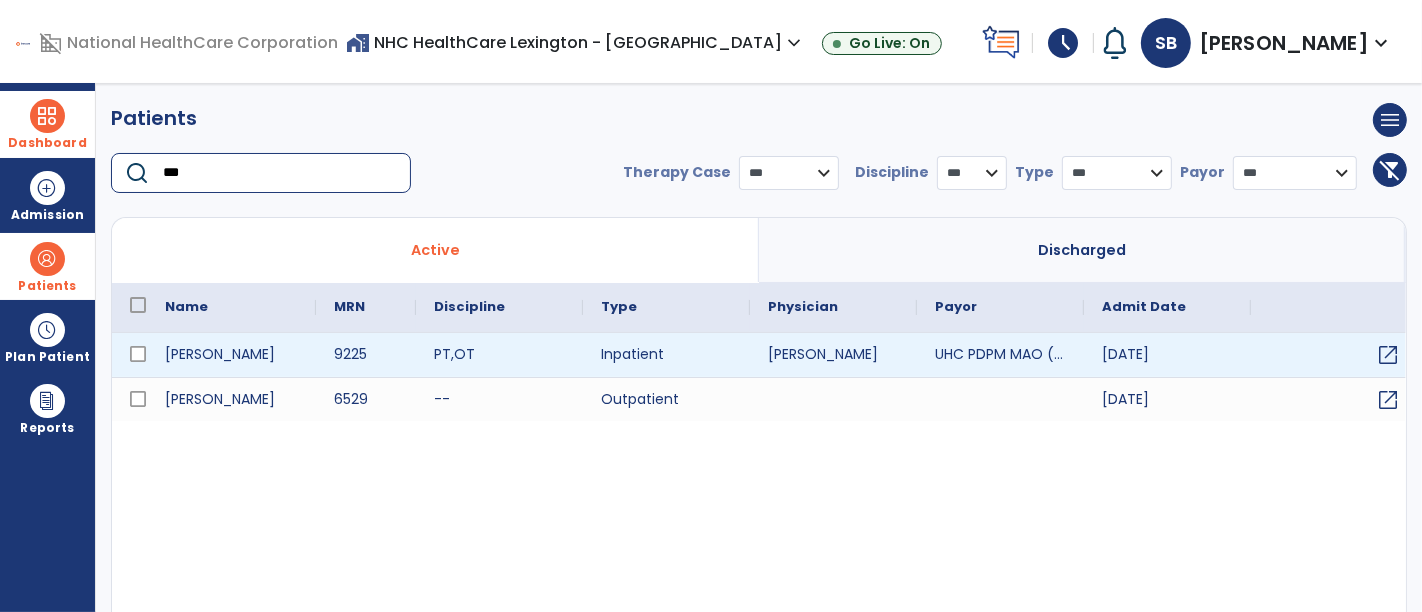 type on "***" 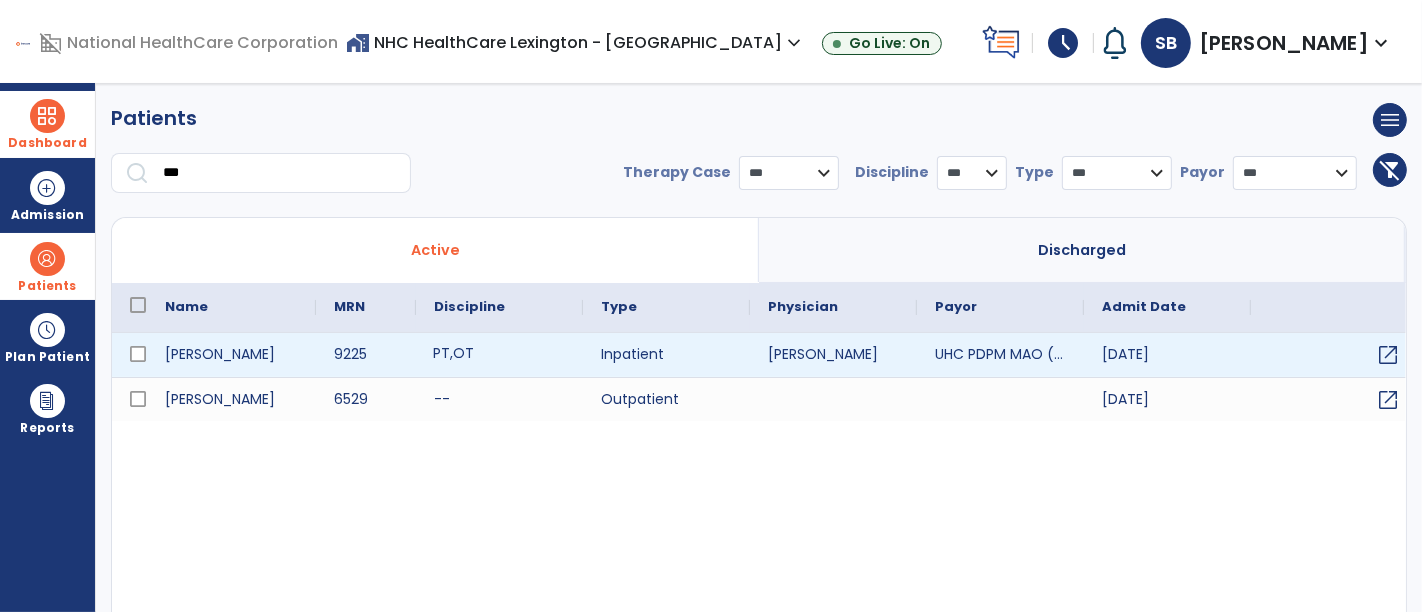 click on "PT , OT" at bounding box center [499, 355] 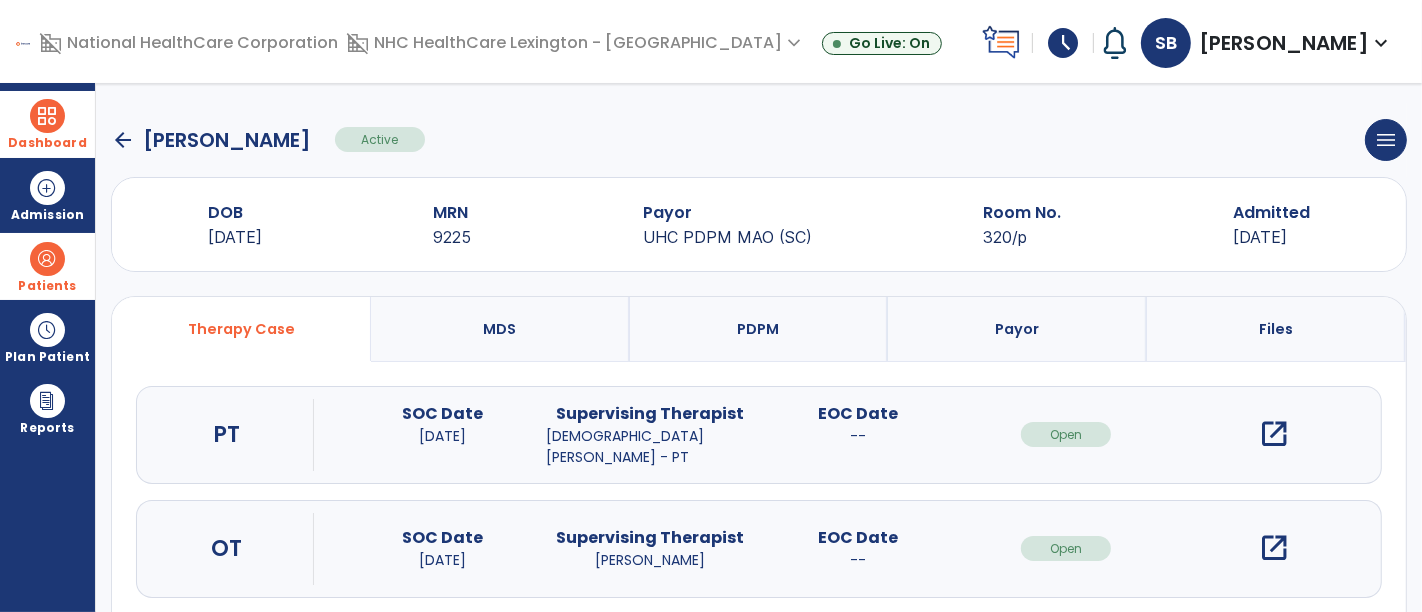 click on "open_in_new" at bounding box center (1274, 548) 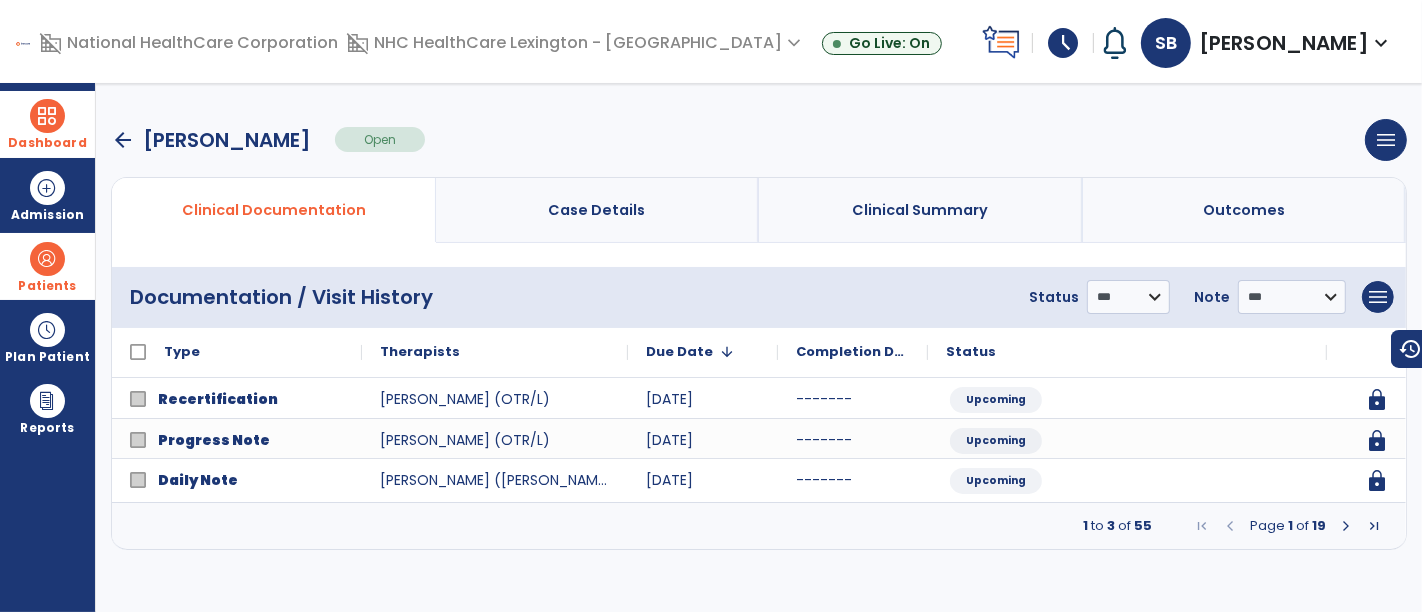 click at bounding box center (1346, 526) 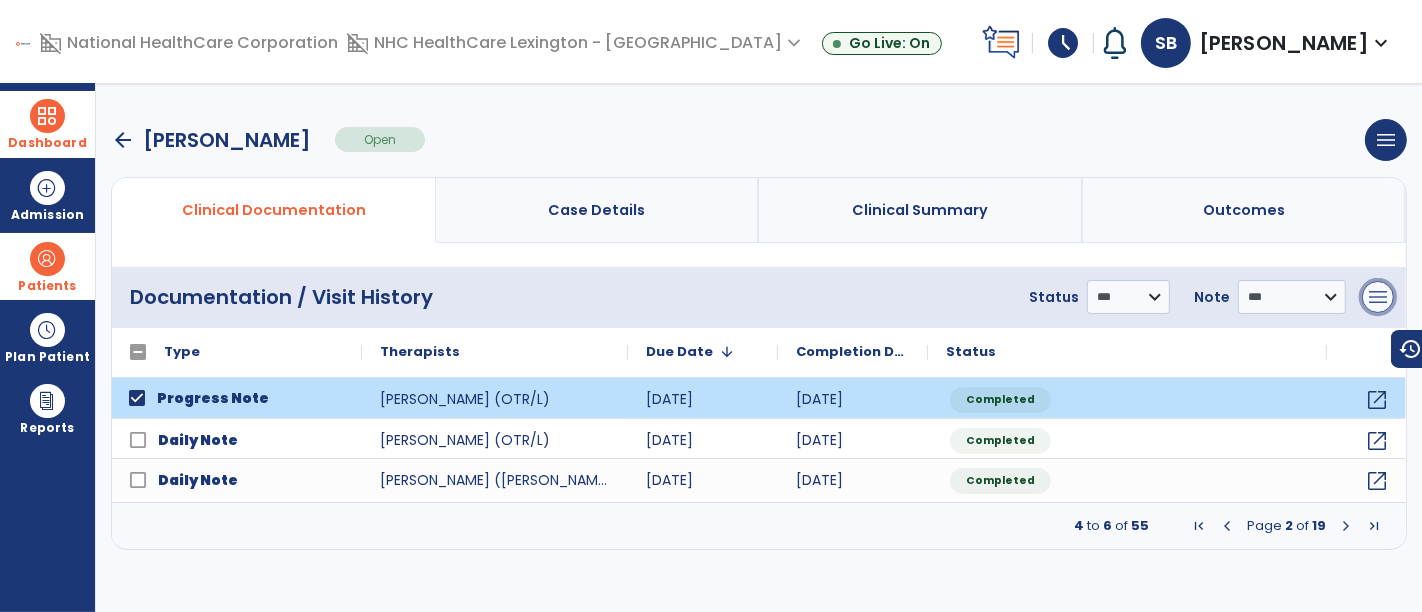 click on "menu" at bounding box center (1378, 297) 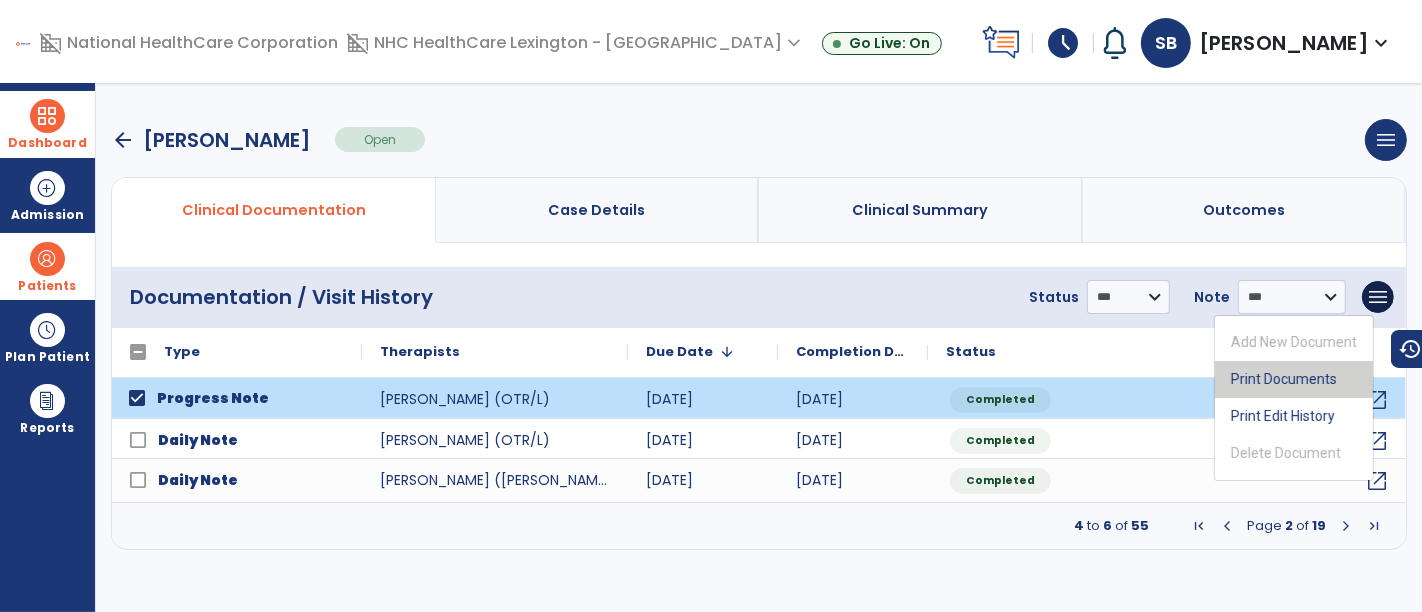 click on "Print Documents" at bounding box center (1294, 379) 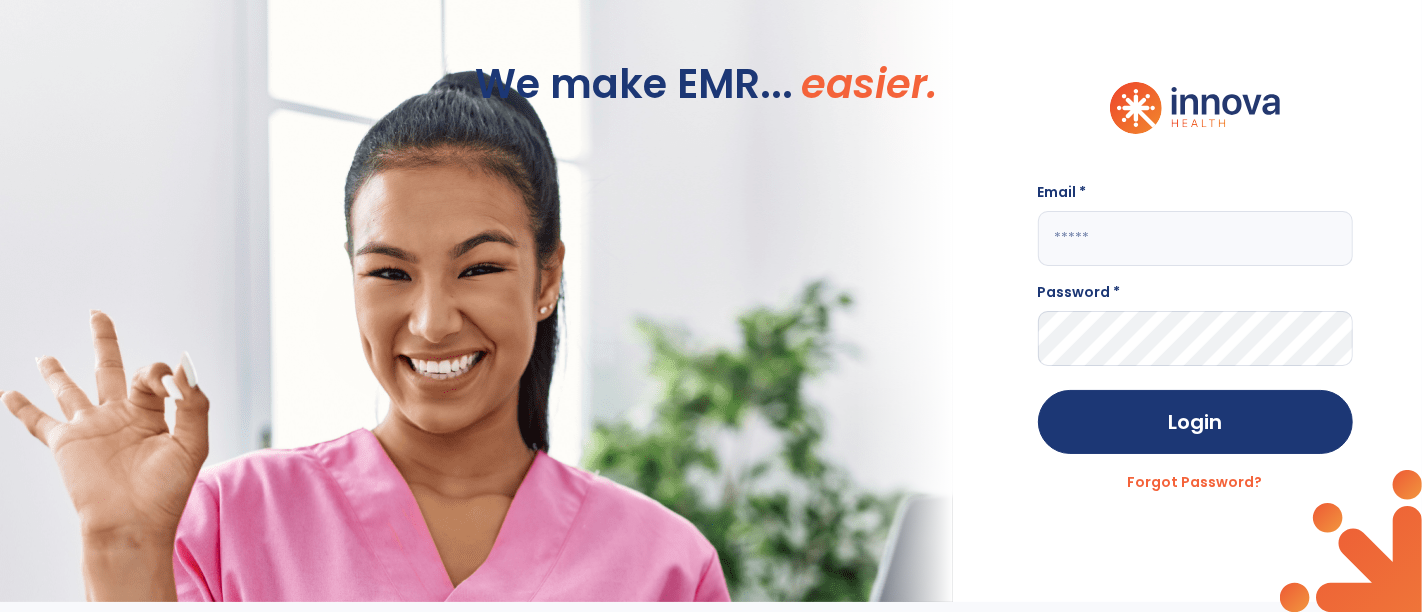 type on "**********" 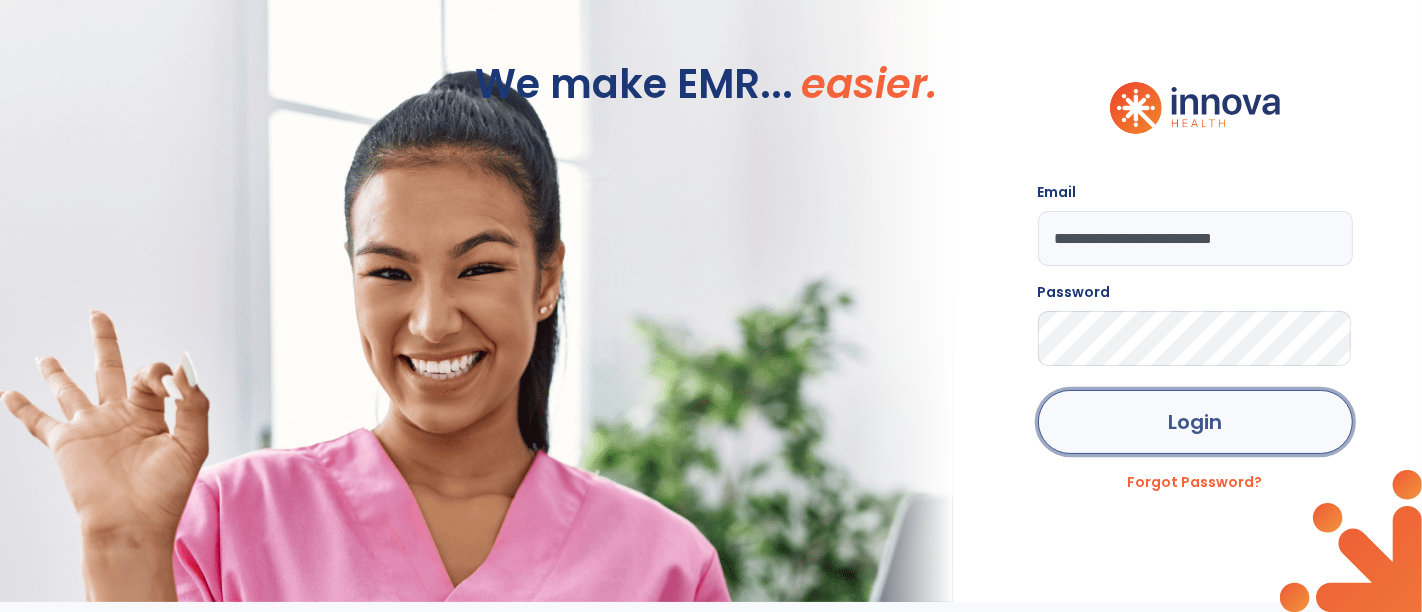 click on "Login" 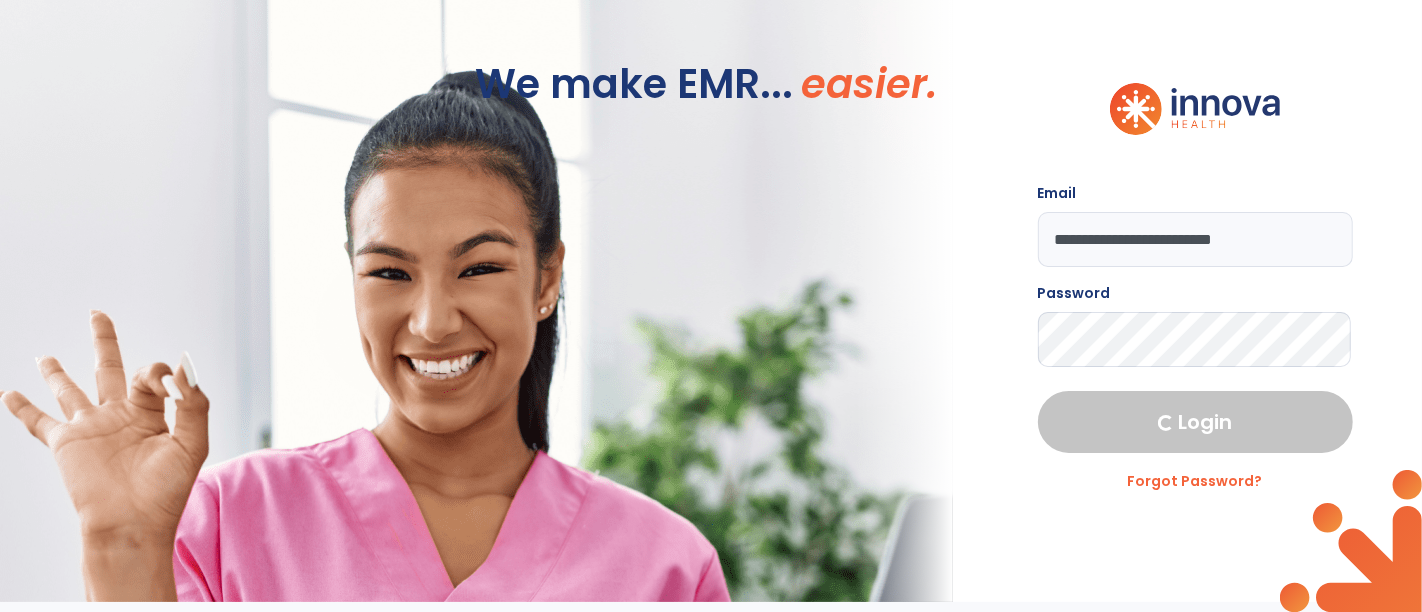 select on "****" 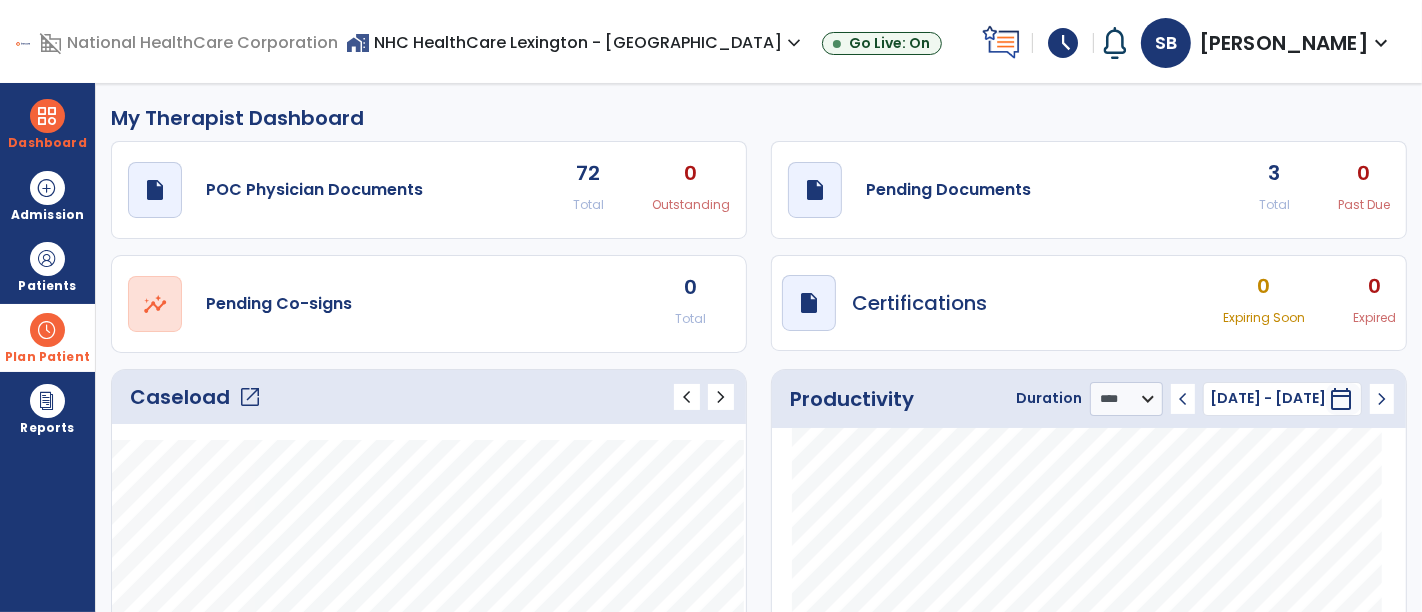 click at bounding box center (47, 330) 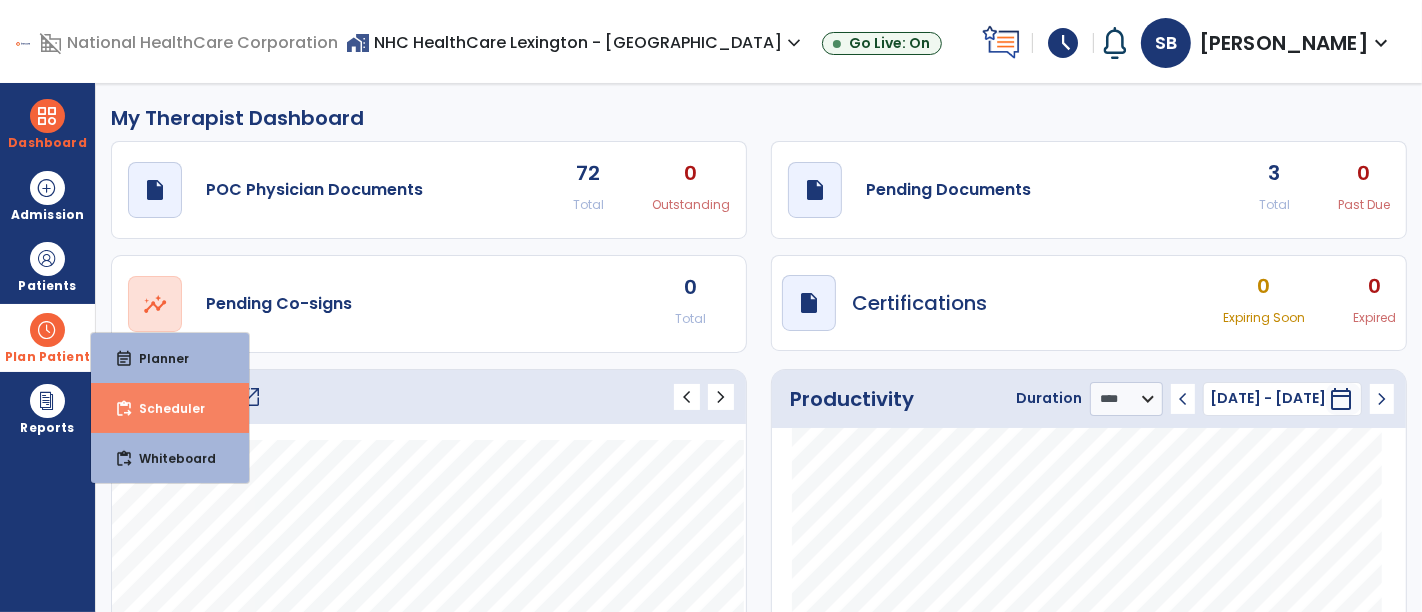 click on "Scheduler" at bounding box center (164, 408) 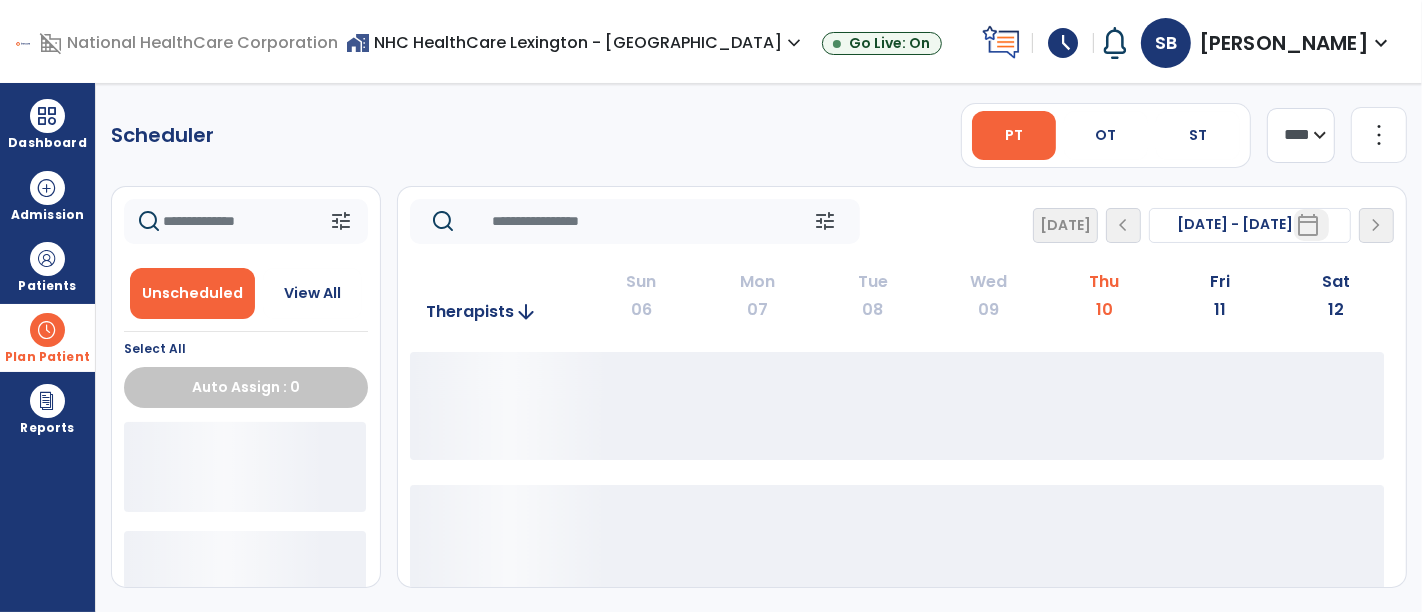click 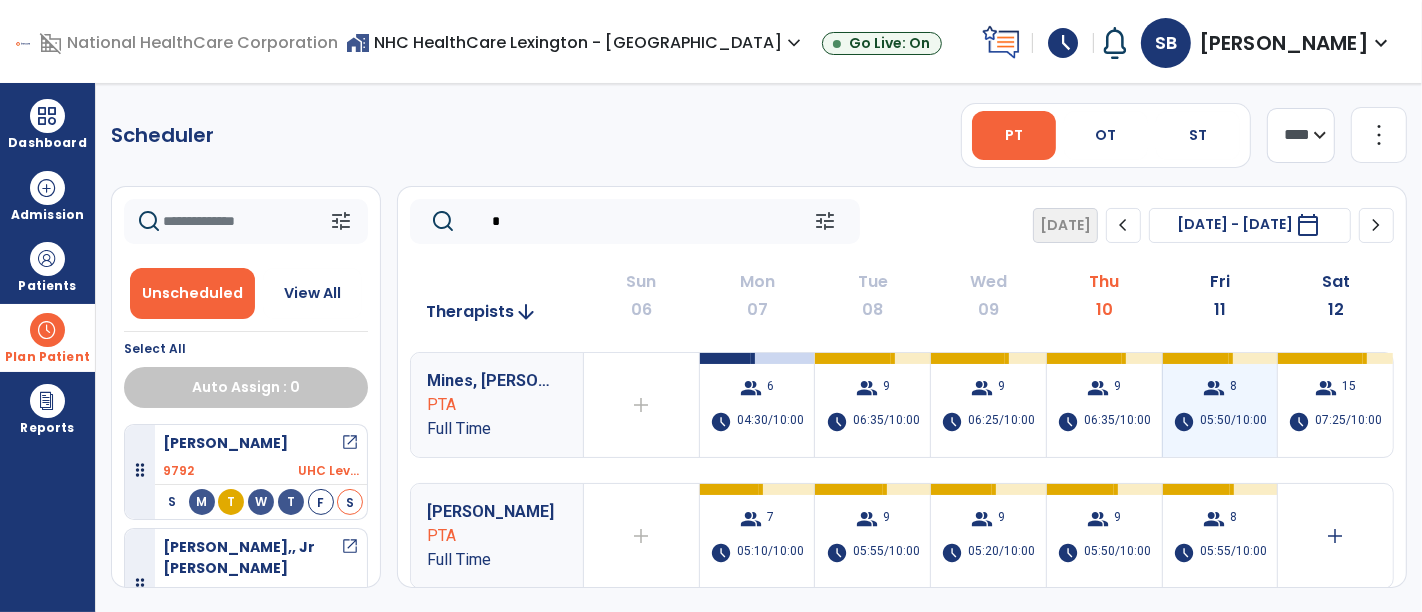 type on "*" 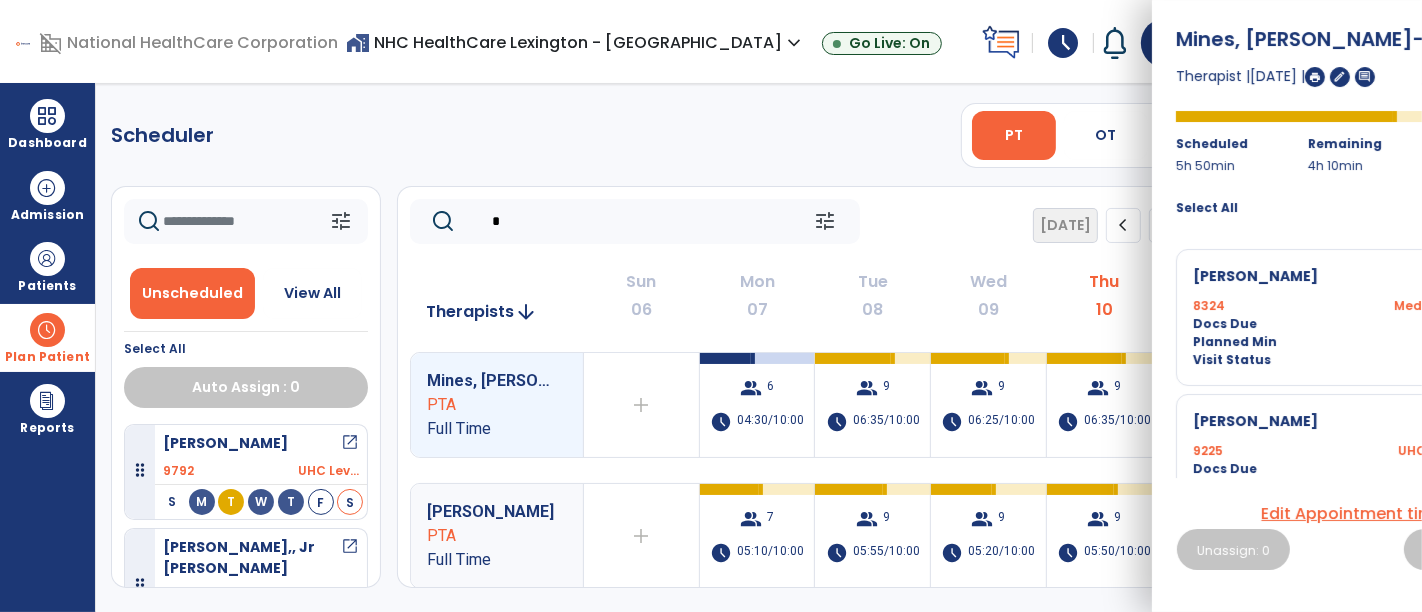 click on "Mines,  [PERSON_NAME]   -PTA close  Therapist |   [DATE] |   edit   comment  Scheduled 5h 50min Remaining  4h 10min  Total 10h 0min  Select All   Sort BY:  **** ****  [PERSON_NAME]   --  more_vert  edit   Edit Session   alt_route   Split Minutes  8324 Medicare Part A (SC)  Docs Due Daily Note   Planned Min  info   45 I 45 mins  Visit Status  Not Visited   [PERSON_NAME]   --  more_vert  edit   Edit Session   alt_route   Split Minutes  9225 UHC PDPM MAO (SC)  Docs Due Daily Note   Planned Min  info   45 I 45 mins  Visit Status  Not Visited   [PERSON_NAME]   --  more_vert  edit   Edit Session   alt_route   Split Minutes  8968 Medicare Part A (SC)  Docs Due Daily Note   Planned Min  info   45 I 45 mins  Visit Status  Not Visited   [PERSON_NAME]   --  more_vert  edit   Edit Session   alt_route   Split Minutes  9763 Medicare Part A (SC)  Docs Due Daily Note   Planned Min  info   45 I 45 mins  Visit Status  Not Visited   [PERSON_NAME]   --  more_vert  edit   Edit Session   alt_route   Split Minutes  9795  45" at bounding box center (1212, 306) 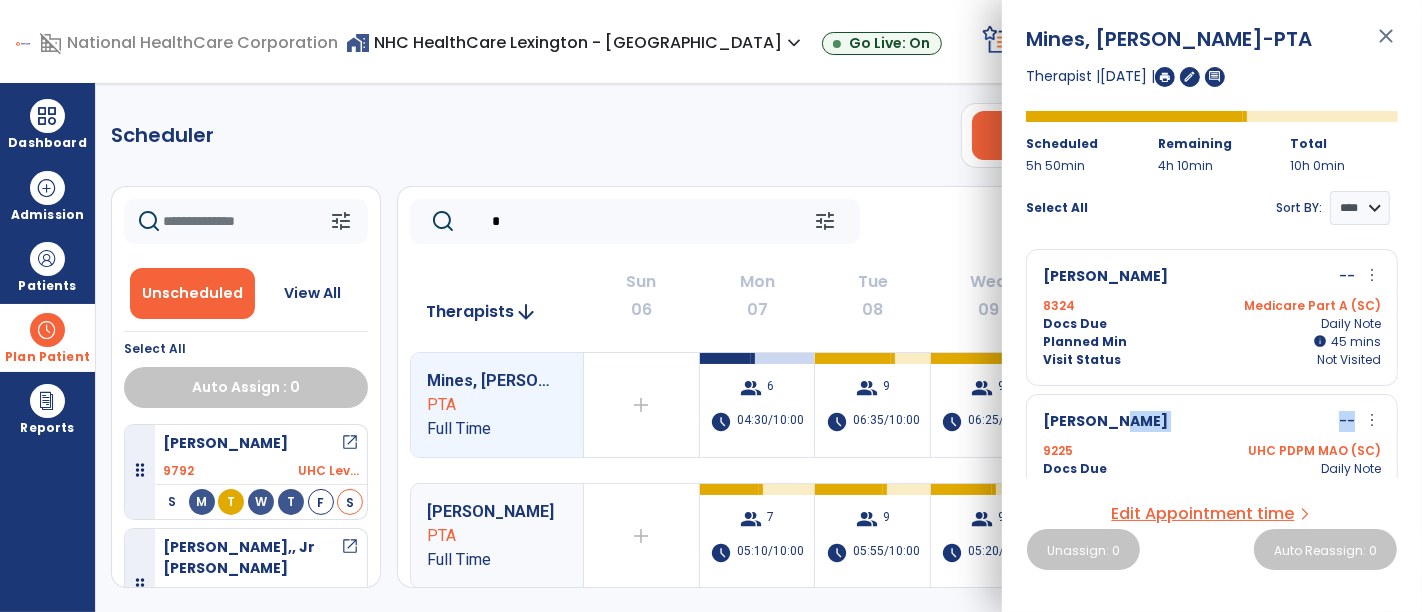 click on "[PERSON_NAME]   --  more_vert  edit   Edit Session   alt_route   Split Minutes" at bounding box center [1212, 422] 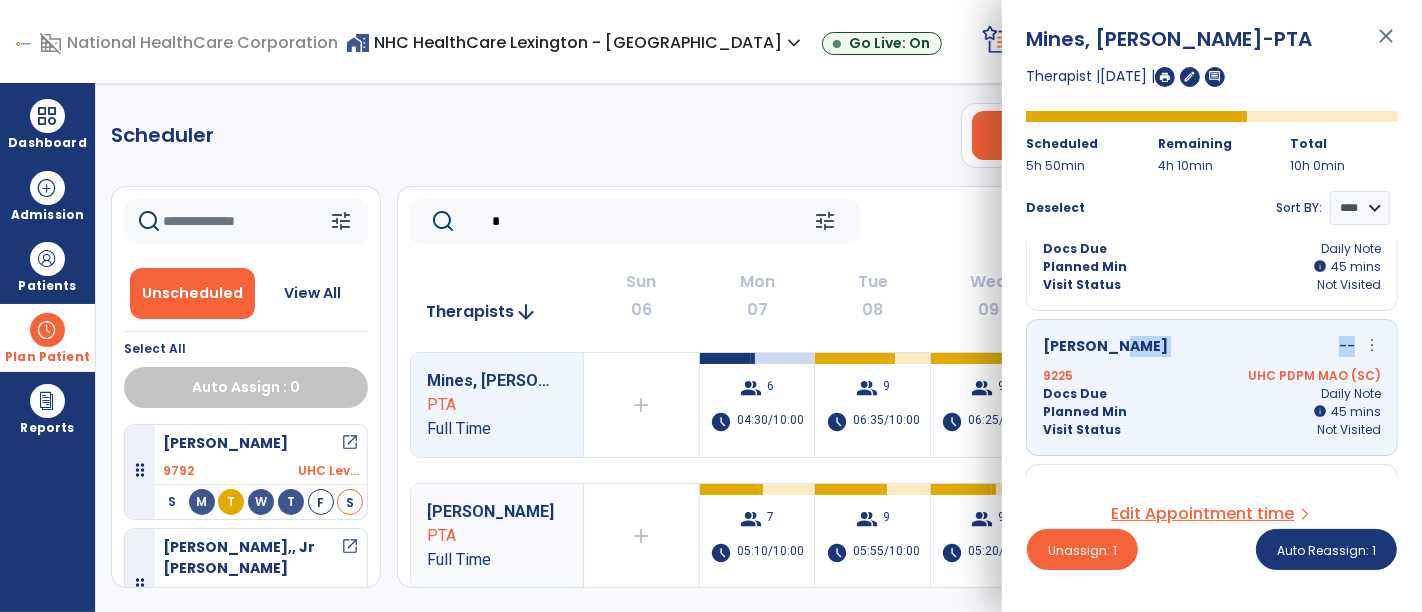 scroll, scrollTop: 0, scrollLeft: 0, axis: both 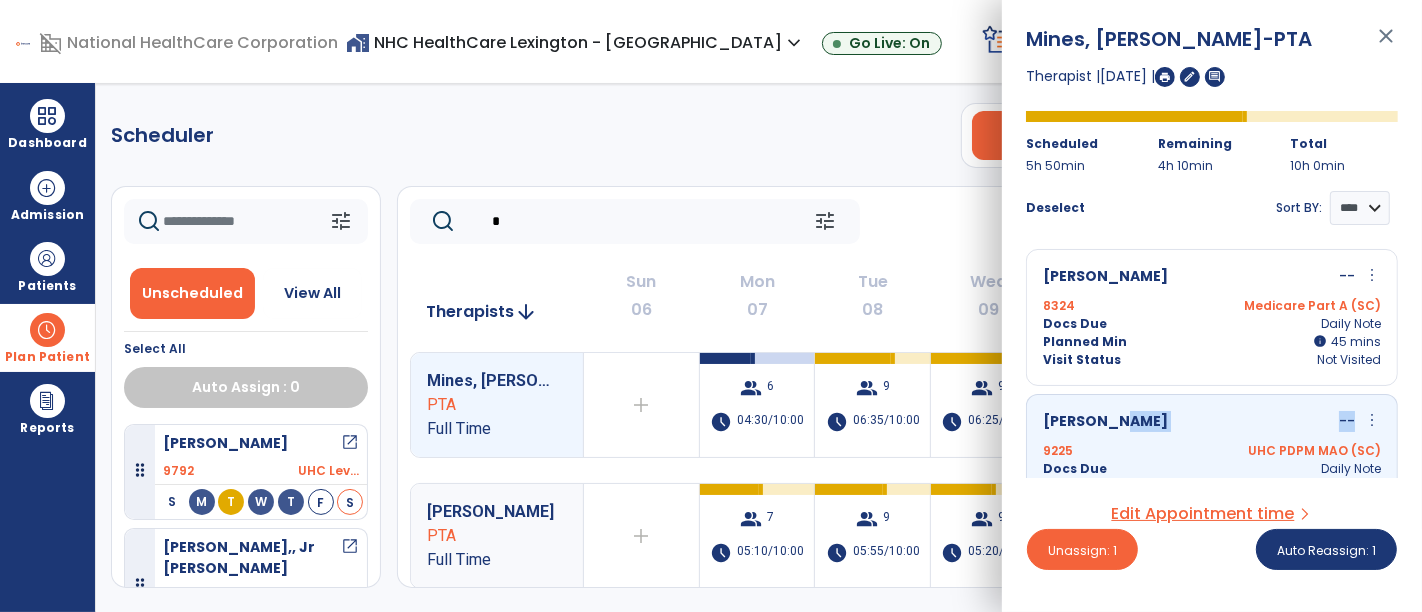 click at bounding box center [1165, 77] 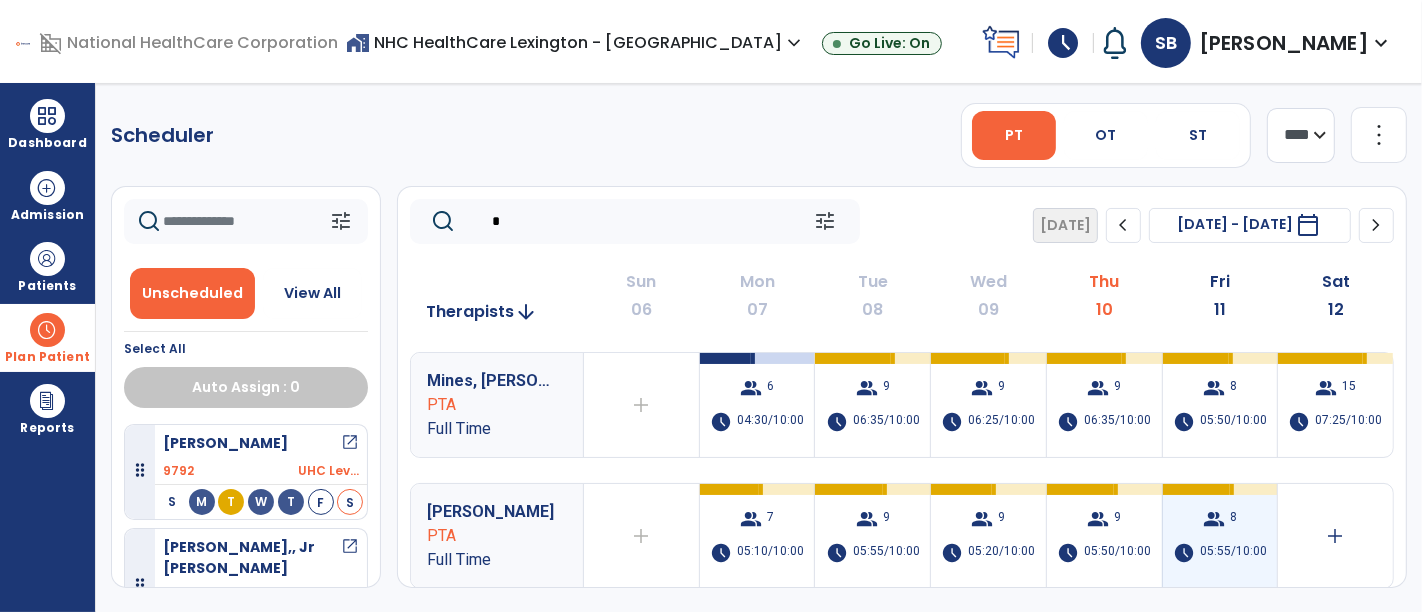 click on "group  8  schedule  05:55/10:00" at bounding box center (1220, 536) 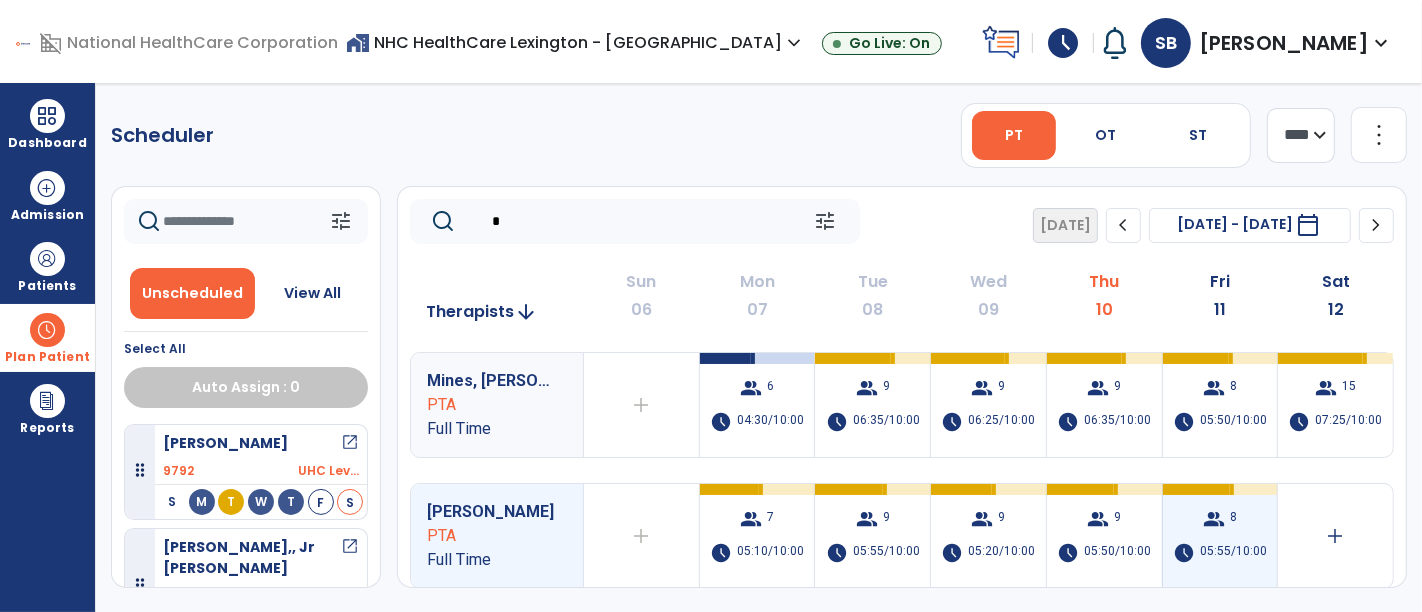 click on "group  8  schedule  05:55/10:00" at bounding box center (1220, 536) 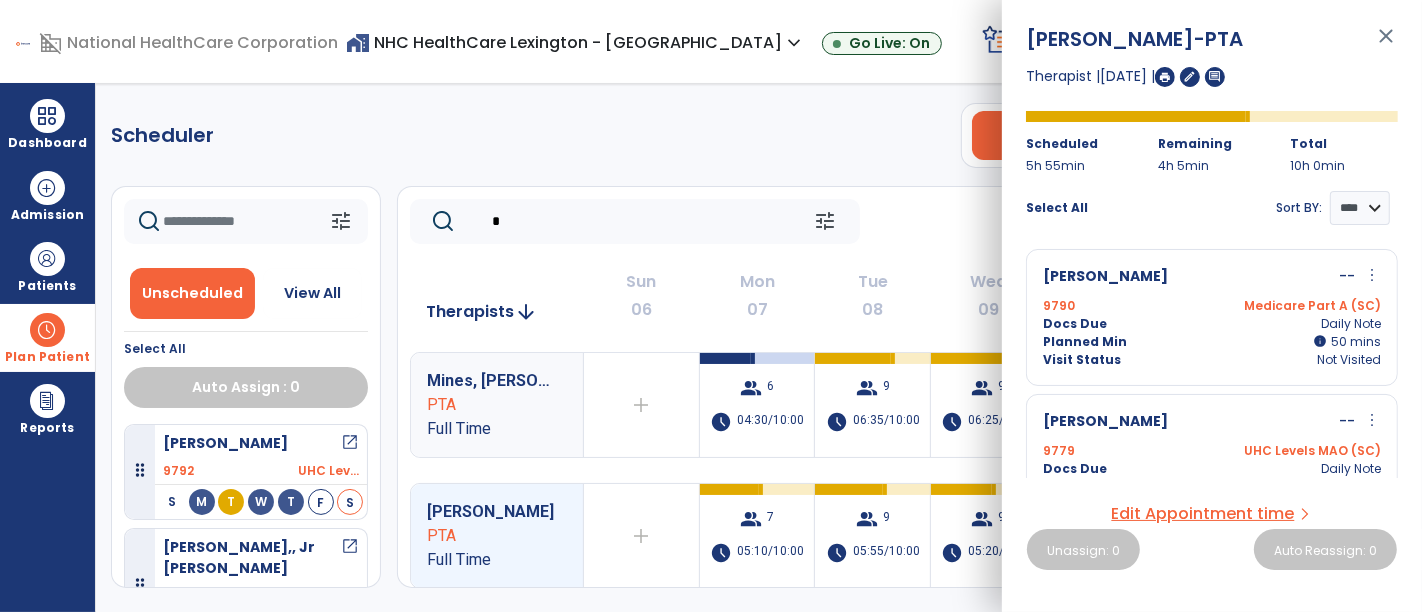 click at bounding box center [1165, 77] 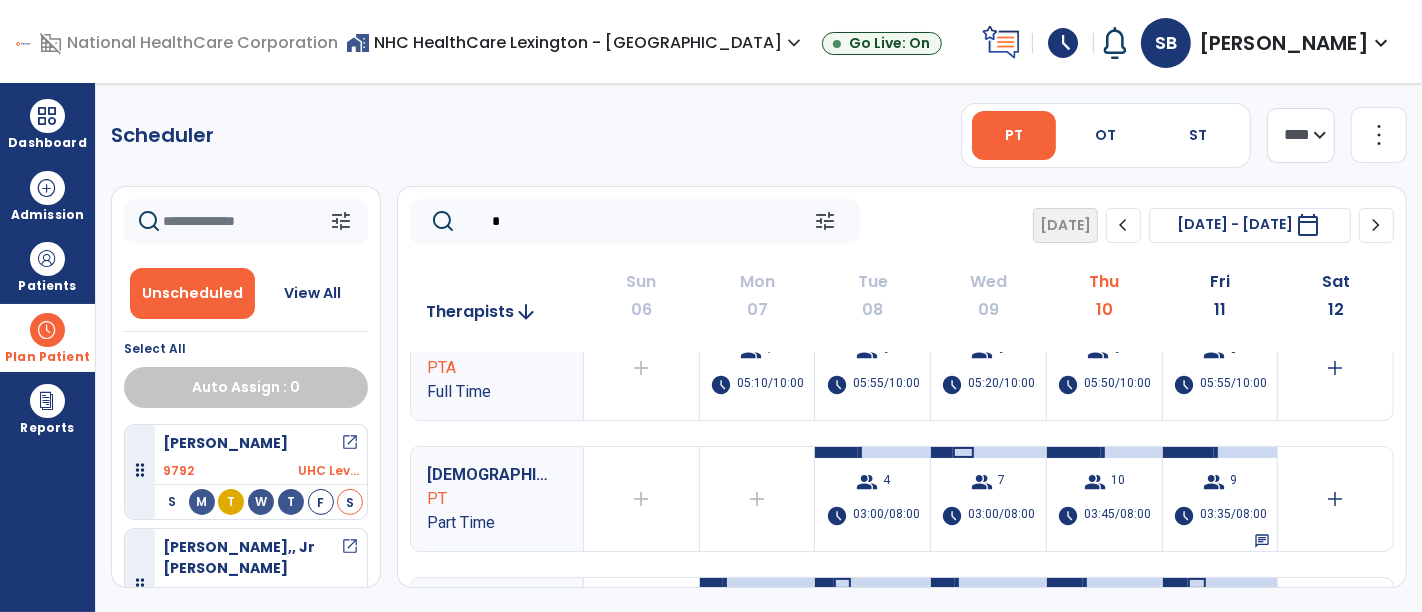 scroll, scrollTop: 0, scrollLeft: 0, axis: both 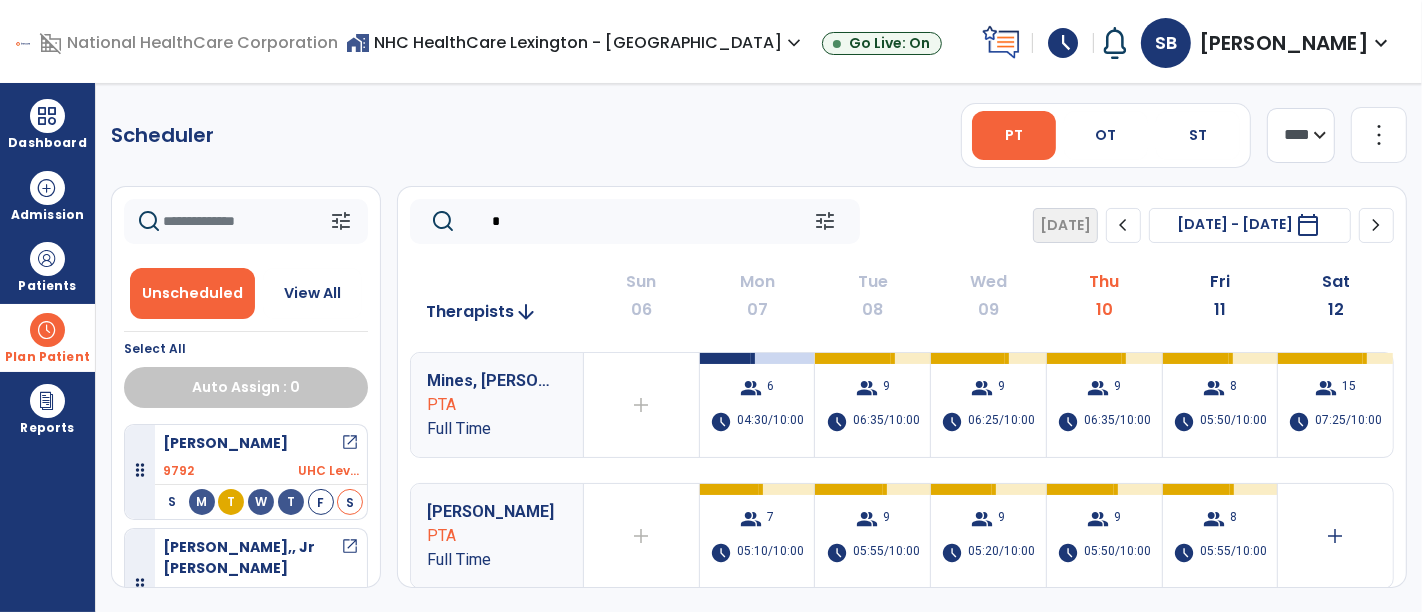 click on "*" 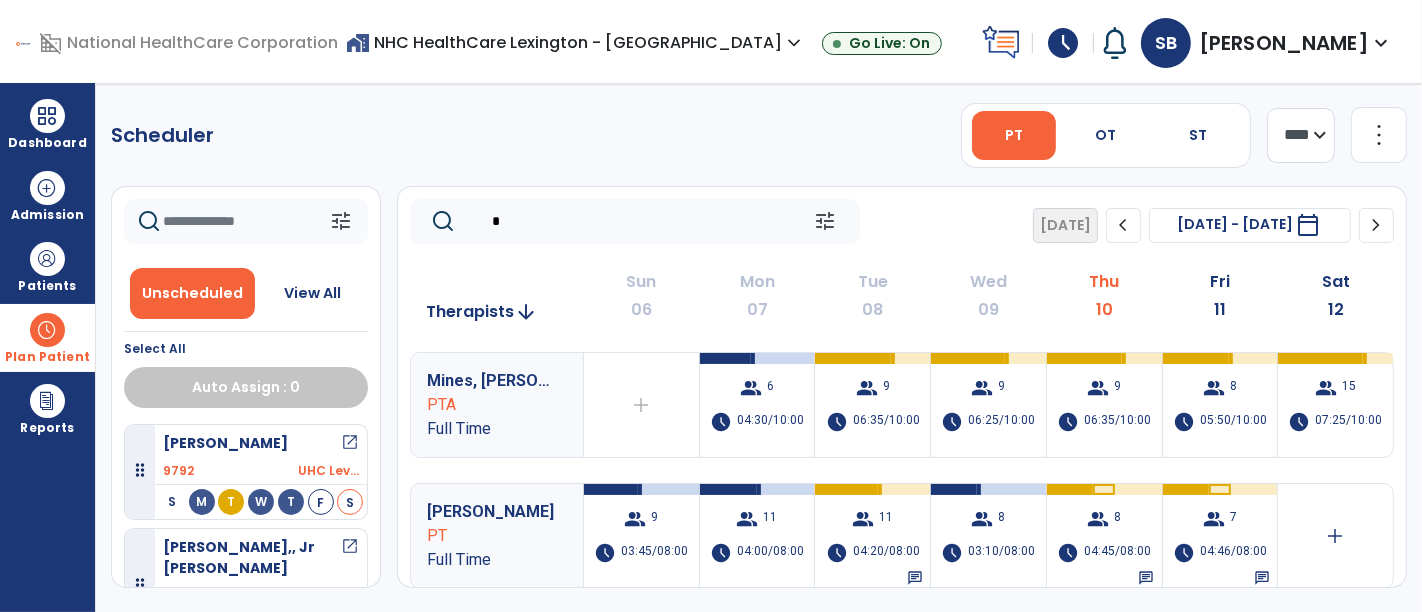 type on "*" 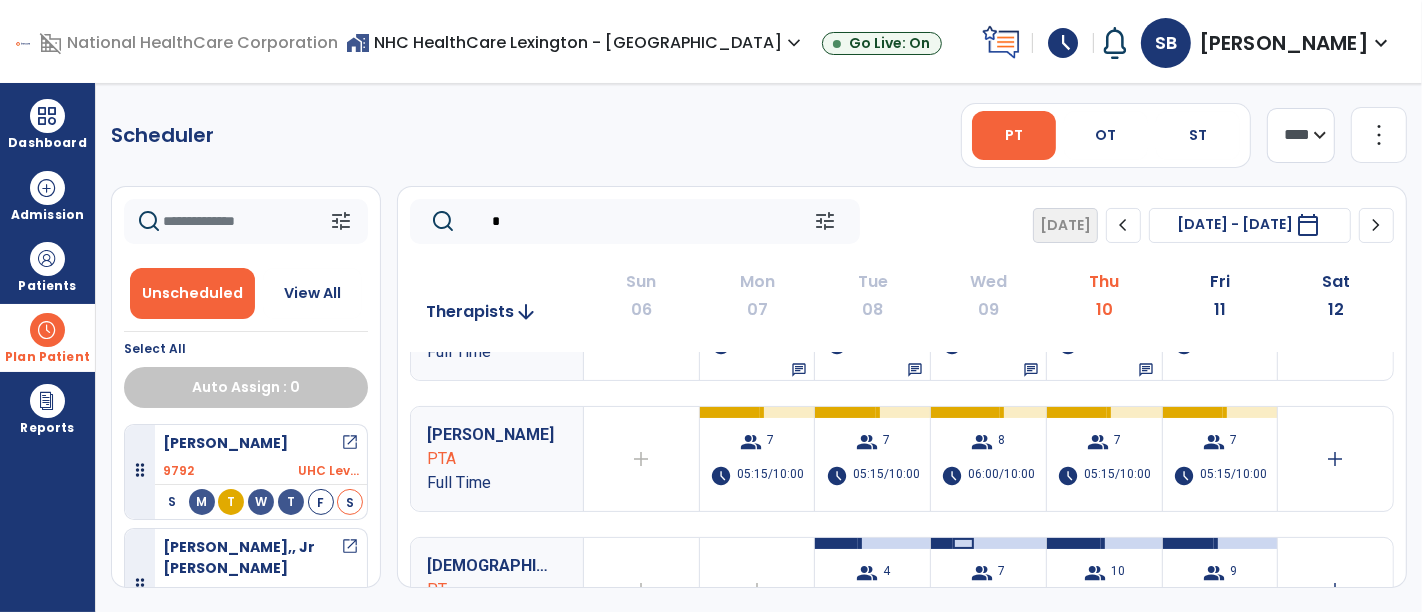 scroll, scrollTop: 340, scrollLeft: 0, axis: vertical 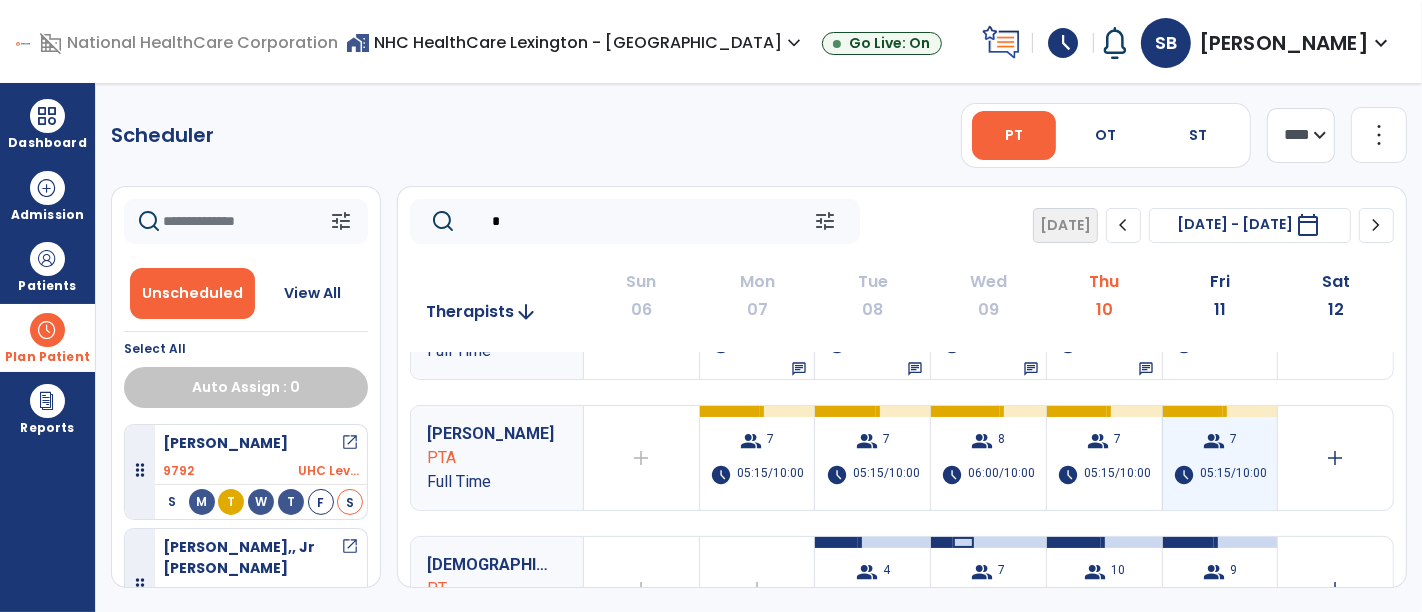 click on "group  7  schedule  05:15/10:00" at bounding box center (1220, 458) 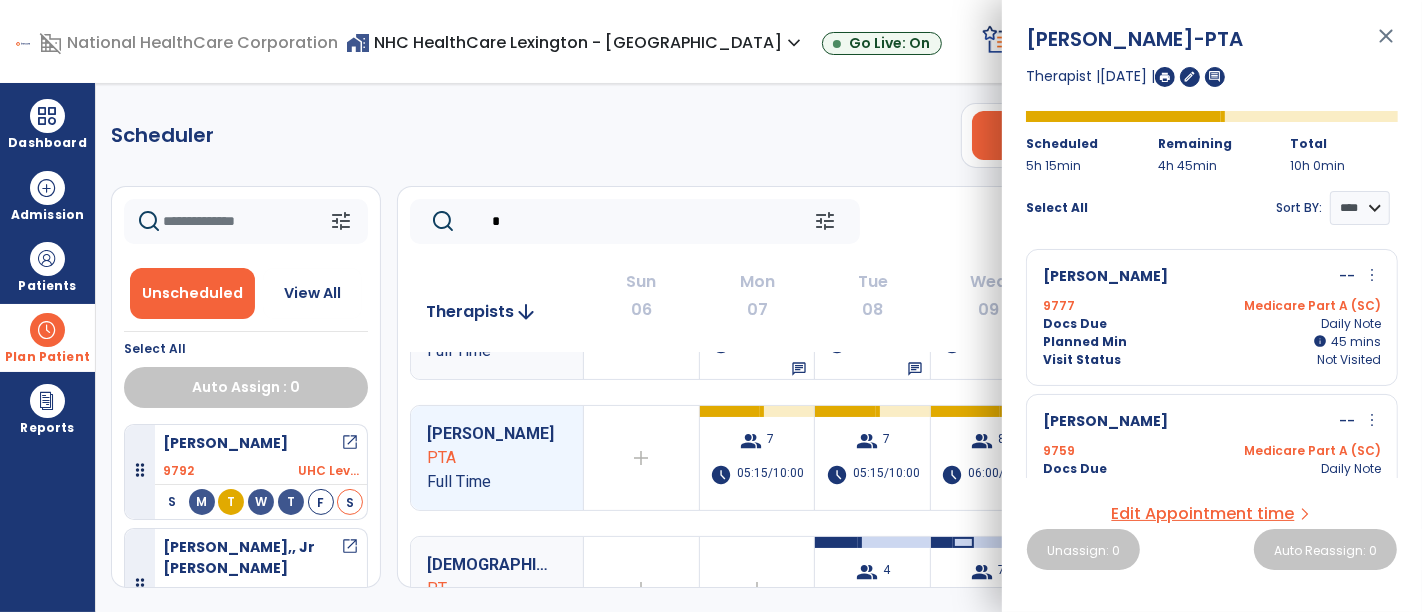 click at bounding box center [1165, 77] 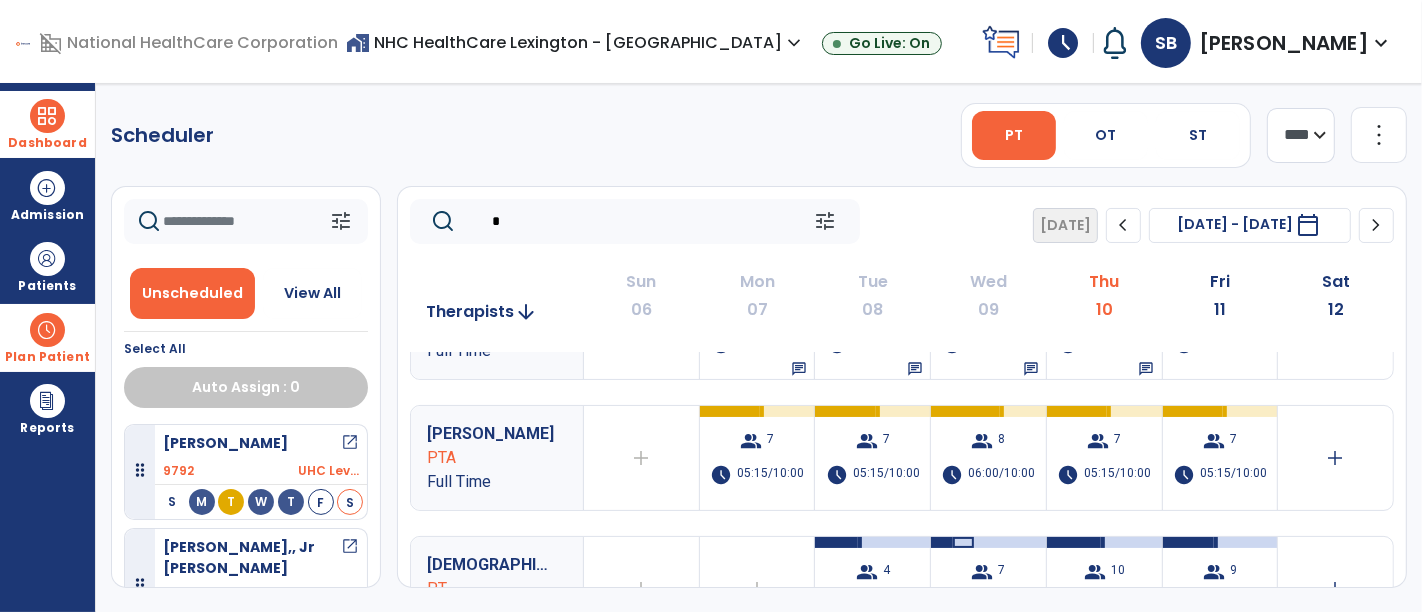 click at bounding box center (47, 116) 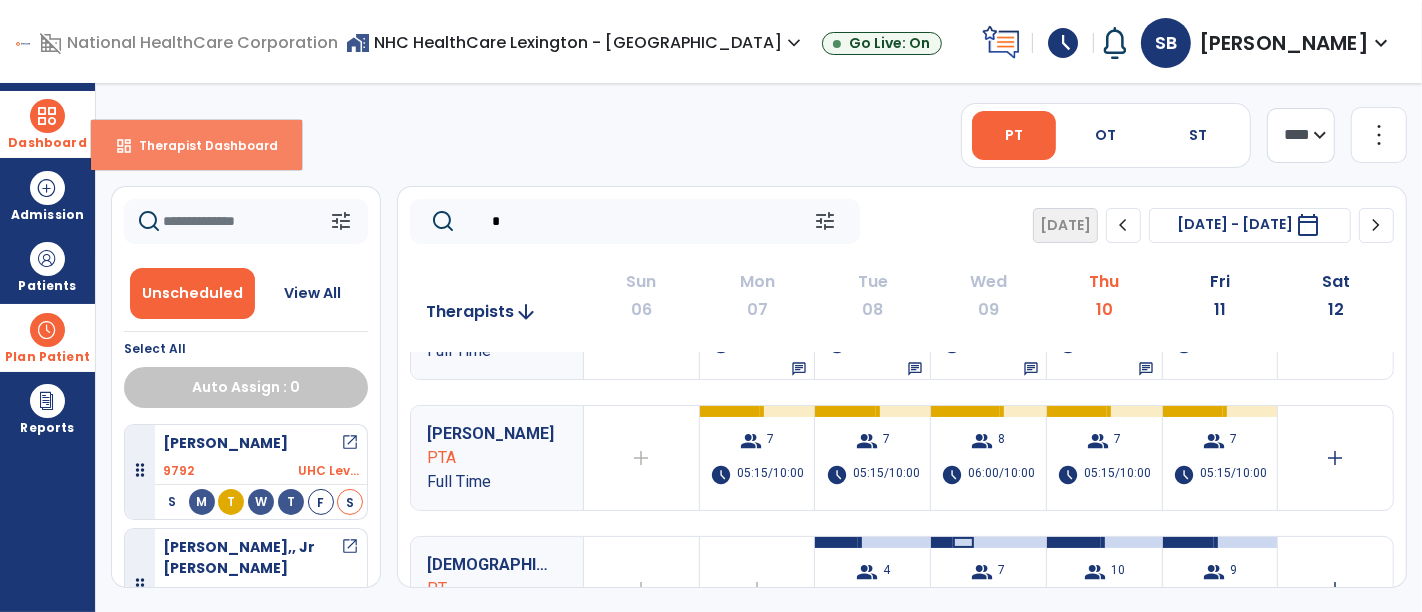 click on "dashboard  Therapist Dashboard" at bounding box center (196, 145) 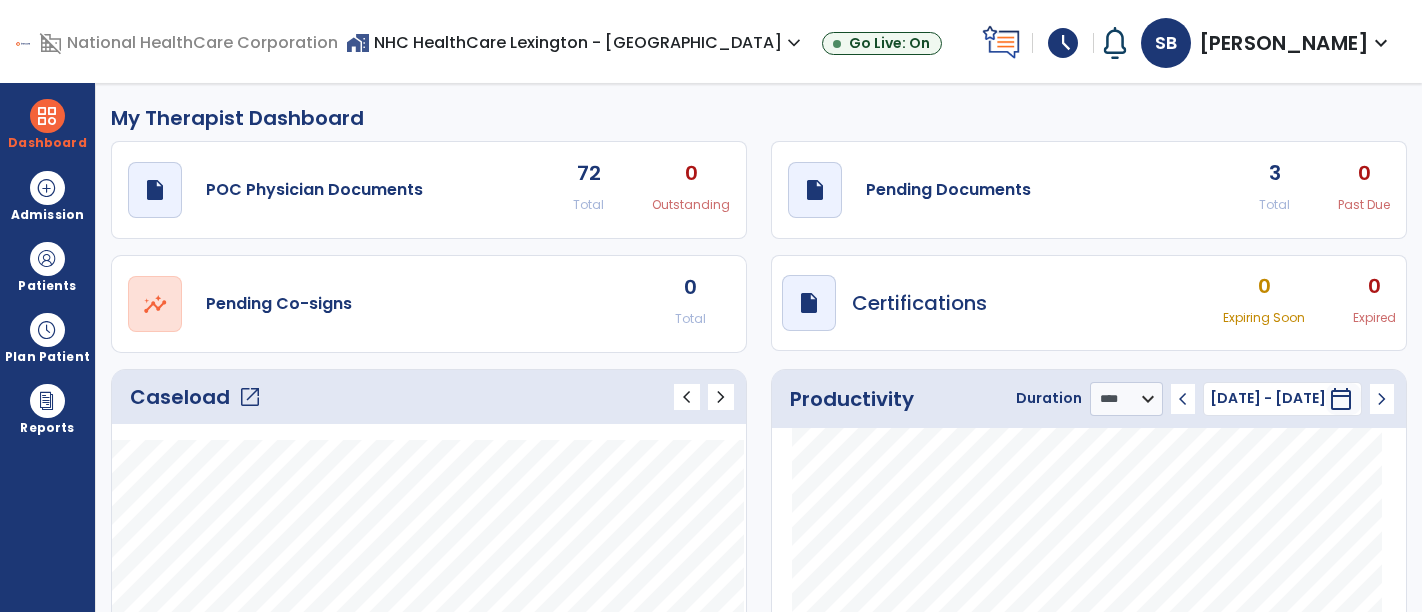 select on "****" 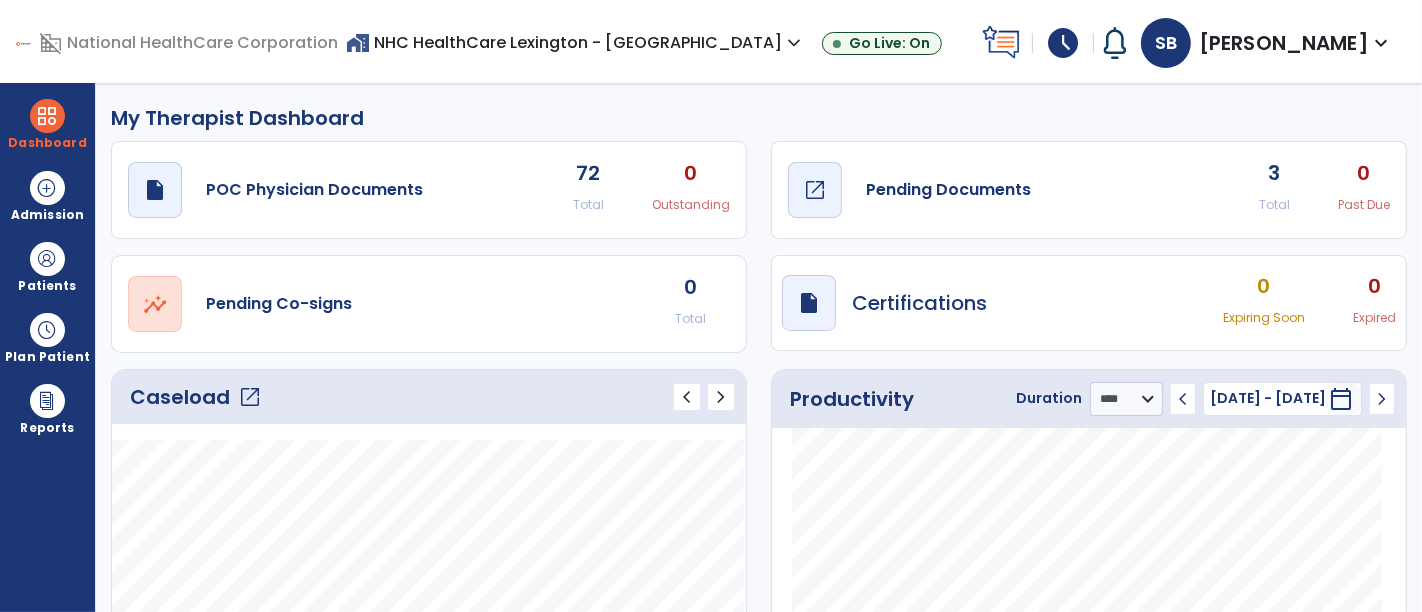 click on "Pending Documents" 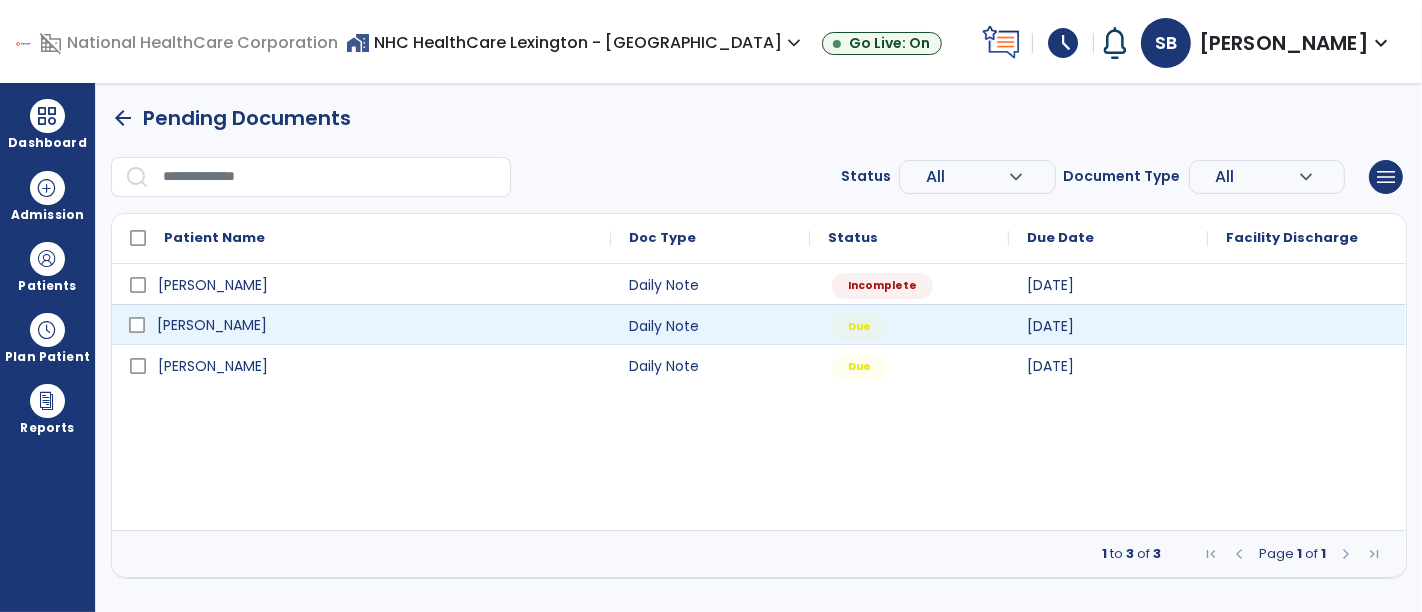 click on "[PERSON_NAME]" at bounding box center [375, 325] 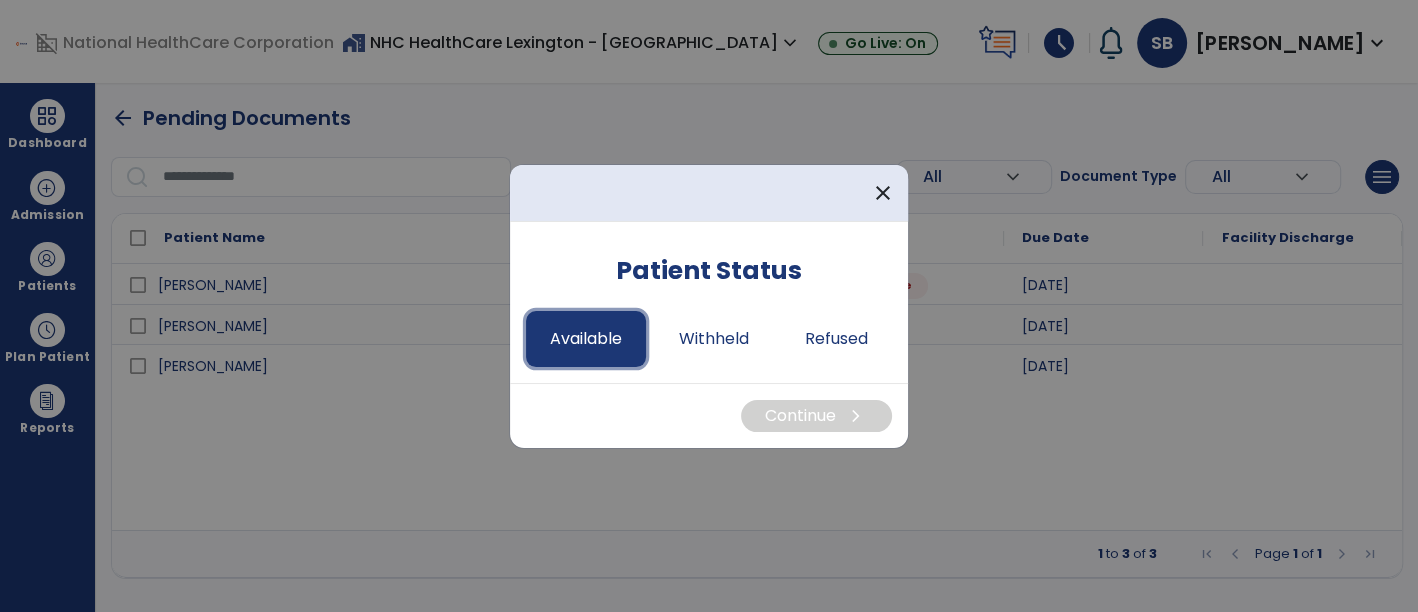 click on "Available" at bounding box center [586, 339] 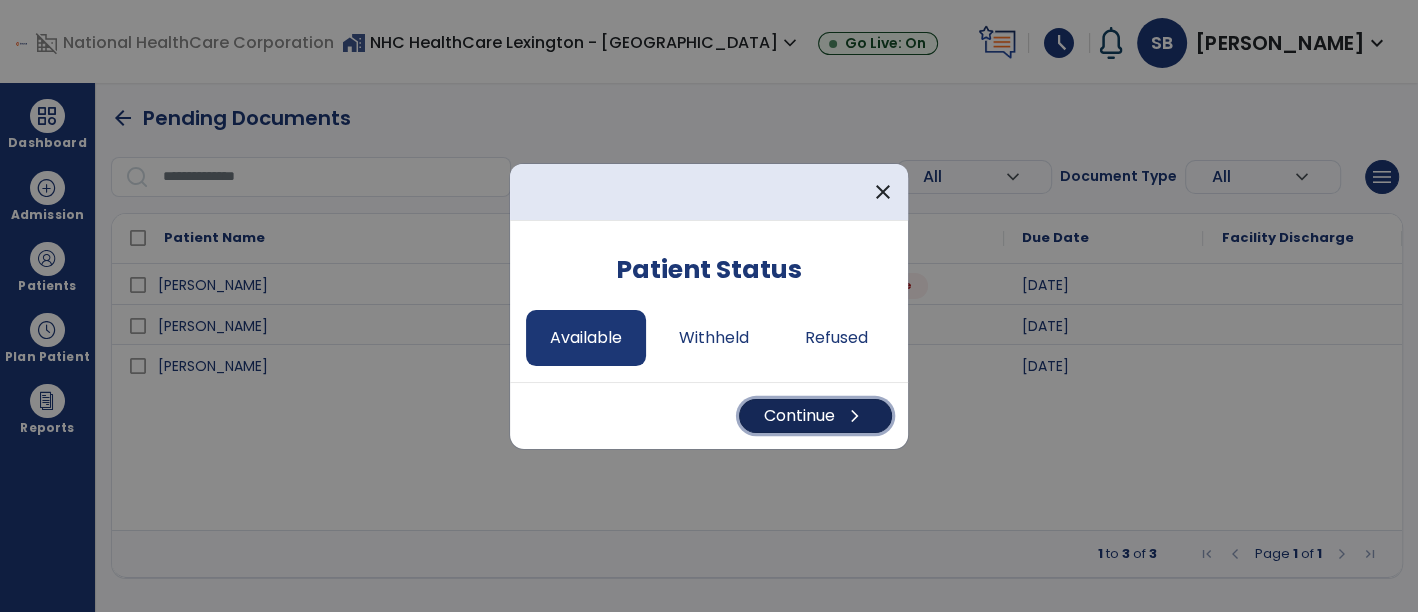 click on "Continue   chevron_right" at bounding box center [815, 416] 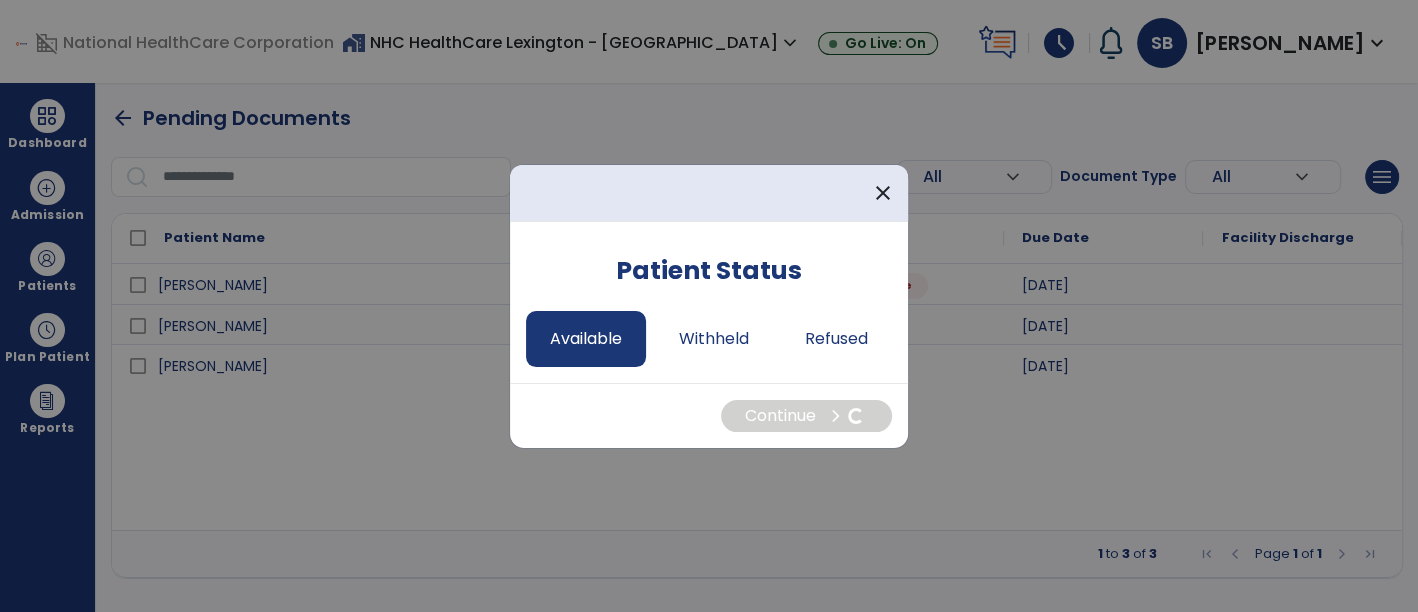 select on "*" 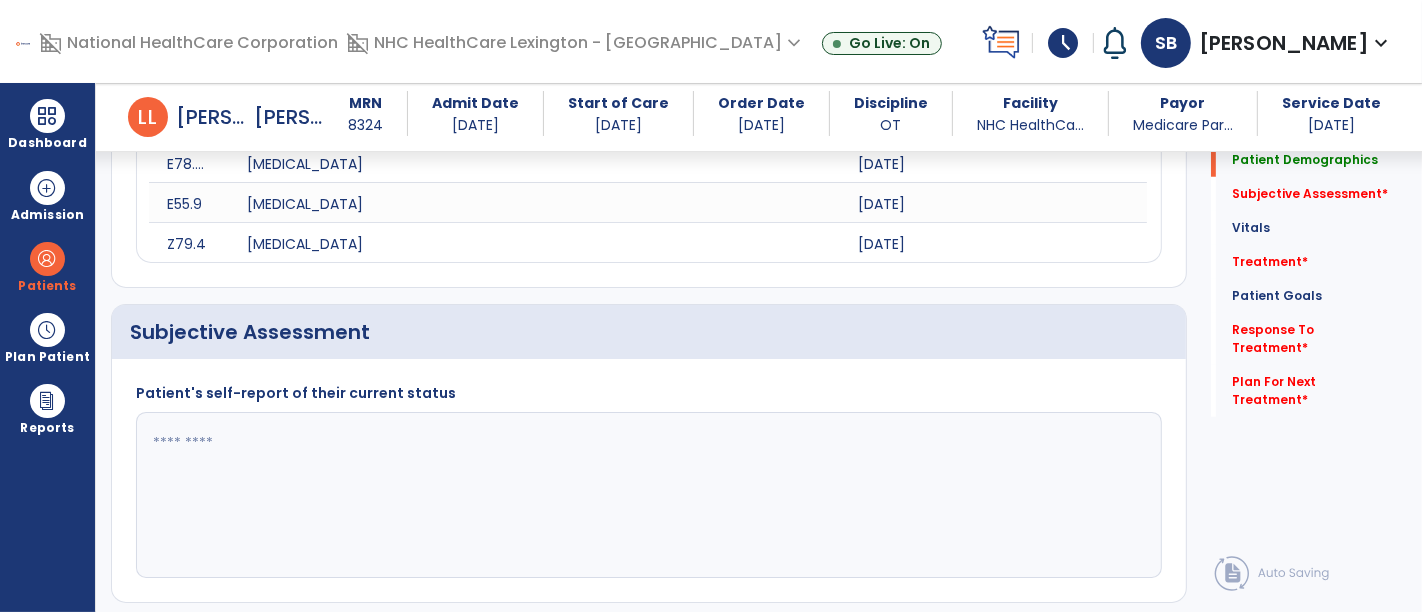 scroll, scrollTop: 1022, scrollLeft: 0, axis: vertical 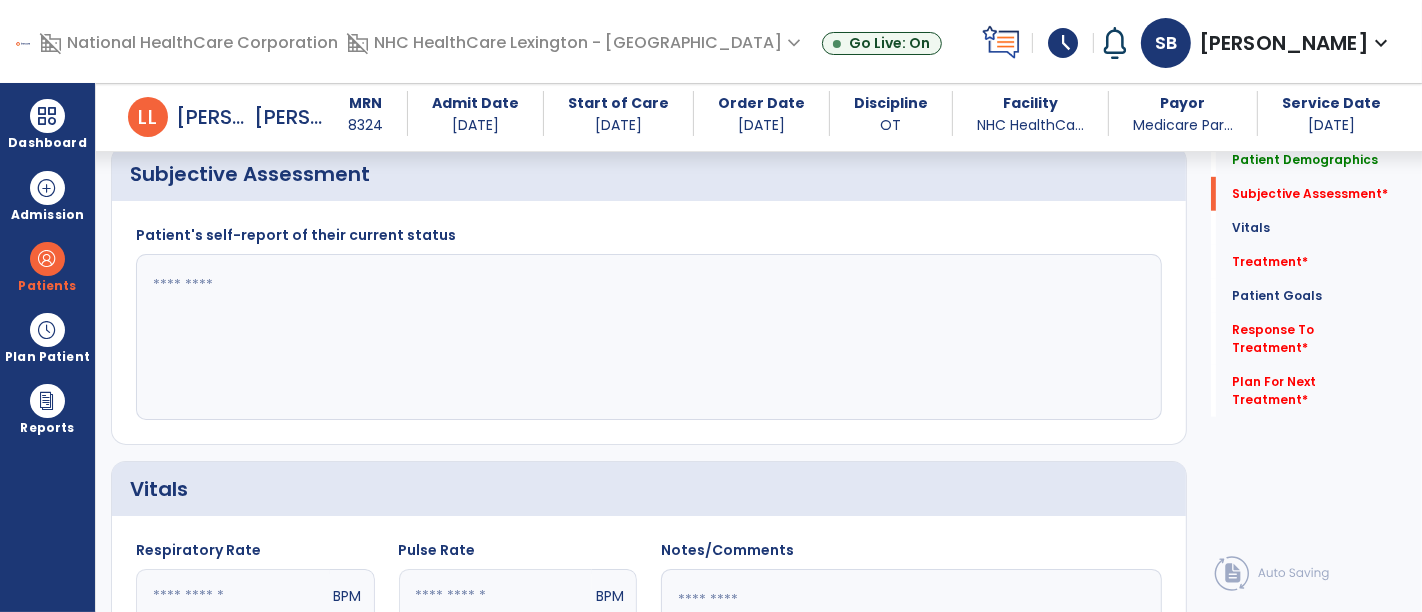 click 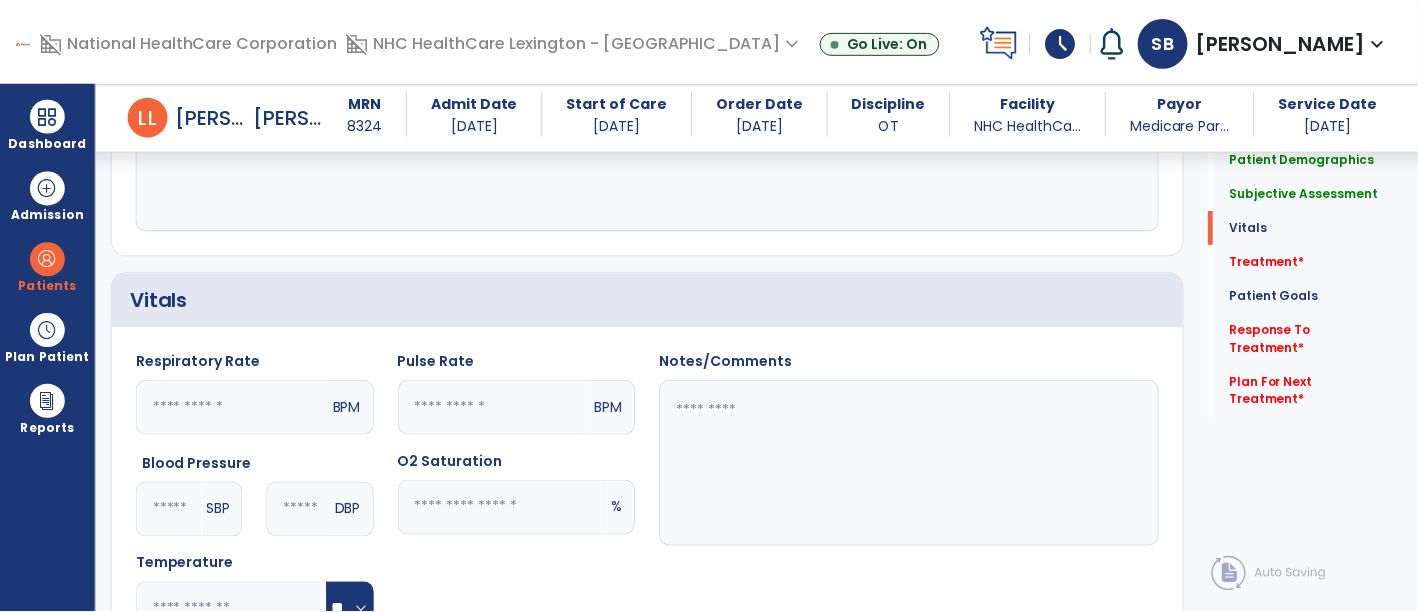 scroll, scrollTop: 1603, scrollLeft: 0, axis: vertical 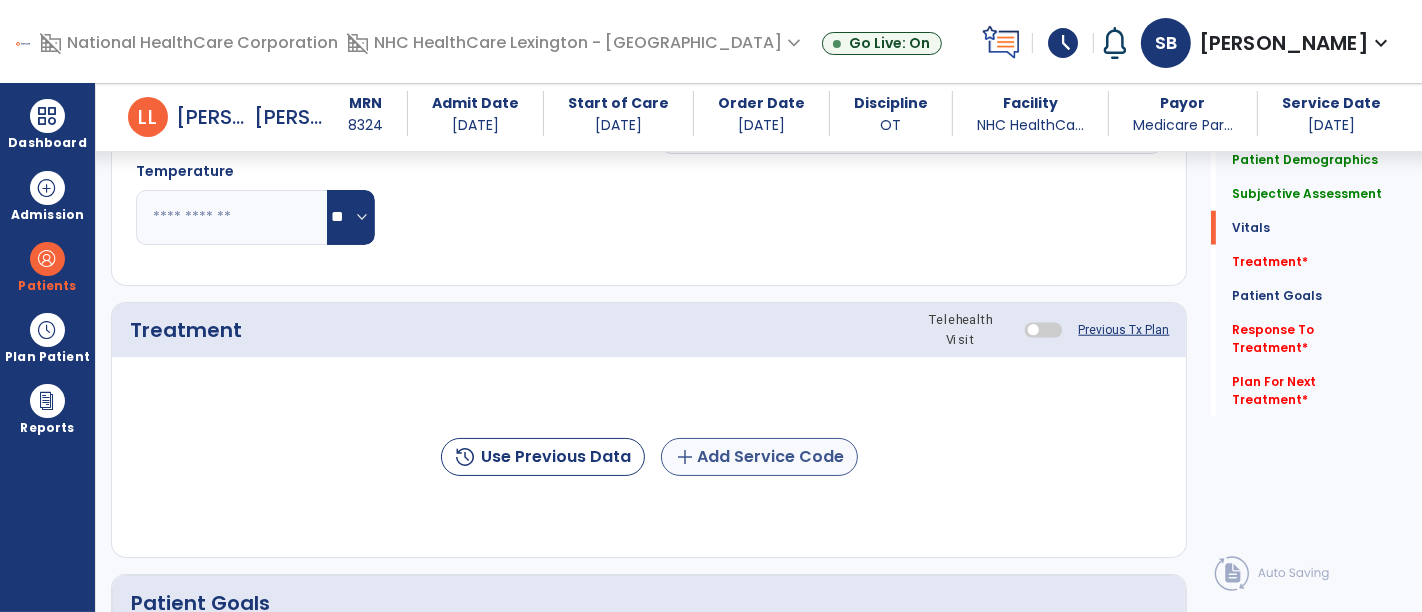 type on "**********" 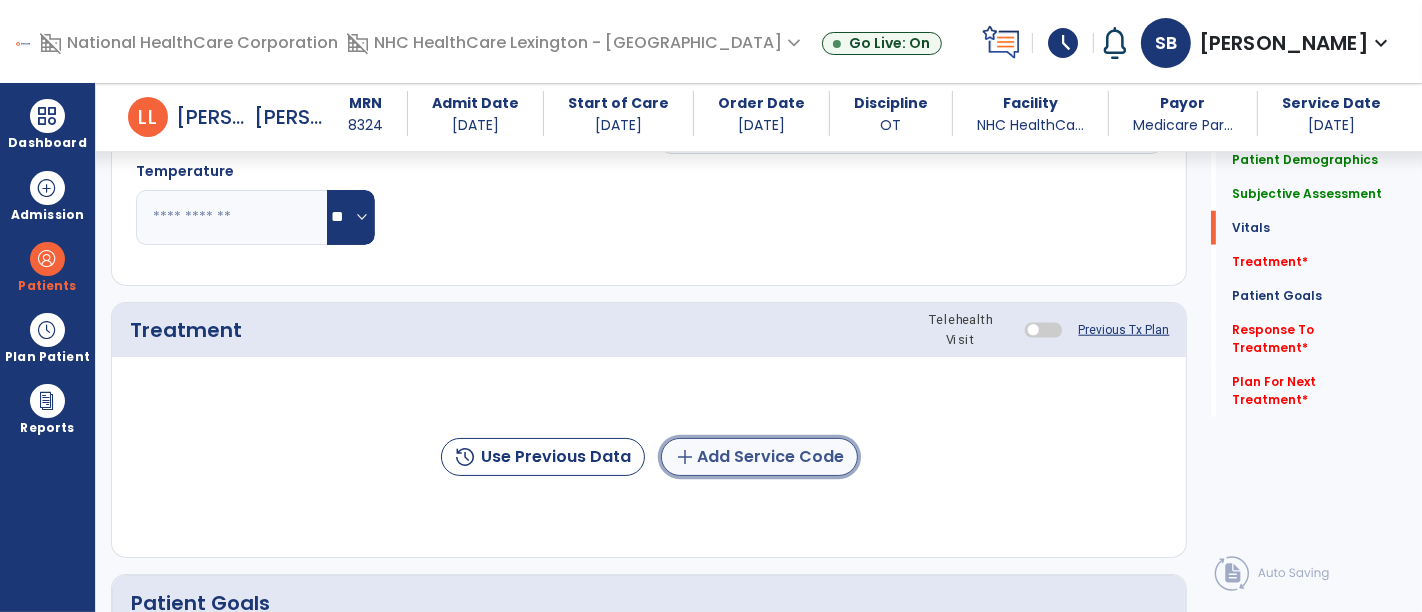 click on "add  Add Service Code" 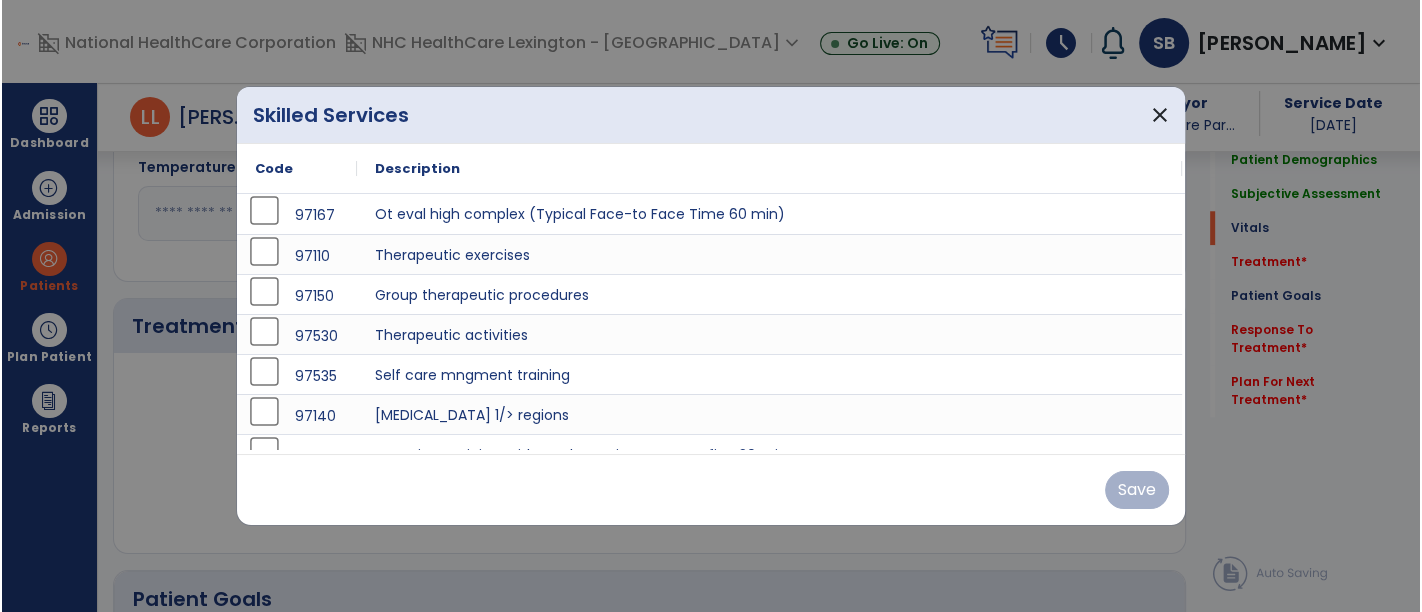 scroll, scrollTop: 1603, scrollLeft: 0, axis: vertical 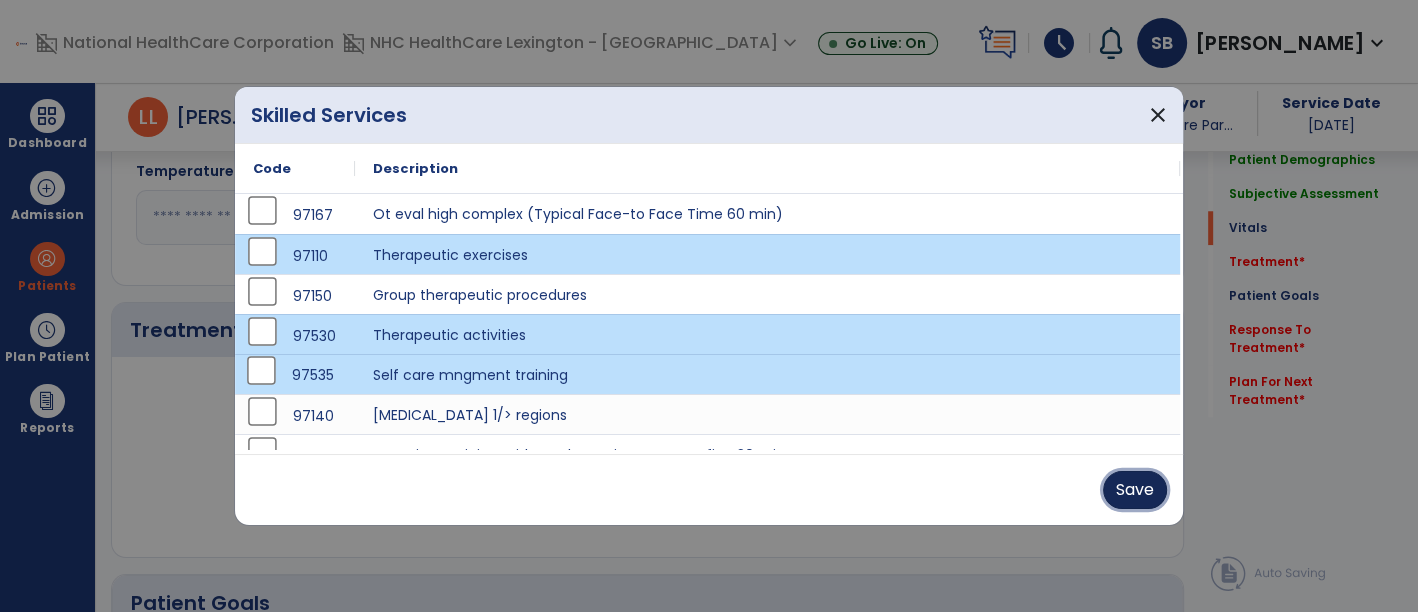 click on "Save" at bounding box center [1135, 490] 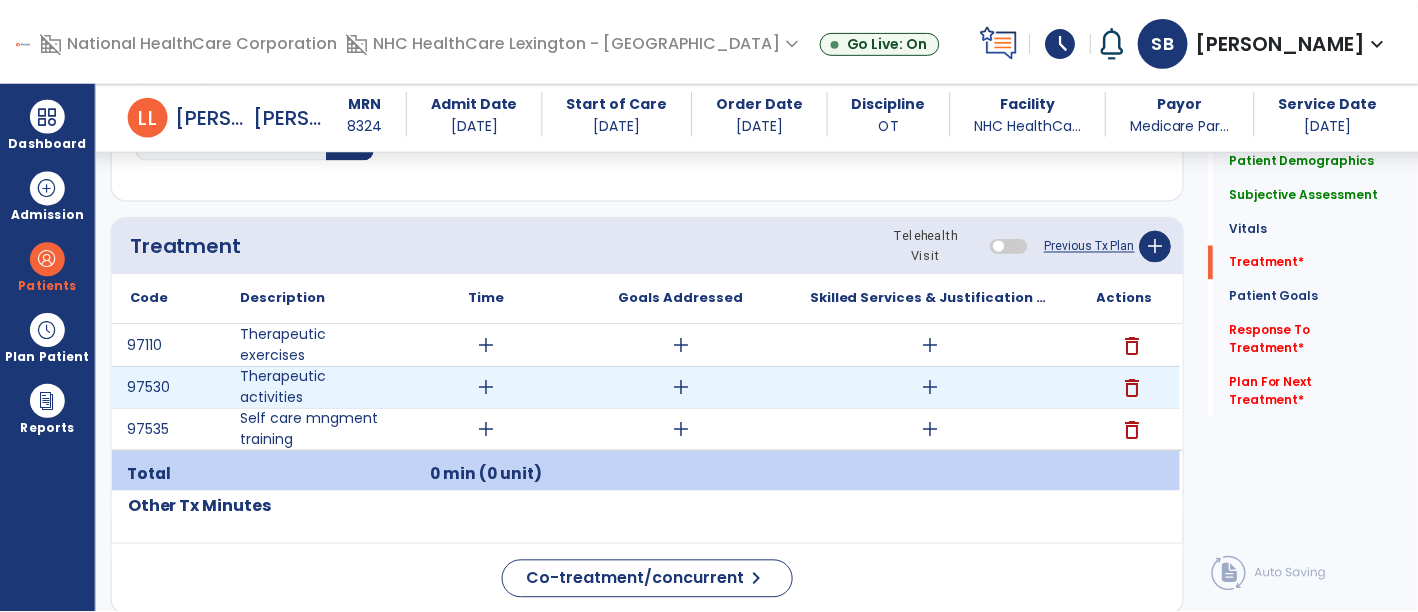 scroll, scrollTop: 1731, scrollLeft: 0, axis: vertical 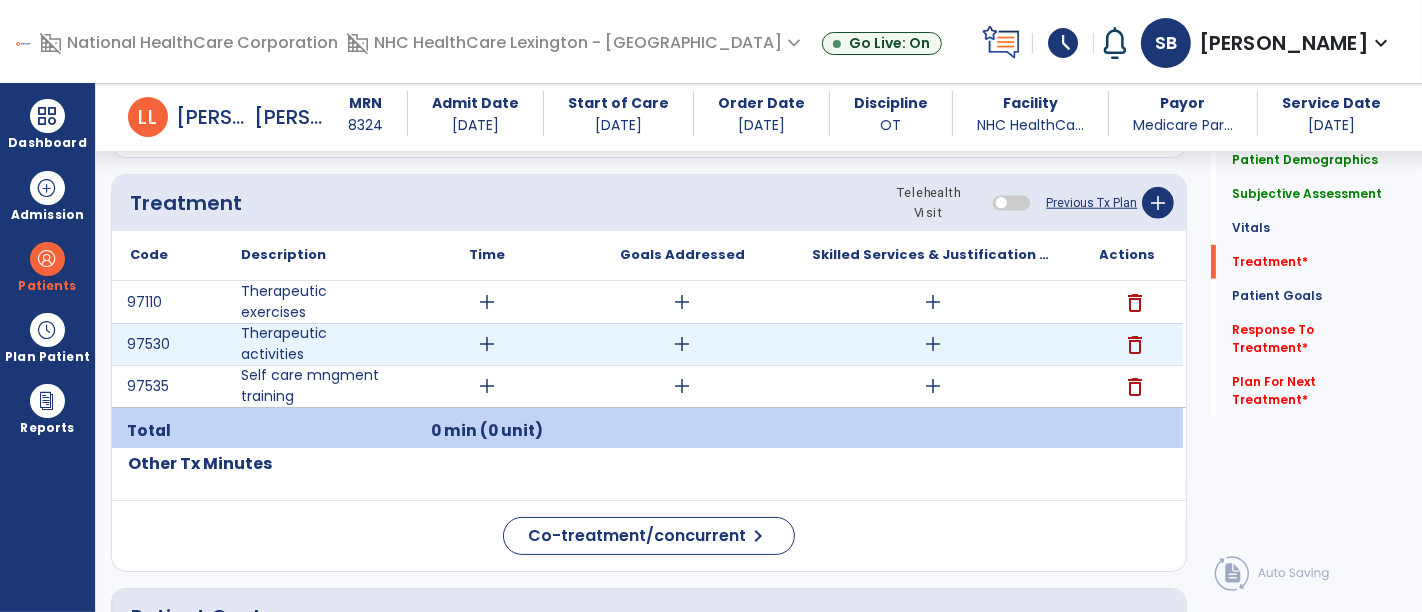 click on "add" at bounding box center [488, 344] 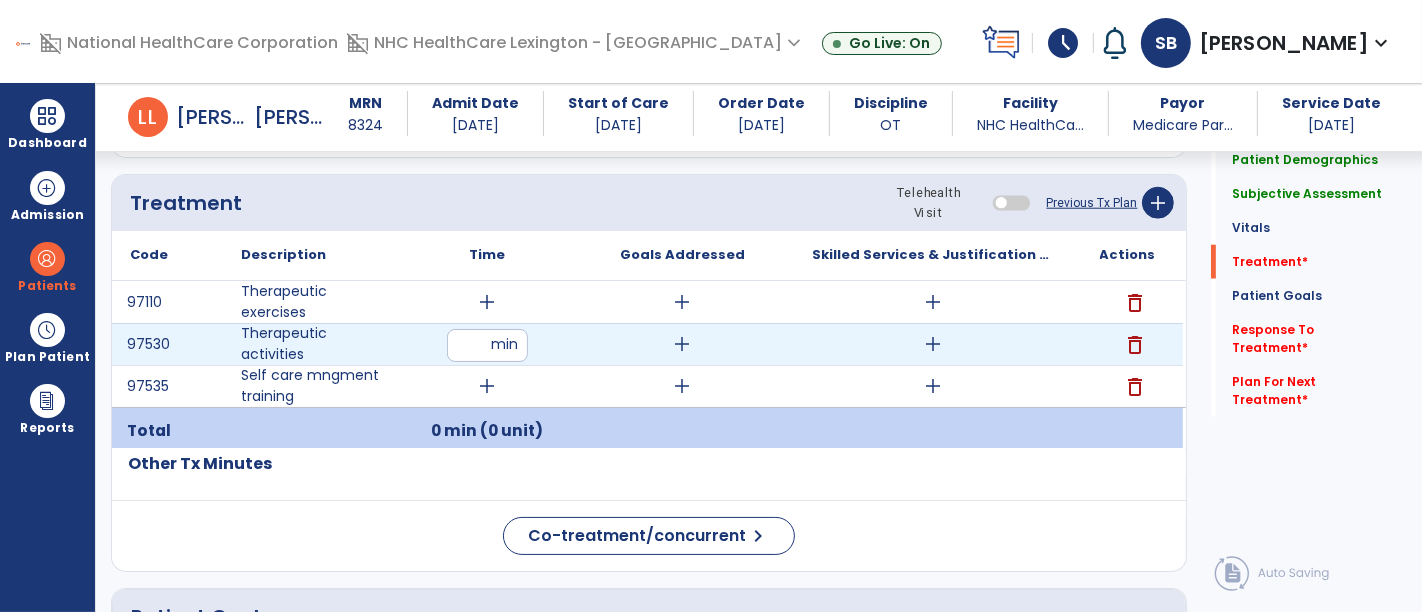 type on "**" 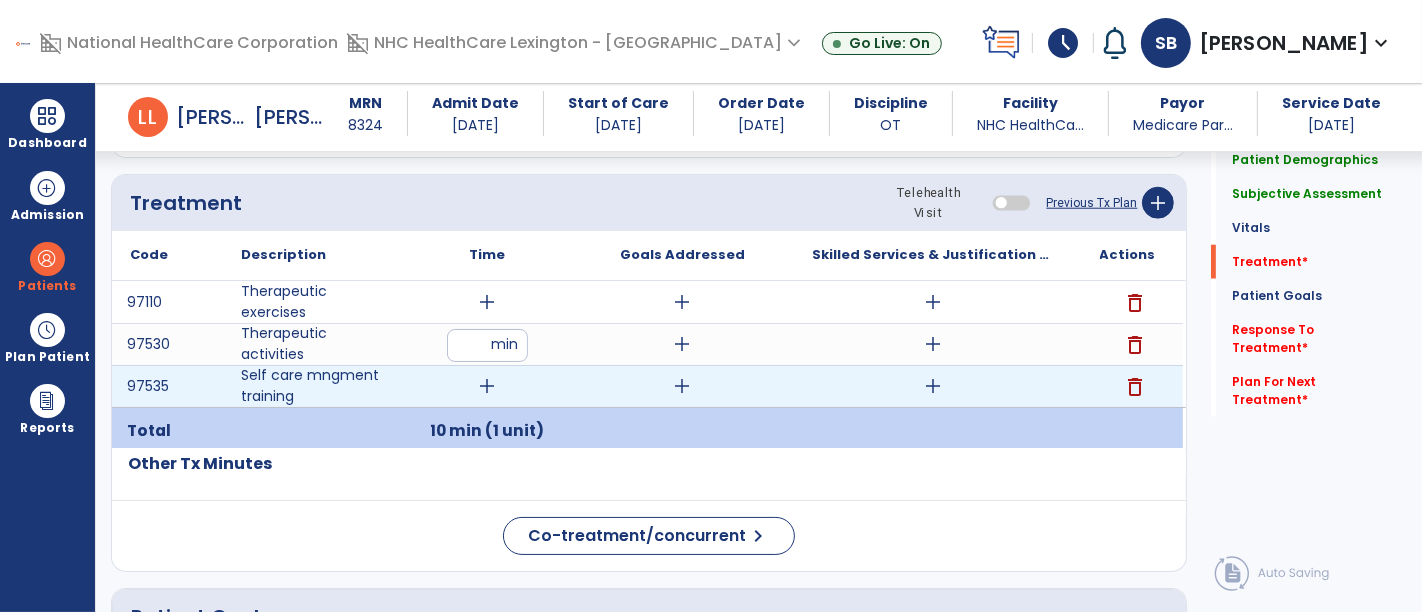 click on "add" at bounding box center [488, 386] 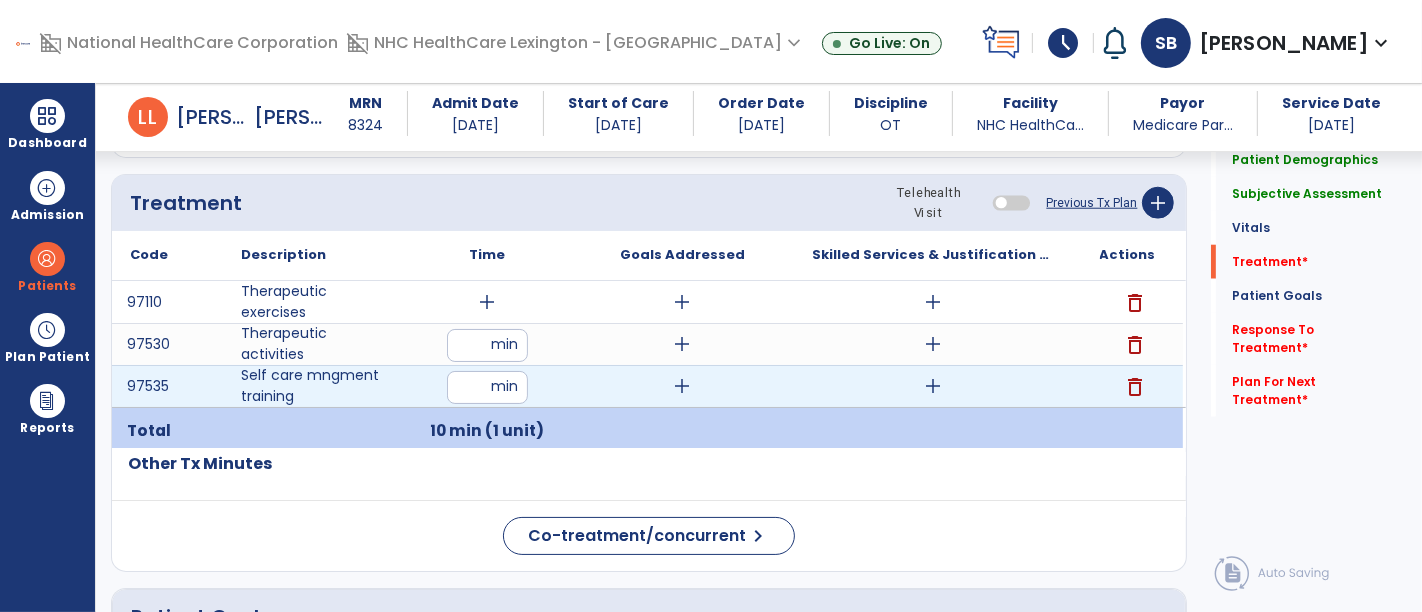 type on "**" 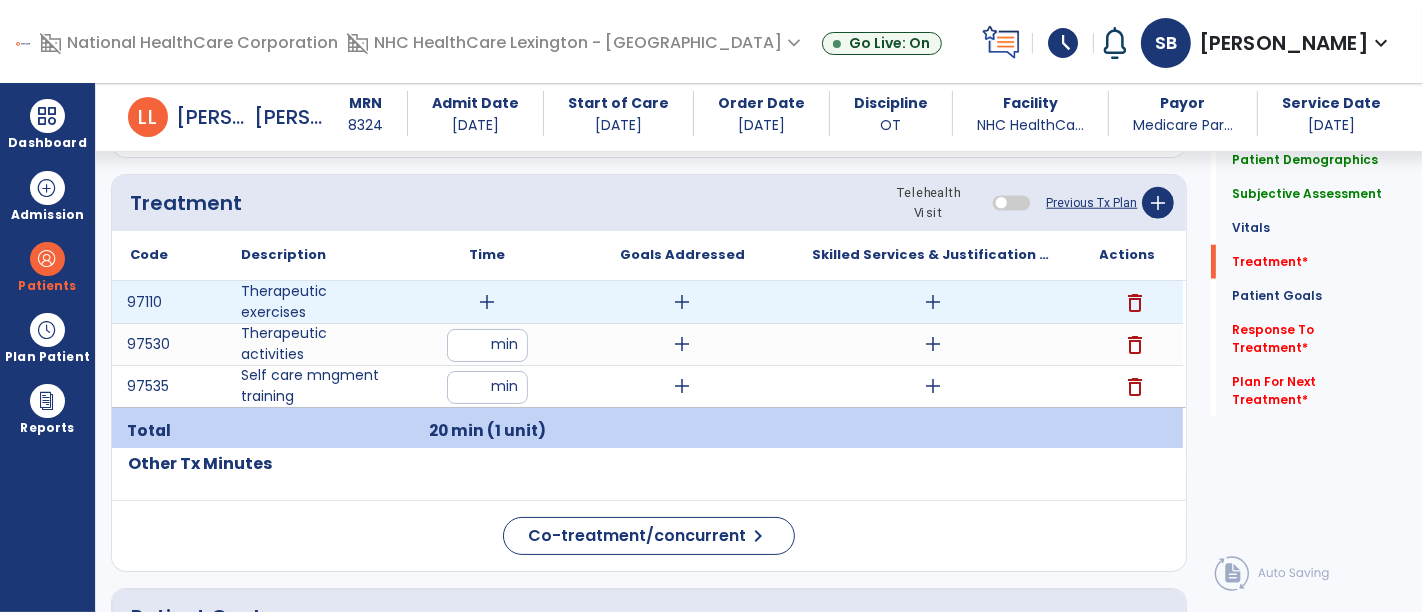 click on "add" at bounding box center (488, 302) 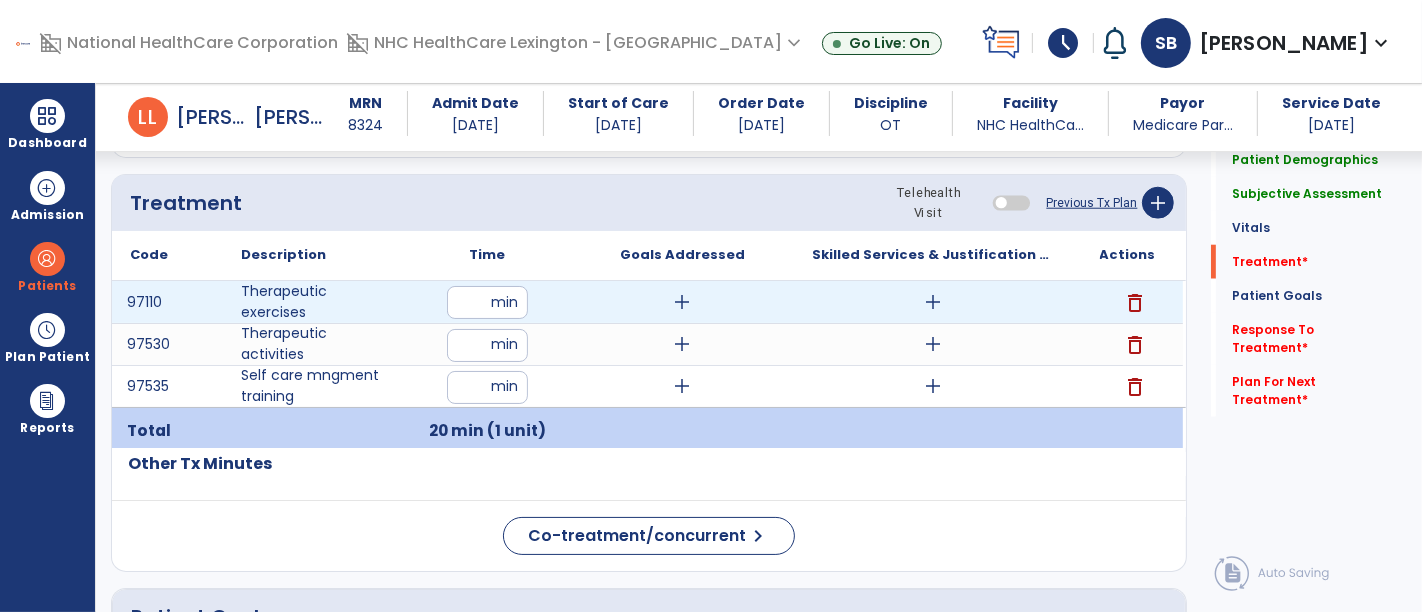 type on "**" 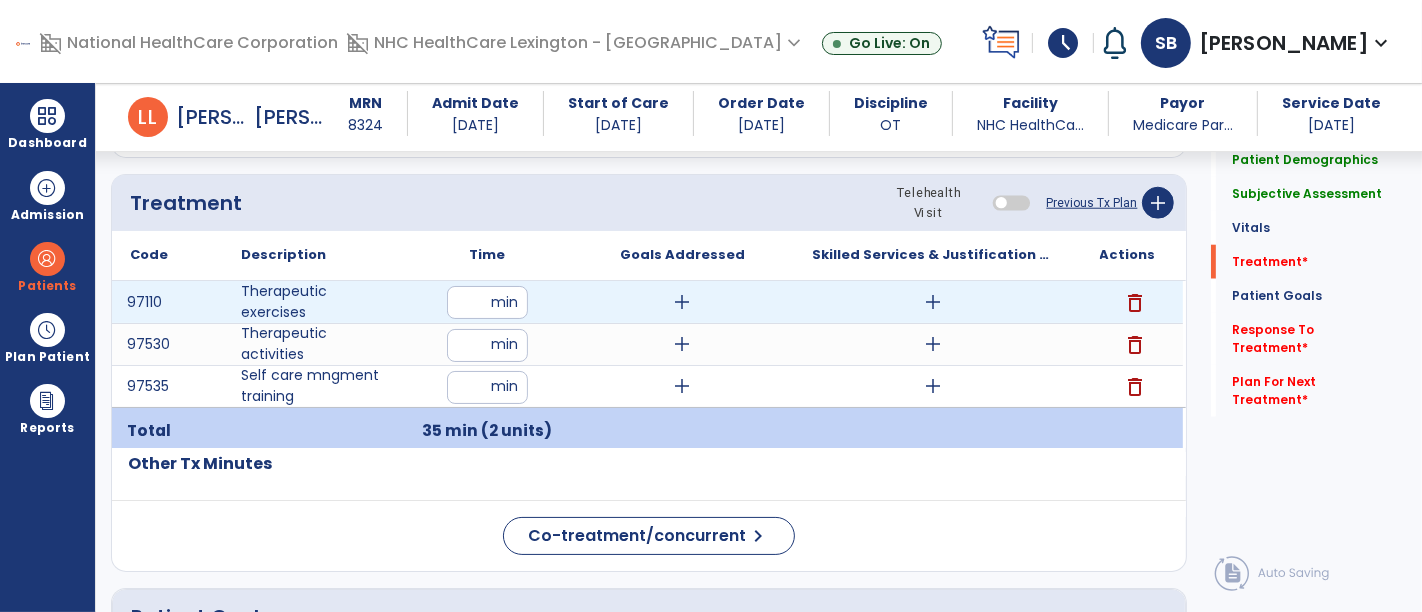 click on "add" at bounding box center [933, 302] 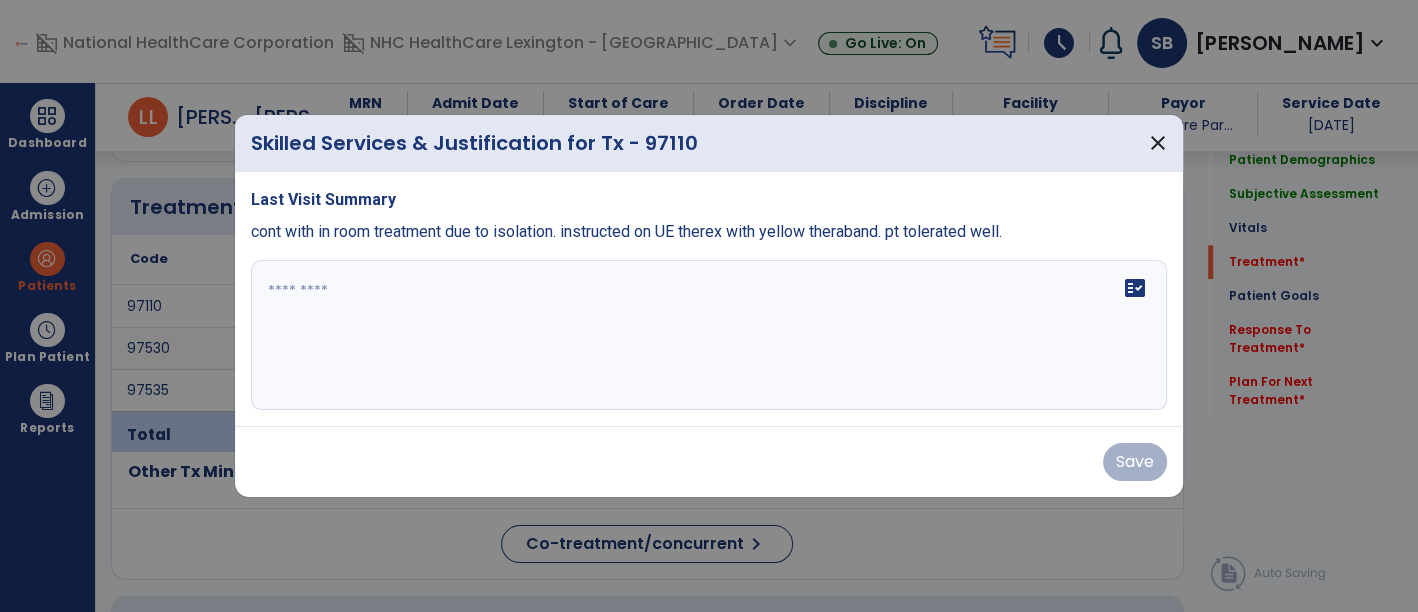 scroll, scrollTop: 1731, scrollLeft: 0, axis: vertical 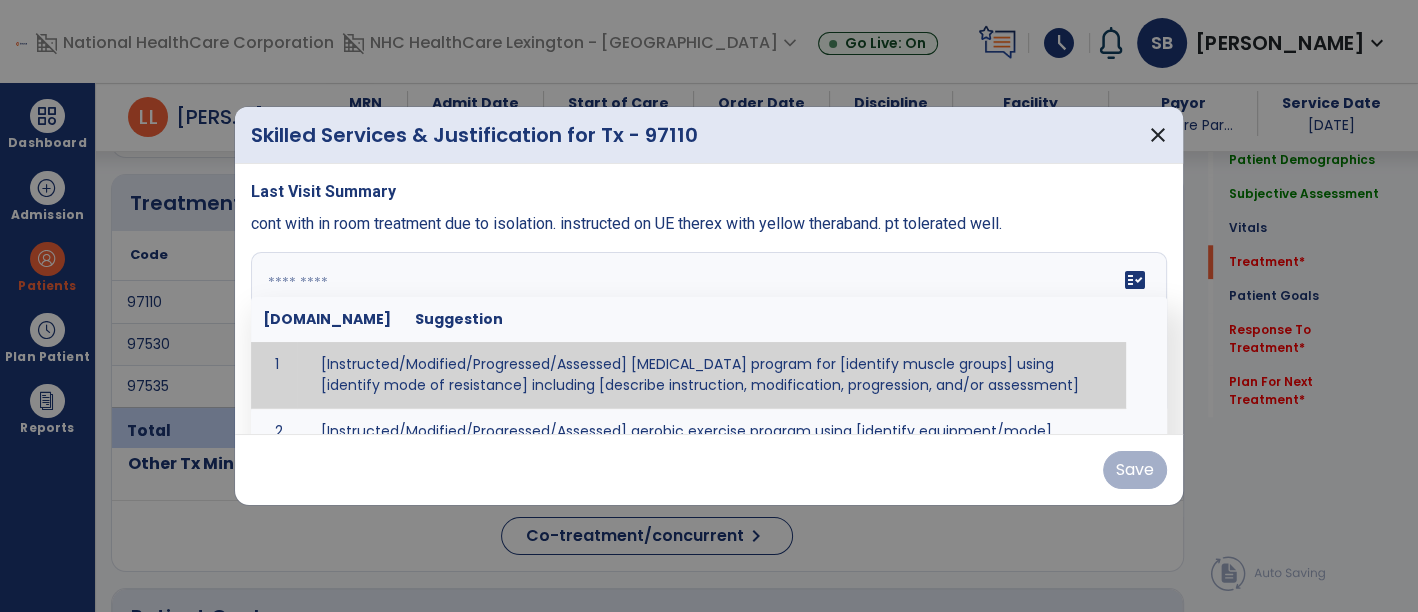click on "fact_check  [DOMAIN_NAME] Suggestion 1 [Instructed/Modified/Progressed/Assessed] [MEDICAL_DATA] program for [identify muscle groups] using [identify mode of resistance] including [describe instruction, modification, progression, and/or assessment] 2 [Instructed/Modified/Progressed/Assessed] aerobic exercise program using [identify equipment/mode] including [describe instruction, modification,progression, and/or assessment] 3 [Instructed/Modified/Progressed/Assessed] [PROM/A/AROM/AROM] program for [identify joint movements] using [contract-relax, over-pressure, inhibitory techniques, other] 4 [Assessed/Tested] aerobic capacity with administration of [aerobic capacity test]" at bounding box center [709, 335] 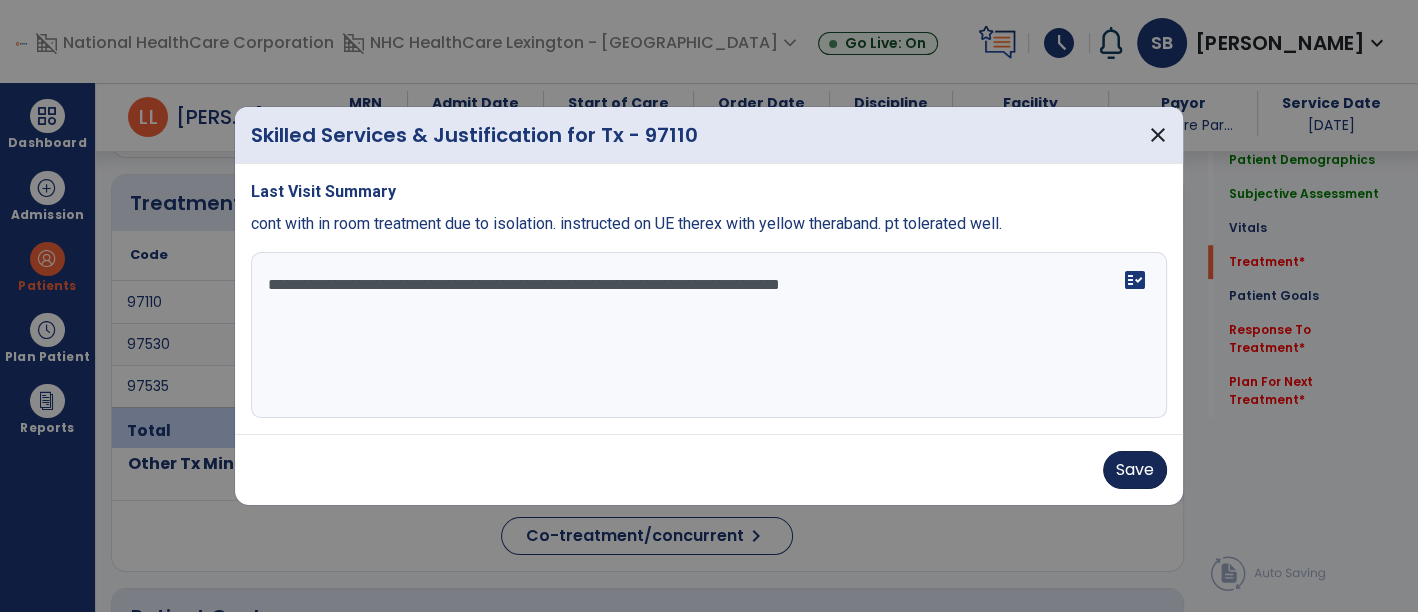 type on "**********" 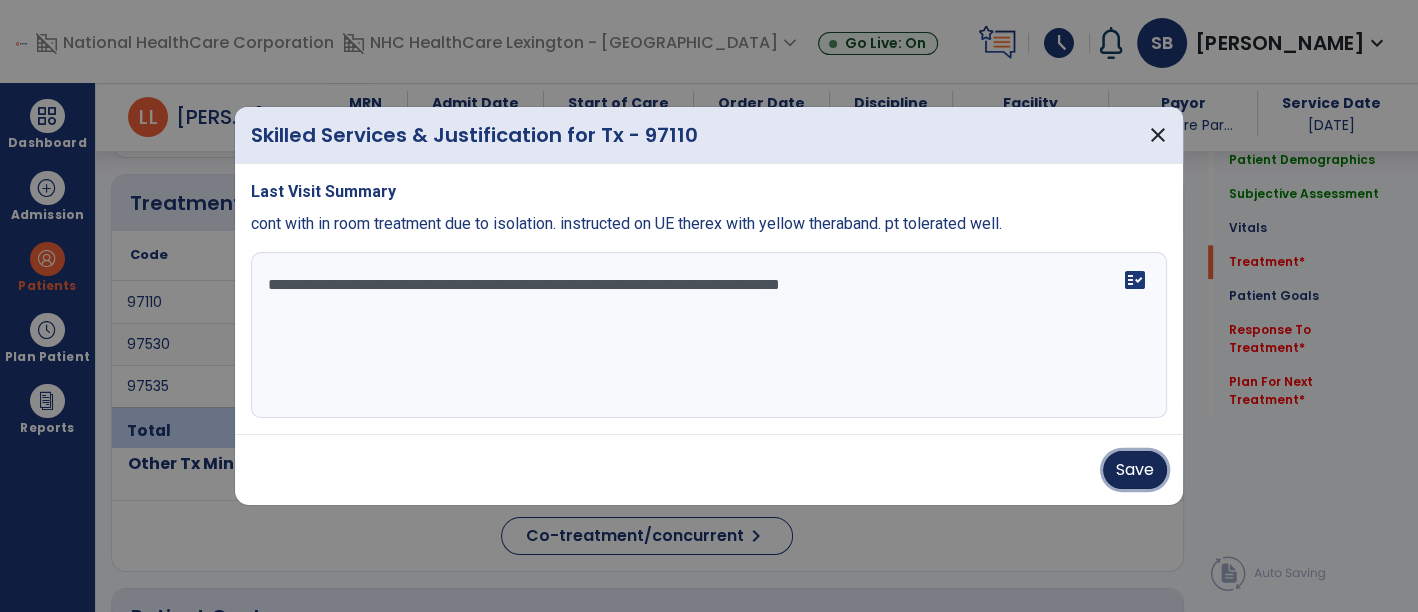 click on "Save" at bounding box center [1135, 470] 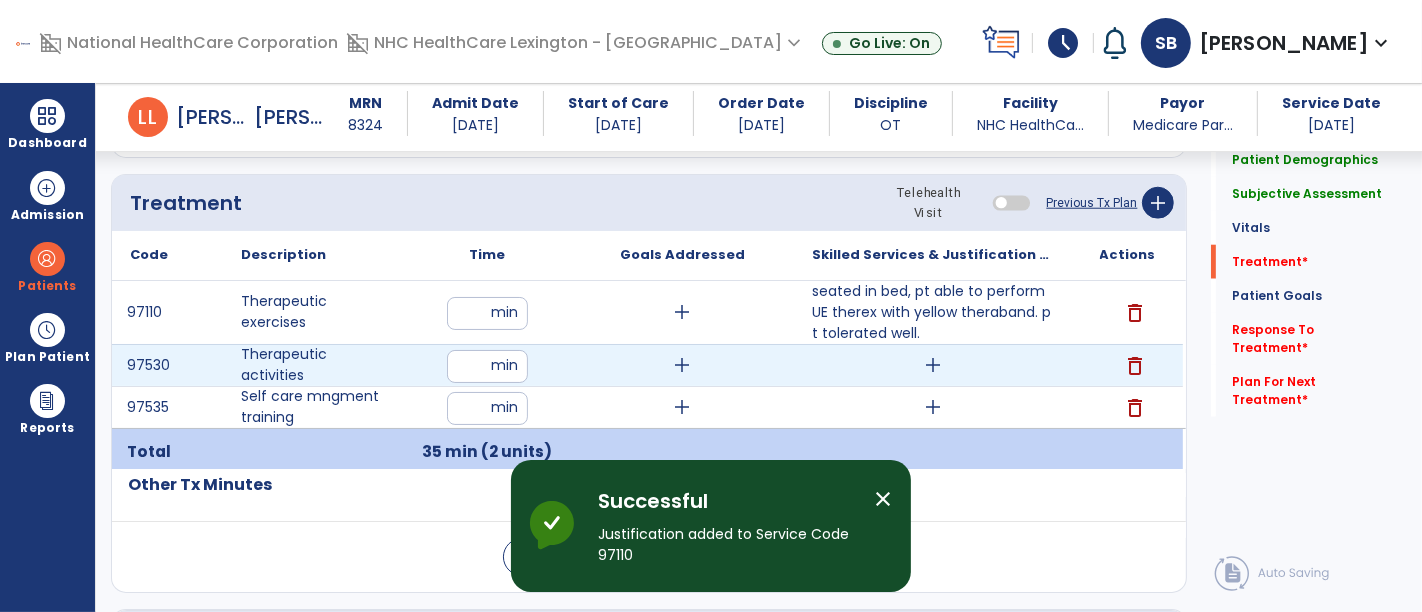 click on "add" at bounding box center (933, 365) 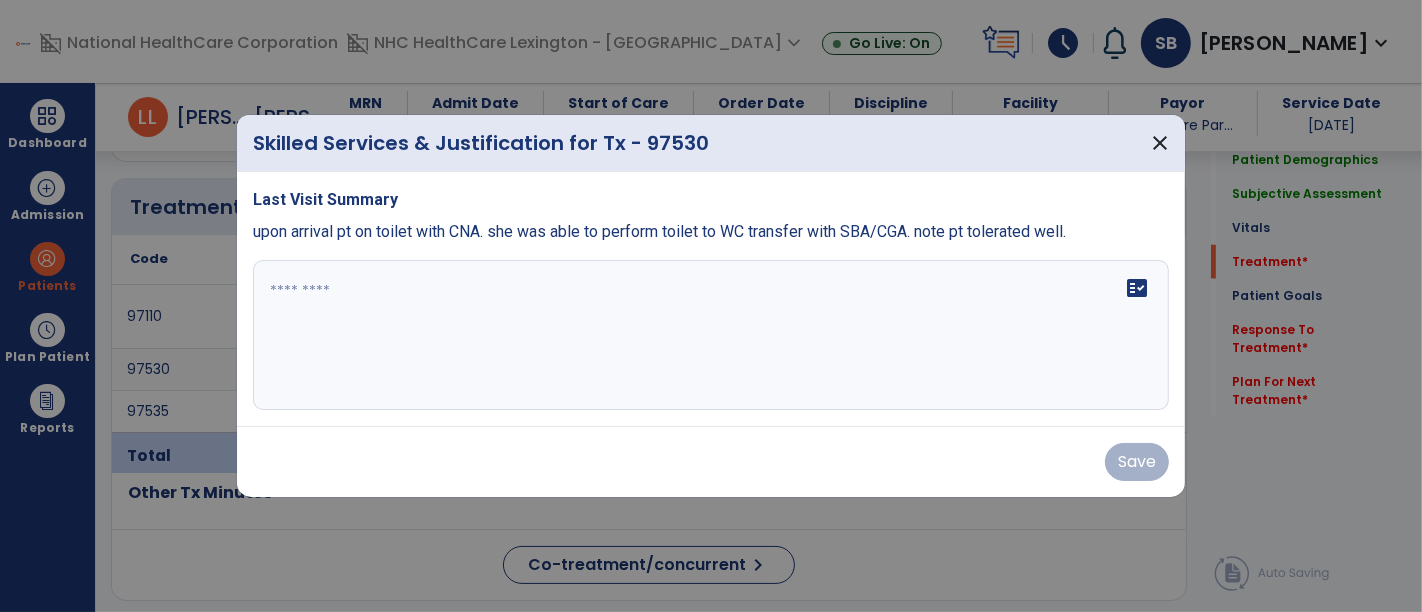 click on "domain_disabled   National HealthCare Corporation   domain_disabled   NHC HealthCare [GEOGRAPHIC_DATA] - SC   expand_more   NHC HealthCare [GEOGRAPHIC_DATA] - SC  Go Live: On schedule My Time:   [DATE]    ***** stop  Stop   Open your timecard  arrow_right Notifications [PERSON_NAME] as read Co-Treatment Conflict: [PERSON_NAME][DATE] 9:58 AM | NHC HealthCare [GEOGRAPHIC_DATA] - SC Co-Treatment Conflict: [PERSON_NAME][DATE] 10:27 AM | NHC HealthCare Lexington - SC Co-Treatment Conflict: [GEOGRAPHIC_DATA][PERSON_NAME][DATE] 6:29 AM | NHC HealthCare [GEOGRAPHIC_DATA] - SC Co-Treatment Conflict: [PERSON_NAME][DATE] 10:23 AM | NHC HealthCare Lexington - SC Co-Treatment Conflict: [PERSON_NAME] "[PERSON_NAME]" [DATE] 10:23 AM | NHC HealthCare [GEOGRAPHIC_DATA] - SC See all Notifications  [PERSON_NAME] , [PERSON_NAME]    expand_more   home   Home   person   Profile   help   Help   logout   Log out  Dashboard  dashboard  Therapist Dashboard Admission Patients  format_list_bulleted  Patient List PDPM Board" at bounding box center [711, 306] 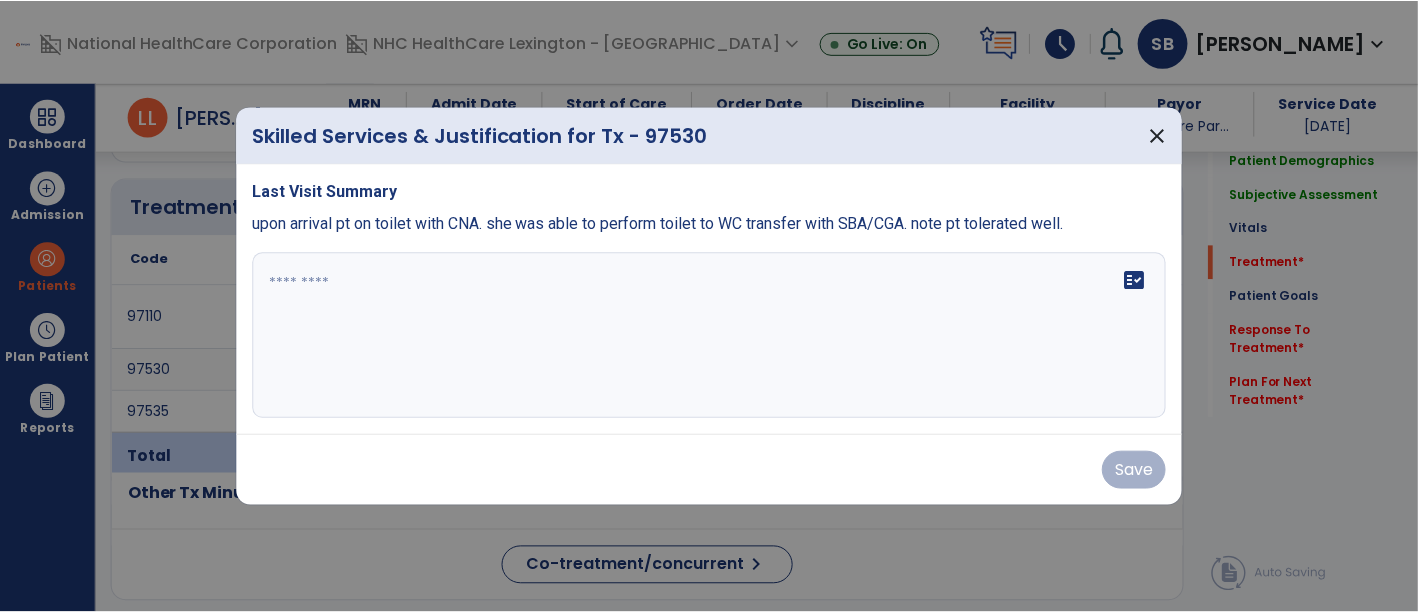scroll, scrollTop: 1731, scrollLeft: 0, axis: vertical 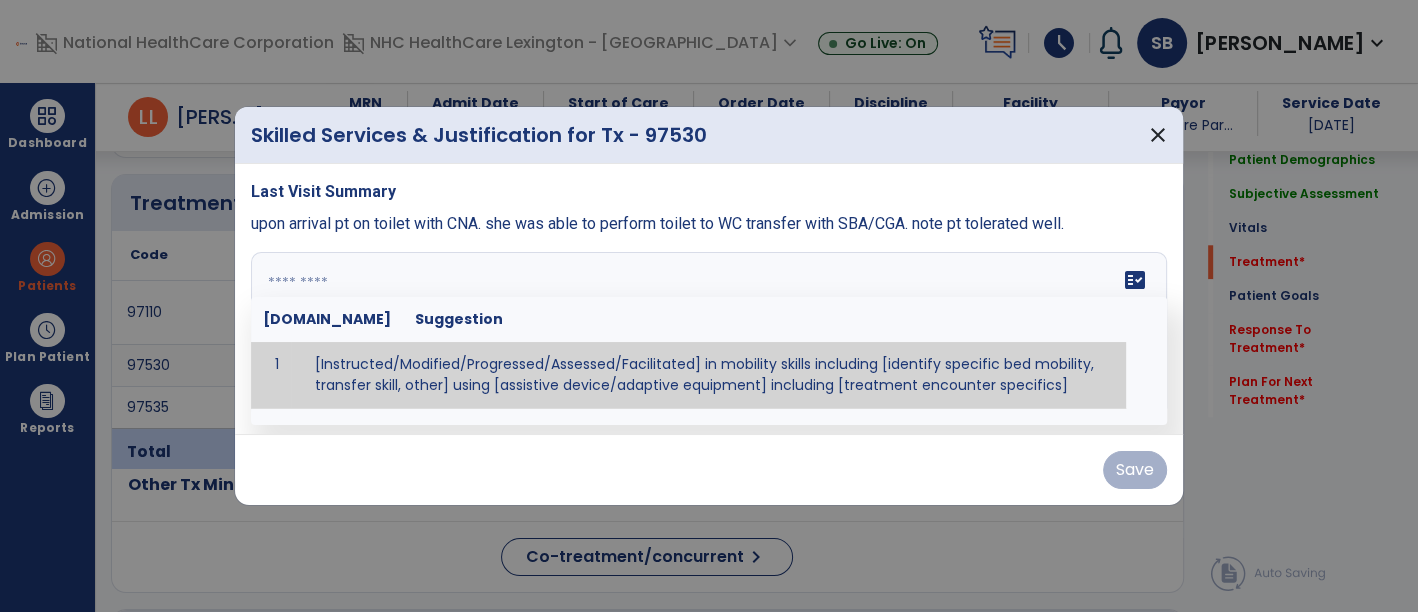 click on "fact_check  [DOMAIN_NAME] Suggestion 1 [Instructed/Modified/Progressed/Assessed/Facilitated] in mobility skills including [identify specific bed mobility, transfer skill, other] using [assistive device/adaptive equipment] including [treatment encounter specifics]" at bounding box center (709, 335) 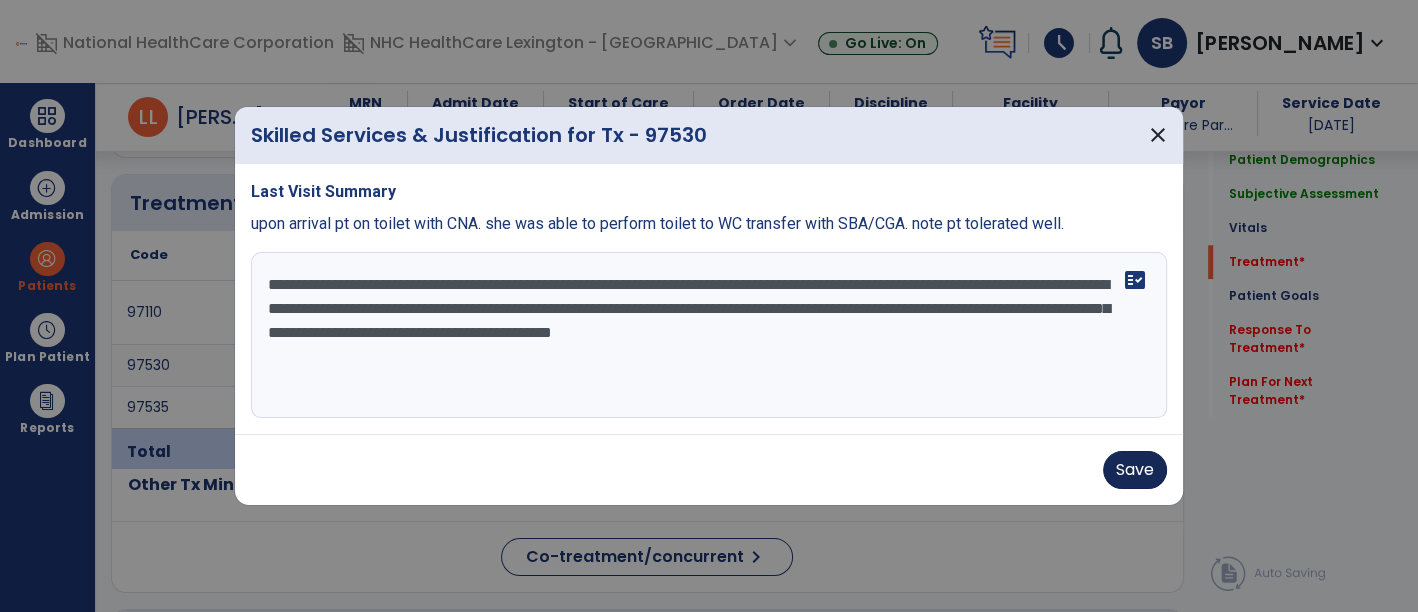 type on "**********" 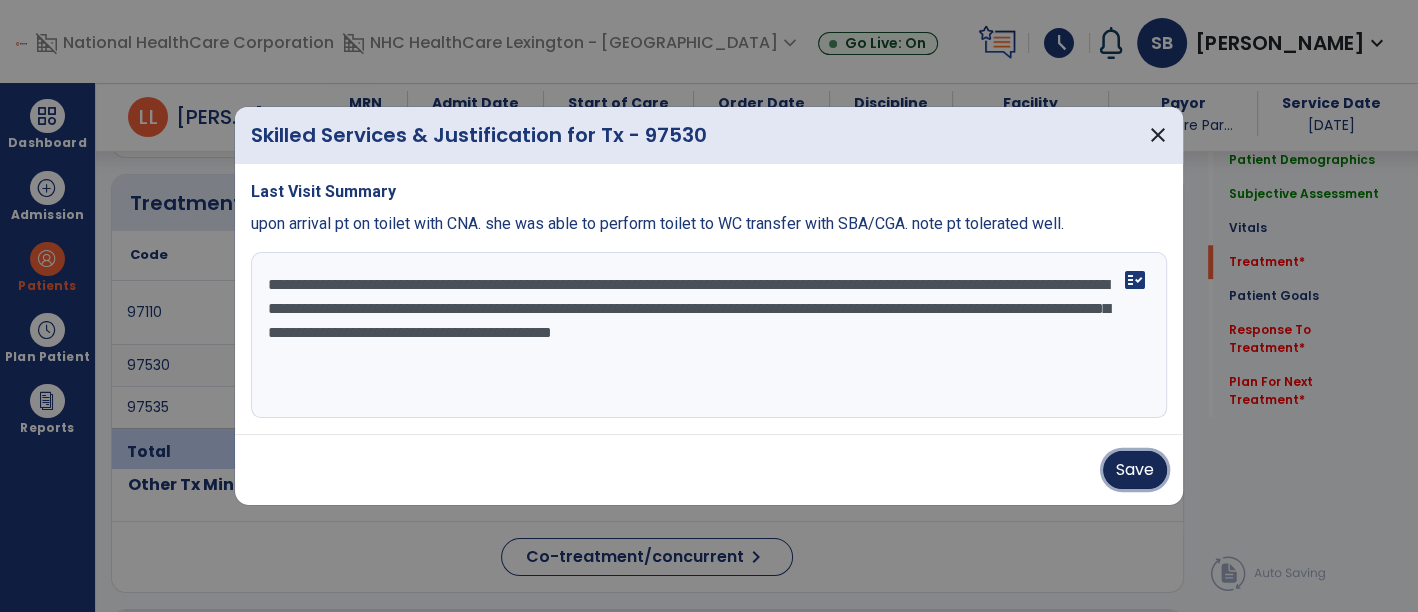 click on "Save" at bounding box center (1135, 470) 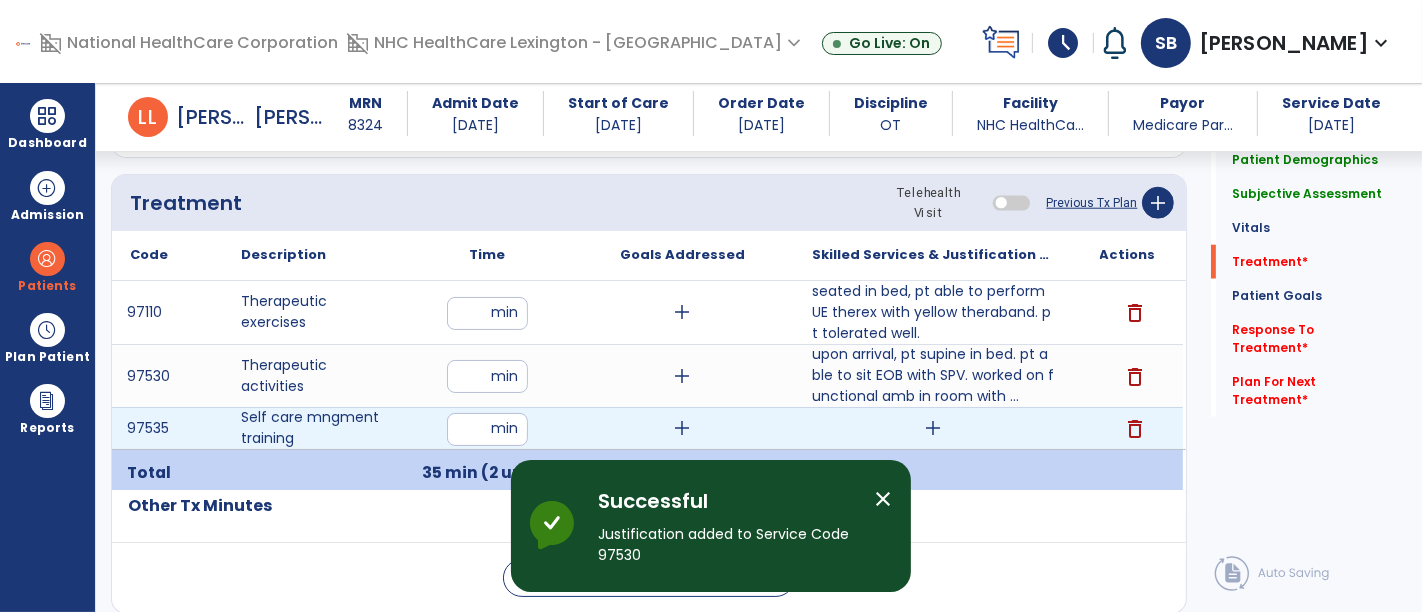click on "add" at bounding box center (933, 428) 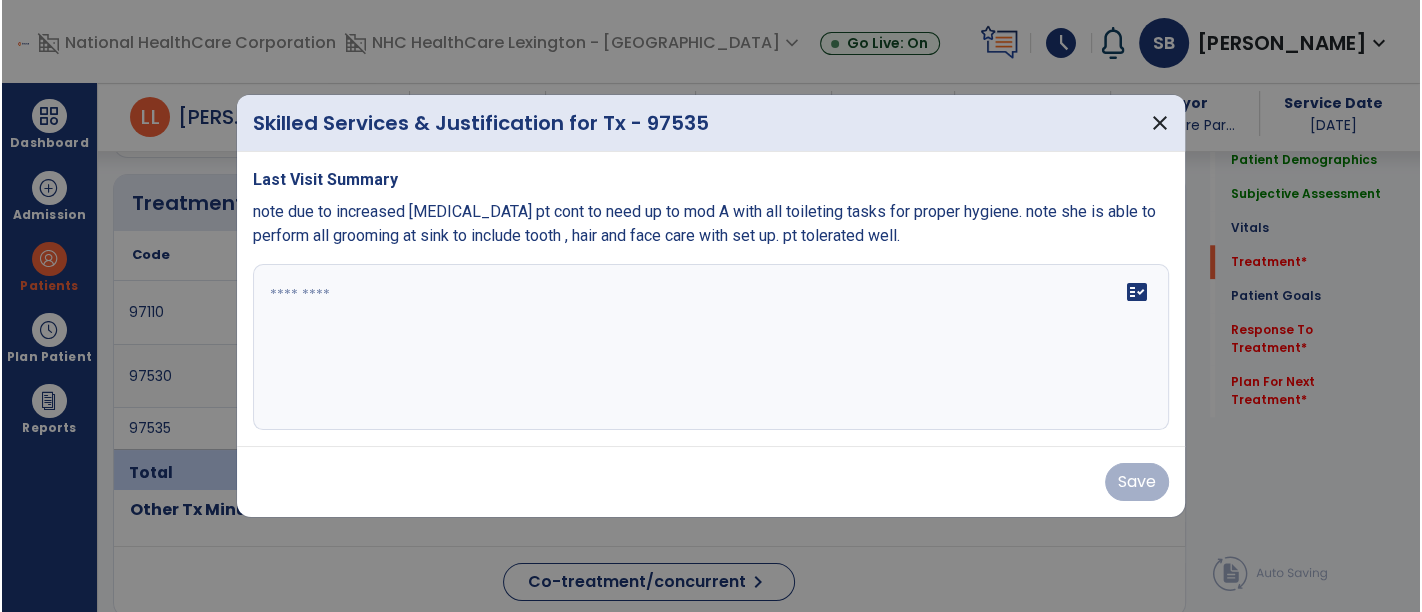 scroll, scrollTop: 1731, scrollLeft: 0, axis: vertical 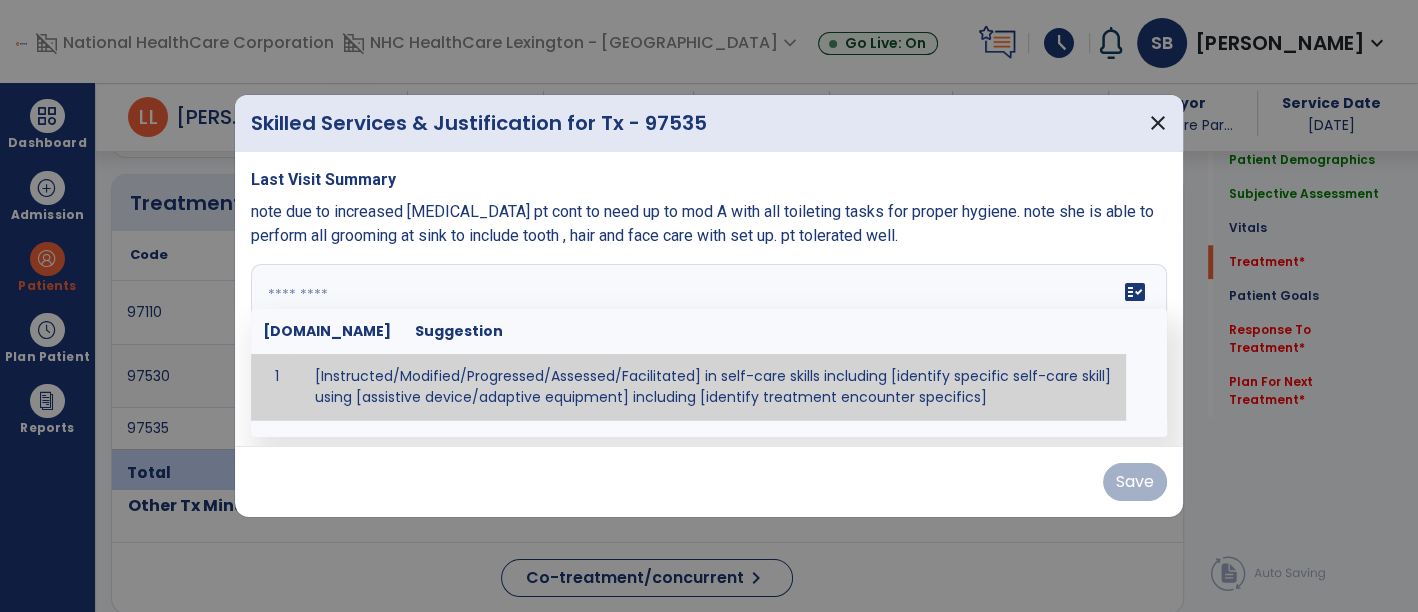 click on "fact_check  [DOMAIN_NAME] Suggestion 1 [Instructed/Modified/Progressed/Assessed/Facilitated] in self-care skills including [identify specific self-care skill] using [assistive device/adaptive equipment] including [identify treatment encounter specifics]" at bounding box center [709, 347] 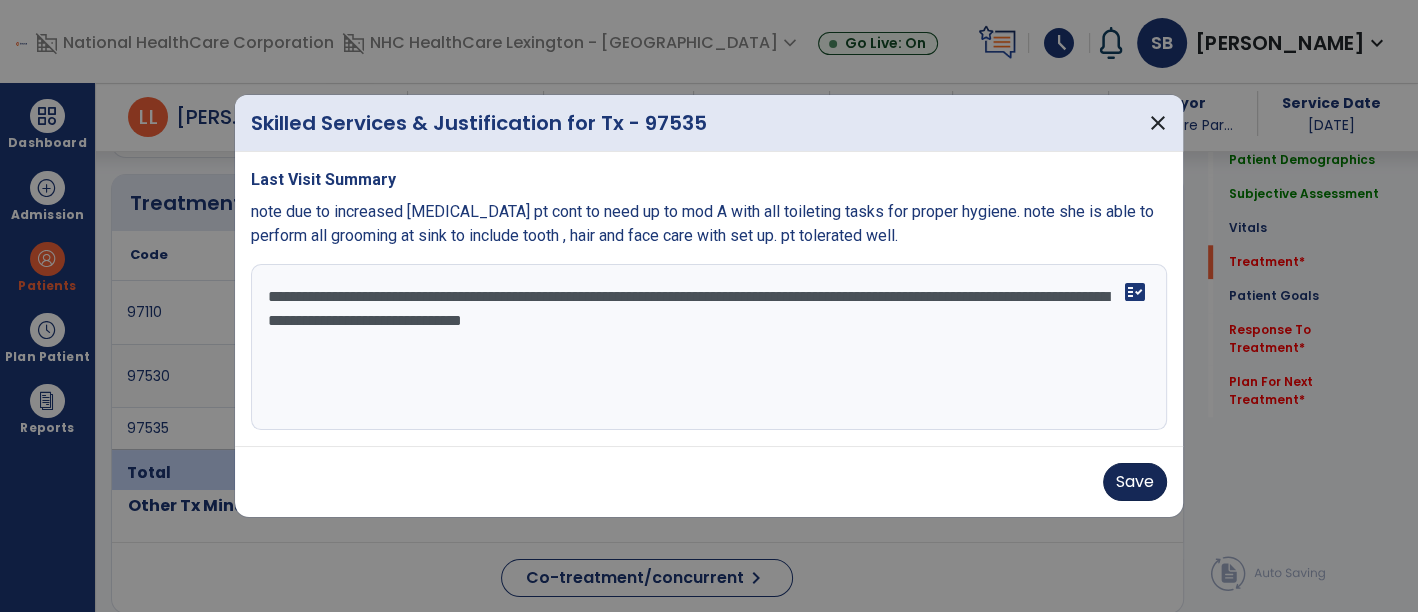type on "**********" 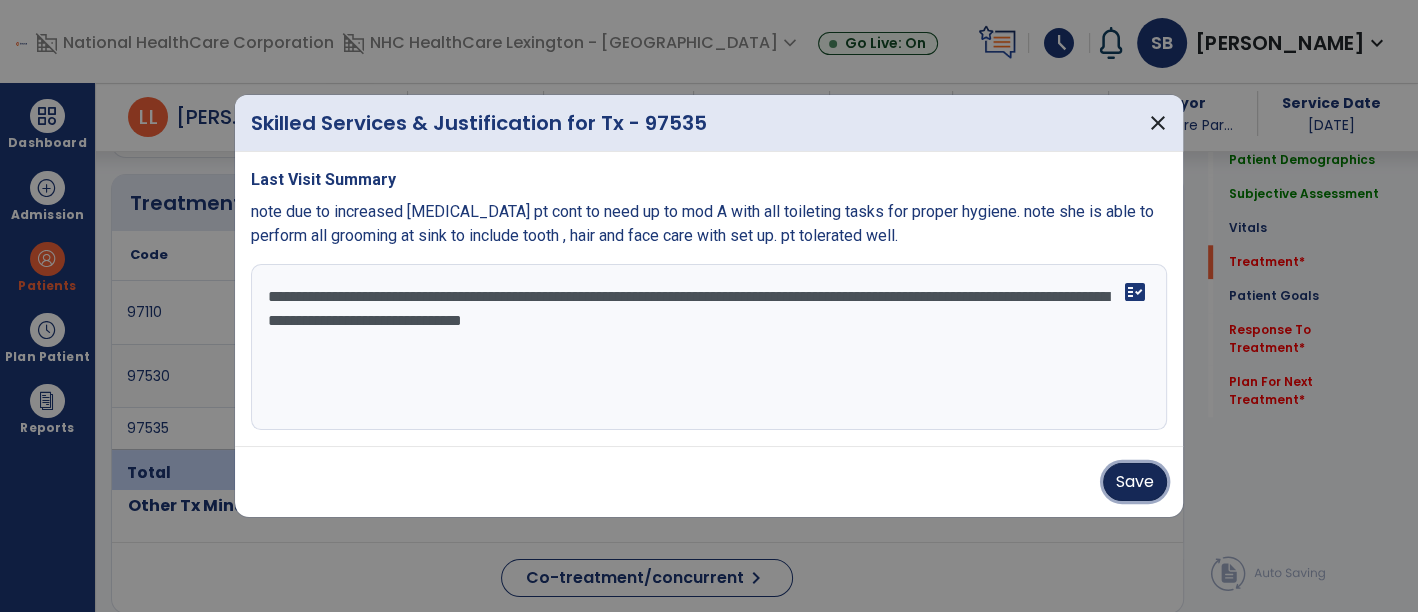 click on "Save" at bounding box center (1135, 482) 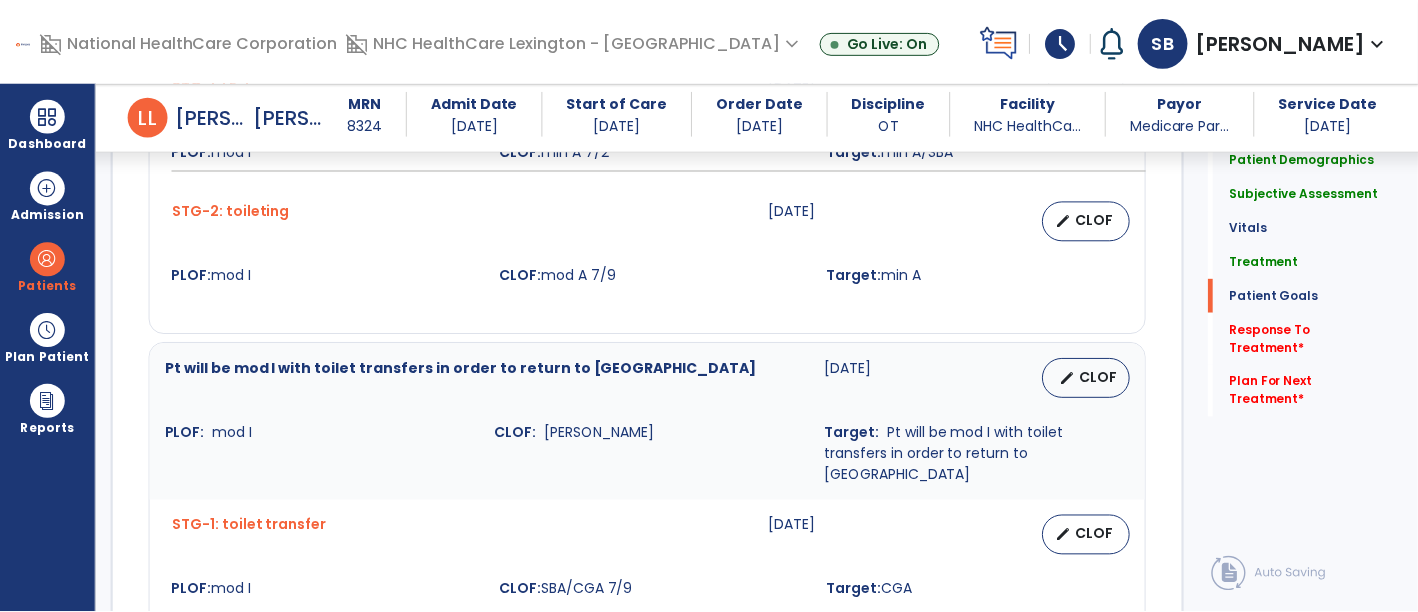 scroll, scrollTop: 2562, scrollLeft: 0, axis: vertical 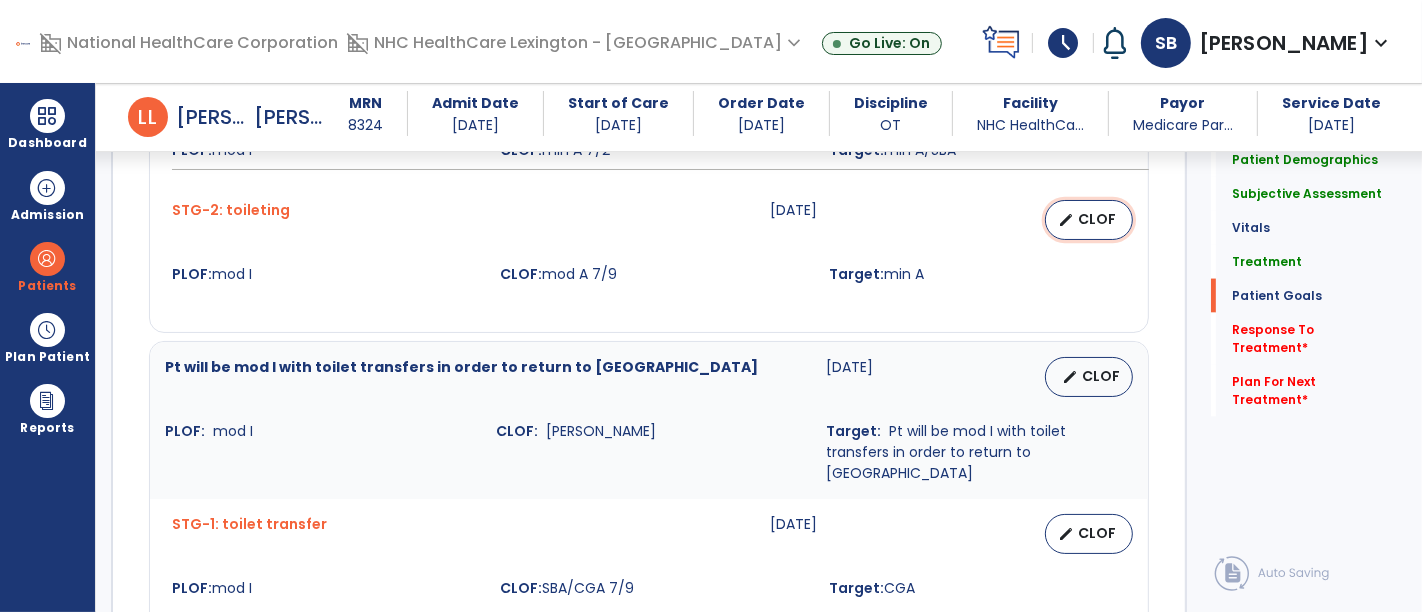 click on "CLOF" at bounding box center [1097, 219] 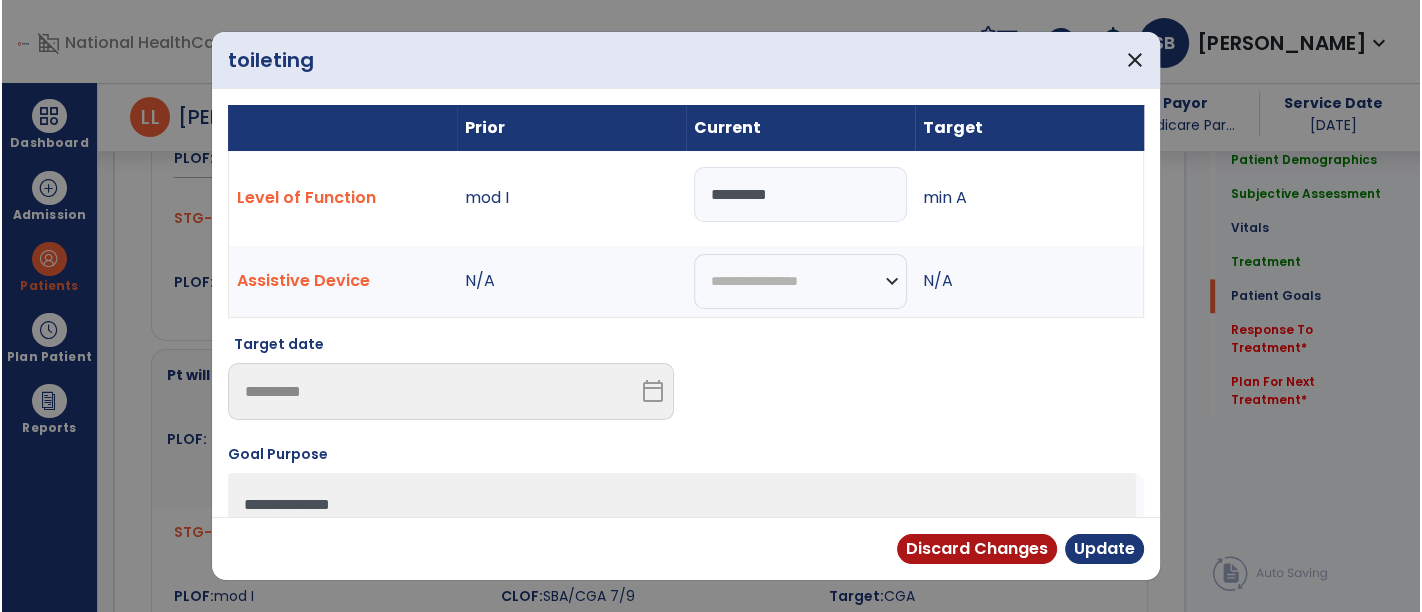 scroll, scrollTop: 2562, scrollLeft: 0, axis: vertical 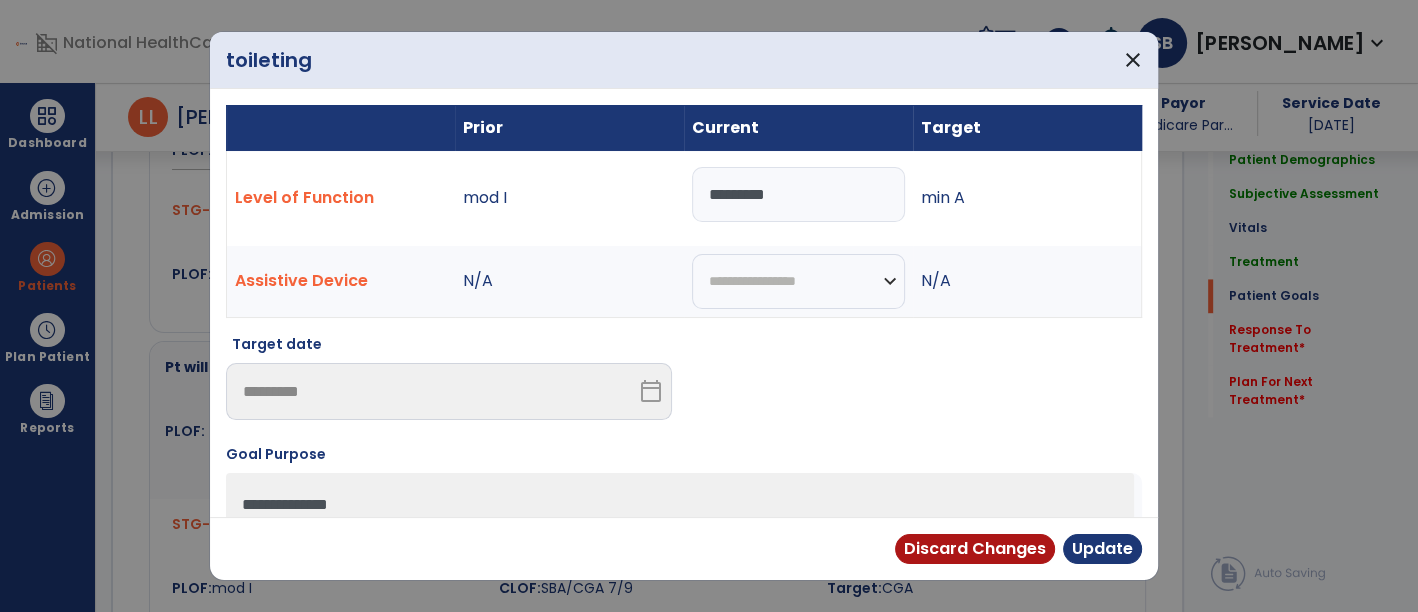 click on "*********" at bounding box center [798, 194] 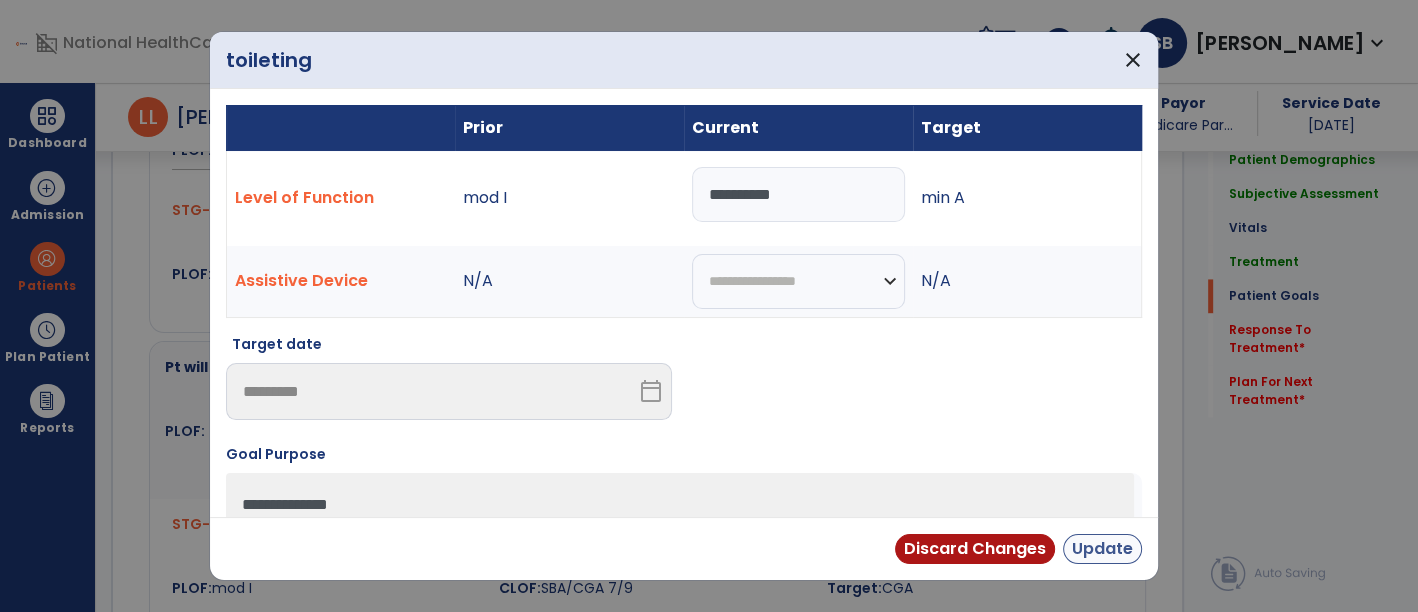 type on "**********" 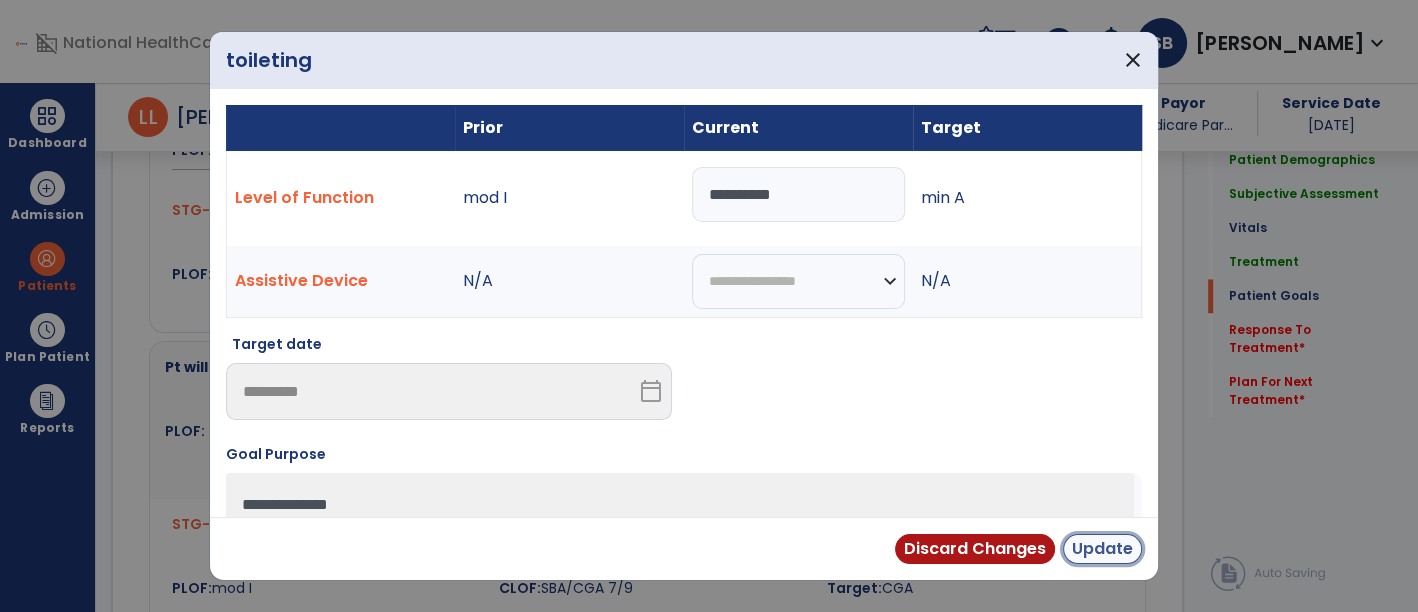 click on "Update" at bounding box center [1102, 549] 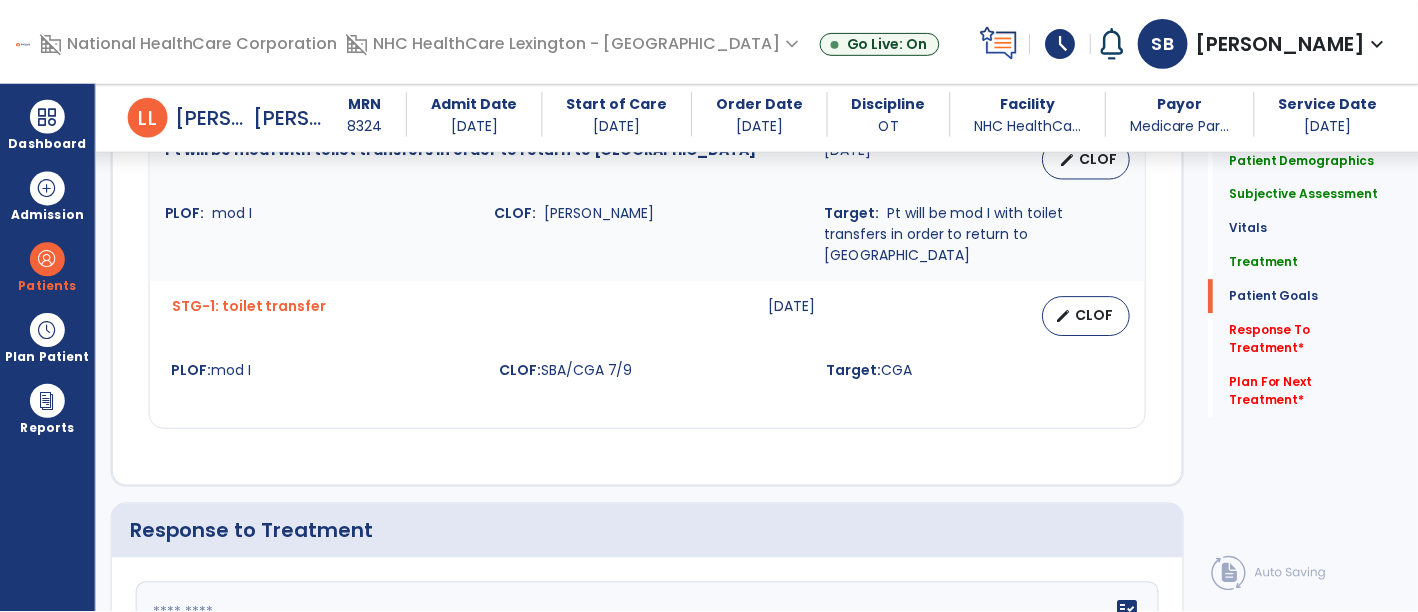 scroll, scrollTop: 2784, scrollLeft: 0, axis: vertical 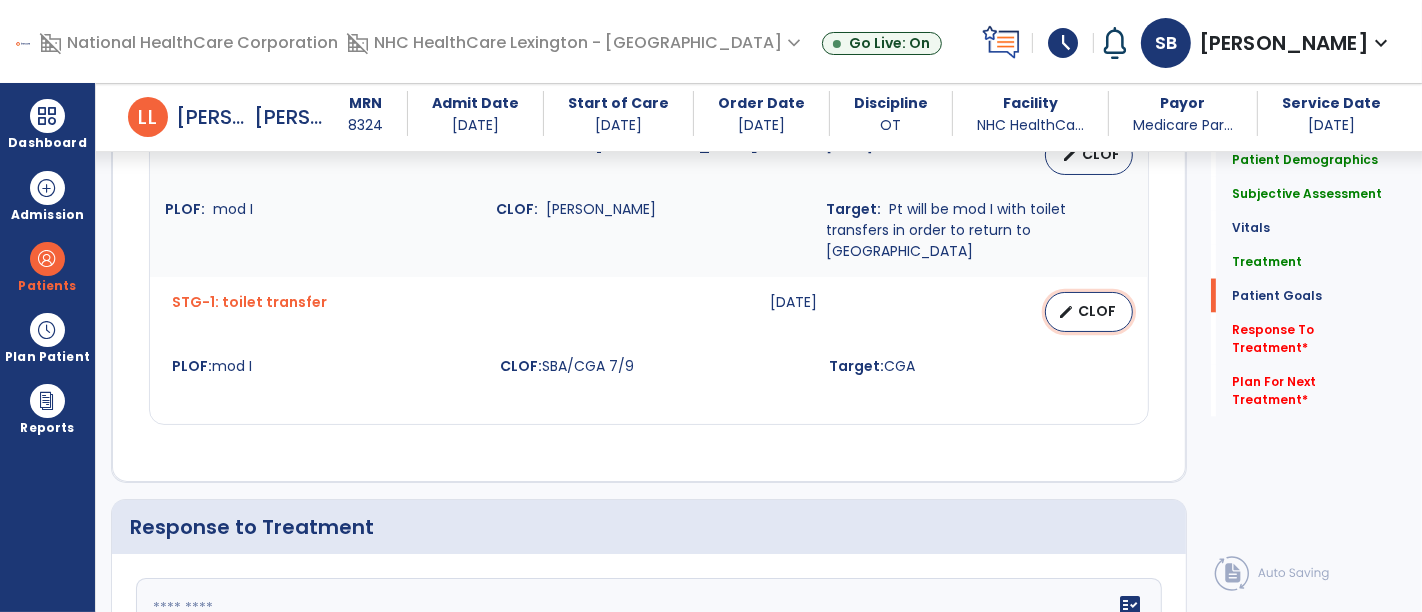 click on "CLOF" at bounding box center [1097, 311] 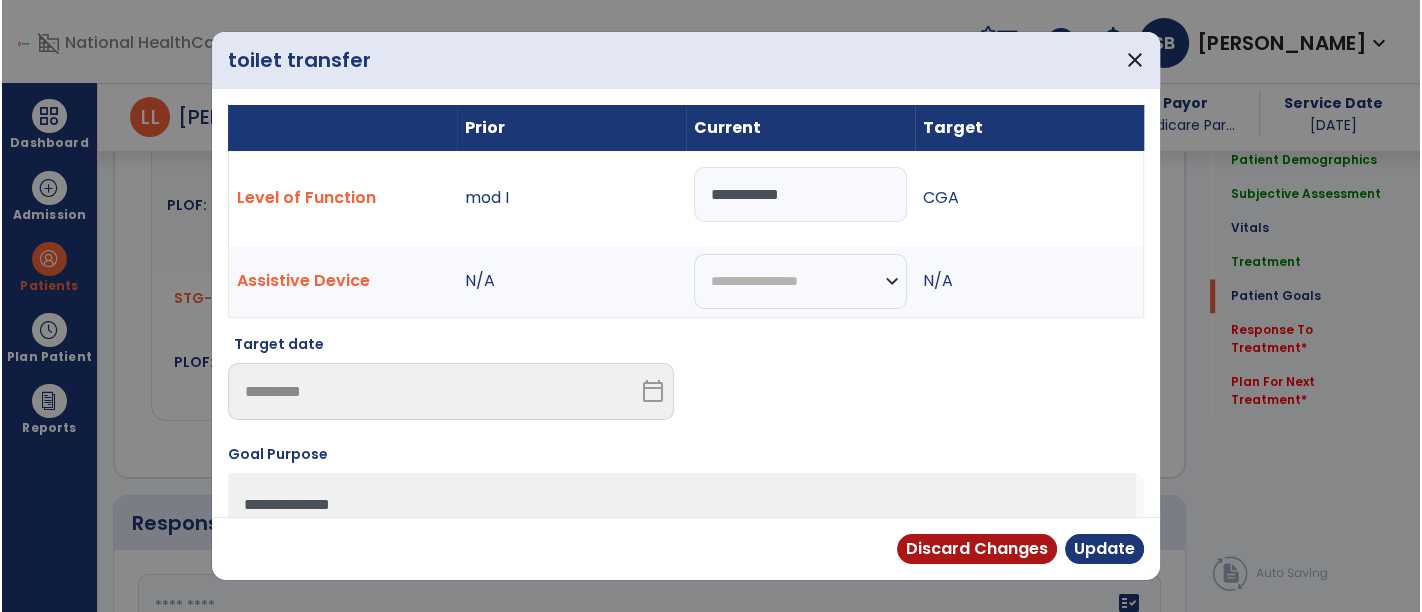 scroll, scrollTop: 2784, scrollLeft: 0, axis: vertical 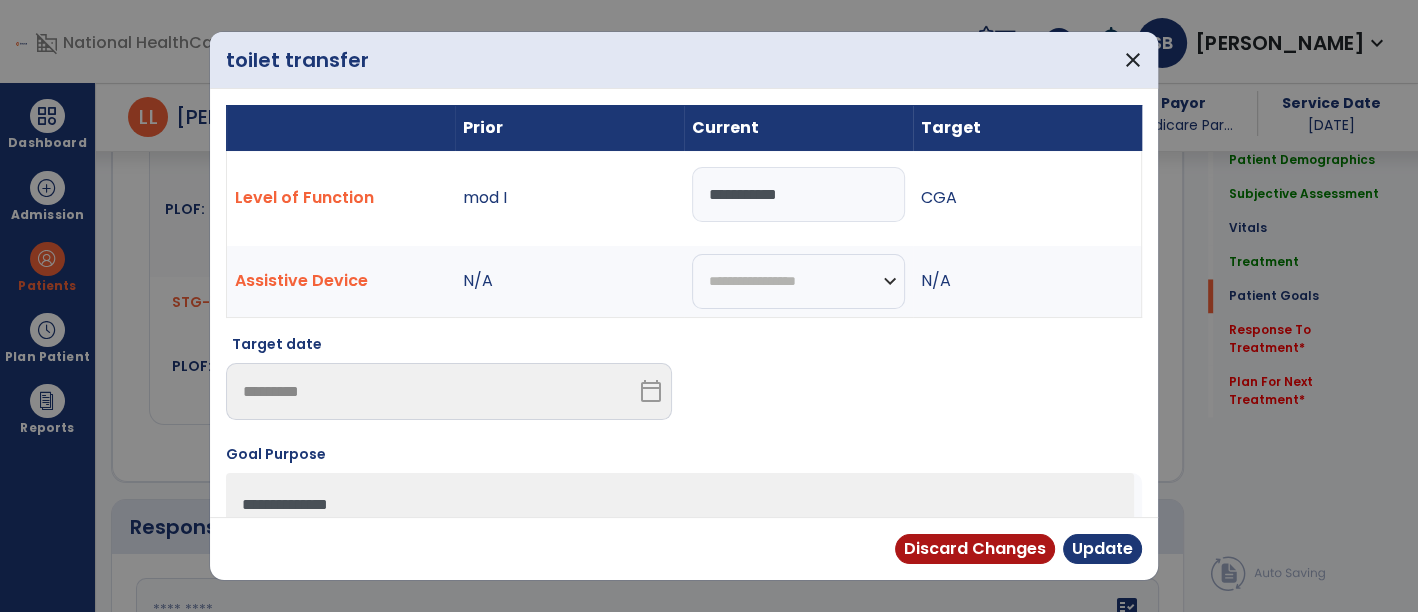 click on "**********" at bounding box center (798, 194) 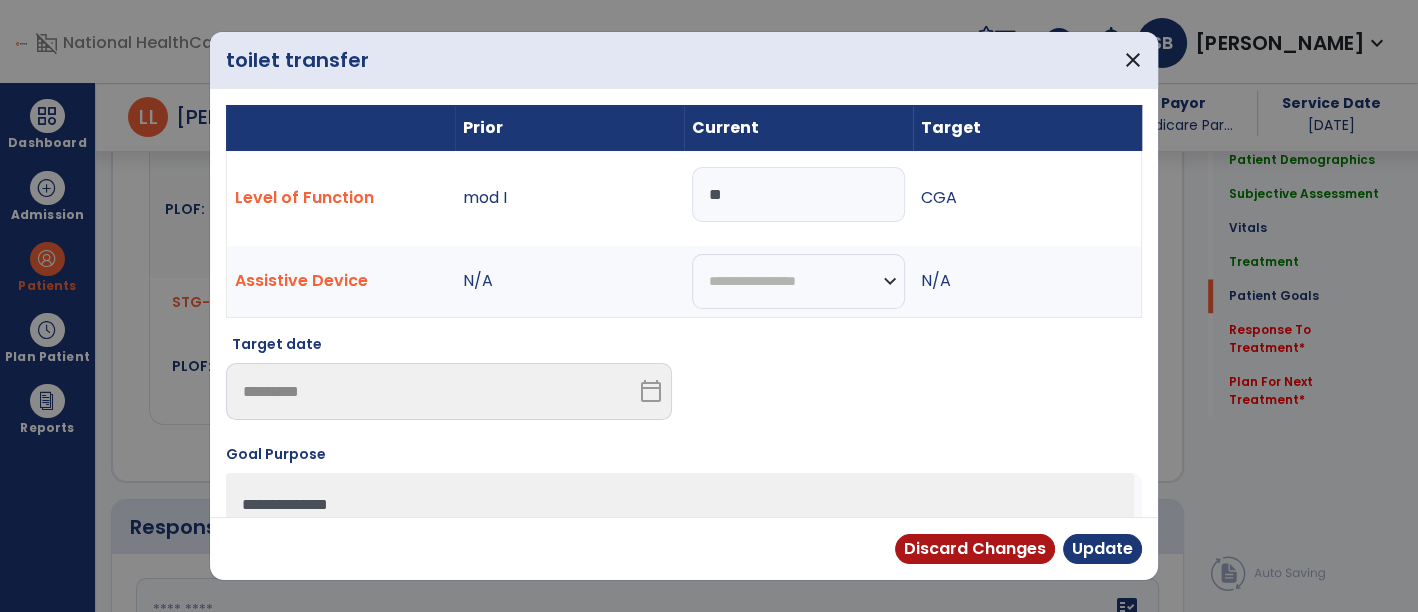 type on "*" 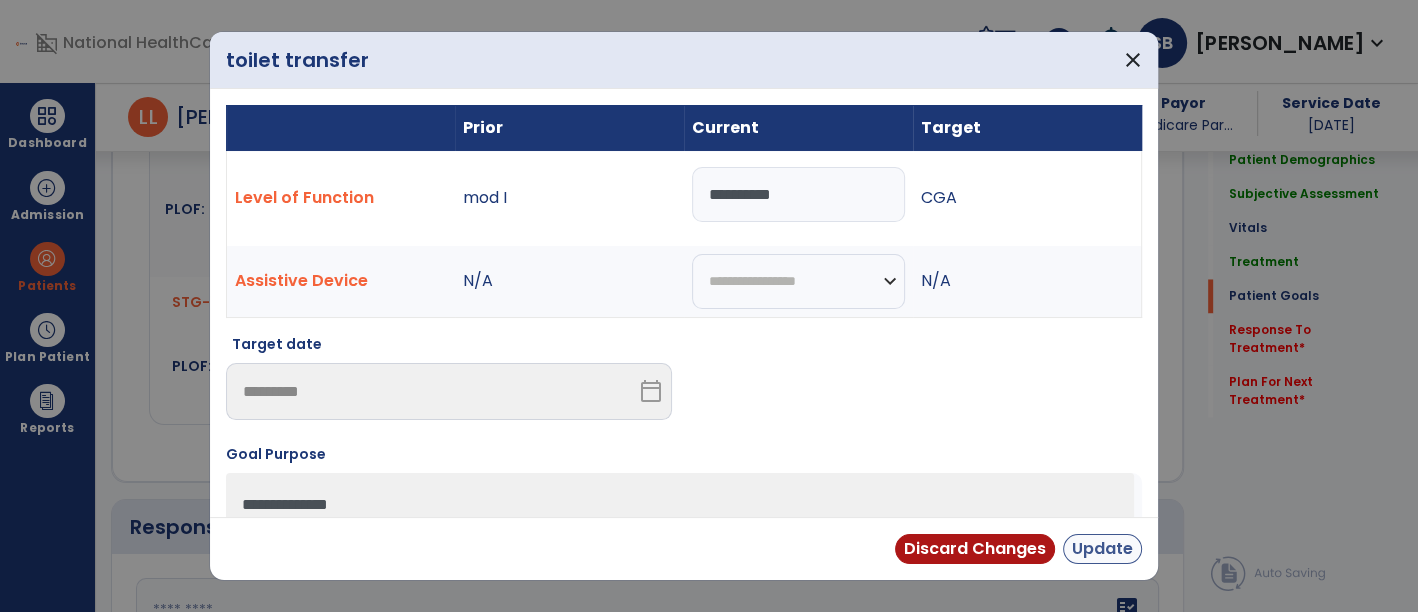type on "**********" 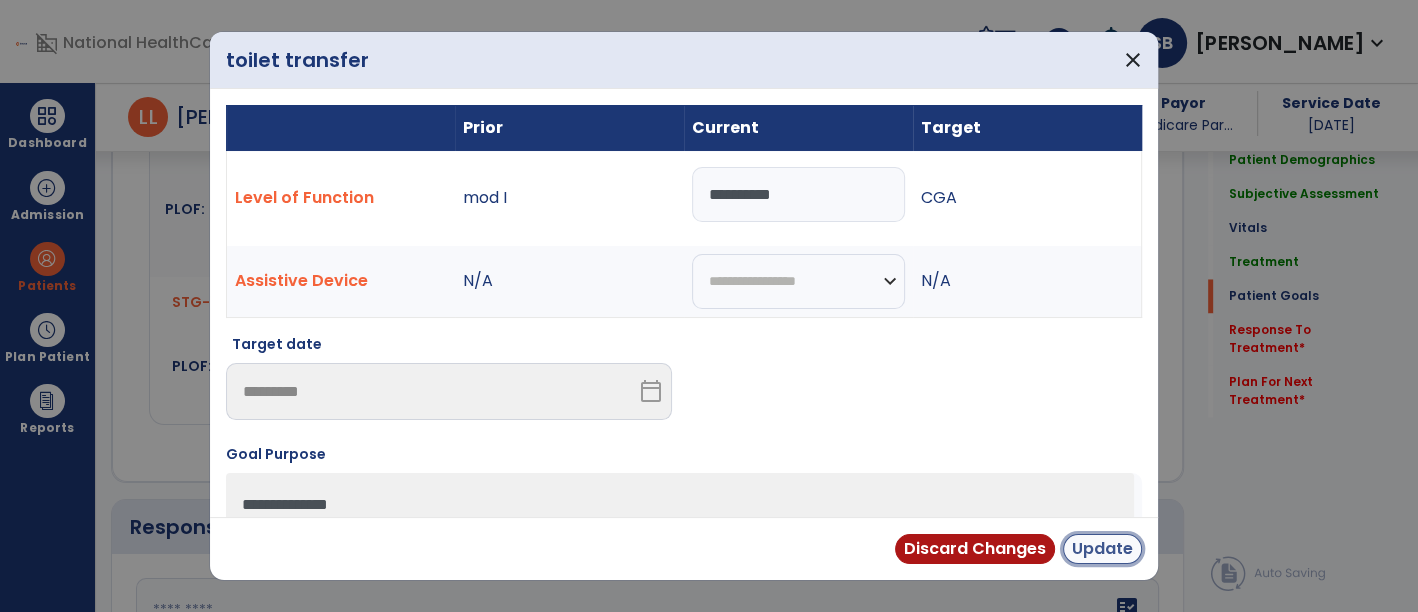 click on "Update" at bounding box center (1102, 549) 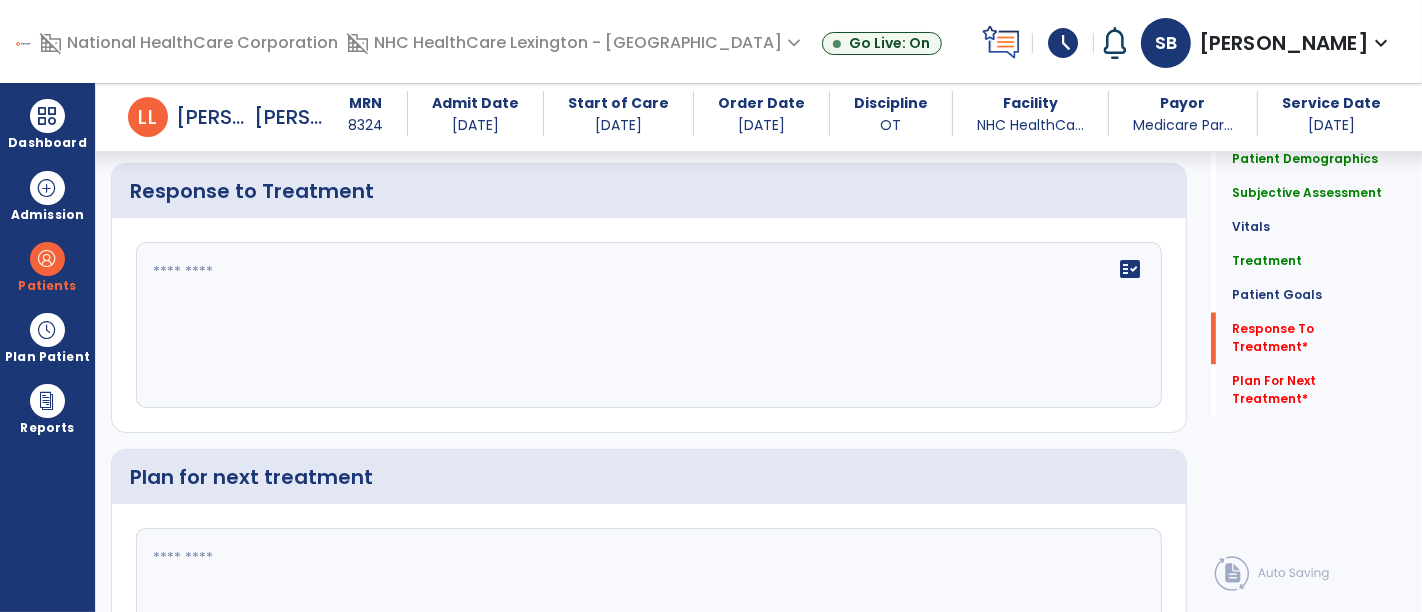 scroll, scrollTop: 3112, scrollLeft: 0, axis: vertical 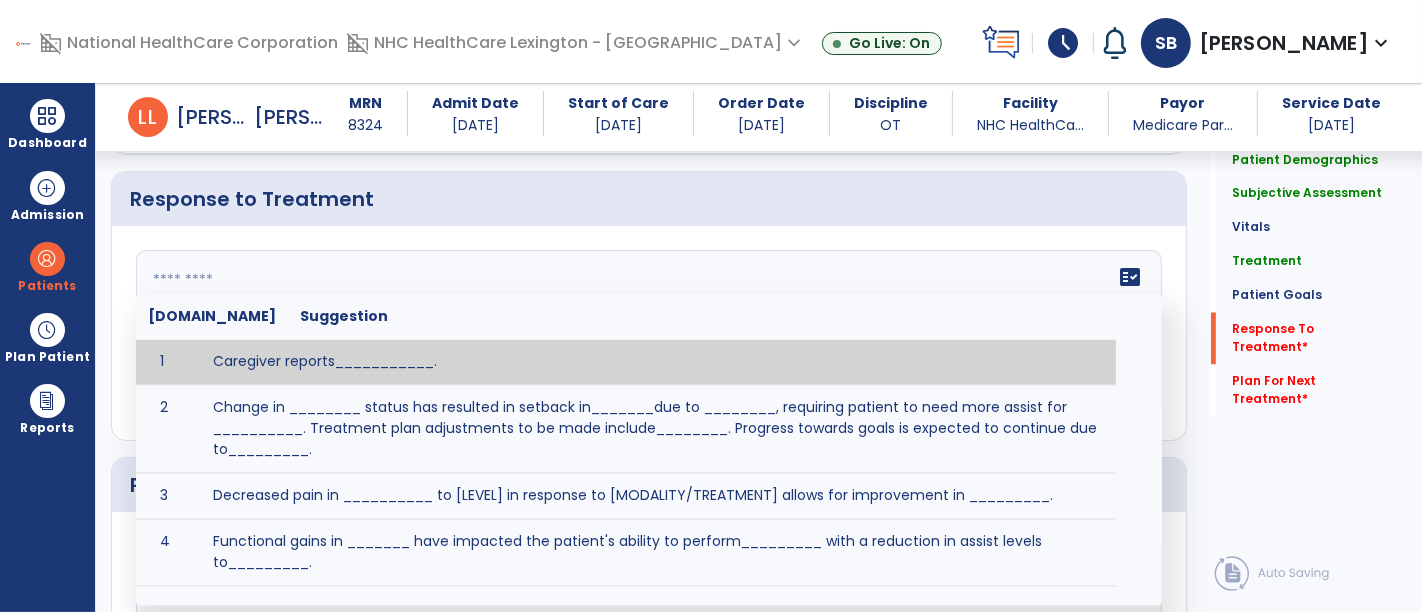 click on "fact_check  [DOMAIN_NAME] Suggestion 1 Caregiver reports___________. 2 Change in ________ status has resulted in setback in_______due to ________, requiring patient to need more assist for __________.   Treatment plan adjustments to be made include________.  Progress towards goals is expected to continue due to_________. 3 Decreased pain in __________ to [LEVEL] in response to [MODALITY/TREATMENT] allows for improvement in _________. 4 Functional gains in _______ have impacted the patient's ability to perform_________ with a reduction in assist levels to_________. 5 Functional progress this week has been significant due to__________. 6 Gains in ________ have improved the patient's ability to perform ______with decreased levels of assist to___________. 7 Improvement in ________allows patient to tolerate higher levels of challenges in_________. 8 Pain in [AREA] has decreased to [LEVEL] in response to [TREATMENT/MODALITY], allowing fore ease in completing__________. 9 10 11 12 13 14 15 16 17 18 19 20 21" 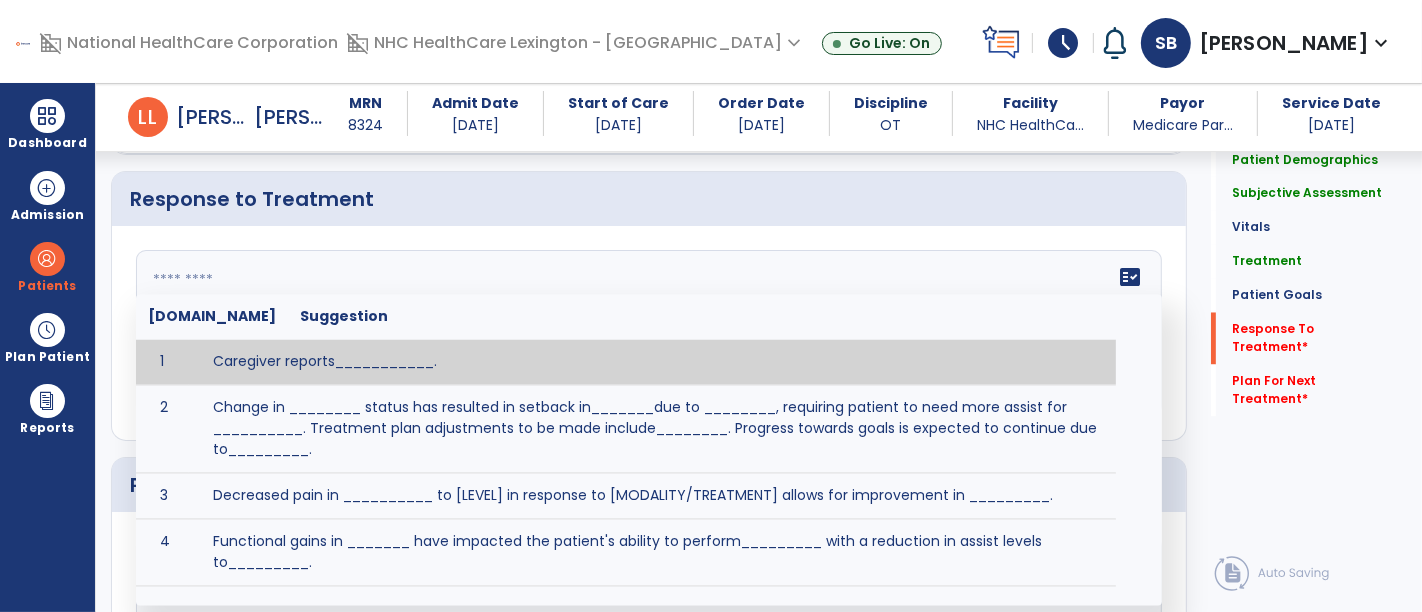 click on "fact_check  [DOMAIN_NAME] Suggestion 1 Caregiver reports___________. 2 Change in ________ status has resulted in setback in_______due to ________, requiring patient to need more assist for __________.   Treatment plan adjustments to be made include________.  Progress towards goals is expected to continue due to_________. 3 Decreased pain in __________ to [LEVEL] in response to [MODALITY/TREATMENT] allows for improvement in _________. 4 Functional gains in _______ have impacted the patient's ability to perform_________ with a reduction in assist levels to_________. 5 Functional progress this week has been significant due to__________. 6 Gains in ________ have improved the patient's ability to perform ______with decreased levels of assist to___________. 7 Improvement in ________allows patient to tolerate higher levels of challenges in_________. 8 Pain in [AREA] has decreased to [LEVEL] in response to [TREATMENT/MODALITY], allowing fore ease in completing__________. 9 10 11 12 13 14 15 16 17 18 19 20 21" 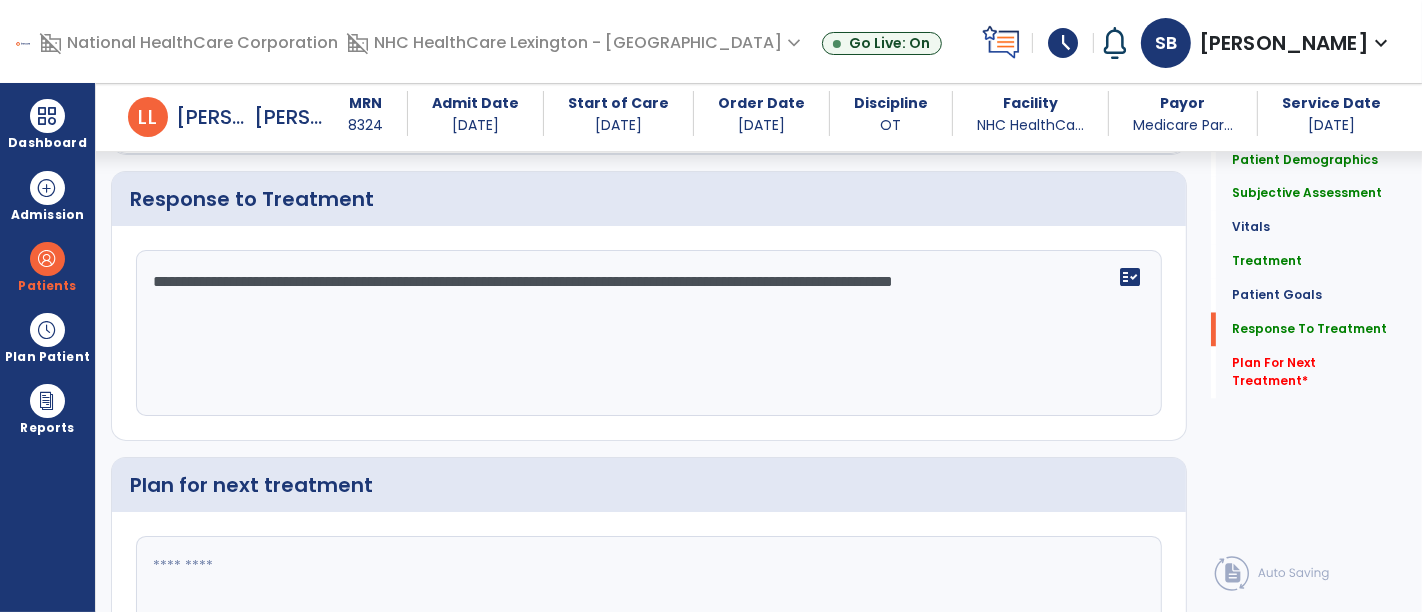scroll, scrollTop: 3342, scrollLeft: 0, axis: vertical 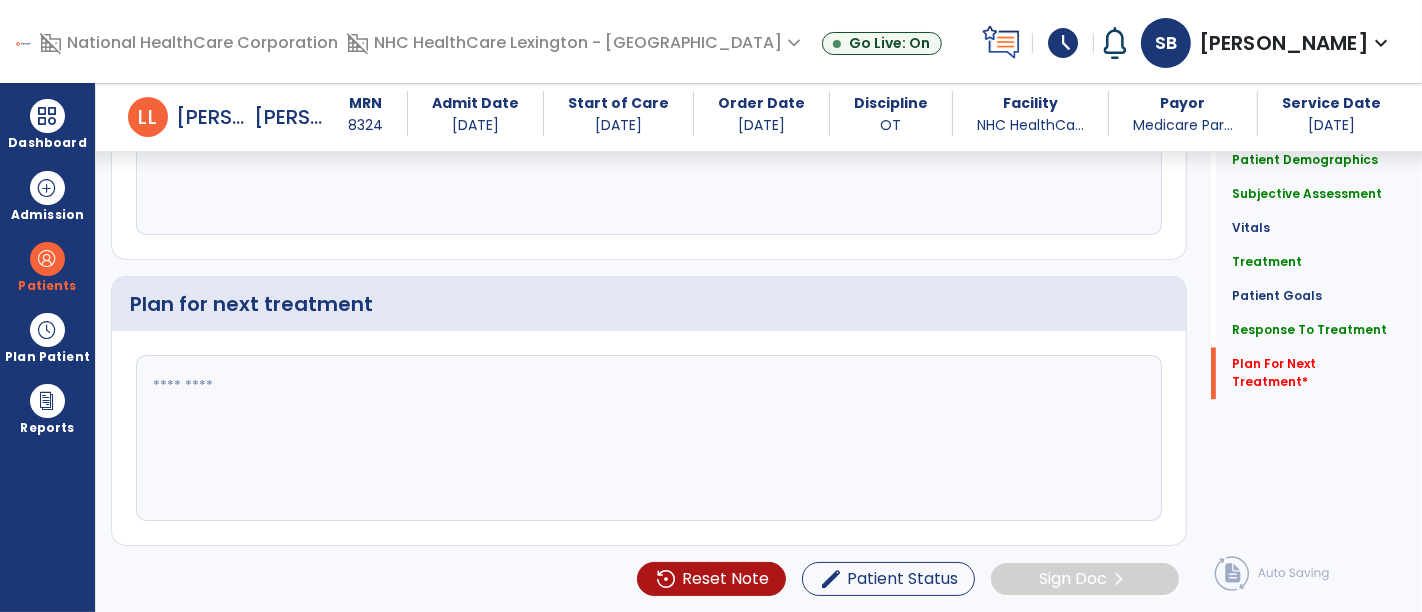 type on "**********" 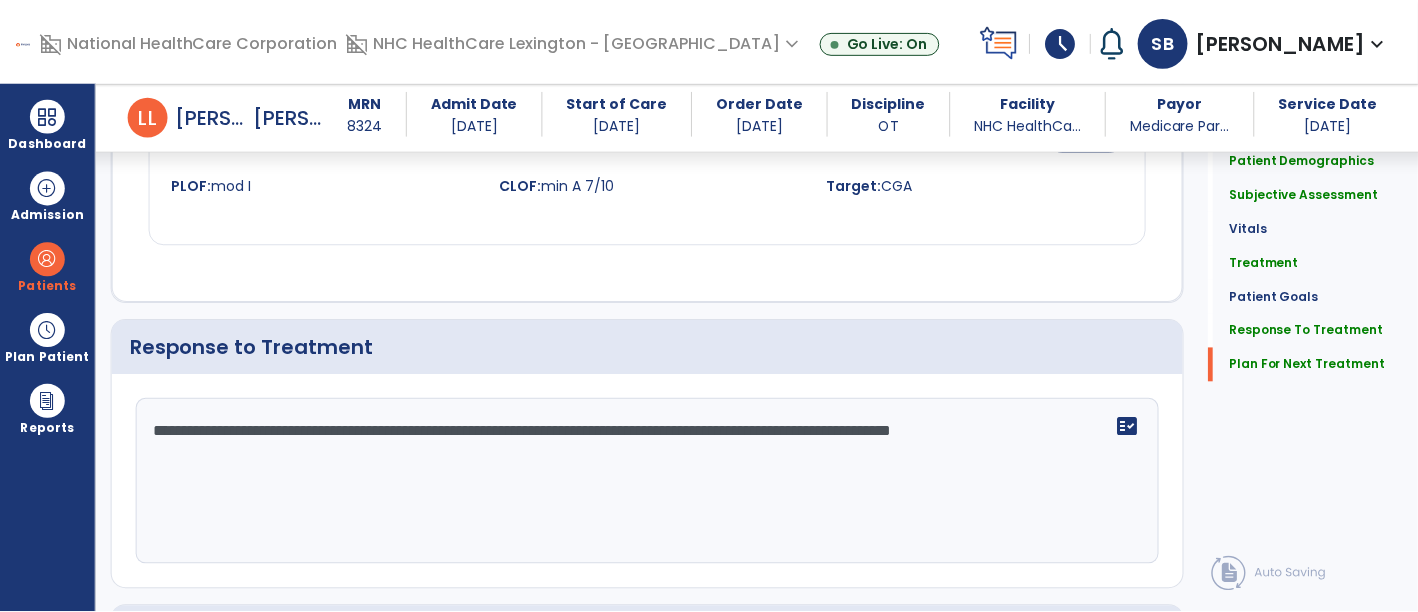 scroll, scrollTop: 3342, scrollLeft: 0, axis: vertical 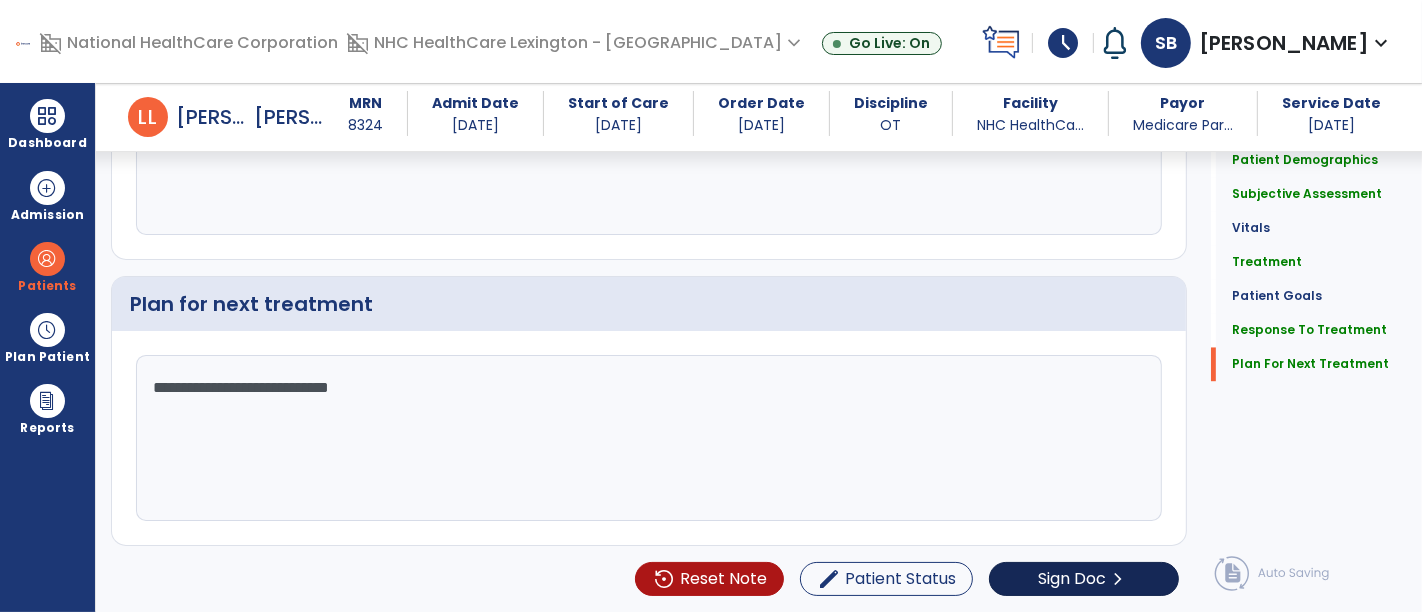 type on "**********" 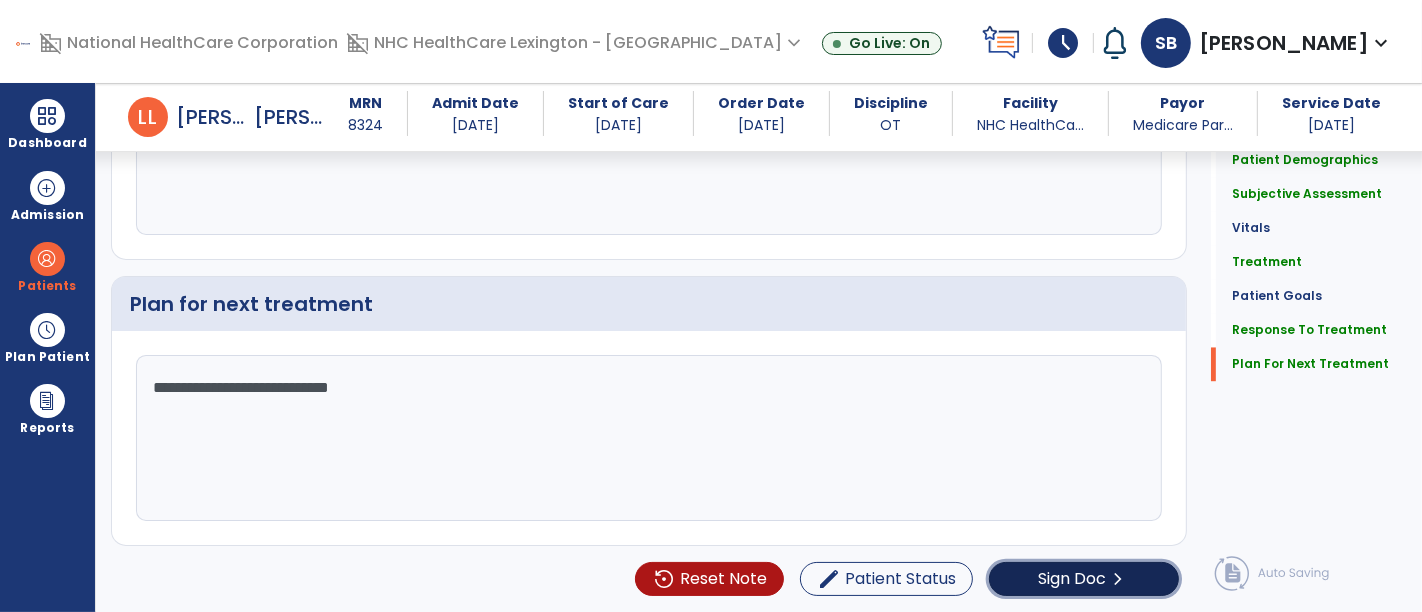 click on "Sign Doc" 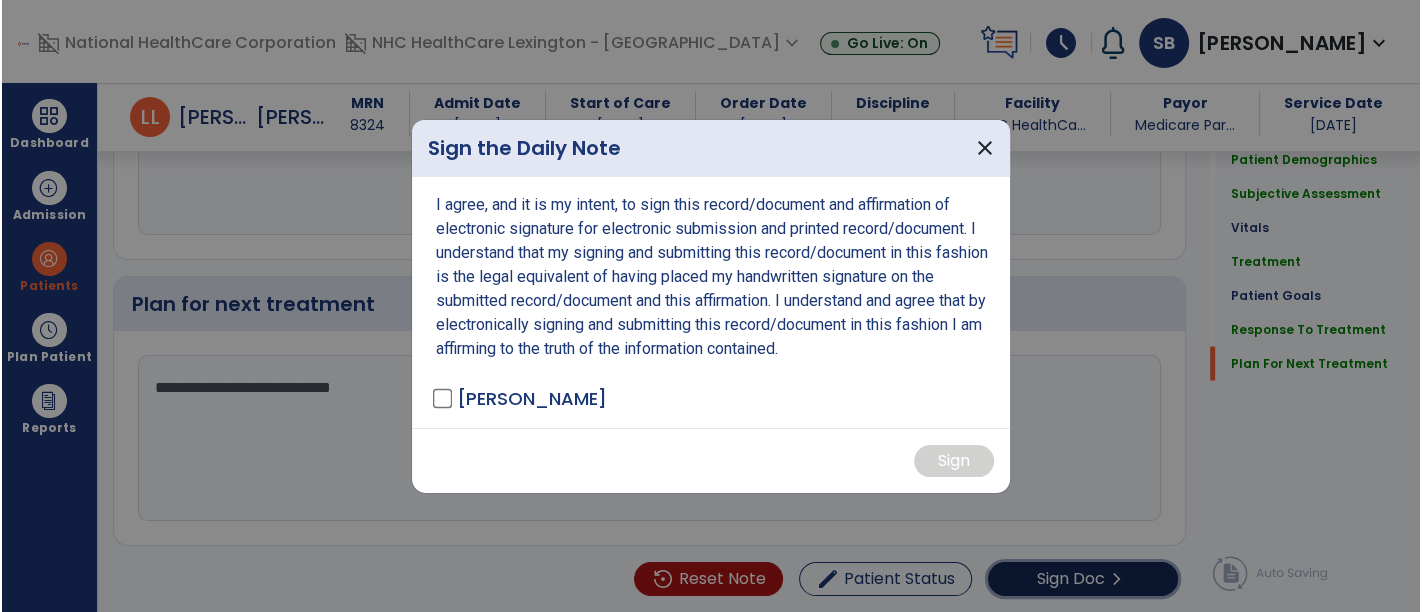 scroll, scrollTop: 3342, scrollLeft: 0, axis: vertical 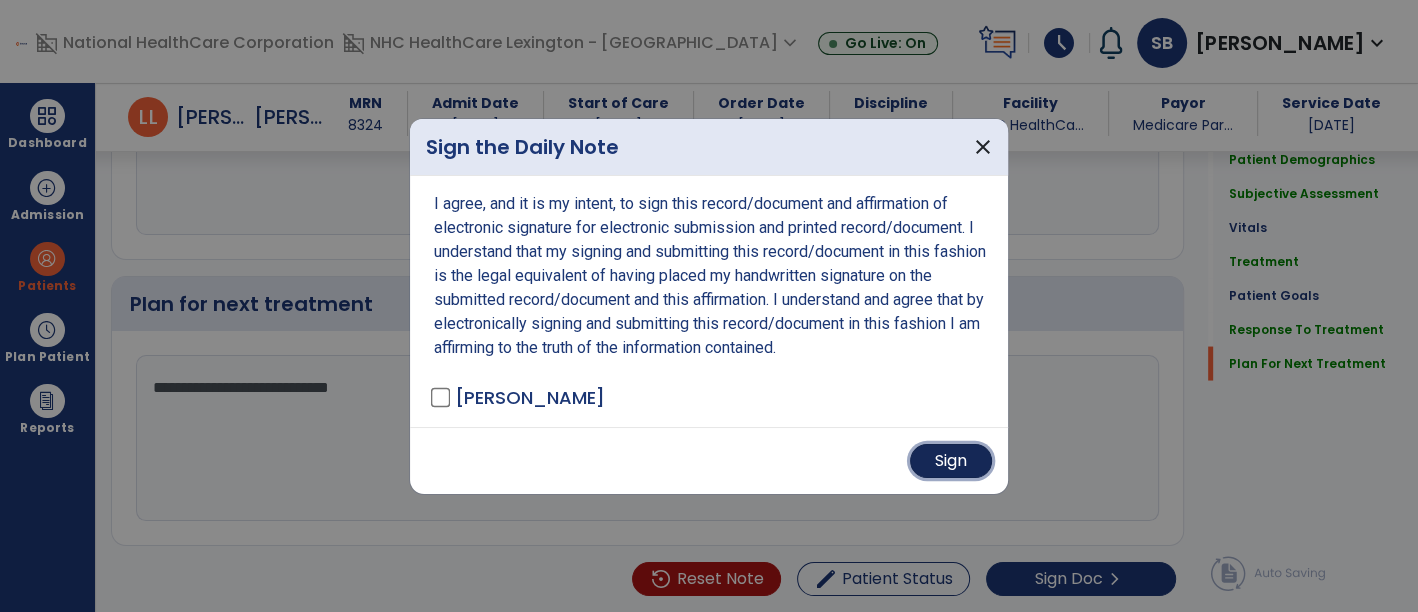 click on "Sign" at bounding box center [951, 461] 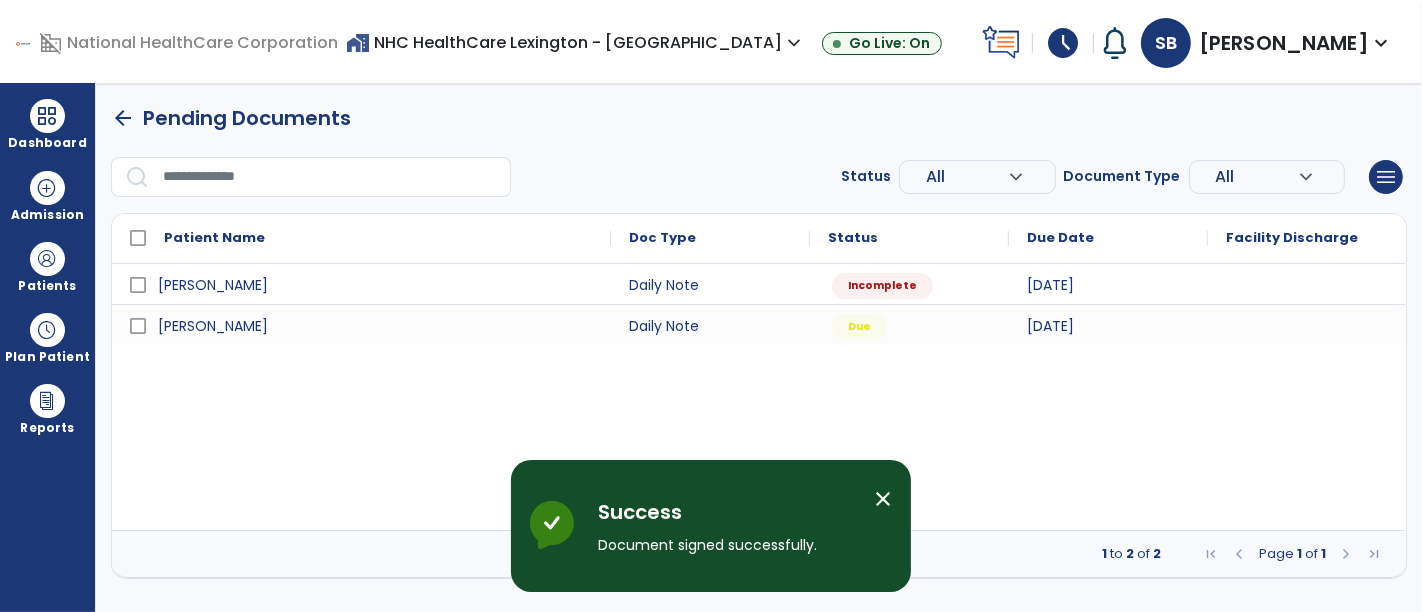 scroll, scrollTop: 0, scrollLeft: 0, axis: both 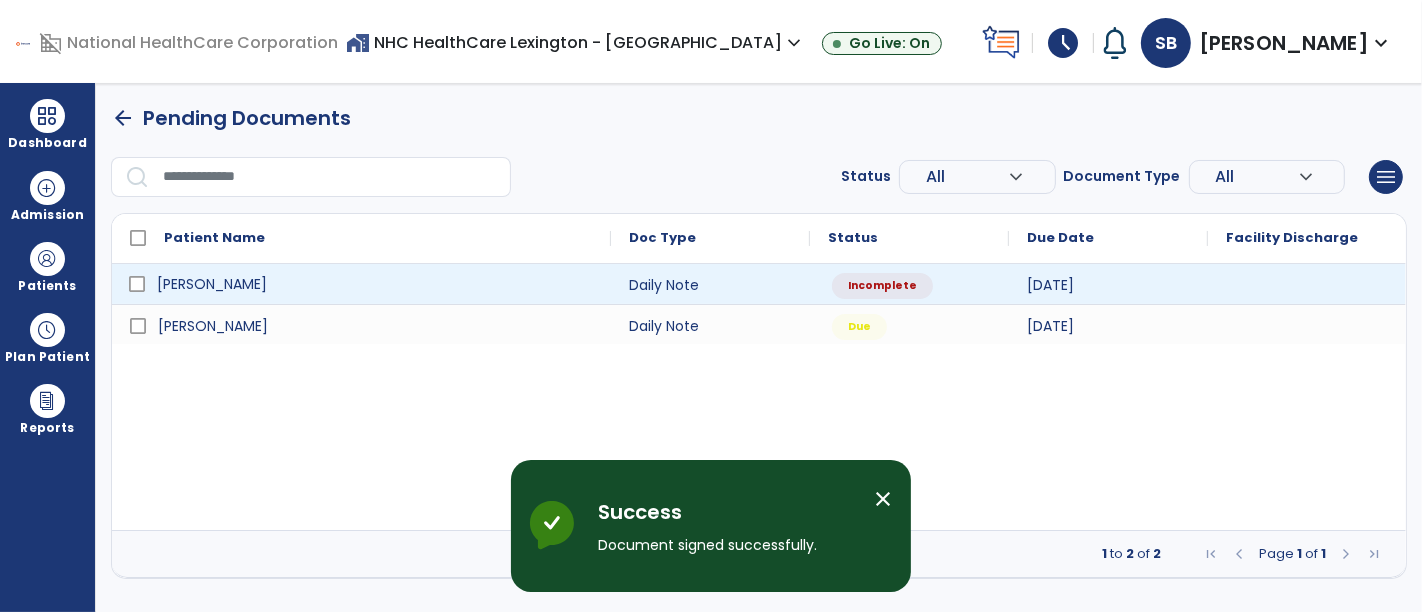 click on "[PERSON_NAME]" at bounding box center [375, 284] 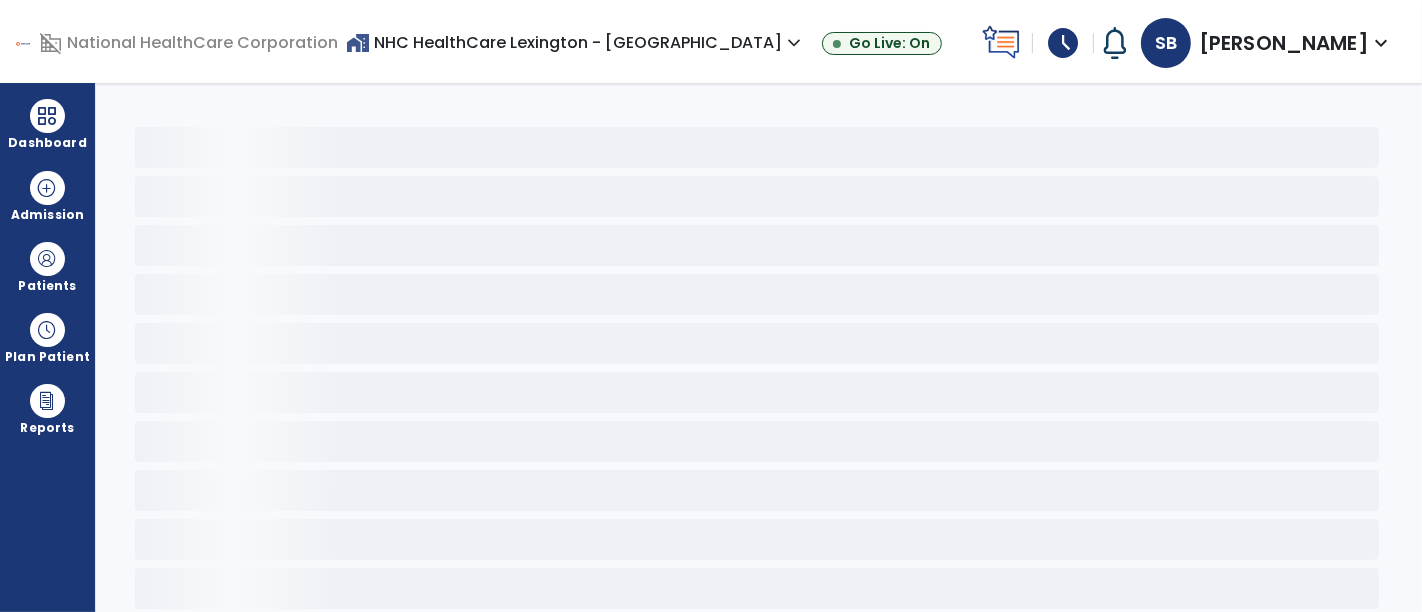 select on "*" 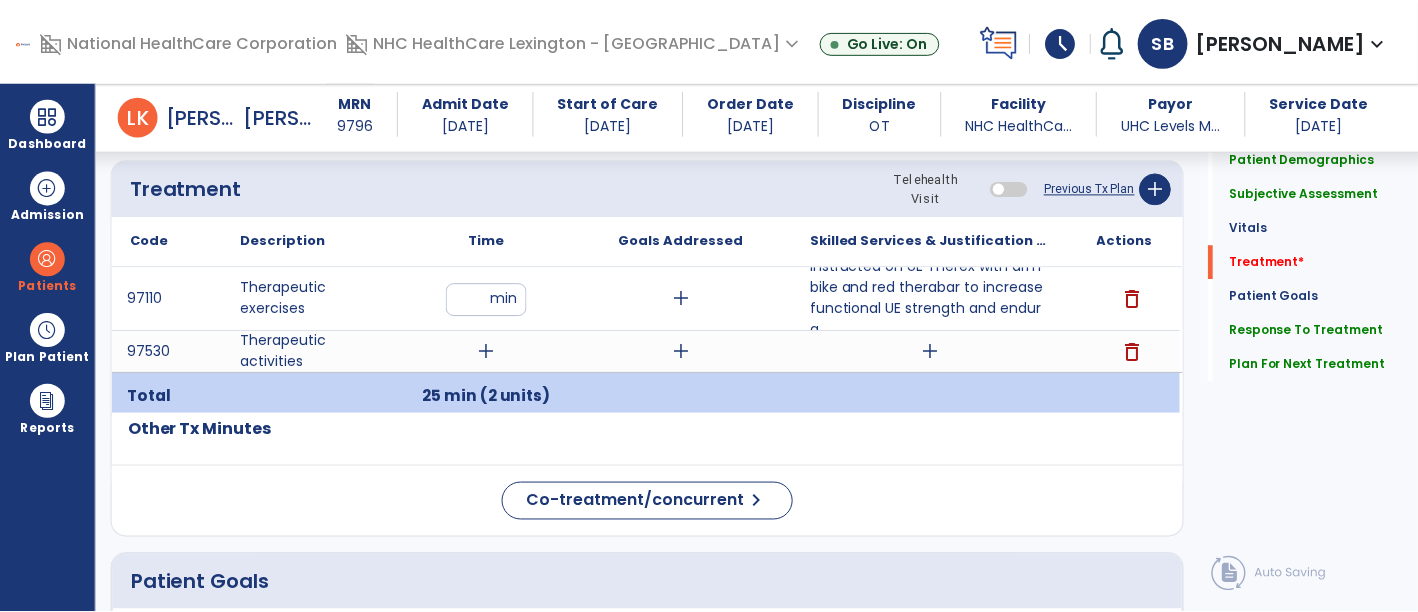 scroll, scrollTop: 1108, scrollLeft: 0, axis: vertical 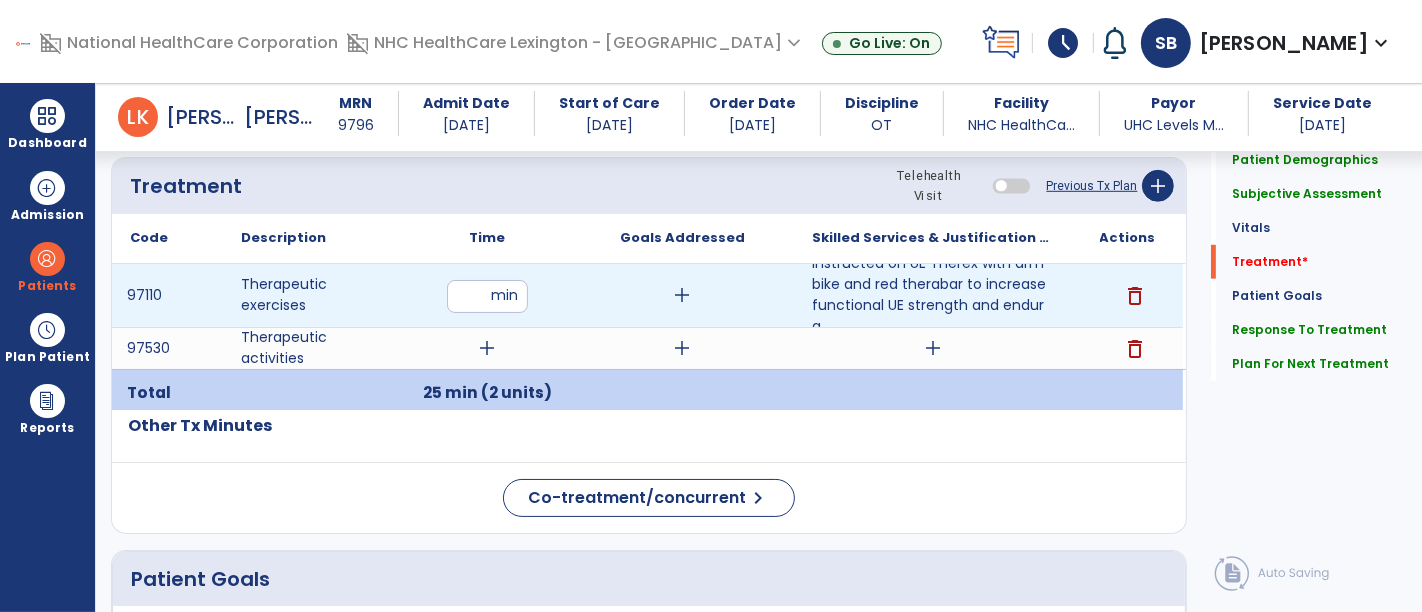 click on "add" at bounding box center (682, 295) 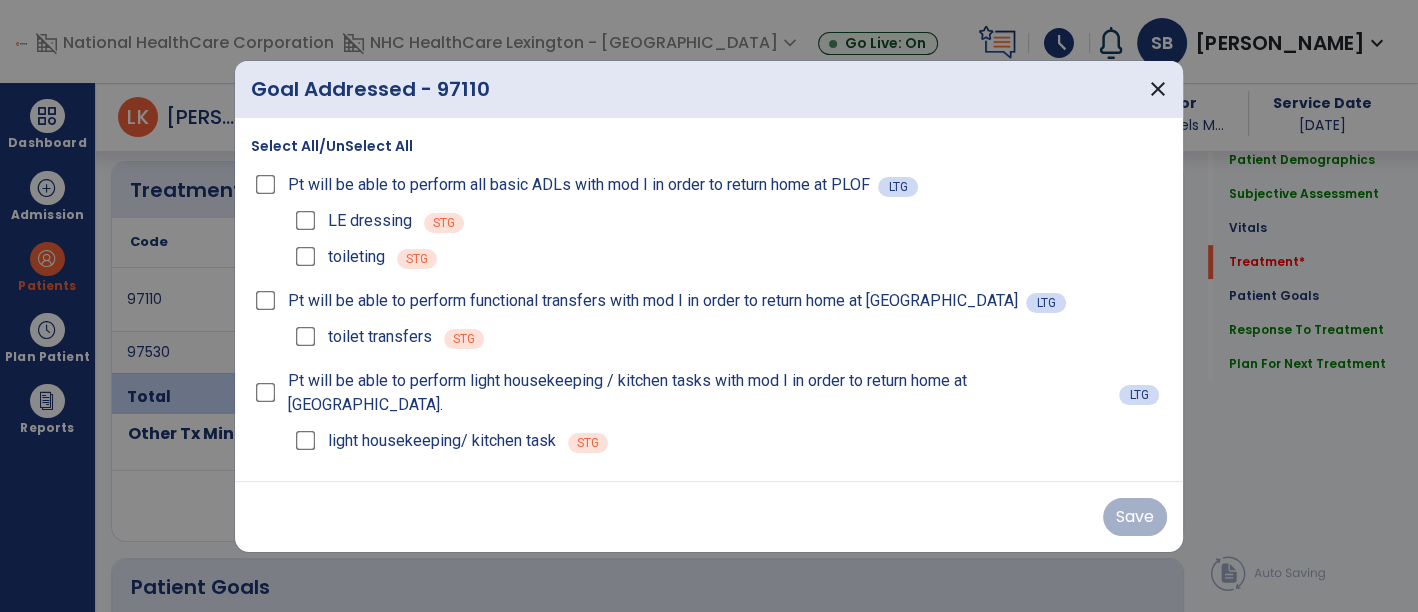 scroll, scrollTop: 1108, scrollLeft: 0, axis: vertical 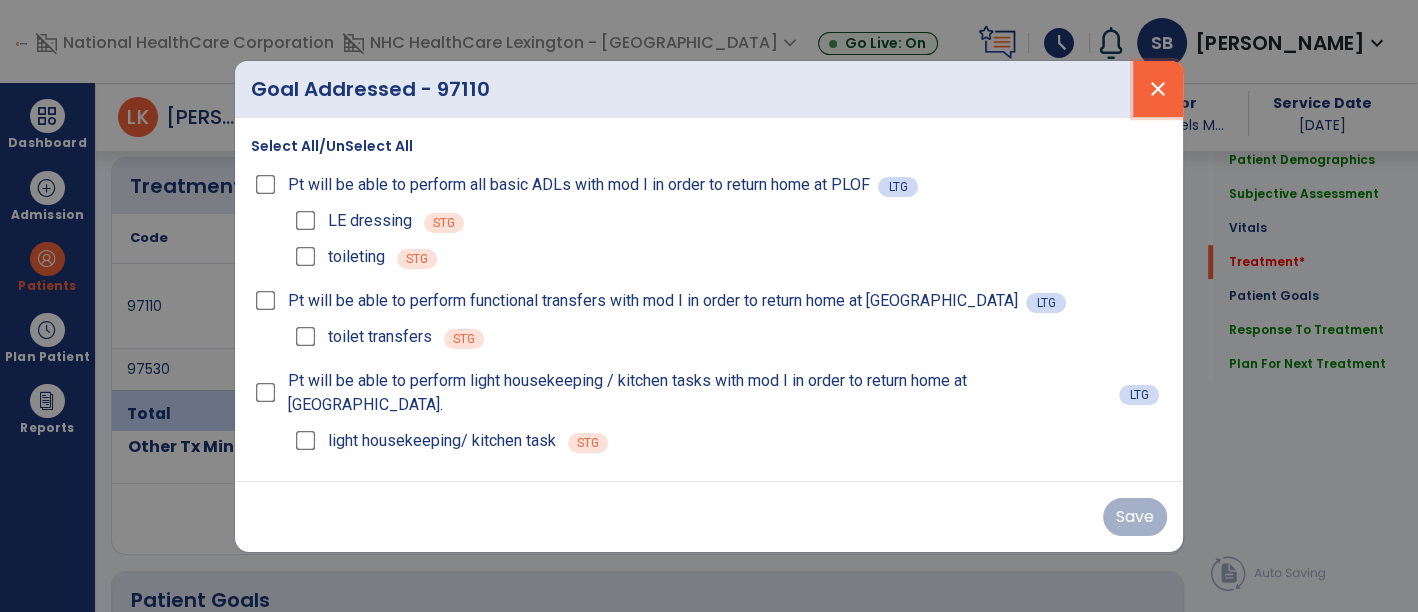 click on "close" at bounding box center (1158, 89) 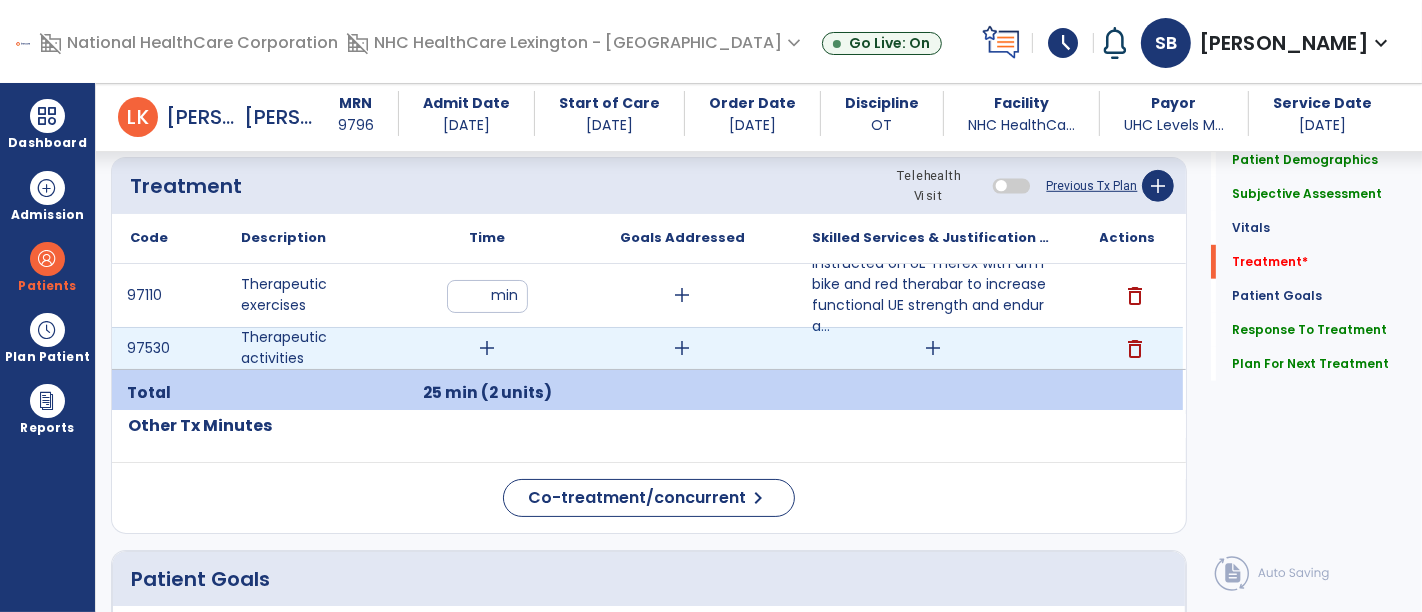 click on "add" at bounding box center (488, 348) 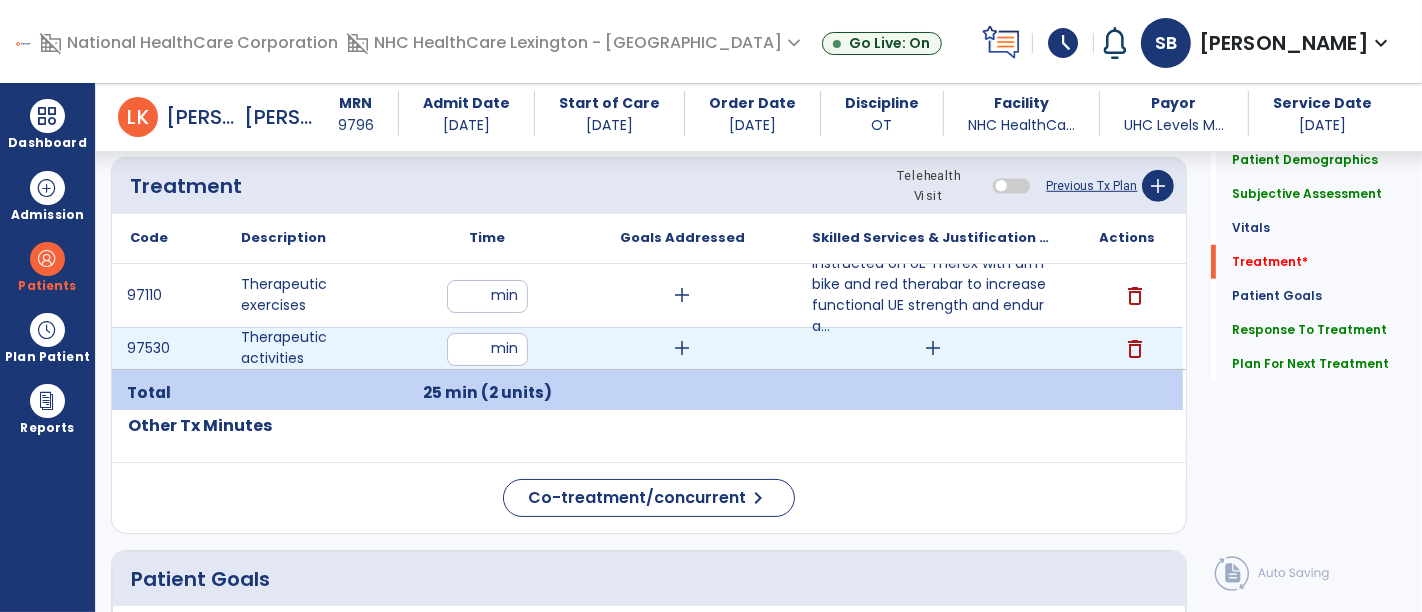 click on "*" at bounding box center [487, 349] 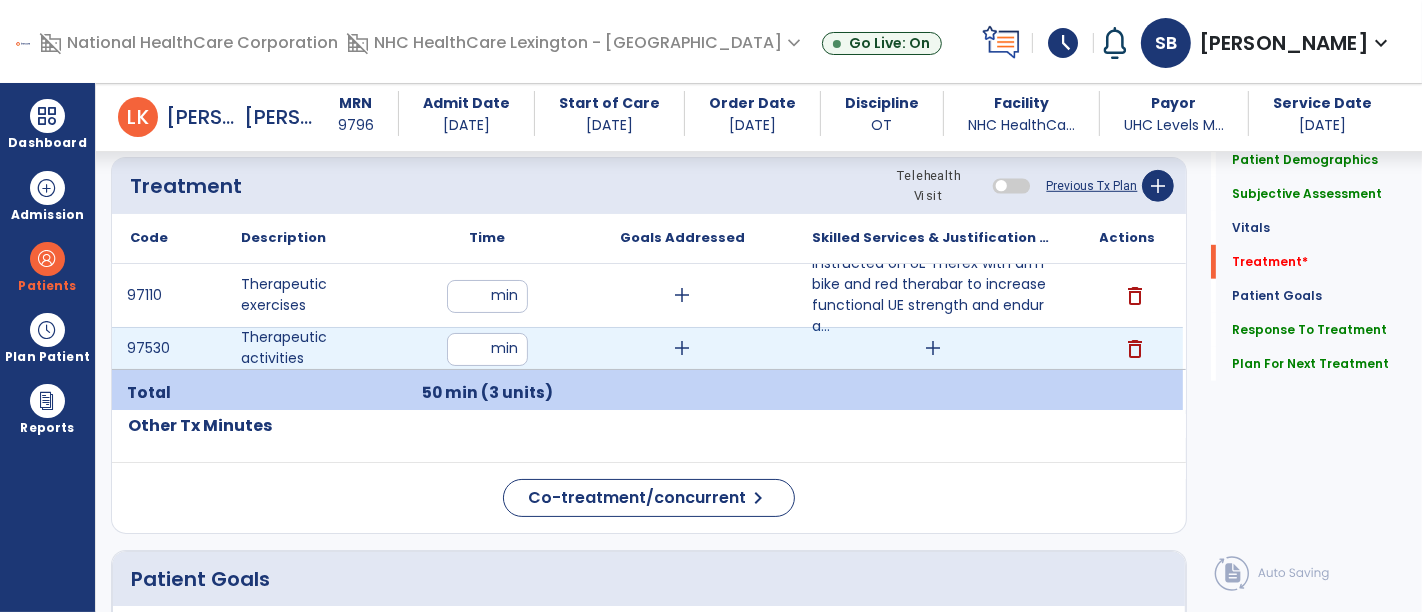 click on "add" at bounding box center [933, 348] 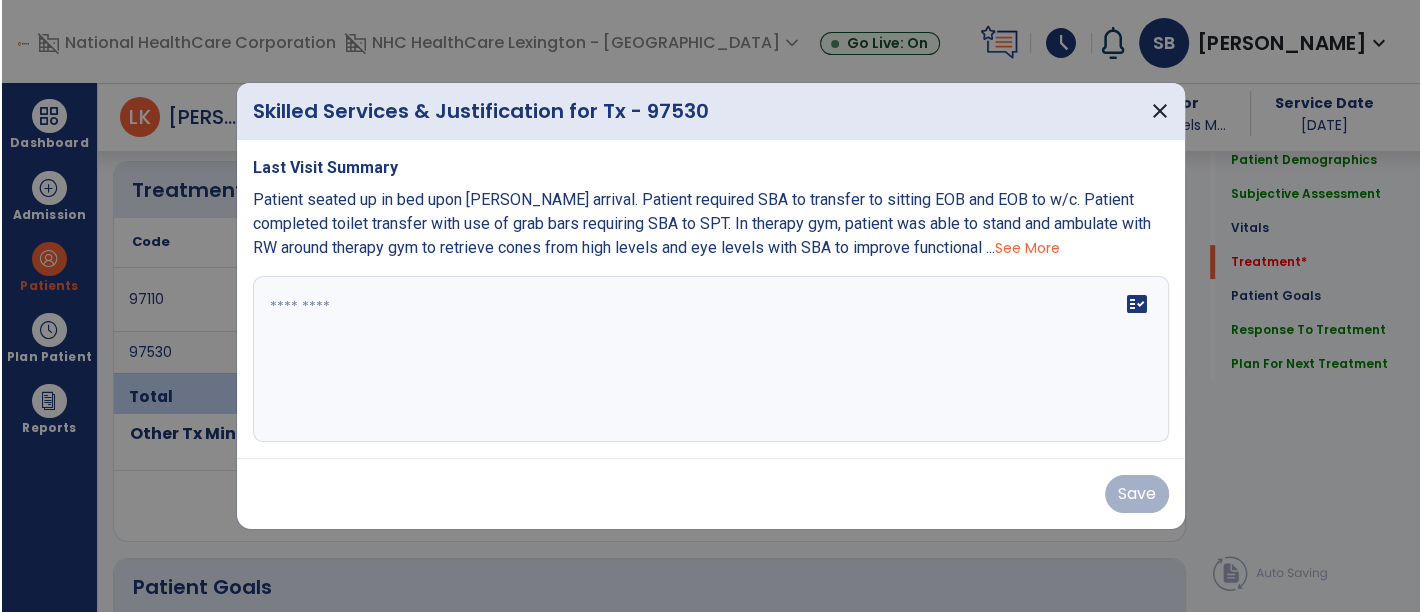 scroll, scrollTop: 1108, scrollLeft: 0, axis: vertical 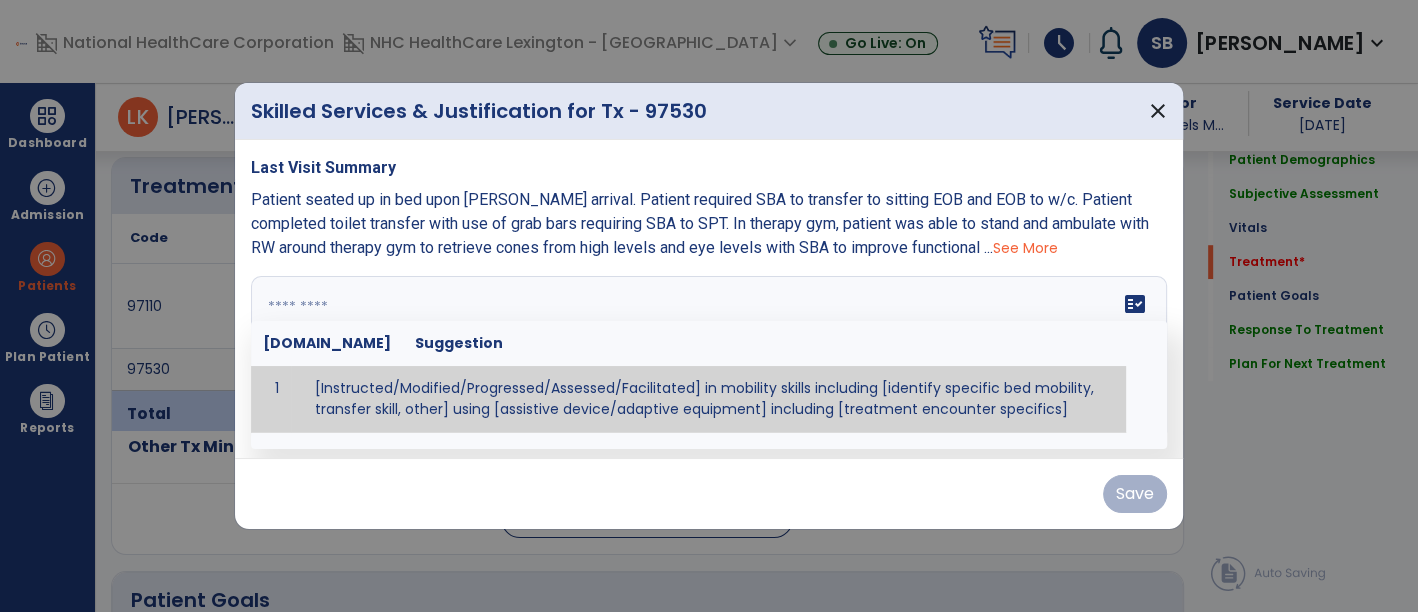 click on "fact_check  [DOMAIN_NAME] Suggestion 1 [Instructed/Modified/Progressed/Assessed/Facilitated] in mobility skills including [identify specific bed mobility, transfer skill, other] using [assistive device/adaptive equipment] including [treatment encounter specifics]" at bounding box center [709, 359] 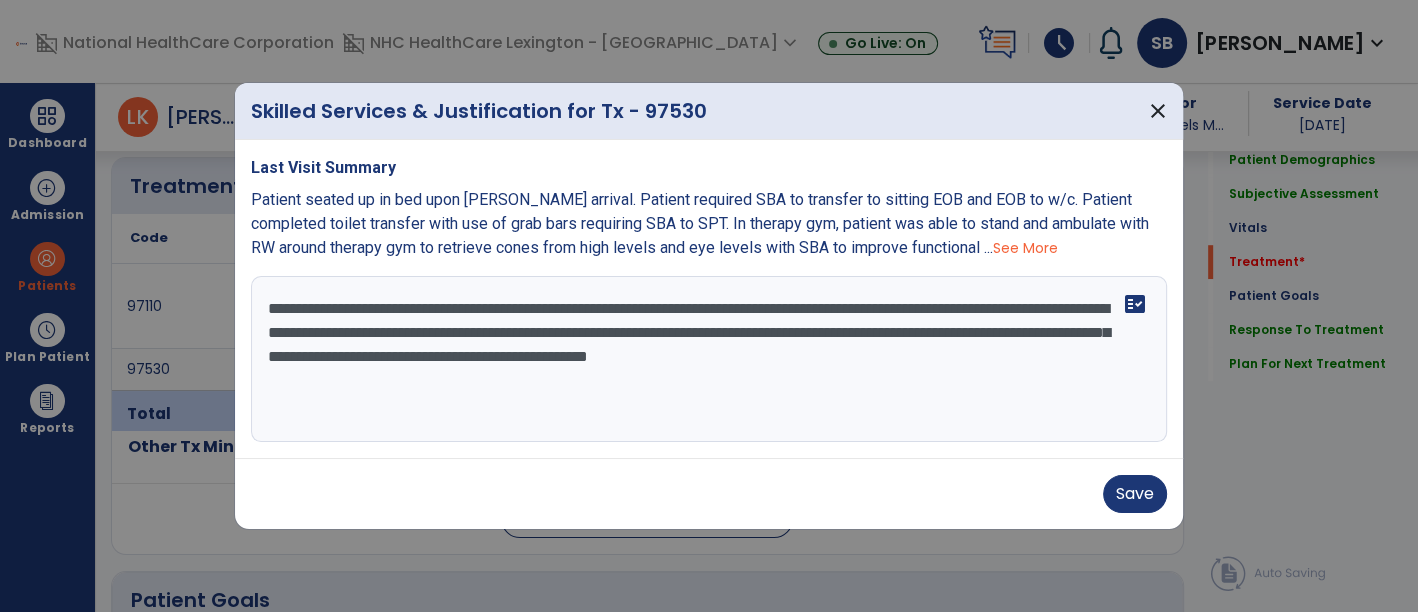type on "**********" 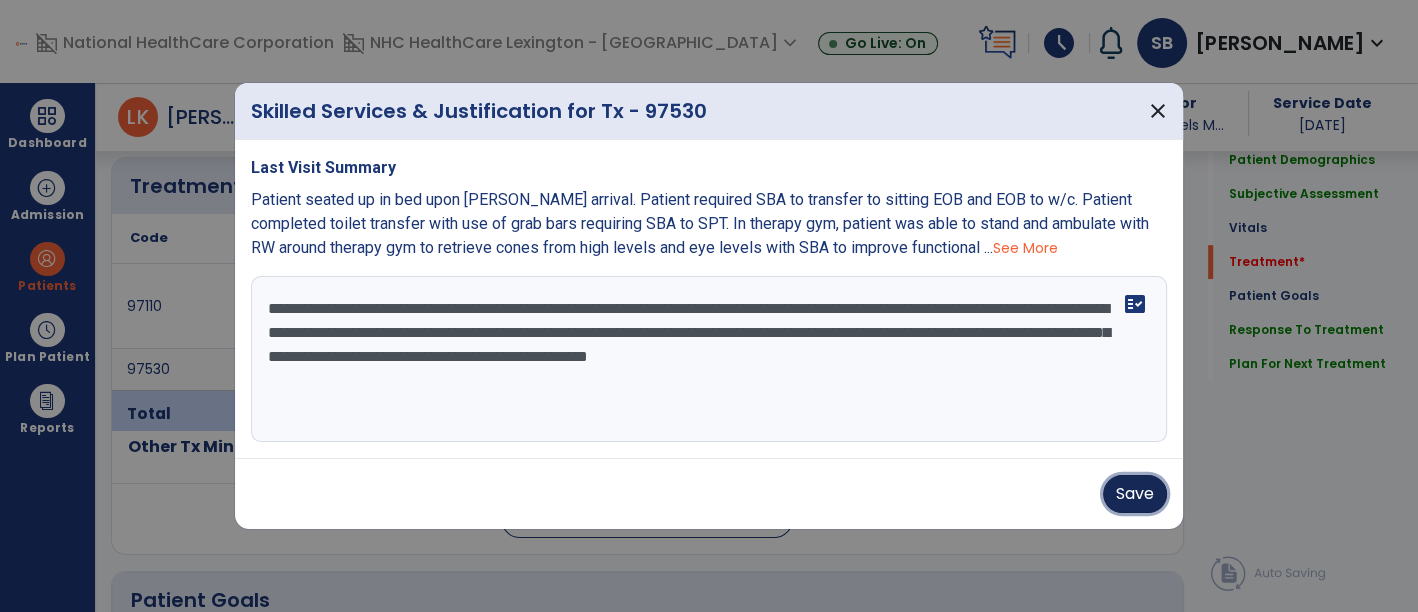 type 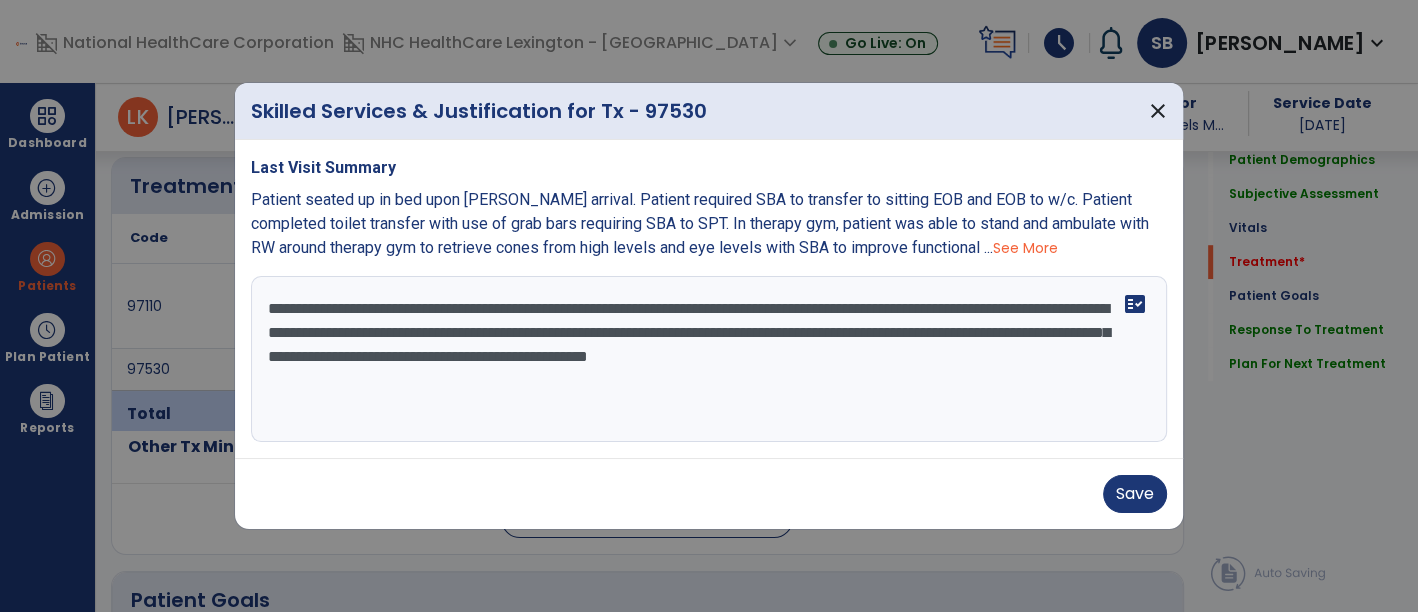 click on "**********" at bounding box center [707, 359] 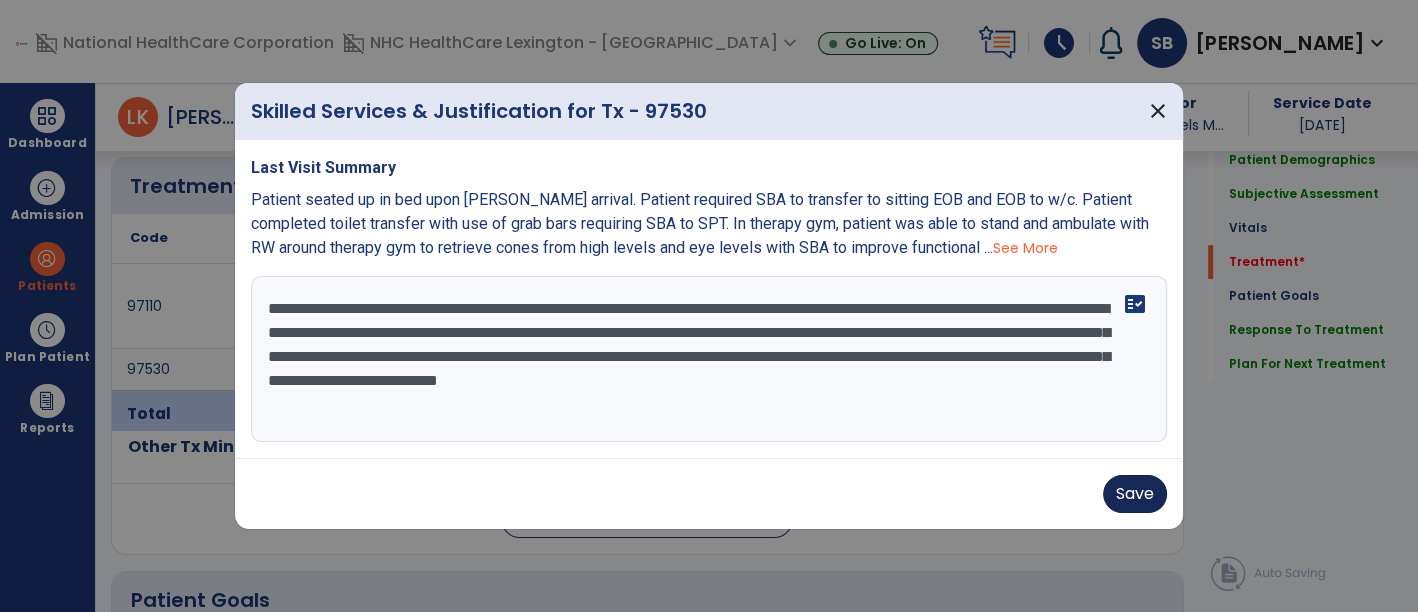 type on "**********" 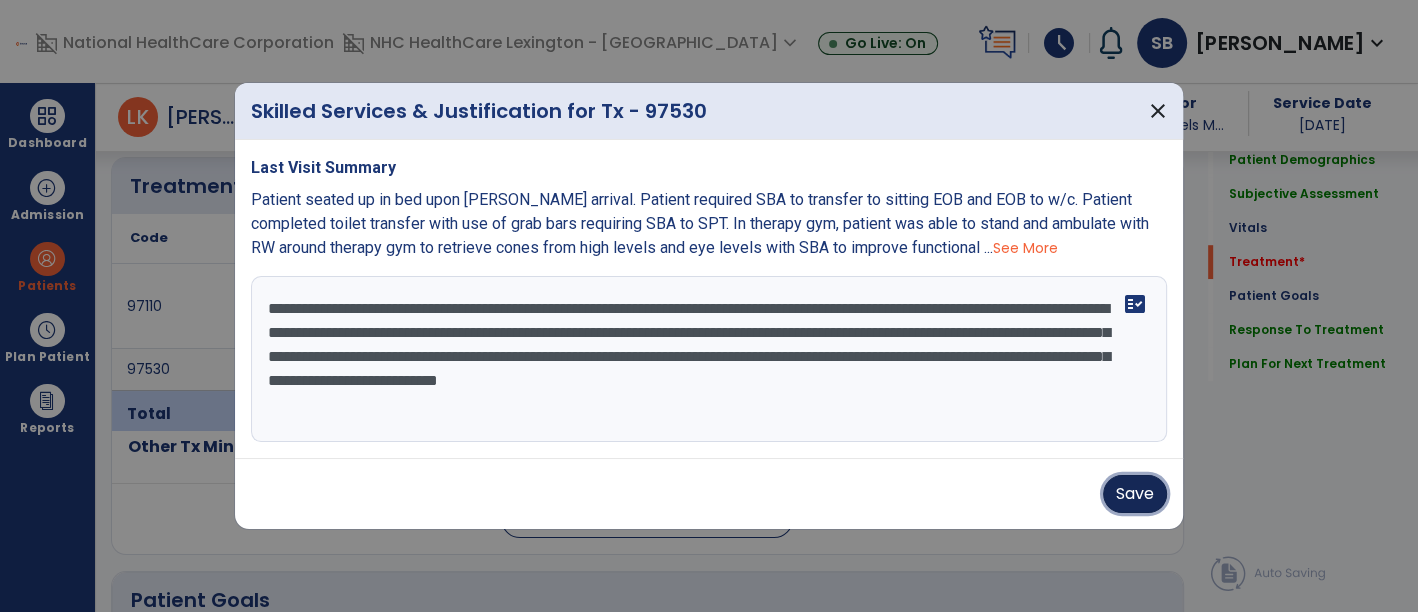 click on "Save" at bounding box center [1135, 494] 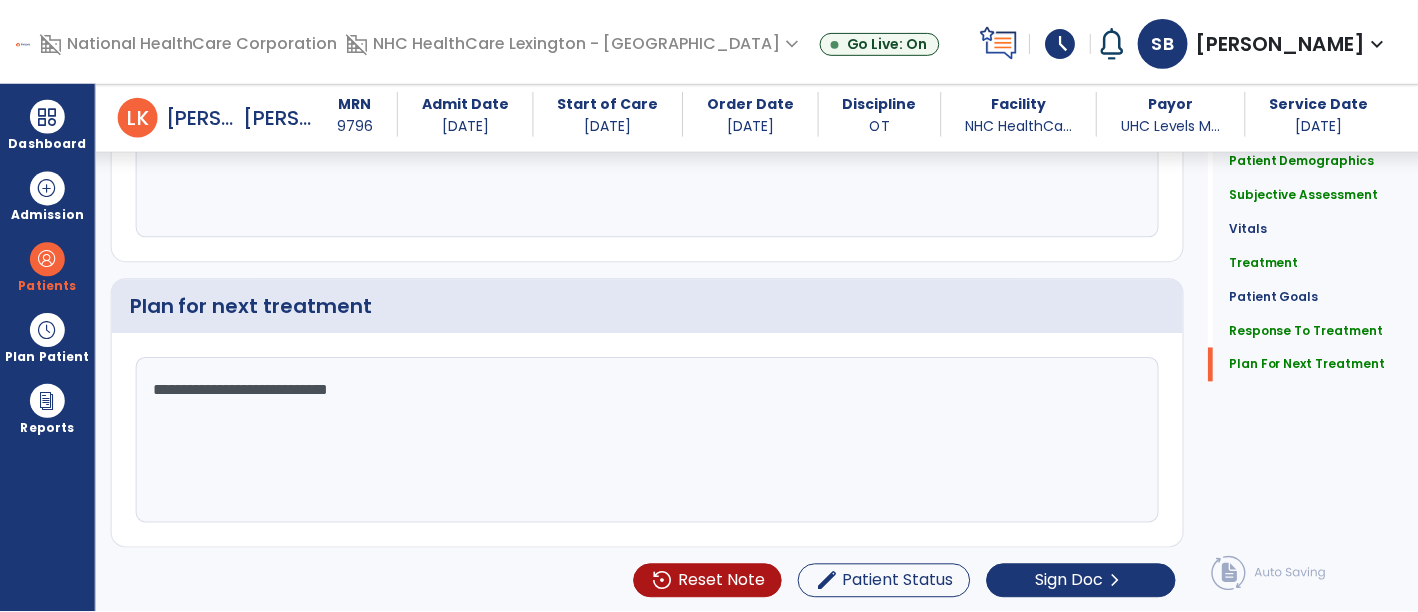 scroll, scrollTop: 3006, scrollLeft: 0, axis: vertical 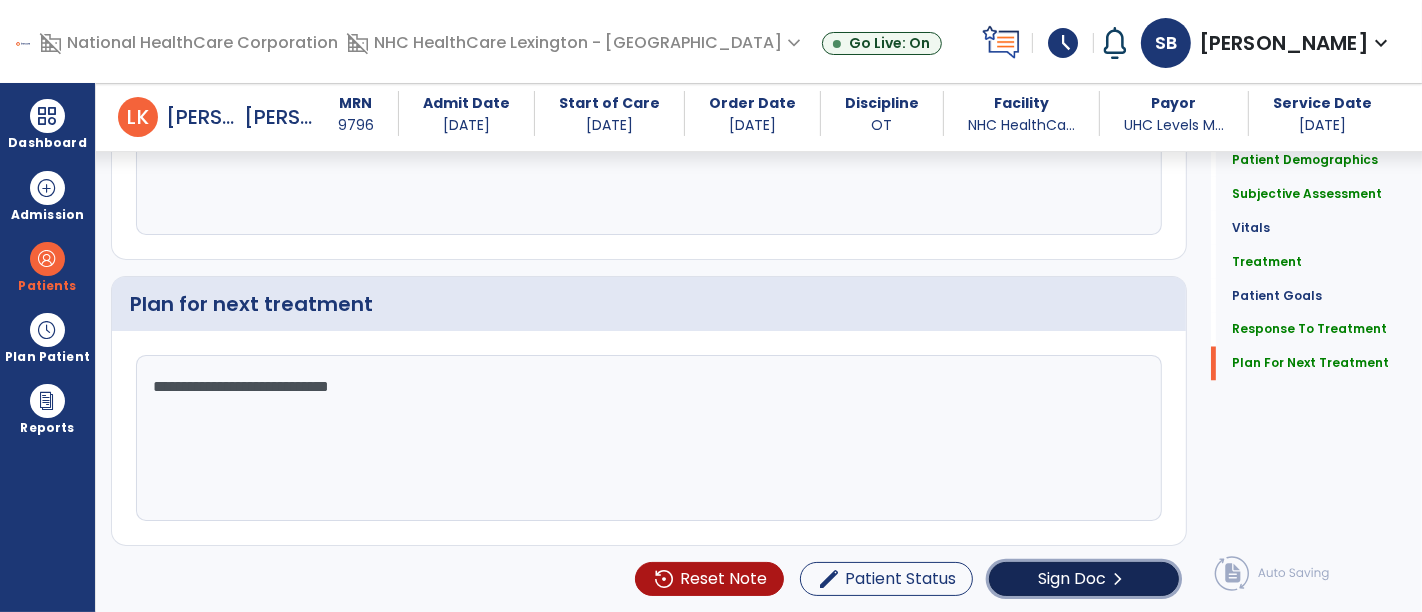 click on "Sign Doc" 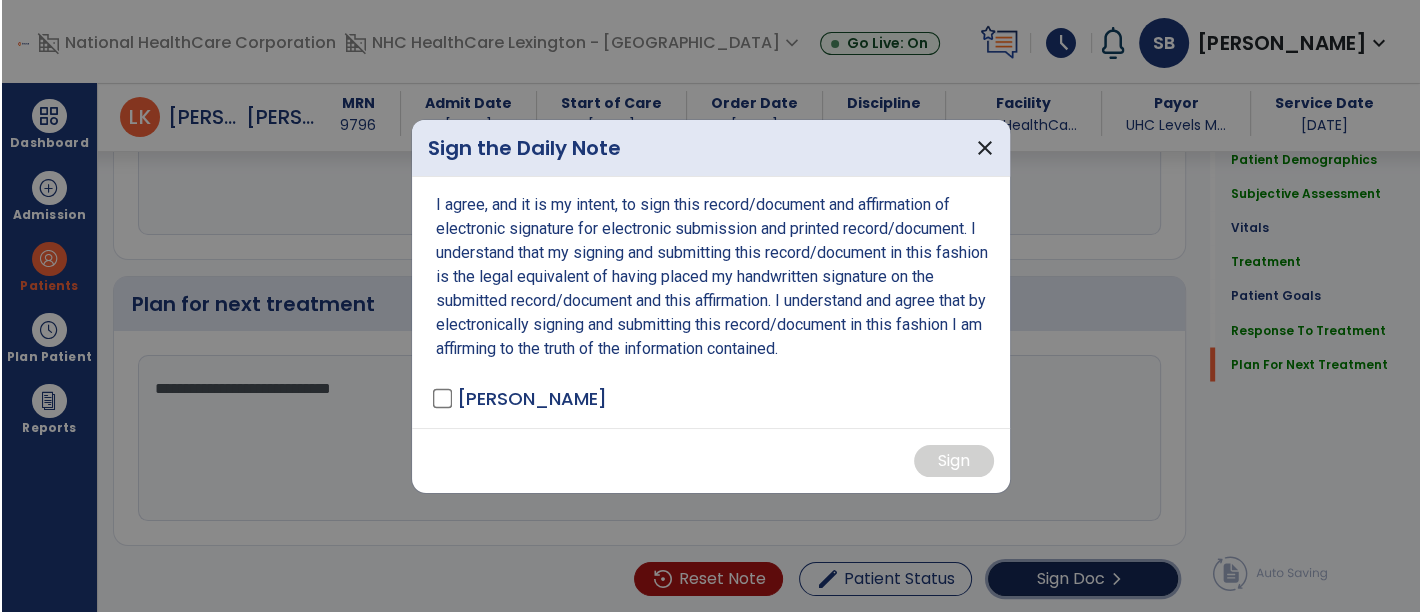 scroll, scrollTop: 3027, scrollLeft: 0, axis: vertical 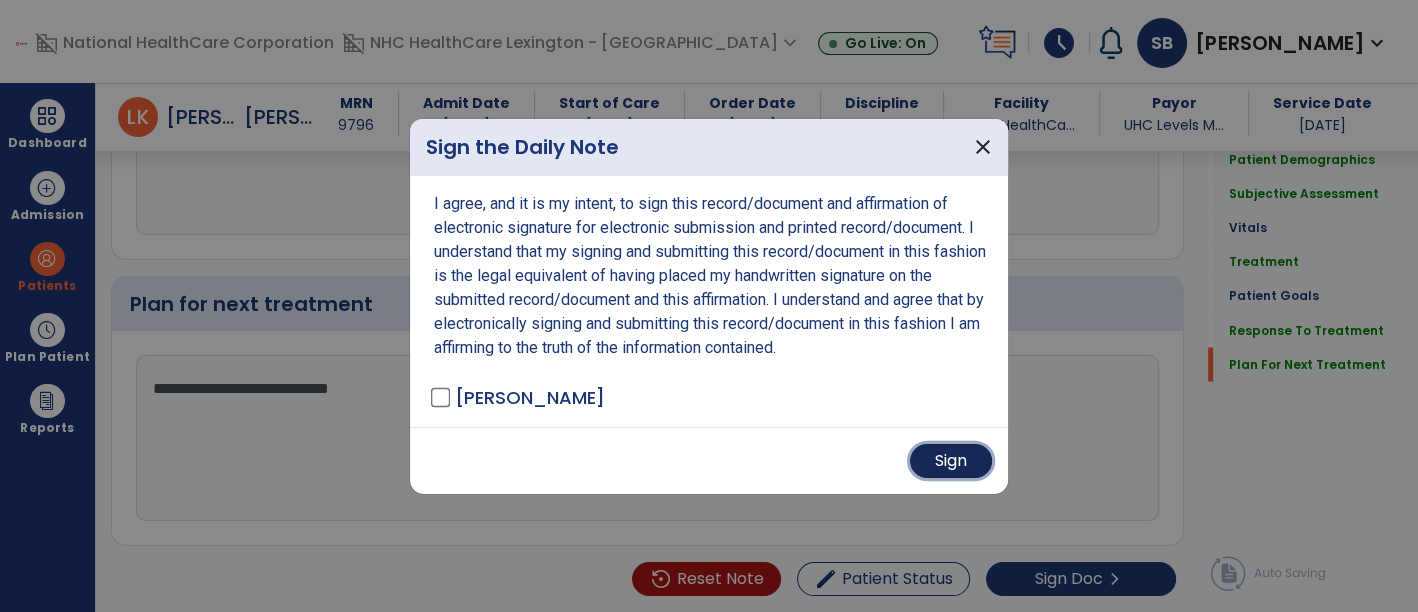 click on "Sign" at bounding box center [951, 461] 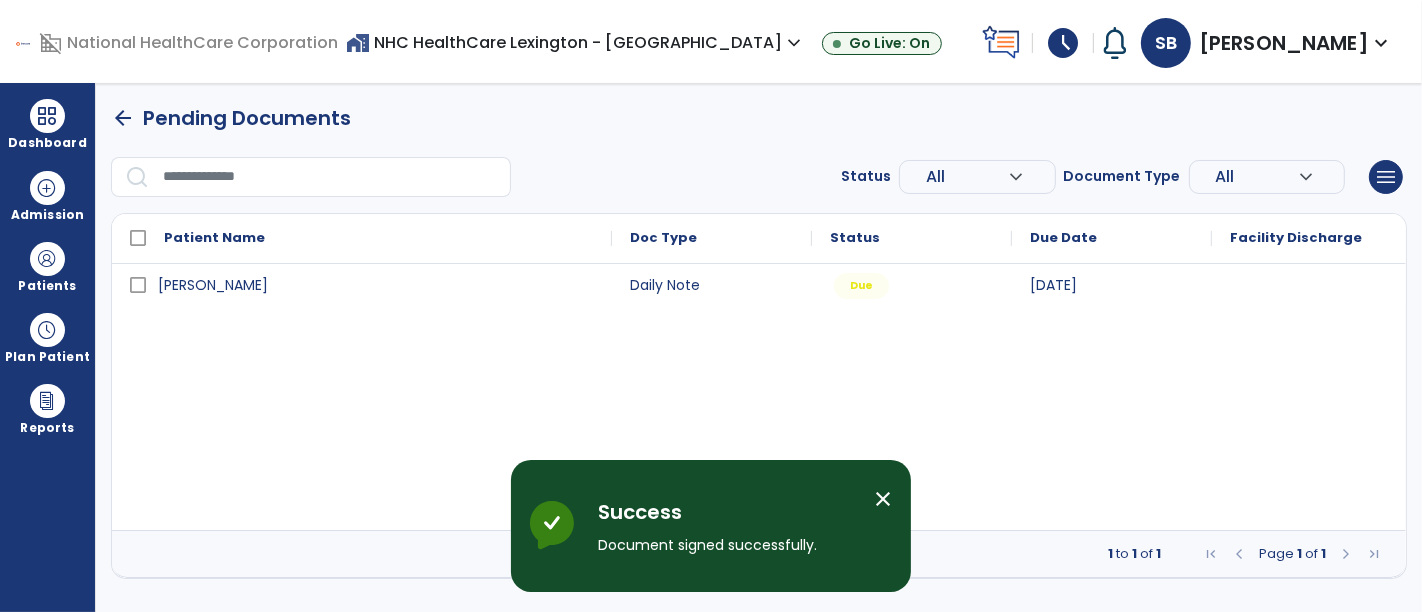 scroll, scrollTop: 0, scrollLeft: 0, axis: both 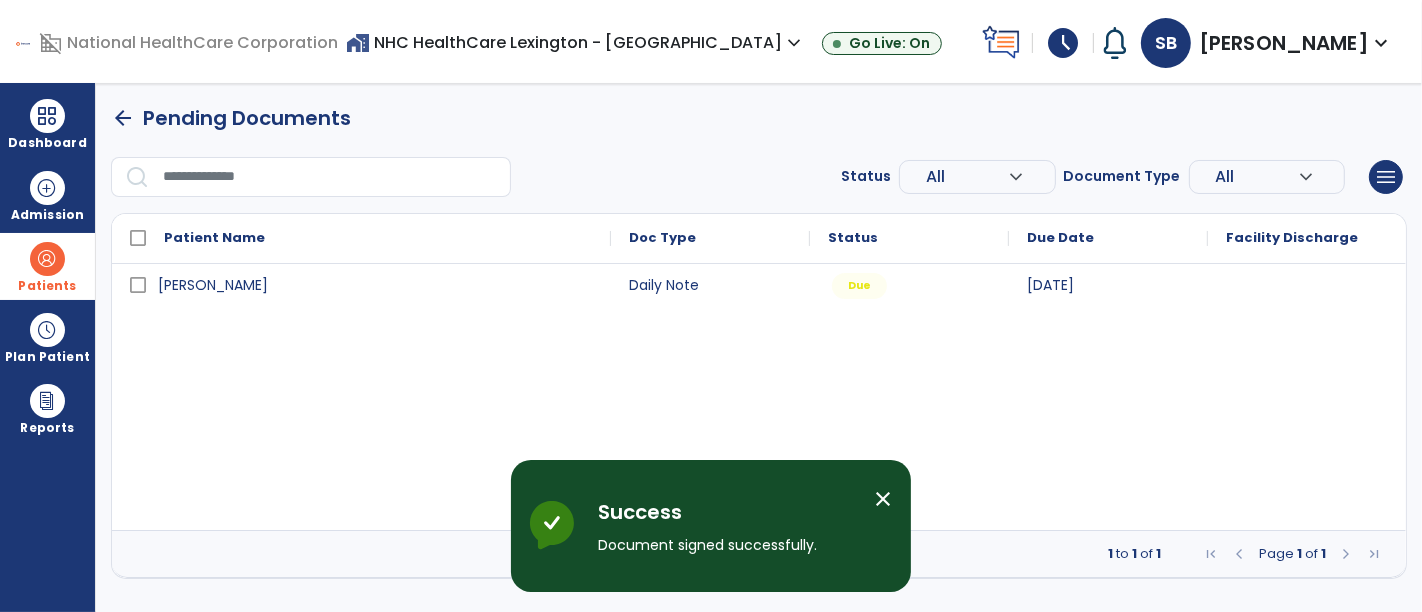 click at bounding box center [47, 259] 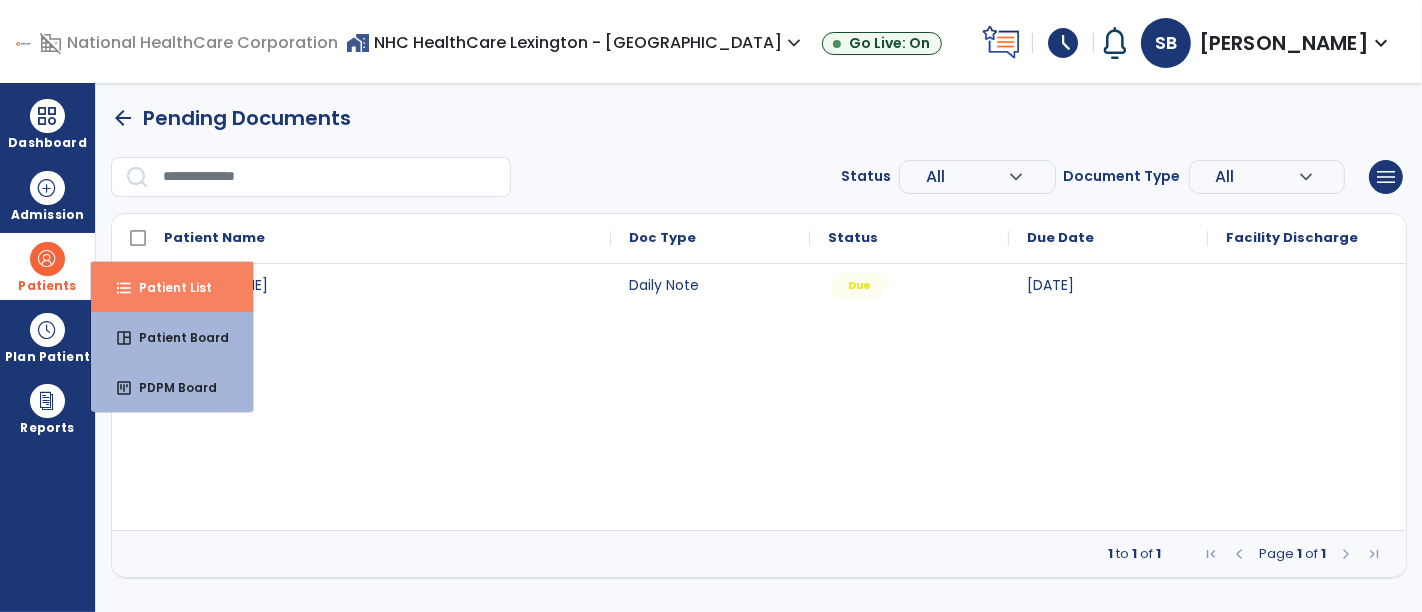 click on "Patient List" at bounding box center (167, 287) 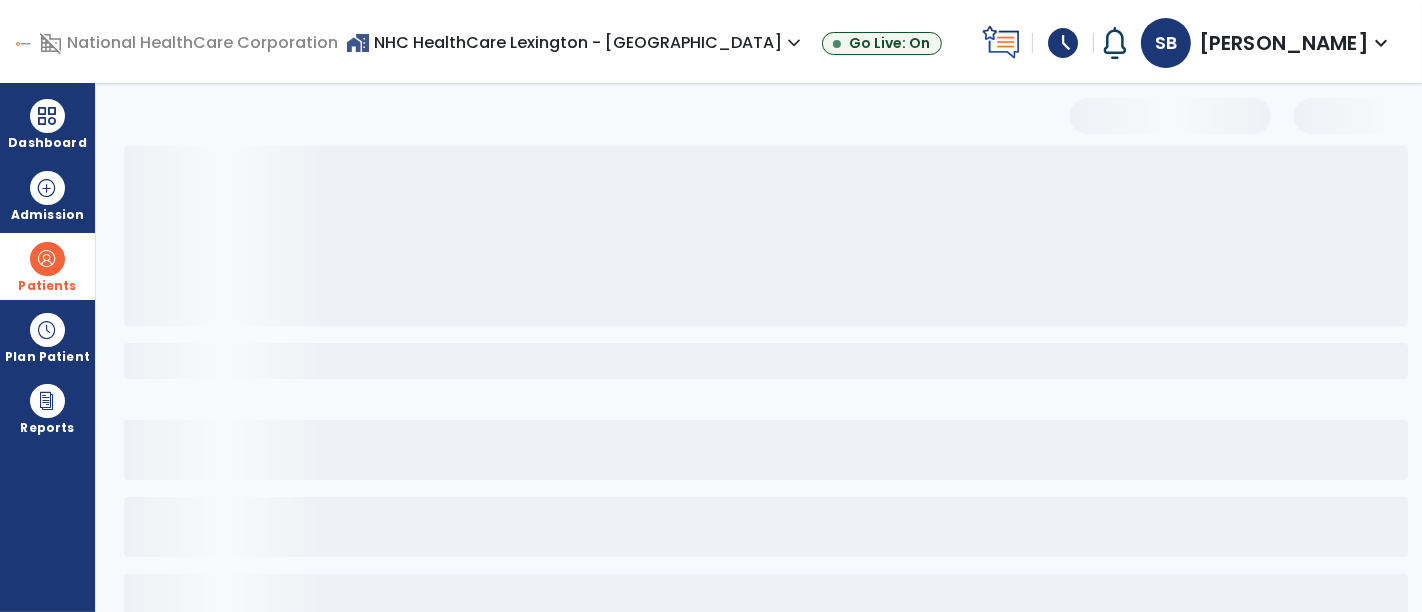 select on "***" 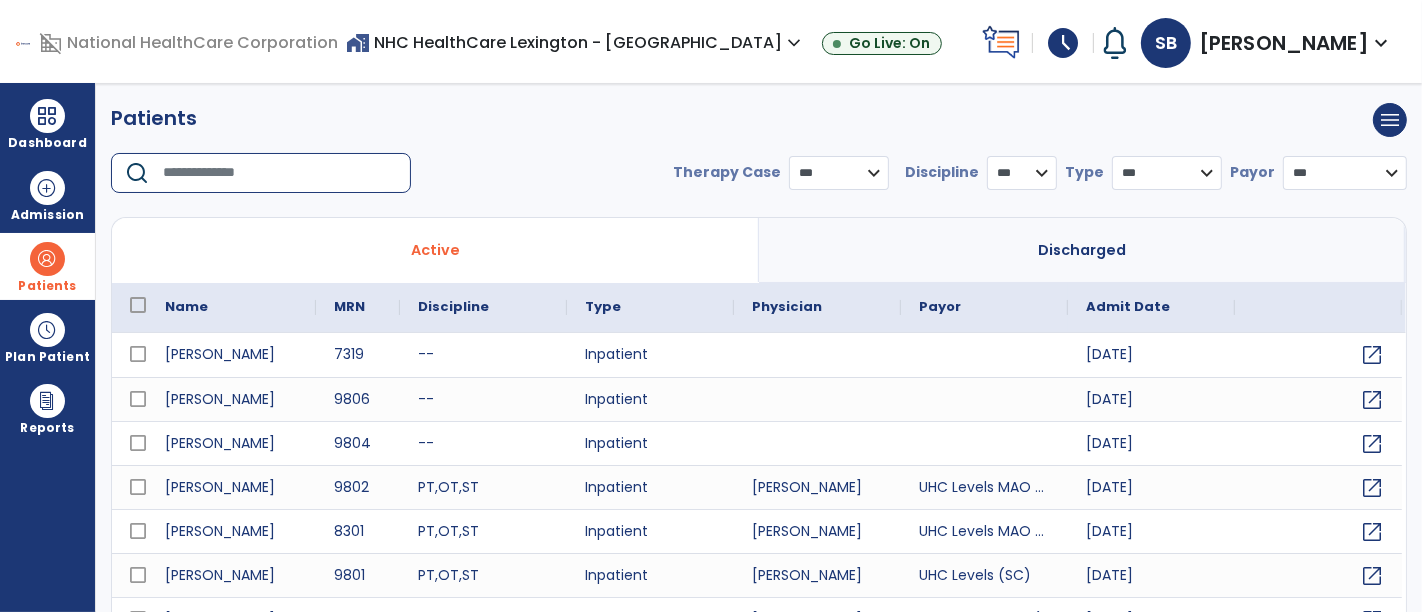 click at bounding box center (280, 173) 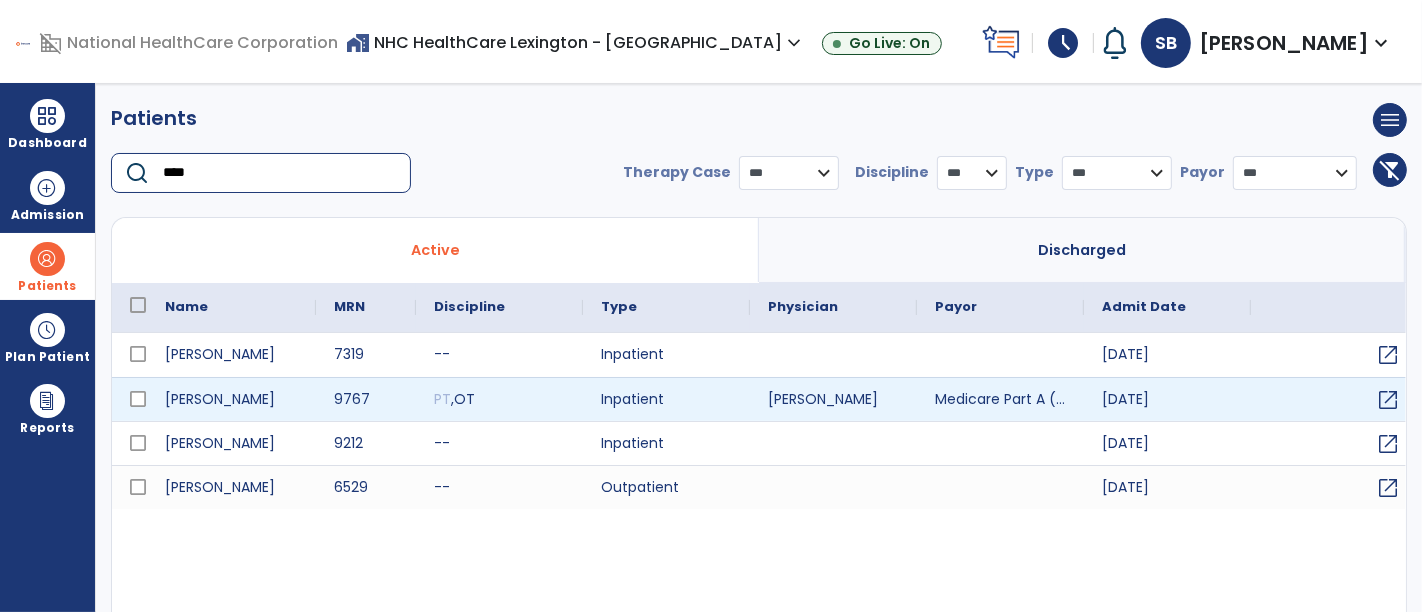 type on "****" 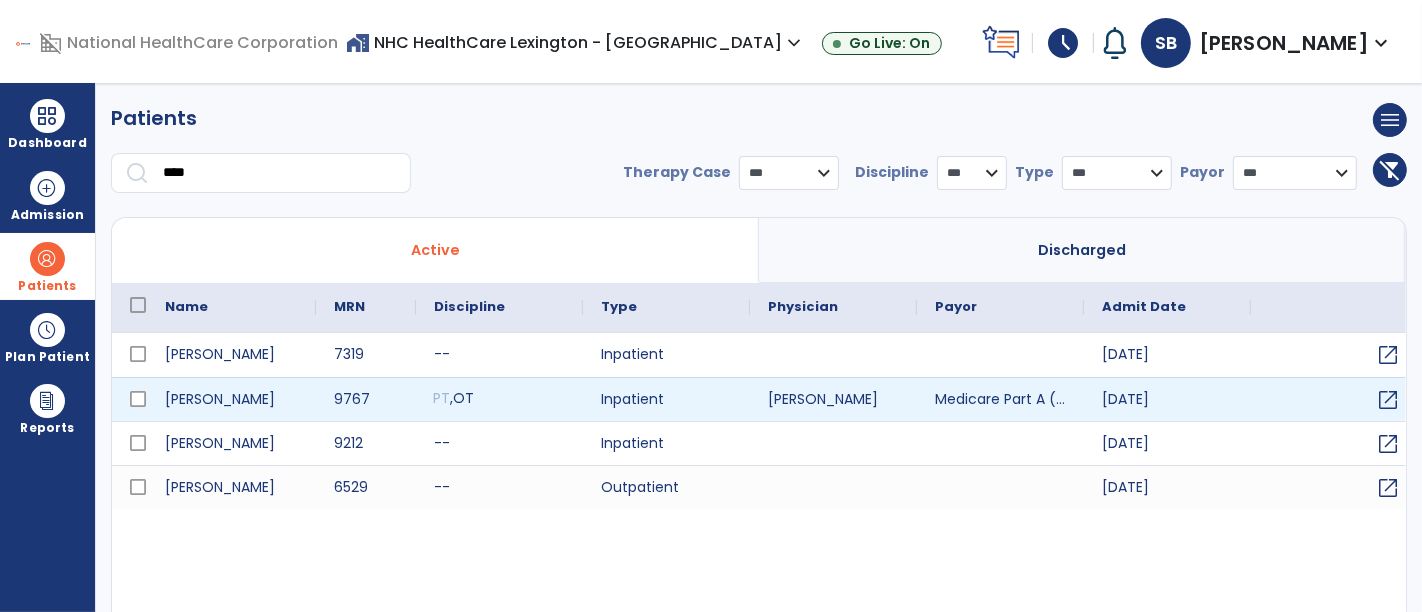 click on "PT , OT" at bounding box center (499, 399) 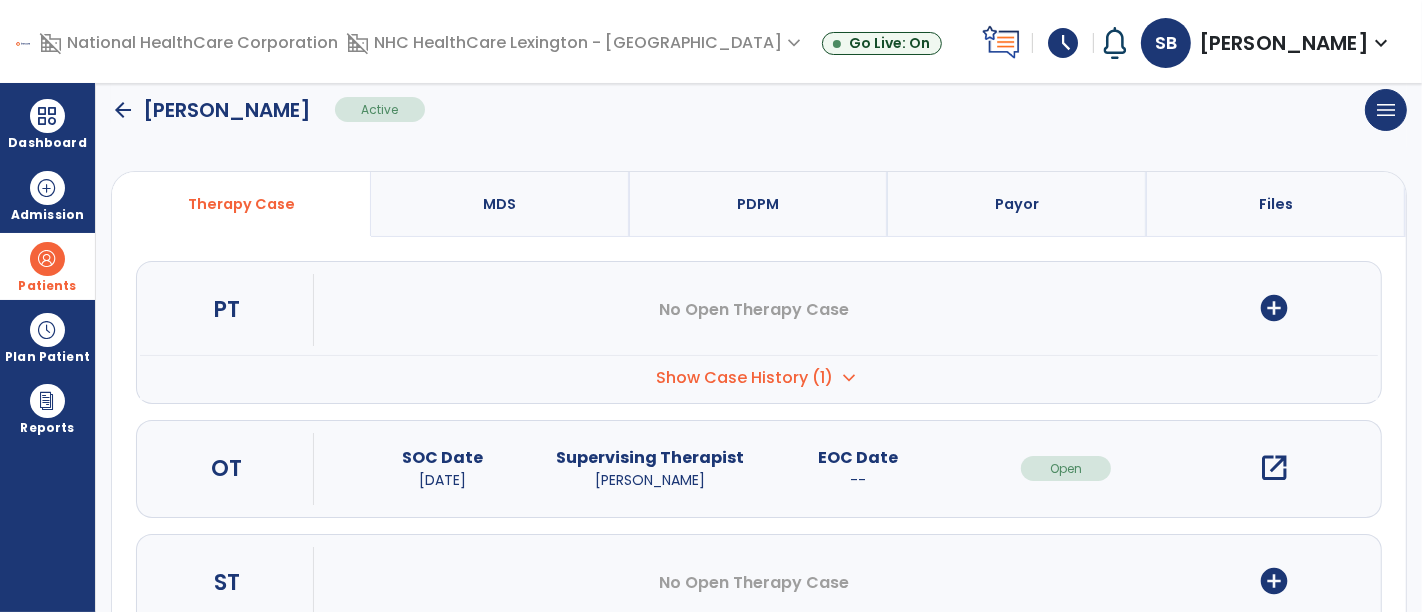 scroll, scrollTop: 141, scrollLeft: 0, axis: vertical 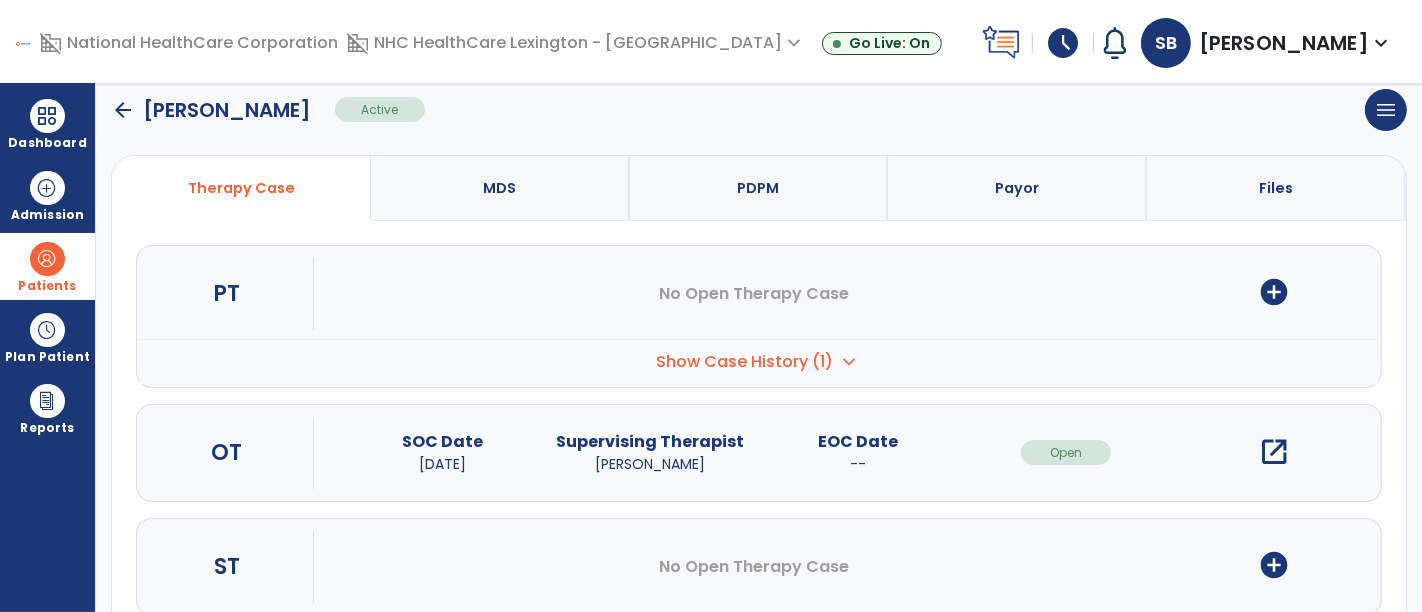 click on "open_in_new" at bounding box center (1274, 452) 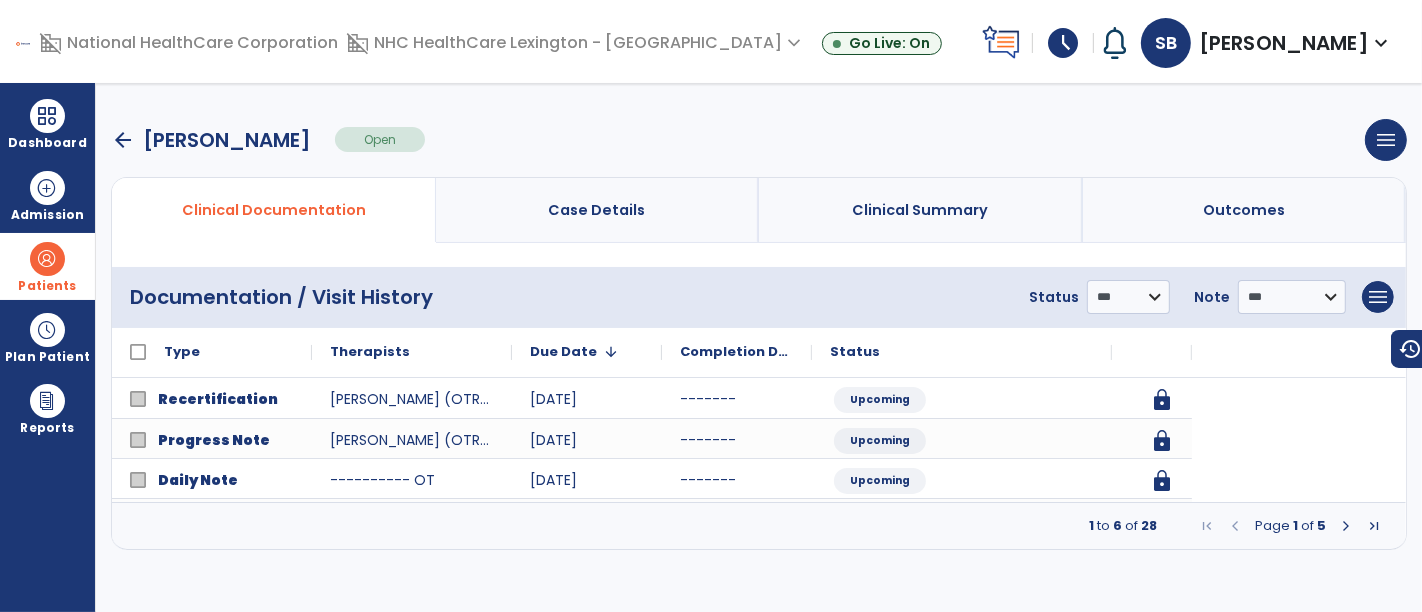 scroll, scrollTop: 0, scrollLeft: 0, axis: both 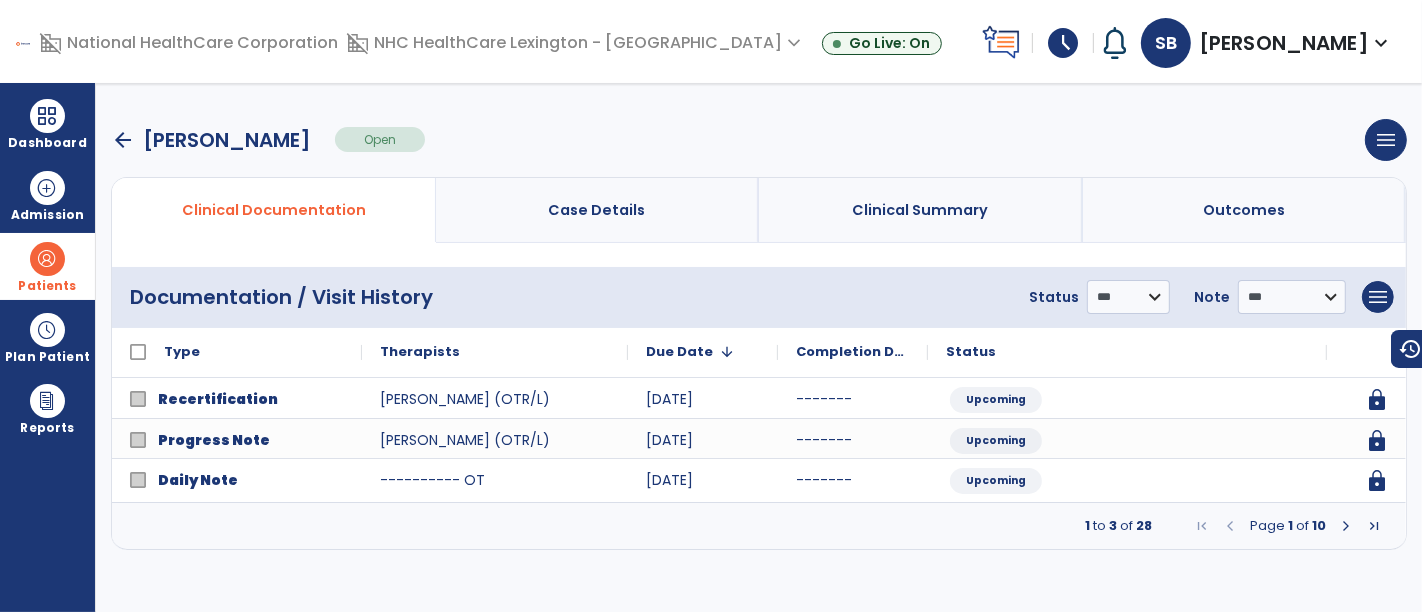 click at bounding box center [1346, 526] 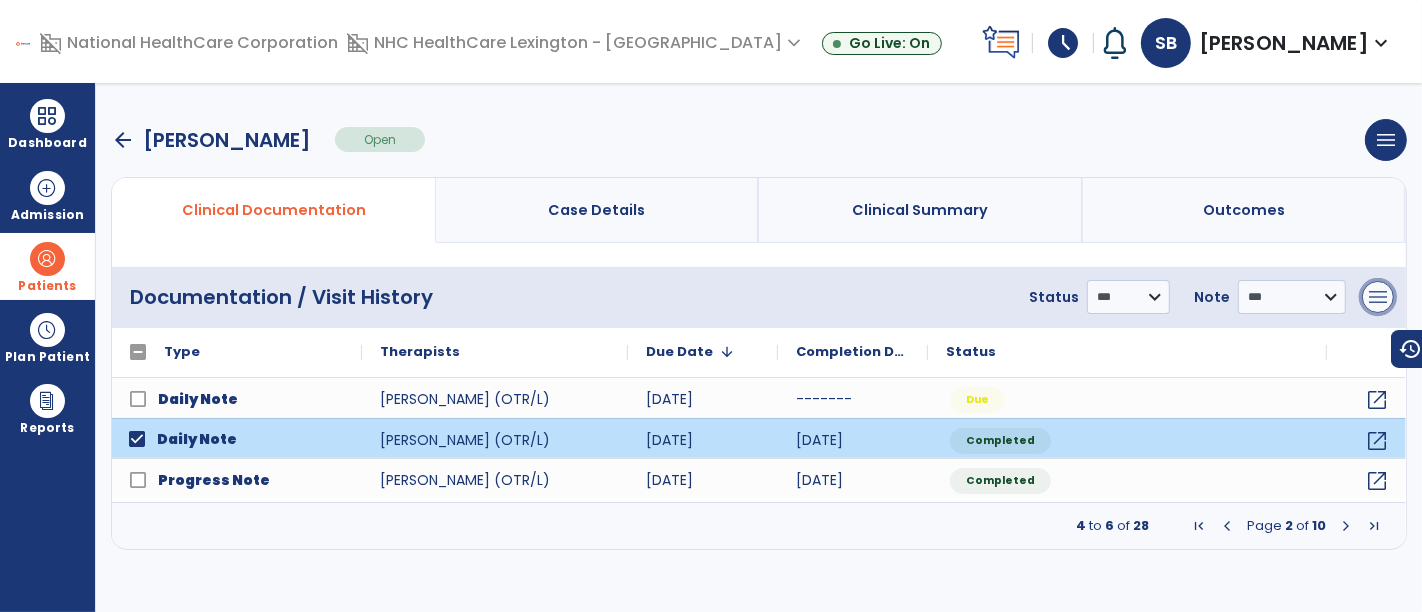 click on "menu" at bounding box center [1378, 297] 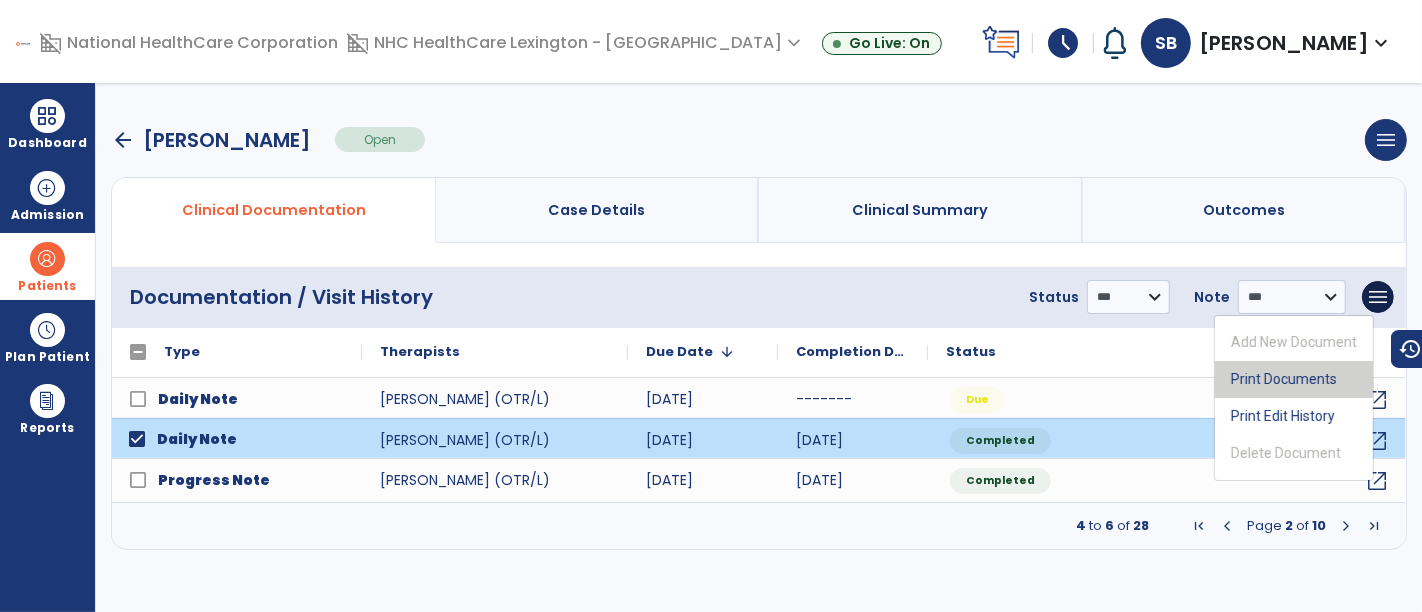 click on "Print Documents" at bounding box center [1294, 379] 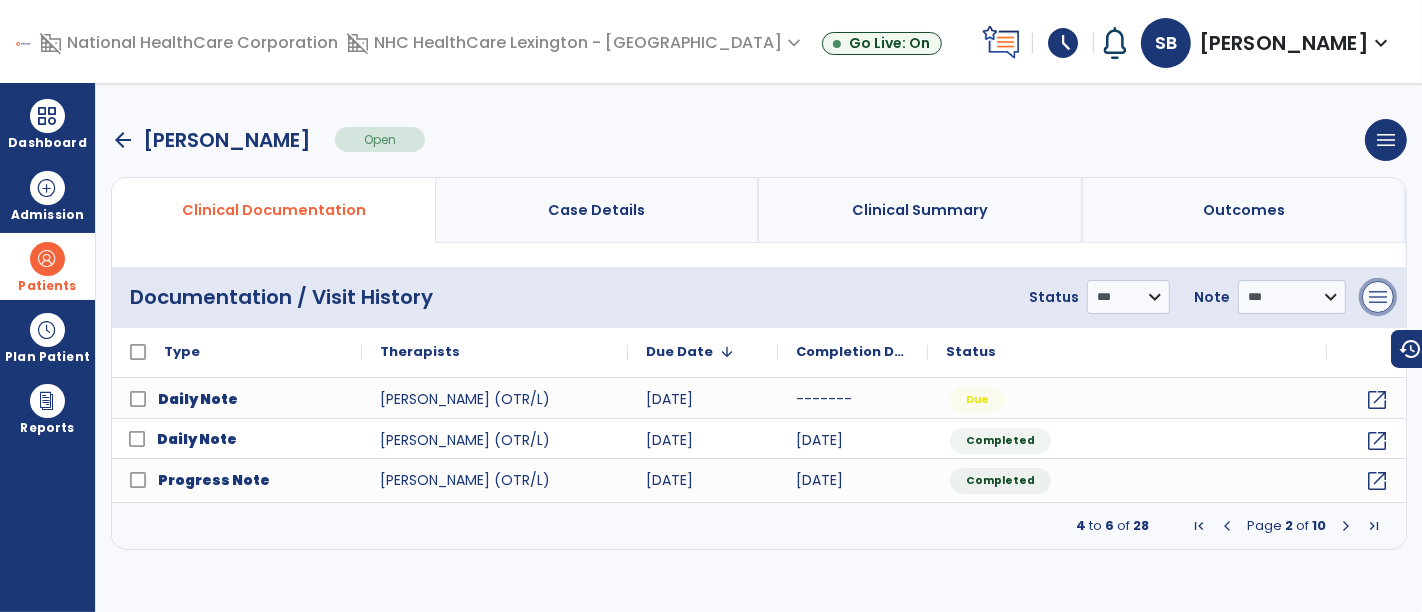 click on "menu" at bounding box center (1378, 297) 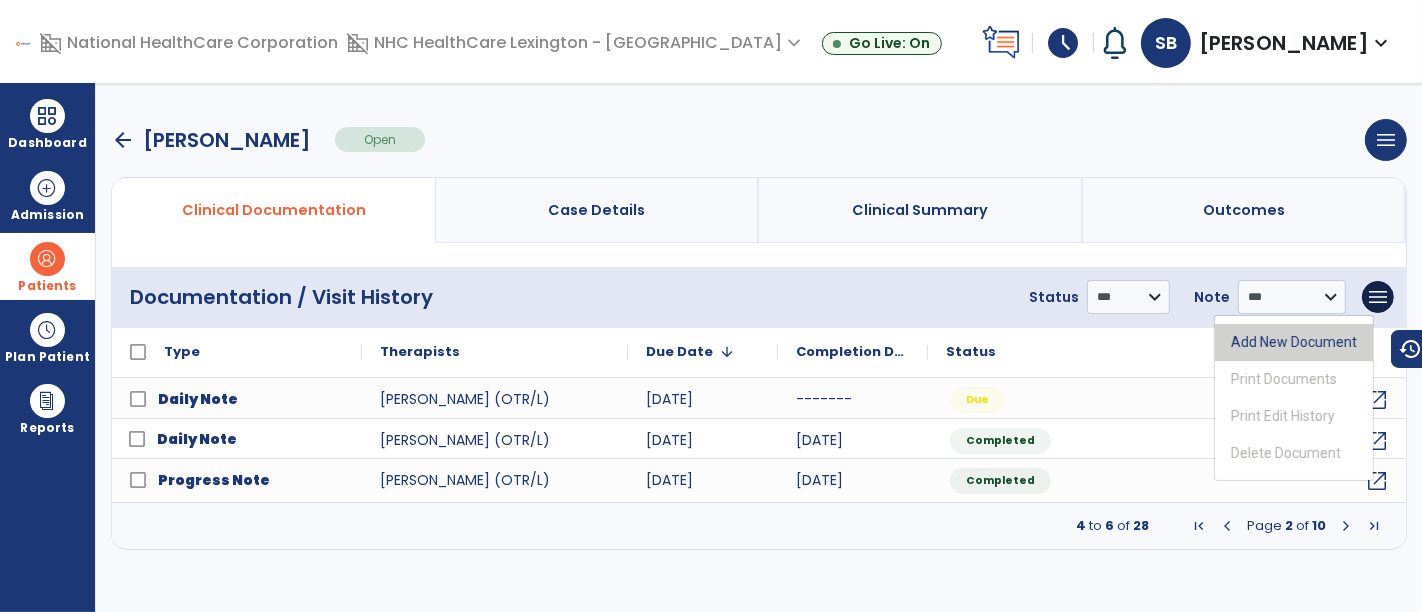 click on "Add New Document" at bounding box center (1294, 342) 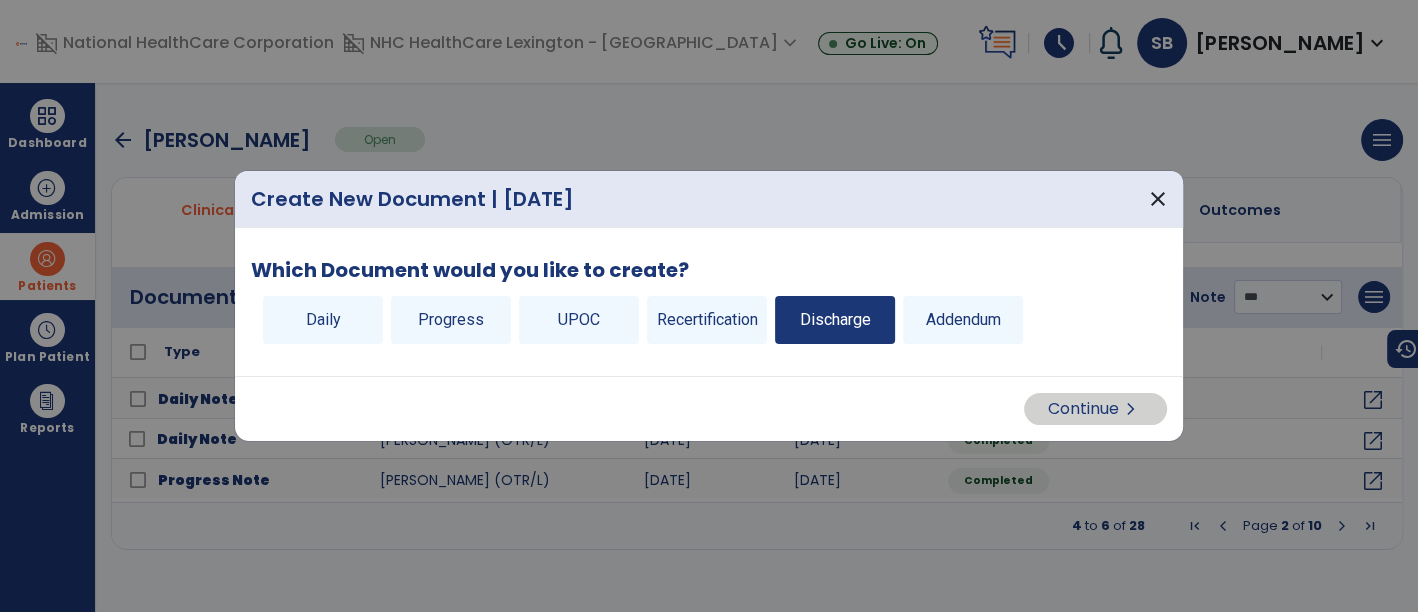 click on "Discharge" at bounding box center [835, 320] 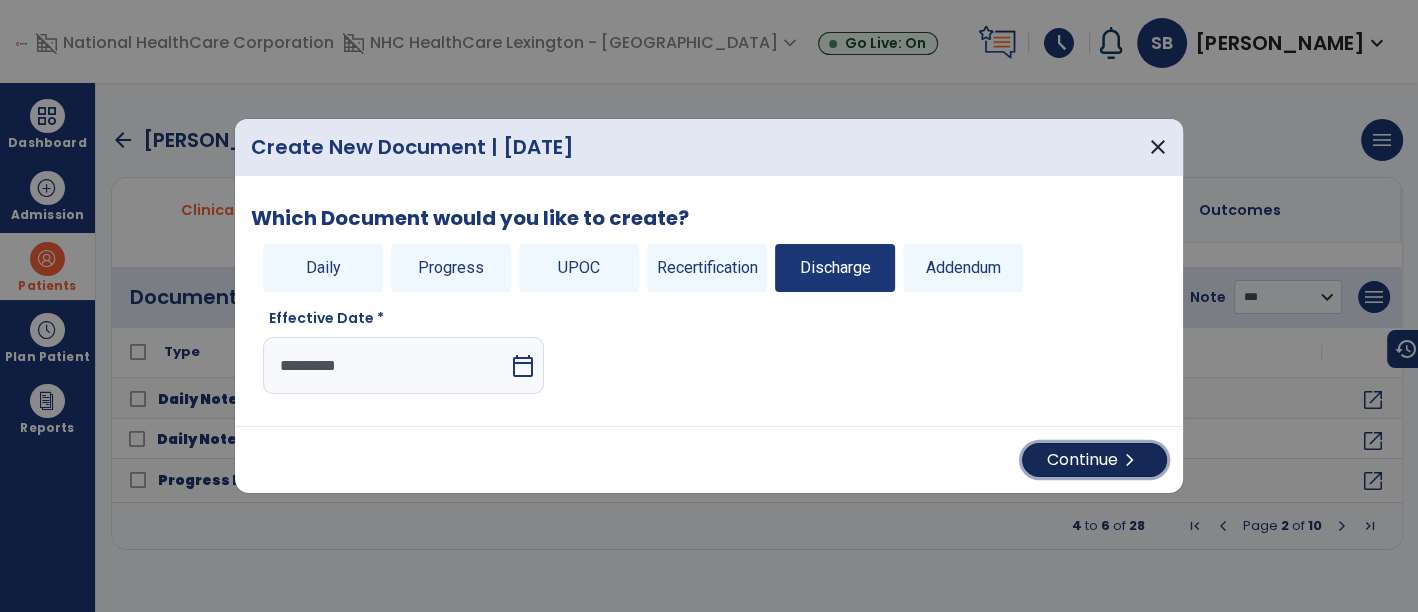 click on "Continue   chevron_right" at bounding box center [1094, 460] 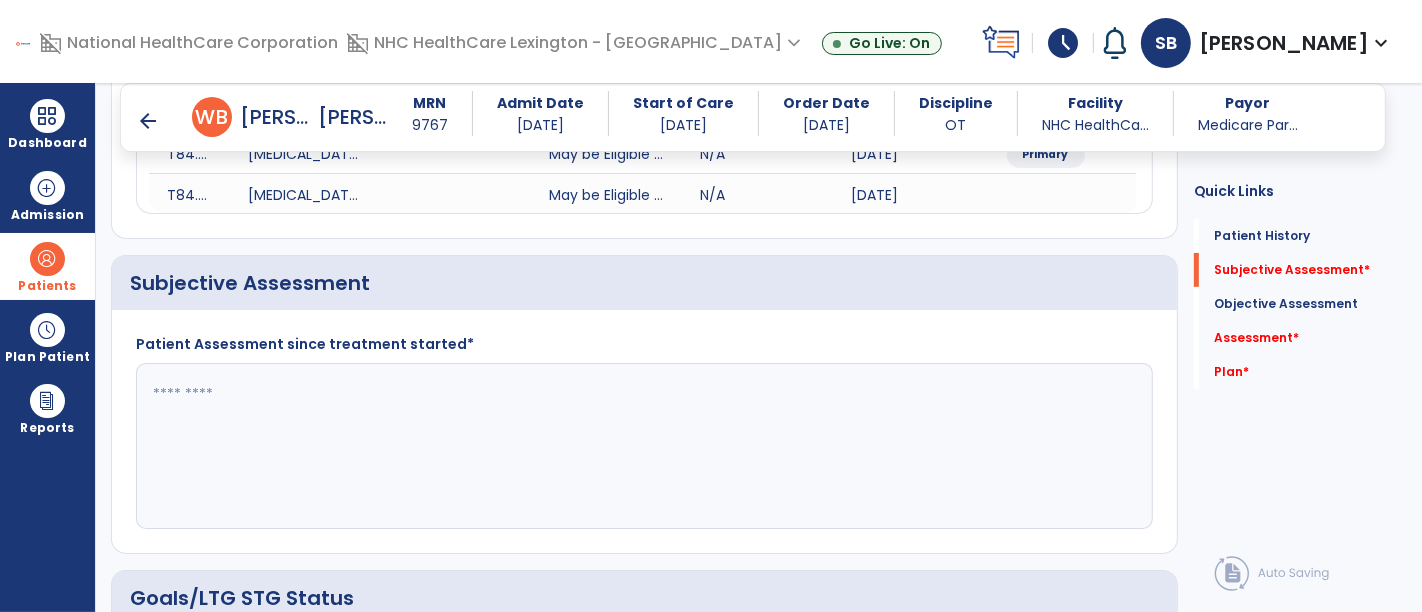 scroll, scrollTop: 375, scrollLeft: 0, axis: vertical 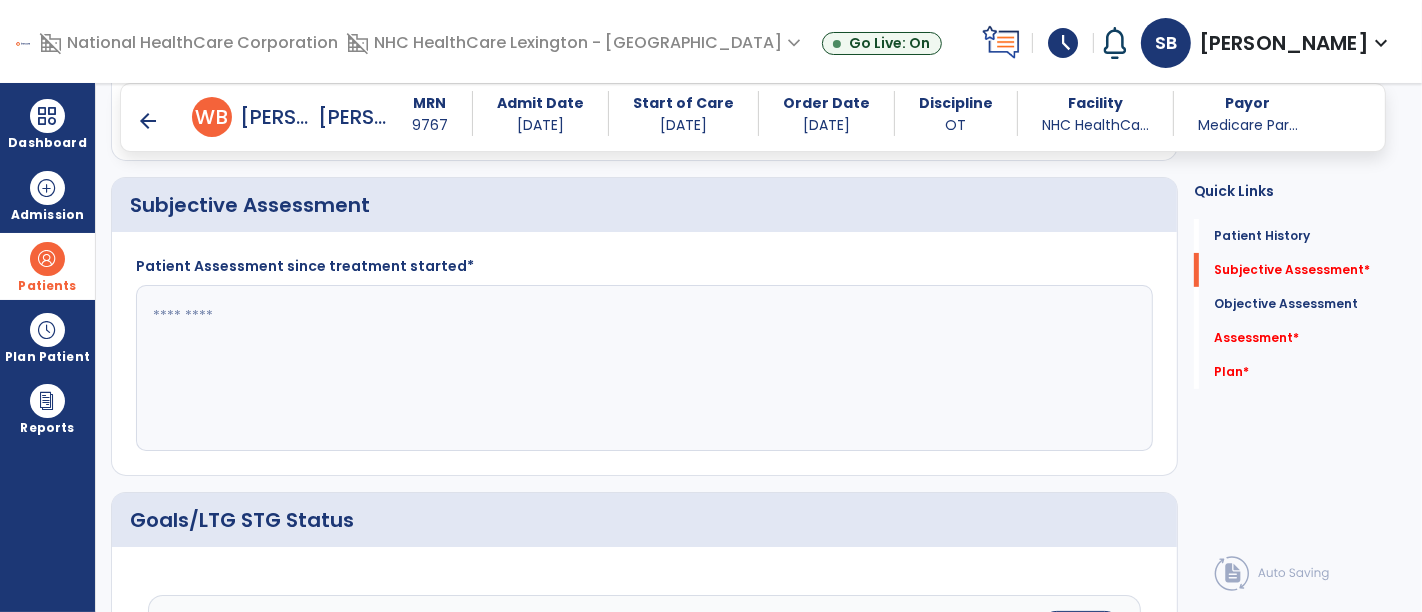 click 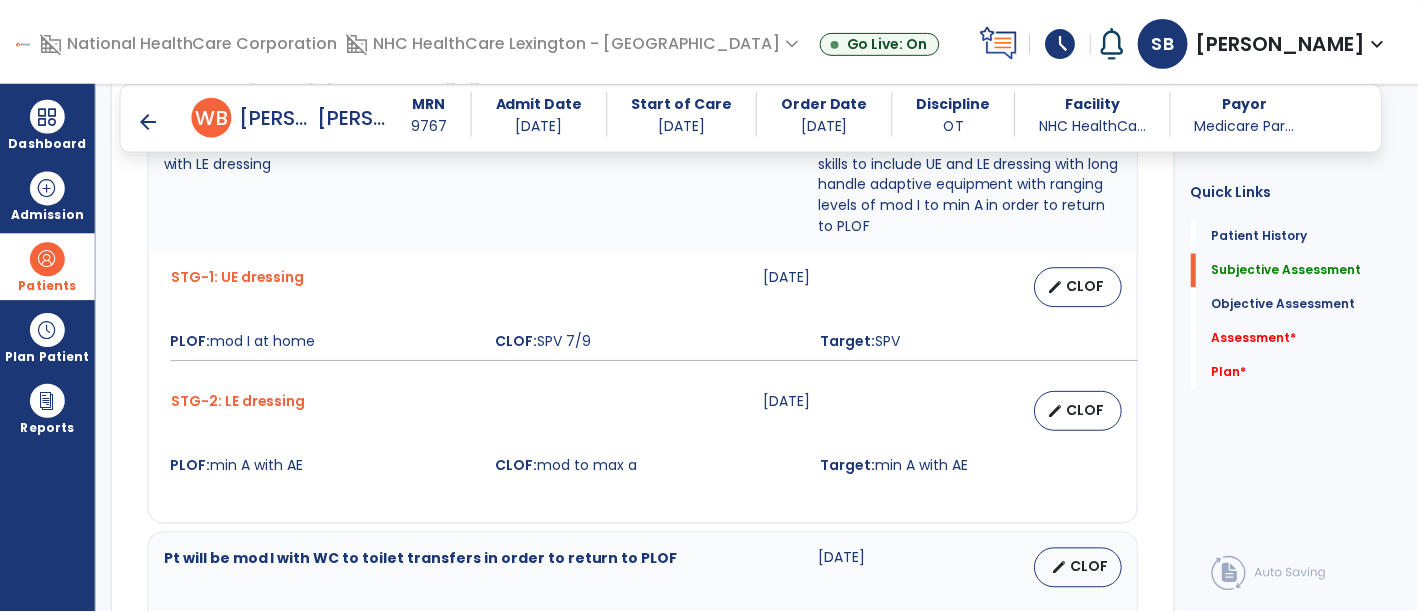 scroll, scrollTop: 2030, scrollLeft: 0, axis: vertical 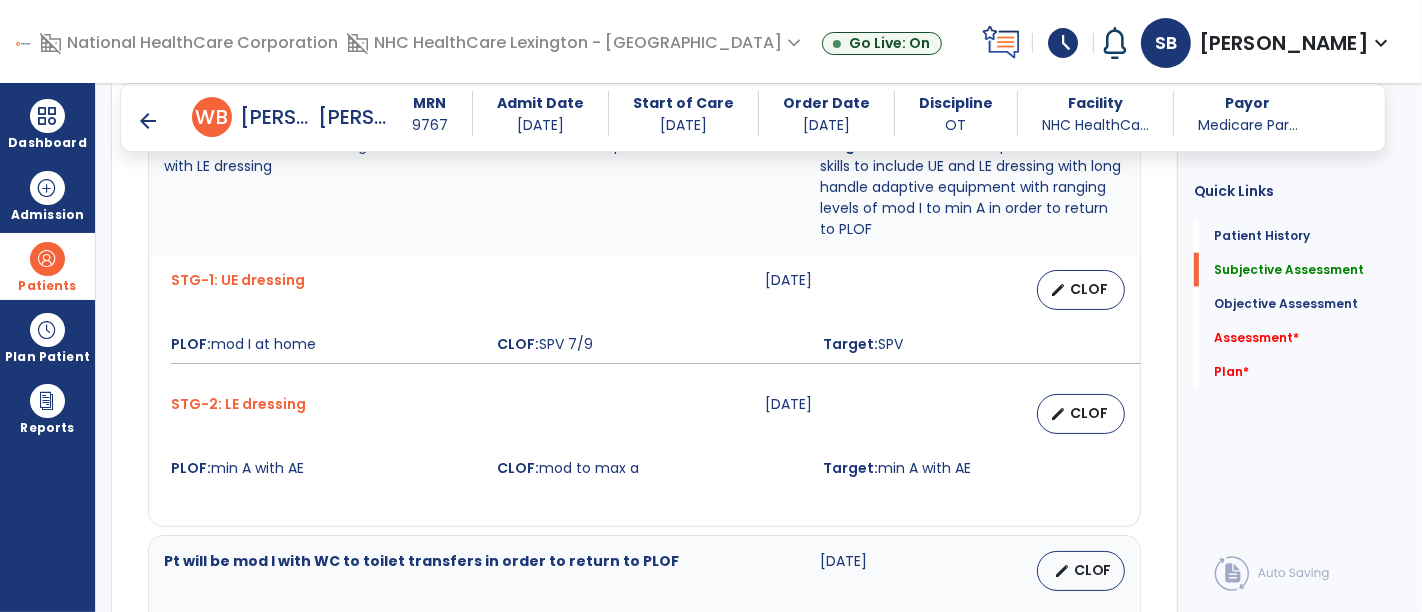 type on "**********" 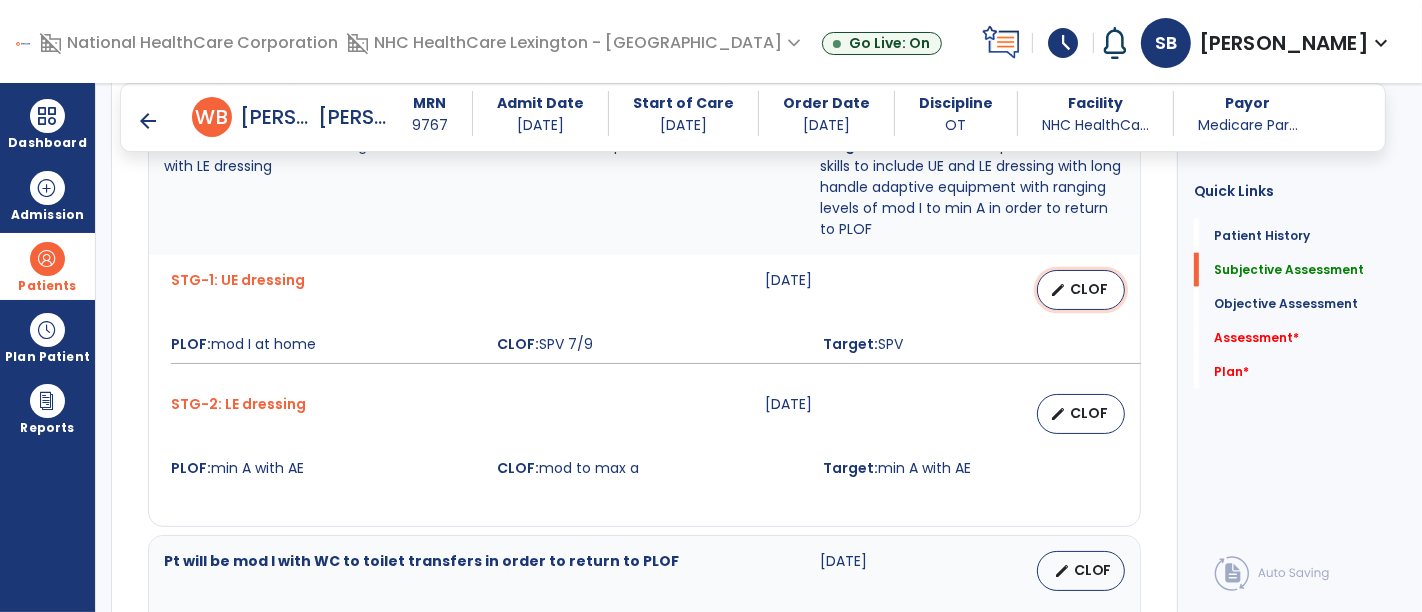 click on "CLOF" at bounding box center [1089, 289] 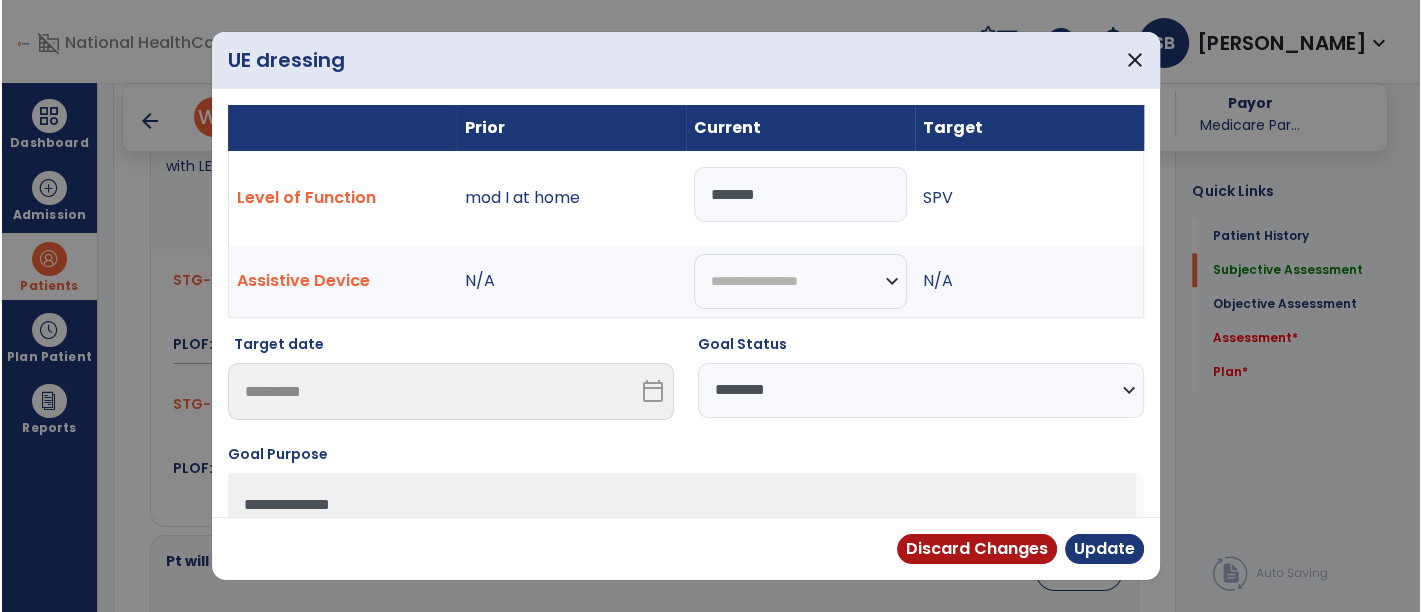 scroll, scrollTop: 2030, scrollLeft: 0, axis: vertical 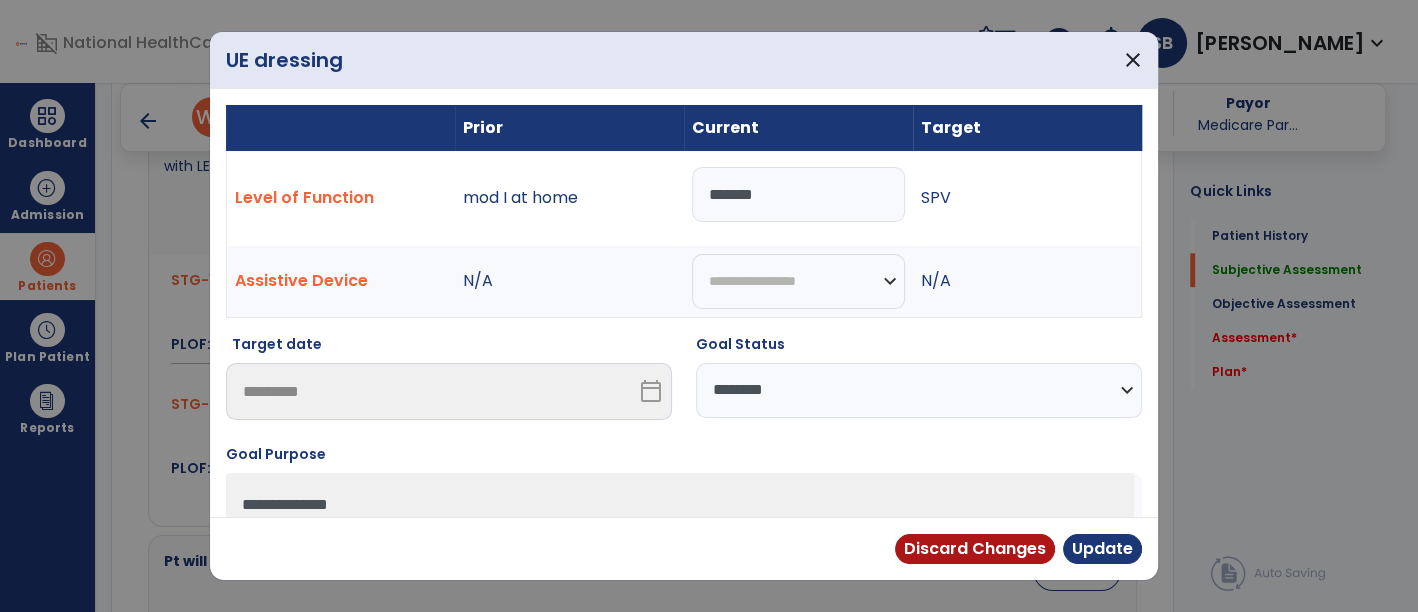 click on "**********" at bounding box center (919, 390) 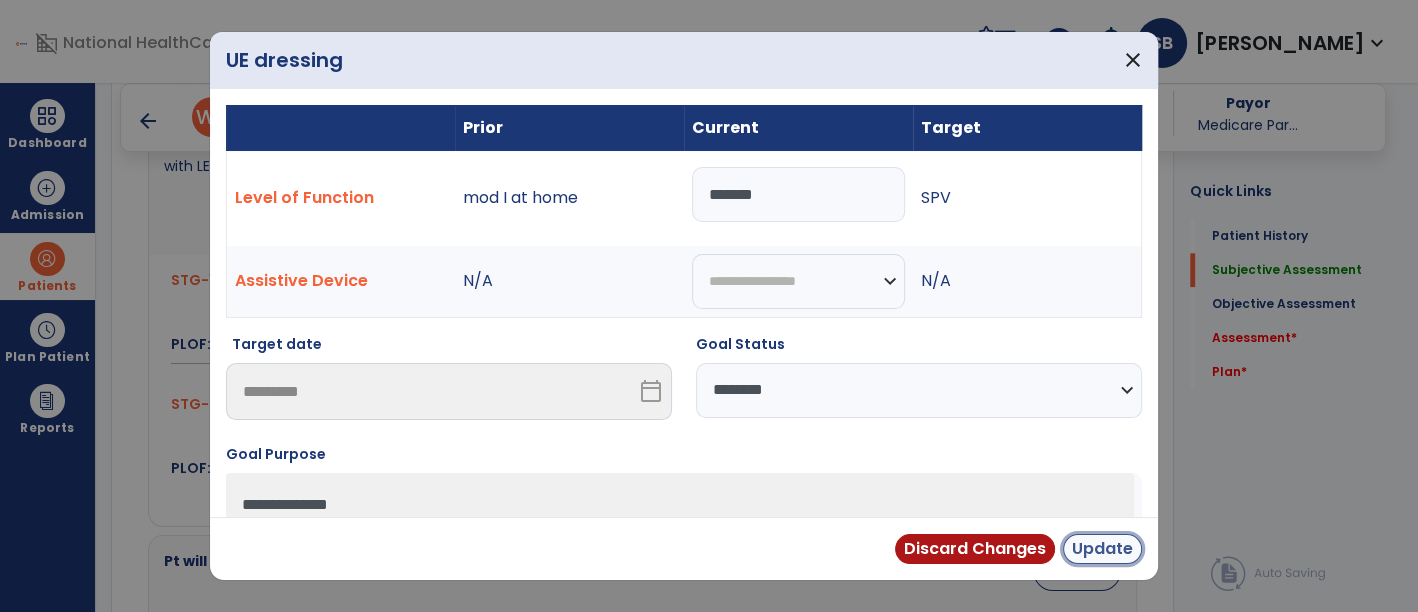 click on "Update" at bounding box center [1102, 549] 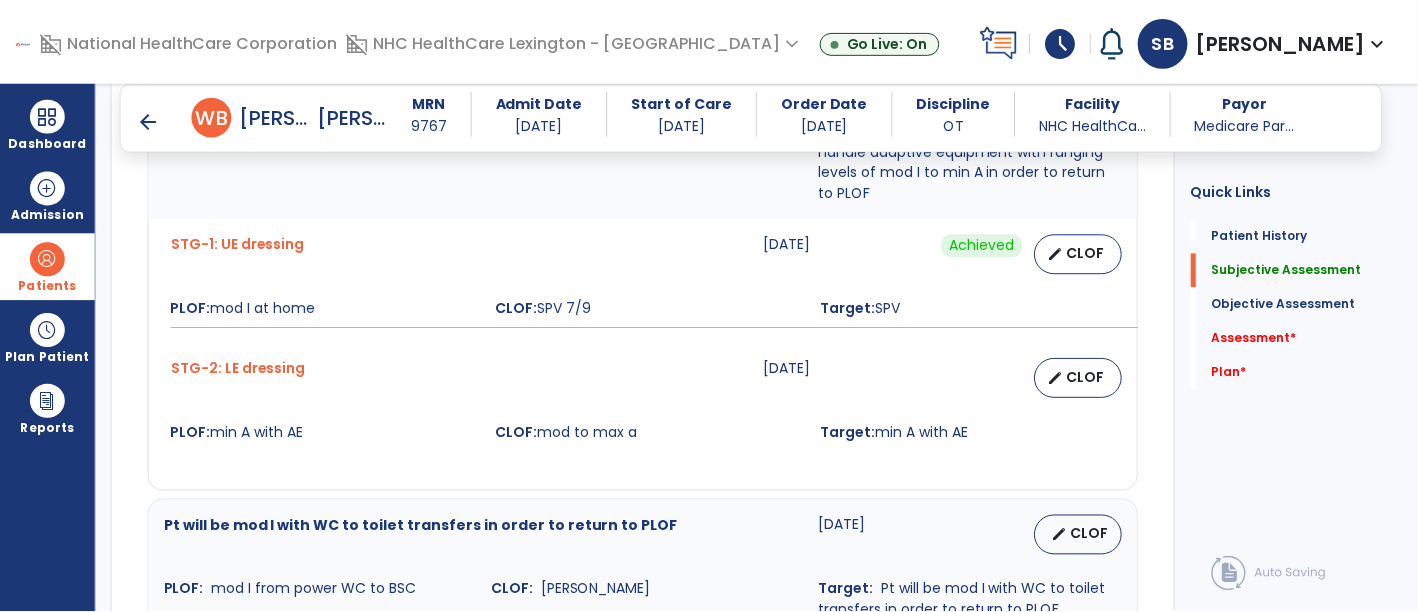 scroll, scrollTop: 2068, scrollLeft: 0, axis: vertical 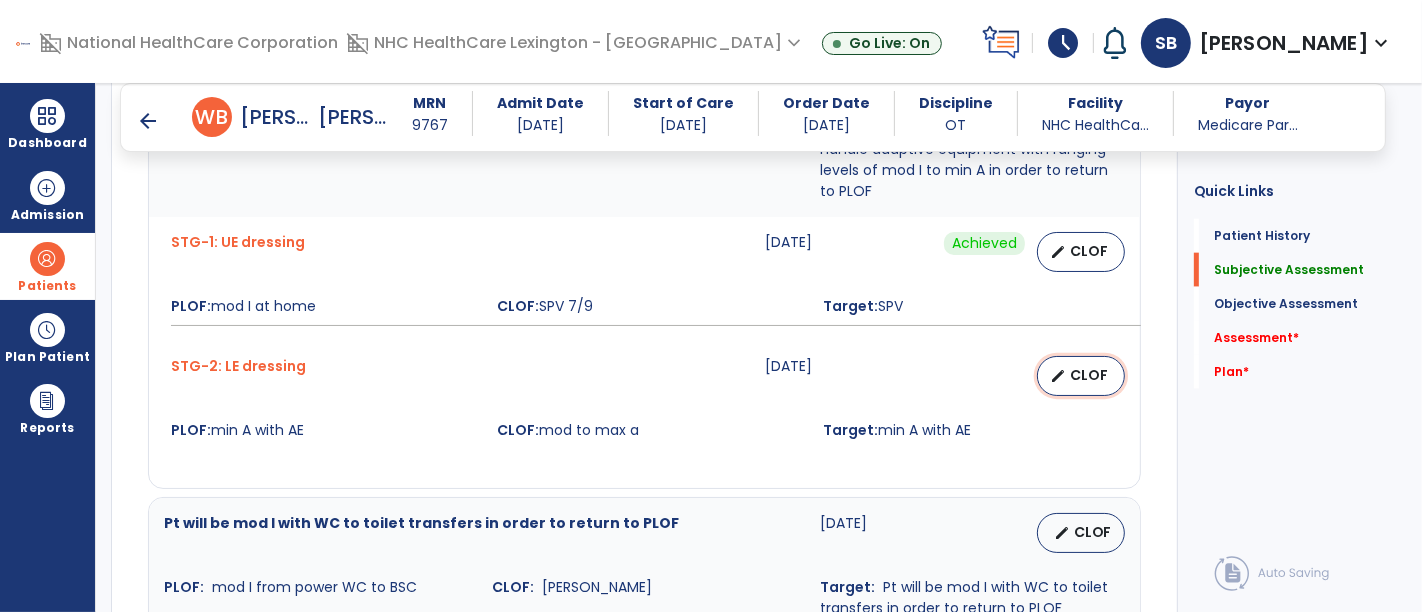 click on "CLOF" at bounding box center (1089, 375) 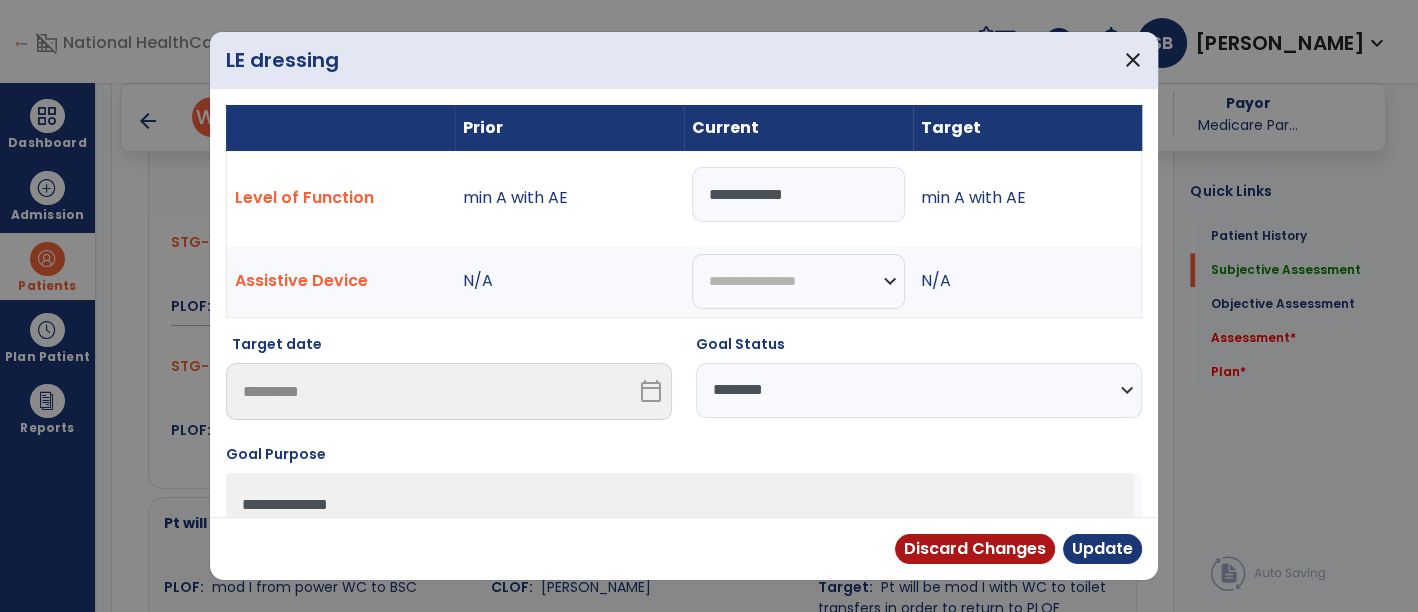 scroll, scrollTop: 2068, scrollLeft: 0, axis: vertical 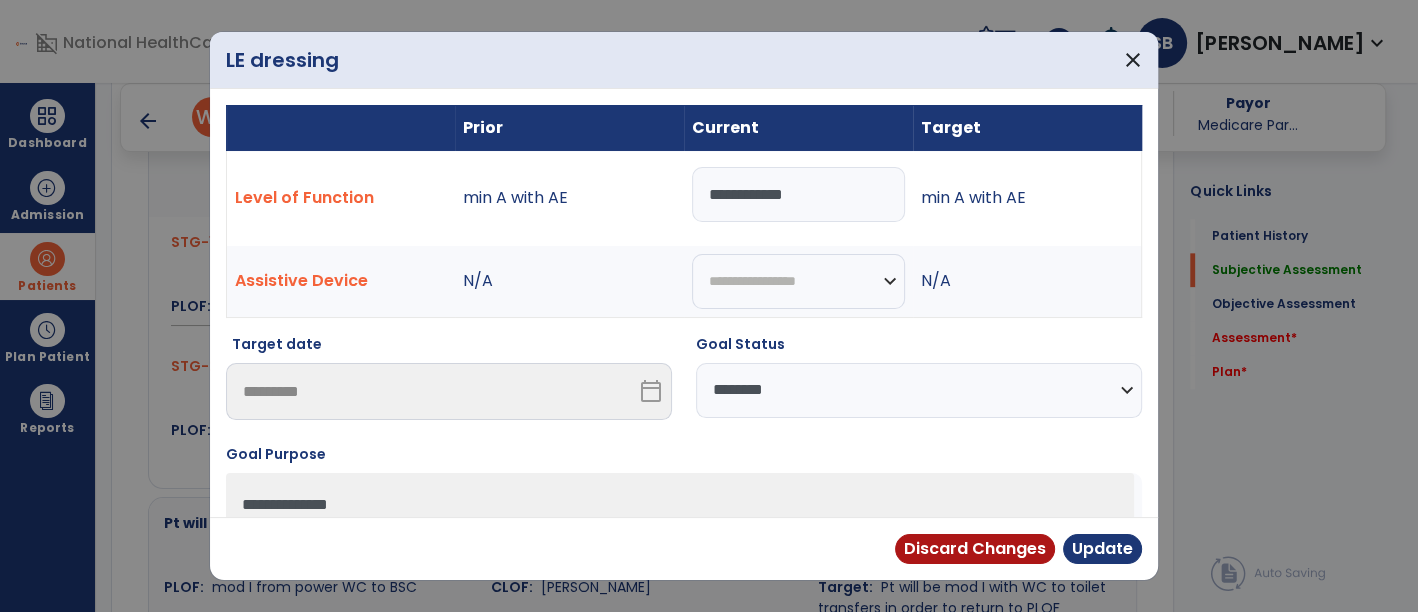 click on "**********" at bounding box center [919, 390] 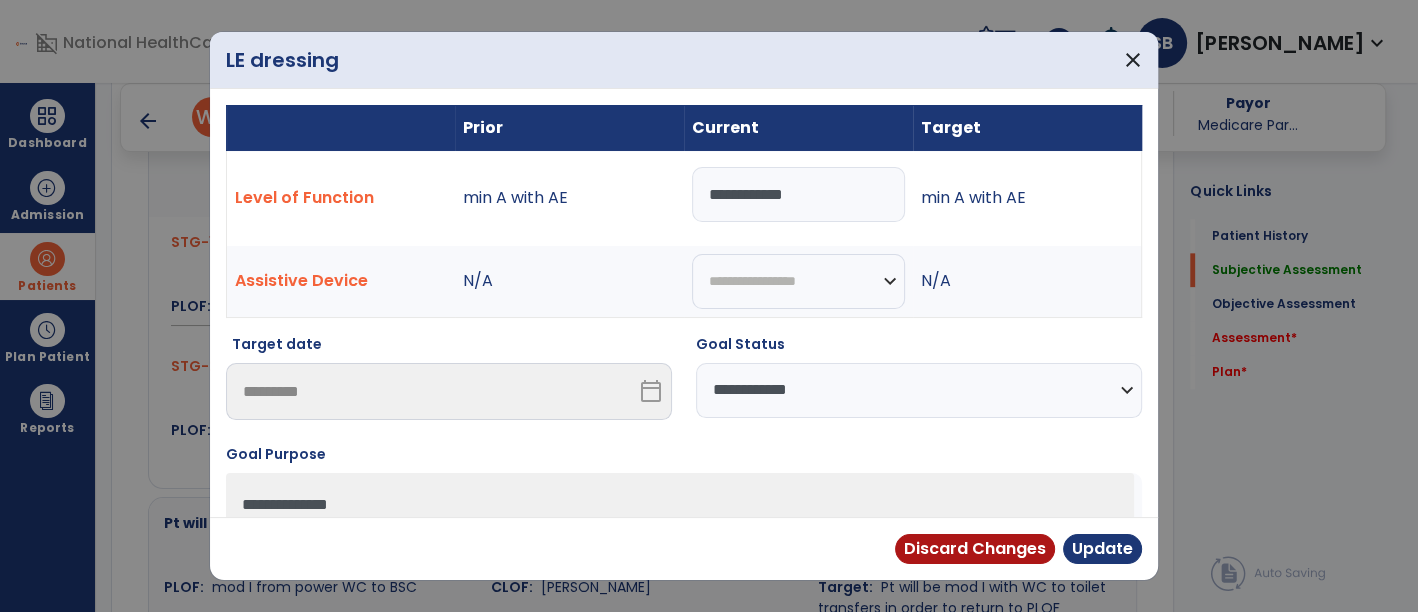 click on "**********" at bounding box center (919, 390) 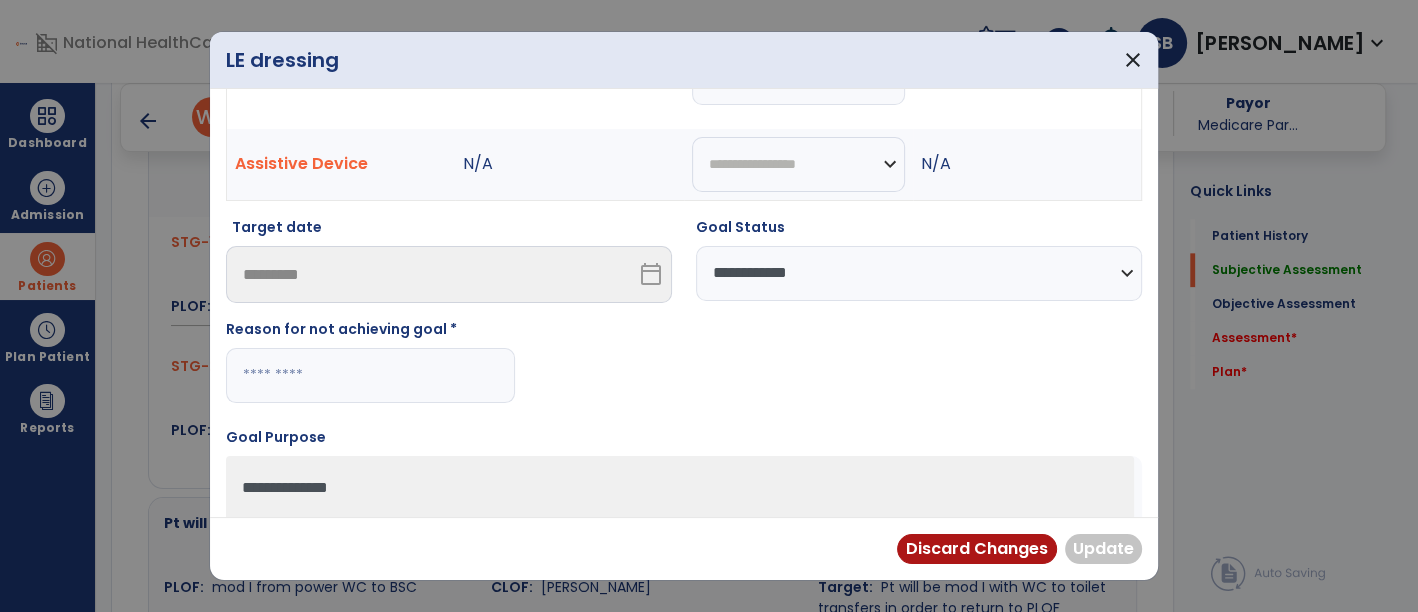 scroll, scrollTop: 119, scrollLeft: 0, axis: vertical 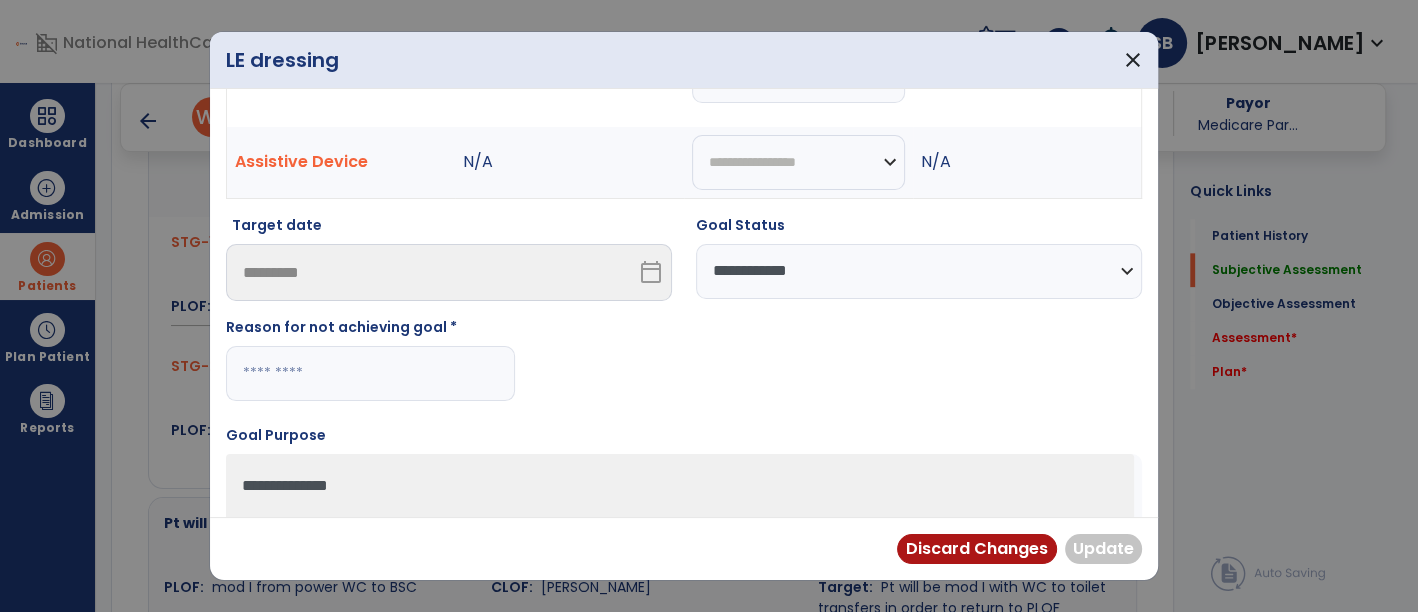 click at bounding box center (370, 373) 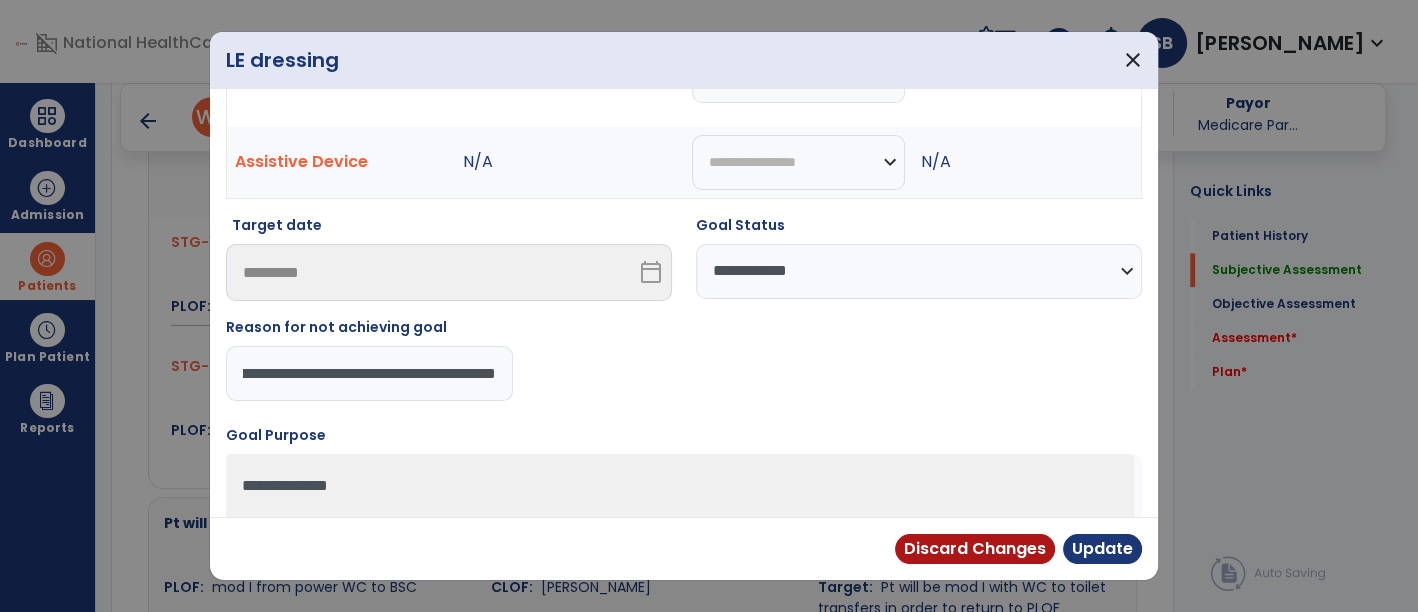 scroll, scrollTop: 0, scrollLeft: 163, axis: horizontal 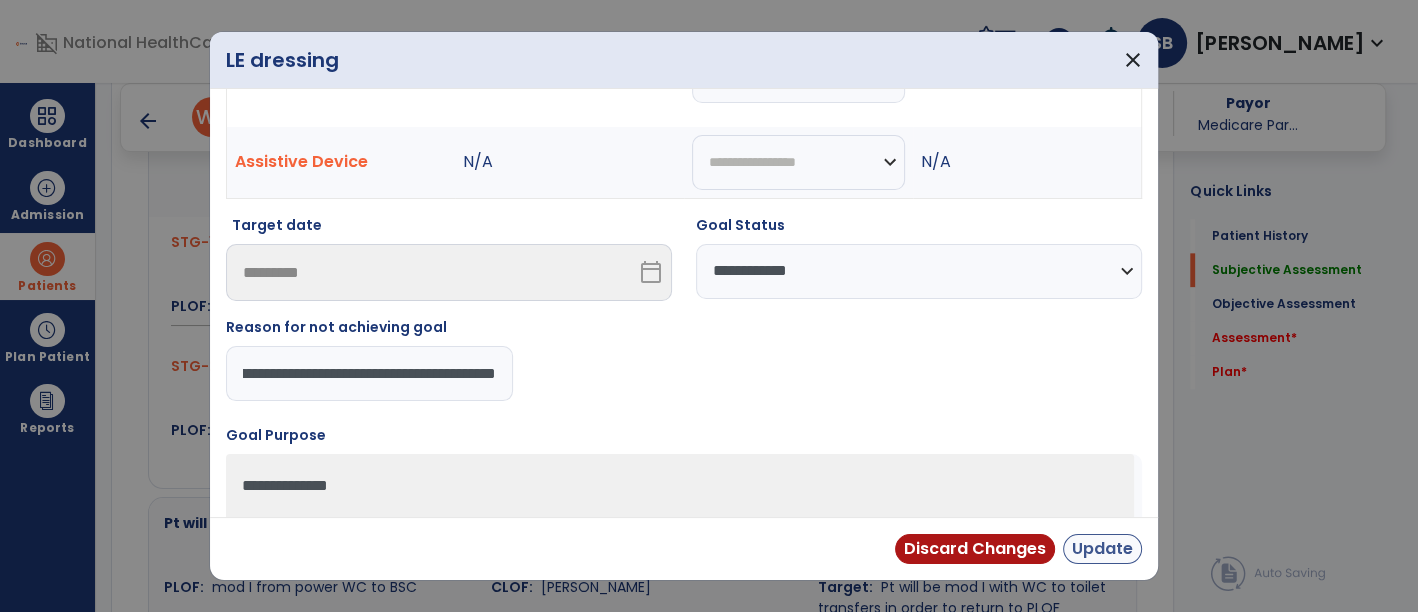type on "**********" 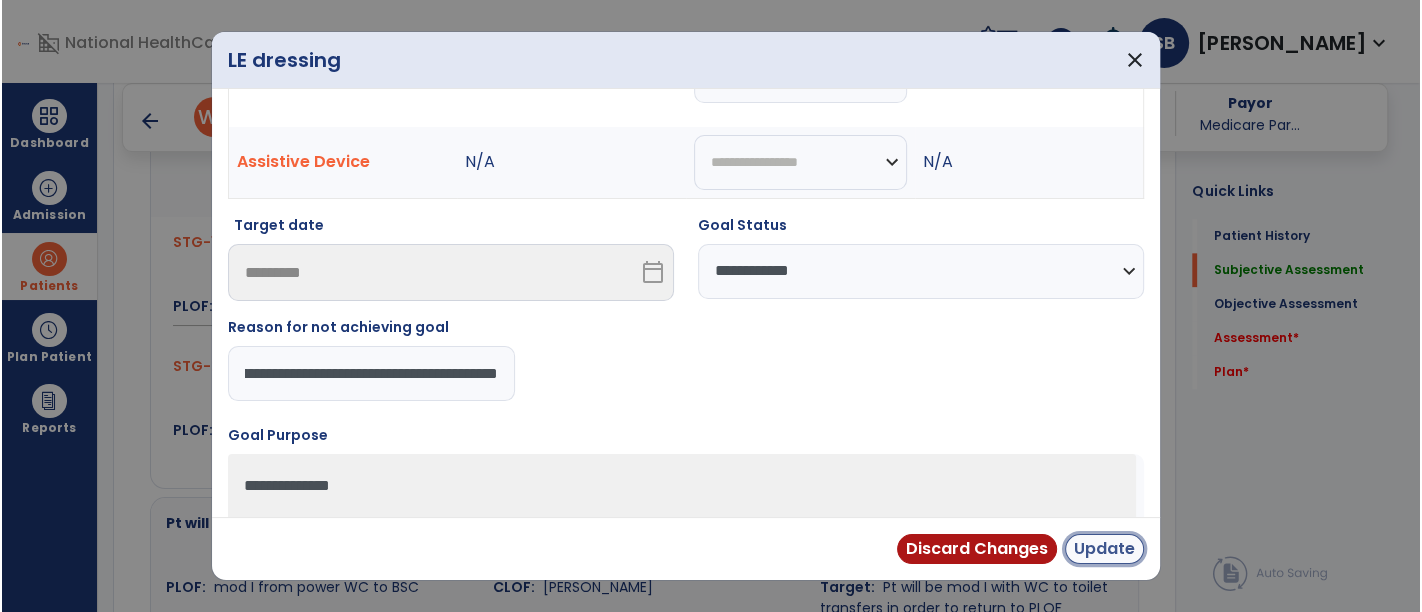 scroll, scrollTop: 0, scrollLeft: 0, axis: both 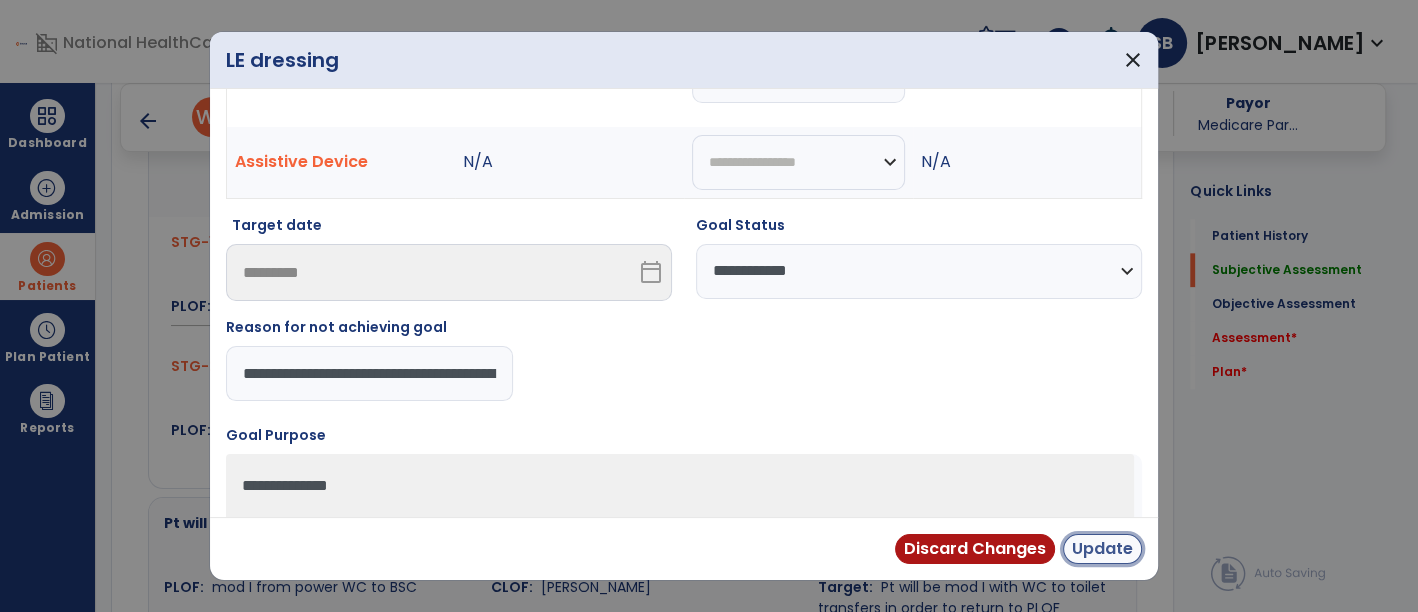 click on "Update" at bounding box center (1102, 549) 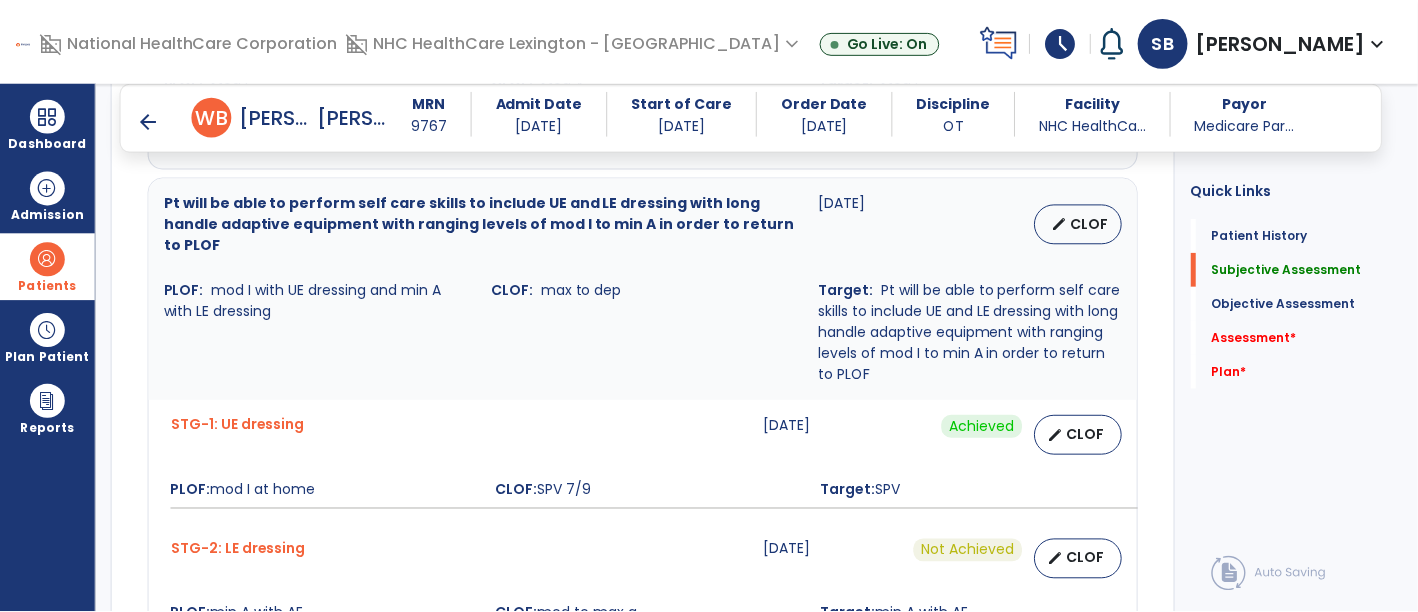 scroll, scrollTop: 1884, scrollLeft: 0, axis: vertical 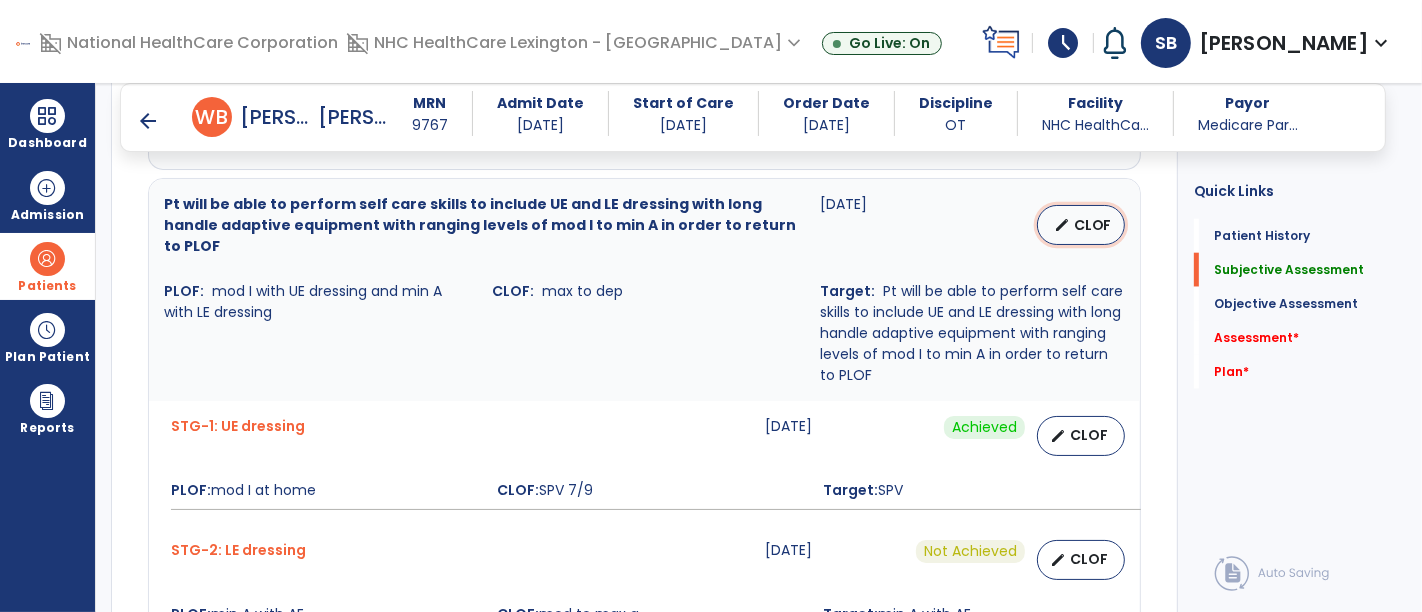 click on "CLOF" at bounding box center (1093, 225) 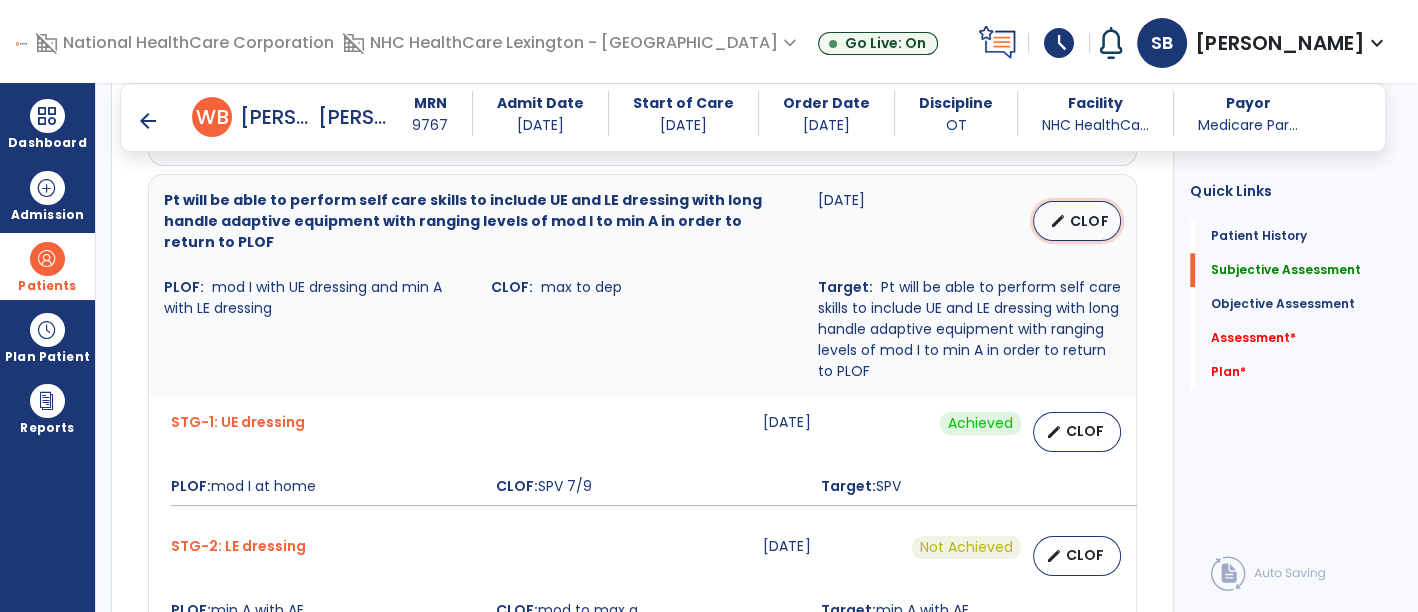 select on "********" 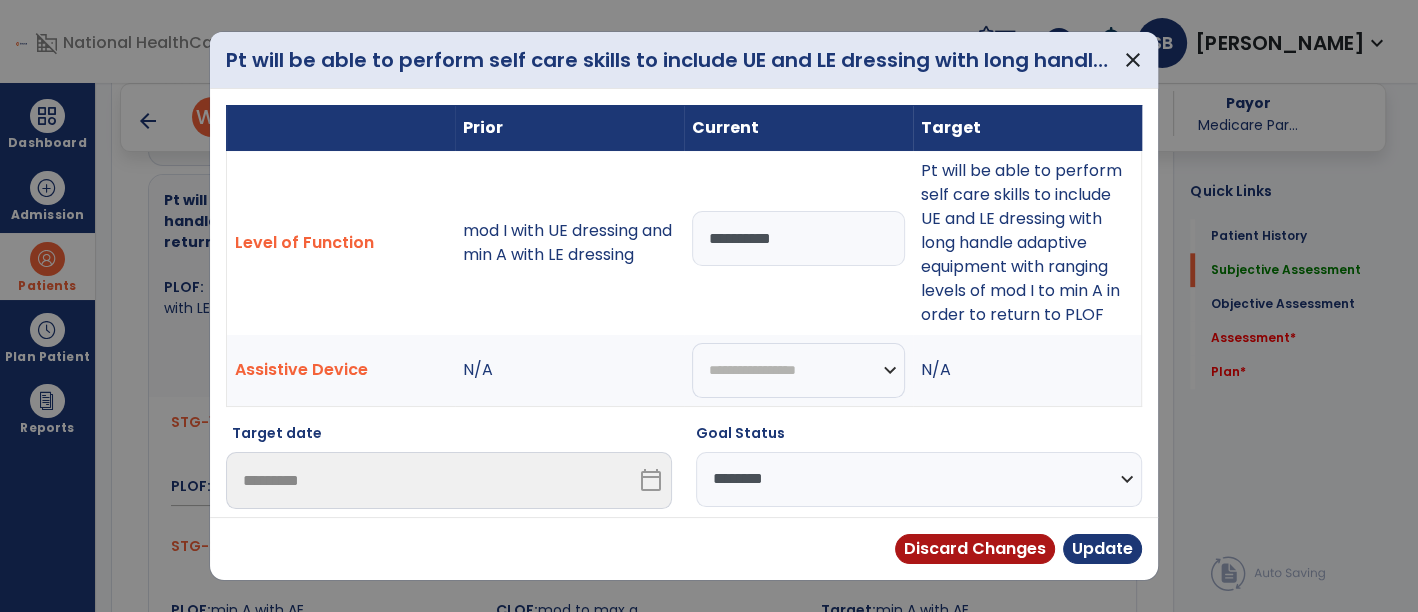 scroll, scrollTop: 1884, scrollLeft: 0, axis: vertical 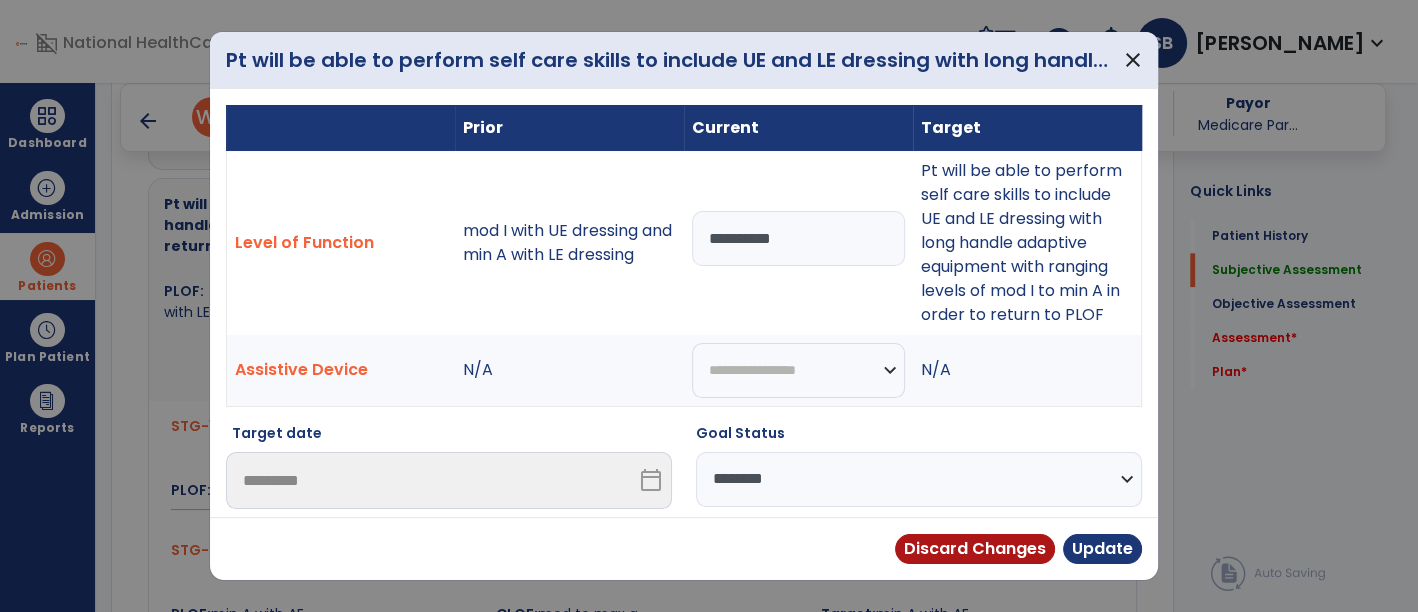 click on "**********" at bounding box center (798, 238) 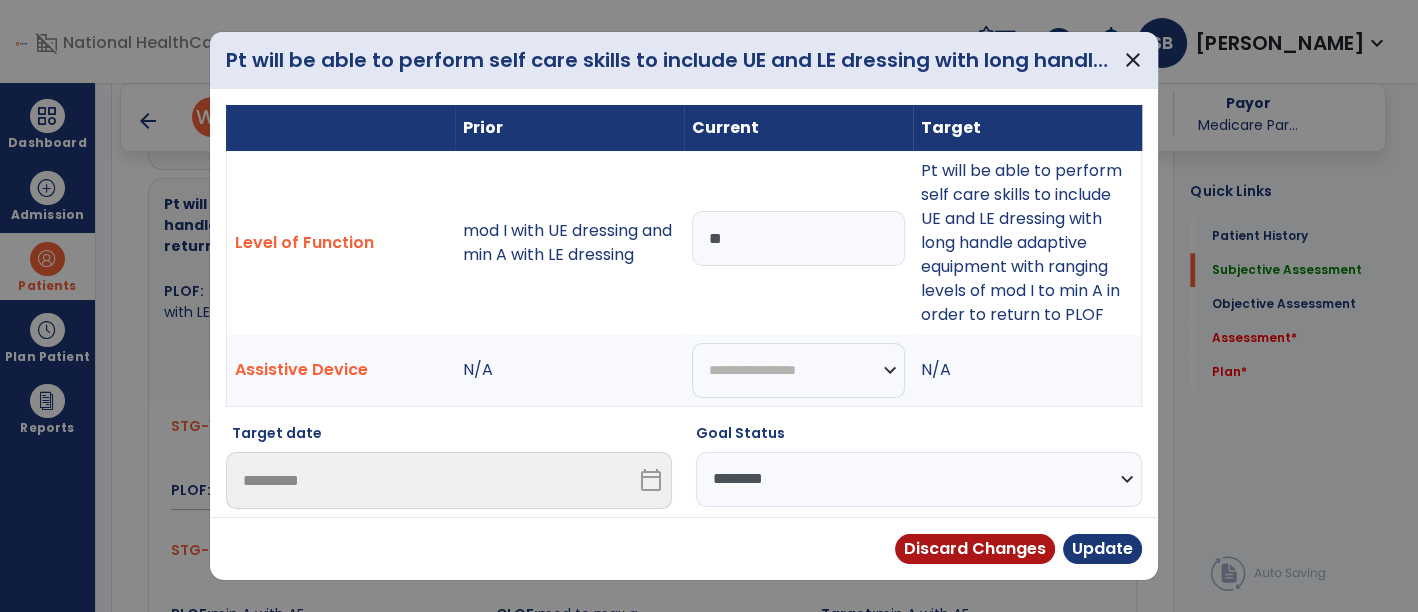type on "*" 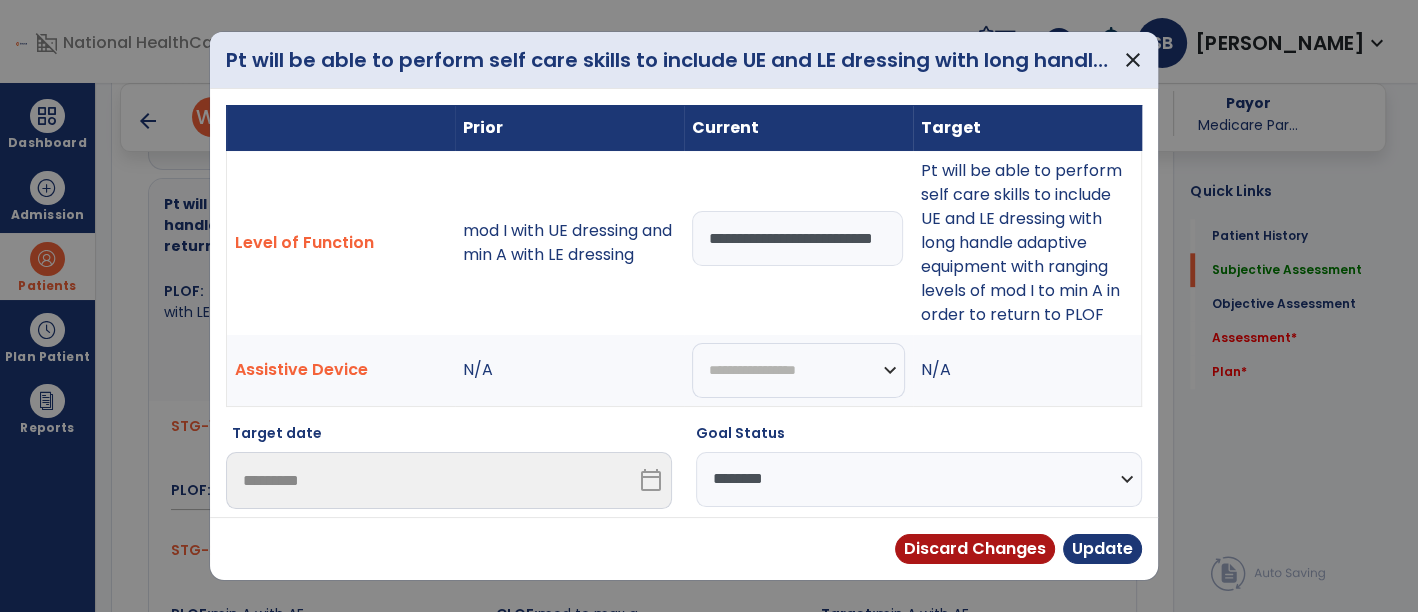scroll, scrollTop: 0, scrollLeft: 76, axis: horizontal 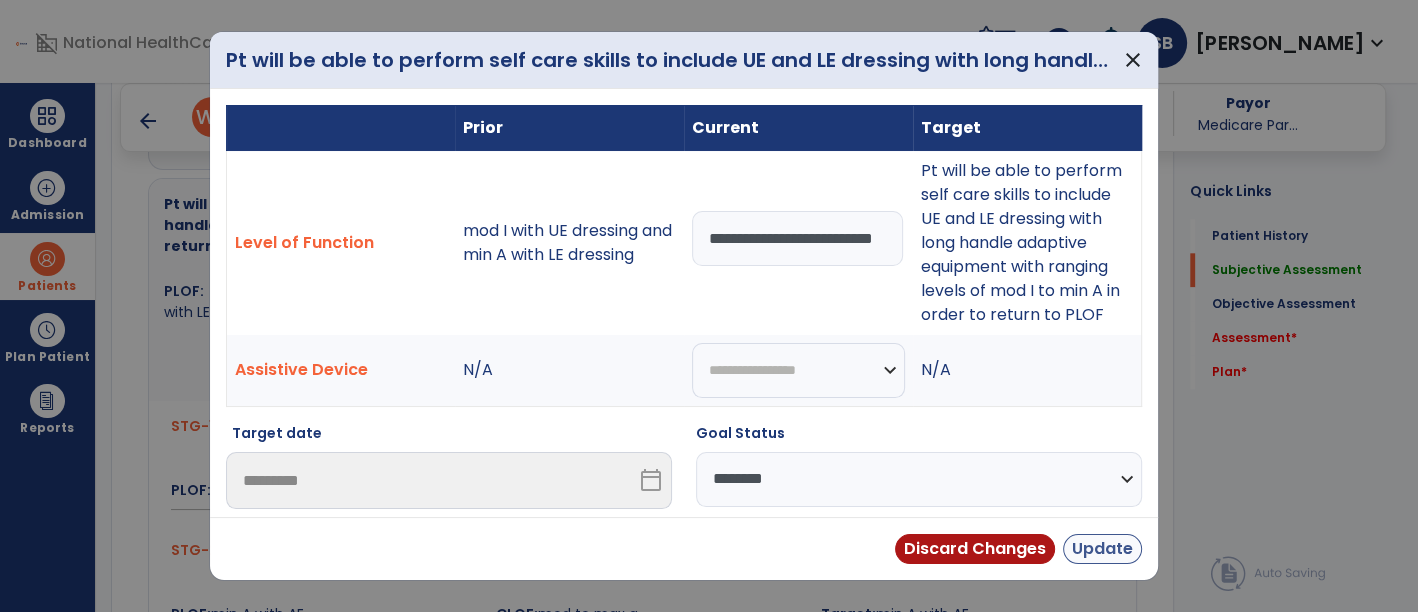 type on "**********" 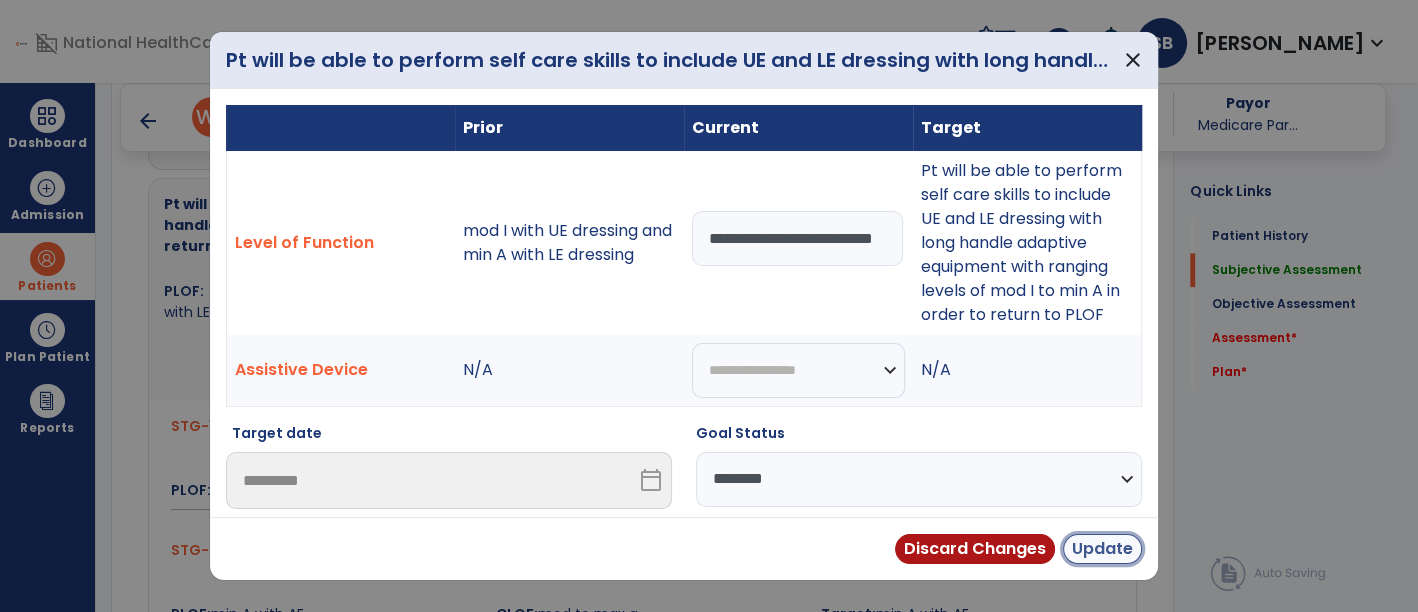 scroll, scrollTop: 0, scrollLeft: 0, axis: both 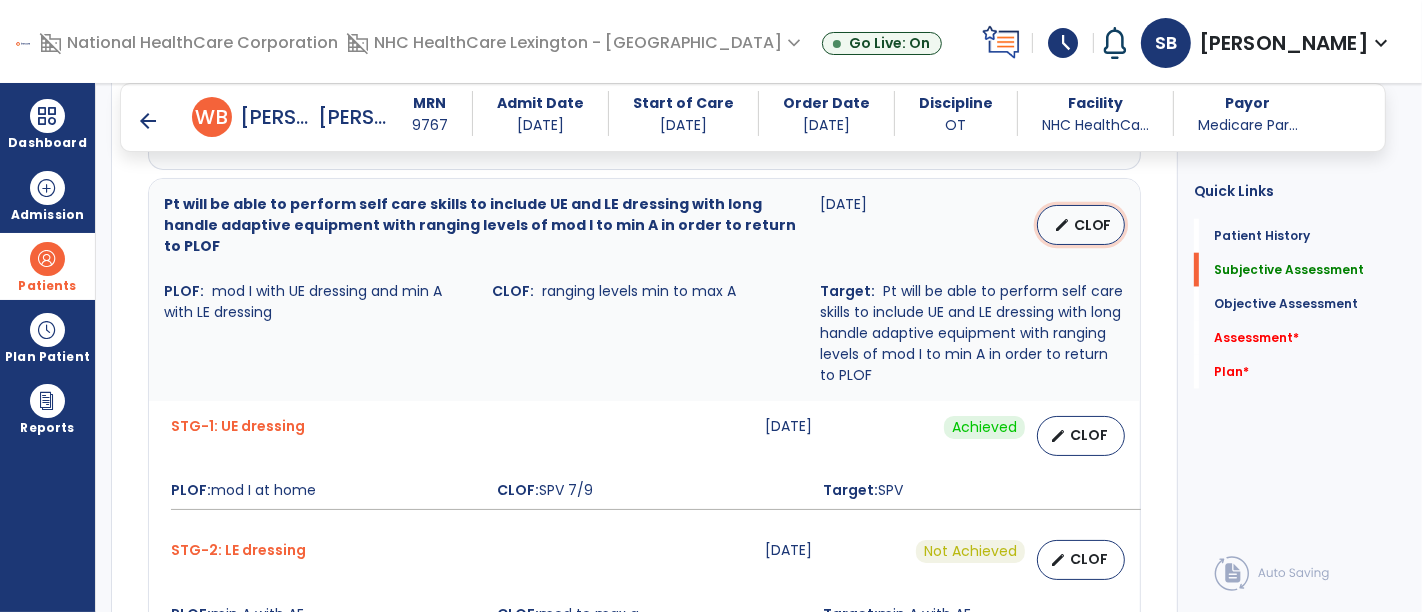 click on "edit" at bounding box center [1062, 225] 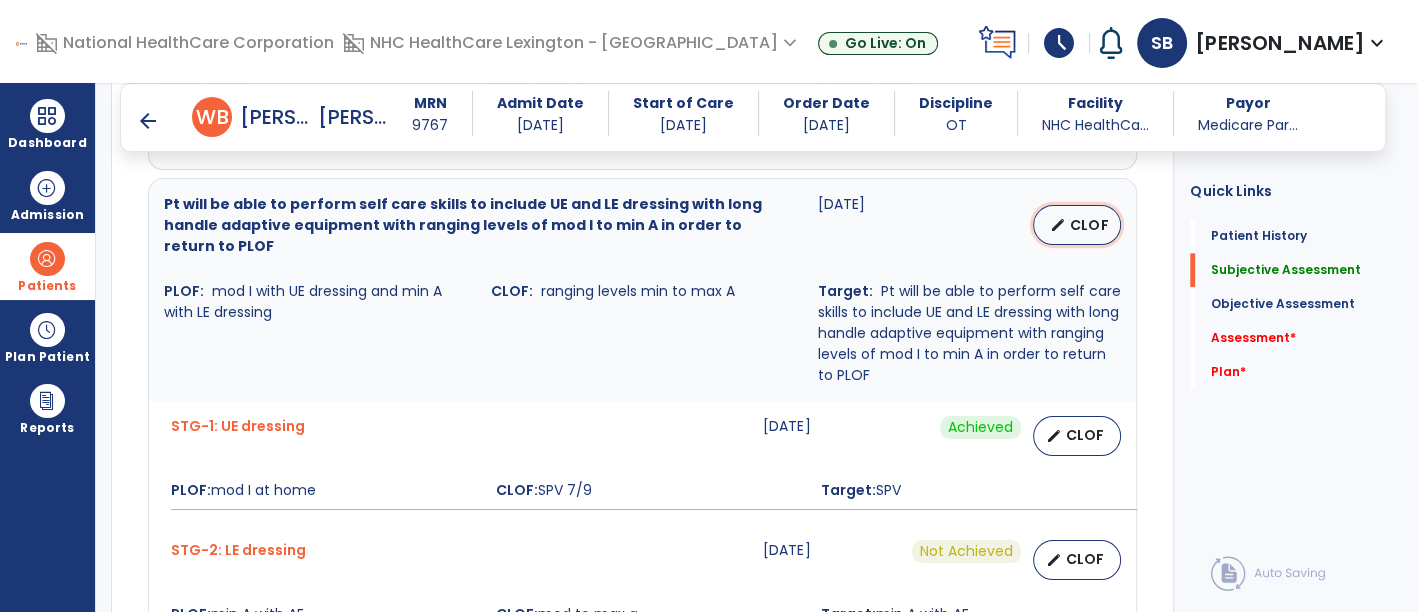scroll, scrollTop: 1884, scrollLeft: 0, axis: vertical 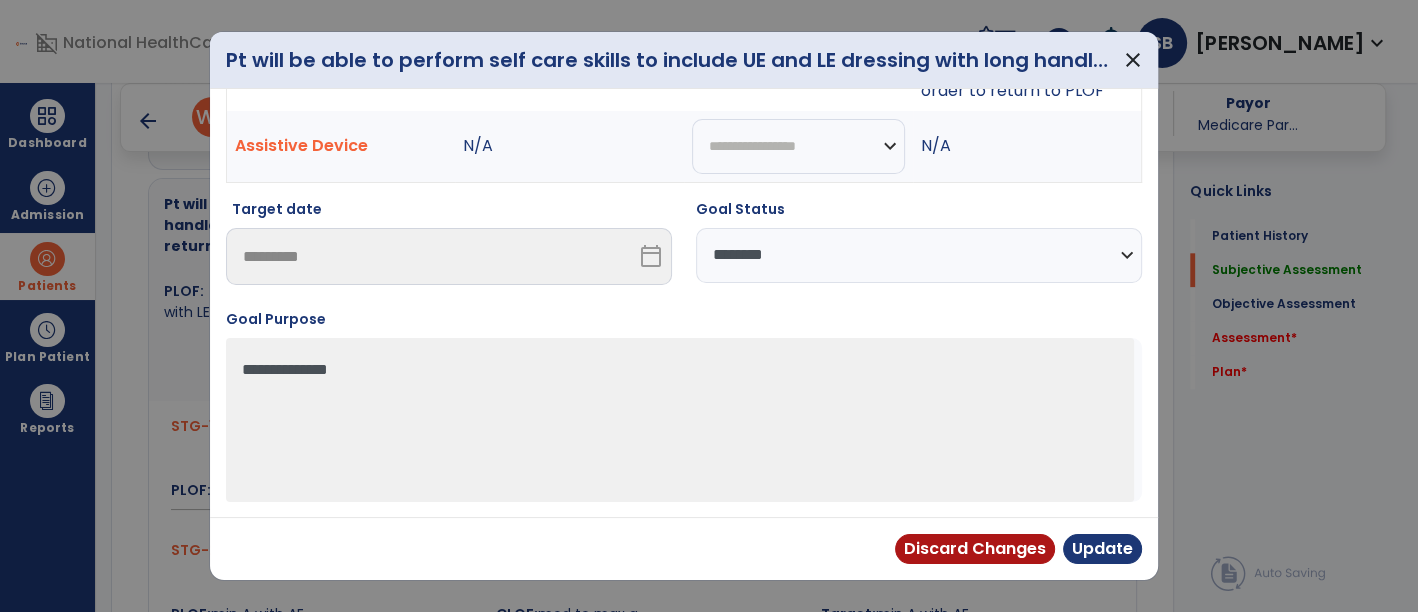 click on "**********" at bounding box center (919, 255) 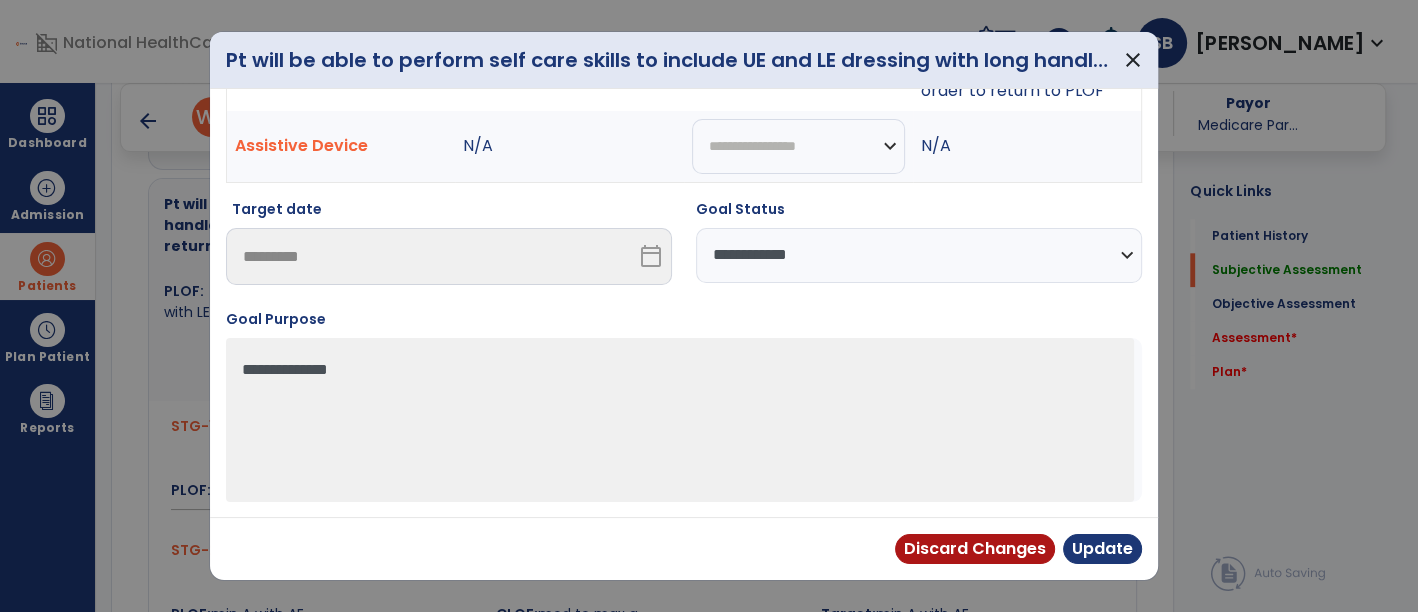 click on "**********" at bounding box center (919, 255) 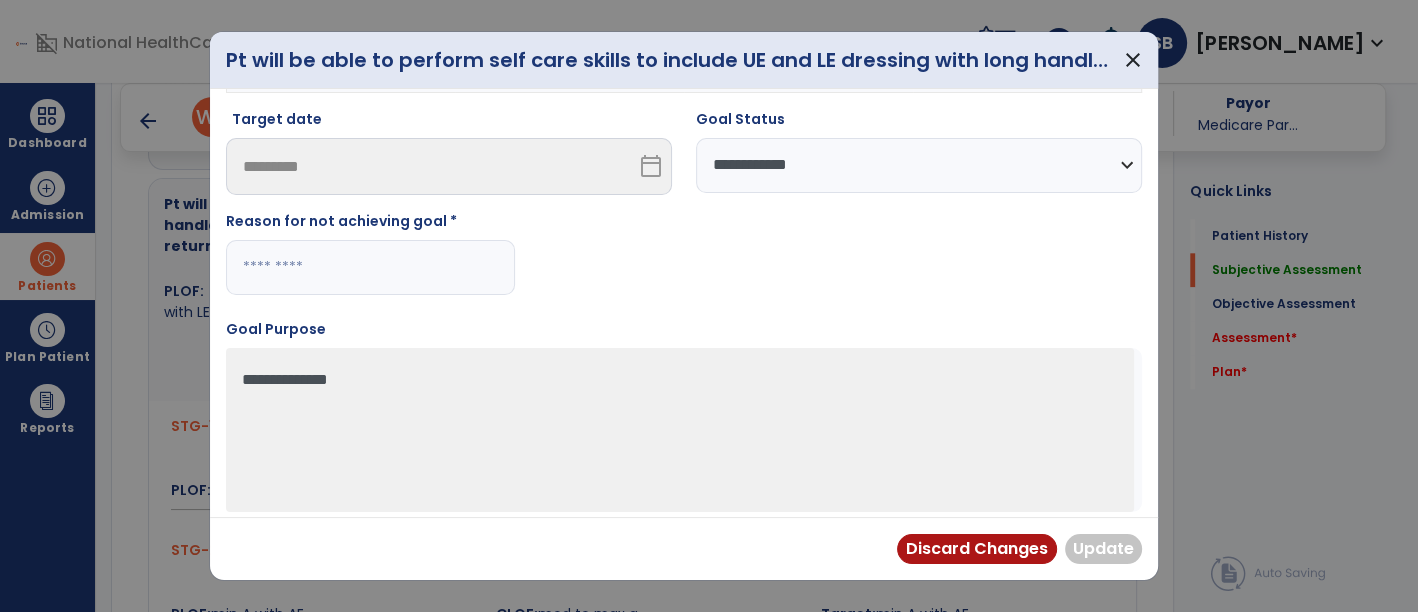 click at bounding box center [370, 267] 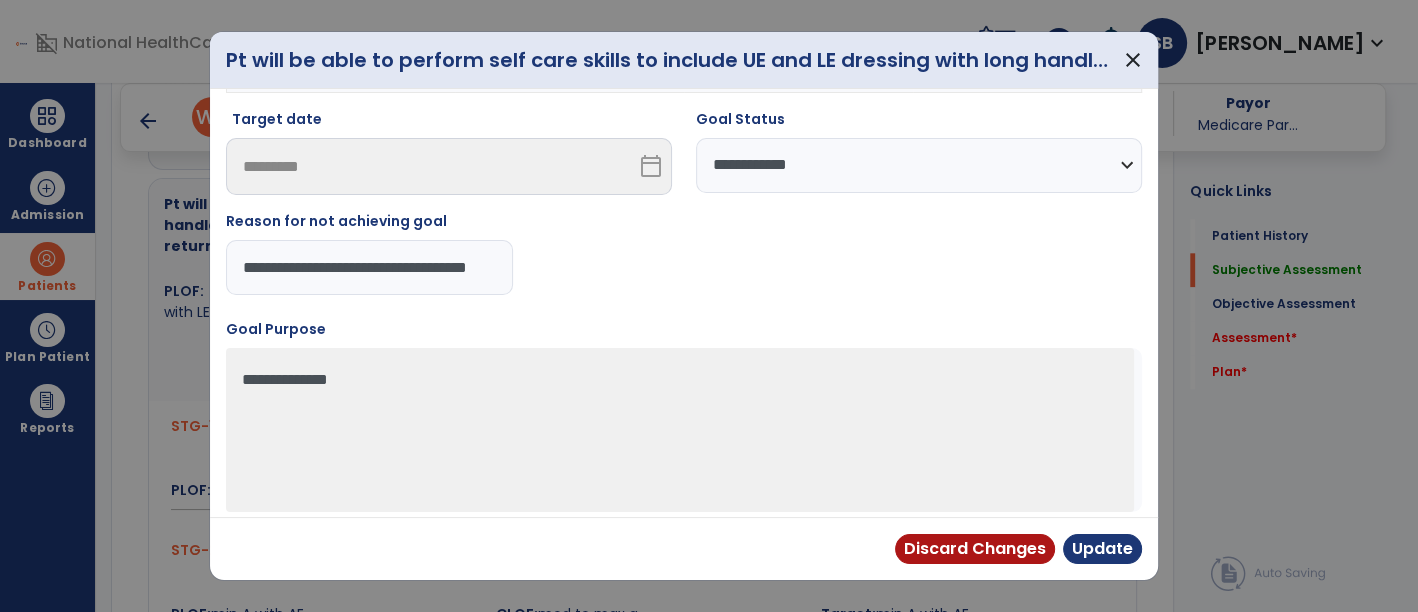 scroll, scrollTop: 0, scrollLeft: 62, axis: horizontal 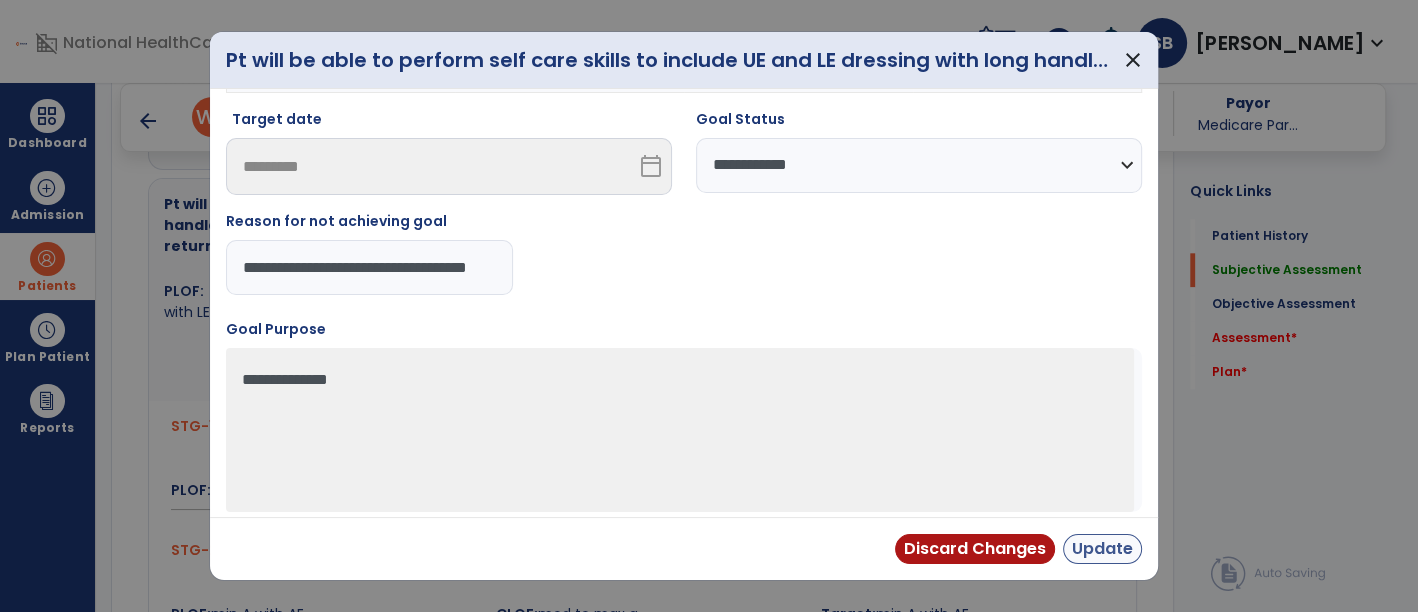 type on "**********" 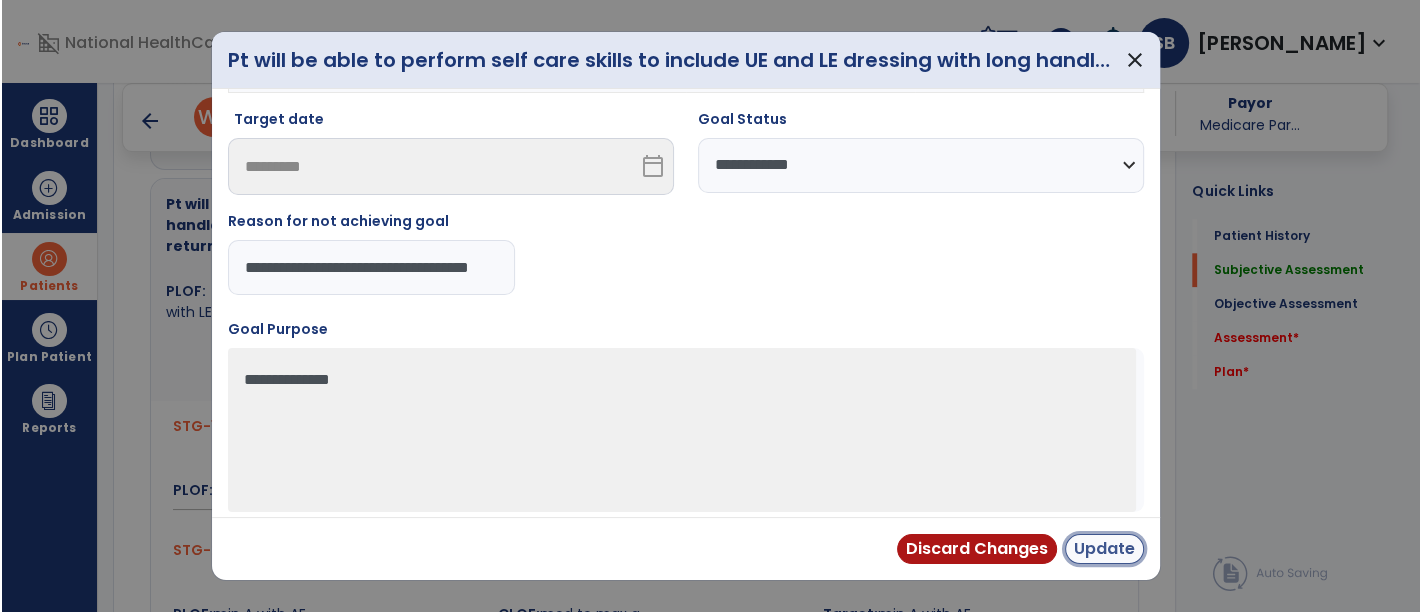 scroll, scrollTop: 0, scrollLeft: 0, axis: both 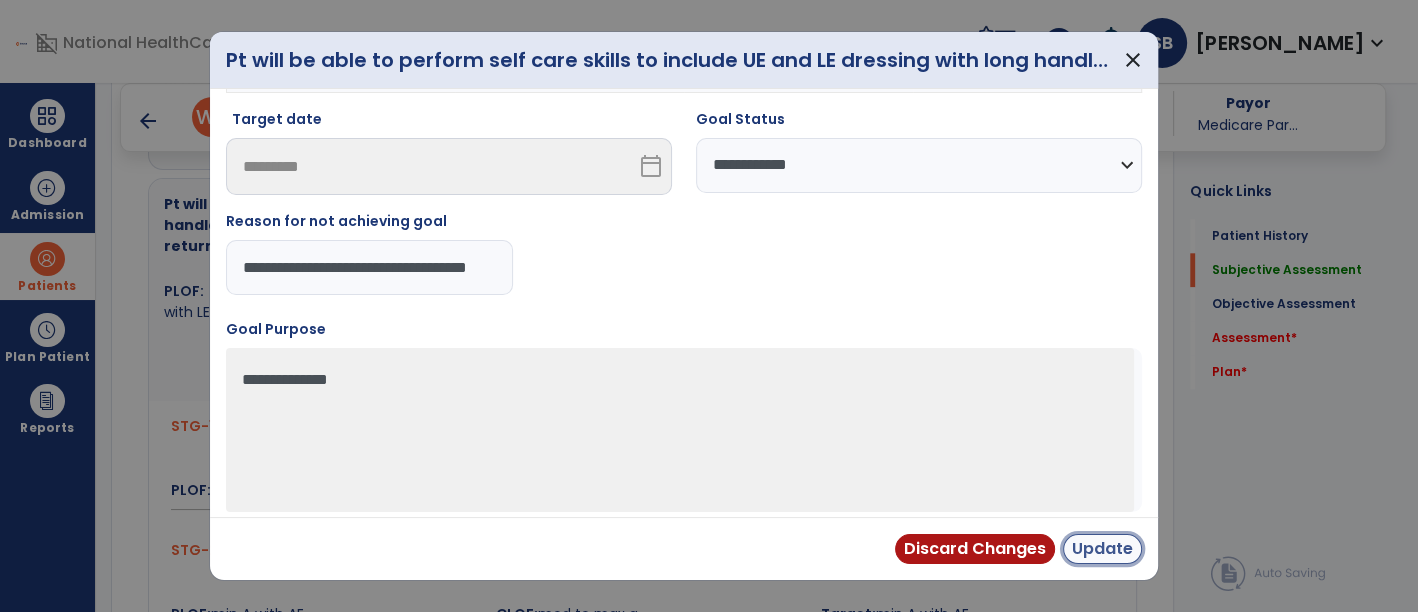 click on "Update" at bounding box center (1102, 549) 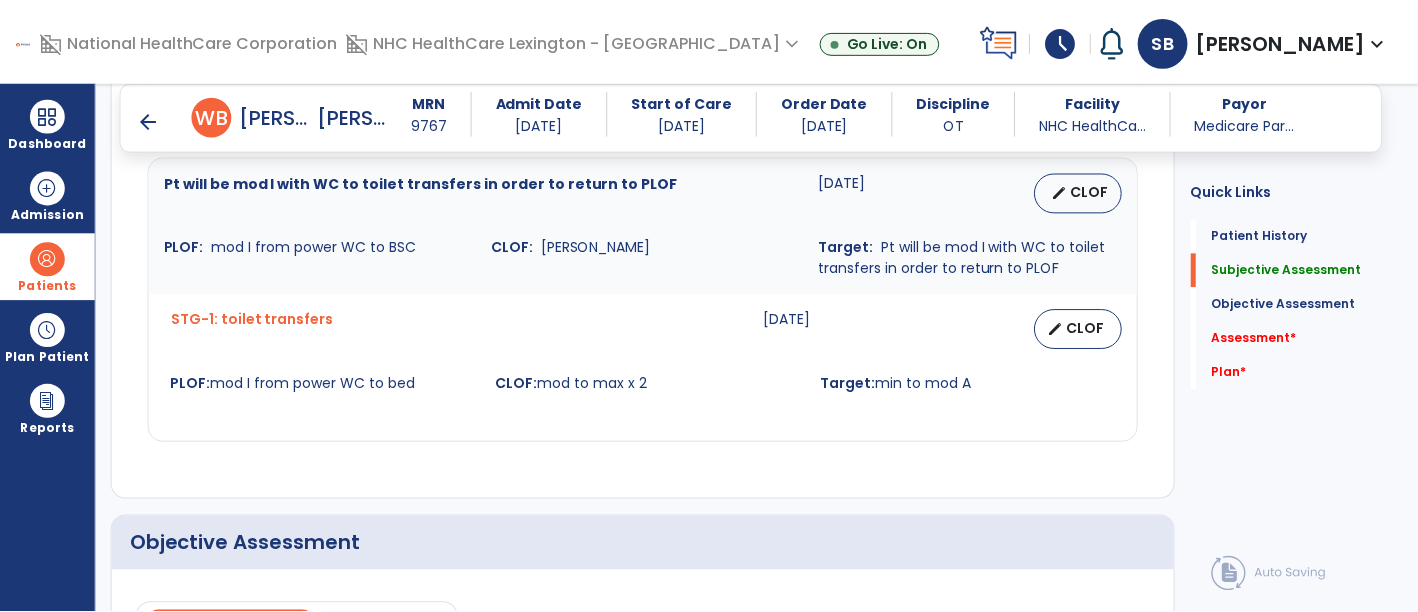 scroll, scrollTop: 2410, scrollLeft: 0, axis: vertical 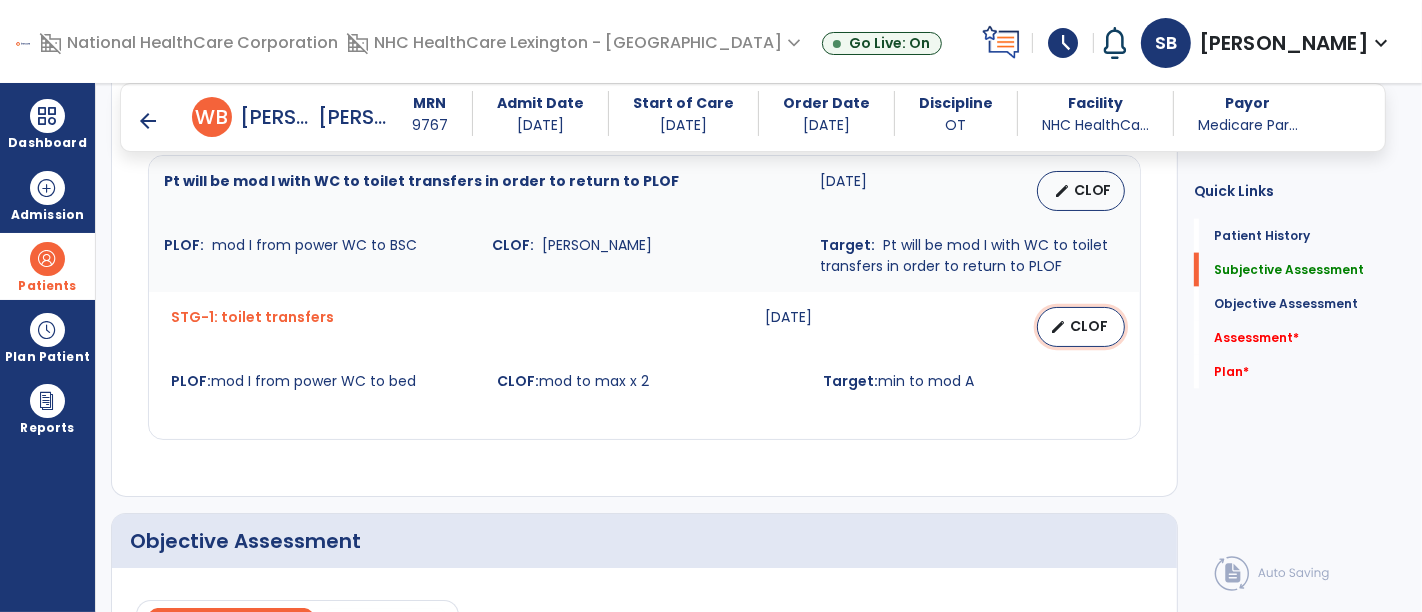 click on "CLOF" at bounding box center (1089, 326) 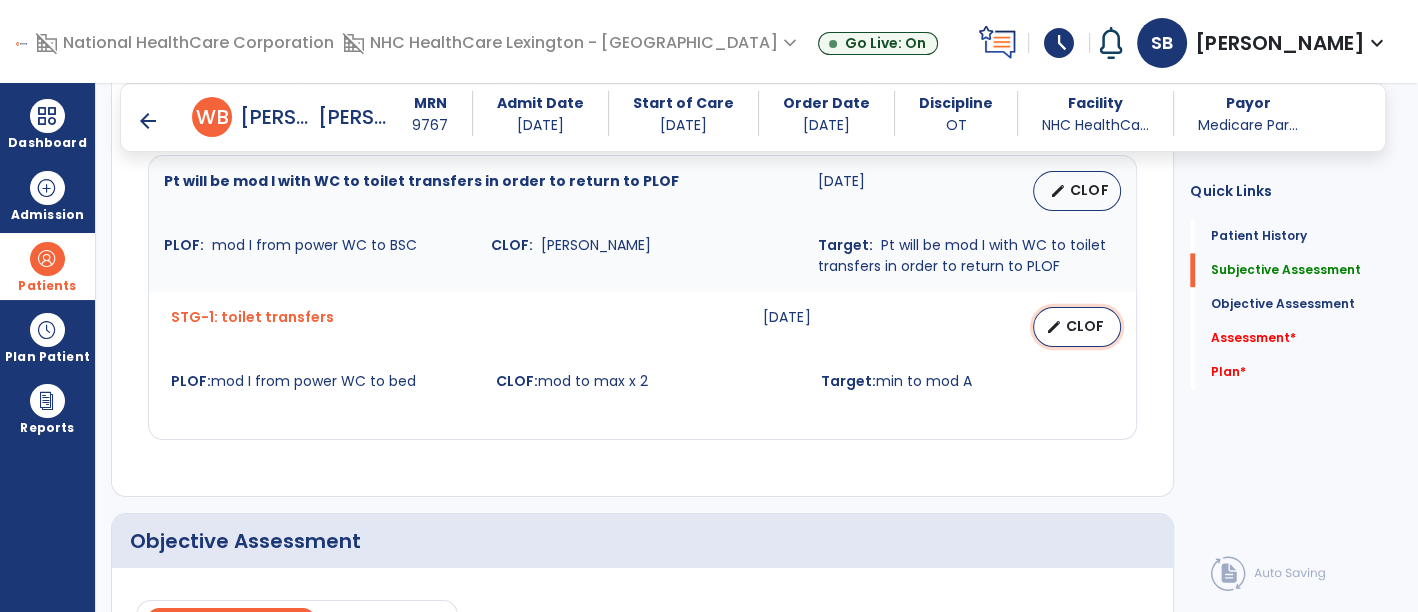scroll, scrollTop: 2410, scrollLeft: 0, axis: vertical 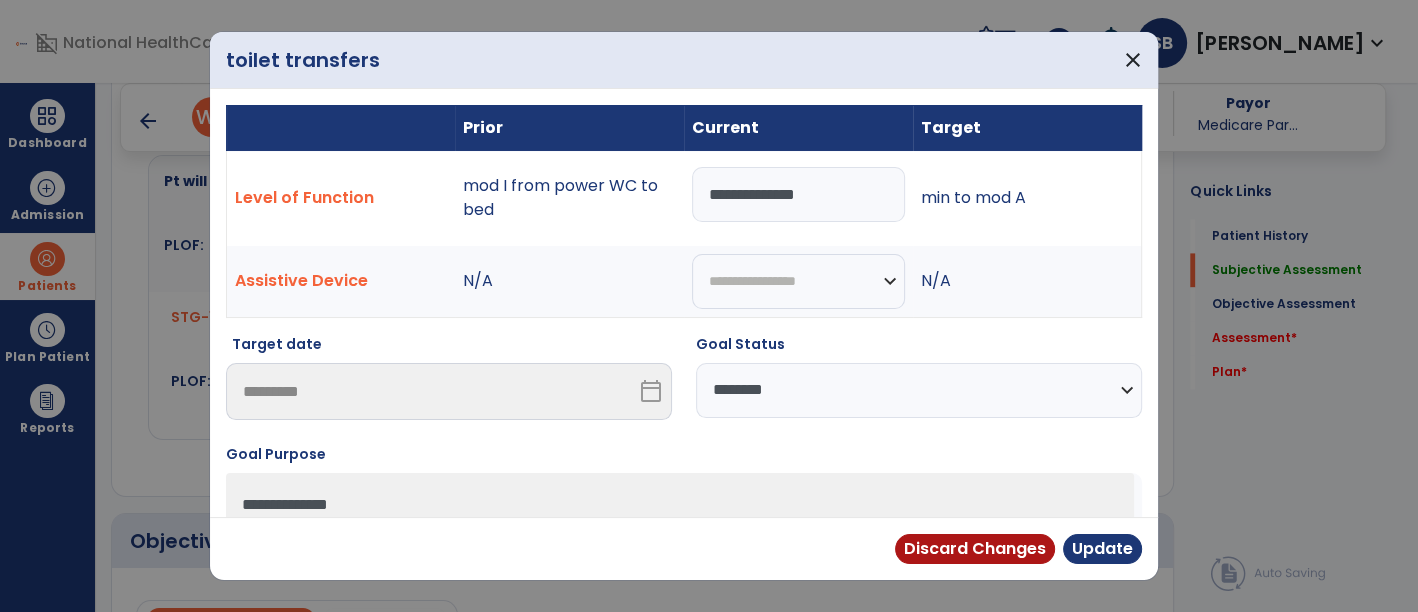 click on "**********" at bounding box center (919, 390) 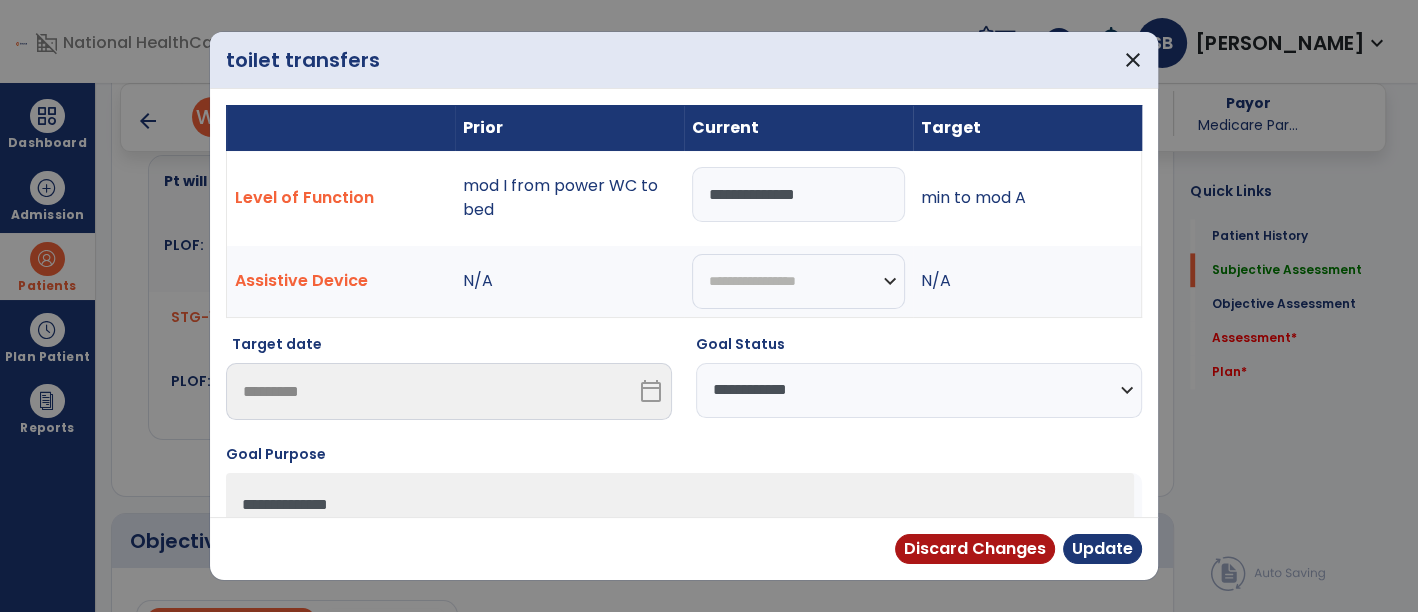 click on "**********" at bounding box center [919, 390] 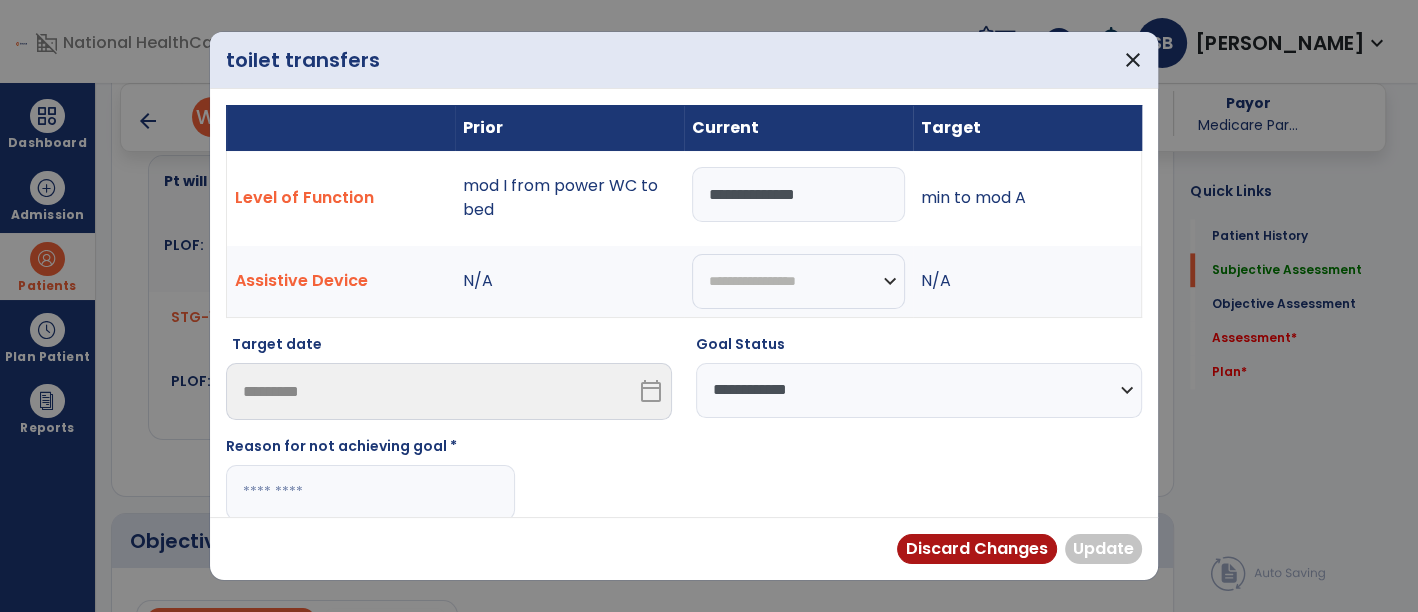 scroll, scrollTop: 153, scrollLeft: 0, axis: vertical 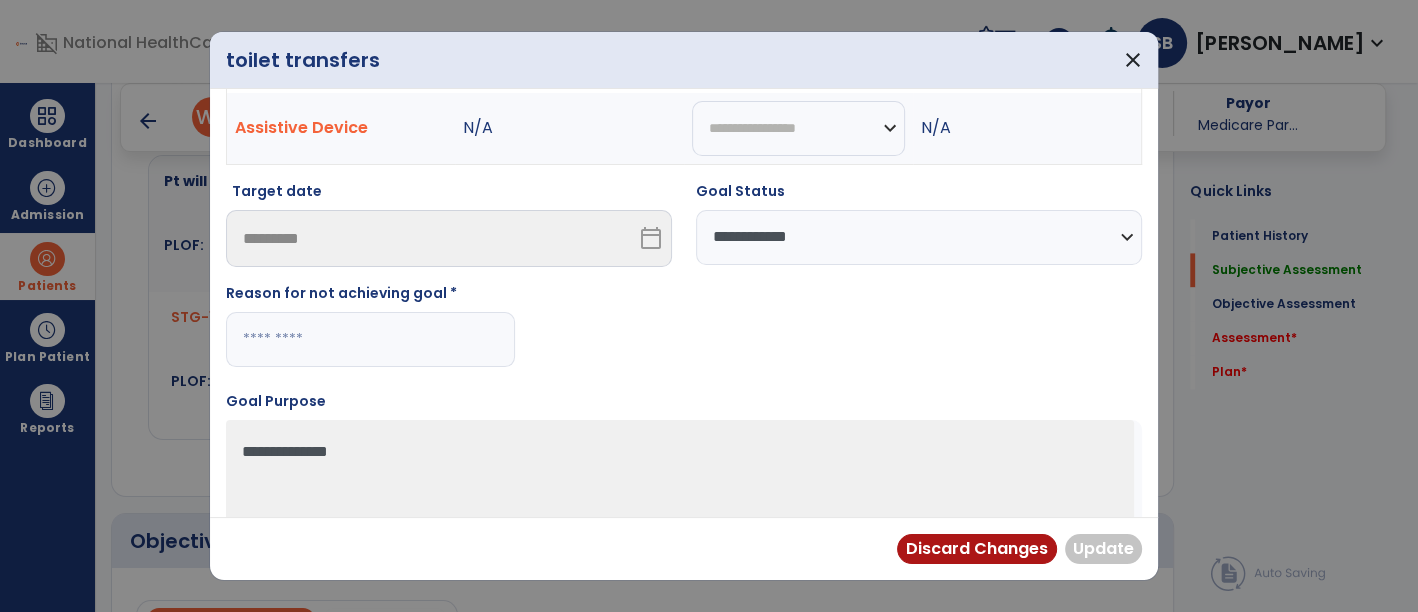 click at bounding box center [370, 339] 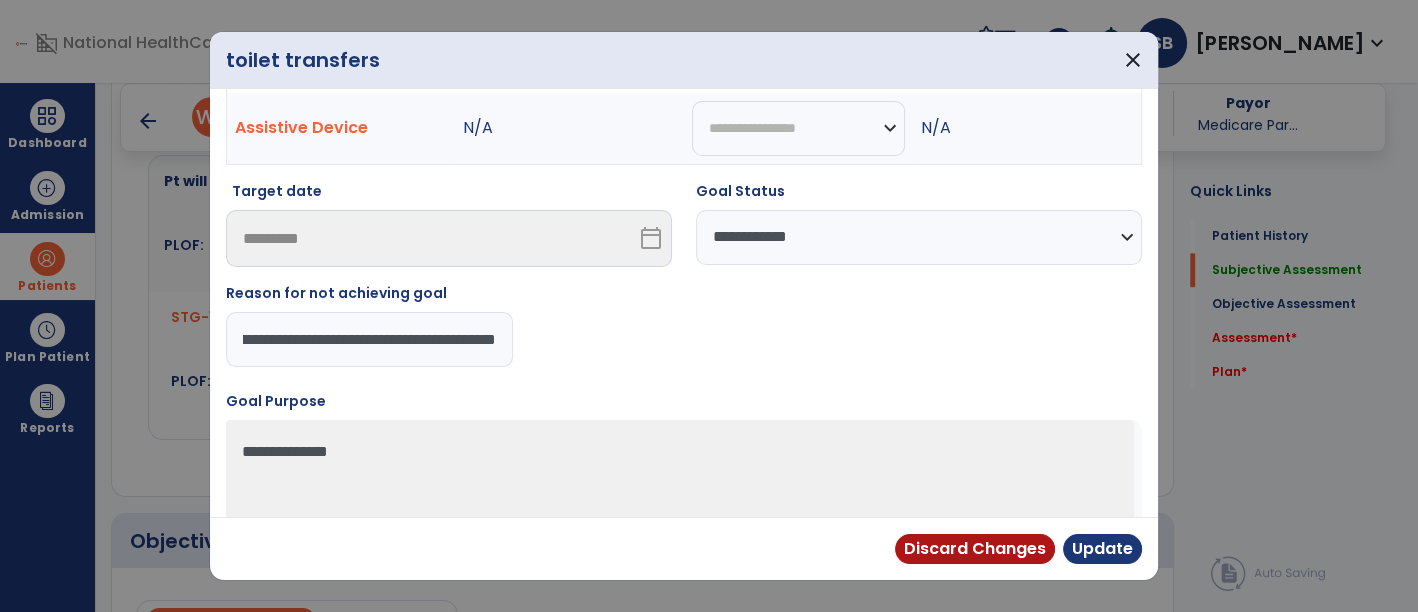 scroll, scrollTop: 0, scrollLeft: 222, axis: horizontal 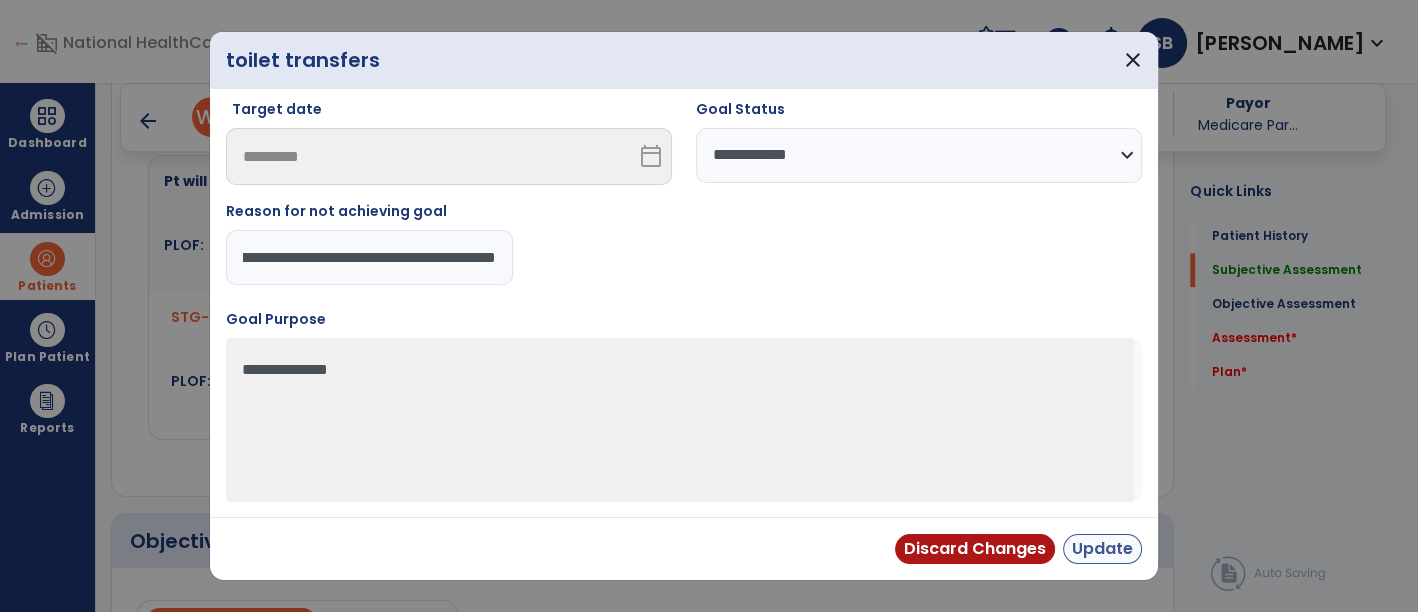 type on "**********" 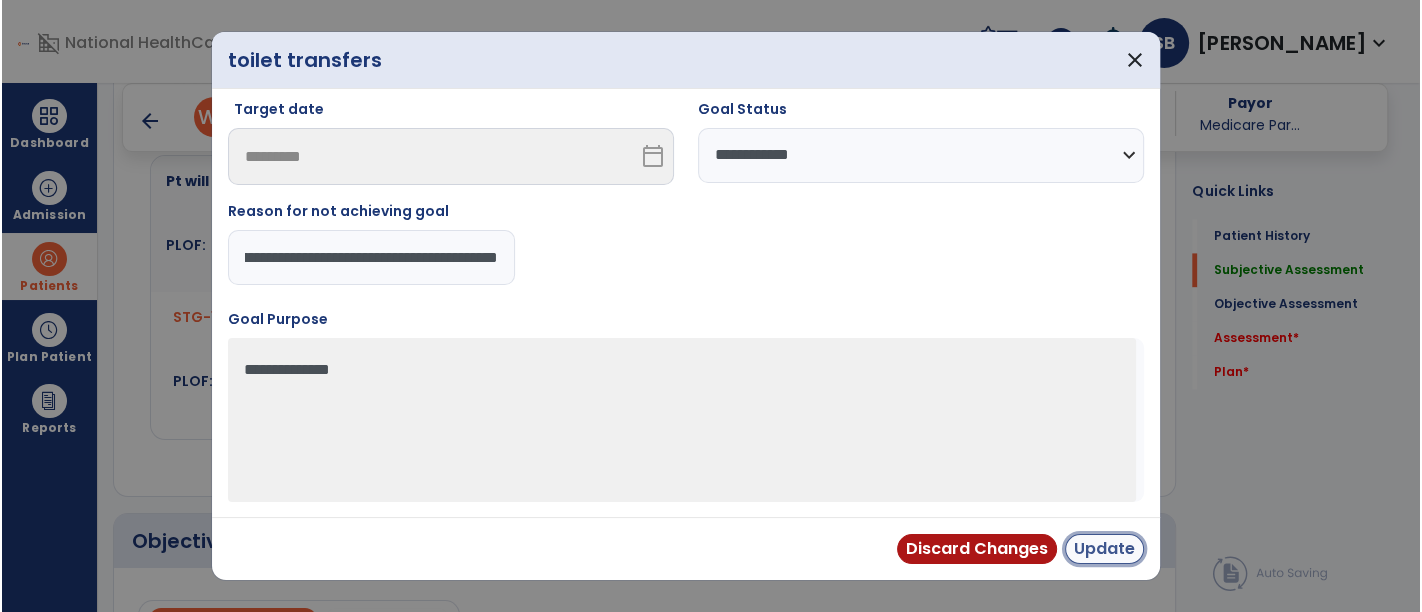 scroll, scrollTop: 0, scrollLeft: 0, axis: both 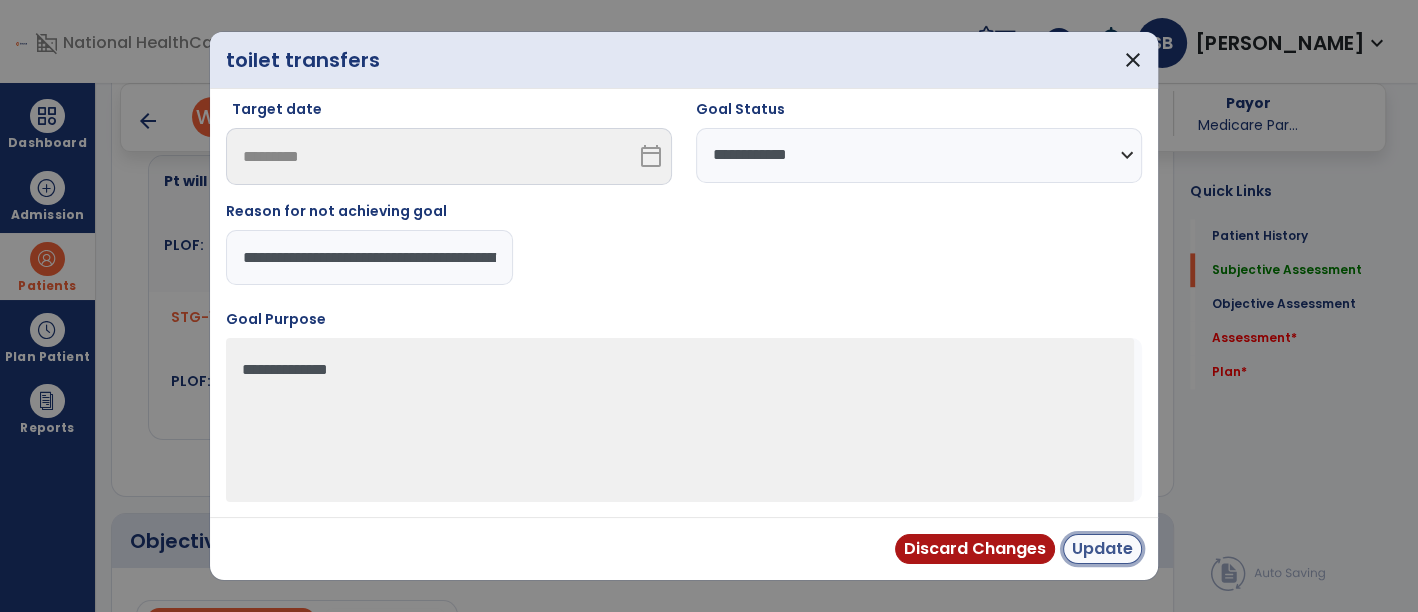 click on "Update" at bounding box center (1102, 549) 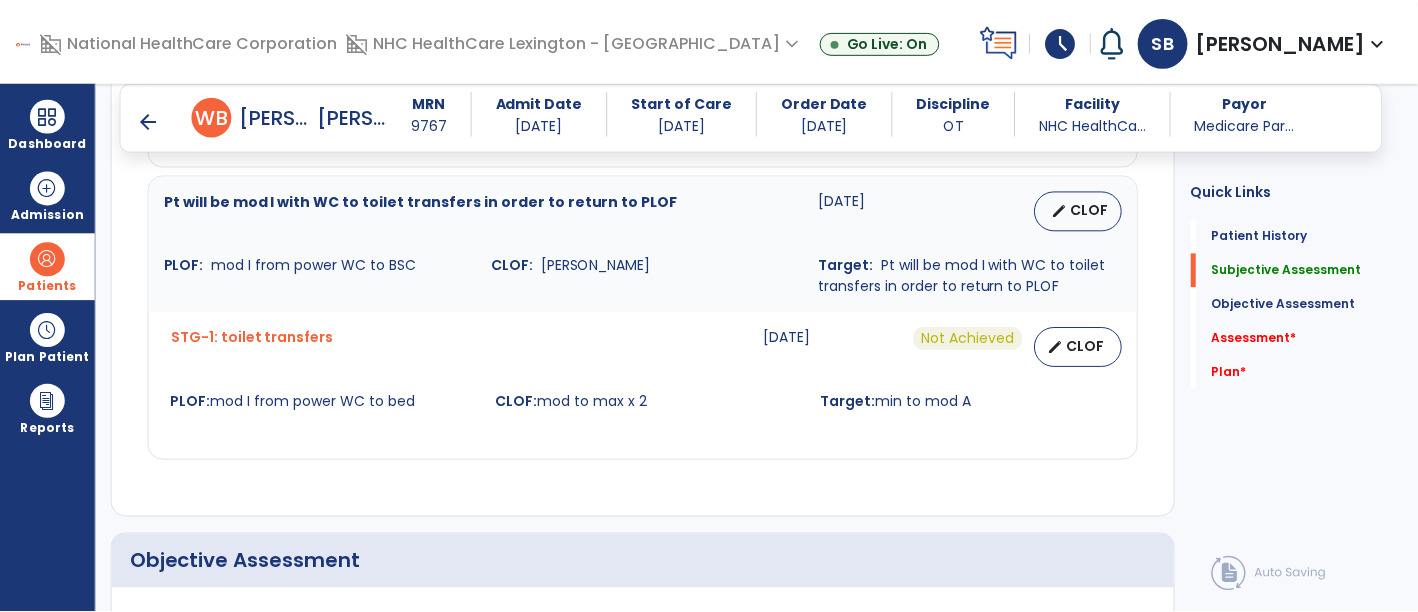 scroll, scrollTop: 2388, scrollLeft: 0, axis: vertical 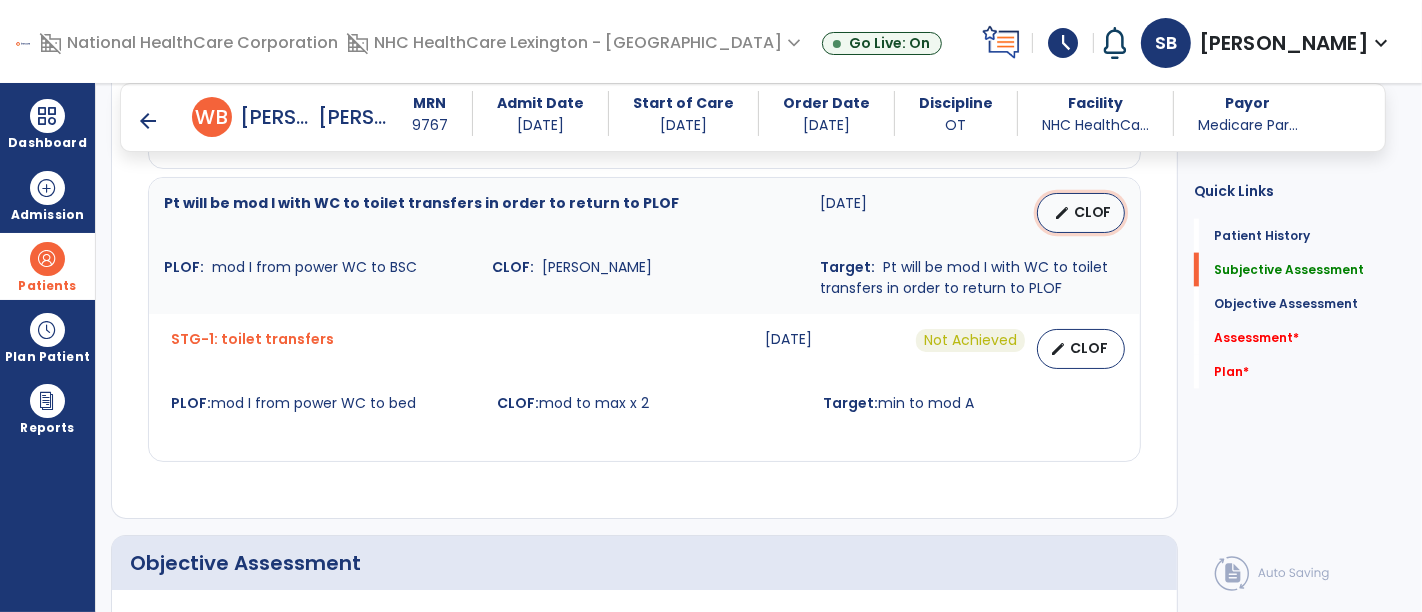 click on "edit   CLOF" at bounding box center (1081, 213) 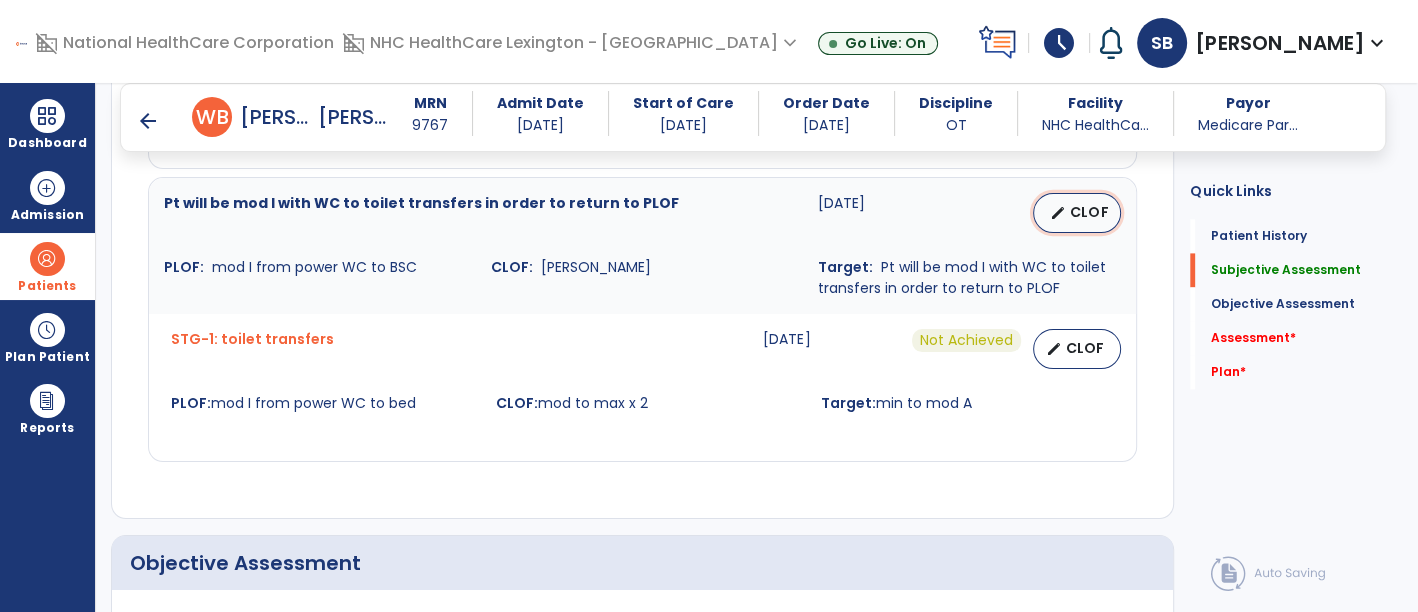 select on "********" 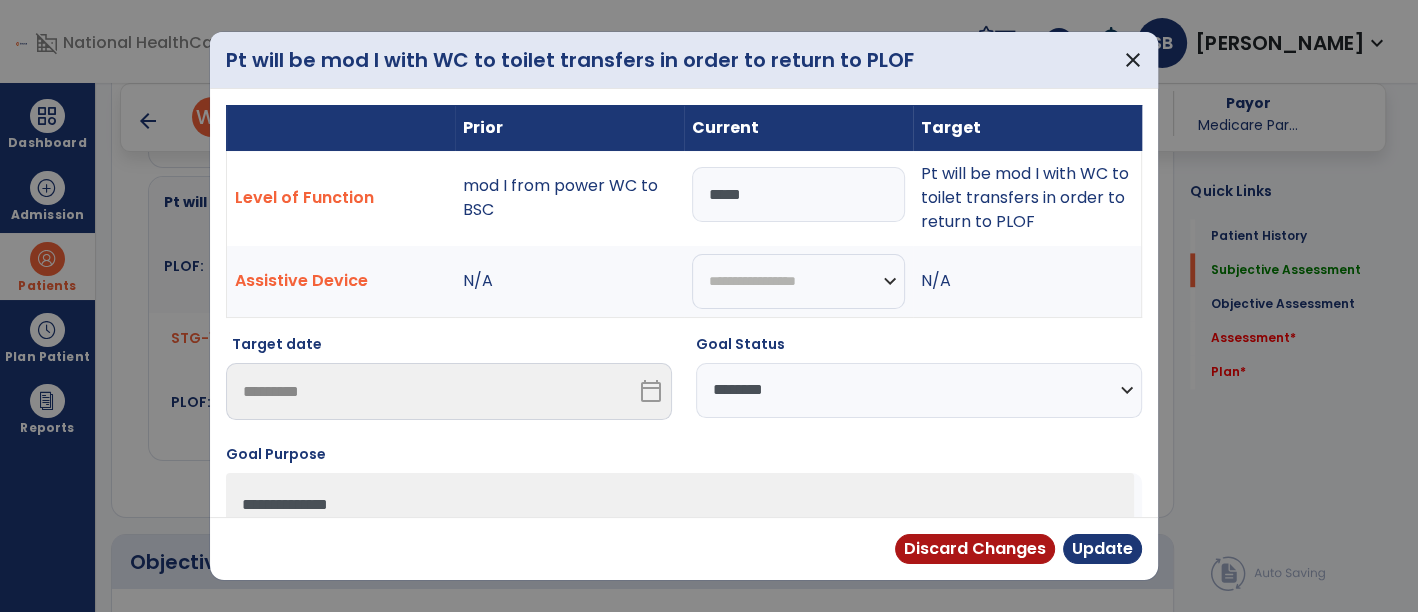 scroll, scrollTop: 2388, scrollLeft: 0, axis: vertical 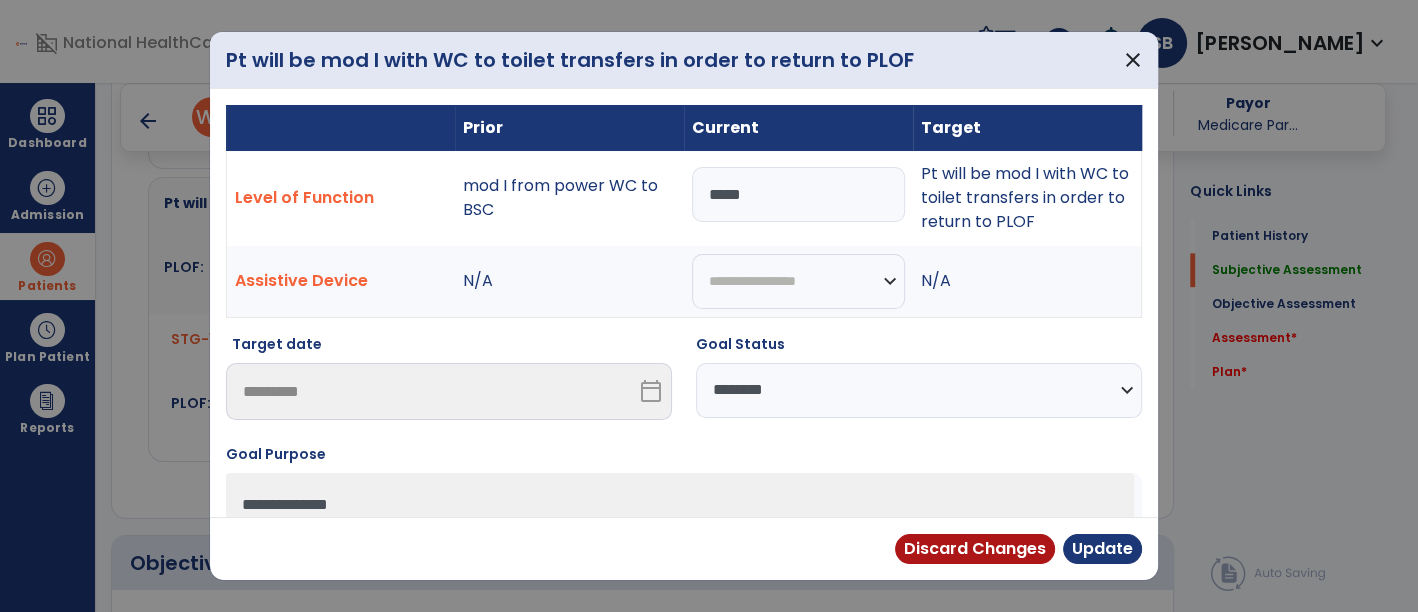 click on "*****" at bounding box center (798, 194) 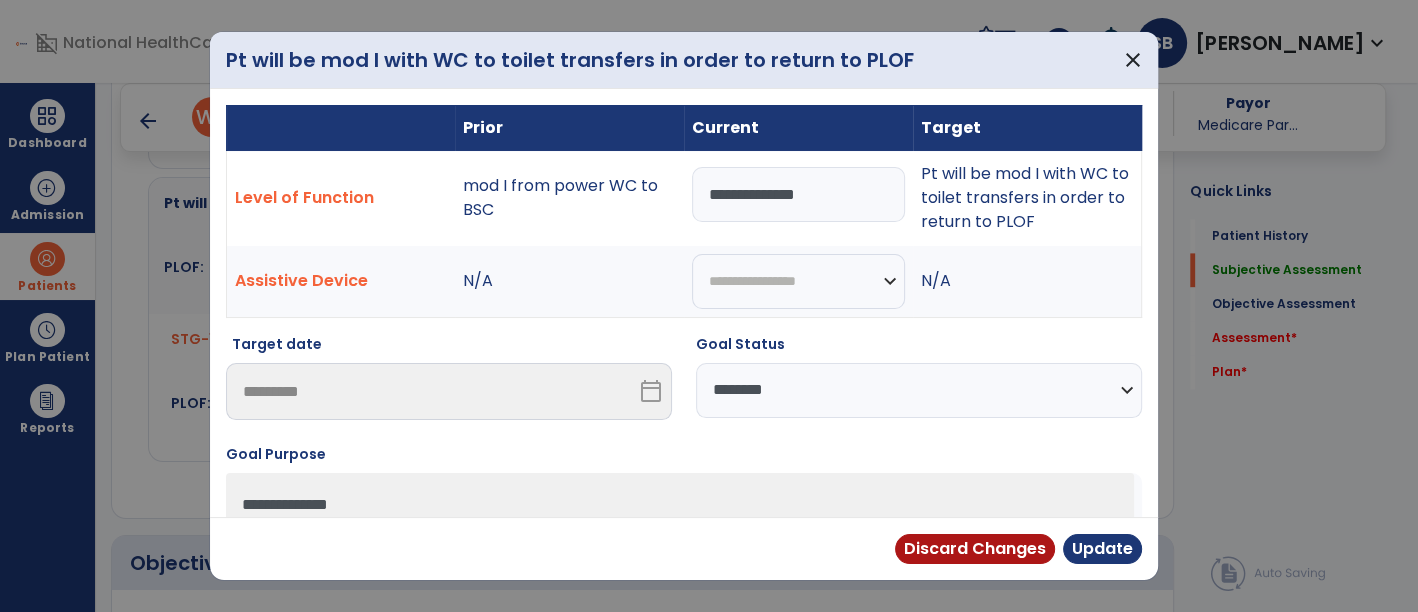 type on "**********" 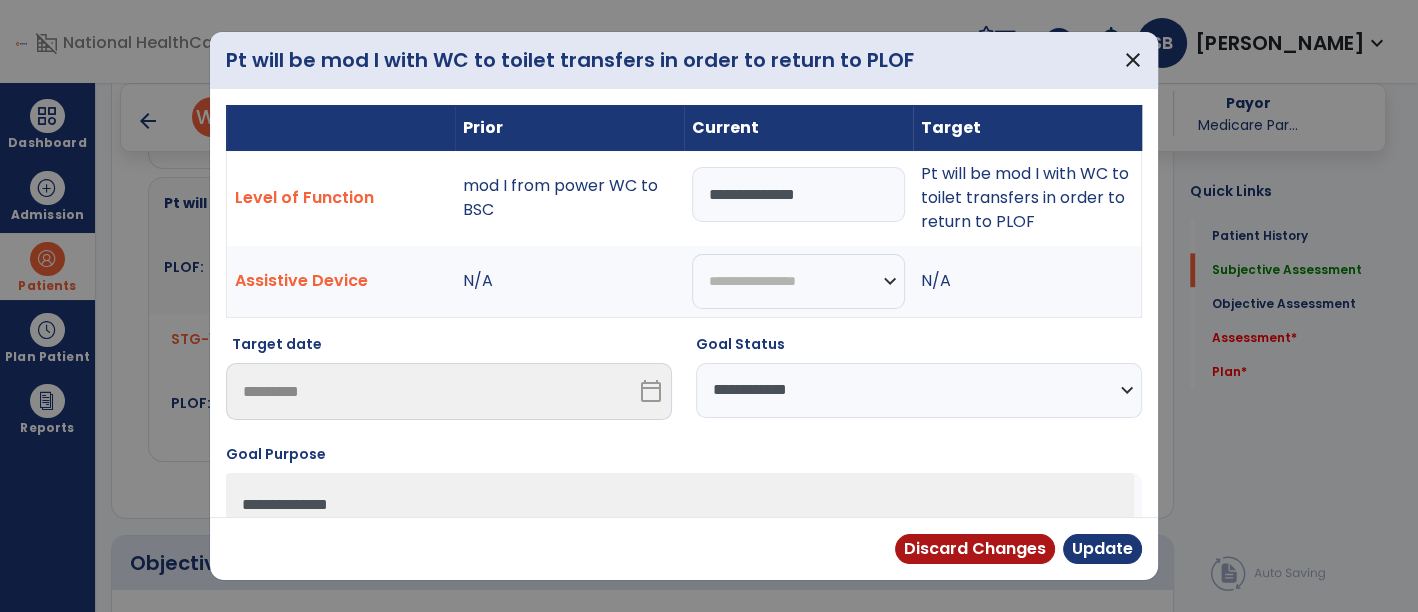 click on "**********" at bounding box center [919, 390] 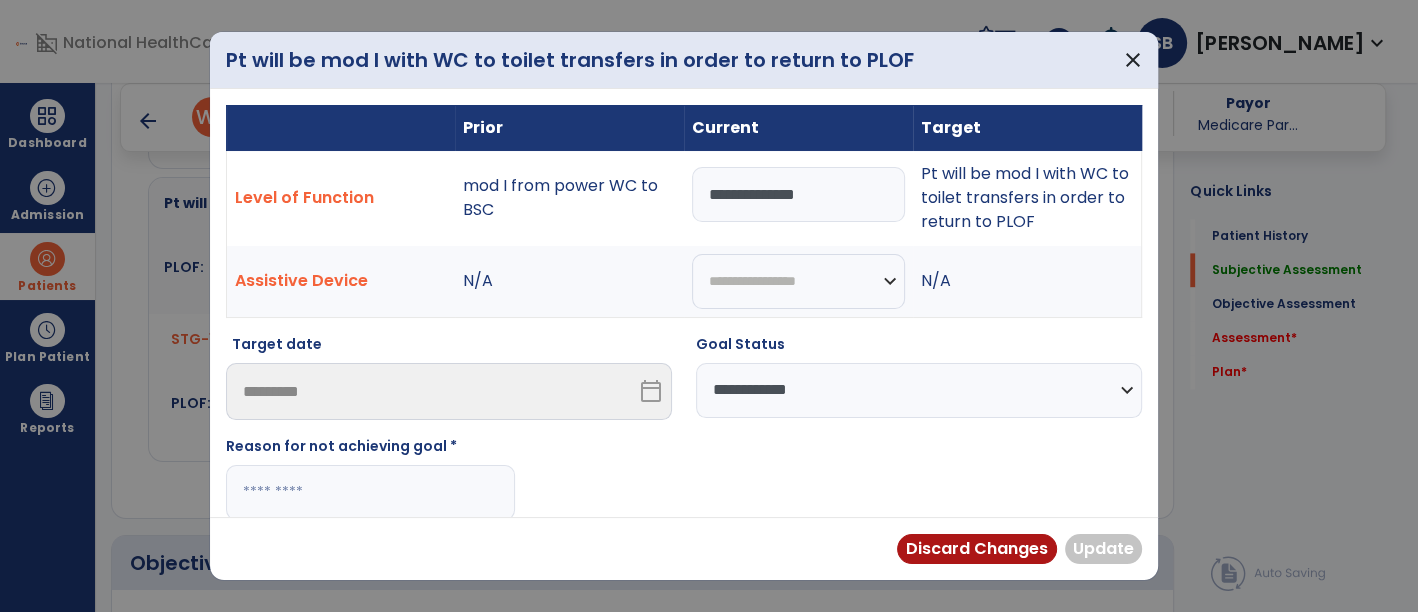 scroll, scrollTop: 180, scrollLeft: 0, axis: vertical 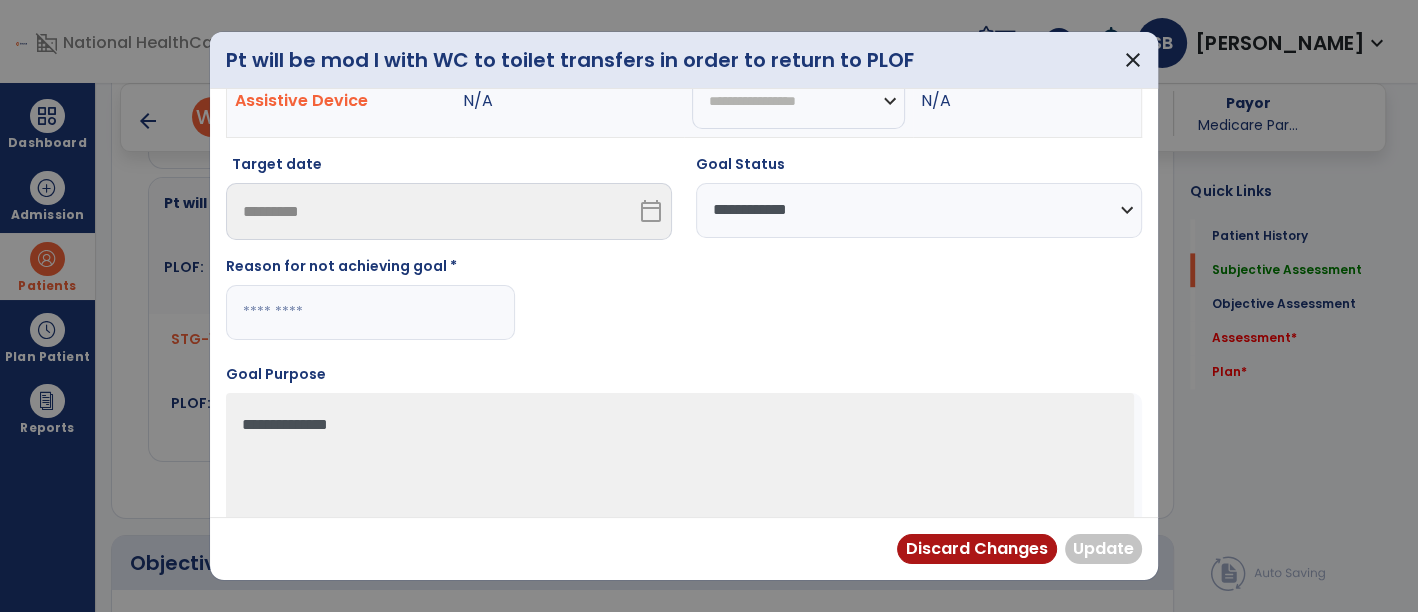 click at bounding box center (370, 312) 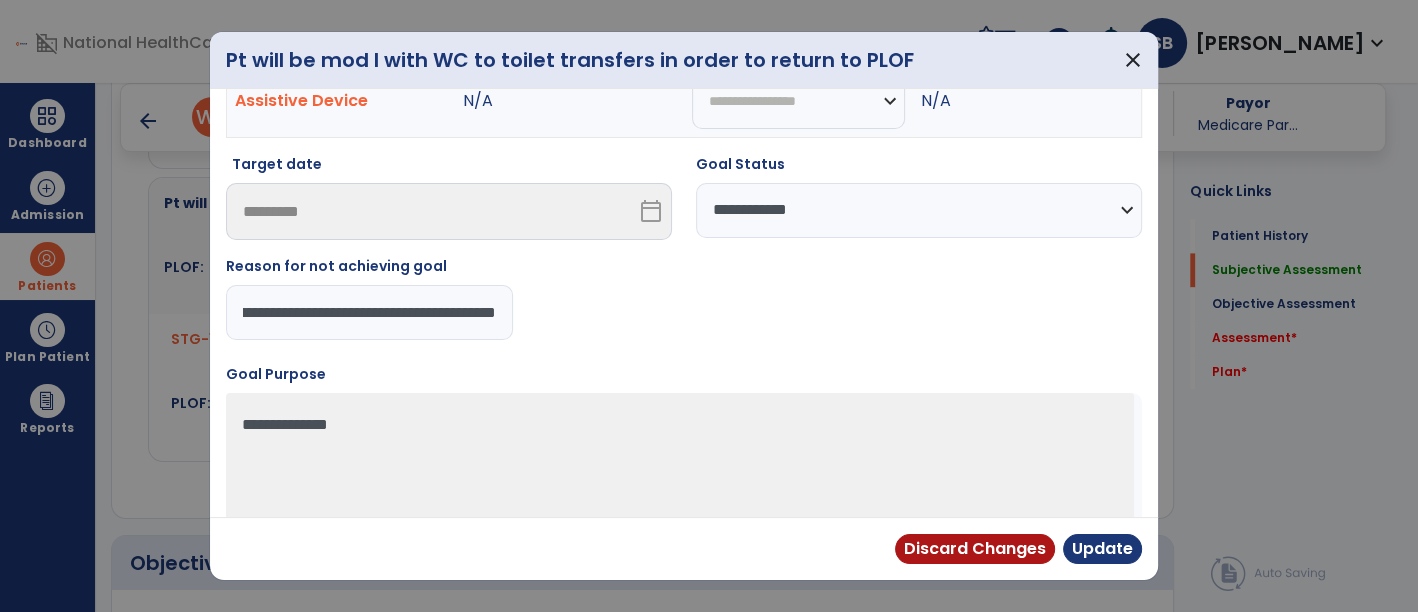 scroll, scrollTop: 0, scrollLeft: 161, axis: horizontal 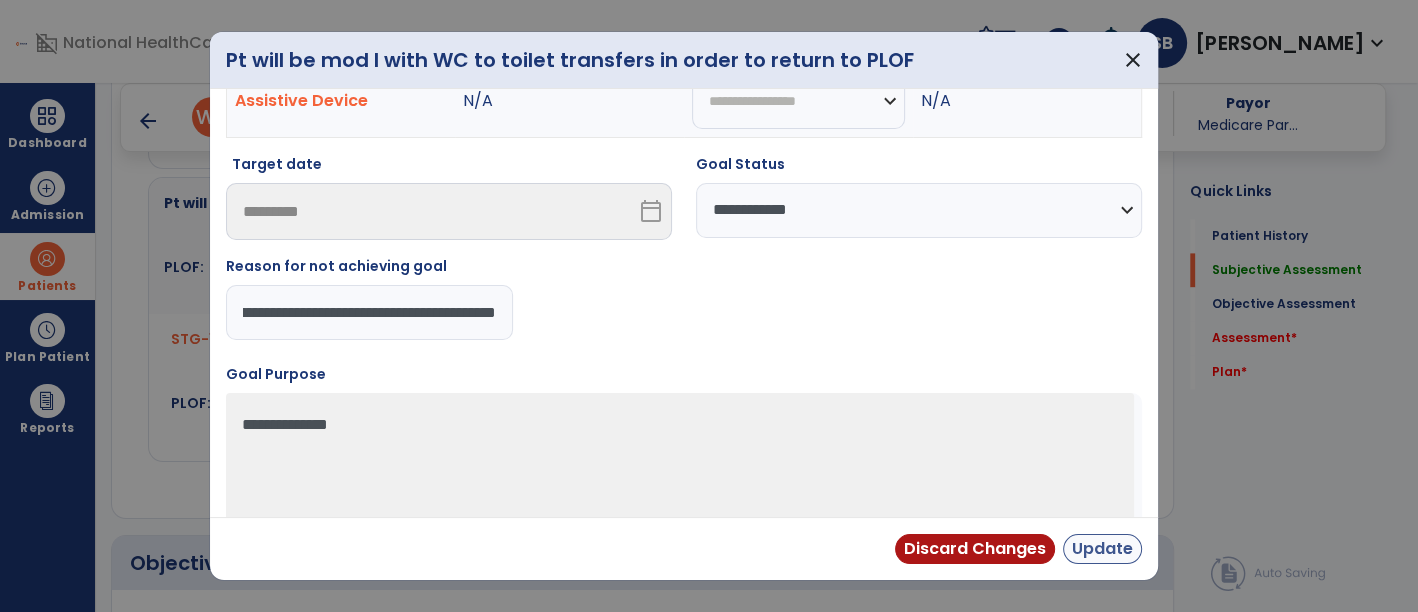 type on "**********" 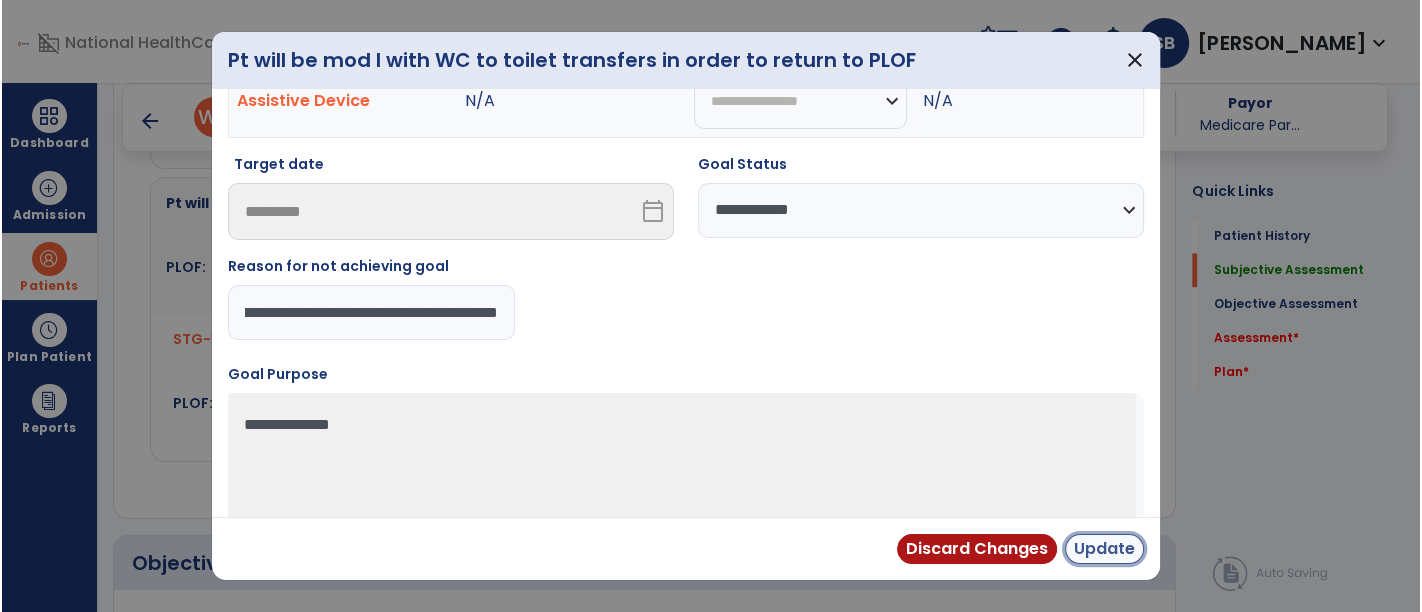 scroll, scrollTop: 0, scrollLeft: 0, axis: both 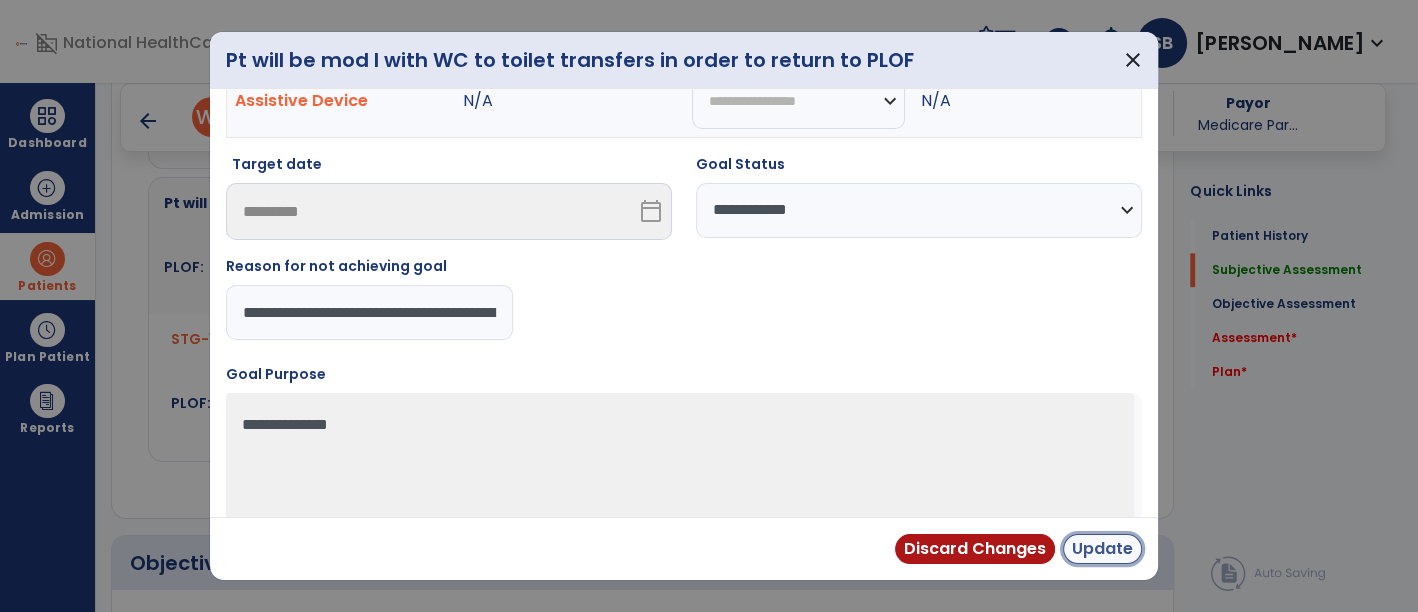 click on "Update" at bounding box center [1102, 549] 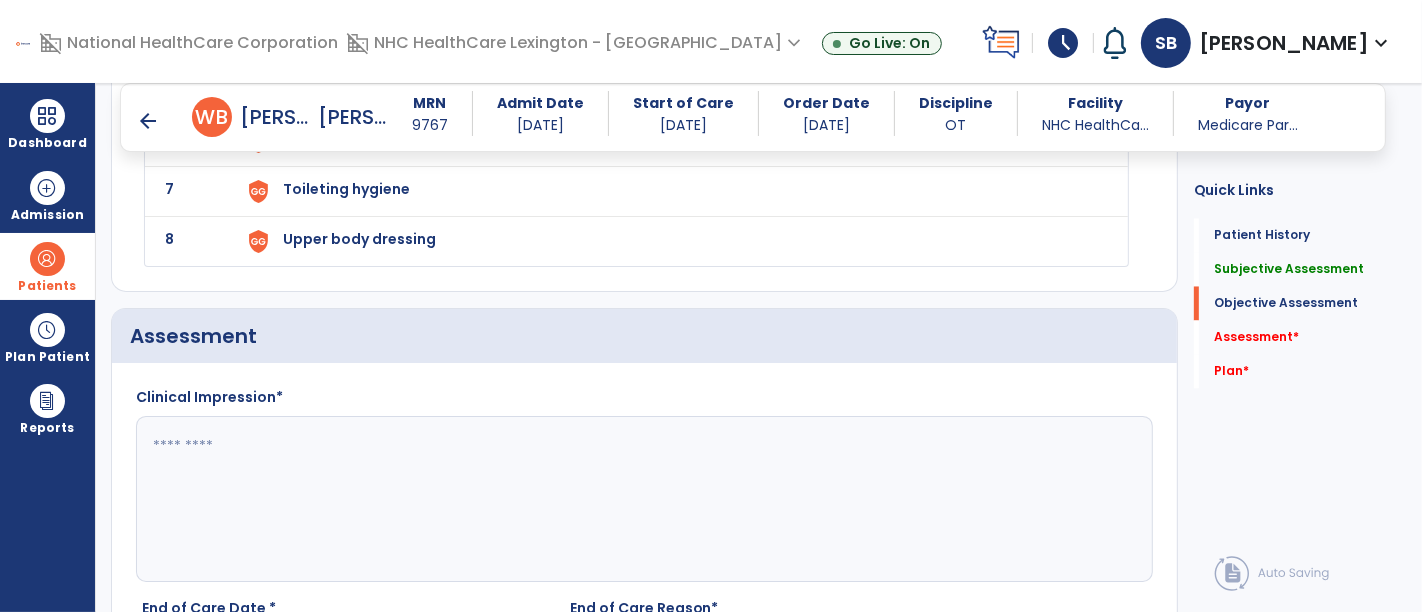 scroll, scrollTop: 3457, scrollLeft: 0, axis: vertical 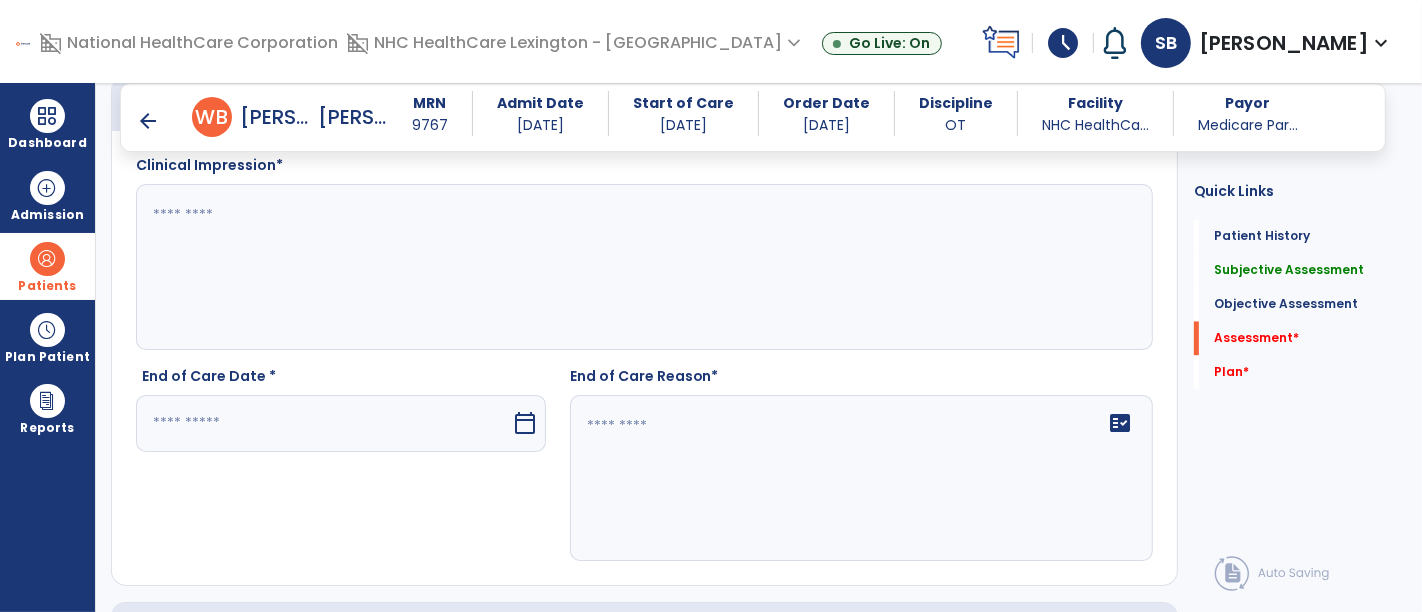 click 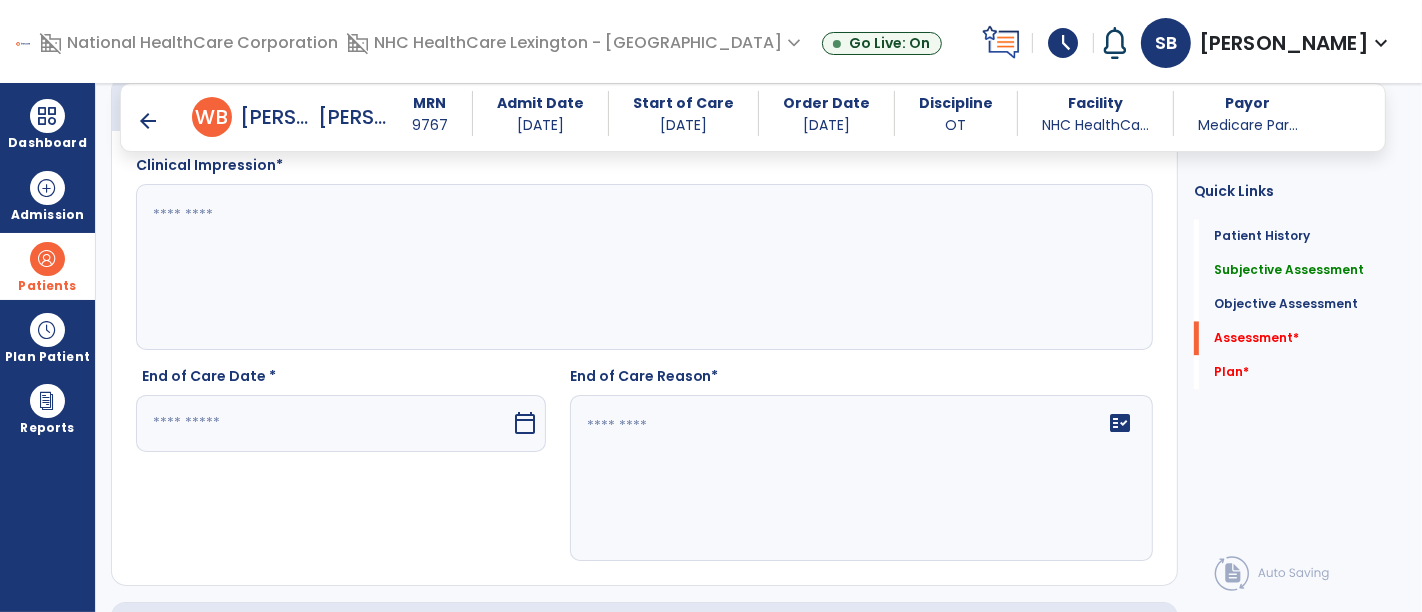 click 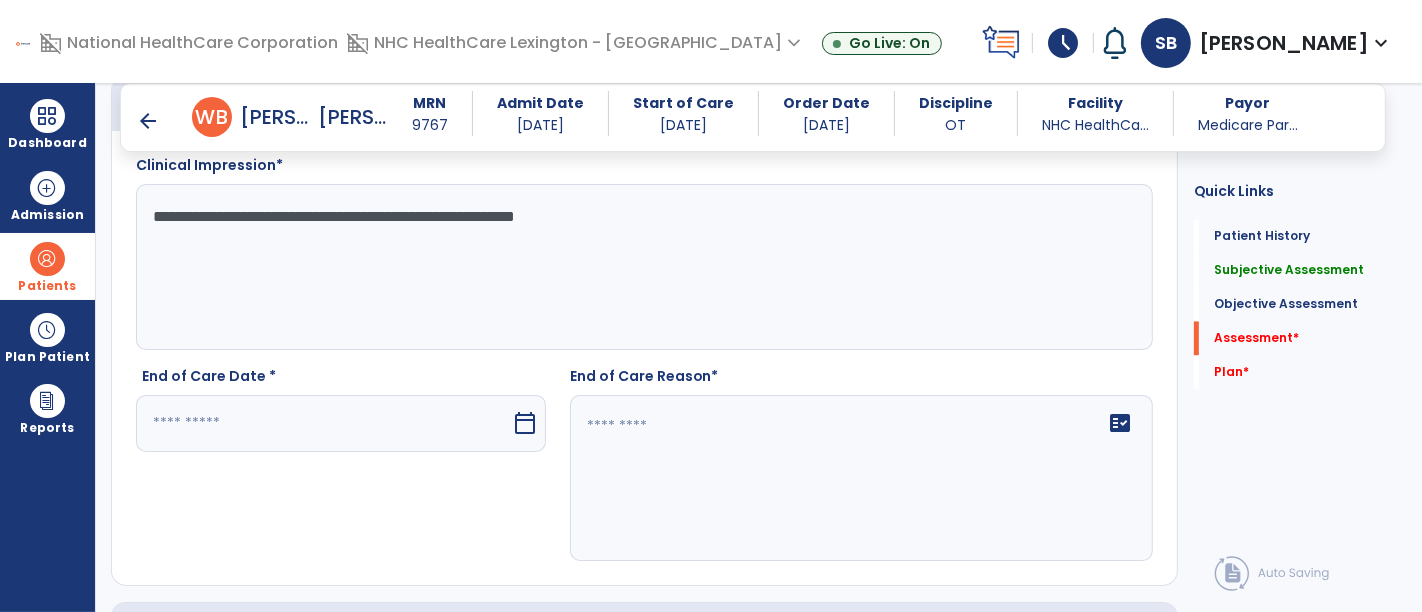 type on "**********" 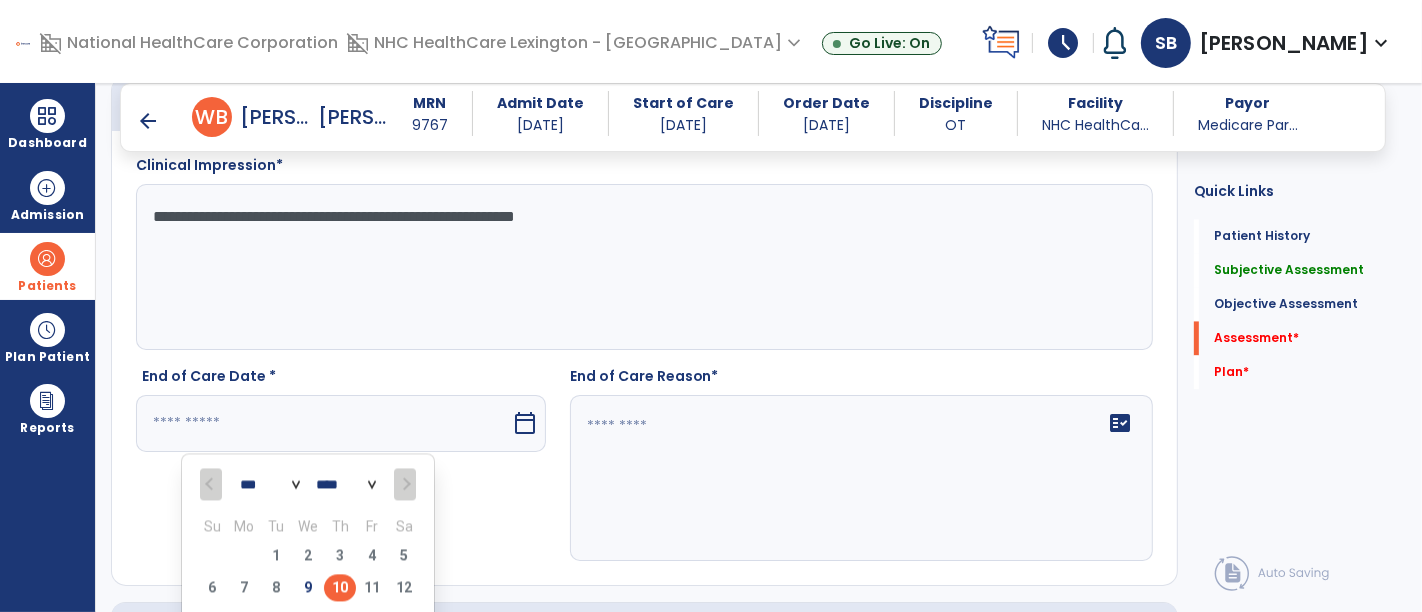 scroll, scrollTop: 3780, scrollLeft: 0, axis: vertical 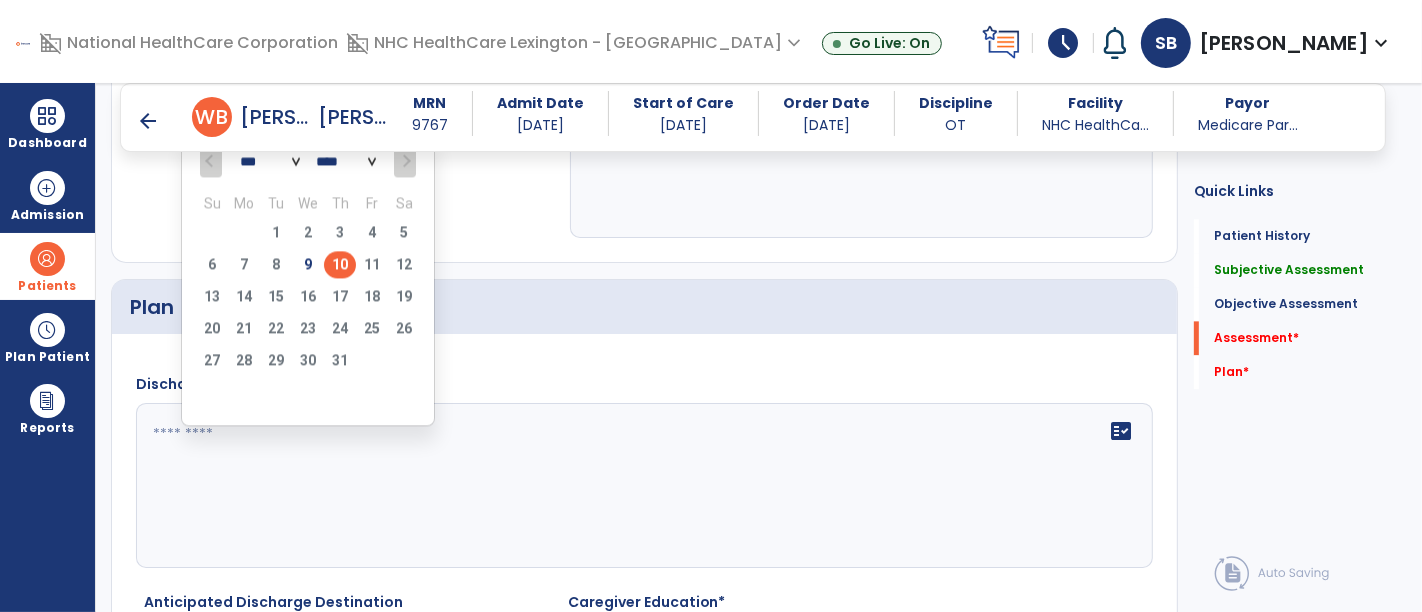 click on "10" at bounding box center [340, 264] 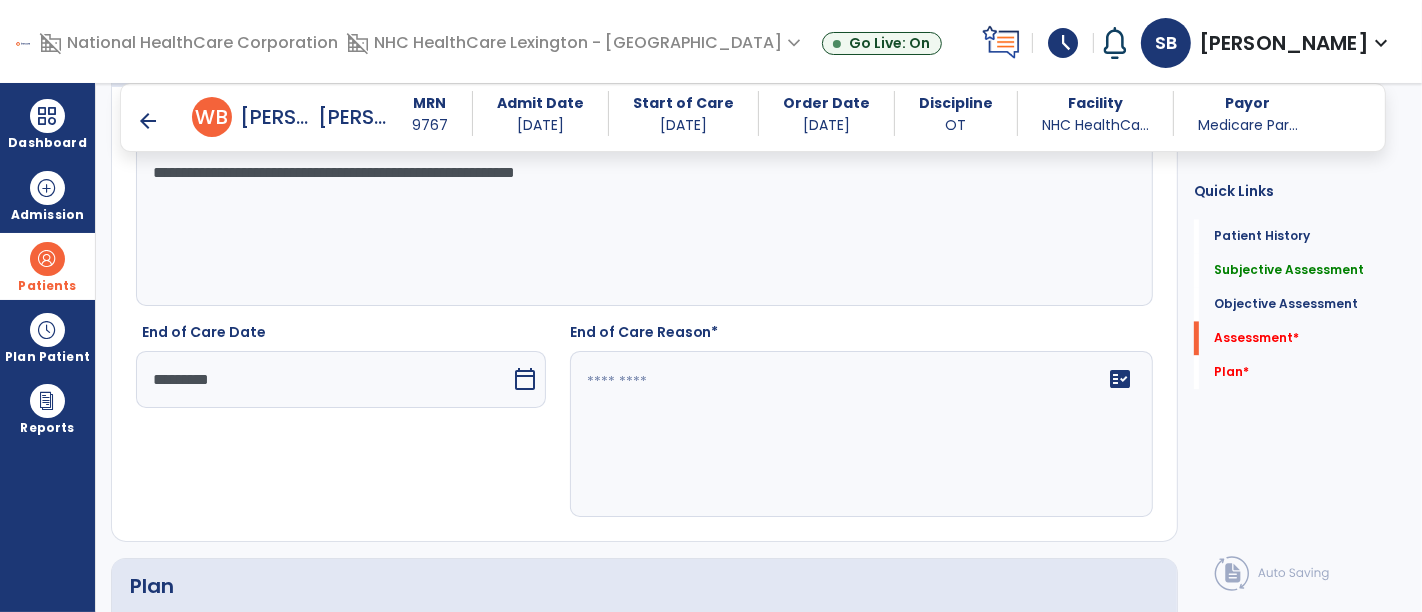 scroll, scrollTop: 3493, scrollLeft: 0, axis: vertical 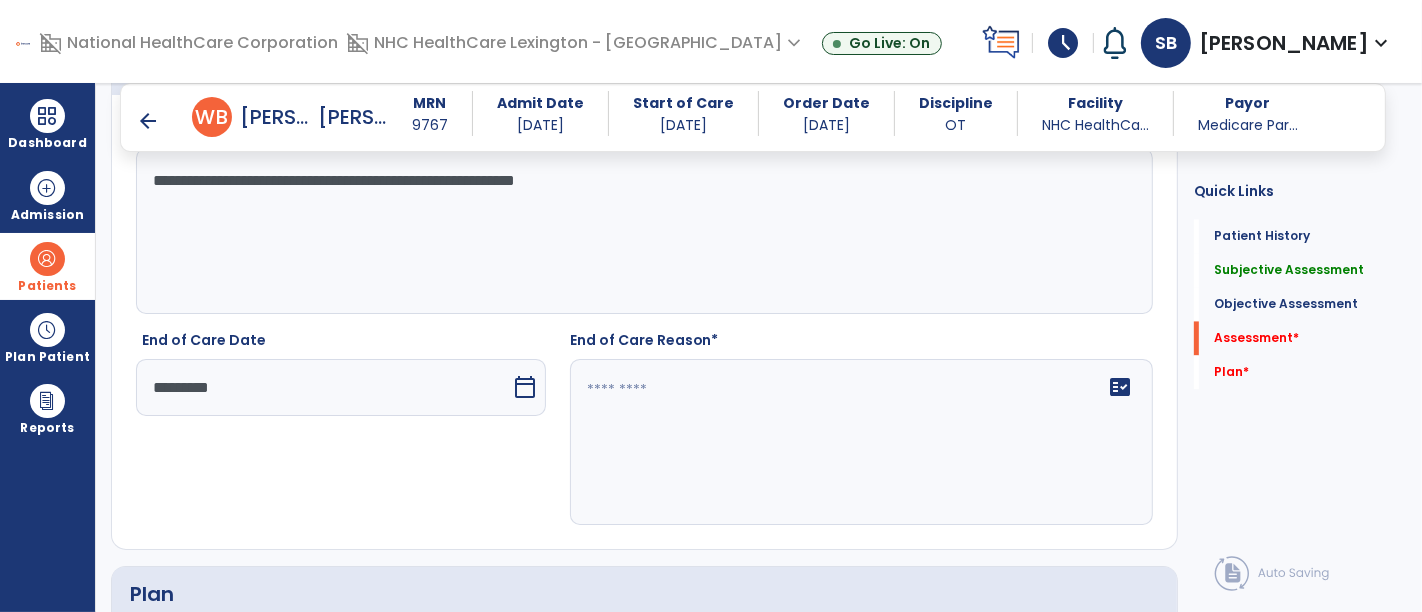 click on "**********" 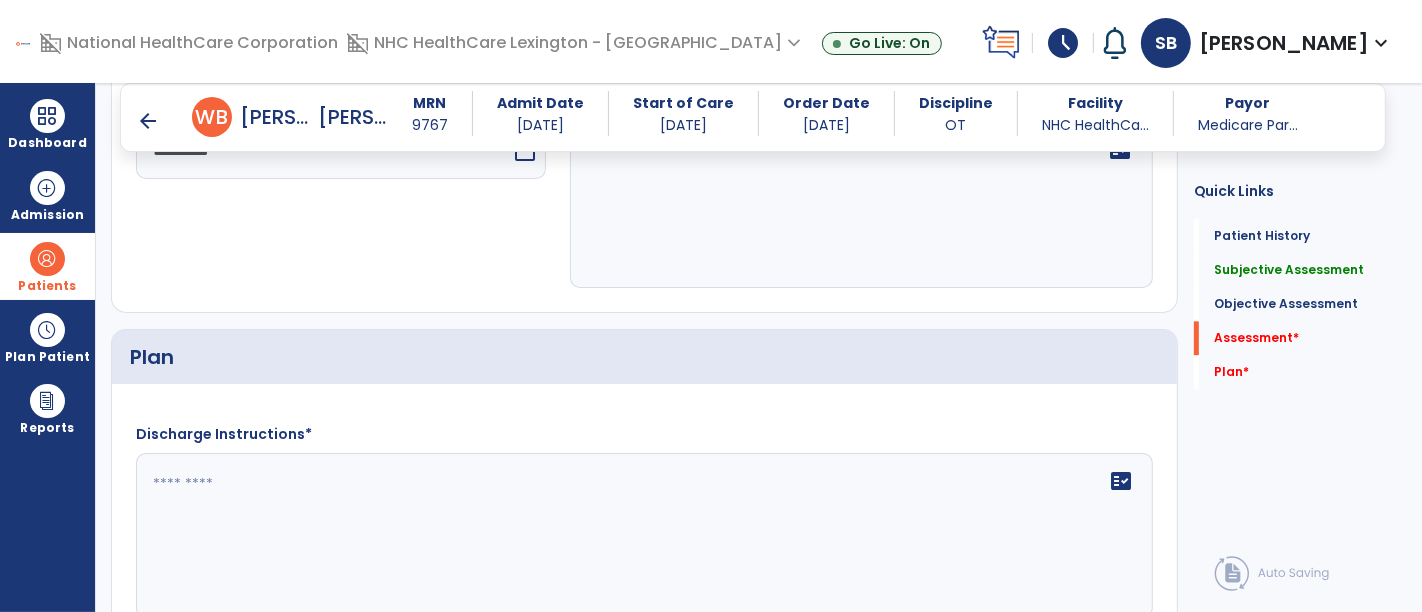 scroll, scrollTop: 3734, scrollLeft: 0, axis: vertical 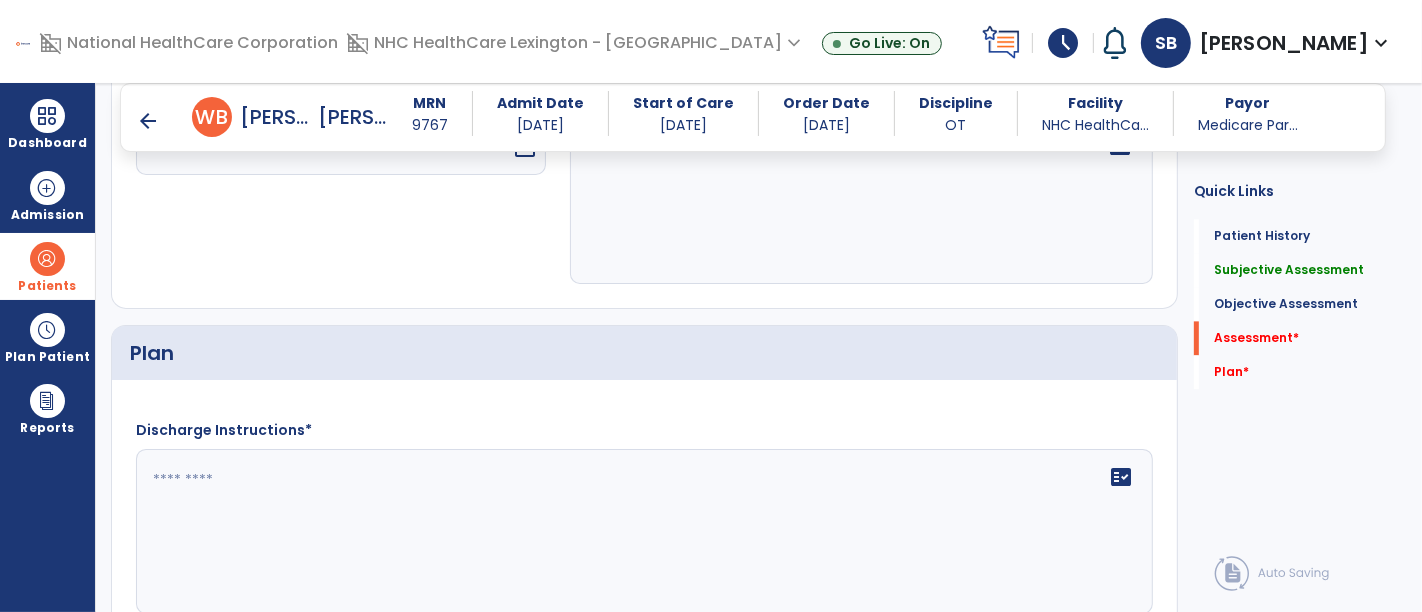 type on "**********" 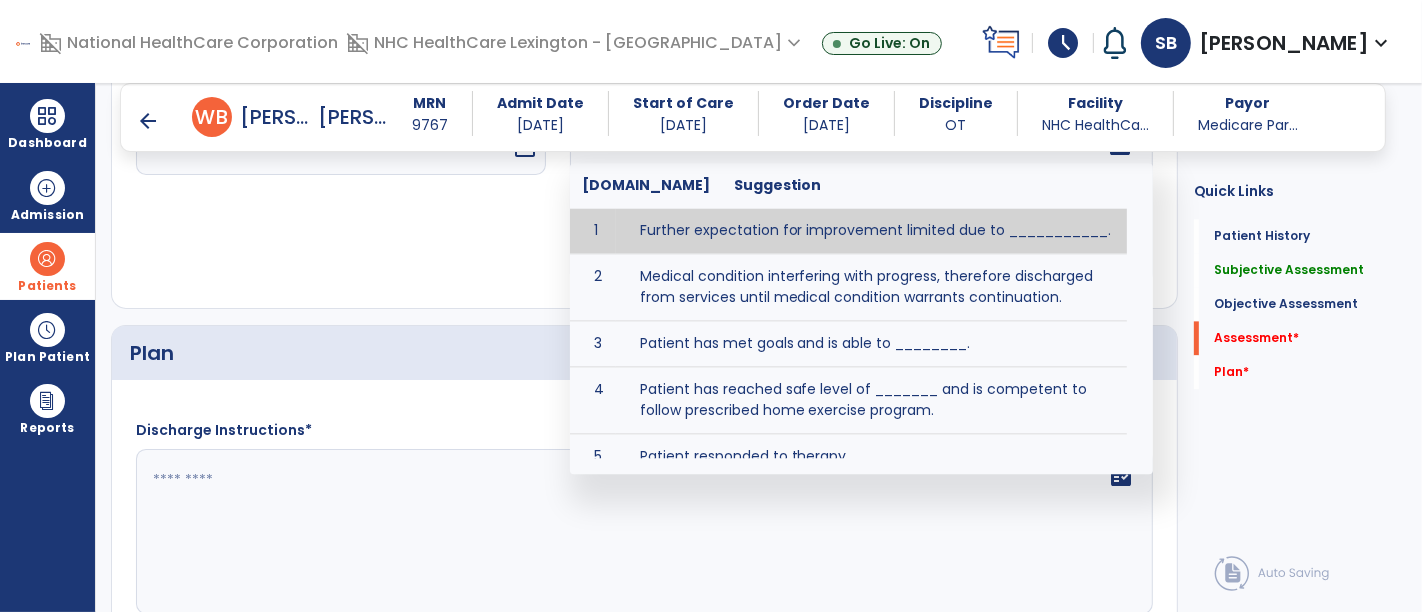 click 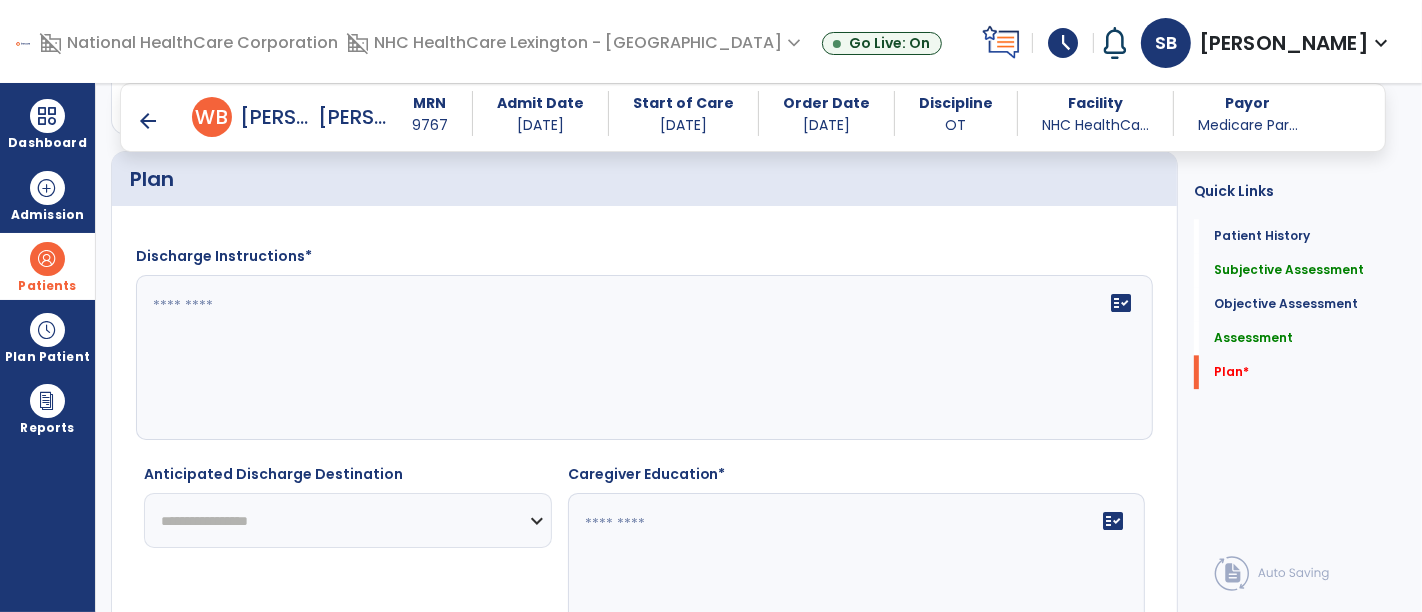 scroll, scrollTop: 3910, scrollLeft: 0, axis: vertical 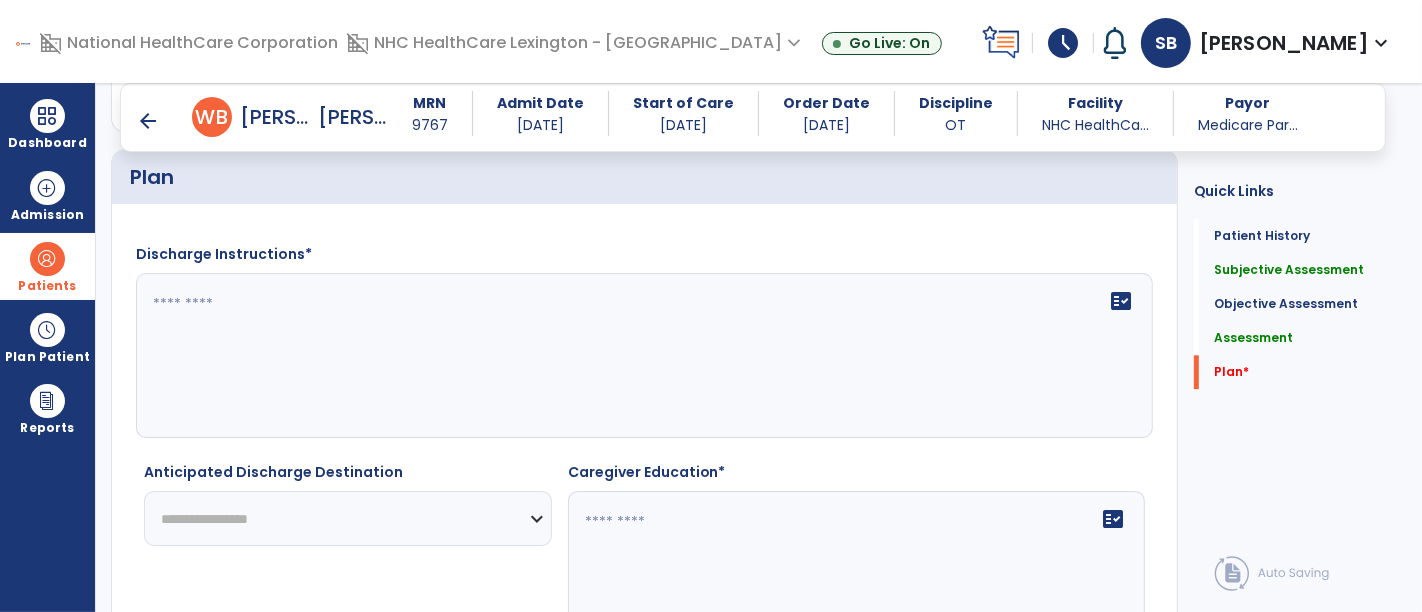 type on "**********" 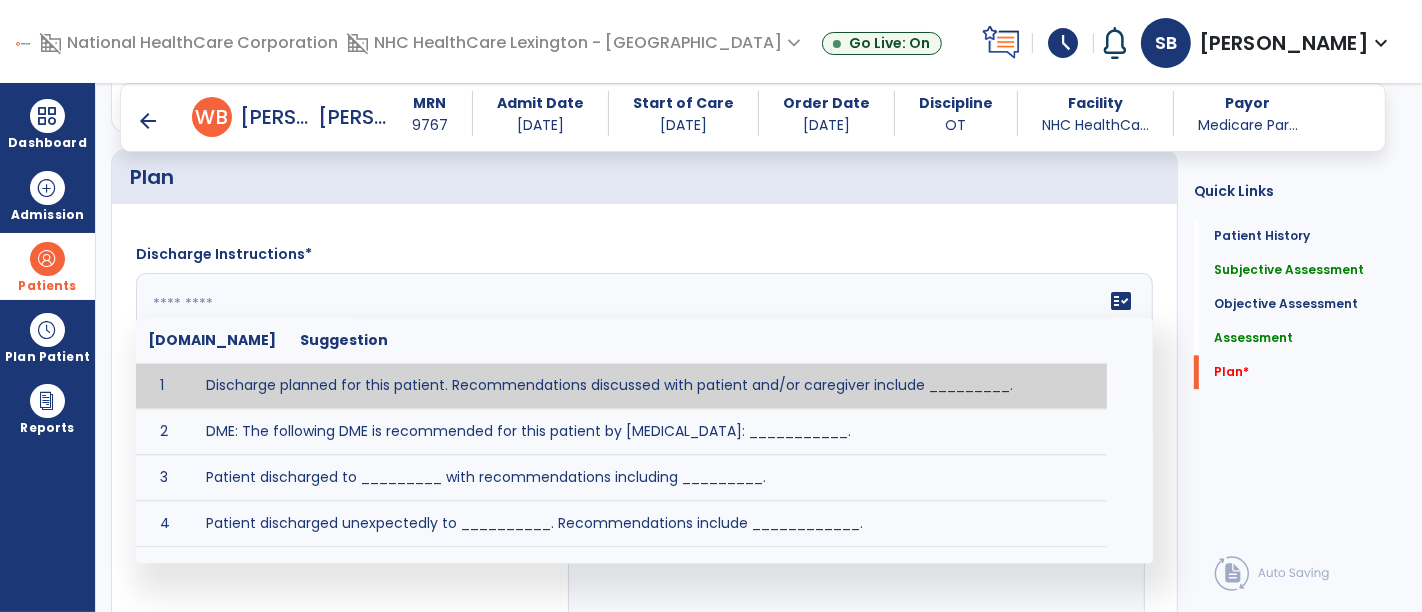 click 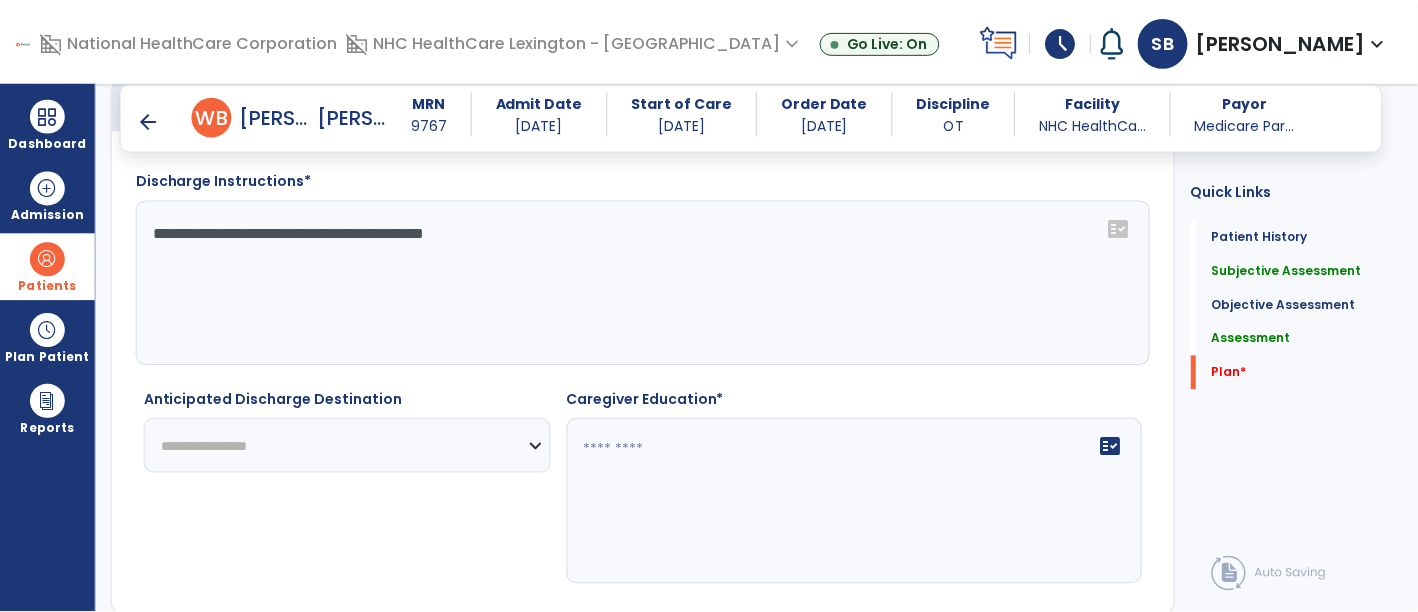 scroll, scrollTop: 4143, scrollLeft: 0, axis: vertical 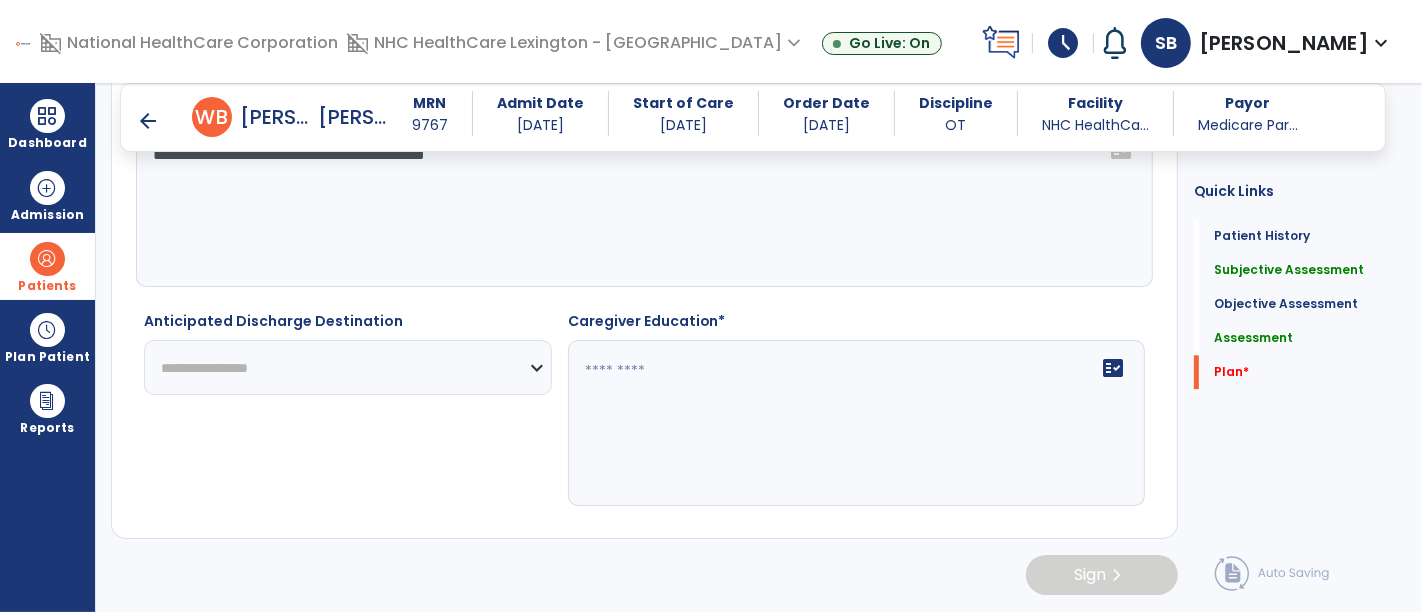 type on "**********" 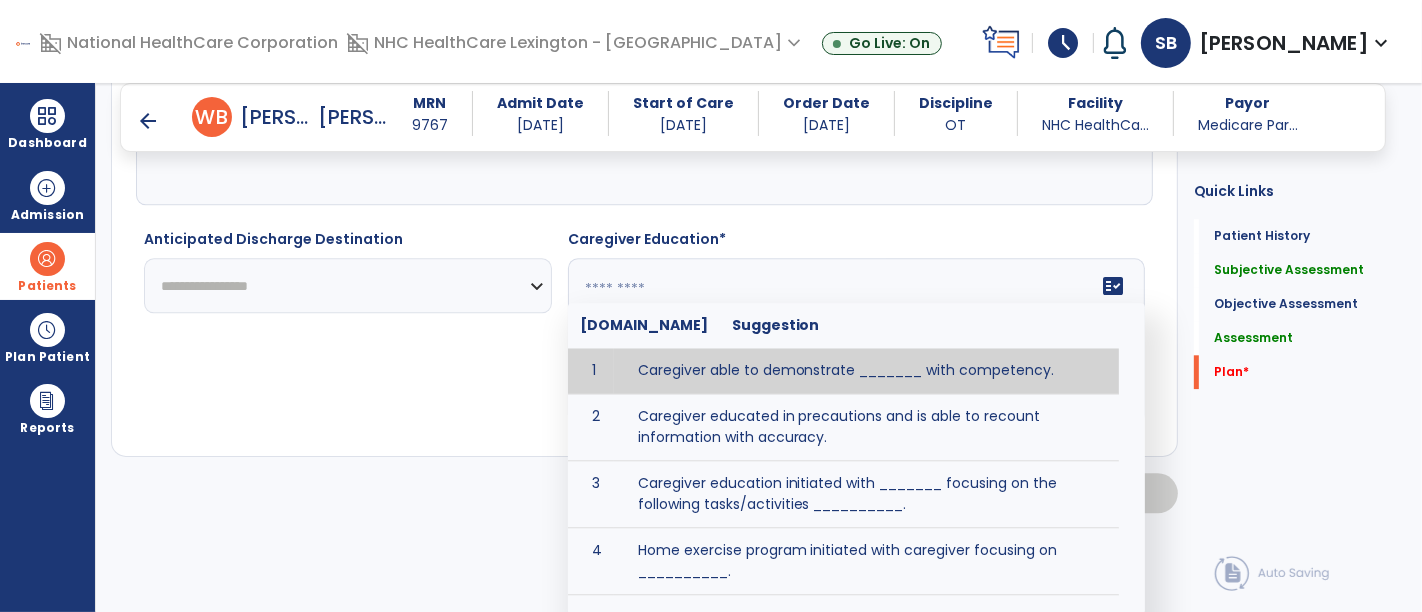 click 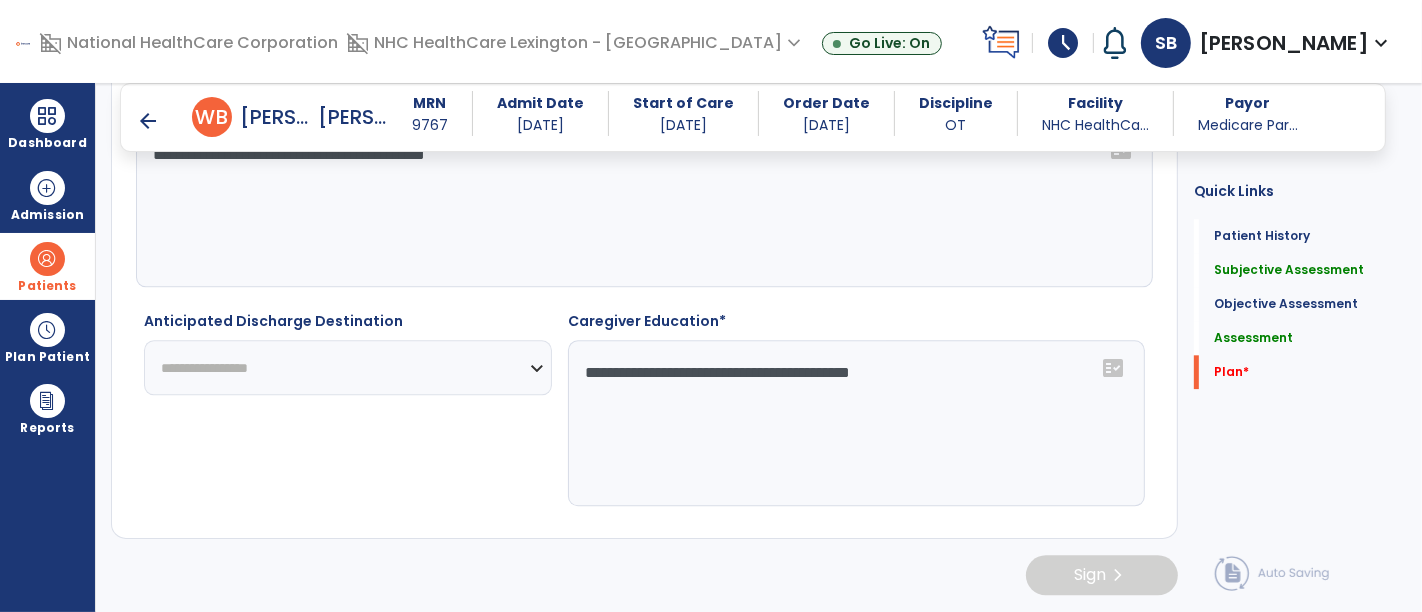 type on "**********" 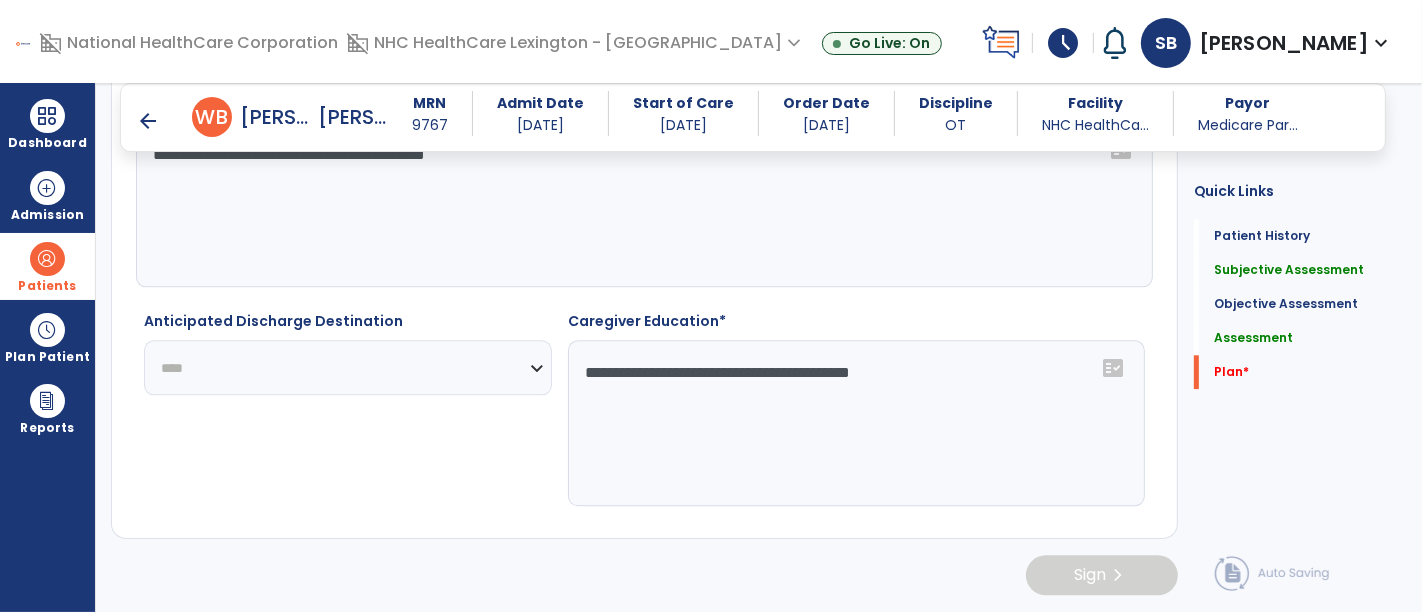 click on "**********" 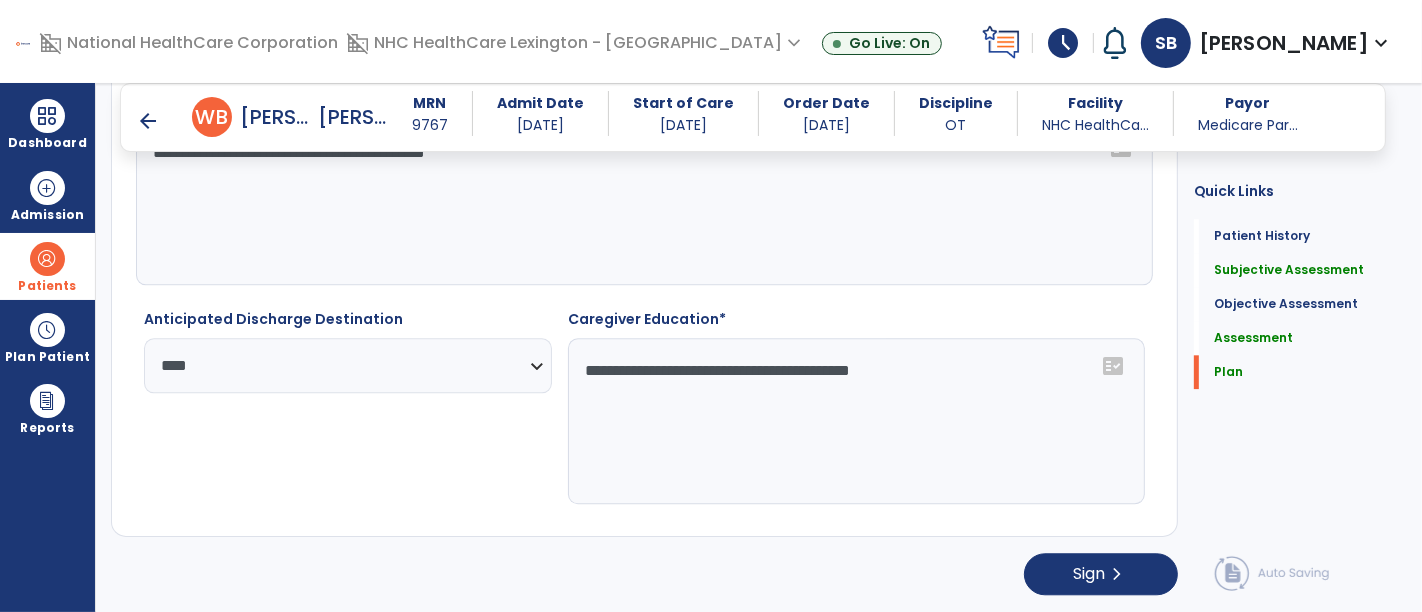 click on "**********" 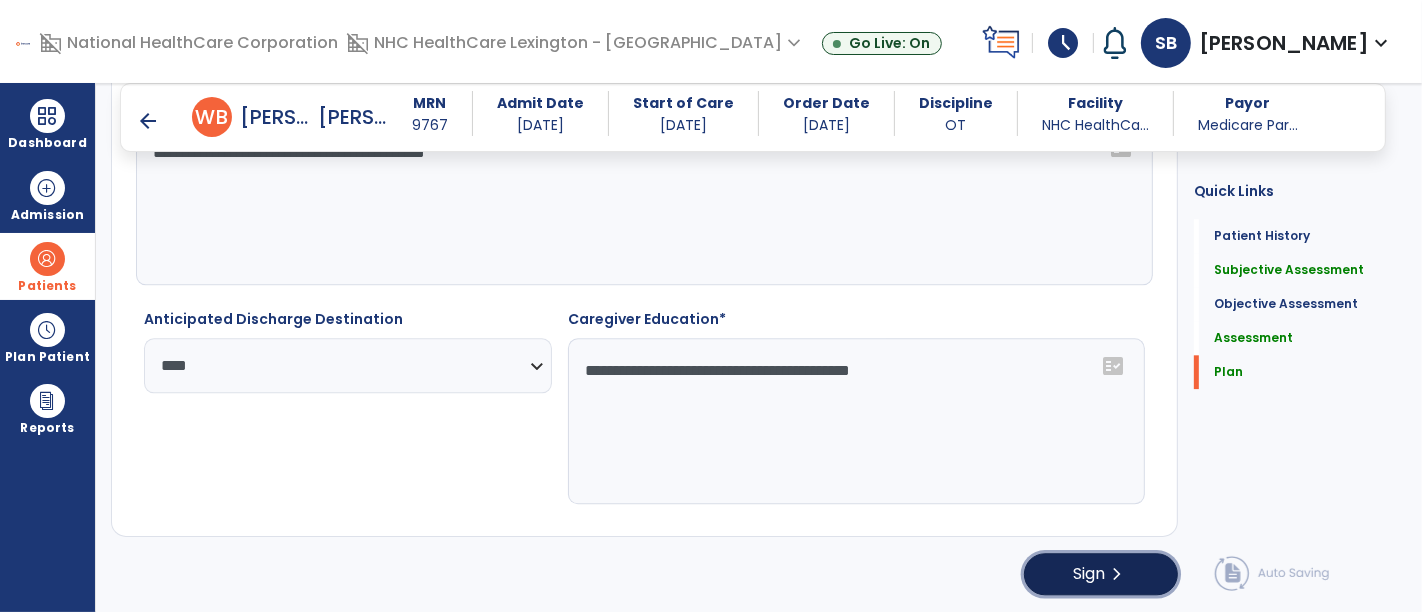 click on "Sign" 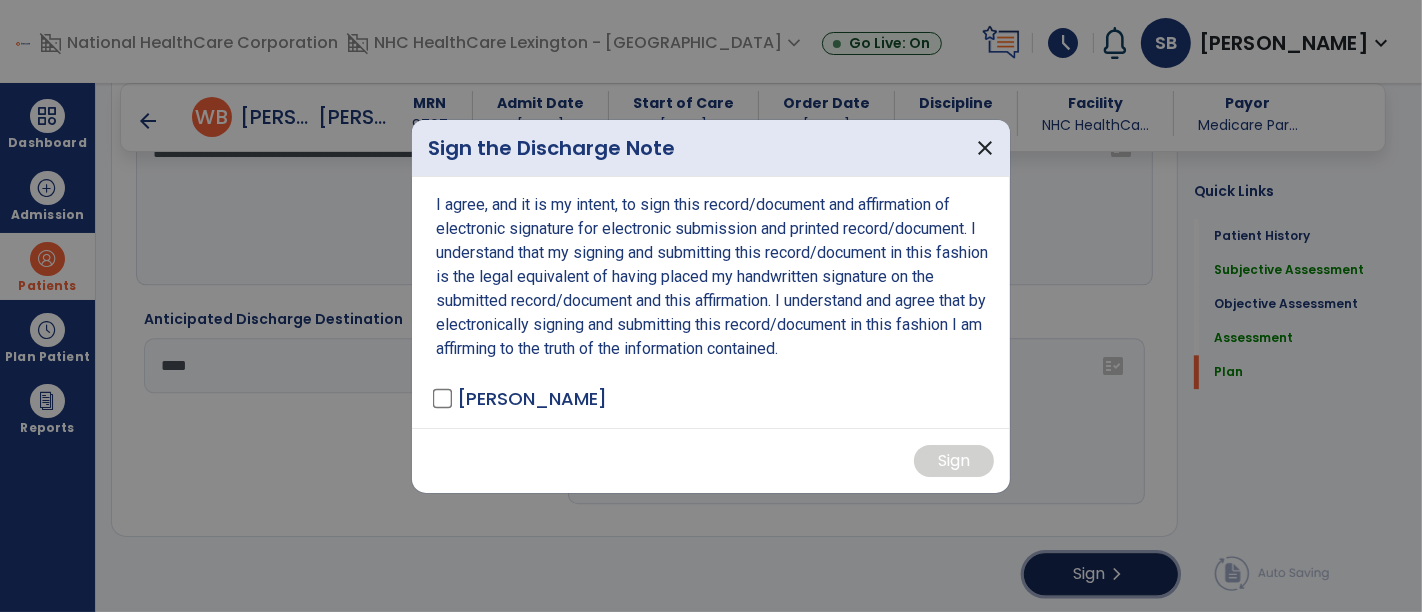 scroll, scrollTop: 4143, scrollLeft: 0, axis: vertical 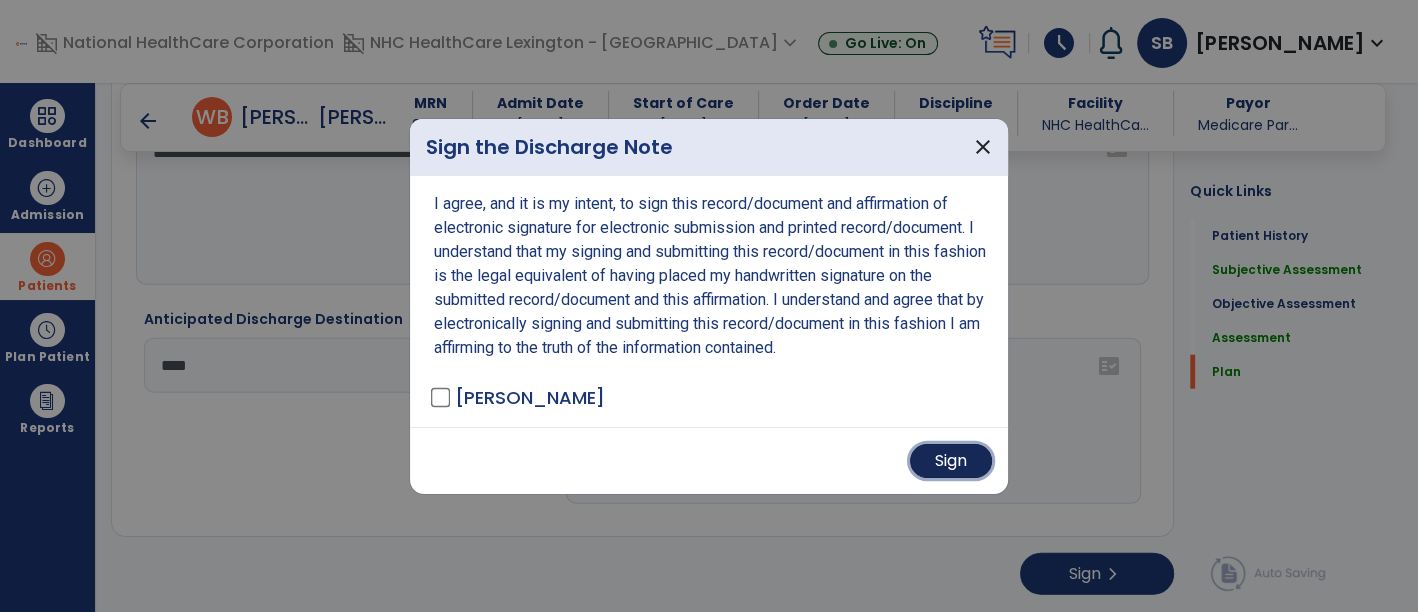 click on "Sign" at bounding box center [951, 461] 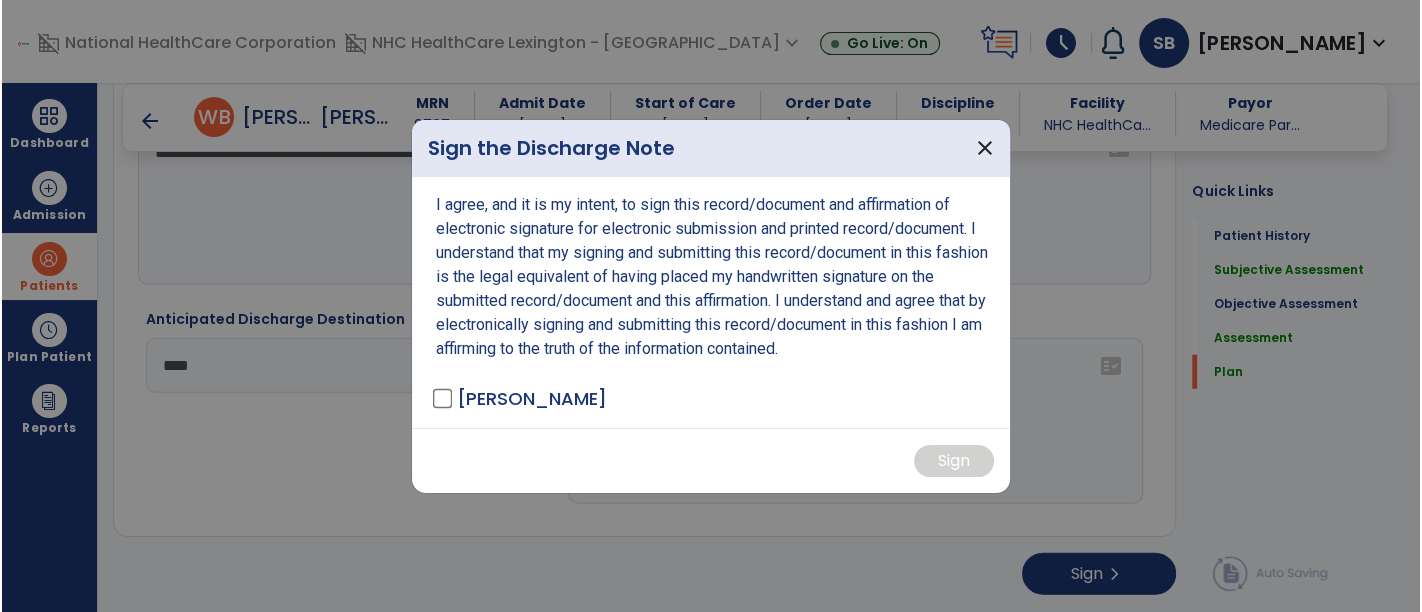 scroll, scrollTop: 0, scrollLeft: 0, axis: both 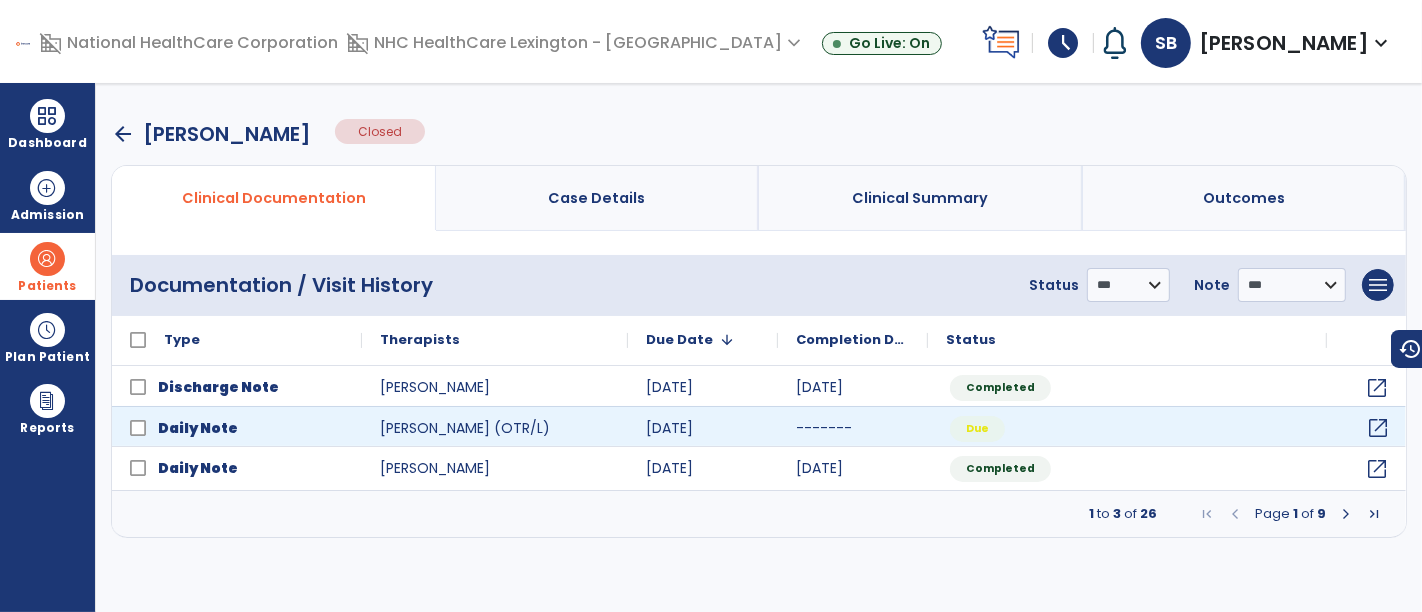click on "open_in_new" 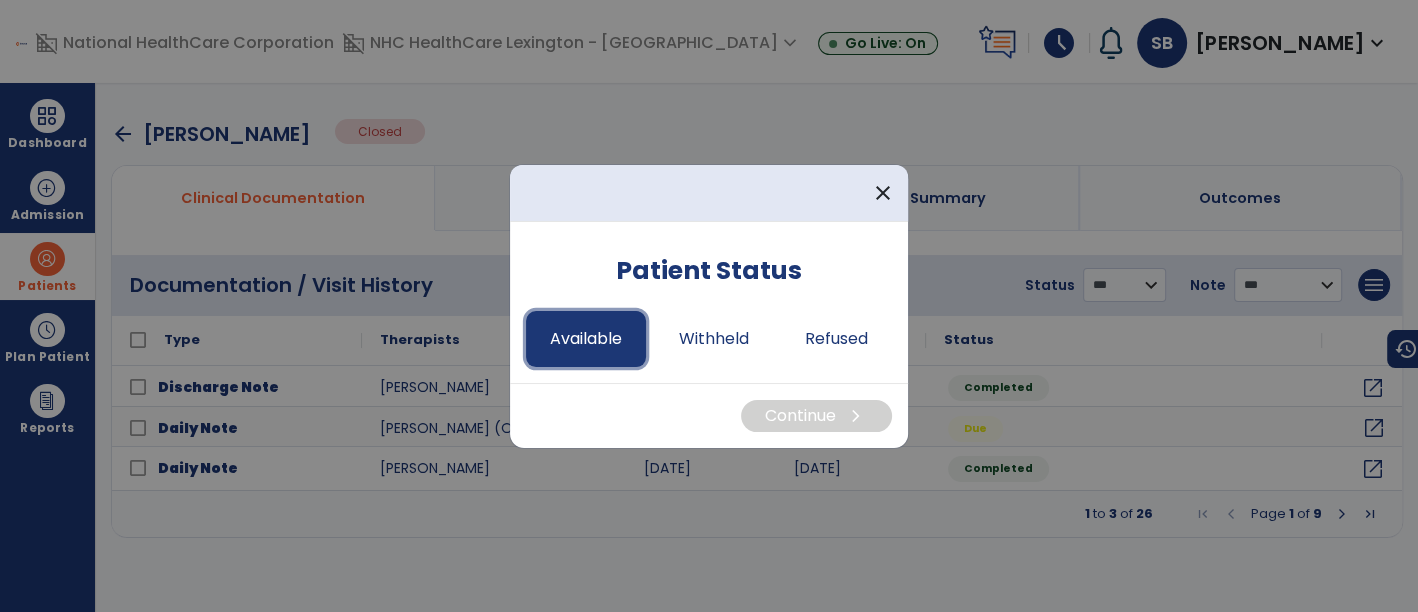 click on "Available" at bounding box center (586, 339) 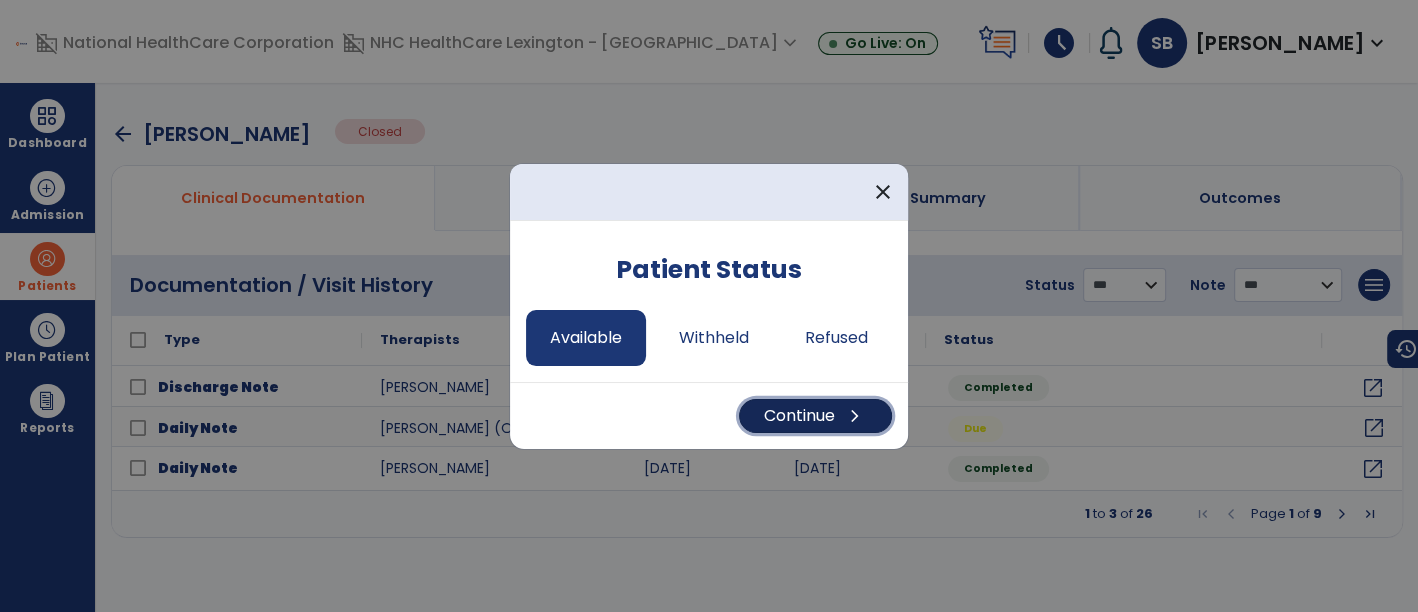 click on "Continue   chevron_right" at bounding box center [815, 416] 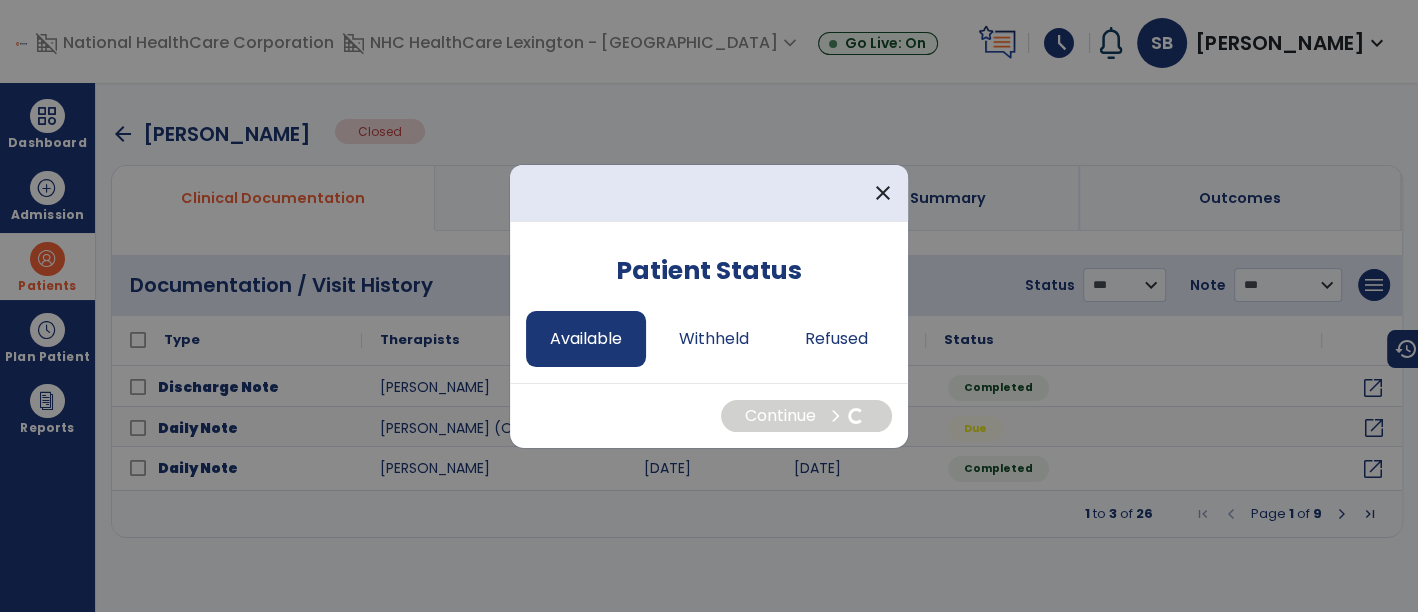 select on "*" 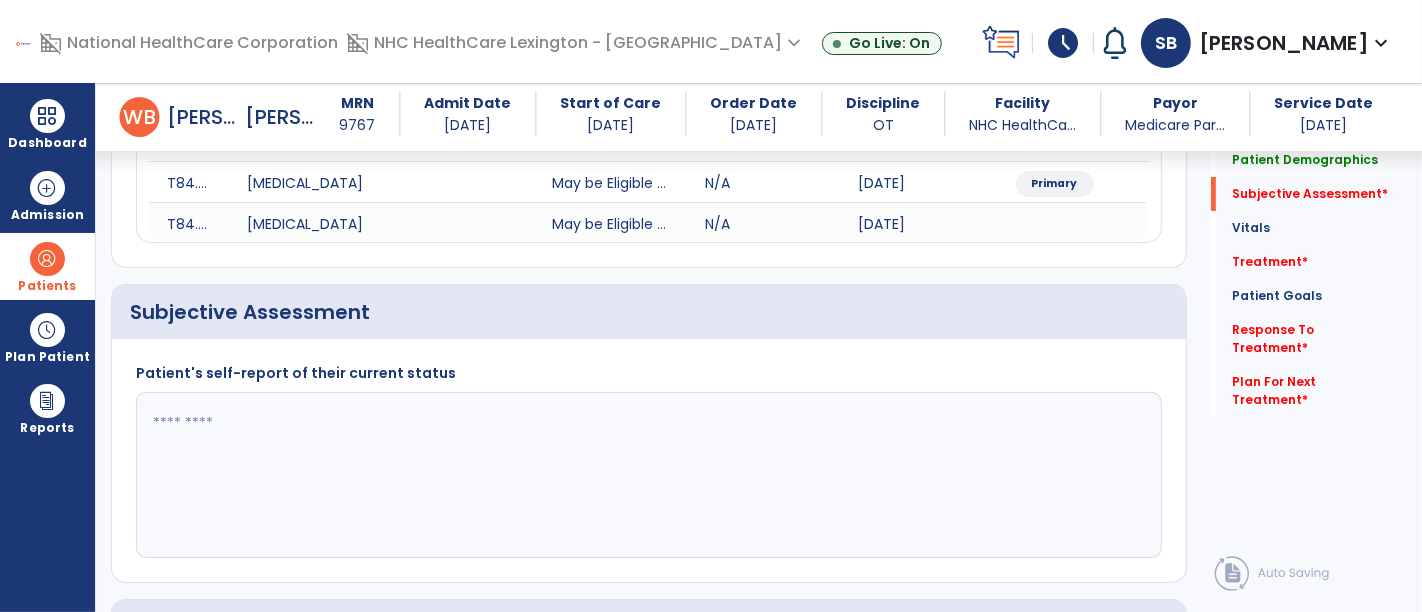 scroll, scrollTop: 308, scrollLeft: 0, axis: vertical 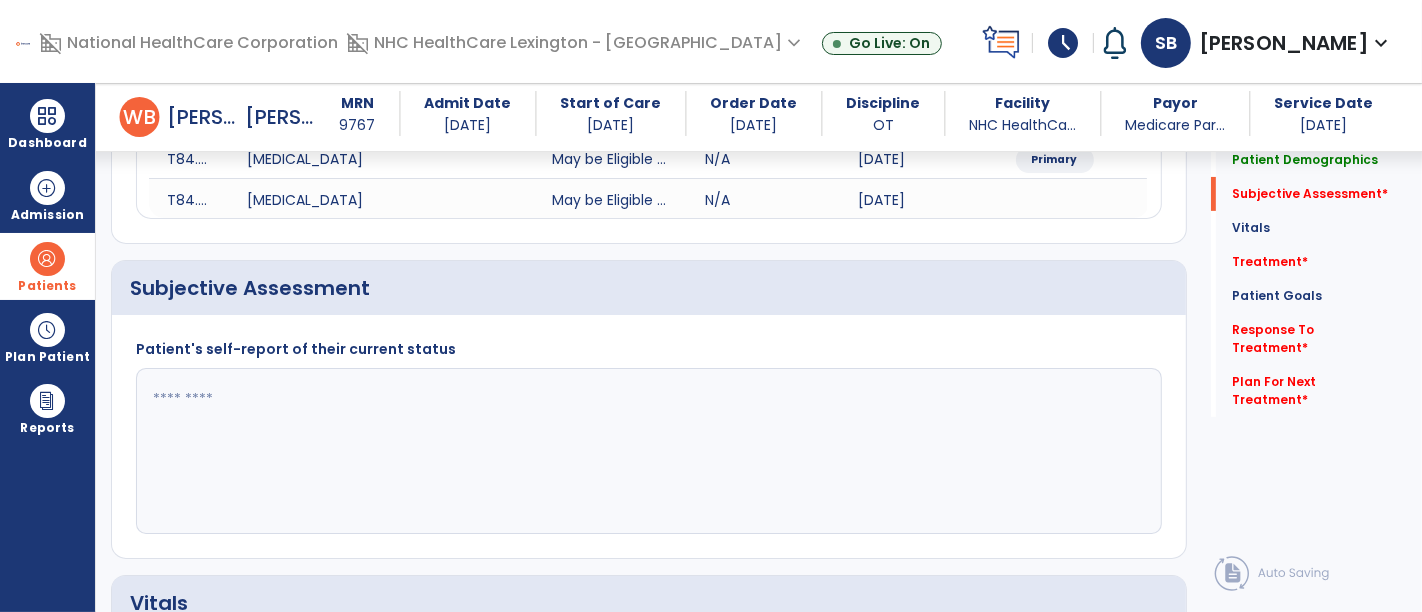 click 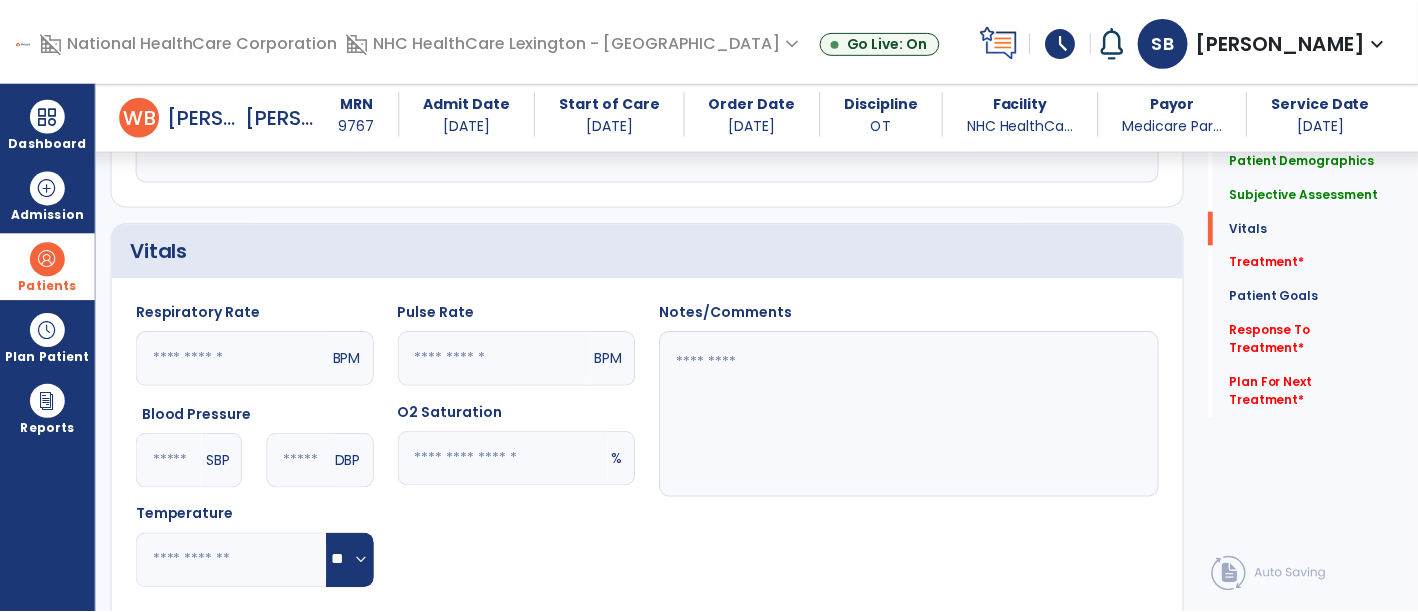 scroll, scrollTop: 1101, scrollLeft: 0, axis: vertical 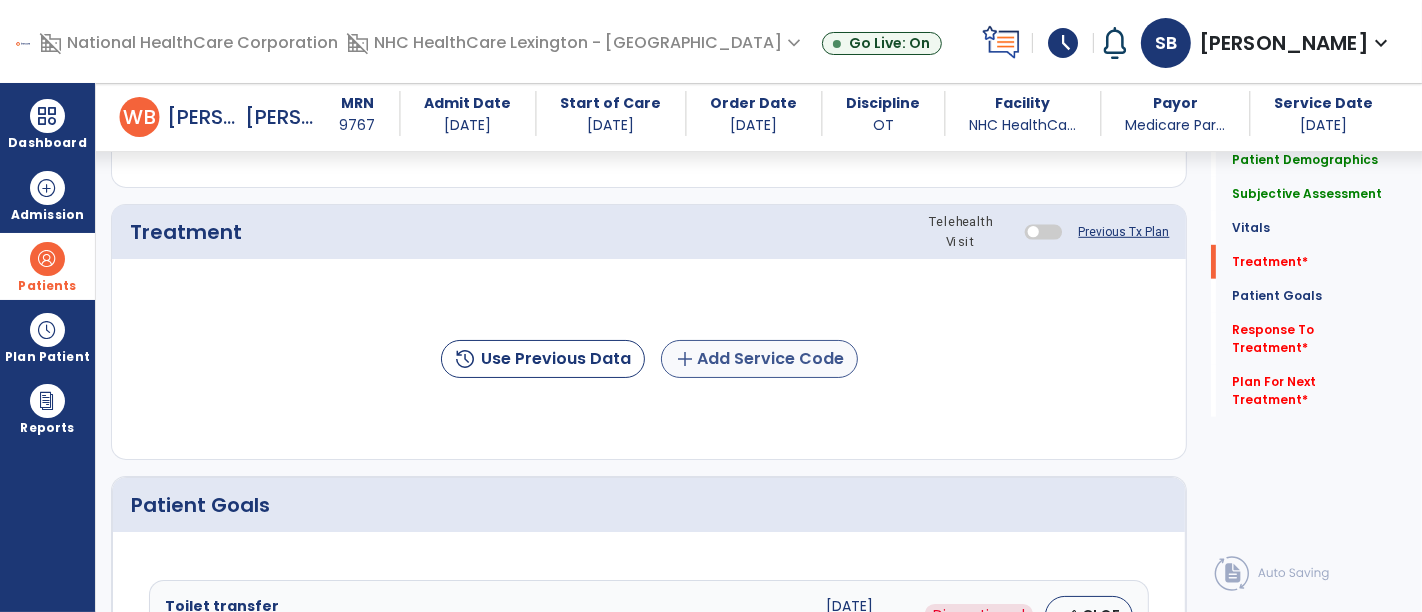type on "**********" 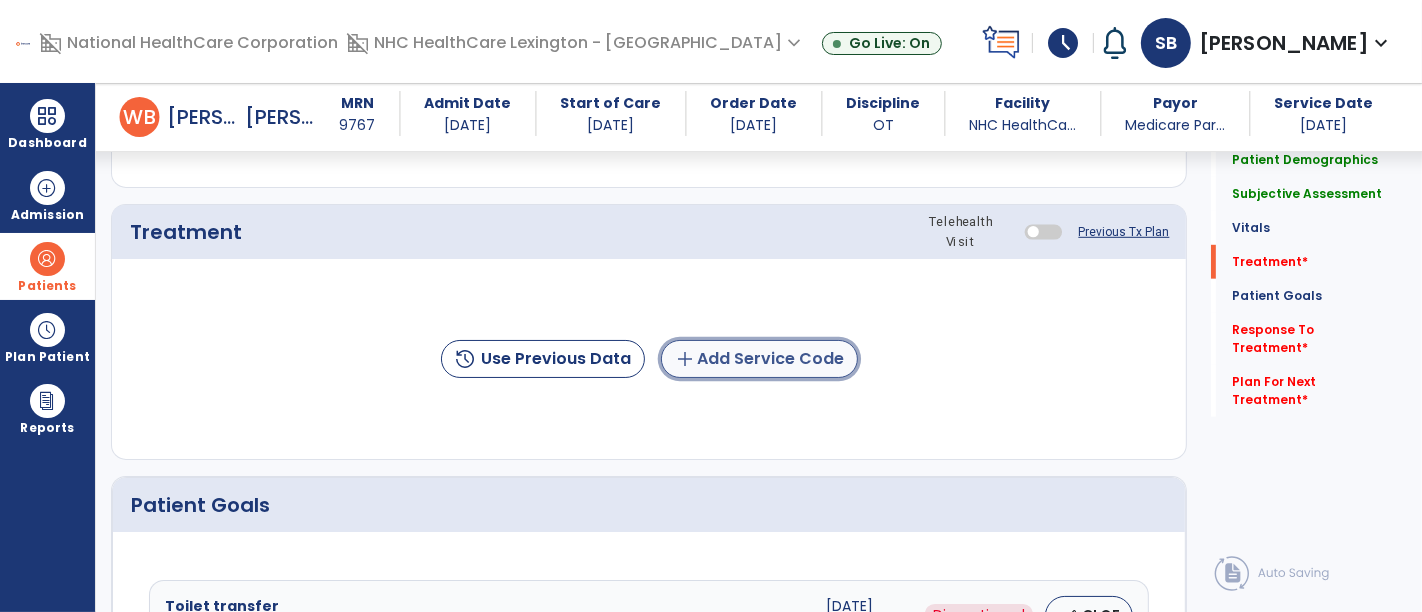 click on "add  Add Service Code" 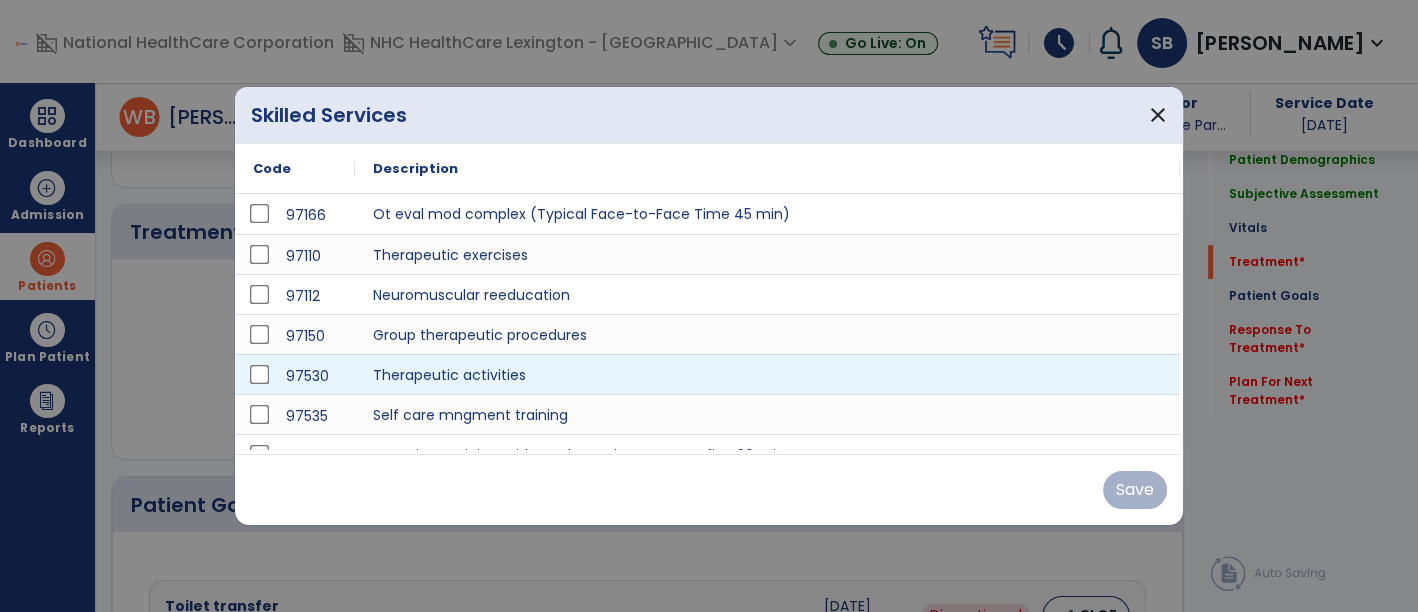 scroll, scrollTop: 1101, scrollLeft: 0, axis: vertical 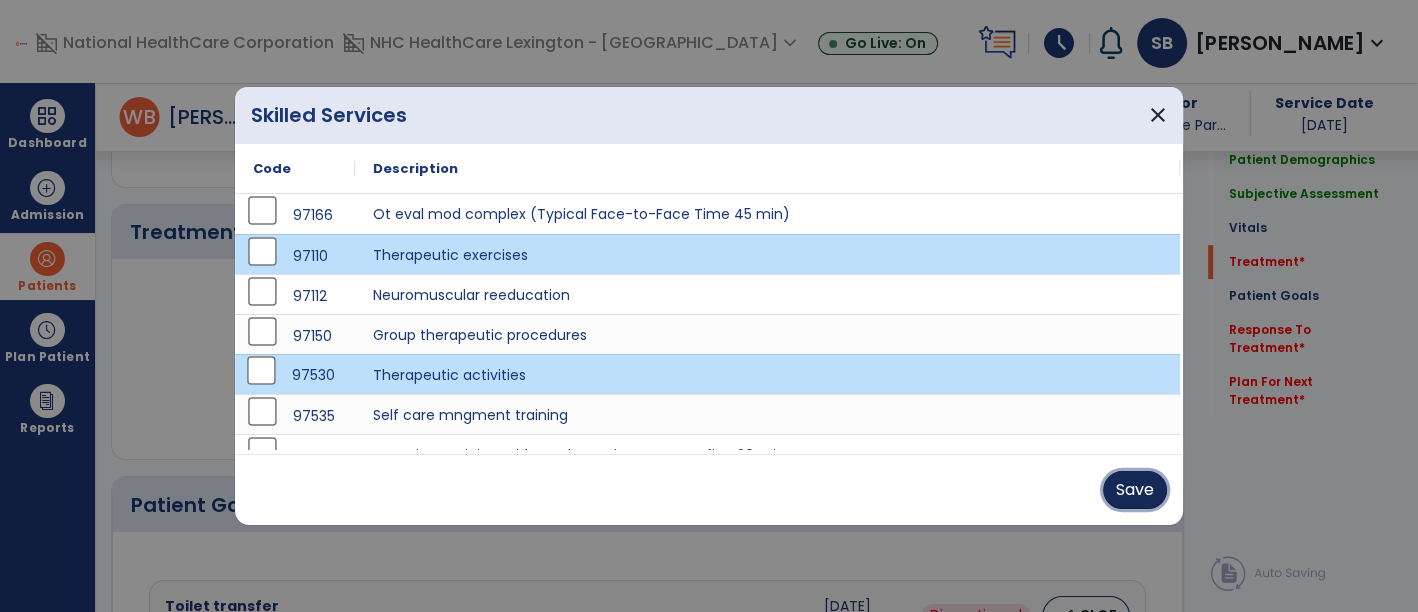 click on "Save" at bounding box center [1135, 490] 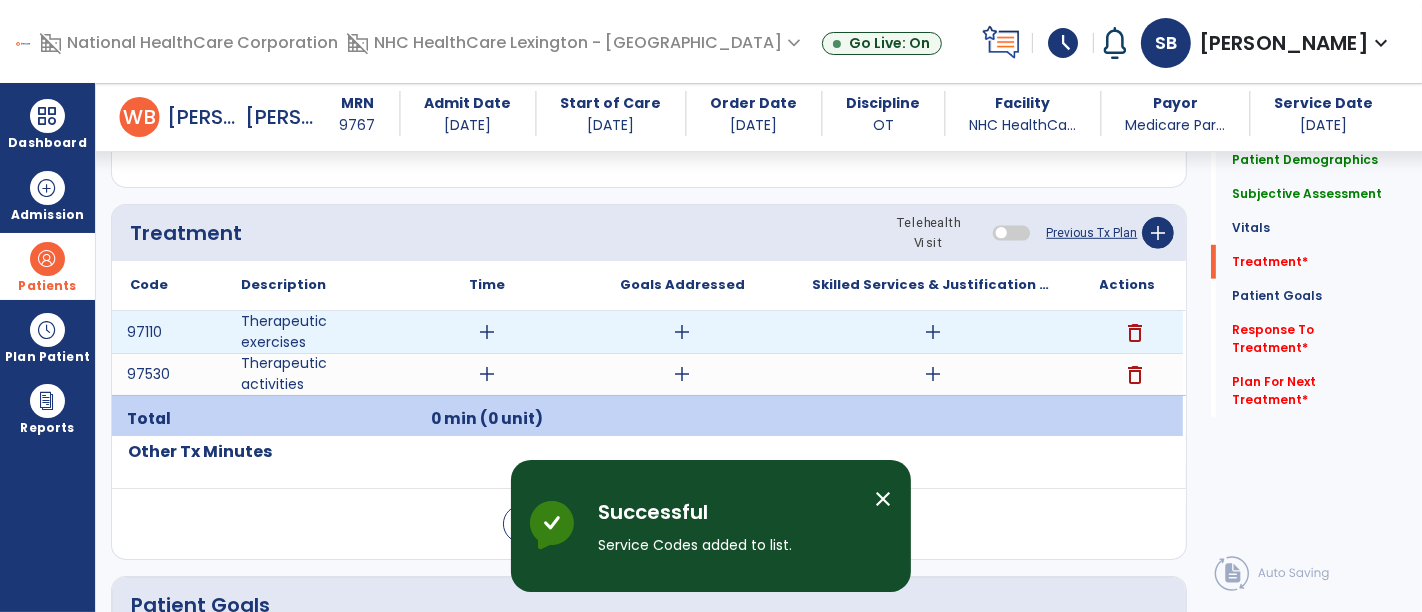 click on "add" at bounding box center (488, 332) 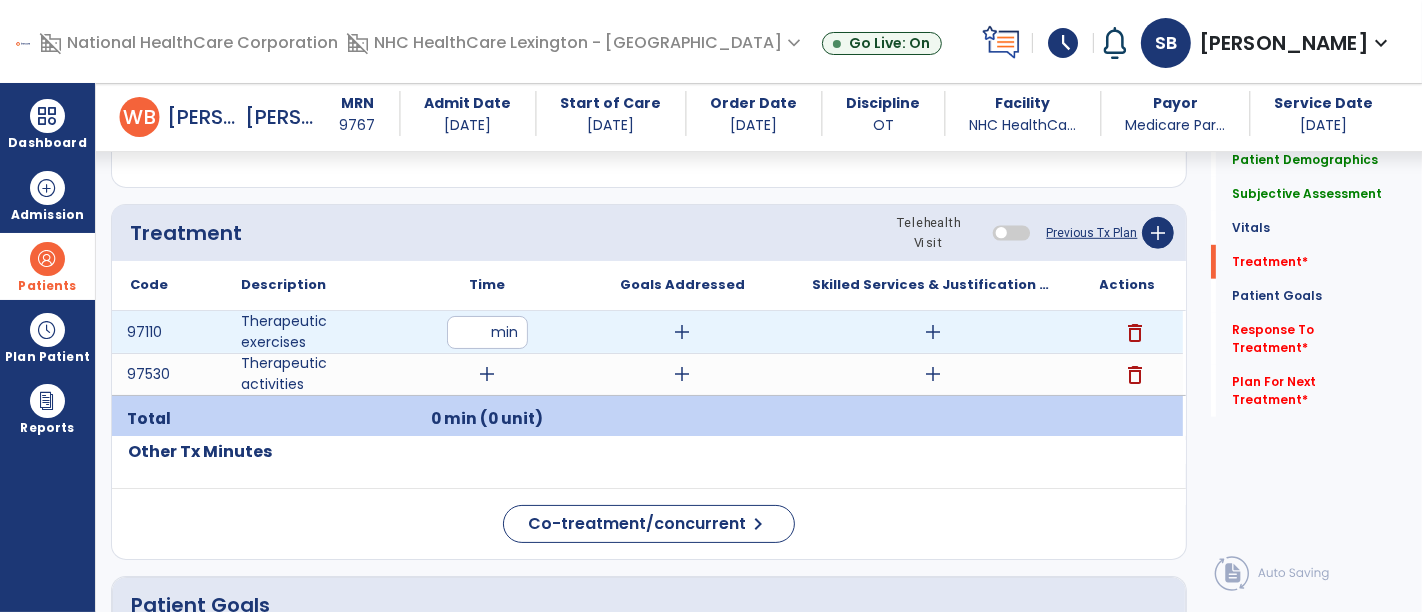 type on "**" 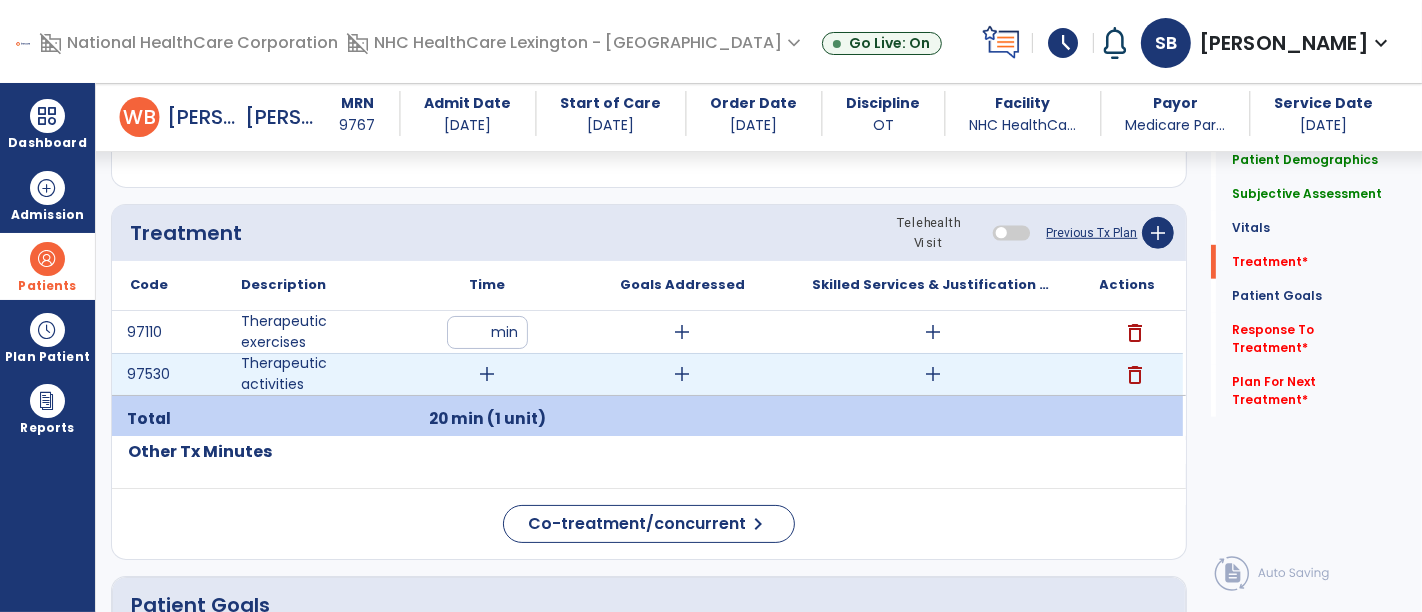 click on "add" at bounding box center (488, 374) 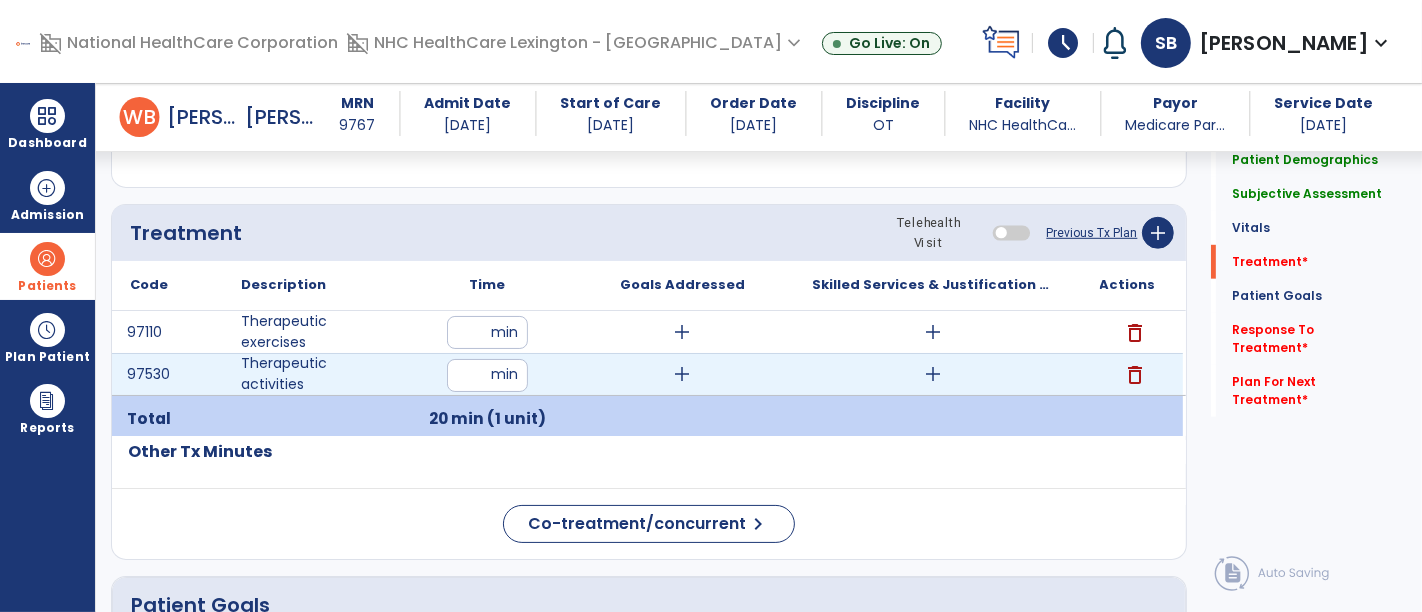 type on "**" 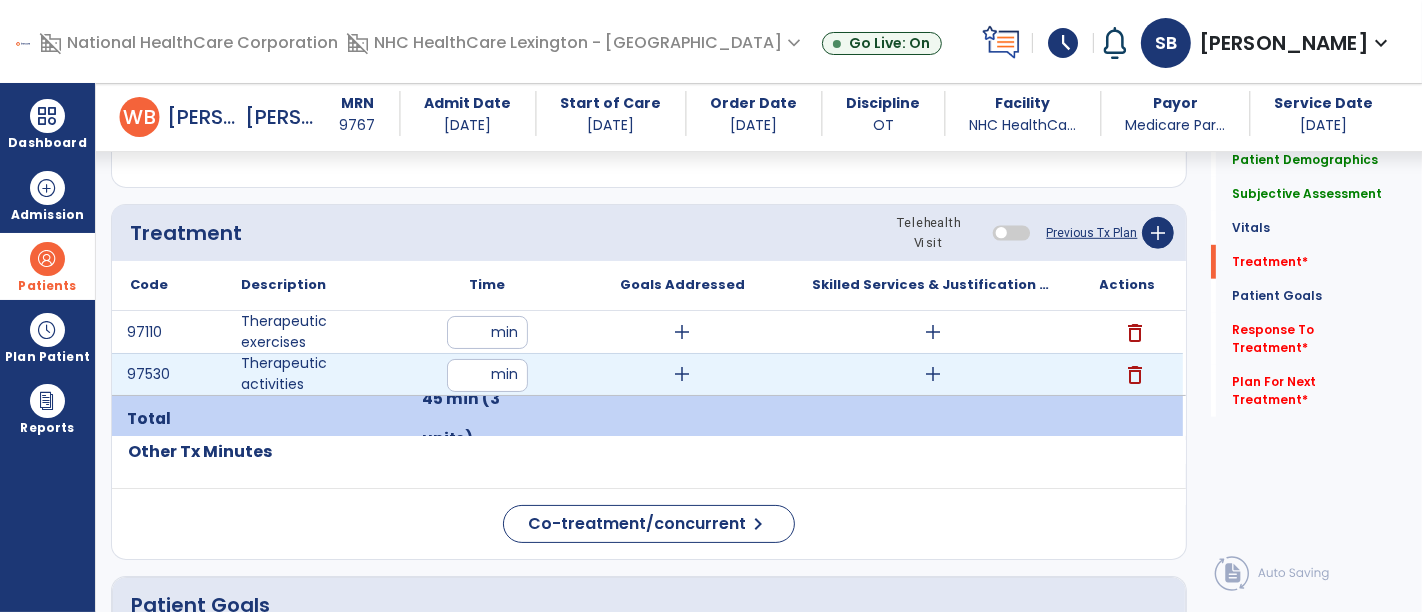 click on "add" at bounding box center [933, 374] 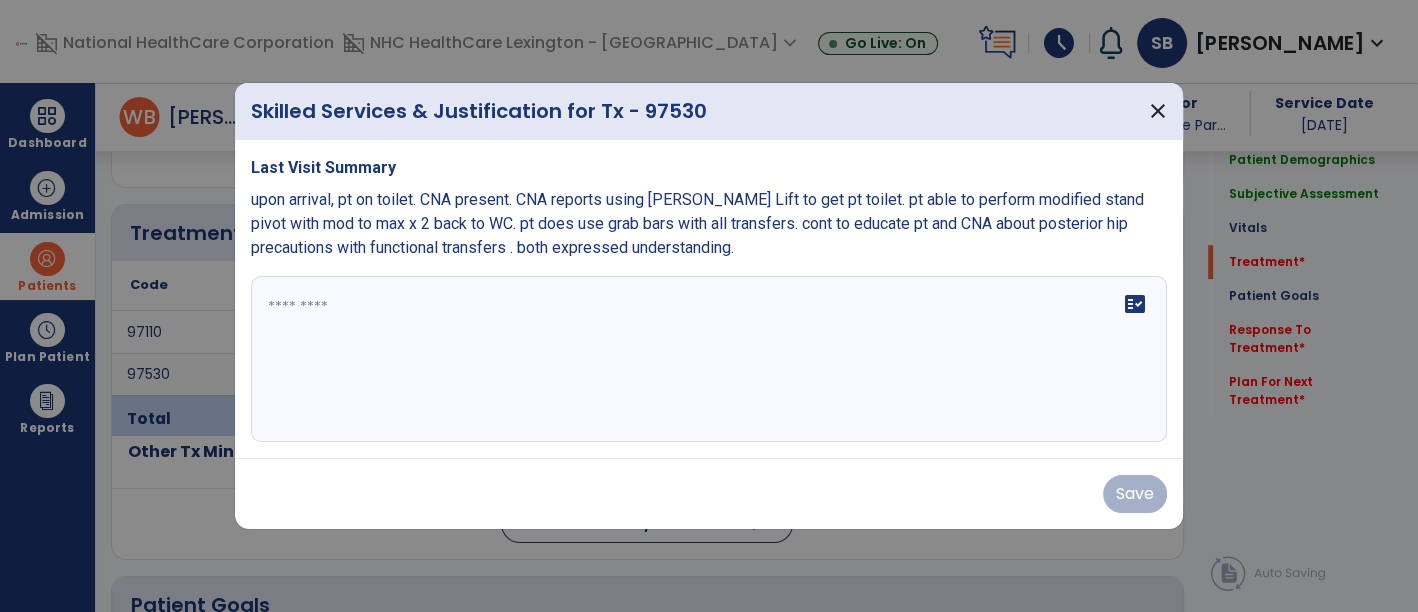 scroll, scrollTop: 1101, scrollLeft: 0, axis: vertical 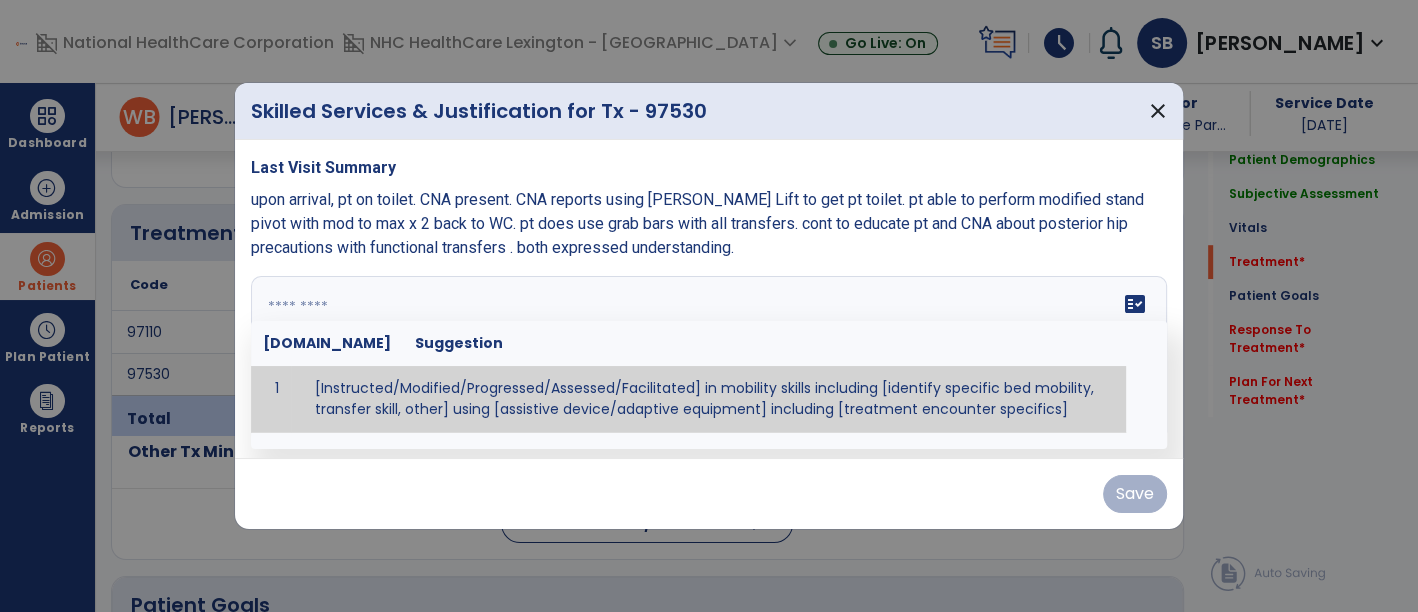 click on "fact_check  [DOMAIN_NAME] Suggestion 1 [Instructed/Modified/Progressed/Assessed/Facilitated] in mobility skills including [identify specific bed mobility, transfer skill, other] using [assistive device/adaptive equipment] including [treatment encounter specifics]" at bounding box center [709, 359] 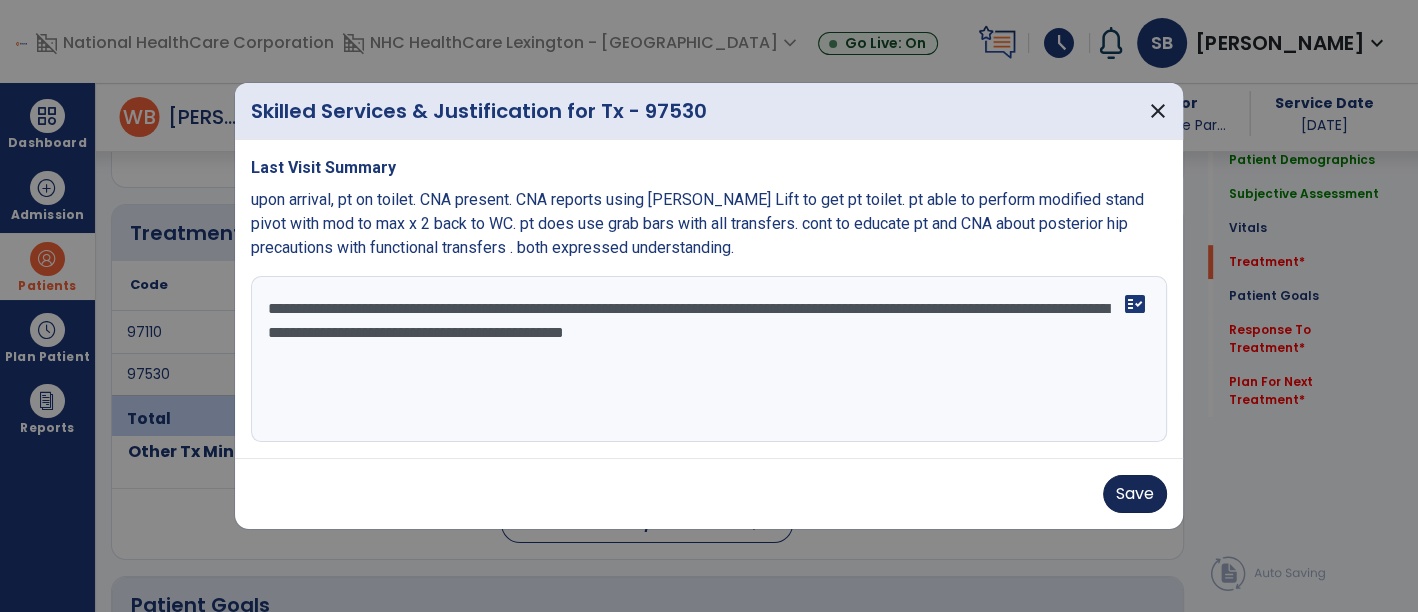 type on "**********" 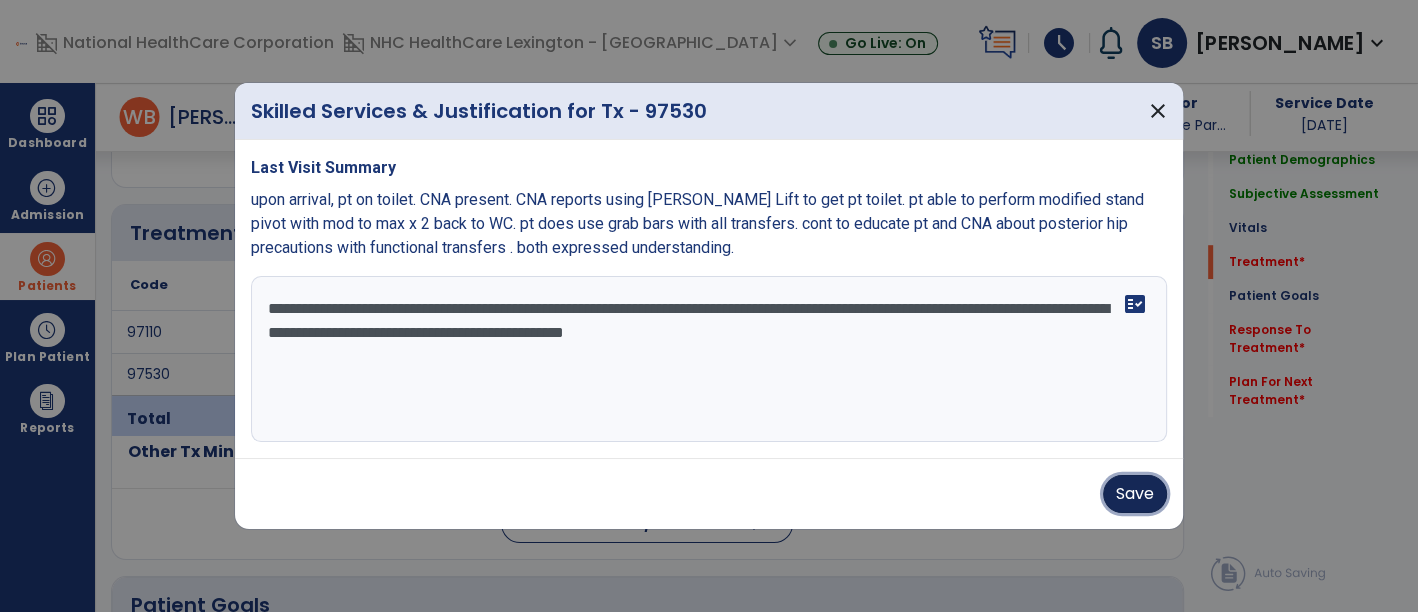 click on "Save" at bounding box center [1135, 494] 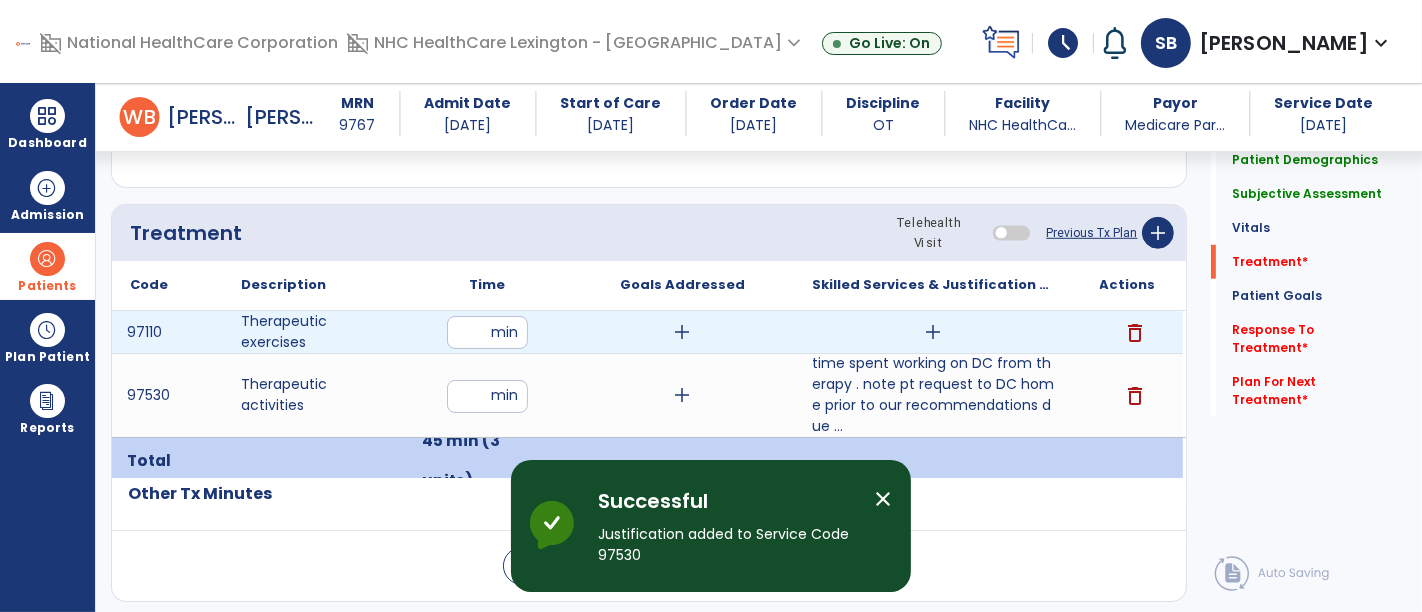 click on "add" at bounding box center (933, 332) 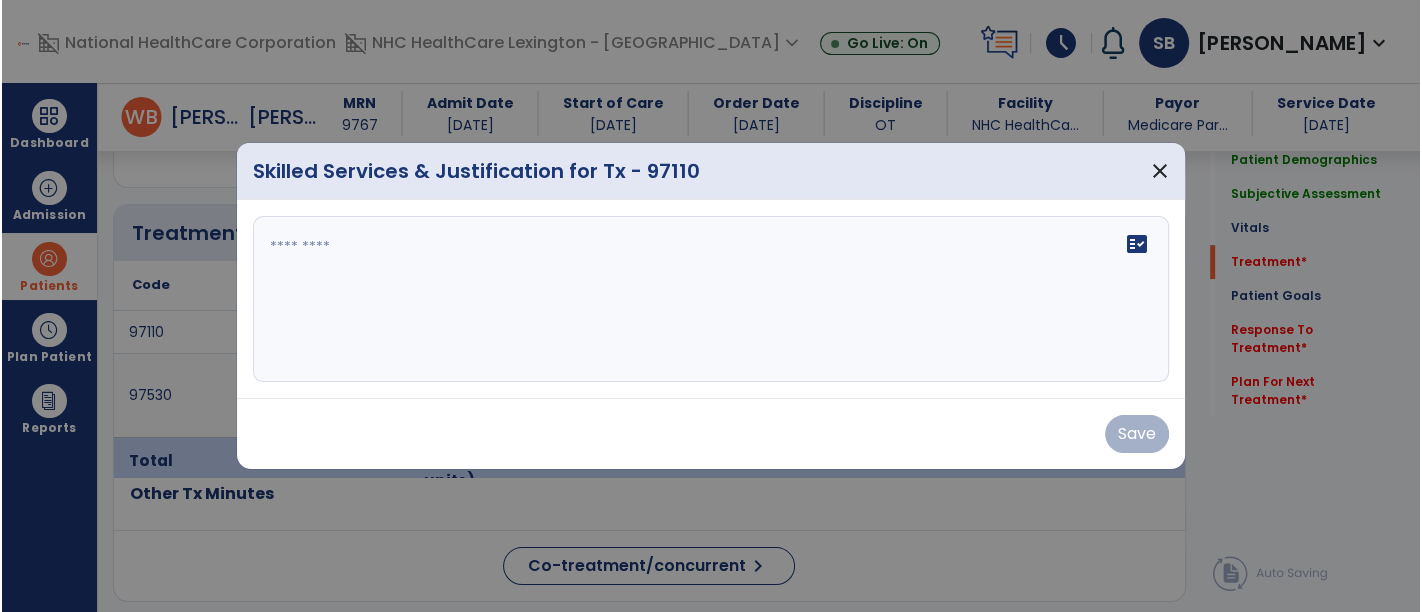 scroll, scrollTop: 1101, scrollLeft: 0, axis: vertical 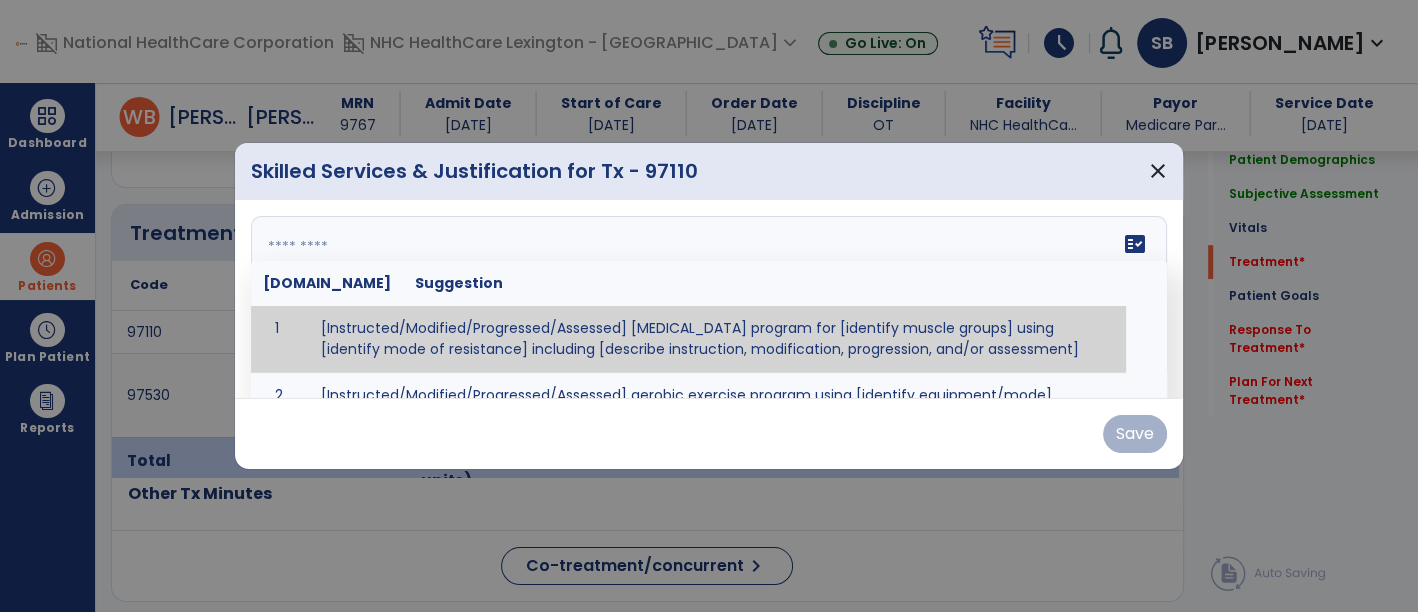 click on "fact_check  [DOMAIN_NAME] Suggestion 1 [Instructed/Modified/Progressed/Assessed] [MEDICAL_DATA] program for [identify muscle groups] using [identify mode of resistance] including [describe instruction, modification, progression, and/or assessment] 2 [Instructed/Modified/Progressed/Assessed] aerobic exercise program using [identify equipment/mode] including [describe instruction, modification,progression, and/or assessment] 3 [Instructed/Modified/Progressed/Assessed] [PROM/A/AROM/AROM] program for [identify joint movements] using [contract-relax, over-pressure, inhibitory techniques, other] 4 [Assessed/Tested] aerobic capacity with administration of [aerobic capacity test]" at bounding box center (709, 299) 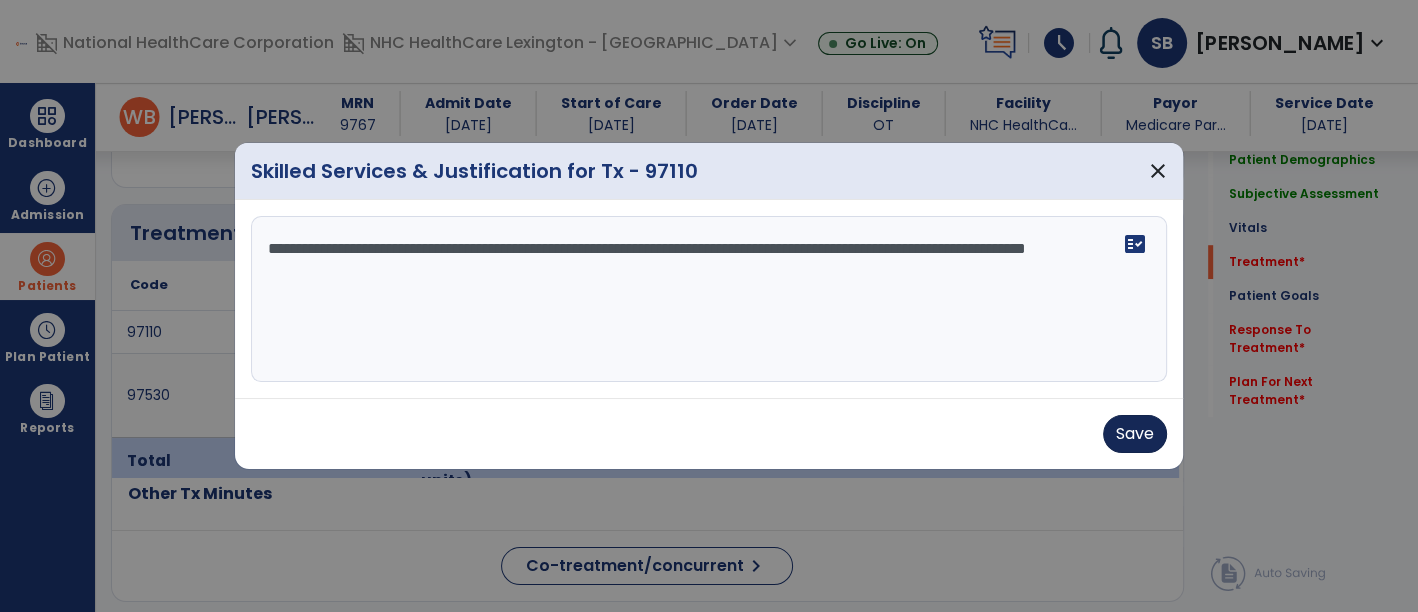 type on "**********" 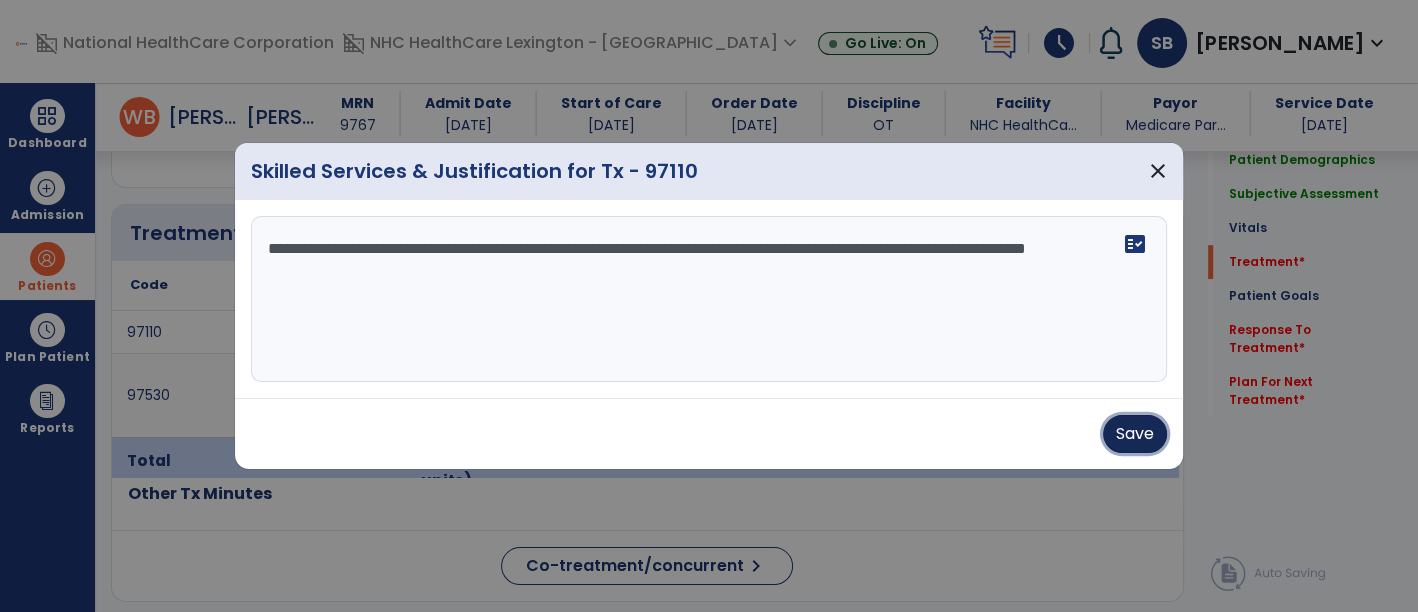 click on "Save" at bounding box center (1135, 434) 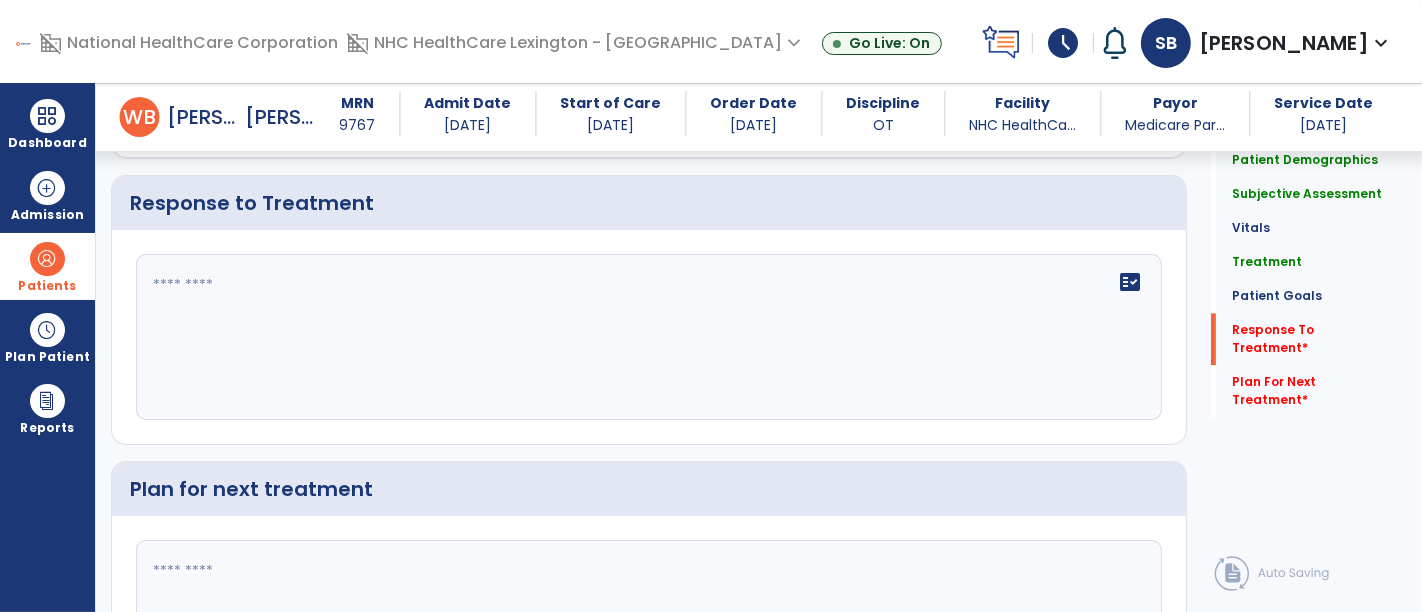 scroll, scrollTop: 3703, scrollLeft: 0, axis: vertical 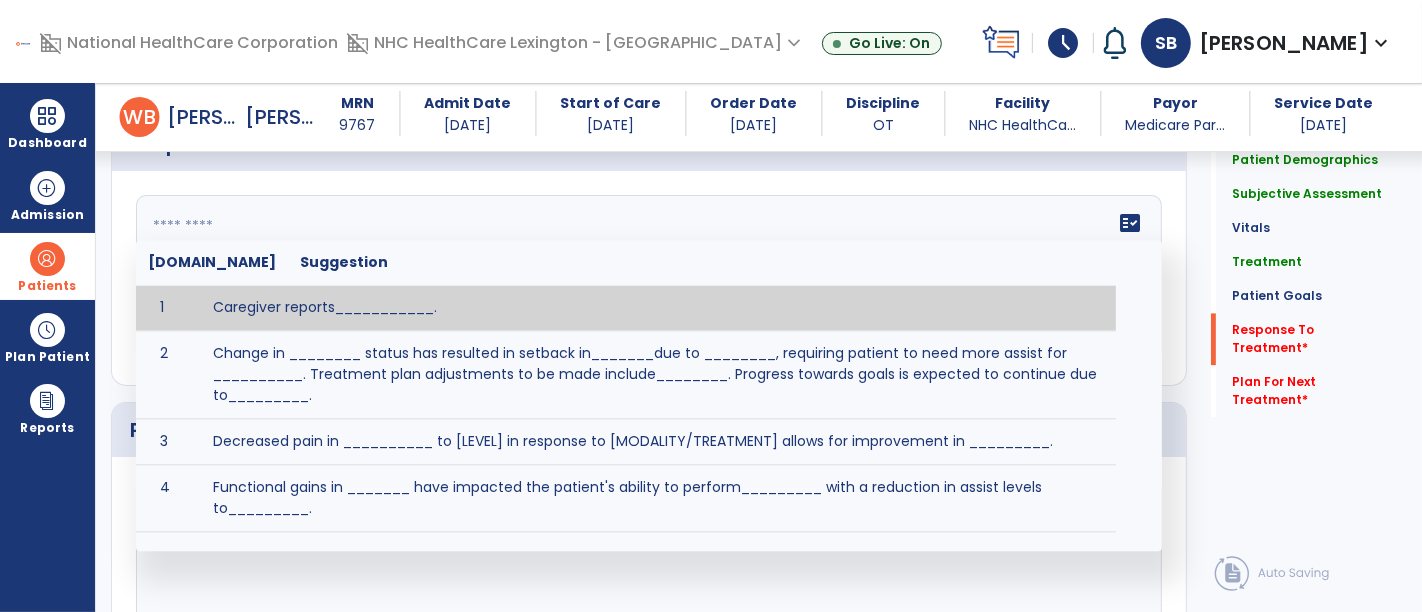 click 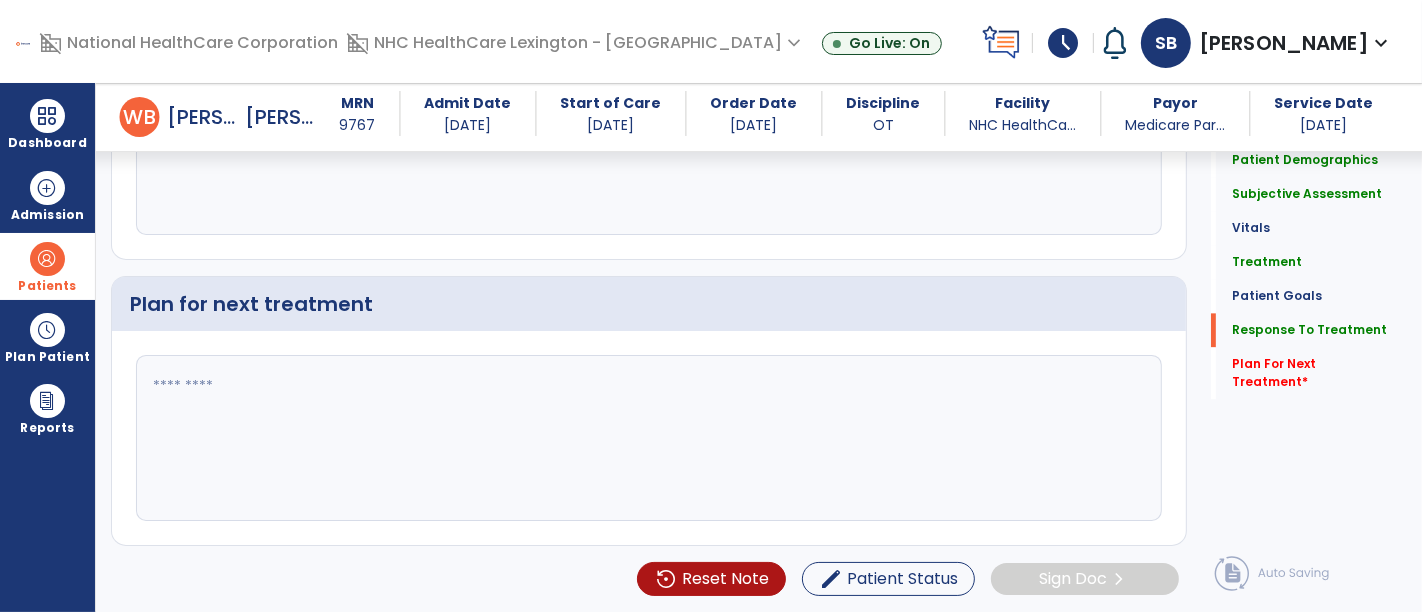 scroll, scrollTop: 3890, scrollLeft: 0, axis: vertical 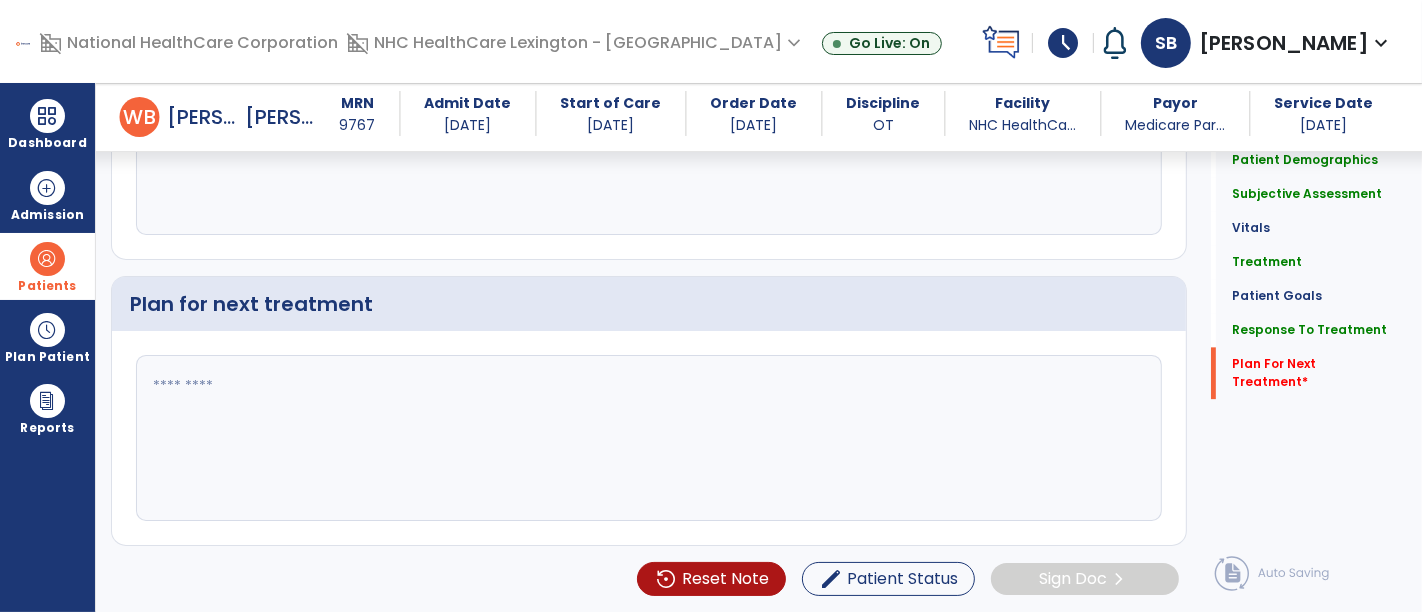 type on "**********" 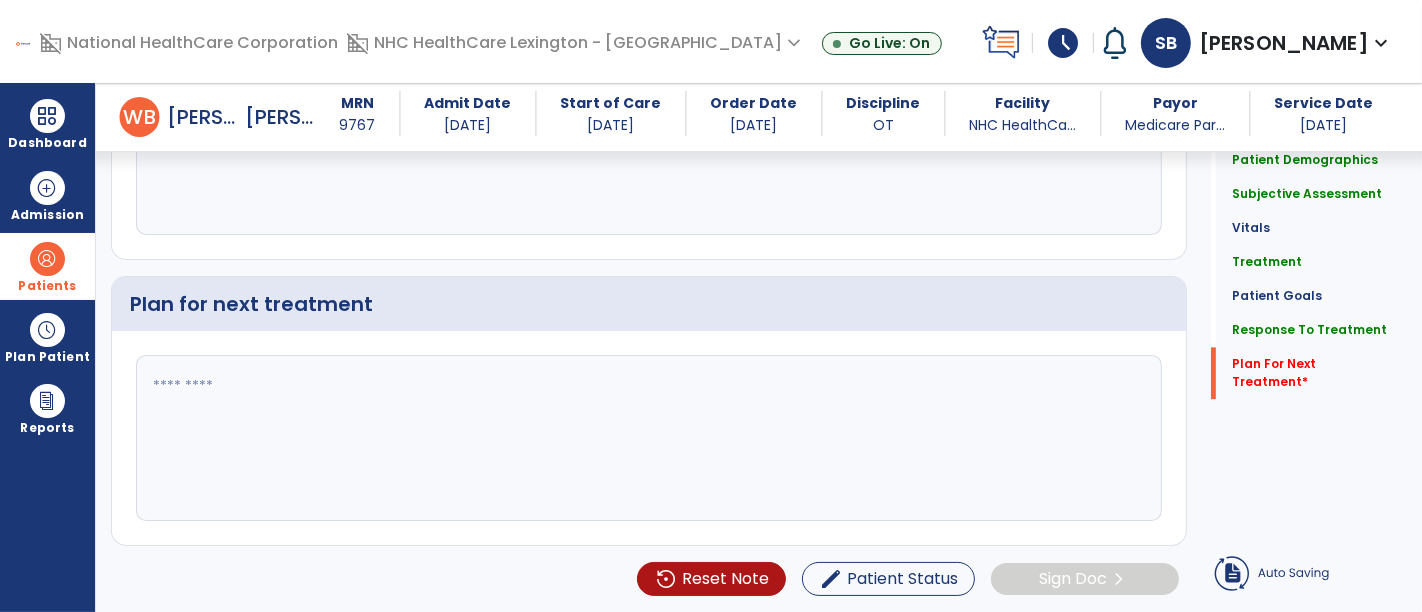click 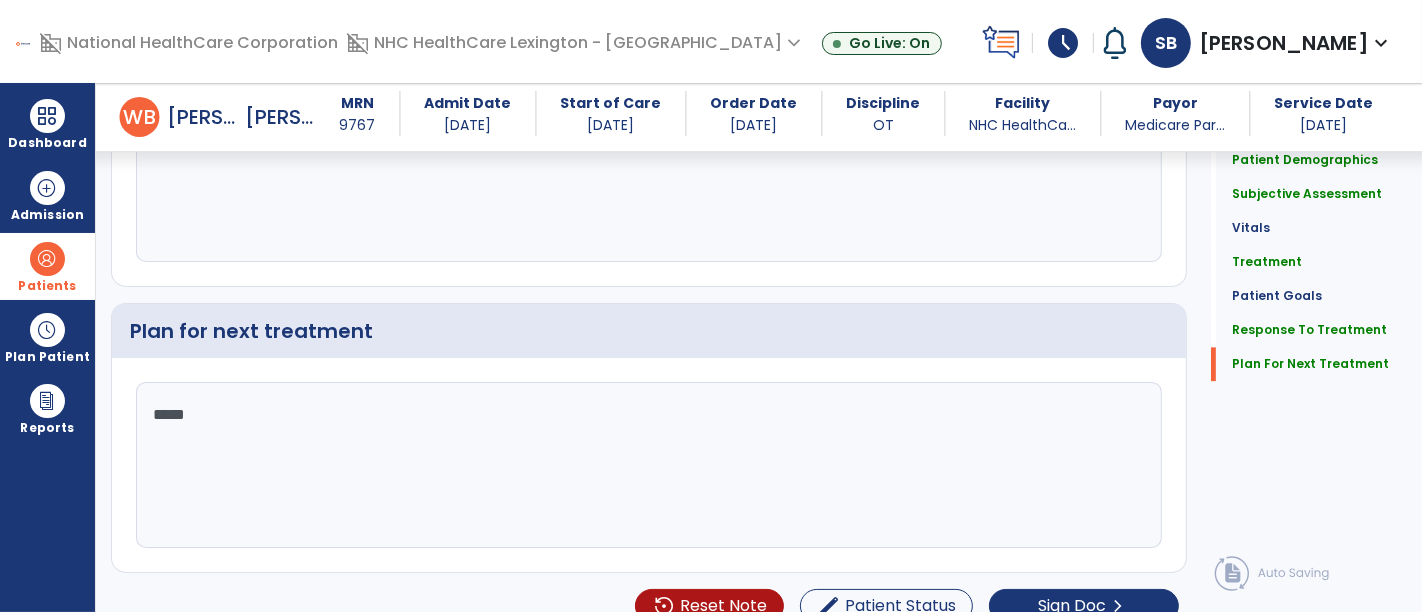 scroll, scrollTop: 3890, scrollLeft: 0, axis: vertical 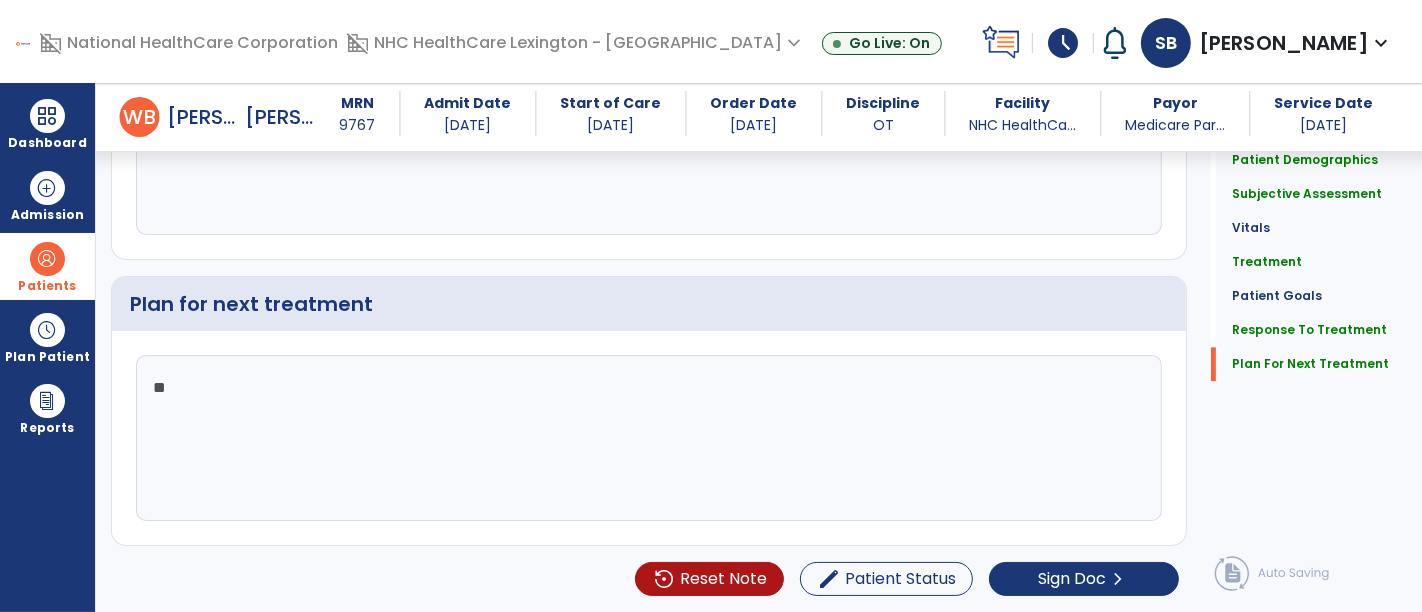 type on "*" 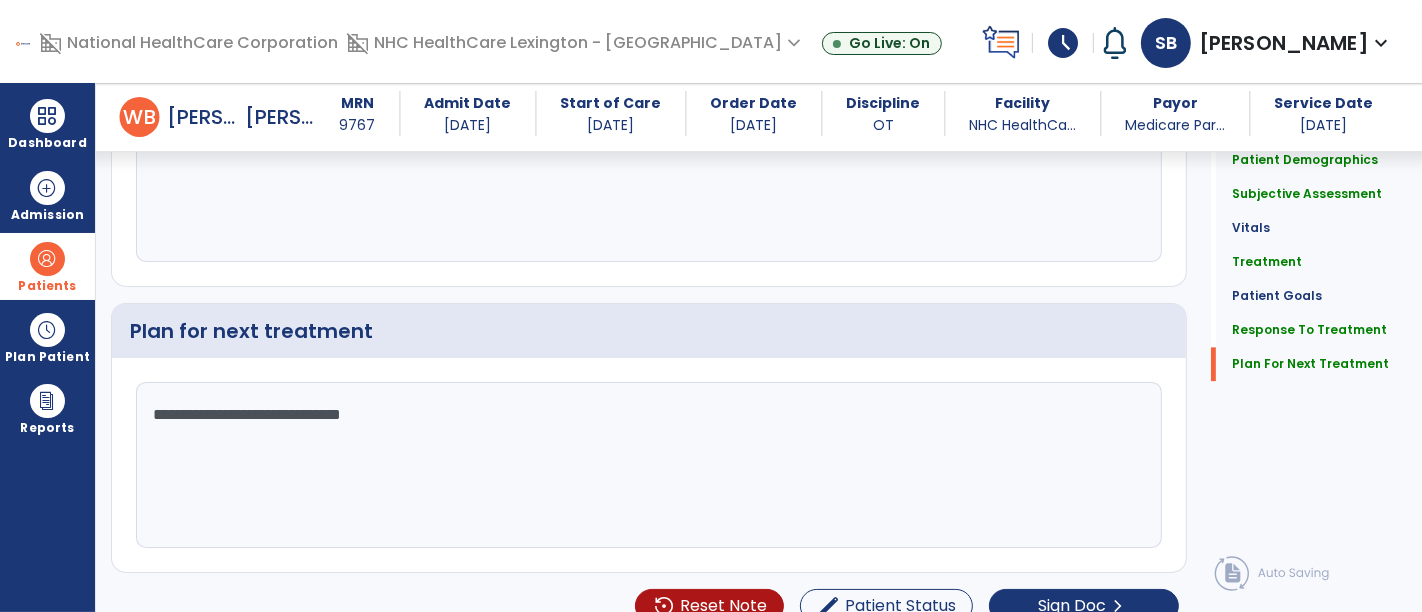 scroll, scrollTop: 3890, scrollLeft: 0, axis: vertical 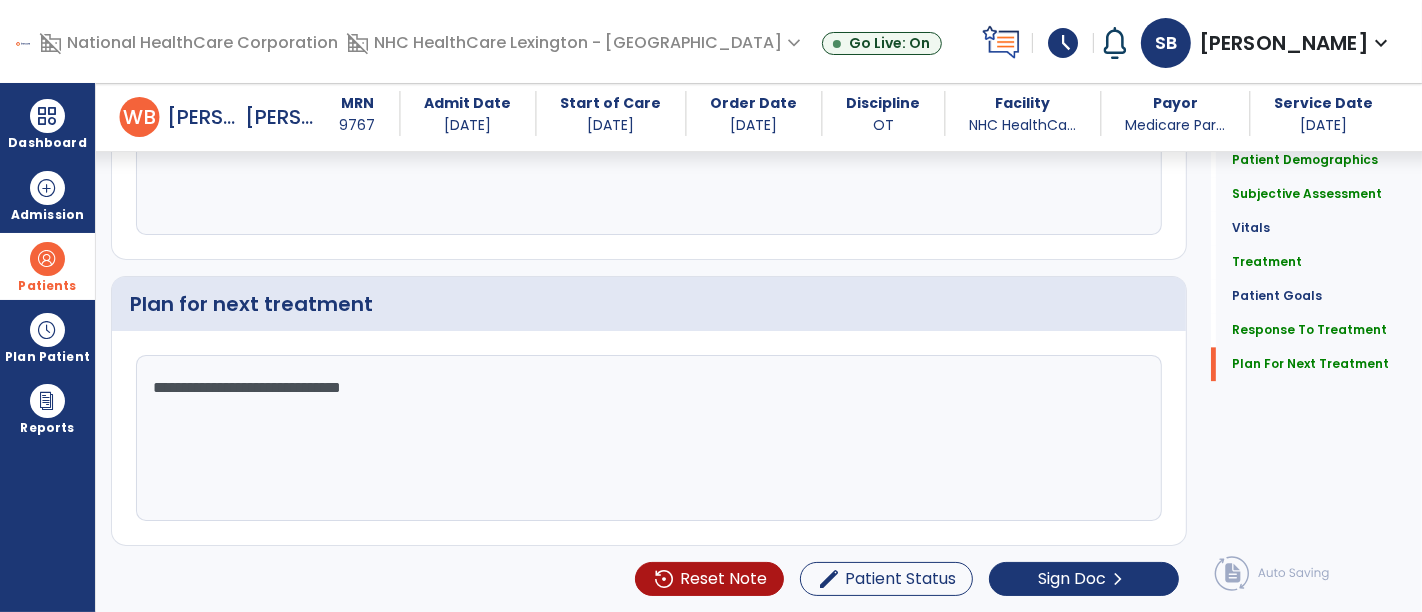 click on "**********" 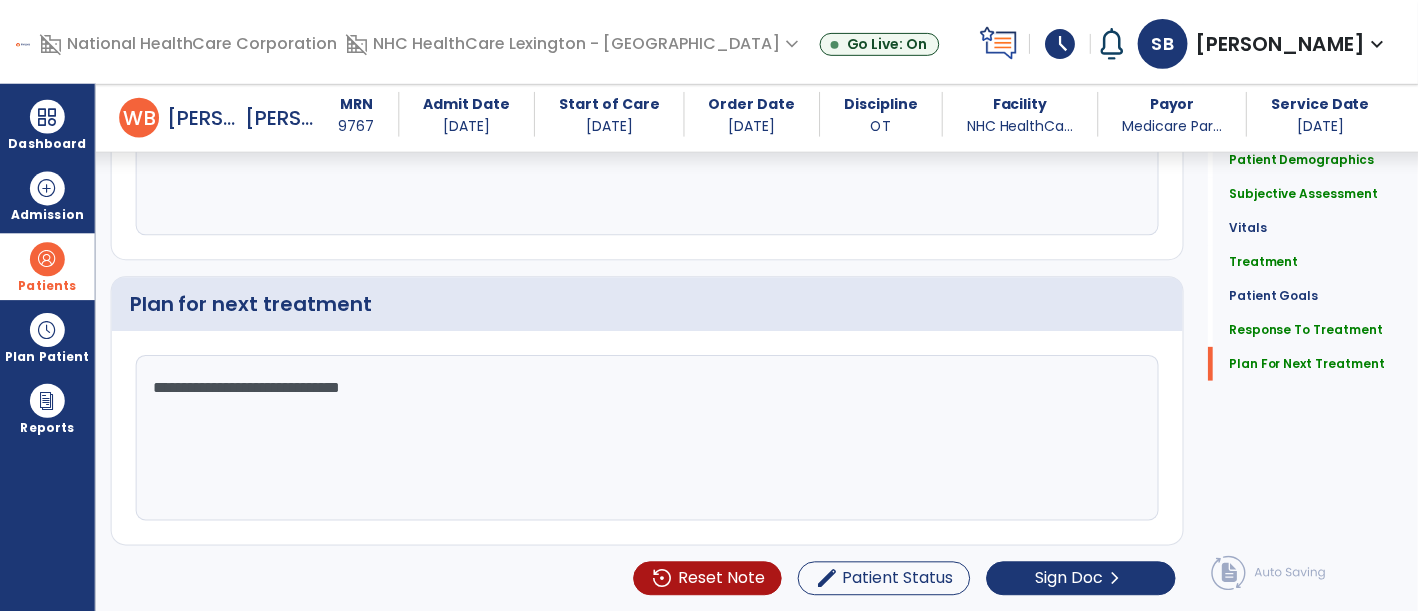 scroll, scrollTop: 3922, scrollLeft: 0, axis: vertical 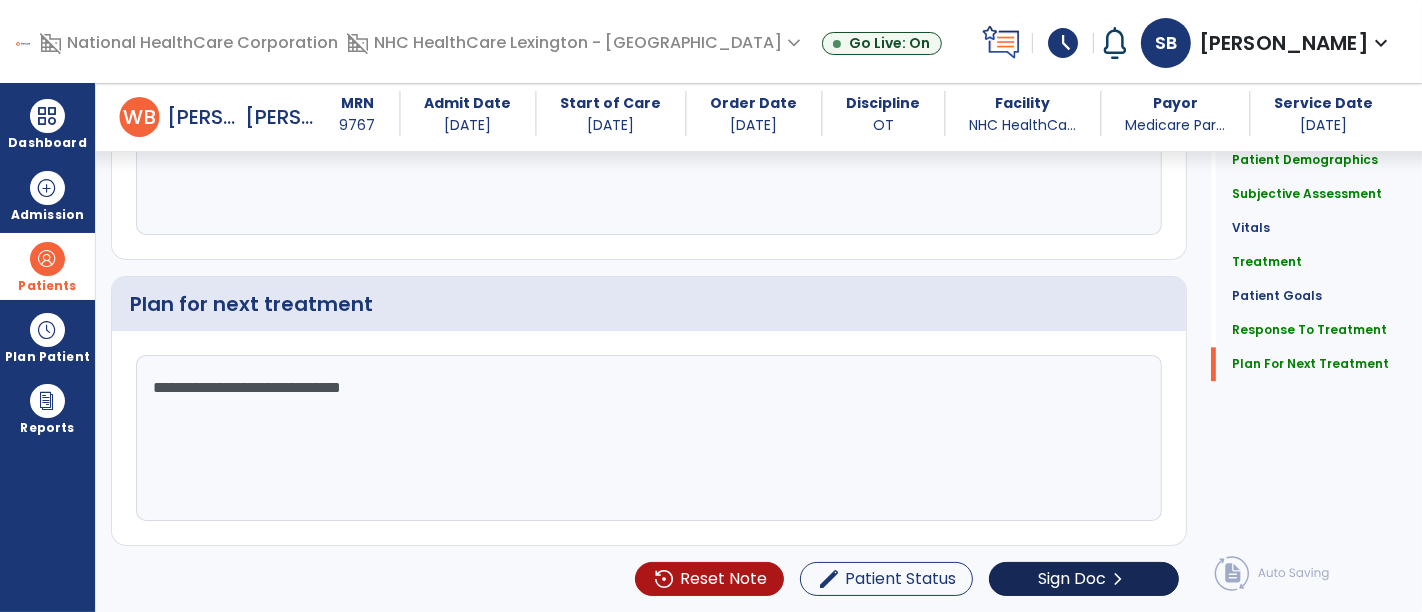 type on "**********" 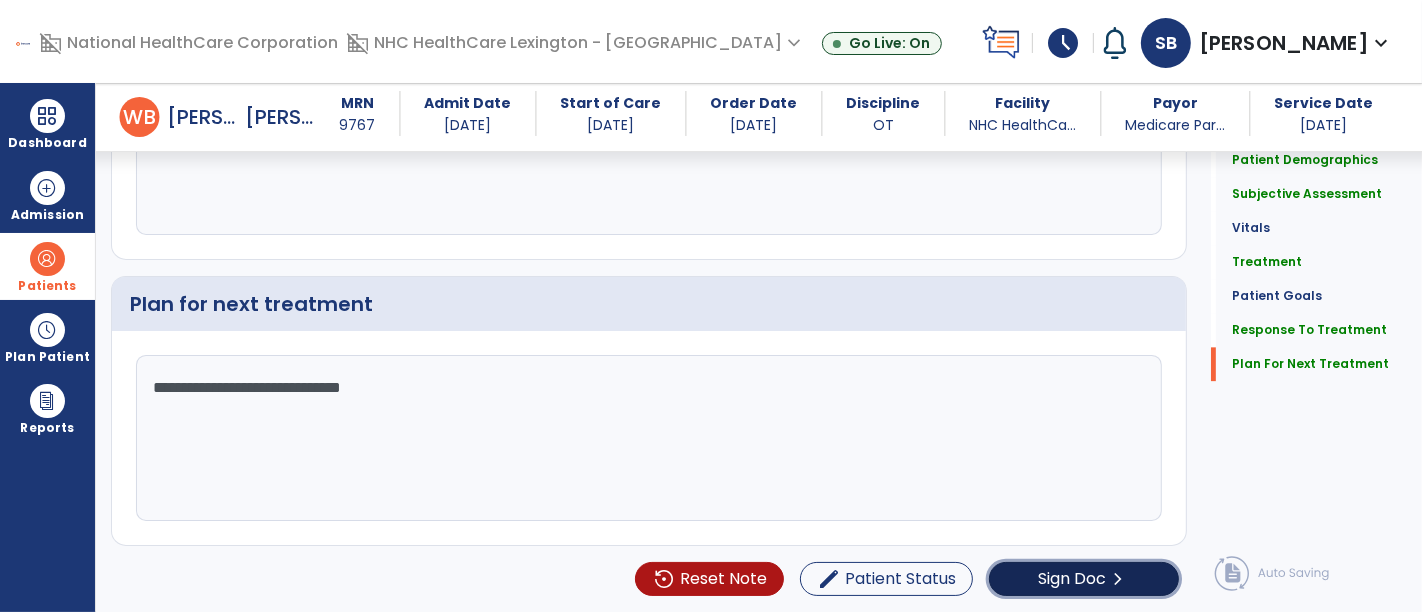 click on "Sign Doc" 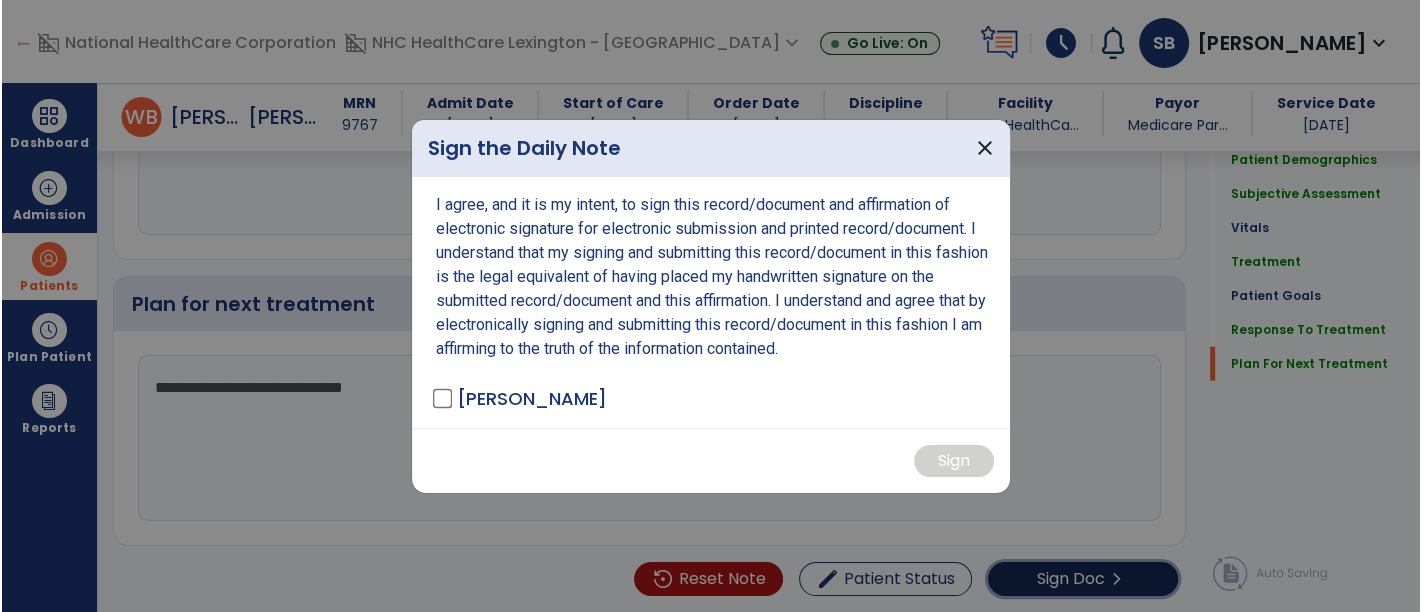 scroll, scrollTop: 3922, scrollLeft: 0, axis: vertical 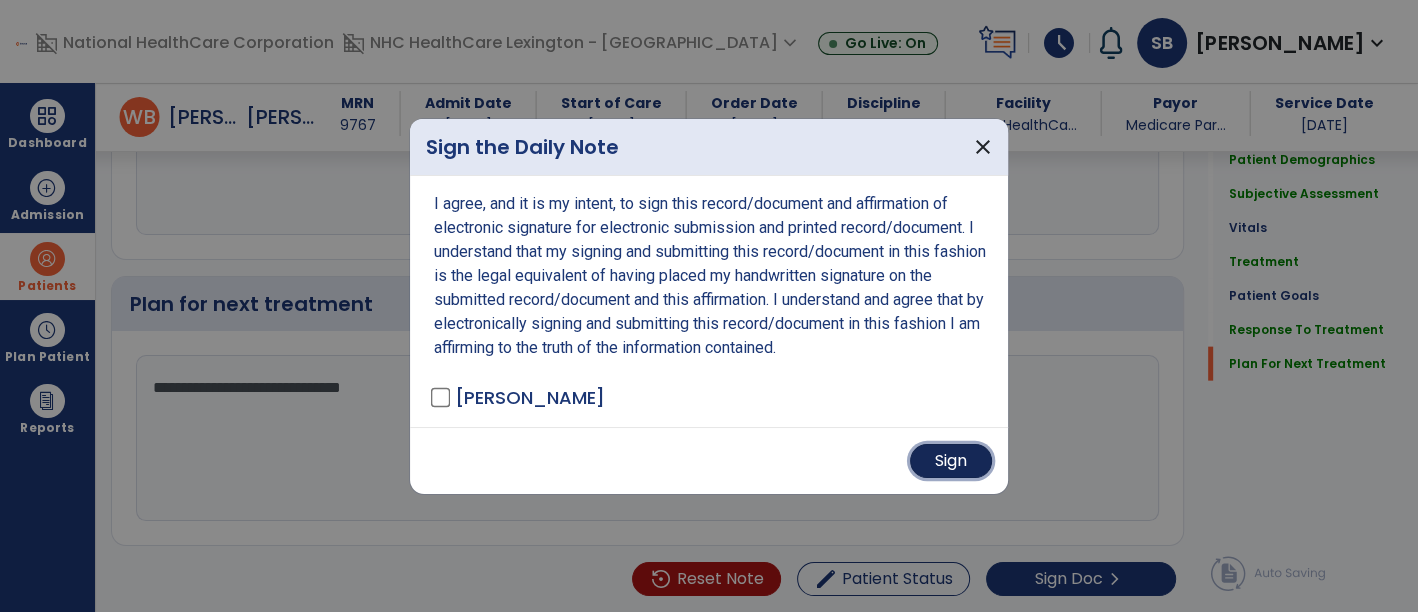 click on "Sign" at bounding box center (951, 461) 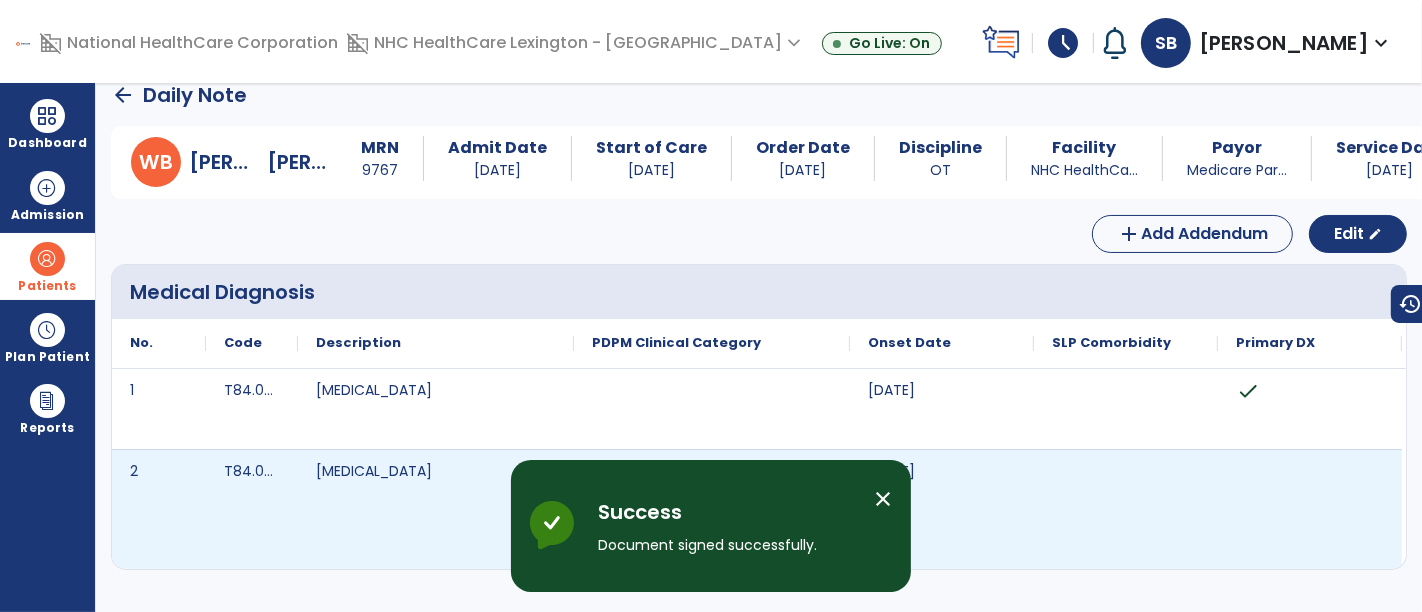 scroll, scrollTop: 0, scrollLeft: 0, axis: both 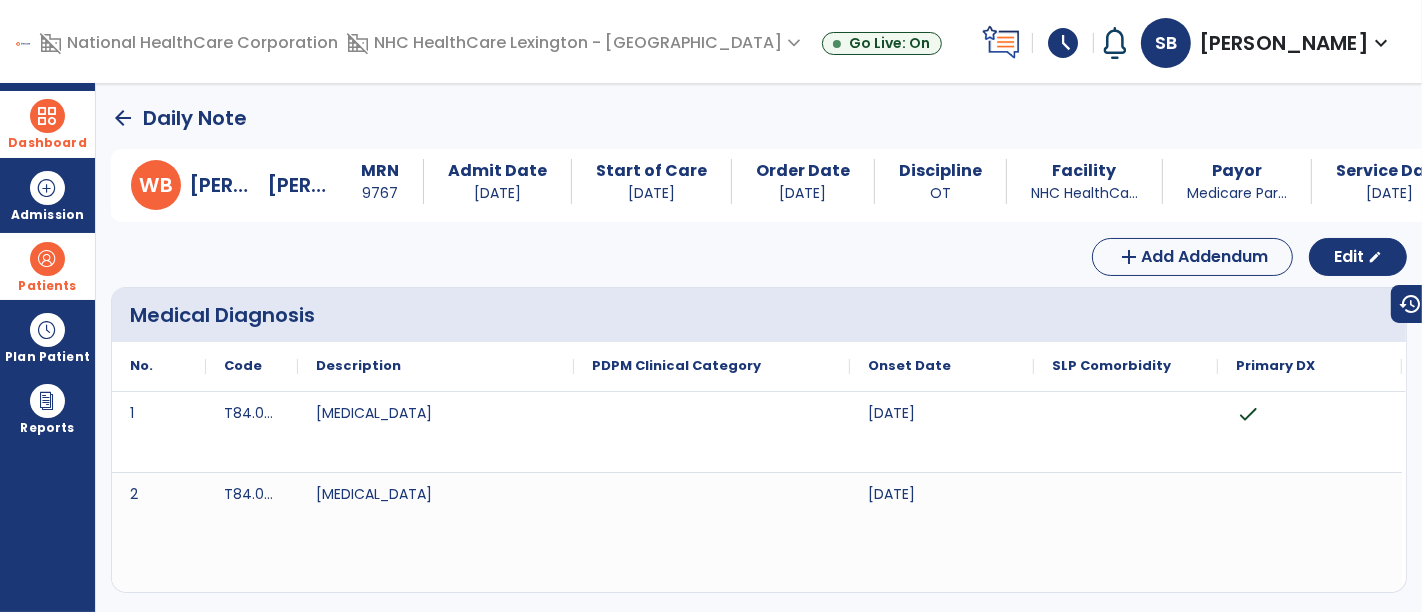 click at bounding box center (47, 116) 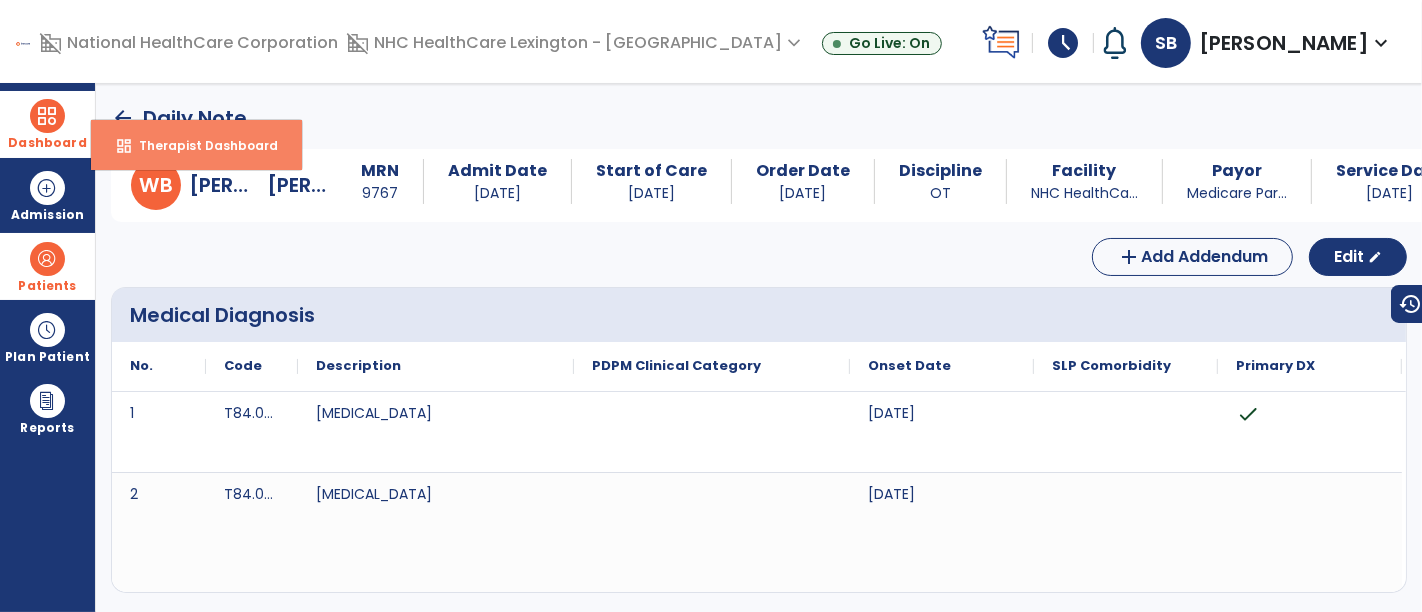 click on "Therapist Dashboard" at bounding box center [200, 145] 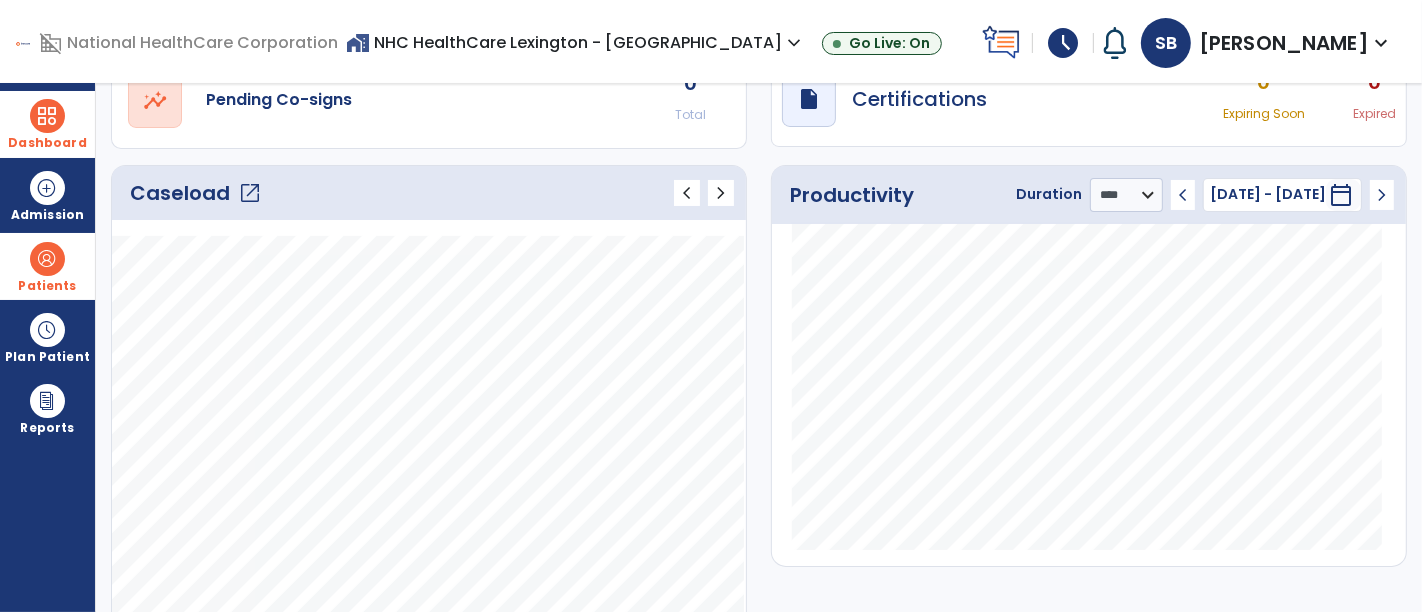 scroll, scrollTop: 0, scrollLeft: 0, axis: both 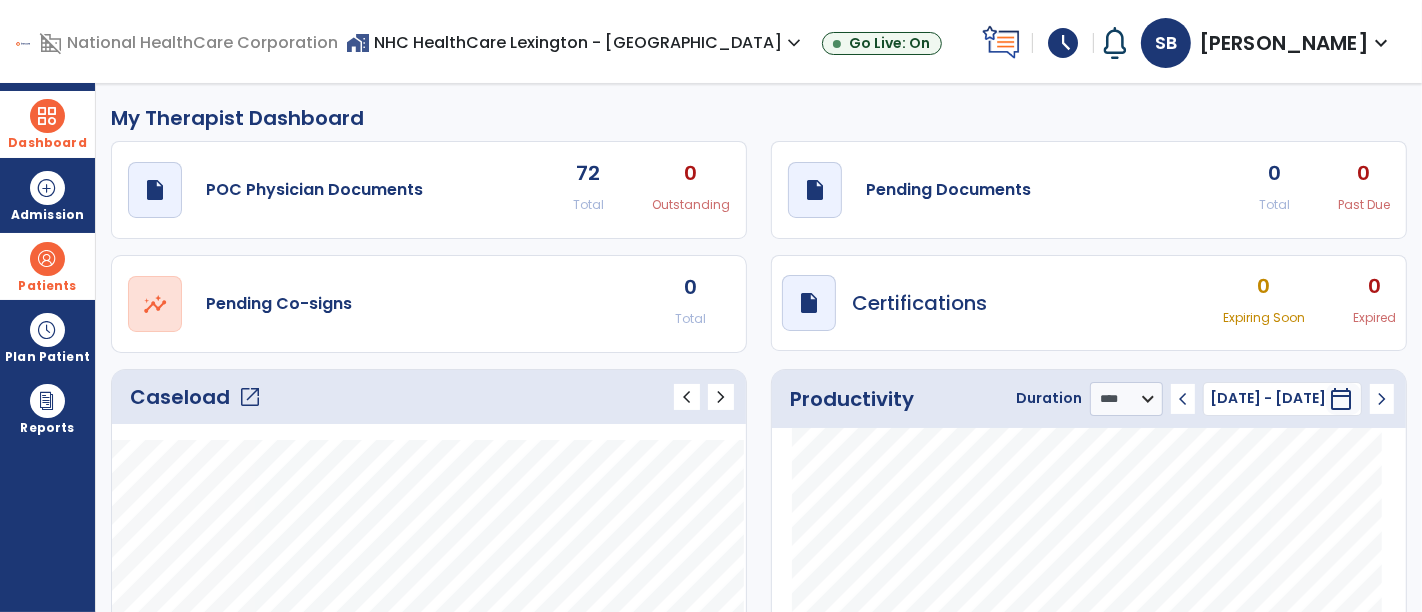 click on "schedule" at bounding box center (1063, 43) 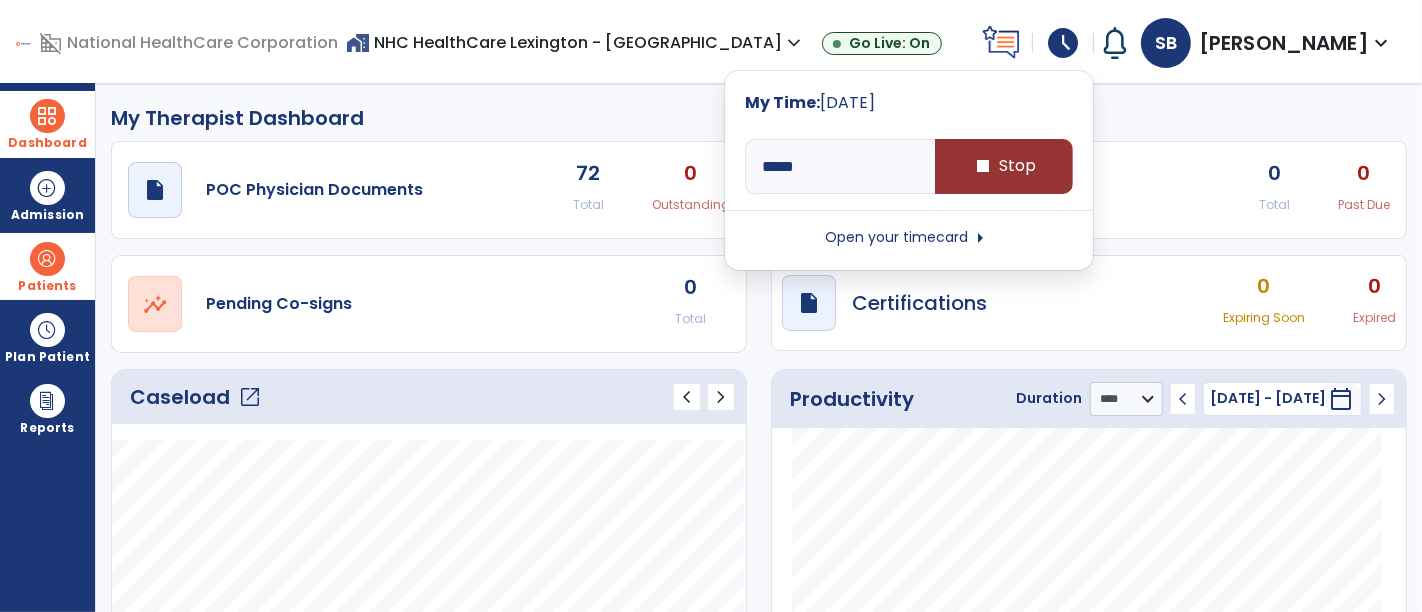 click on "stop  Stop" at bounding box center (1004, 166) 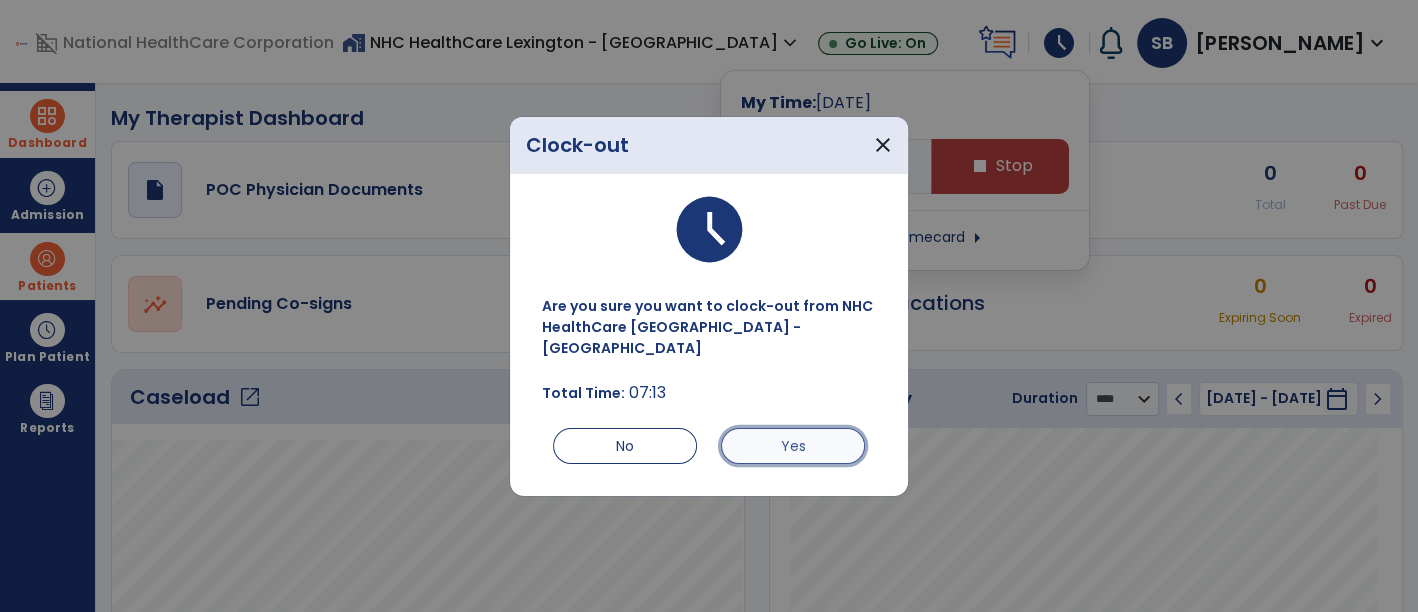 click on "Yes" at bounding box center (793, 446) 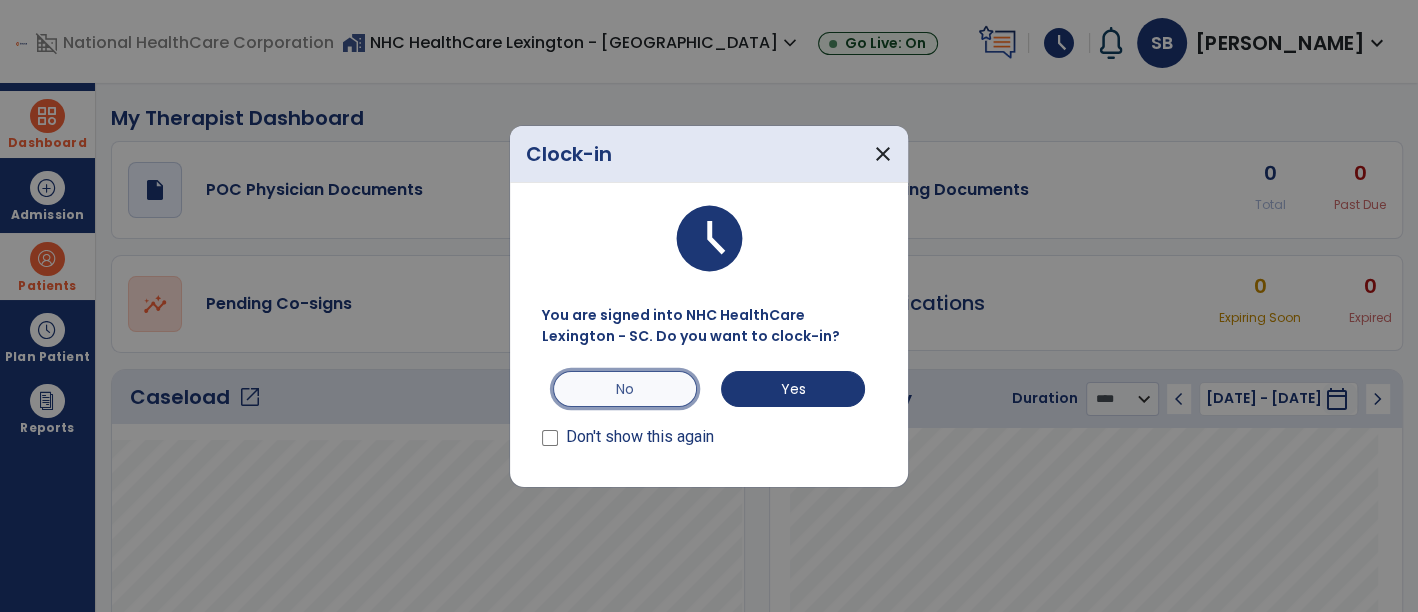 click on "No" at bounding box center (625, 389) 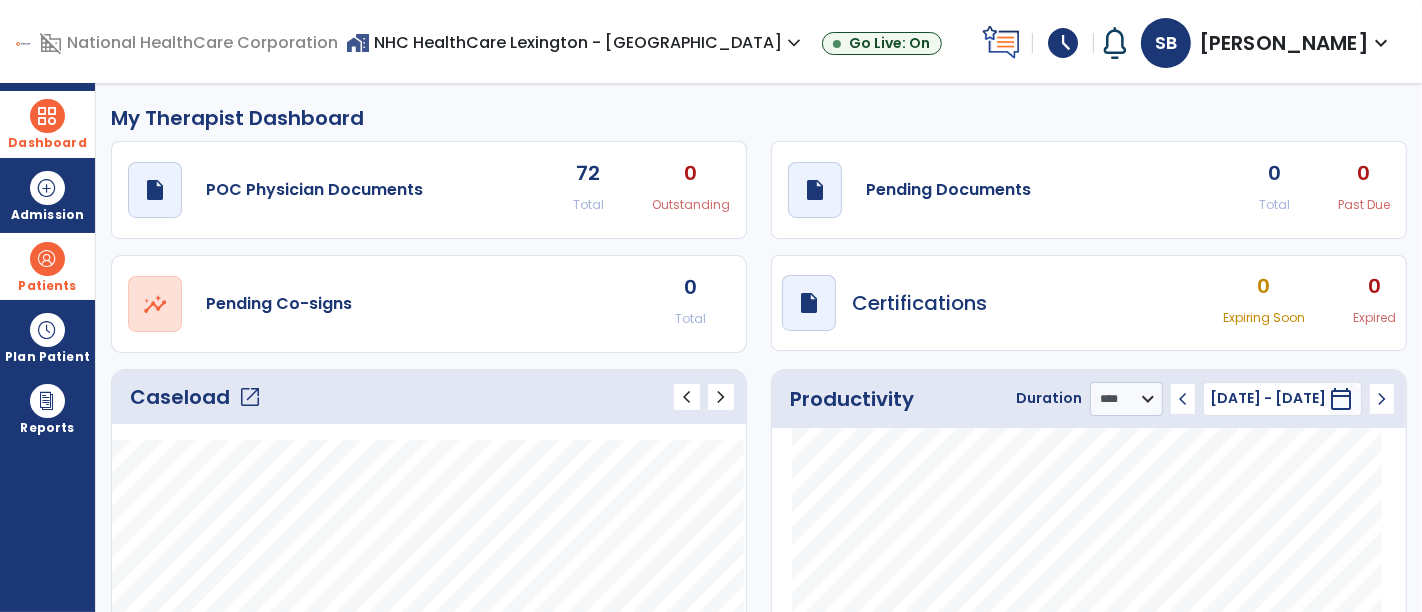 click on "expand_more" at bounding box center (1381, 43) 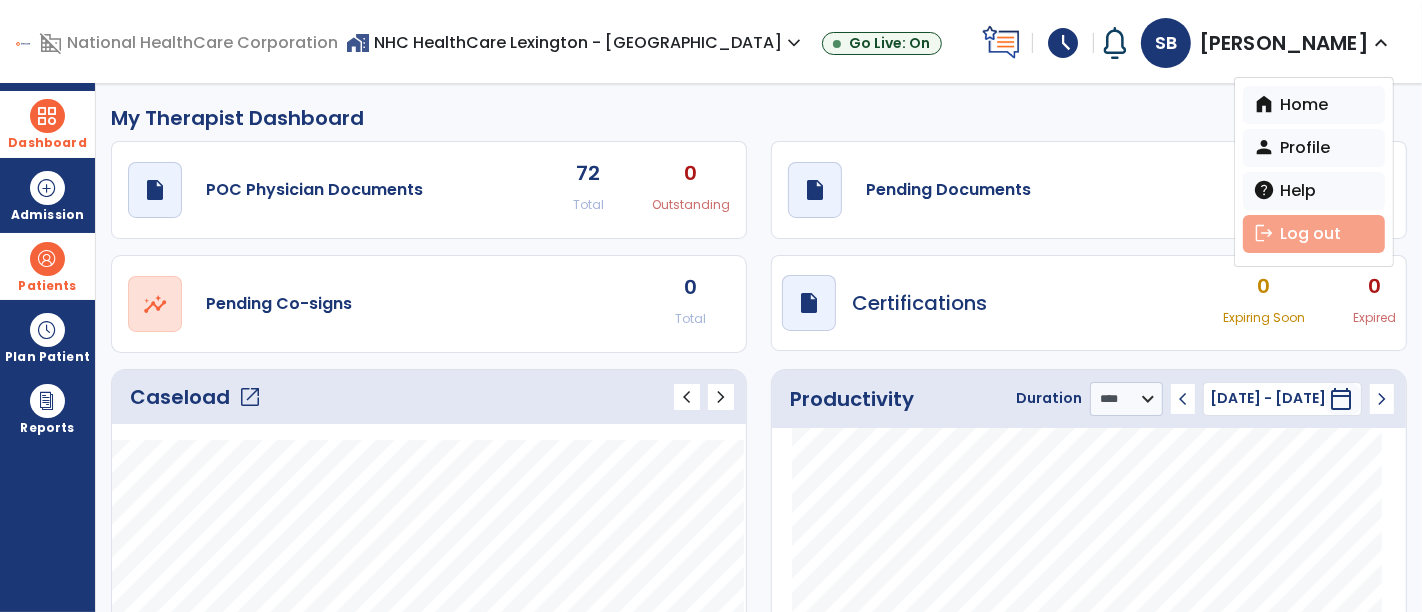 click on "logout   Log out" at bounding box center [1314, 234] 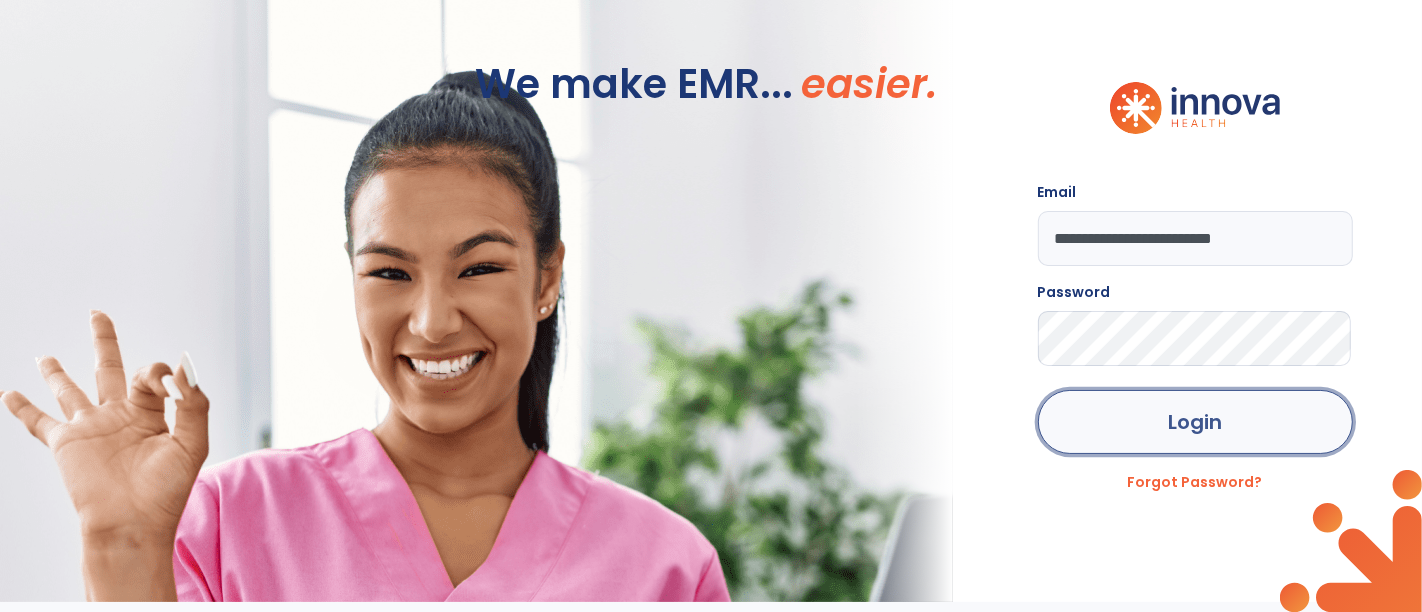 click on "Login" 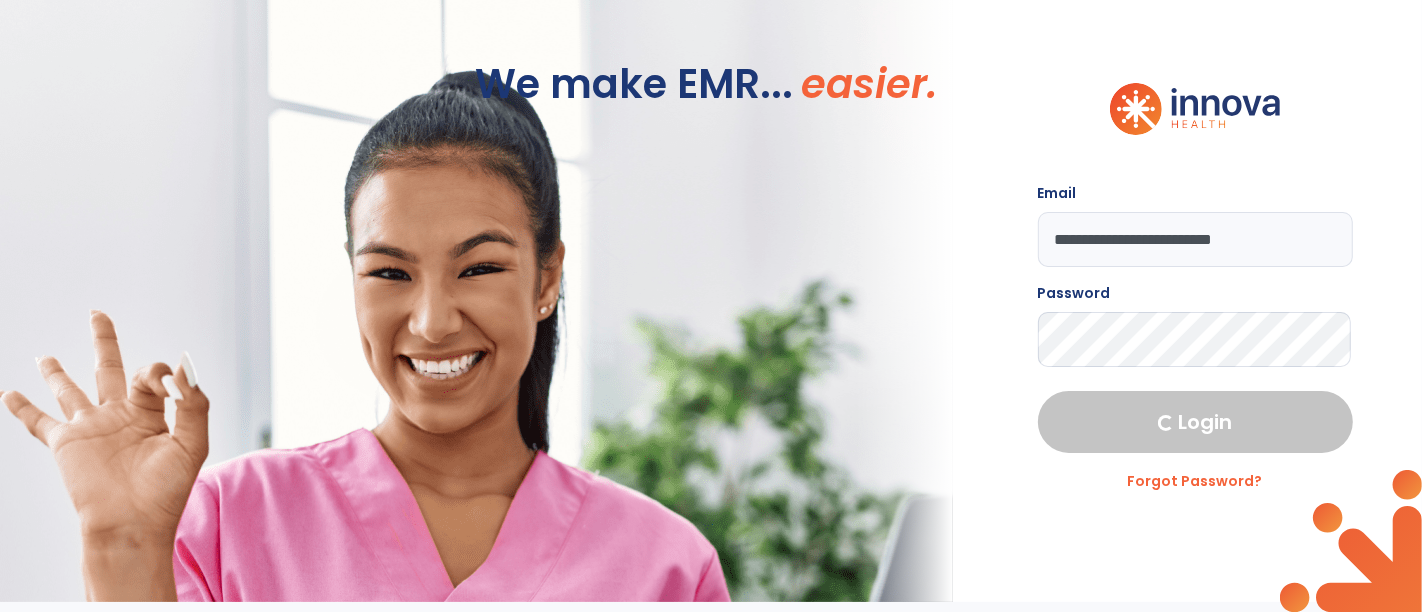 select on "****" 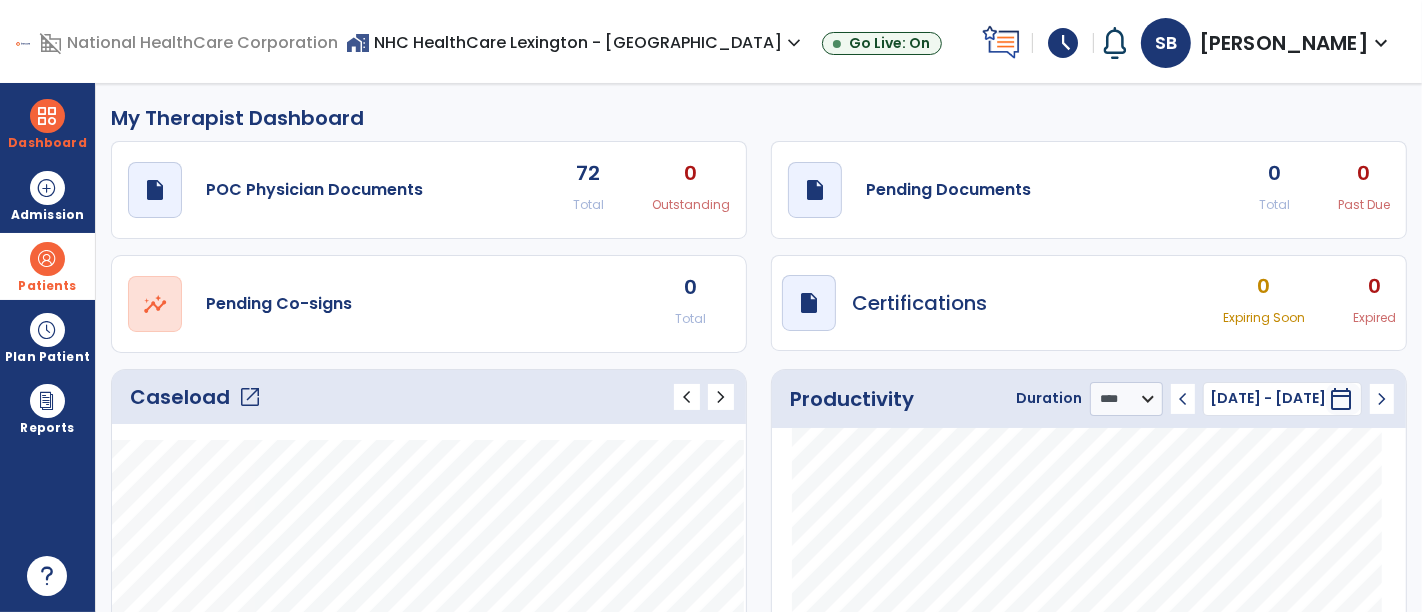 click at bounding box center (47, 259) 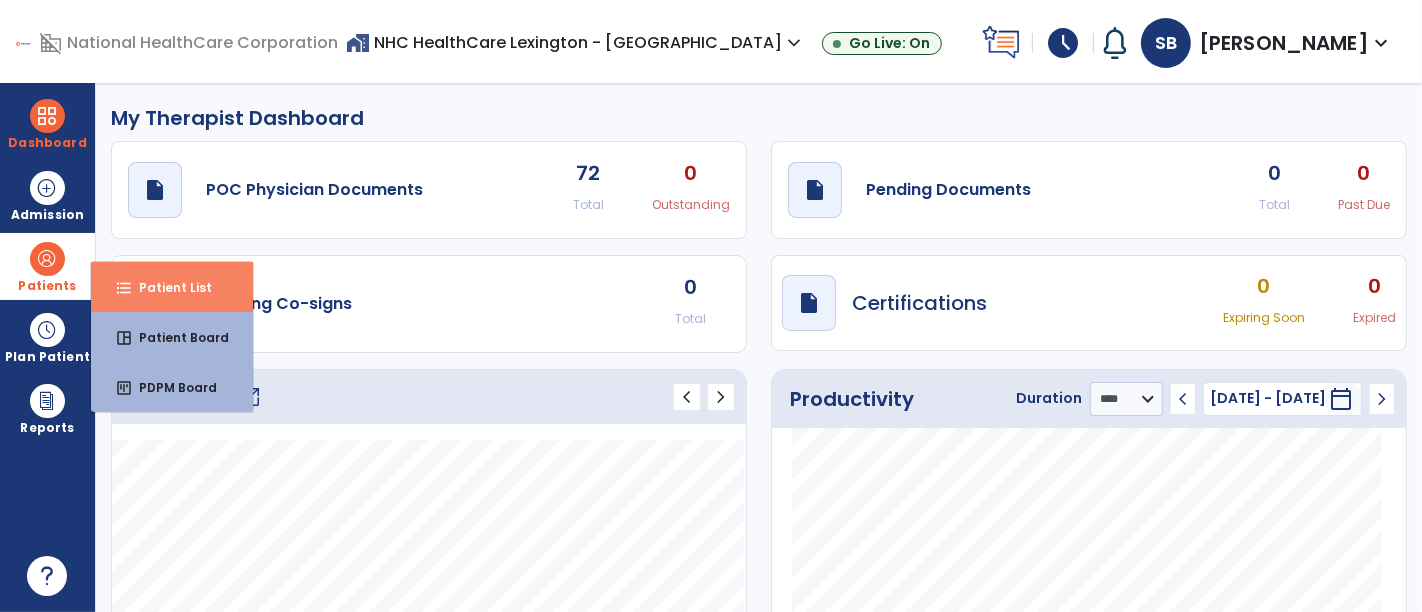 click on "Patient List" at bounding box center [167, 287] 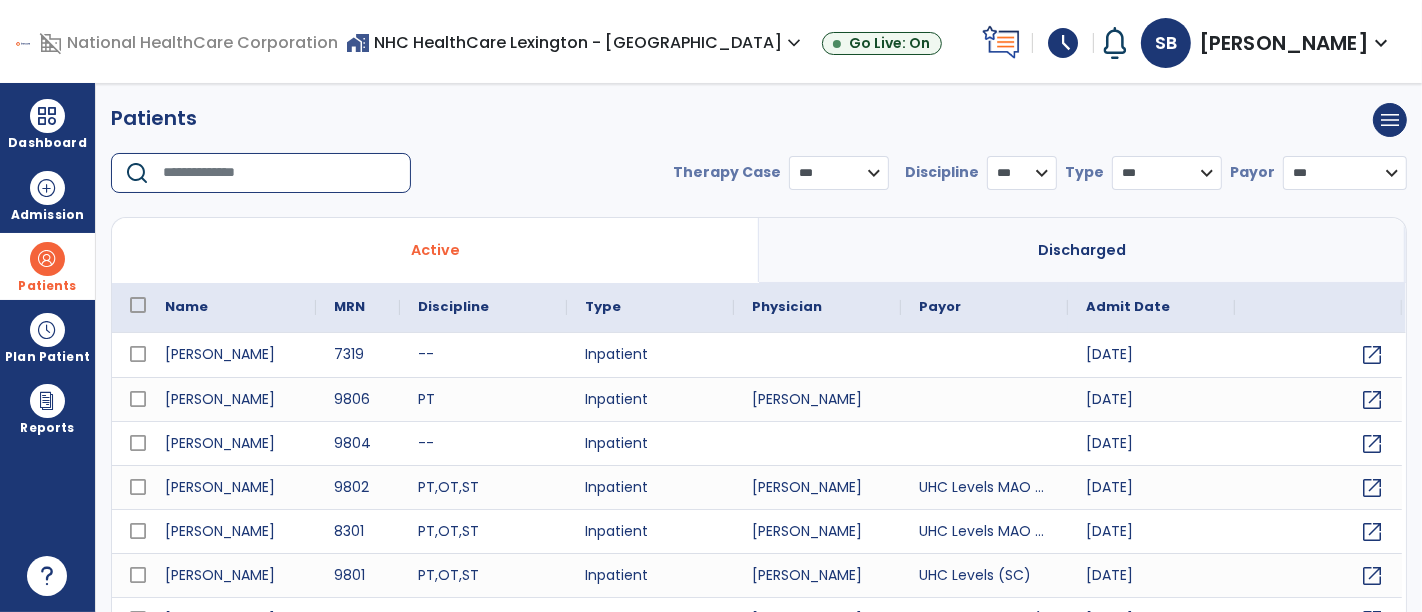 click at bounding box center (280, 173) 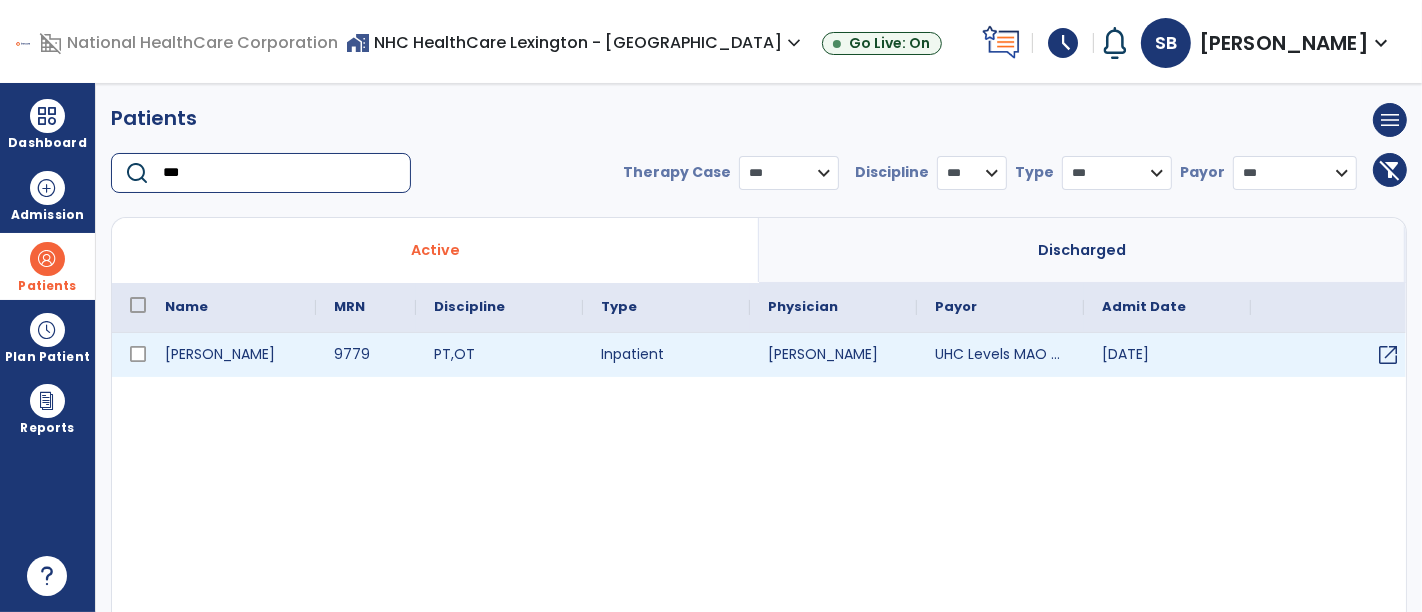 type on "***" 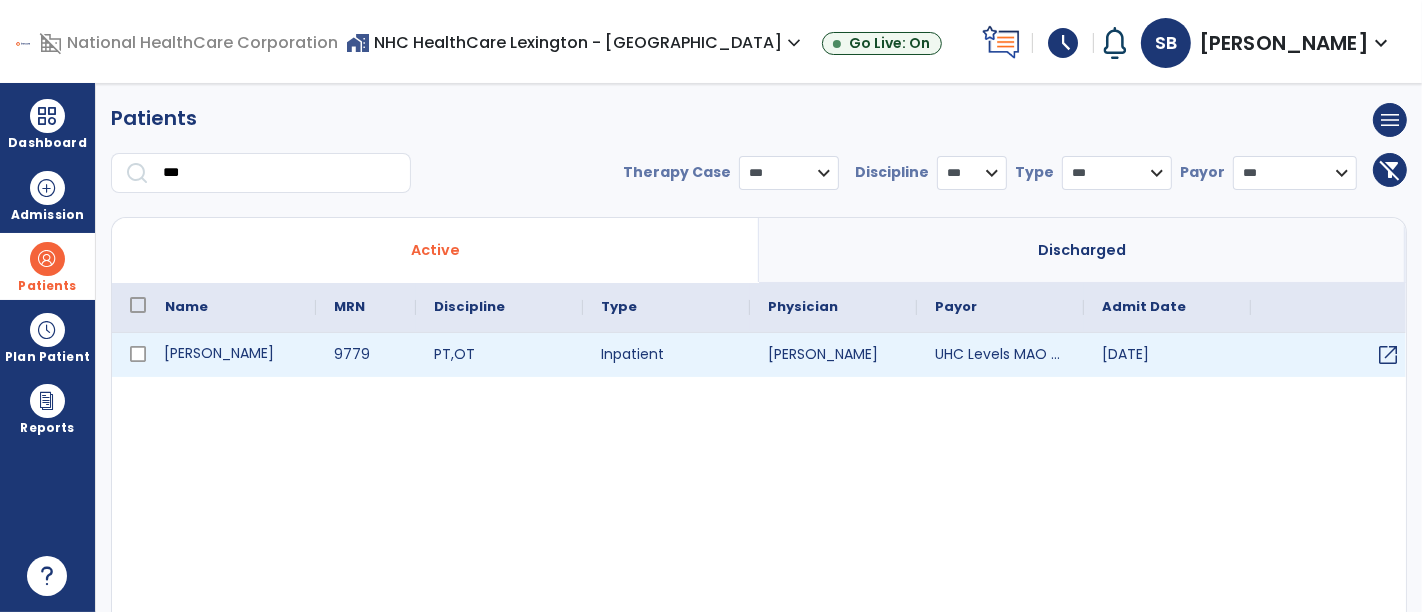 click on "[PERSON_NAME]" at bounding box center (231, 355) 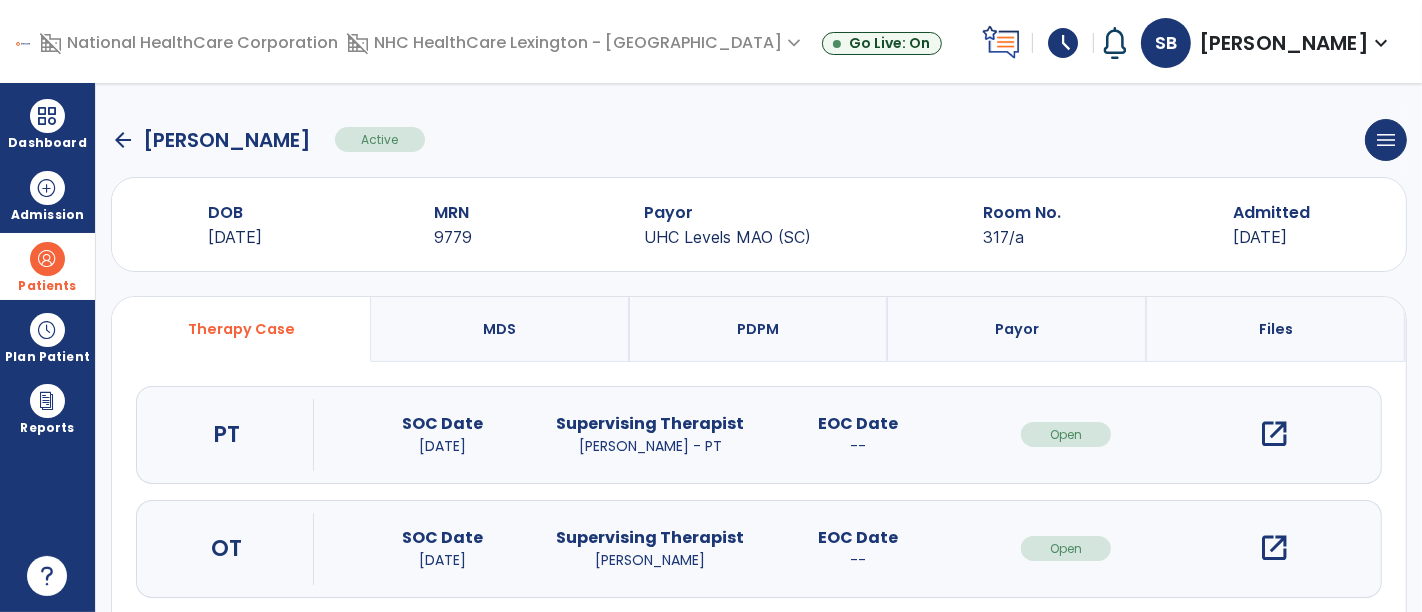 scroll, scrollTop: 172, scrollLeft: 0, axis: vertical 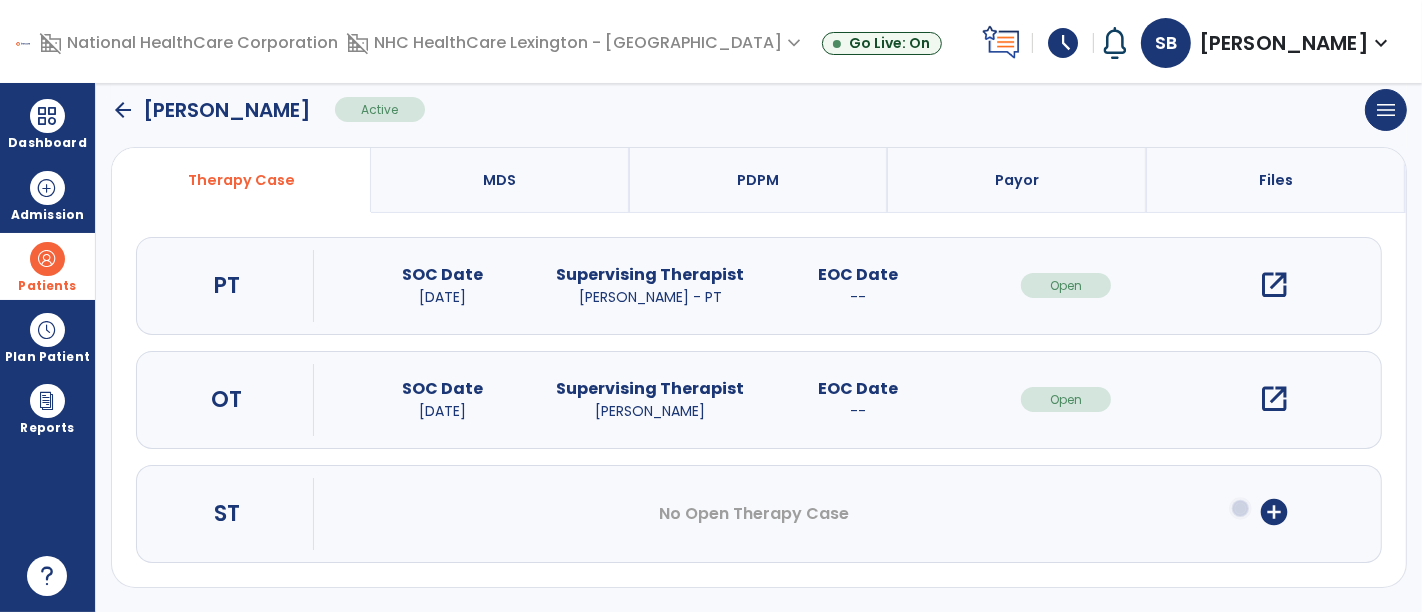 click on "open_in_new" at bounding box center (1274, 399) 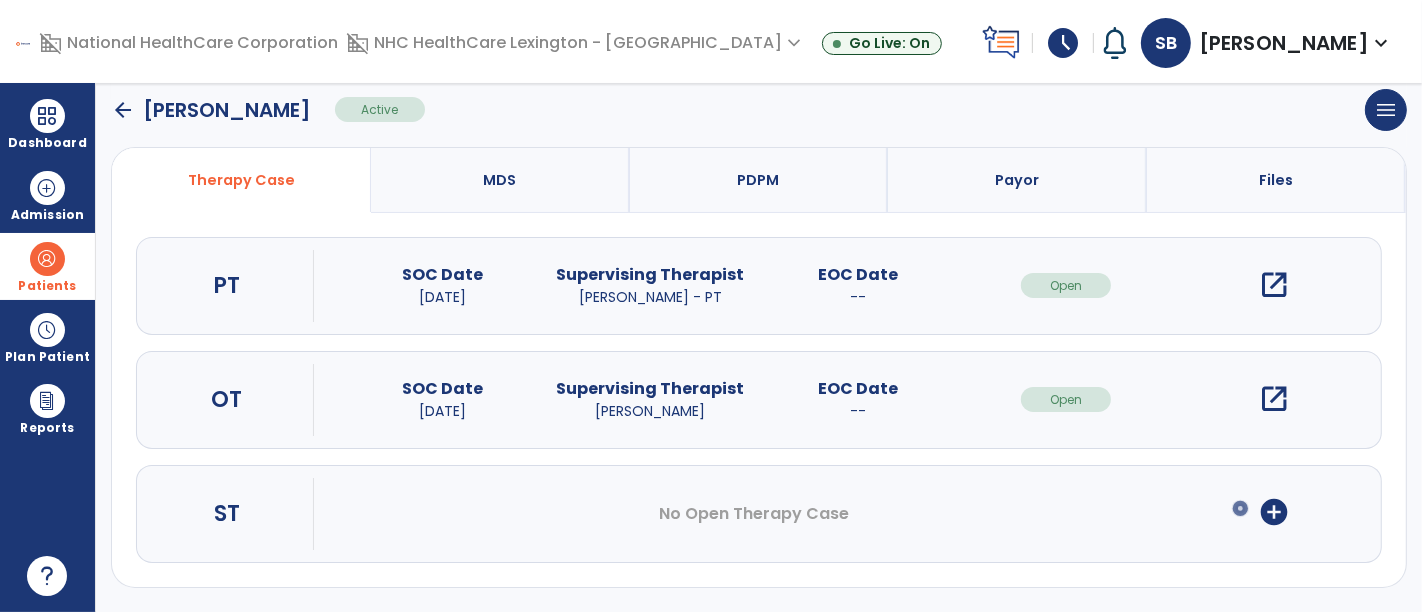 scroll, scrollTop: 0, scrollLeft: 0, axis: both 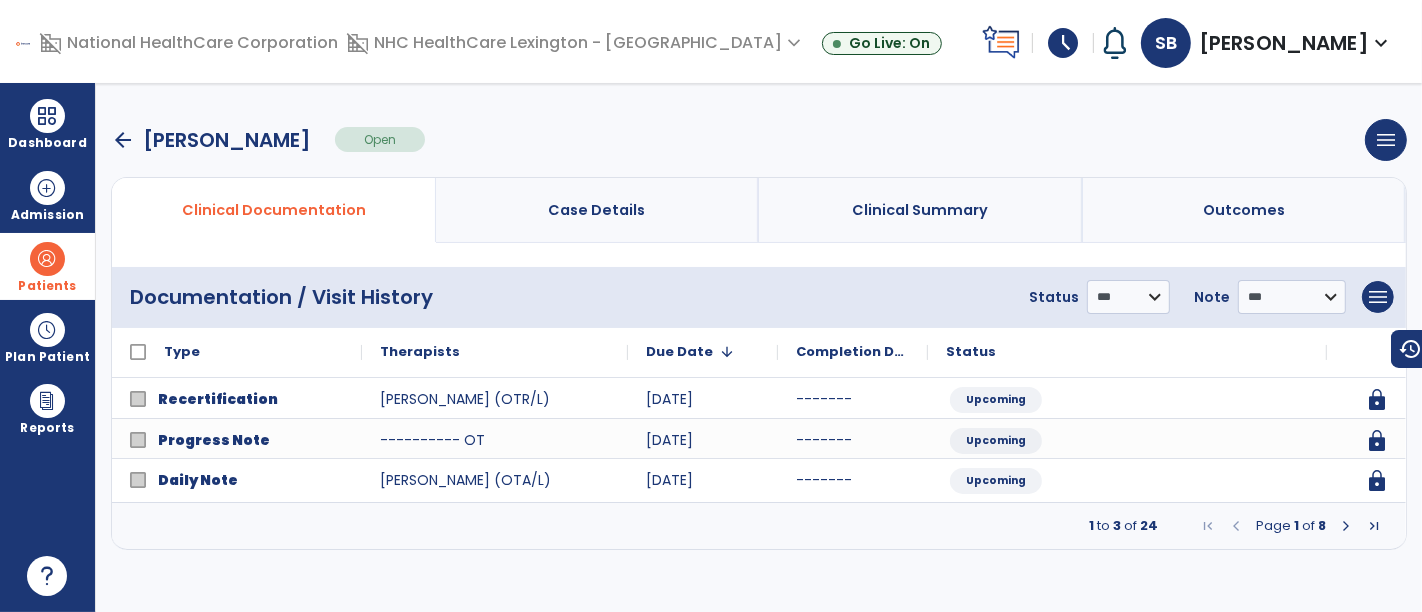 click on "Patients" at bounding box center (47, 266) 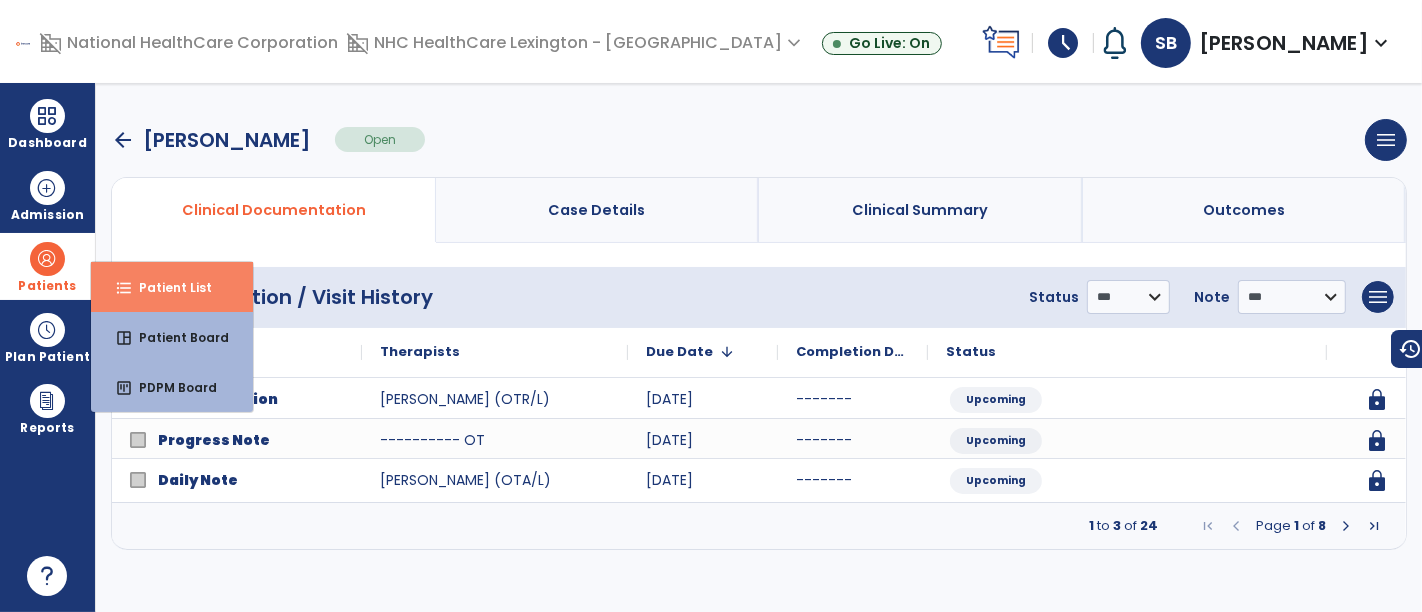 click on "Patient List" at bounding box center (167, 287) 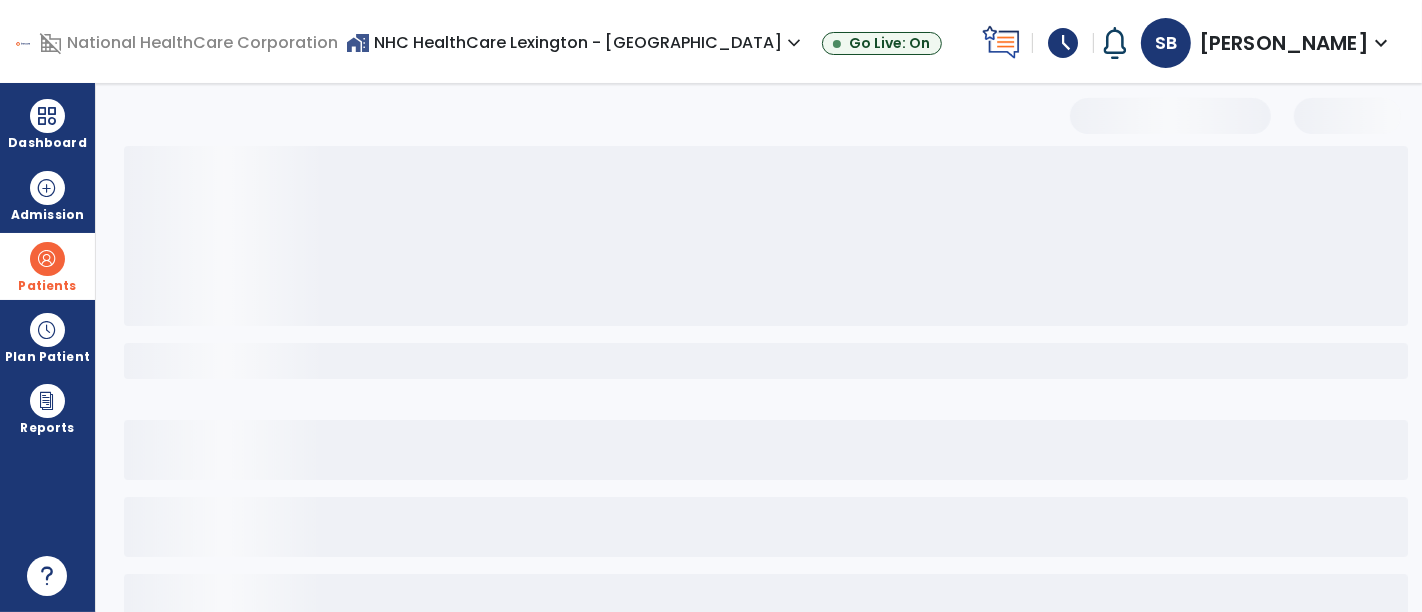 select on "***" 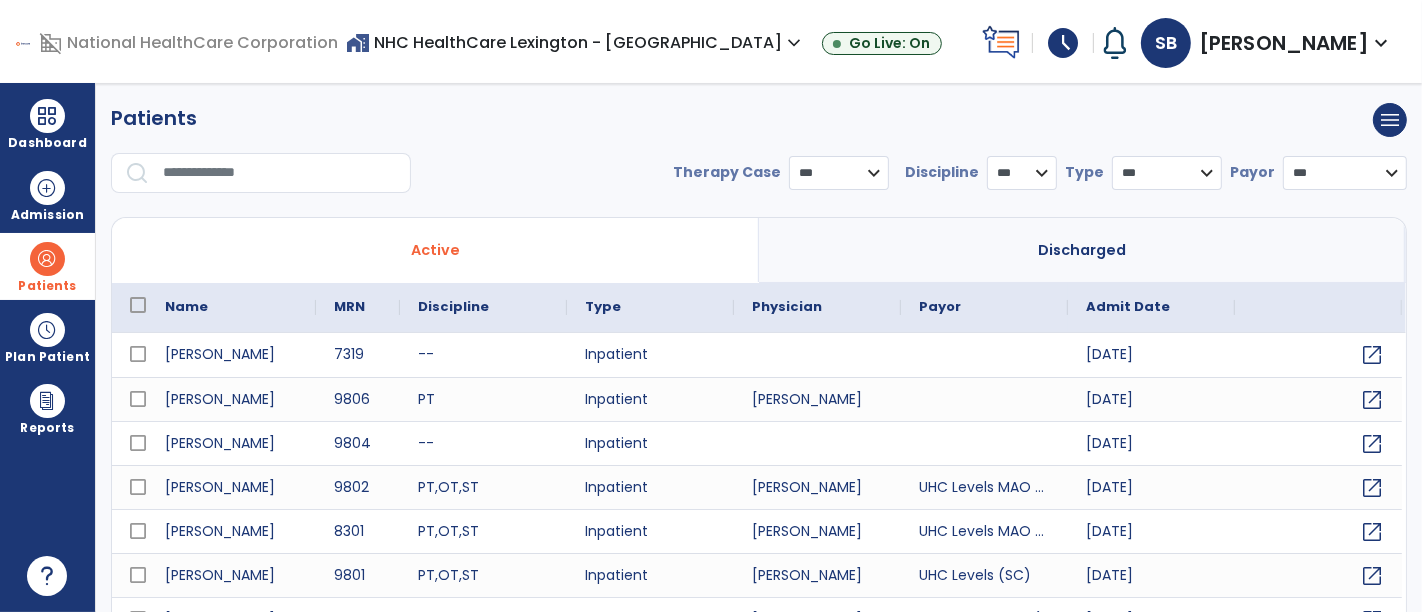 click at bounding box center (280, 173) 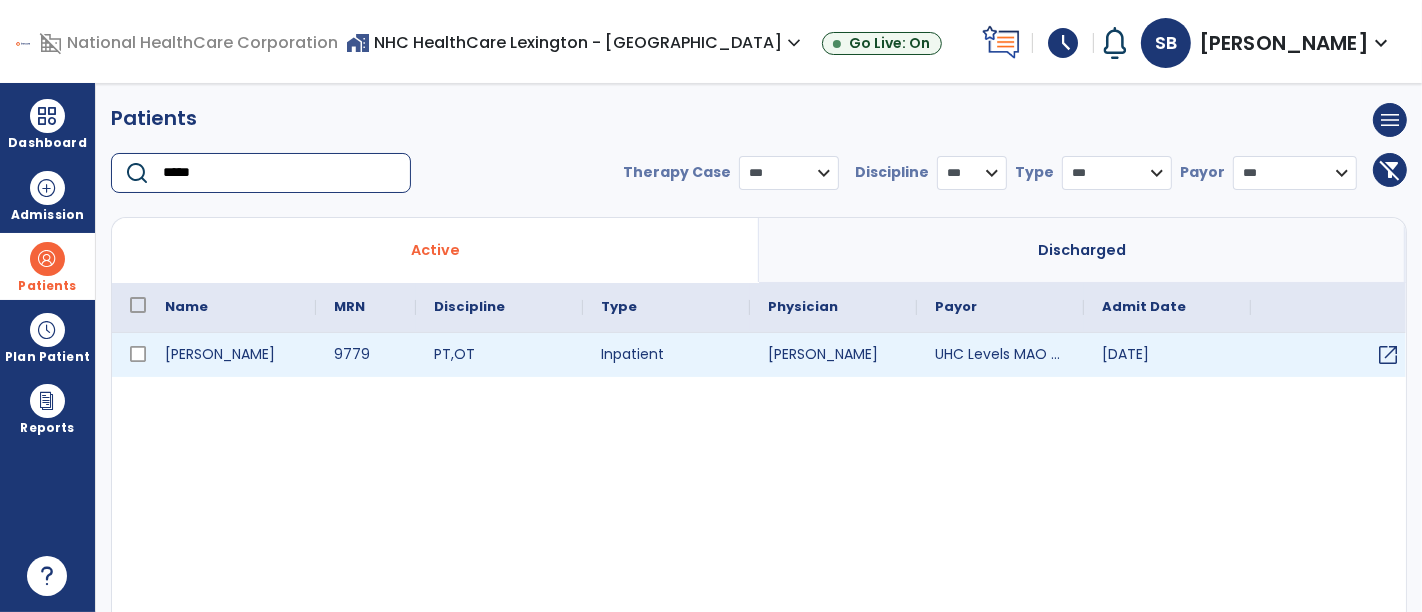 type on "*****" 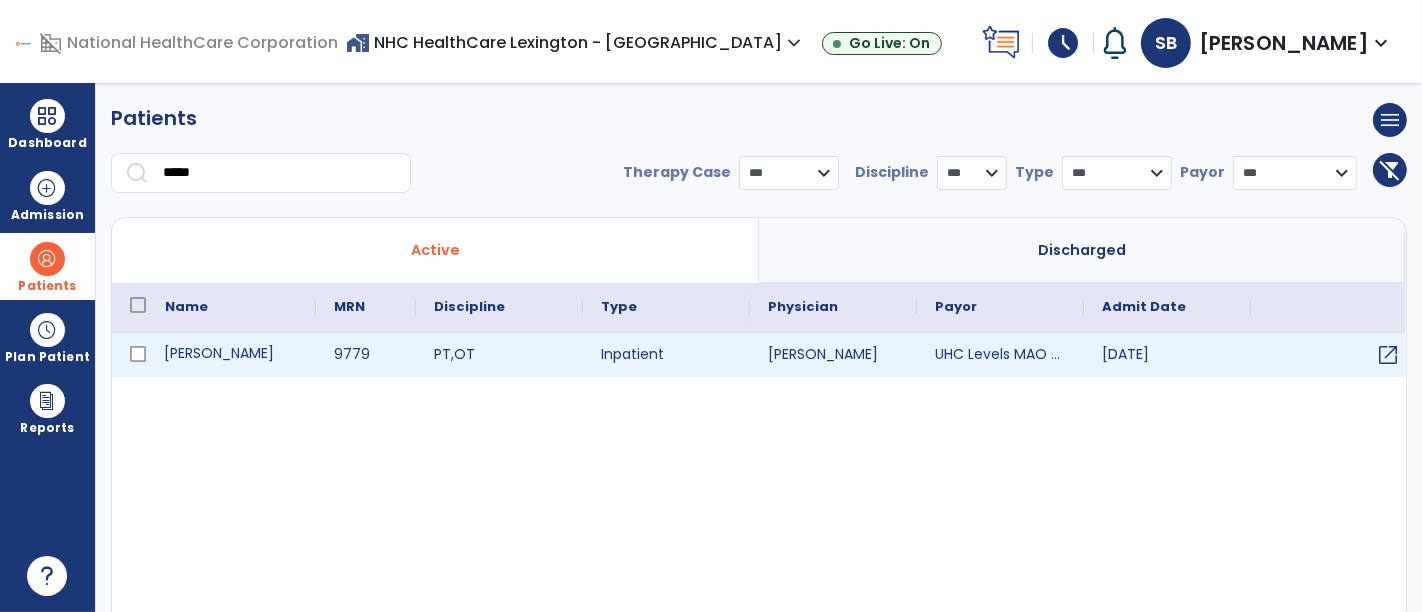 click on "[PERSON_NAME]" at bounding box center (231, 355) 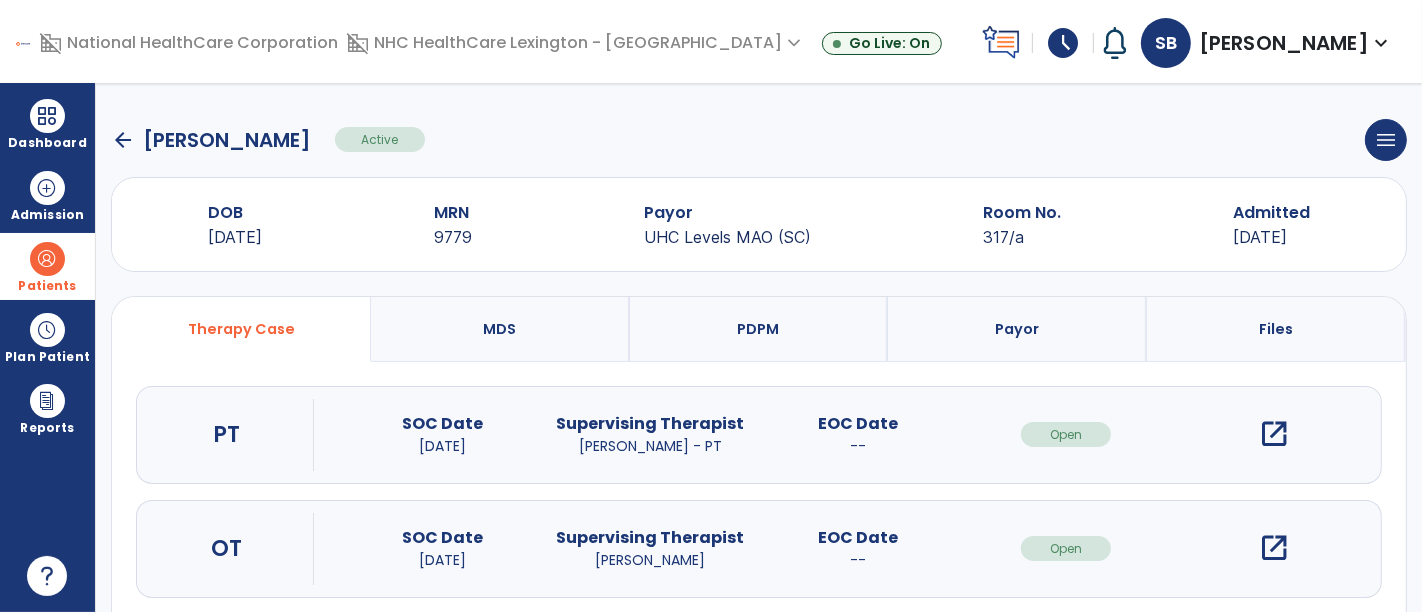 click on "open_in_new" at bounding box center (1274, 548) 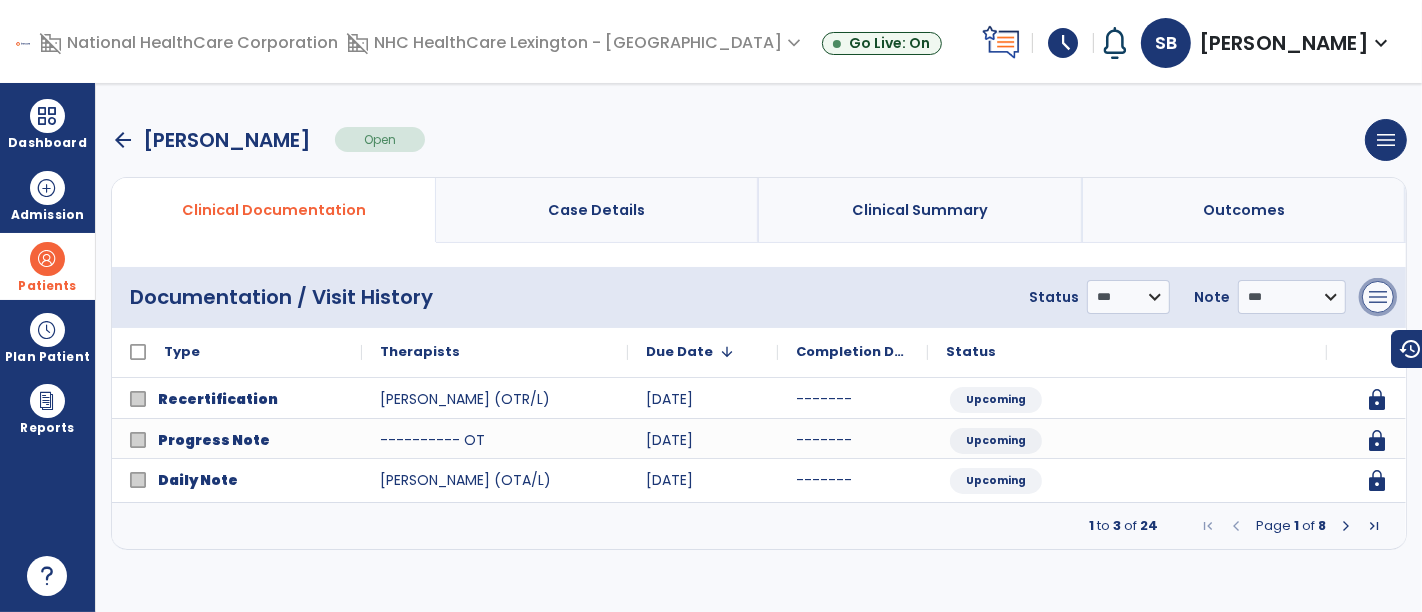 click on "menu" at bounding box center (1378, 297) 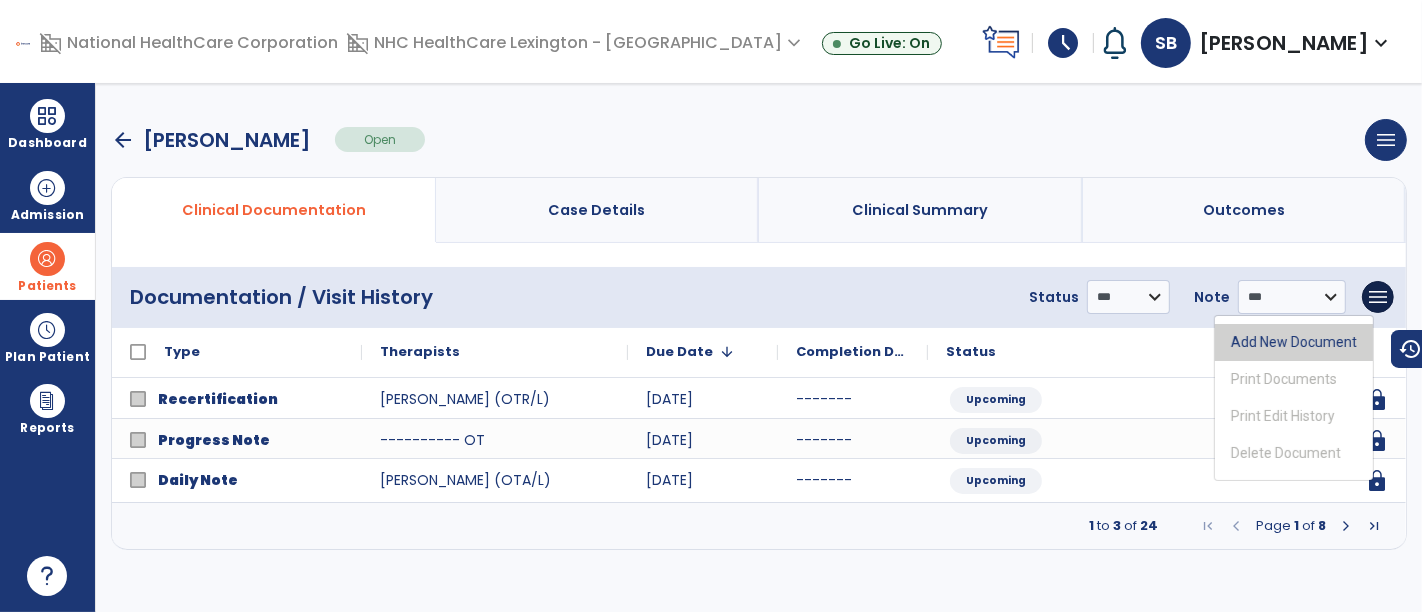 click on "Add New Document" at bounding box center (1294, 342) 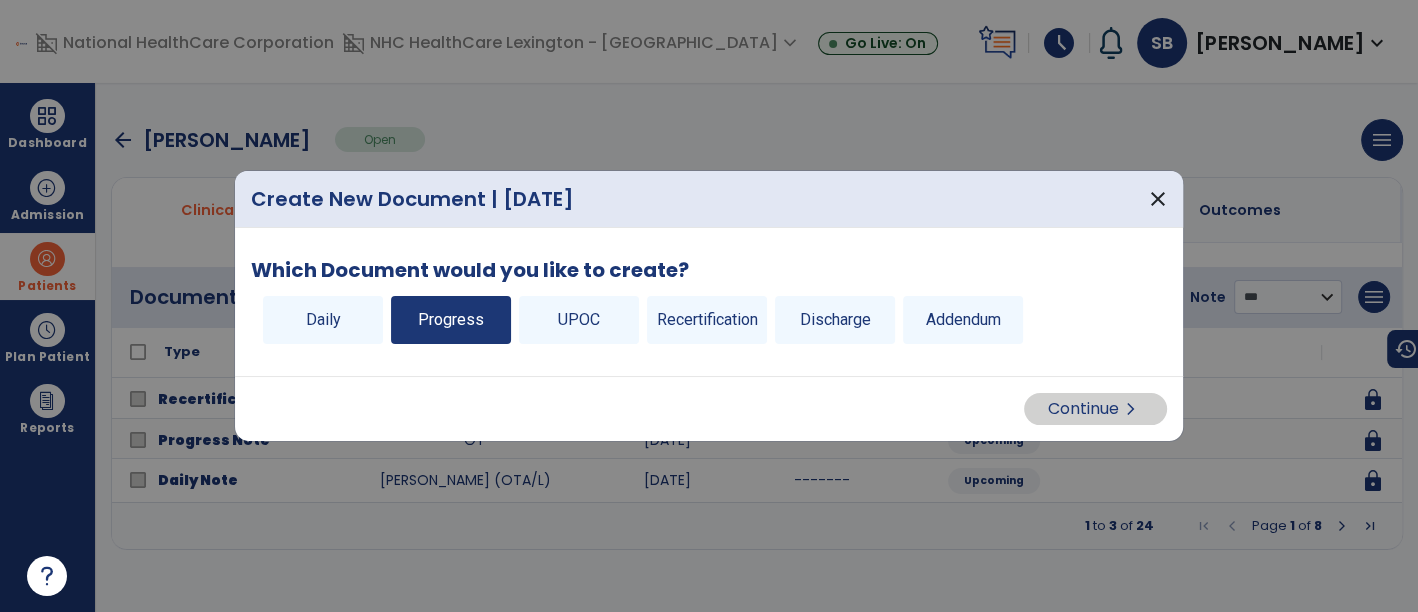 click on "Progress" at bounding box center (451, 320) 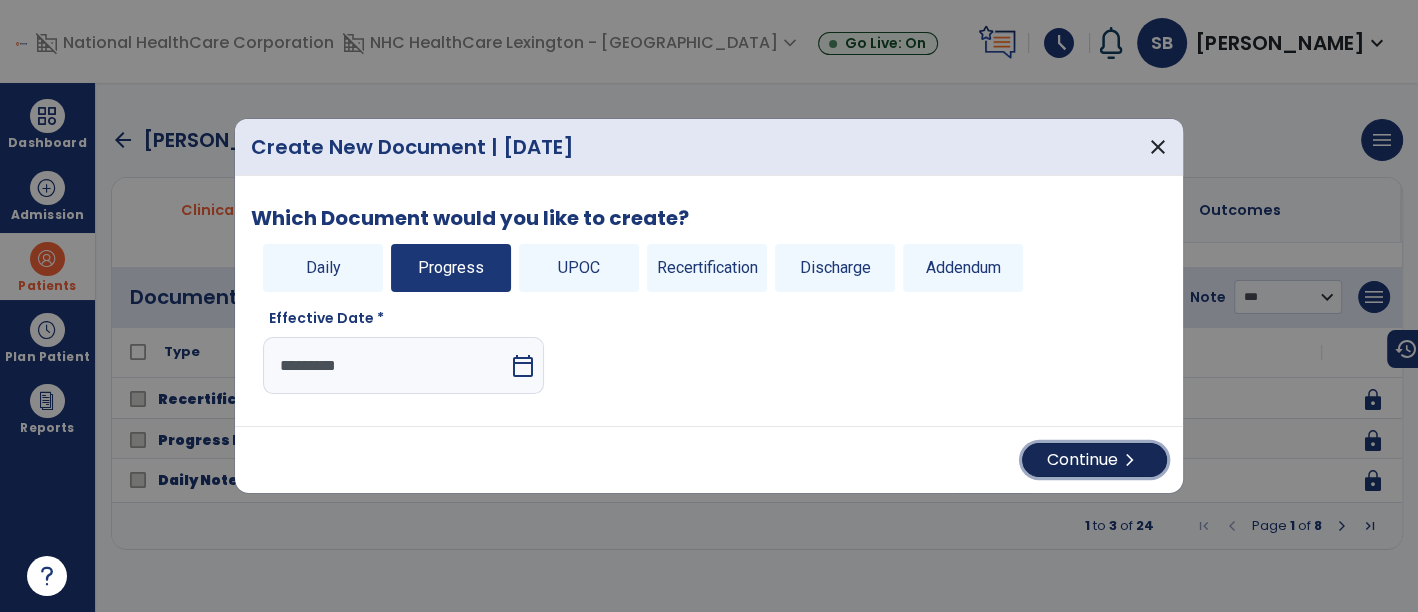 click on "Continue   chevron_right" at bounding box center (1094, 460) 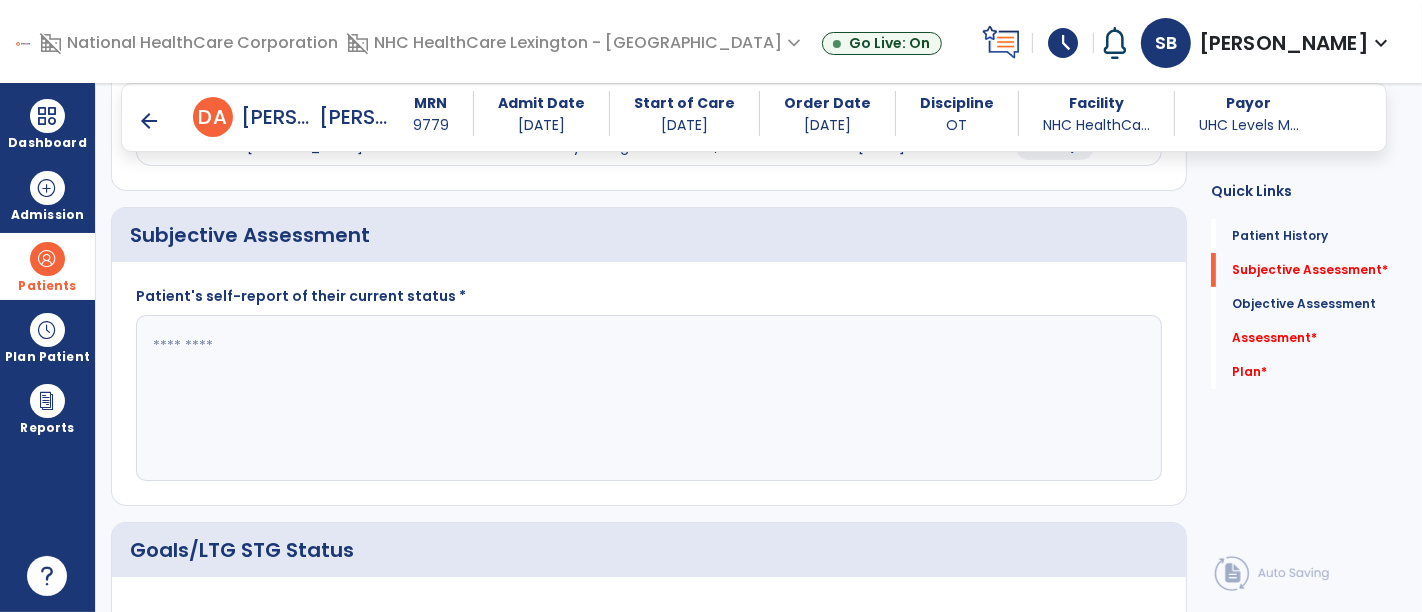 scroll, scrollTop: 320, scrollLeft: 0, axis: vertical 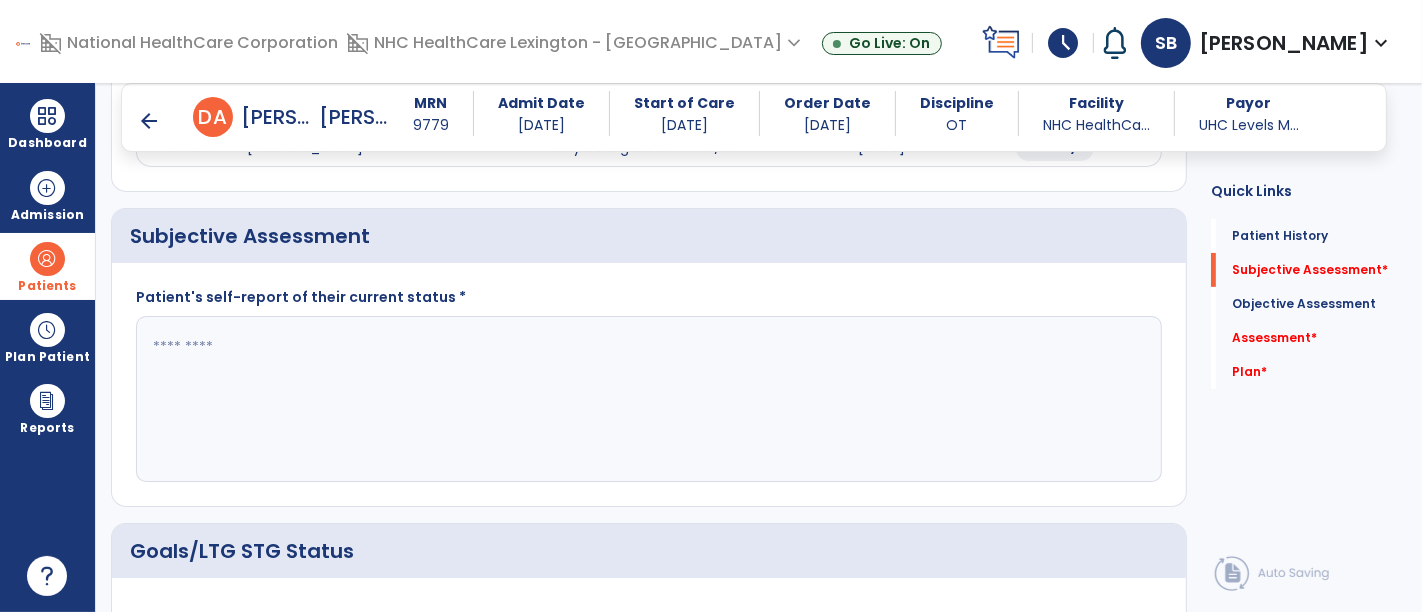 click 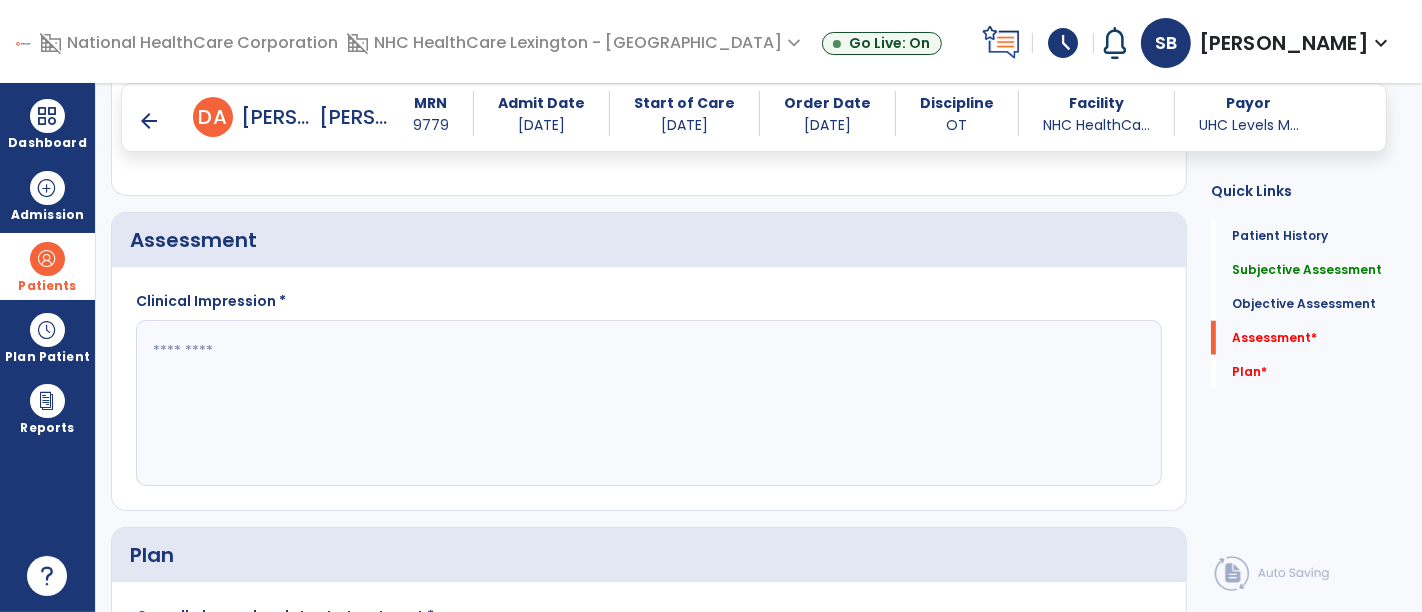 scroll, scrollTop: 1717, scrollLeft: 0, axis: vertical 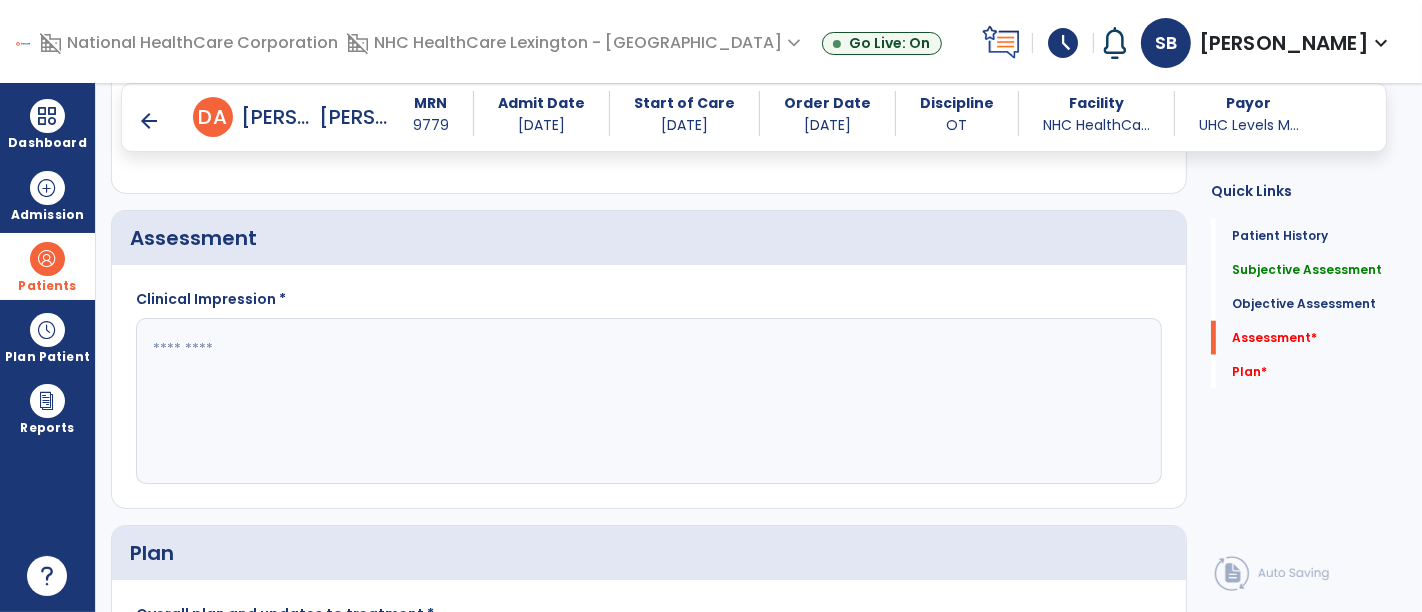type on "**********" 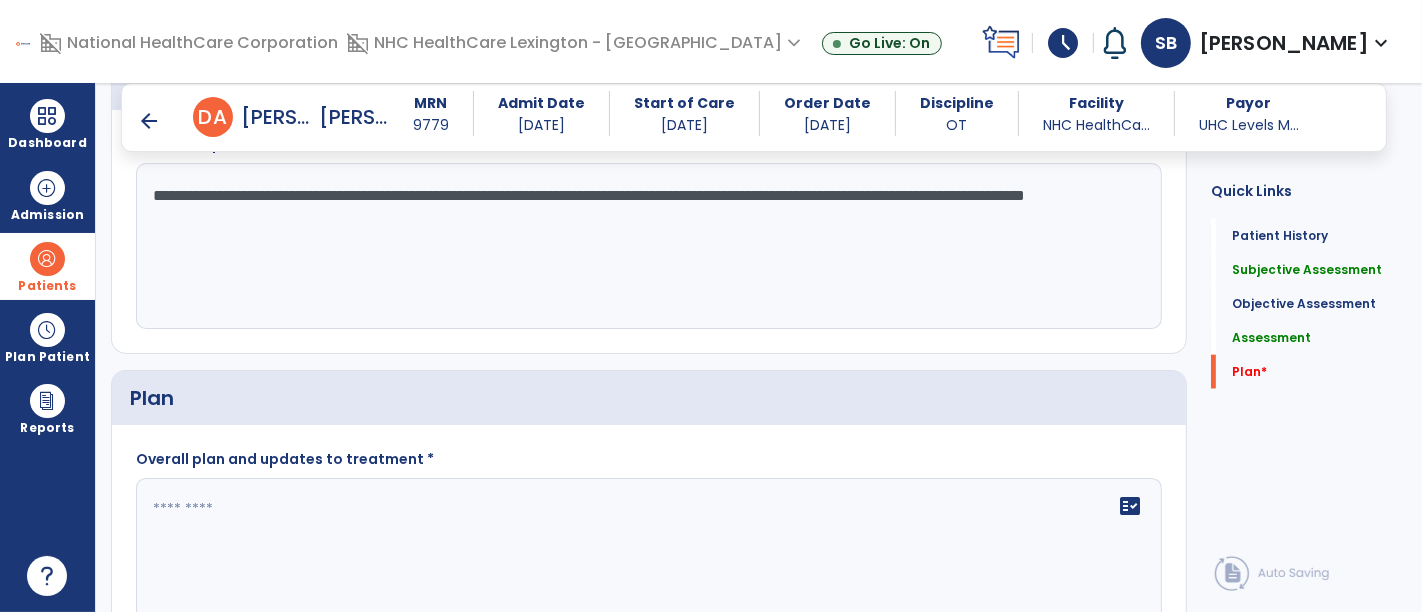 scroll, scrollTop: 1955, scrollLeft: 0, axis: vertical 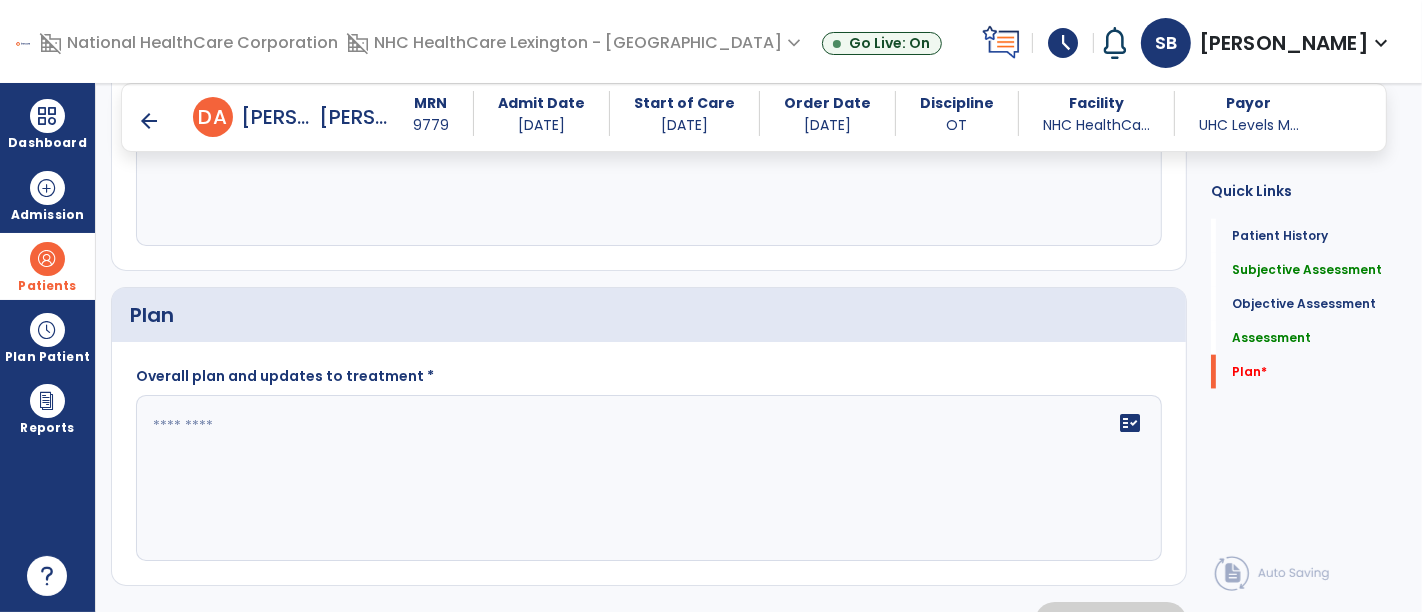 type on "**********" 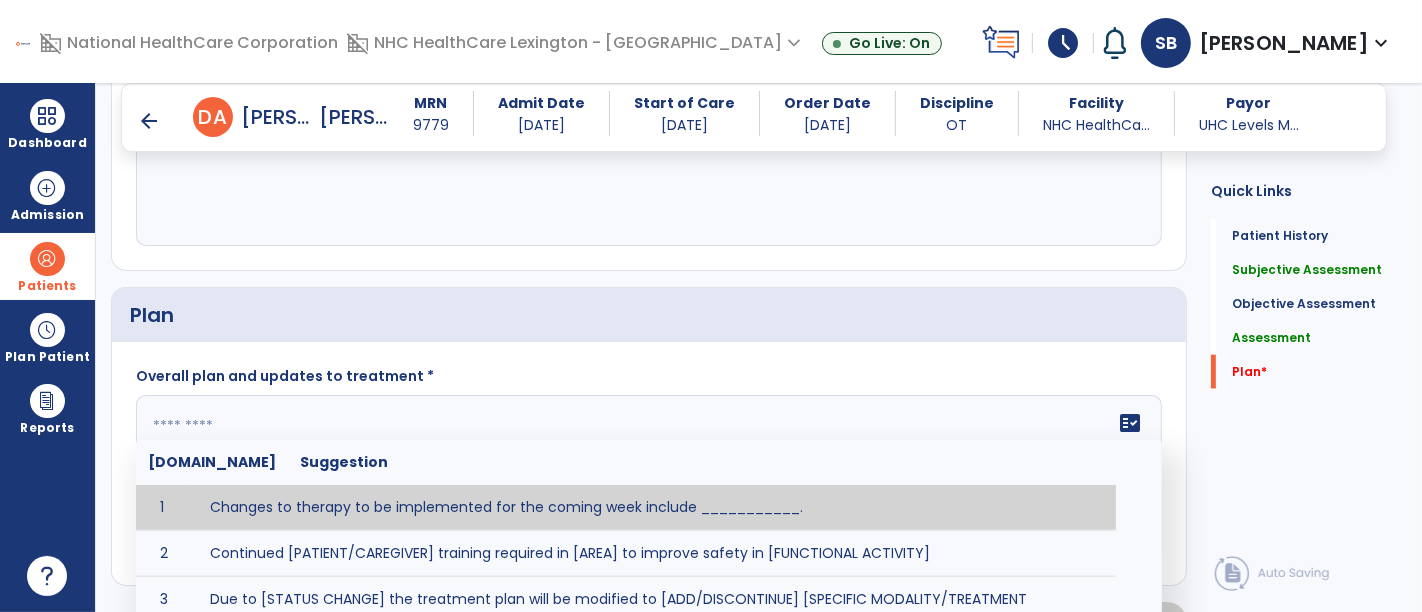 click 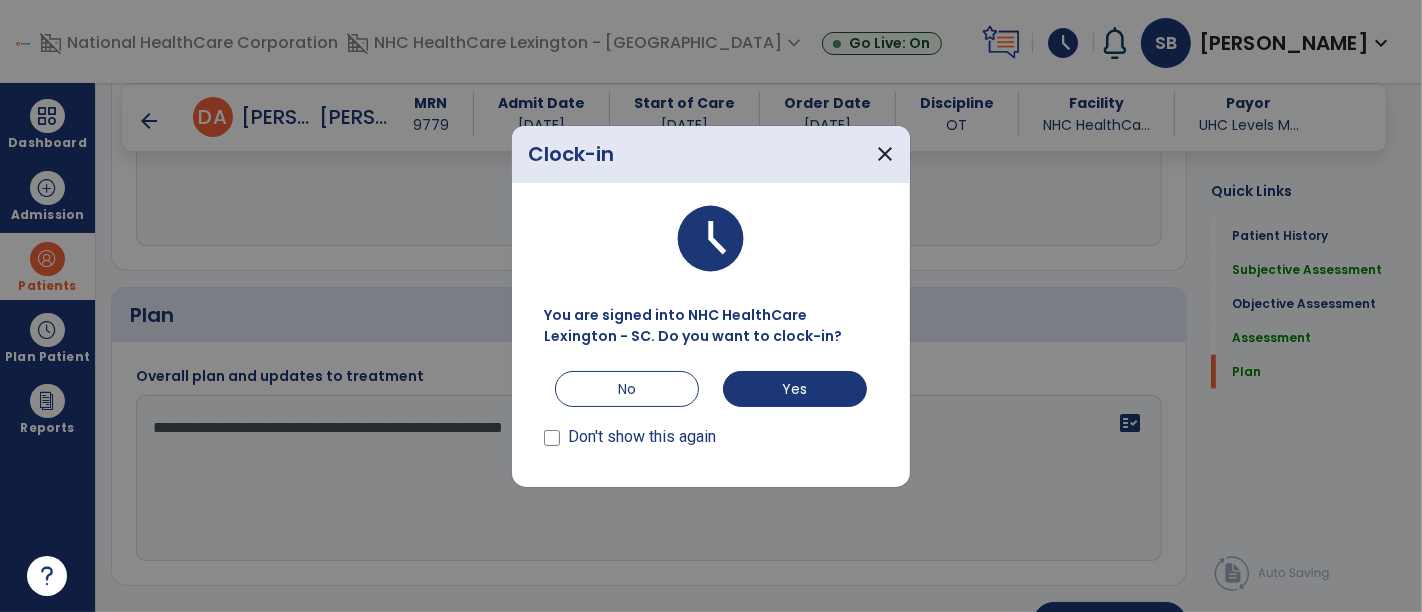 scroll, scrollTop: 1955, scrollLeft: 0, axis: vertical 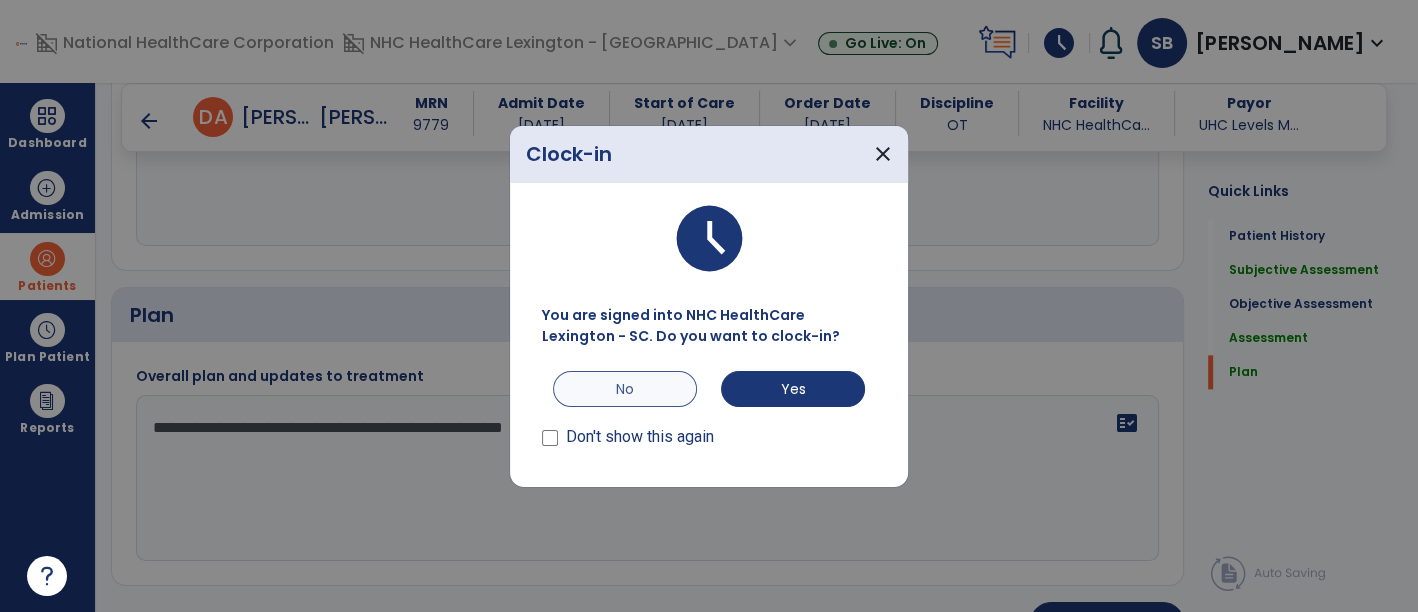 type on "**********" 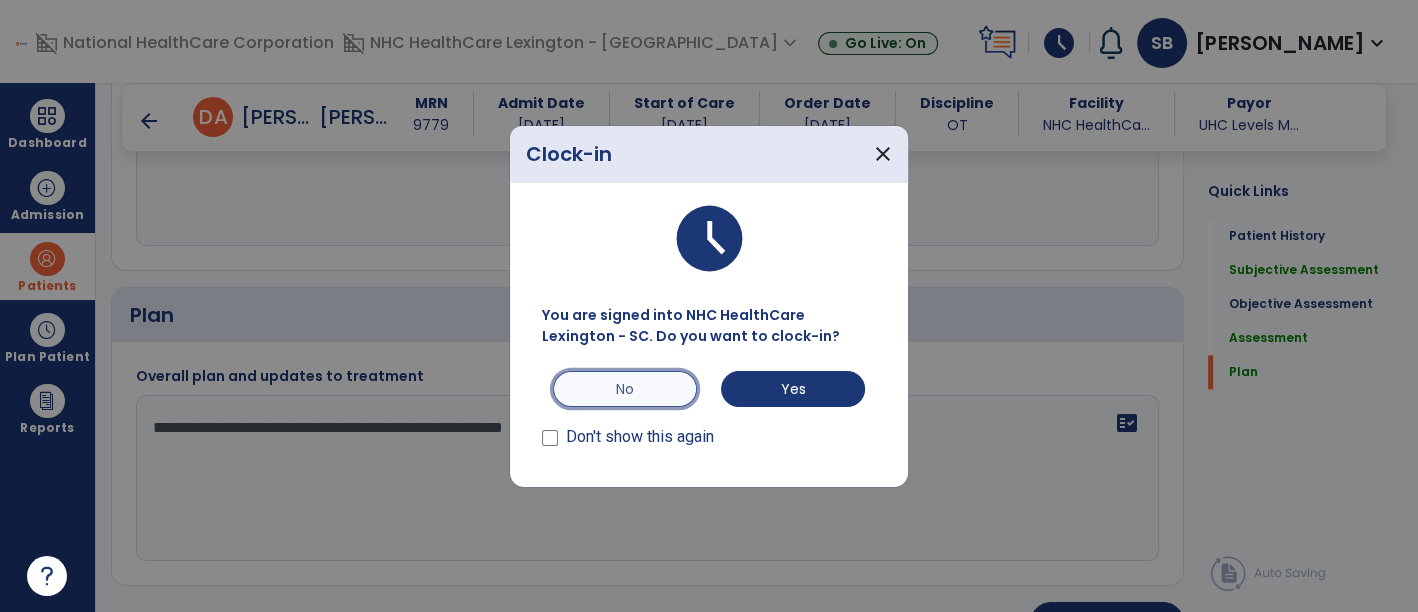 click on "No" at bounding box center (625, 389) 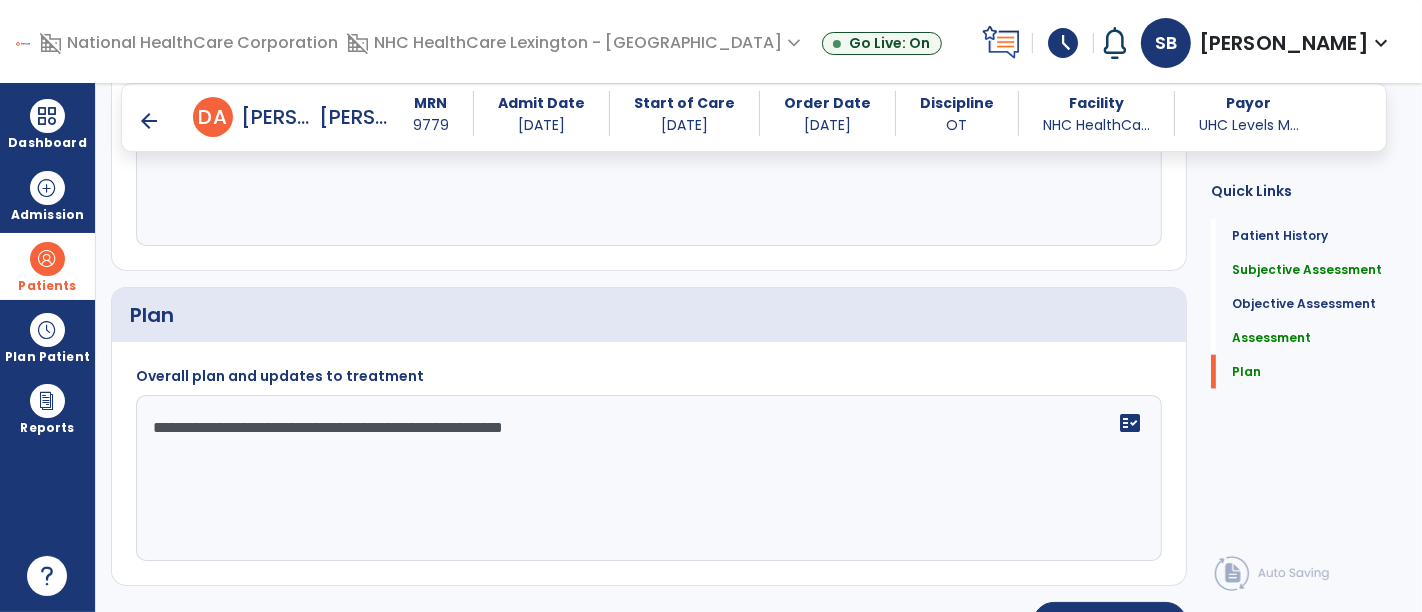 click on "**********" 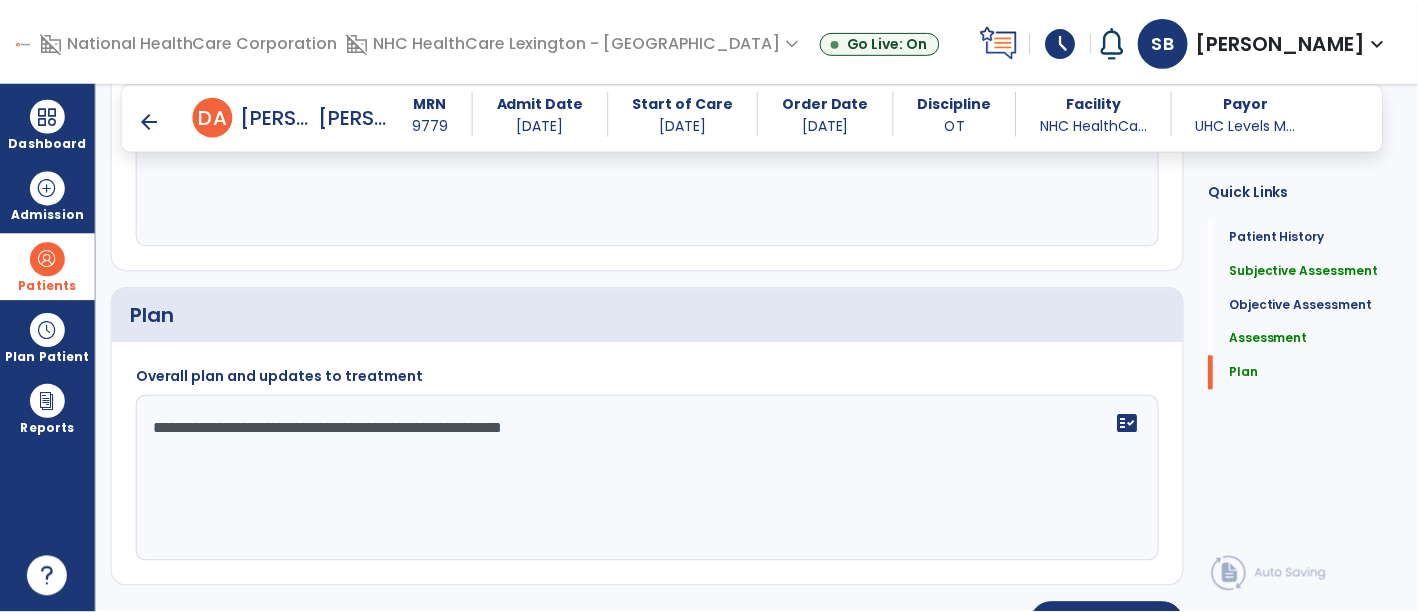 scroll, scrollTop: 2012, scrollLeft: 0, axis: vertical 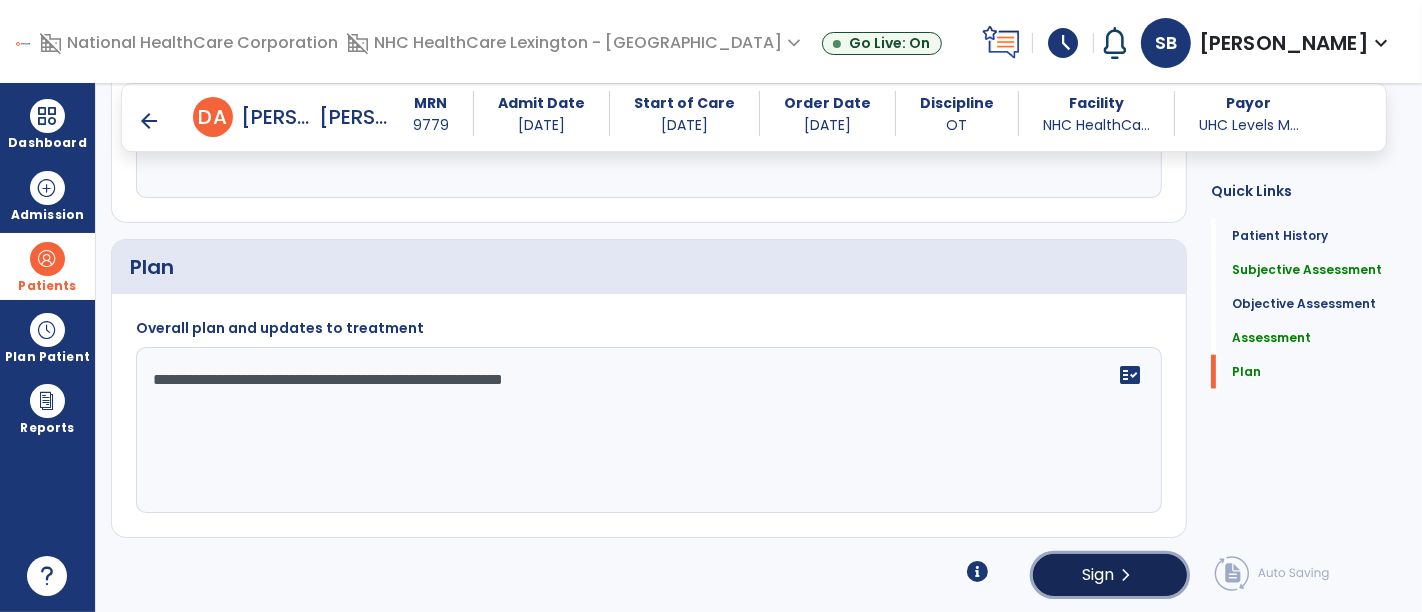 click on "Sign" 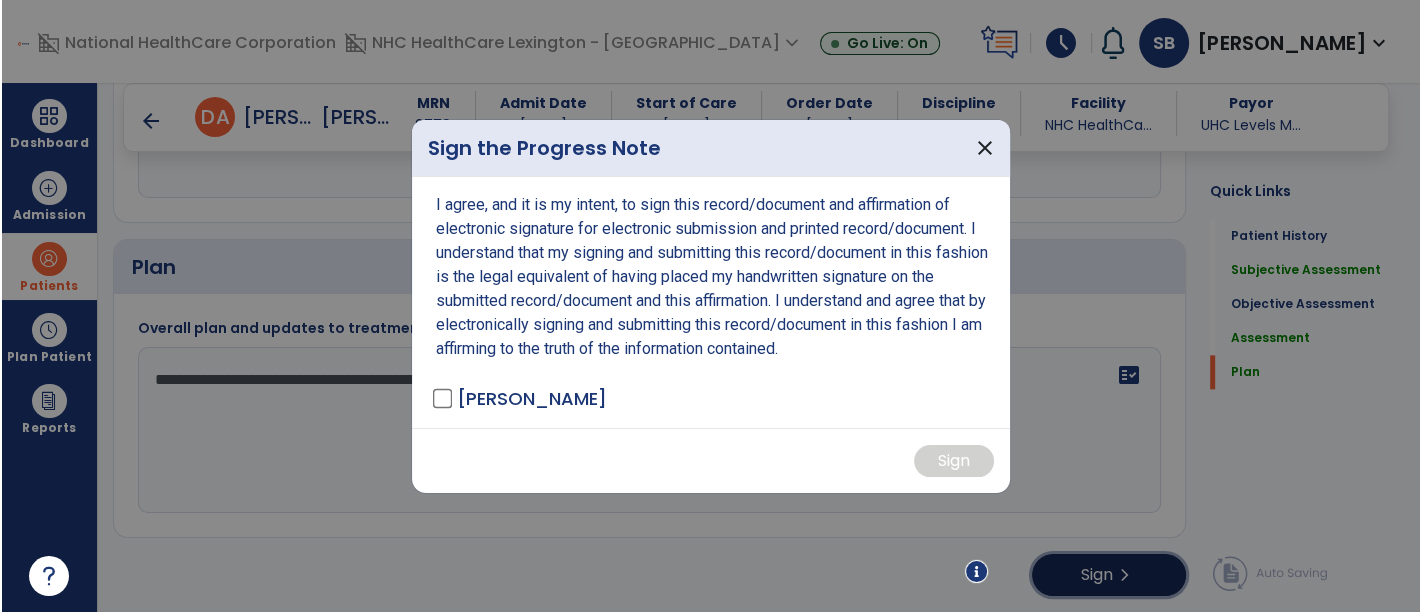 scroll, scrollTop: 2012, scrollLeft: 0, axis: vertical 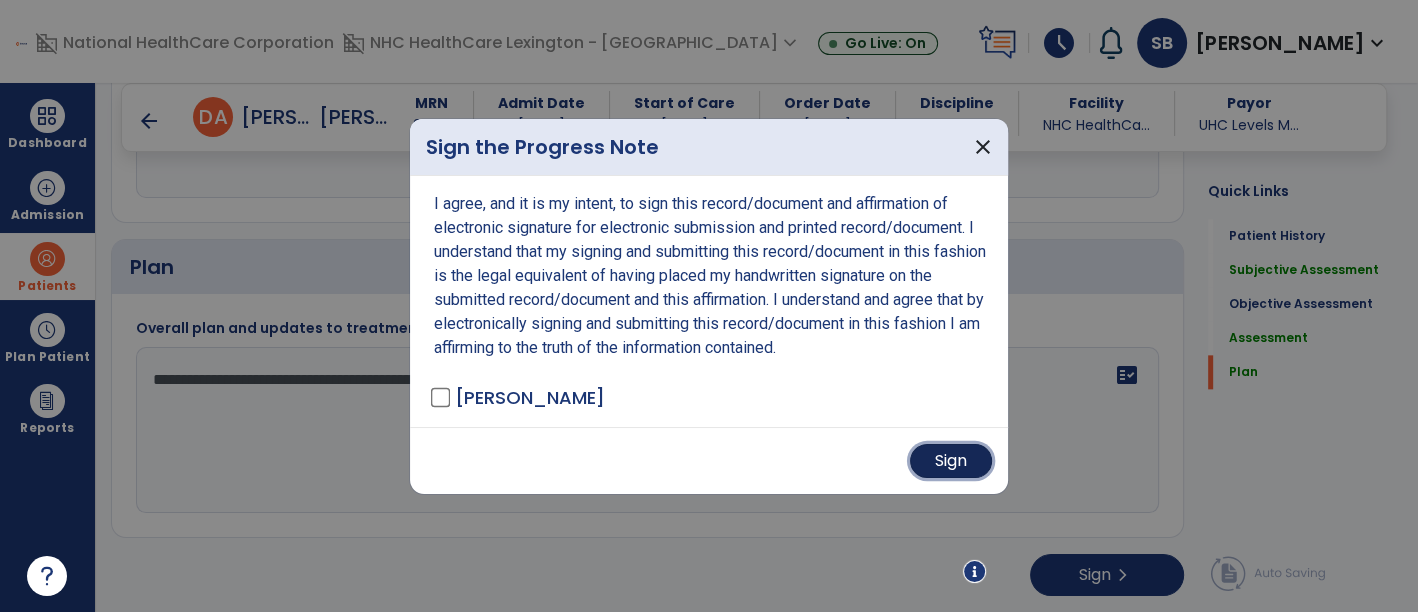 click on "Sign" at bounding box center (951, 461) 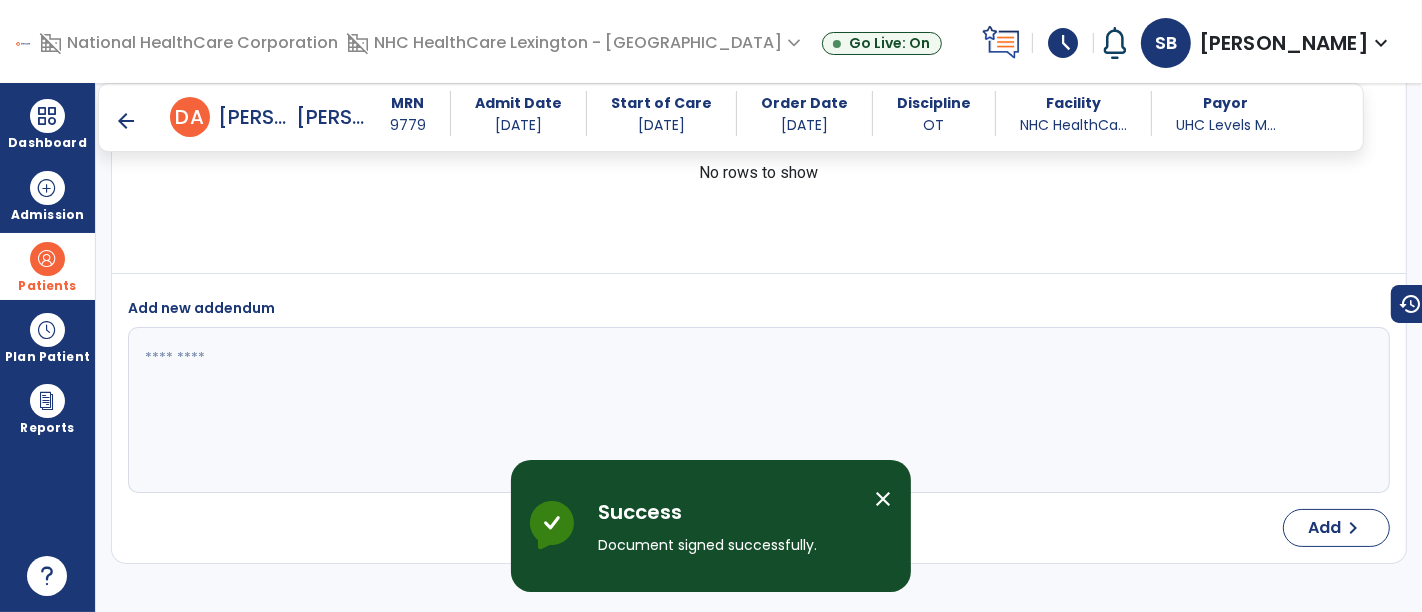 scroll, scrollTop: 2712, scrollLeft: 0, axis: vertical 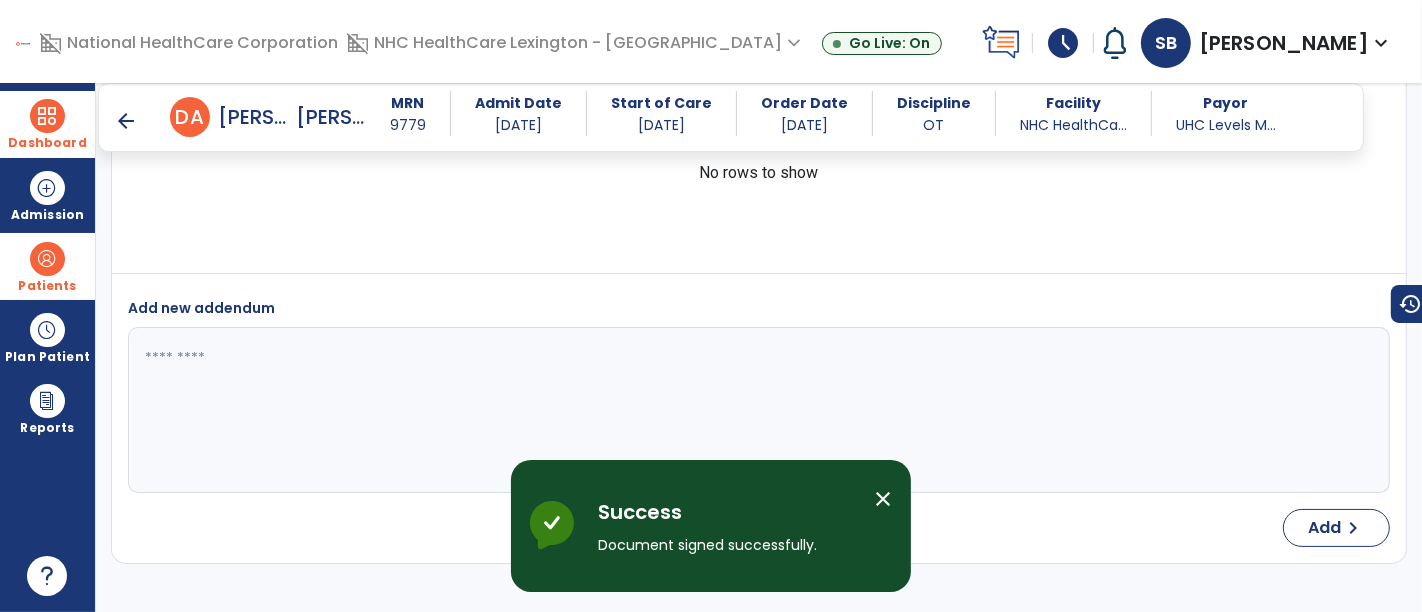 click at bounding box center (47, 116) 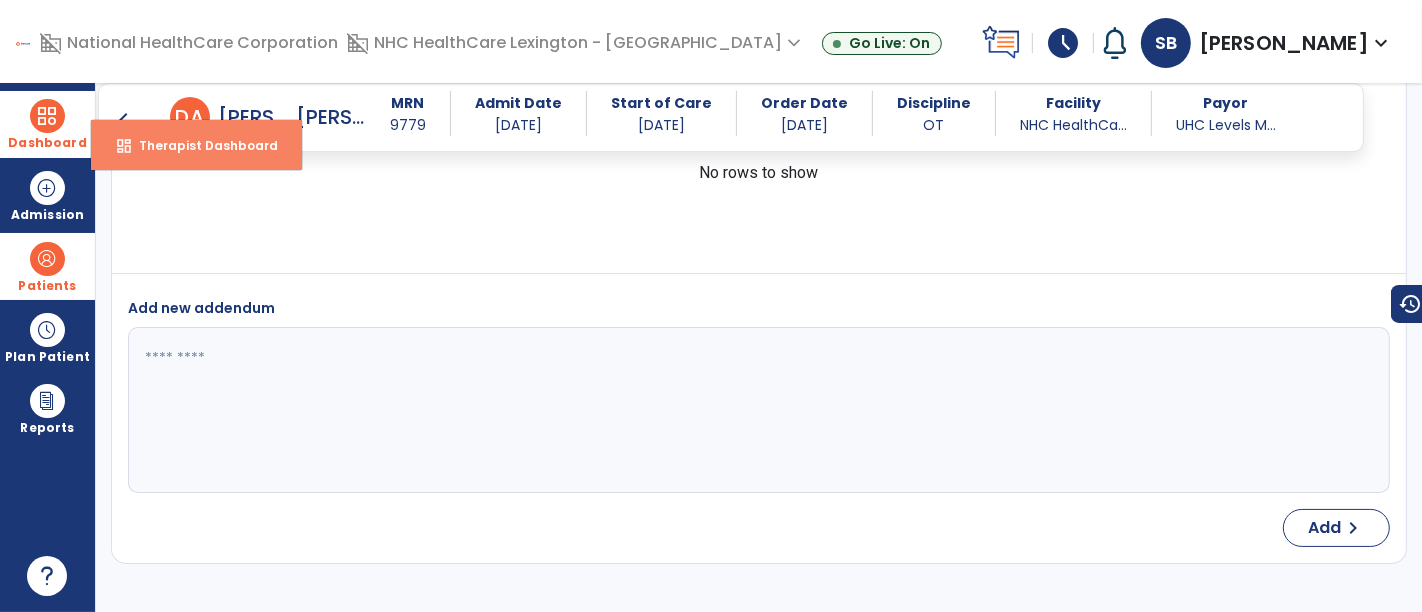 click on "Therapist Dashboard" at bounding box center (200, 145) 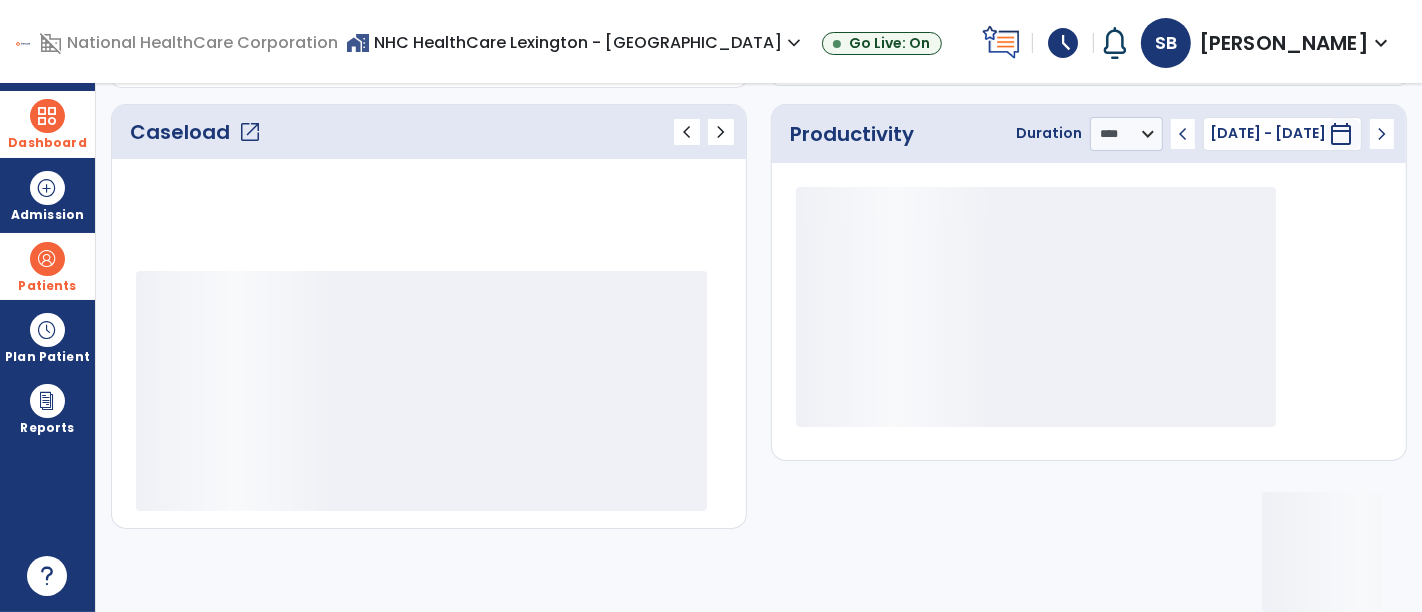 scroll, scrollTop: 333, scrollLeft: 0, axis: vertical 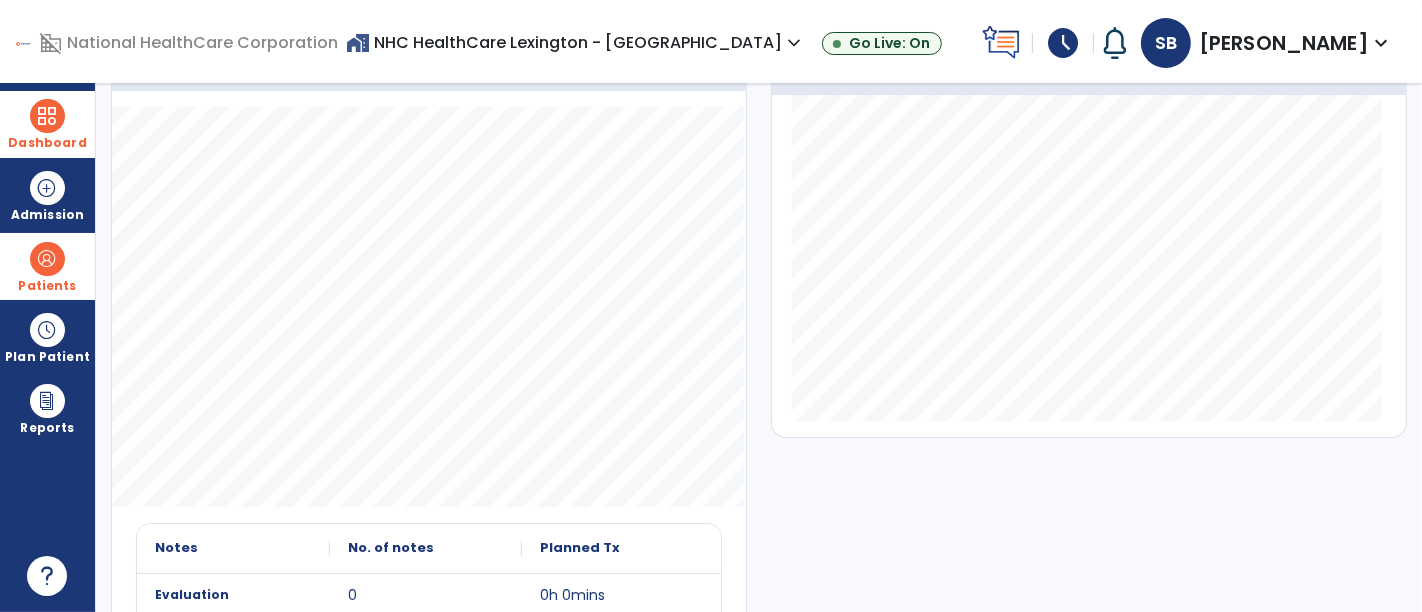 click on "Patients" at bounding box center (47, 266) 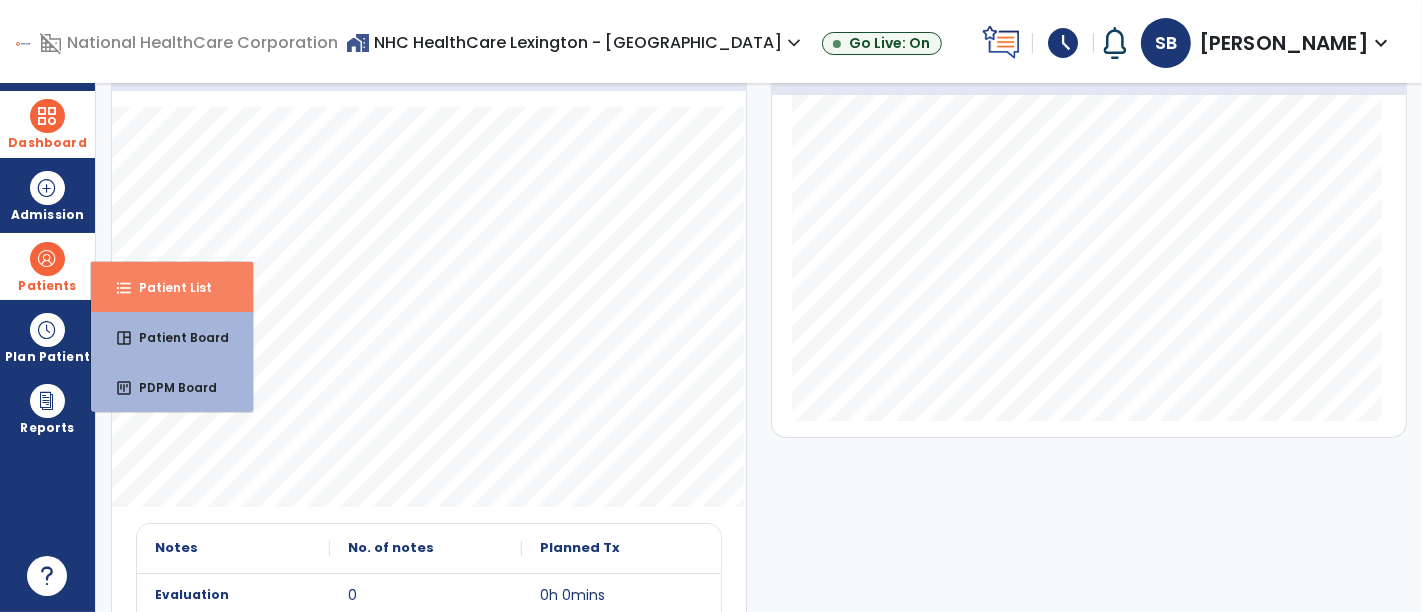 click on "Patient List" at bounding box center [167, 287] 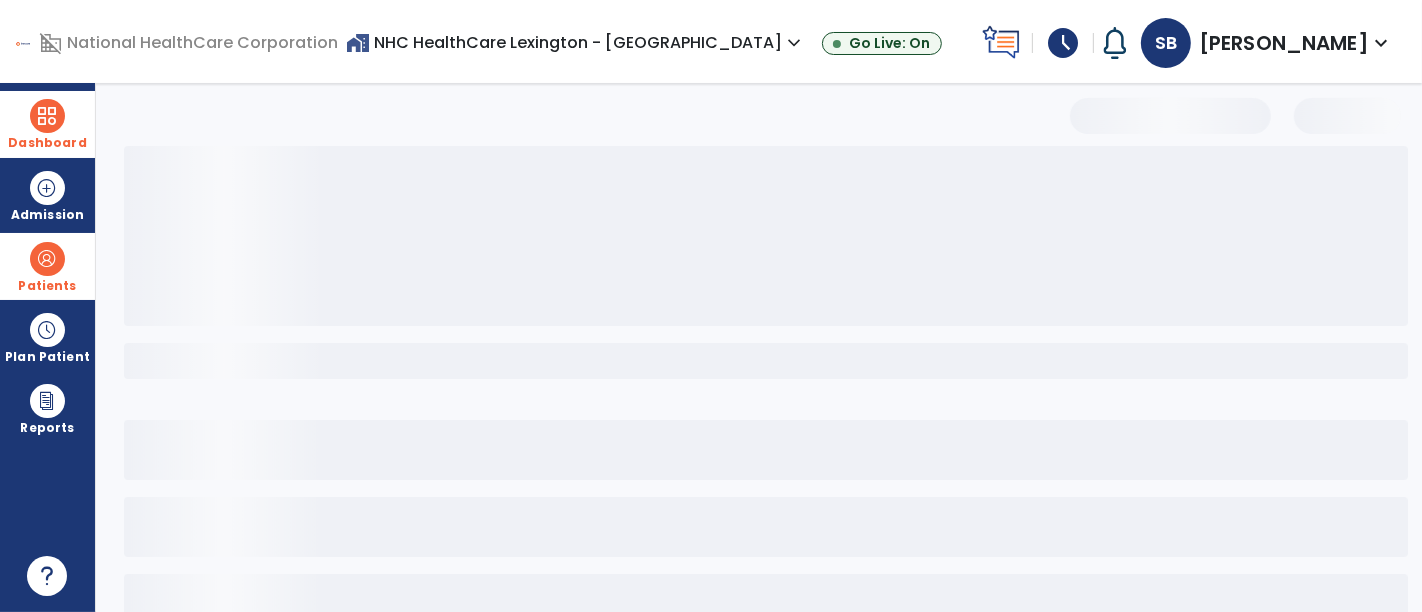 scroll, scrollTop: 0, scrollLeft: 0, axis: both 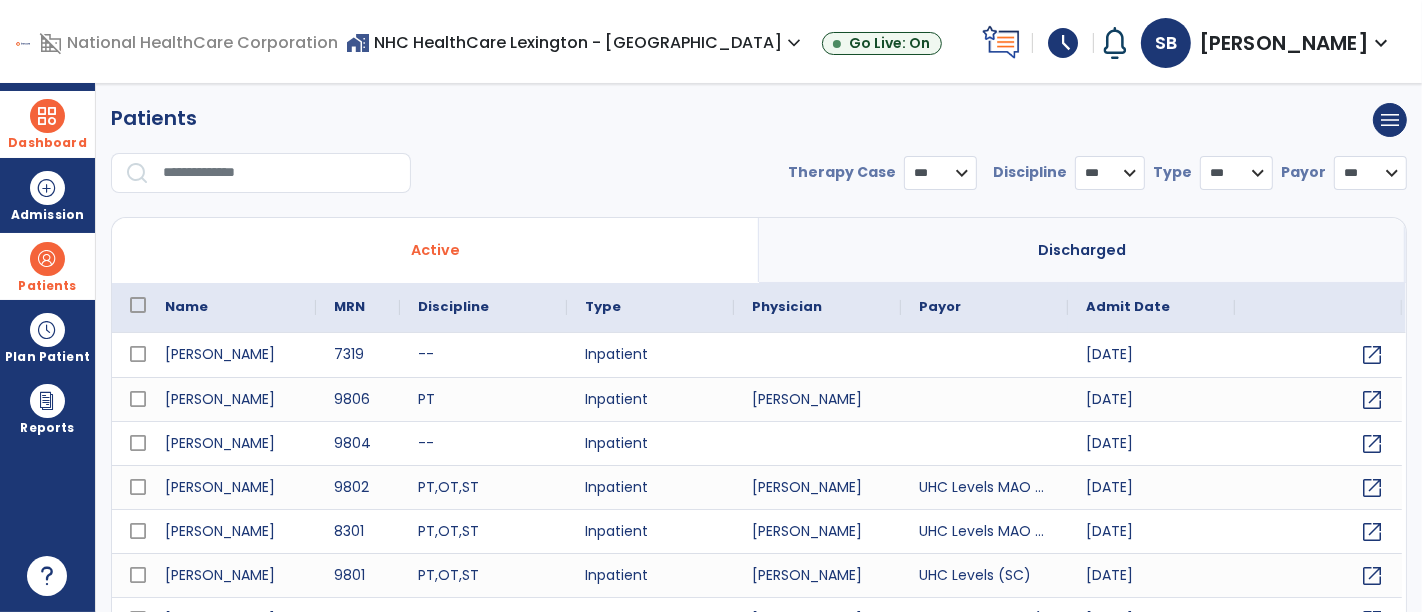 select on "***" 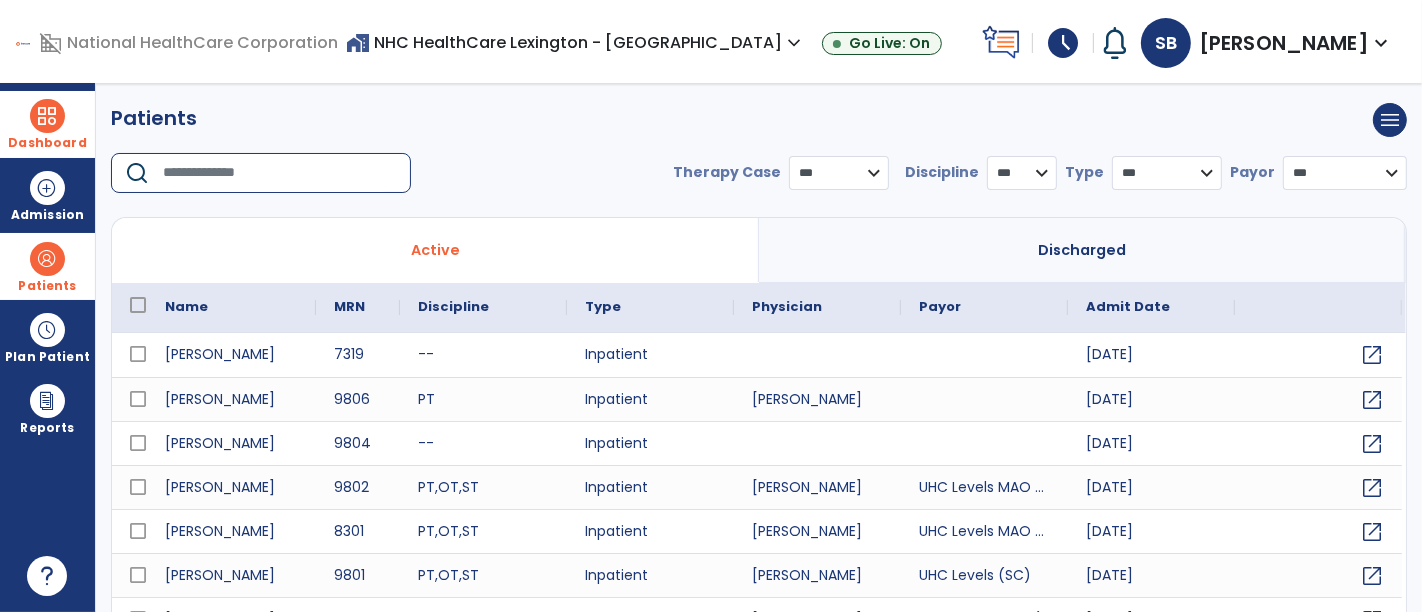 click at bounding box center [280, 173] 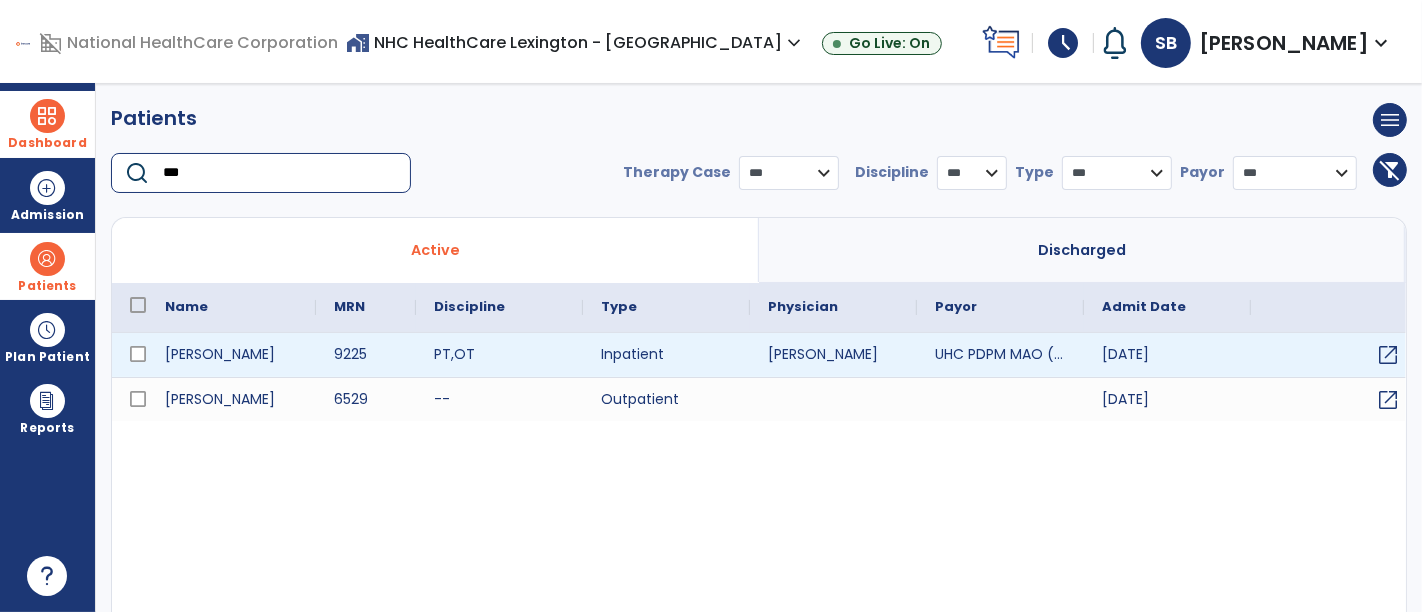 type on "***" 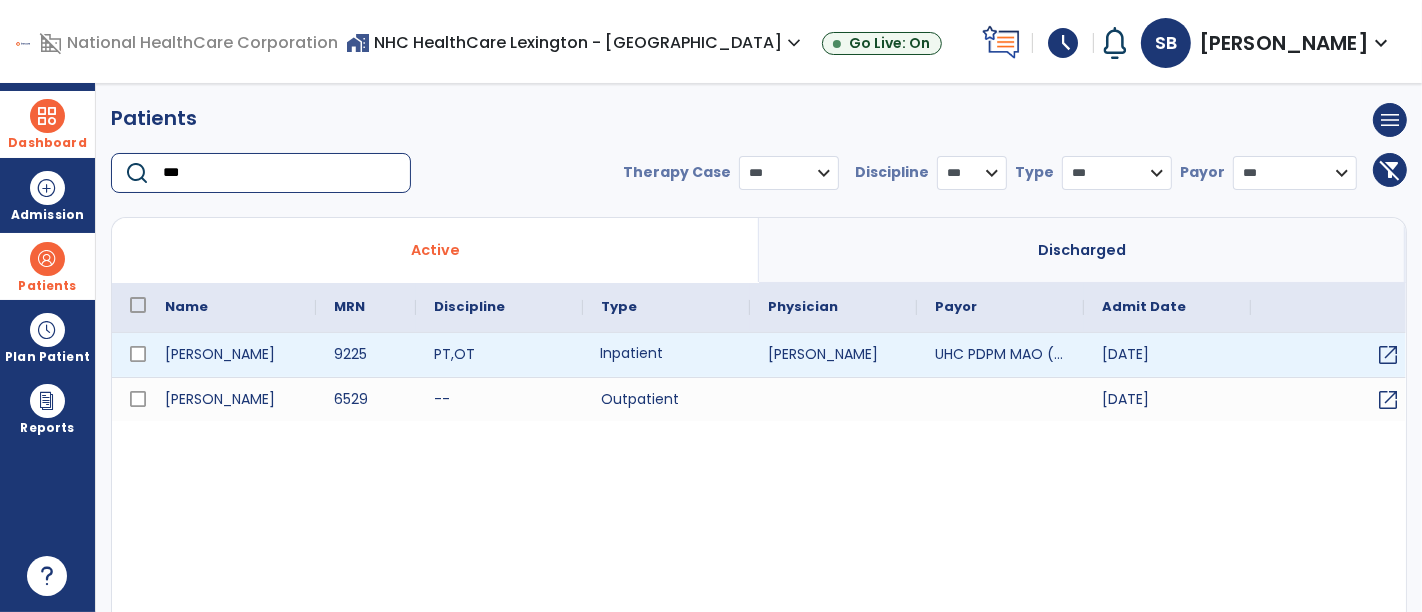 click on "Inpatient" at bounding box center [666, 355] 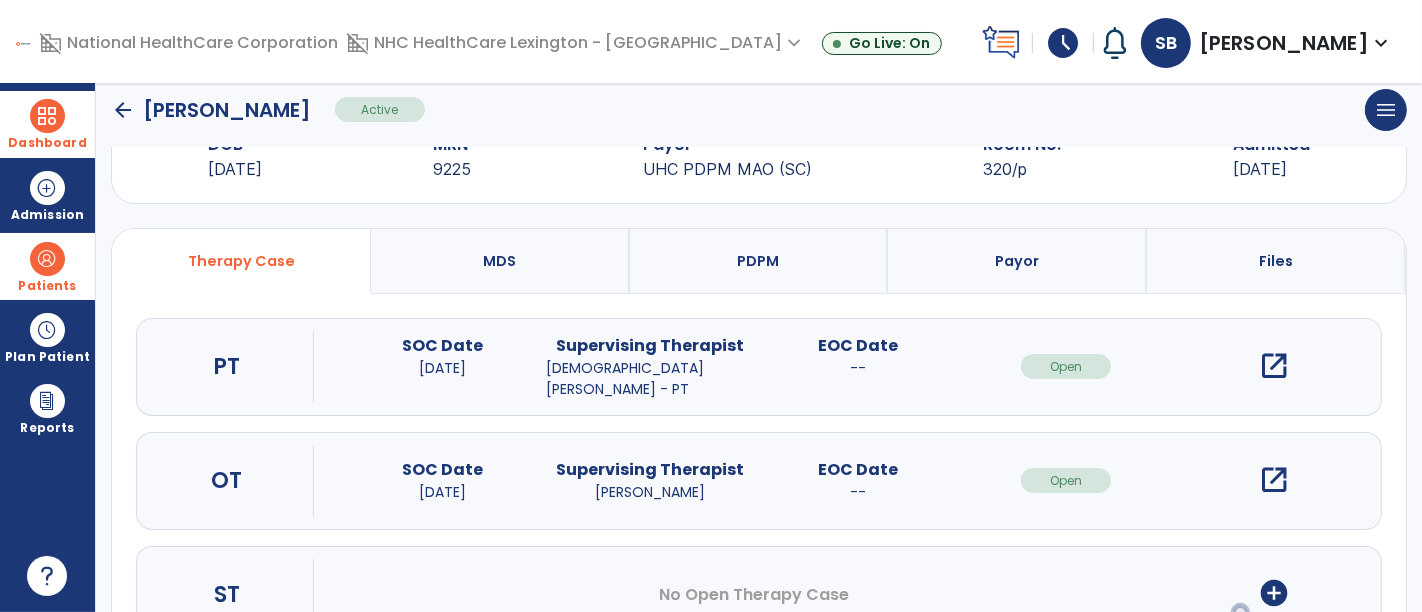 scroll, scrollTop: 68, scrollLeft: 0, axis: vertical 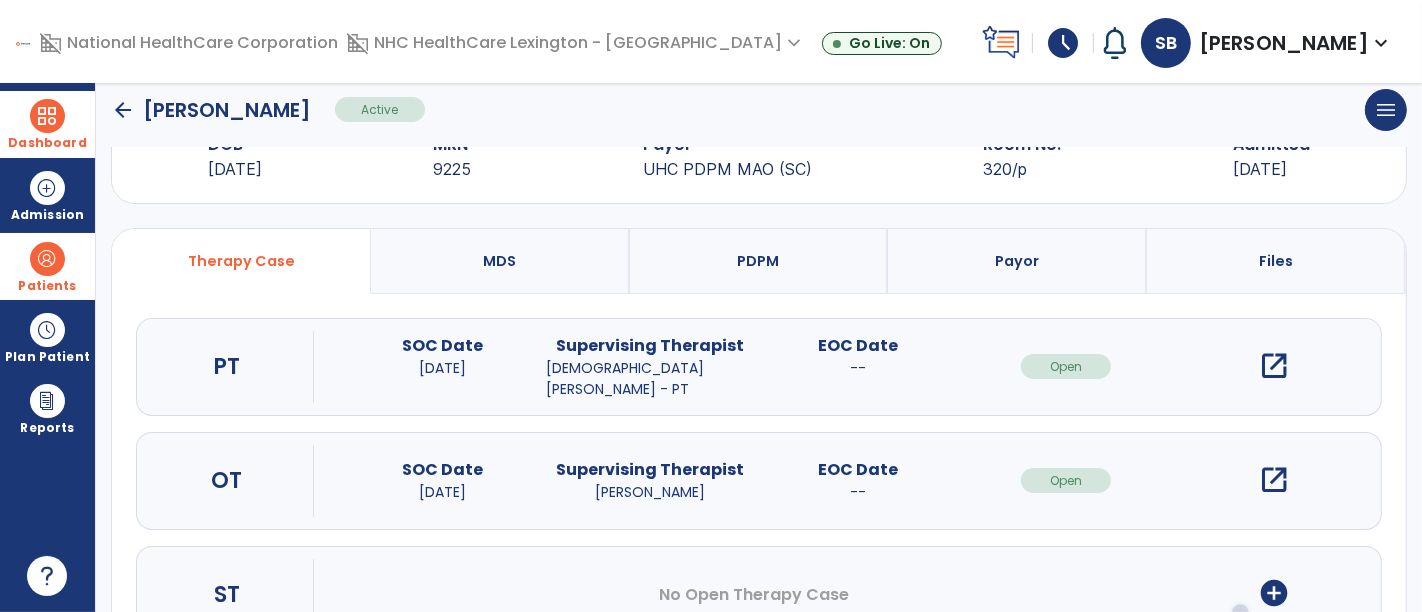 click on "open_in_new" at bounding box center [1274, 480] 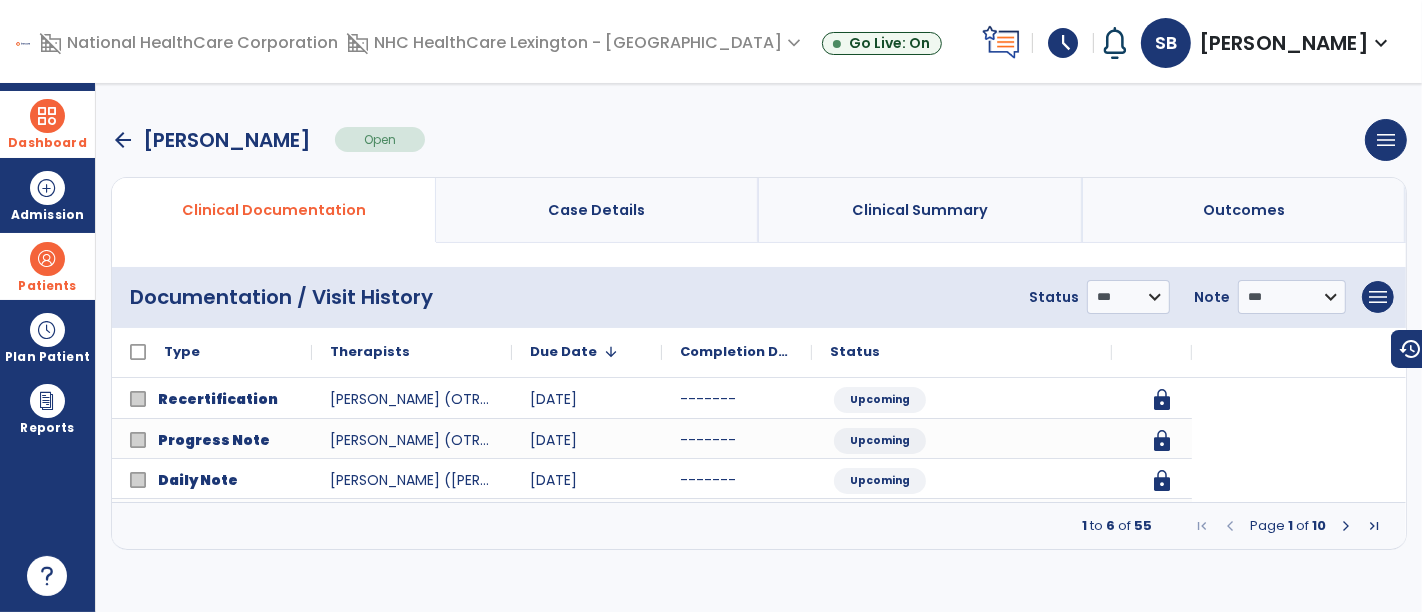 scroll, scrollTop: 0, scrollLeft: 0, axis: both 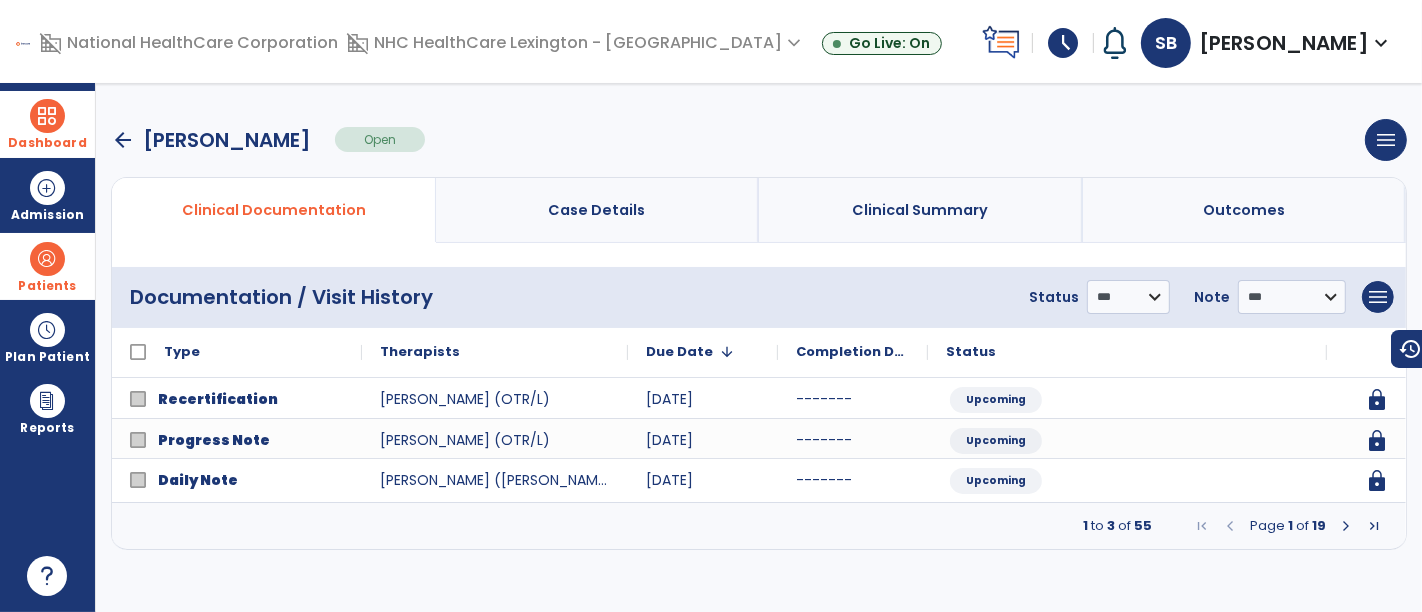click at bounding box center [1374, 526] 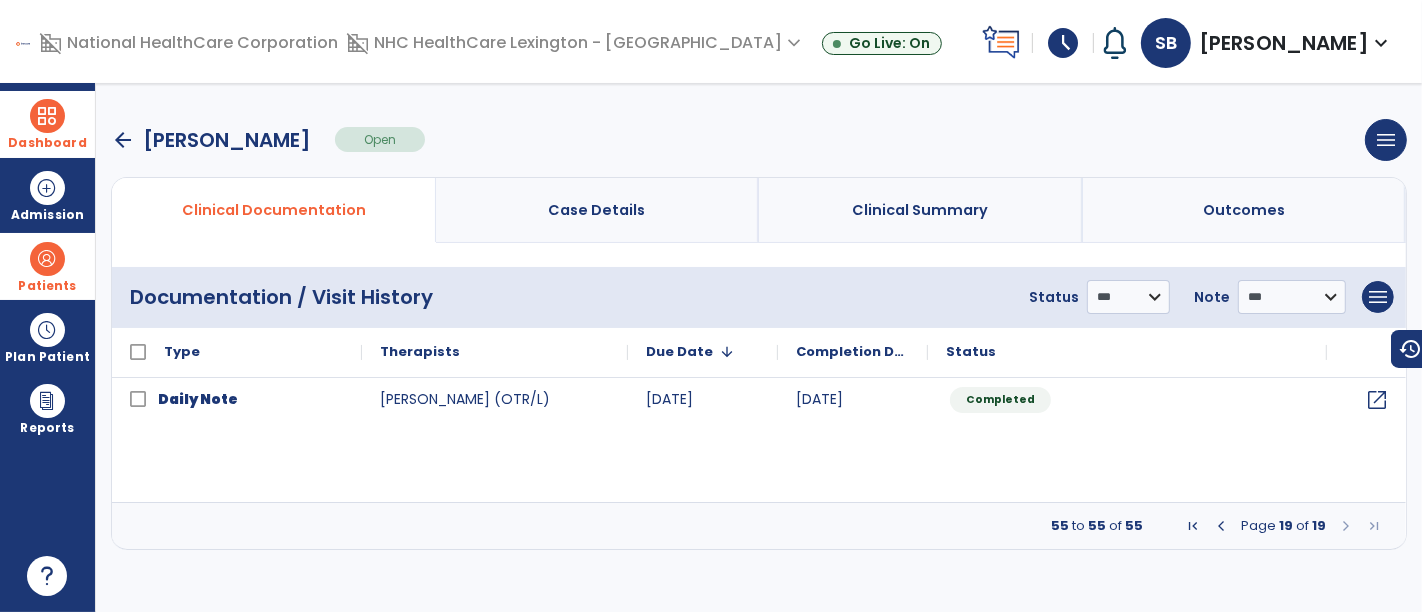 click at bounding box center (1221, 526) 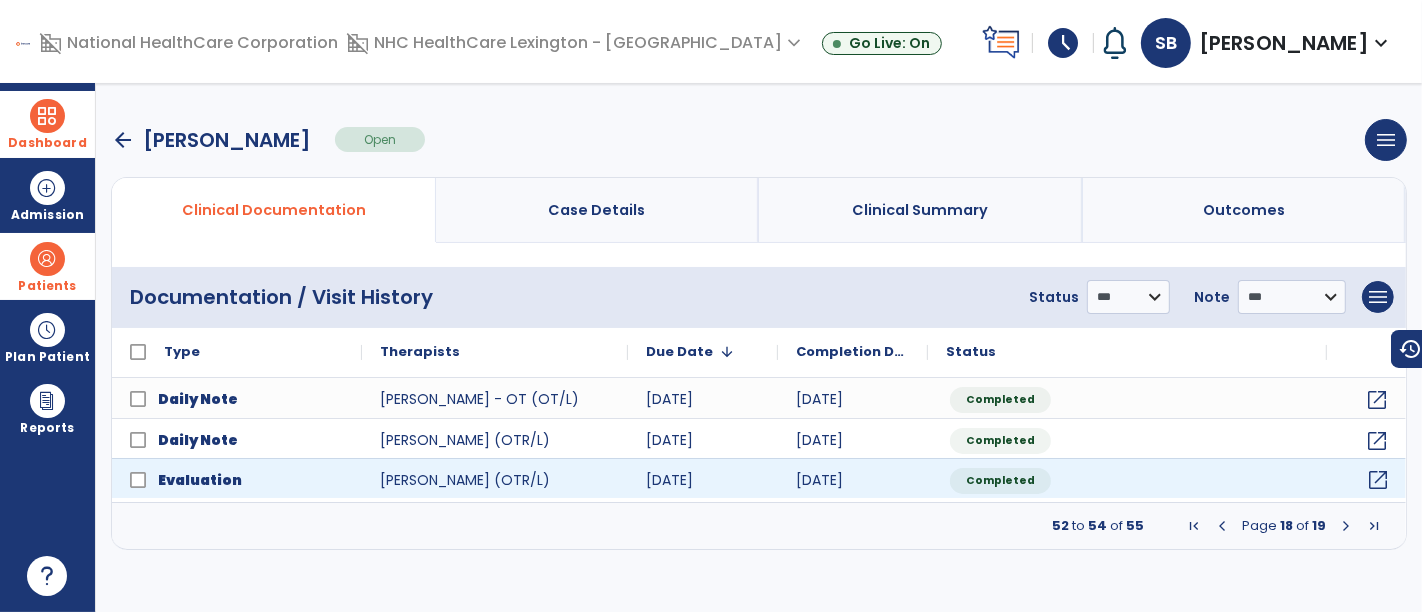 click on "open_in_new" 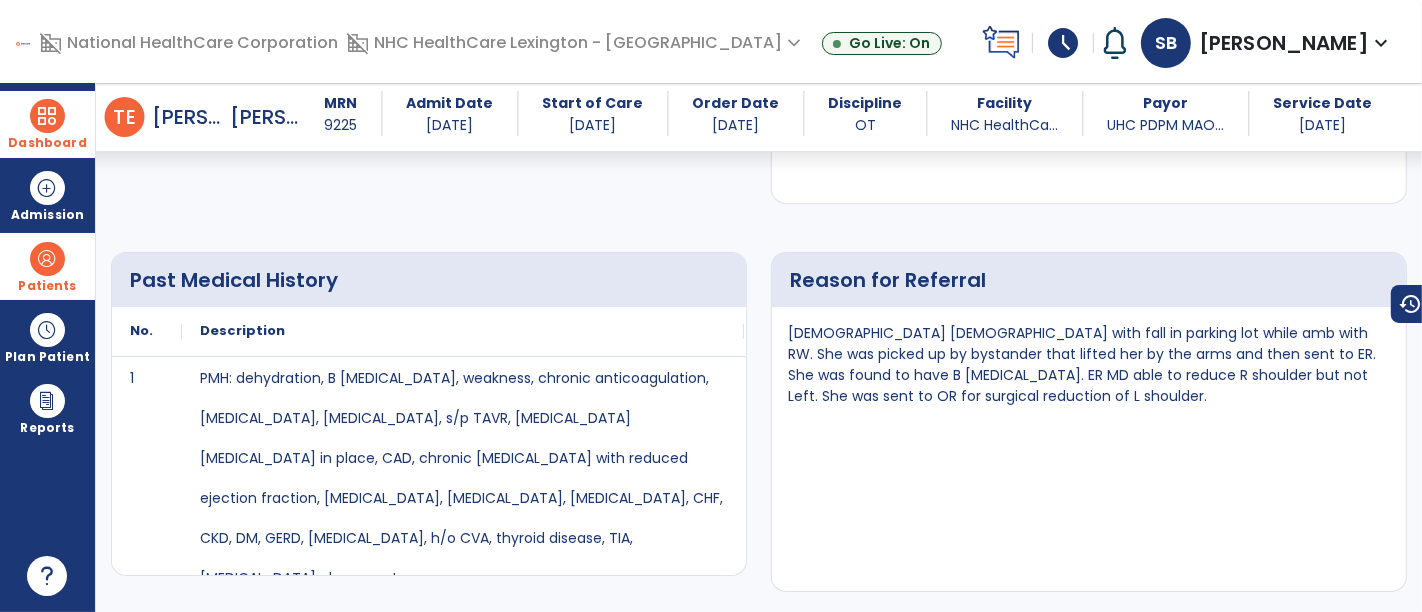 scroll, scrollTop: 2561, scrollLeft: 0, axis: vertical 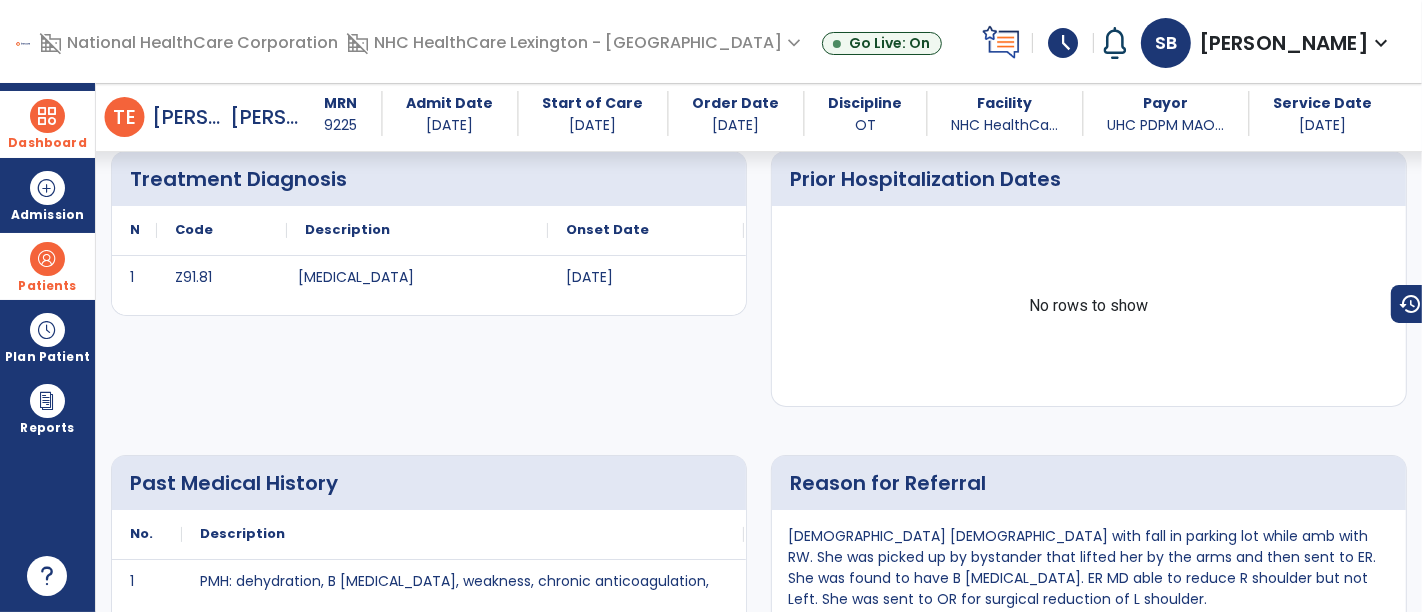 click at bounding box center [47, 116] 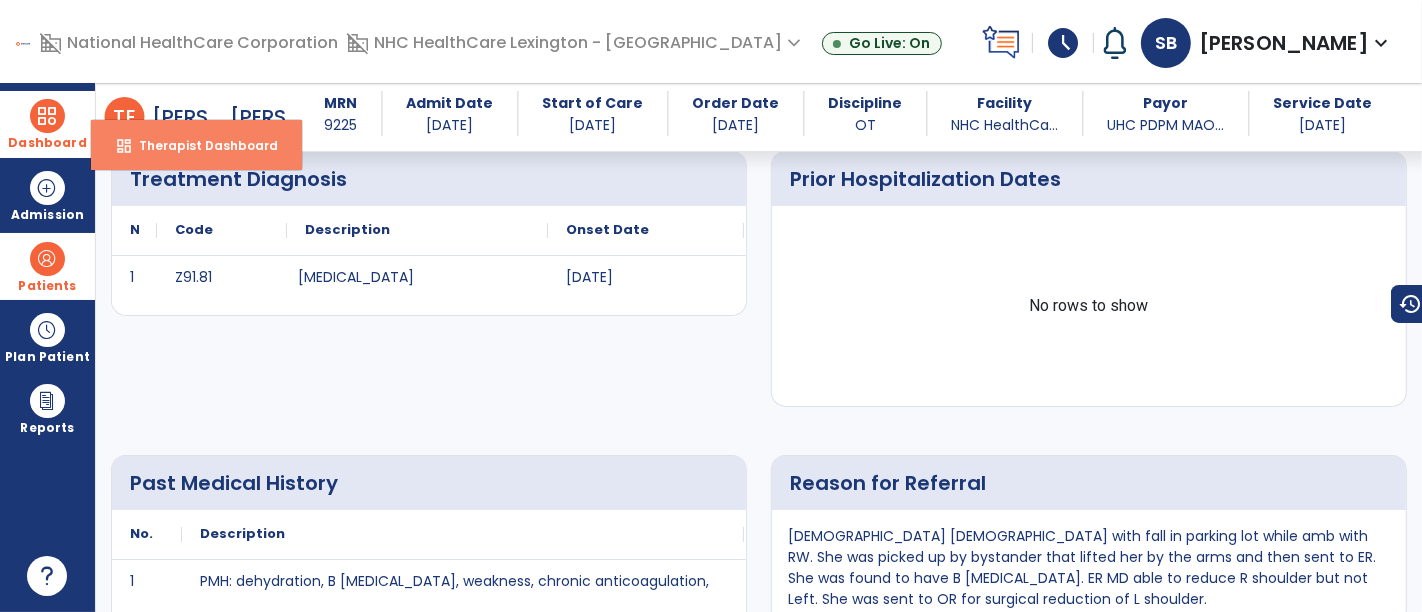 click on "dashboard  Therapist Dashboard" at bounding box center [196, 145] 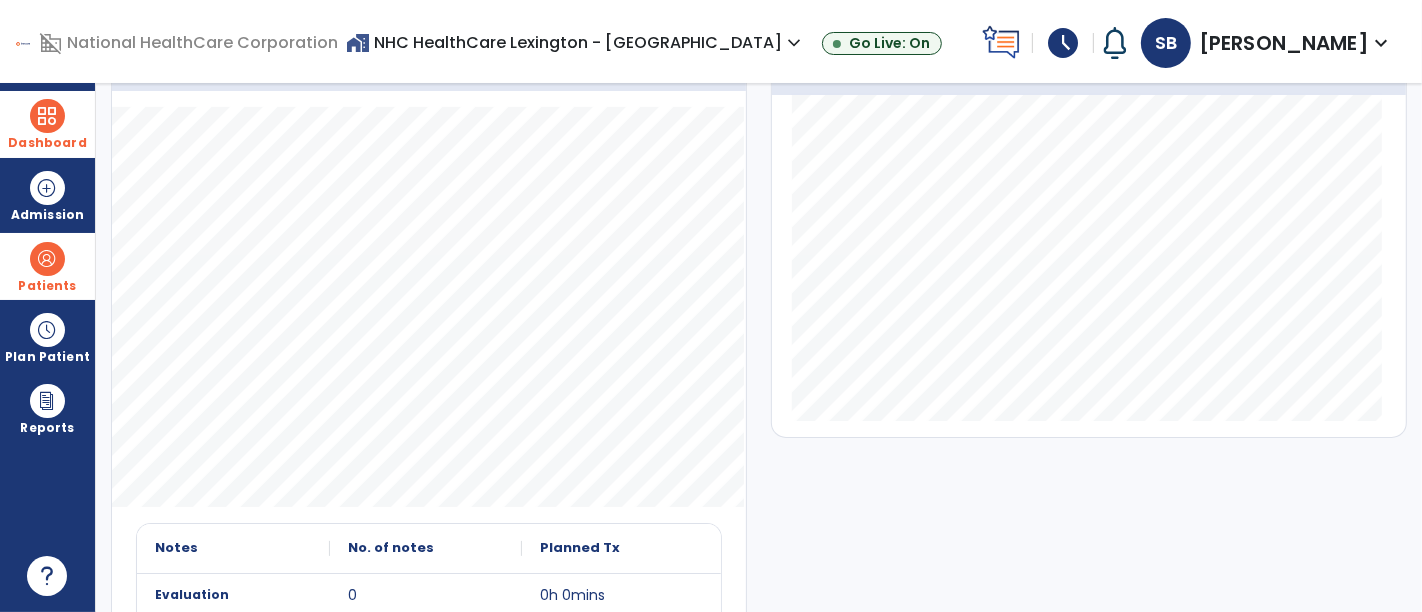 scroll, scrollTop: 0, scrollLeft: 0, axis: both 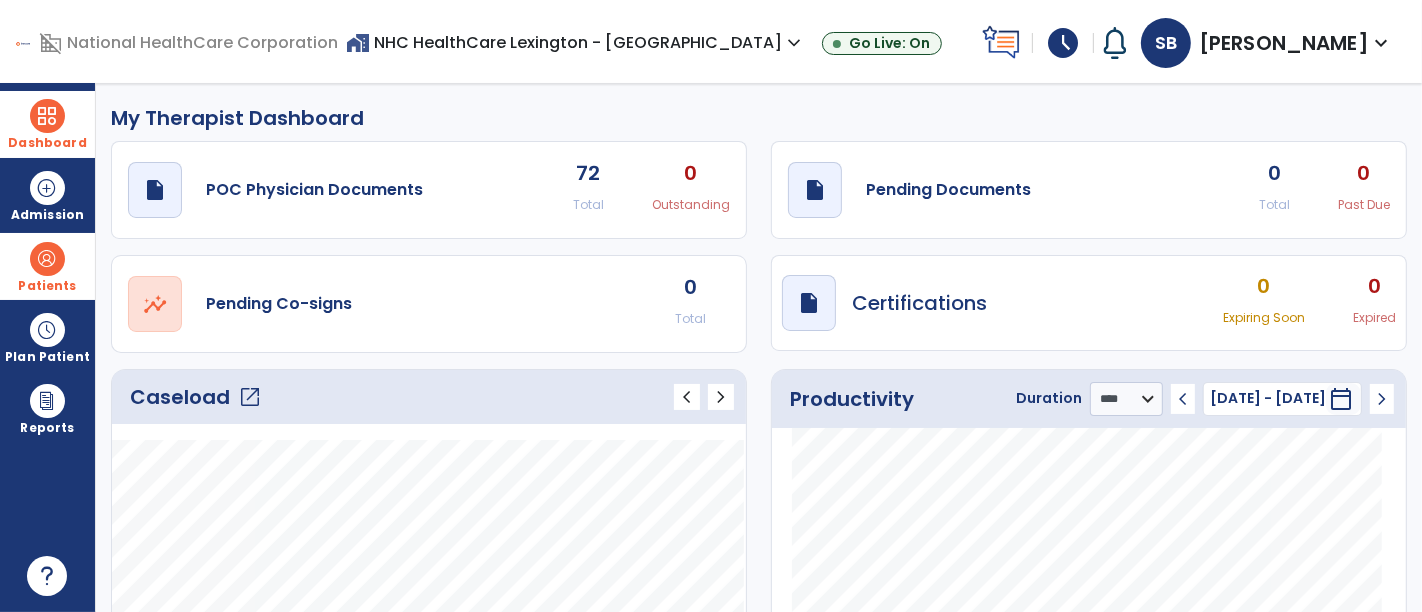click on "[PERSON_NAME]" at bounding box center (1284, 43) 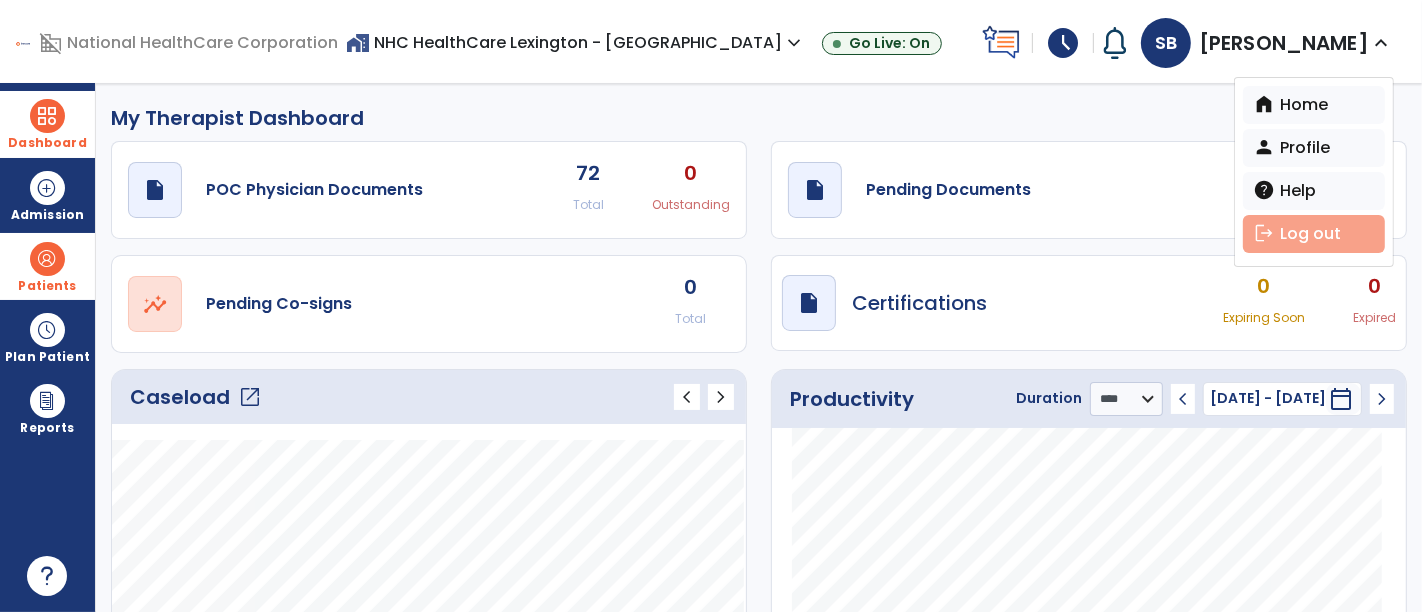 click on "logout   Log out" at bounding box center [1314, 234] 